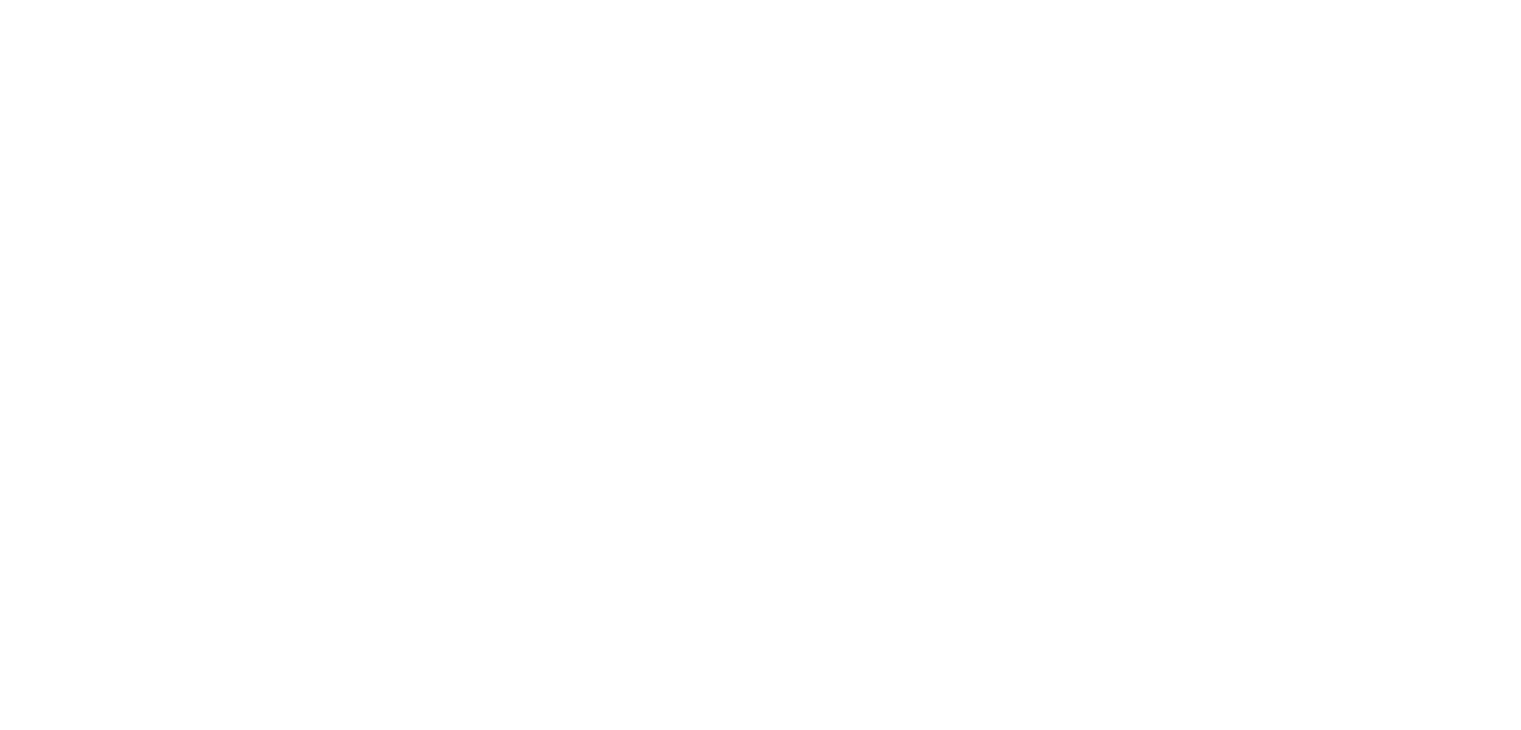 scroll, scrollTop: 0, scrollLeft: 0, axis: both 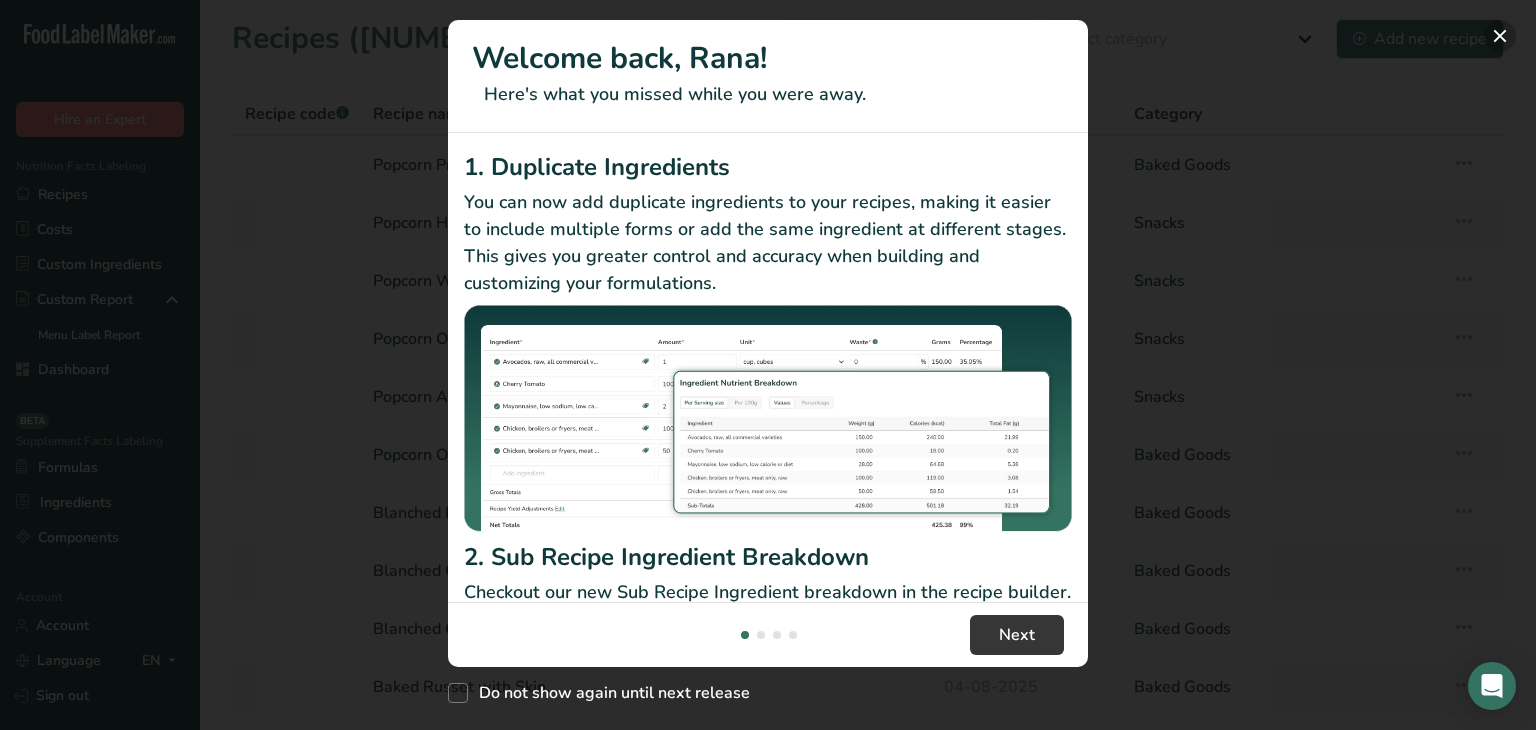 click at bounding box center [1500, 36] 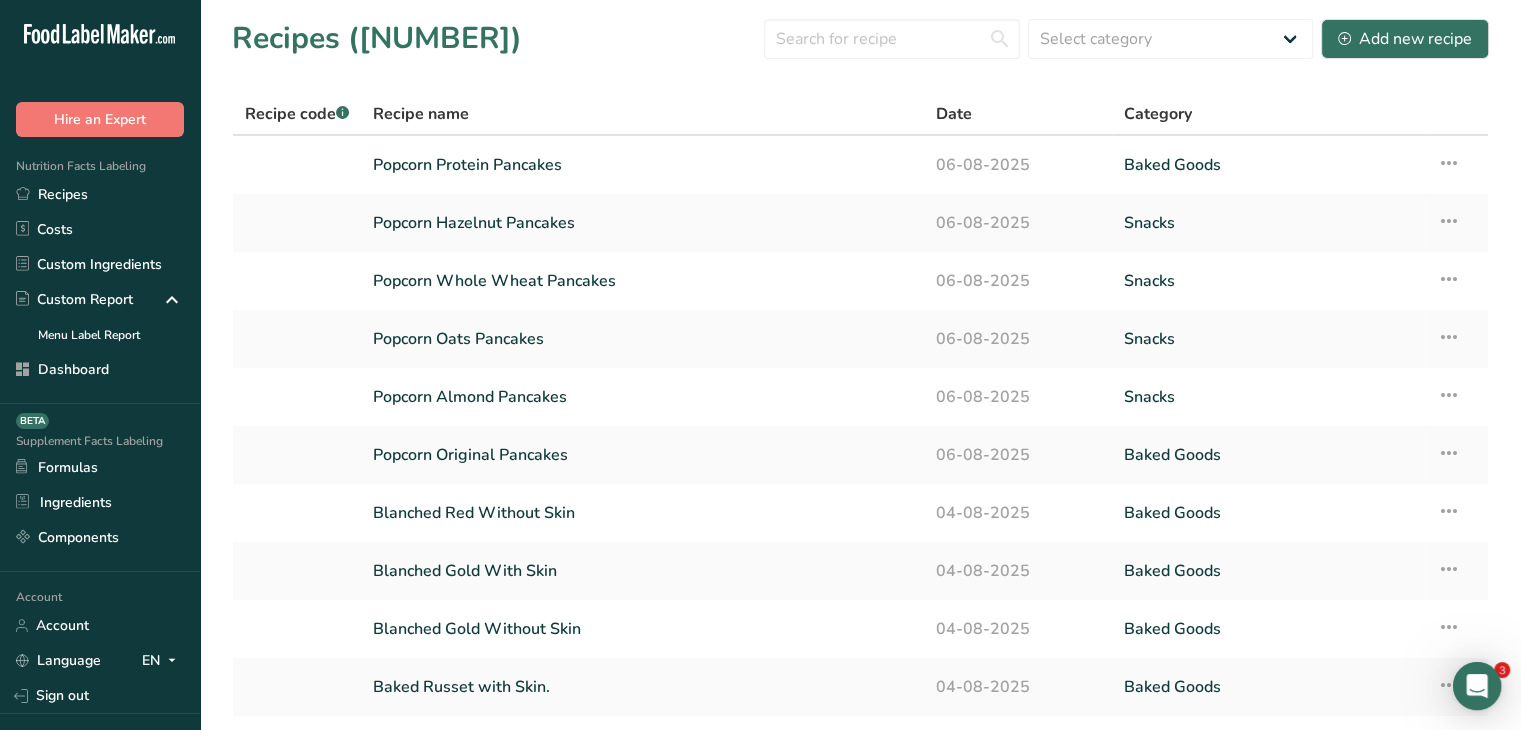 scroll, scrollTop: 0, scrollLeft: 0, axis: both 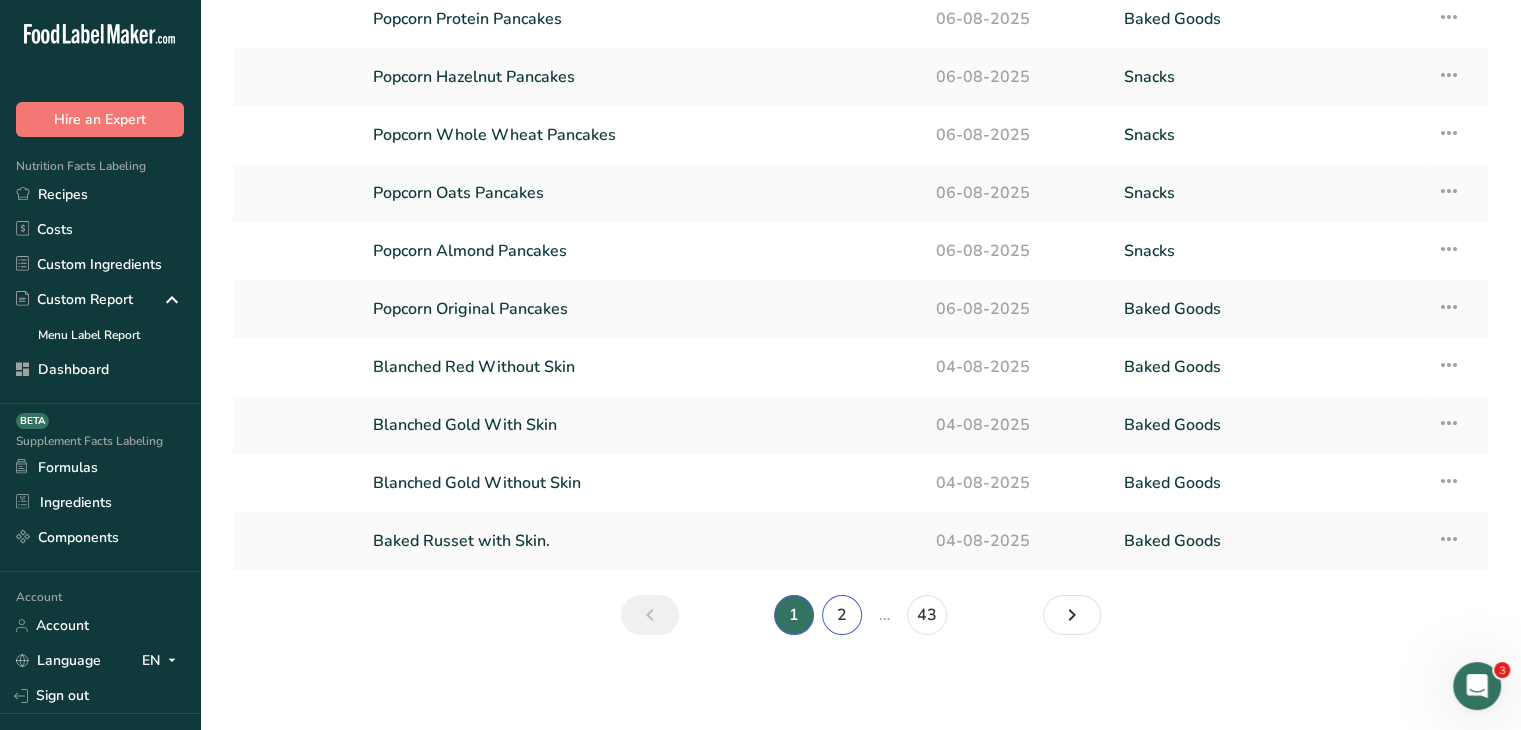 click on "2" at bounding box center [842, 615] 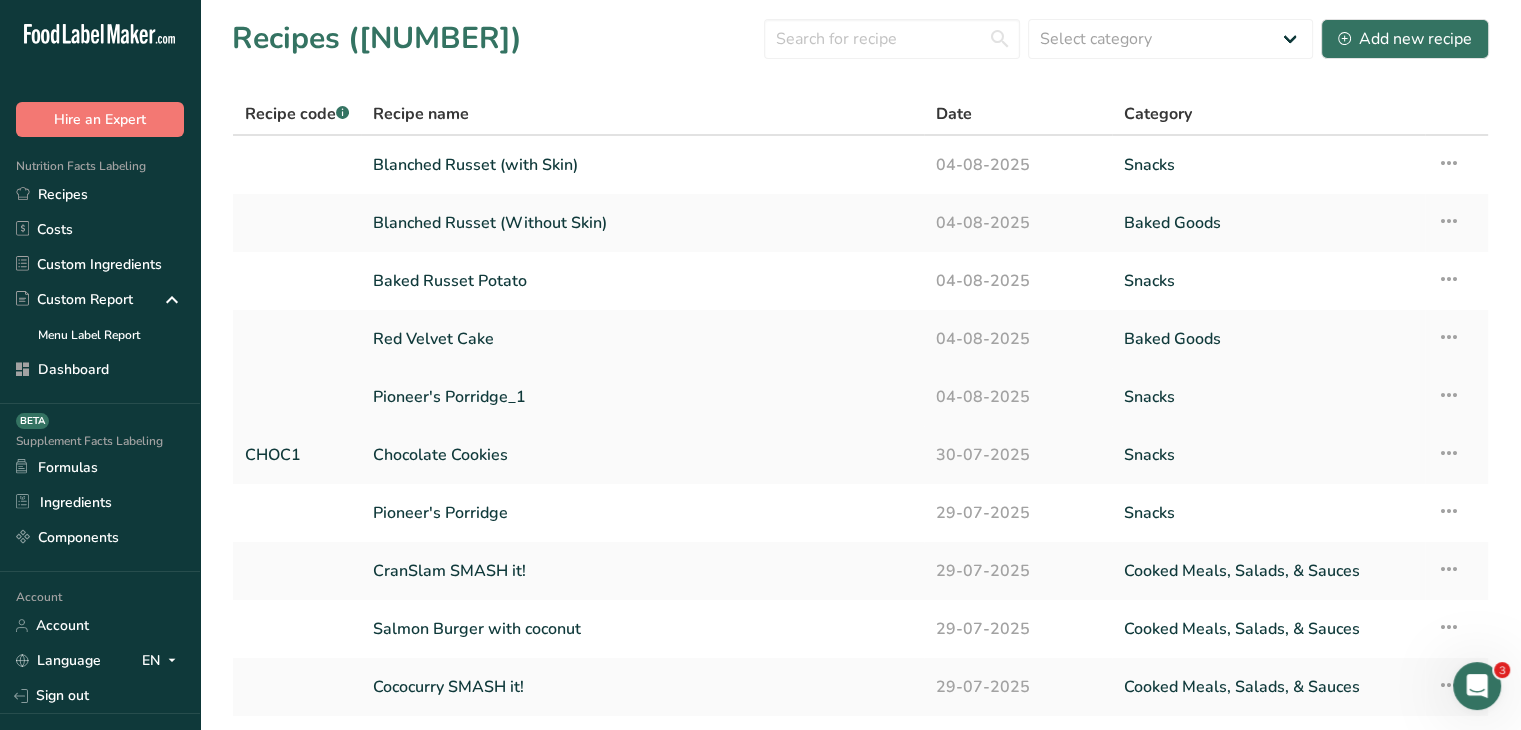 scroll, scrollTop: 0, scrollLeft: 0, axis: both 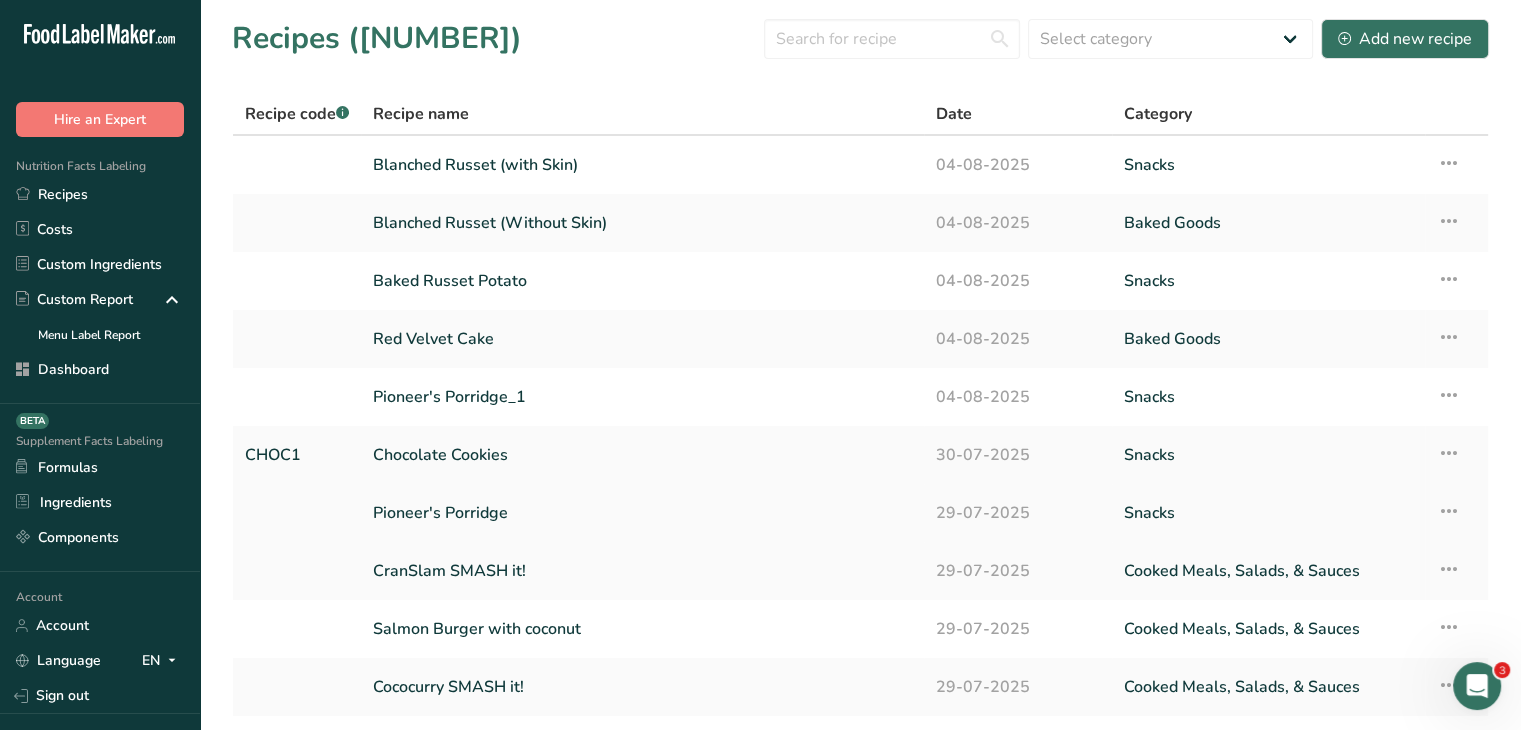 click on "Pioneer's Porridge" at bounding box center [642, 513] 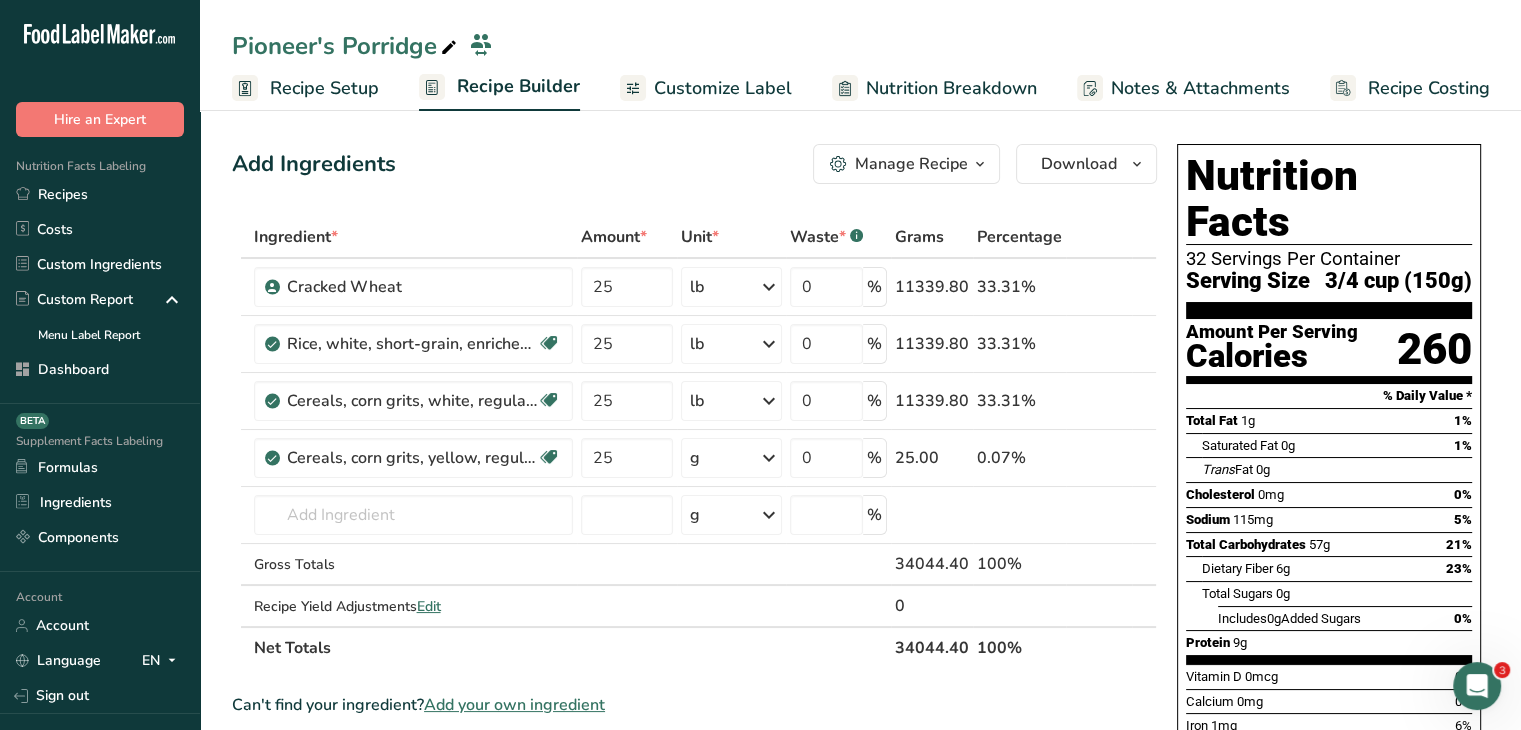 click on "Customize Label" at bounding box center [723, 88] 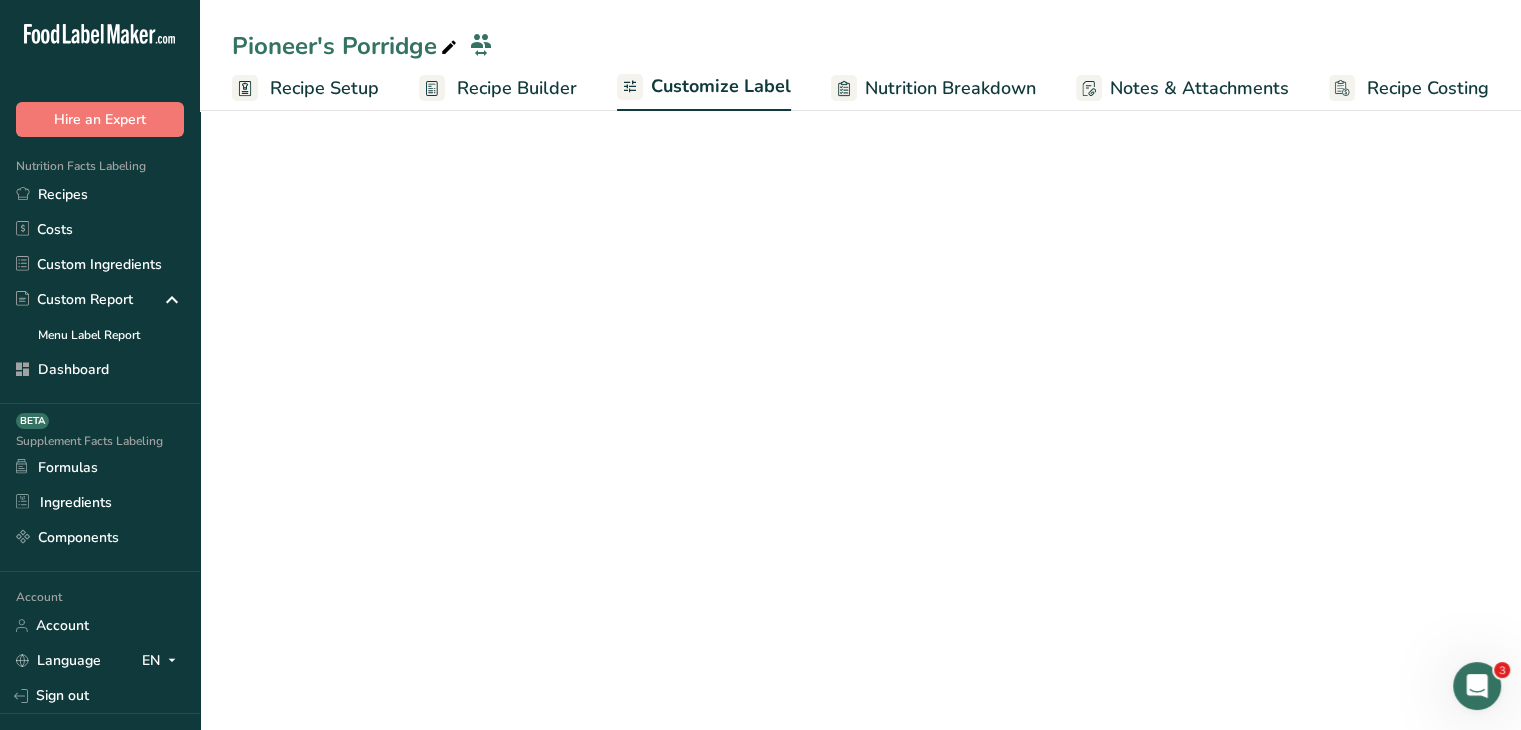 scroll, scrollTop: 0, scrollLeft: 0, axis: both 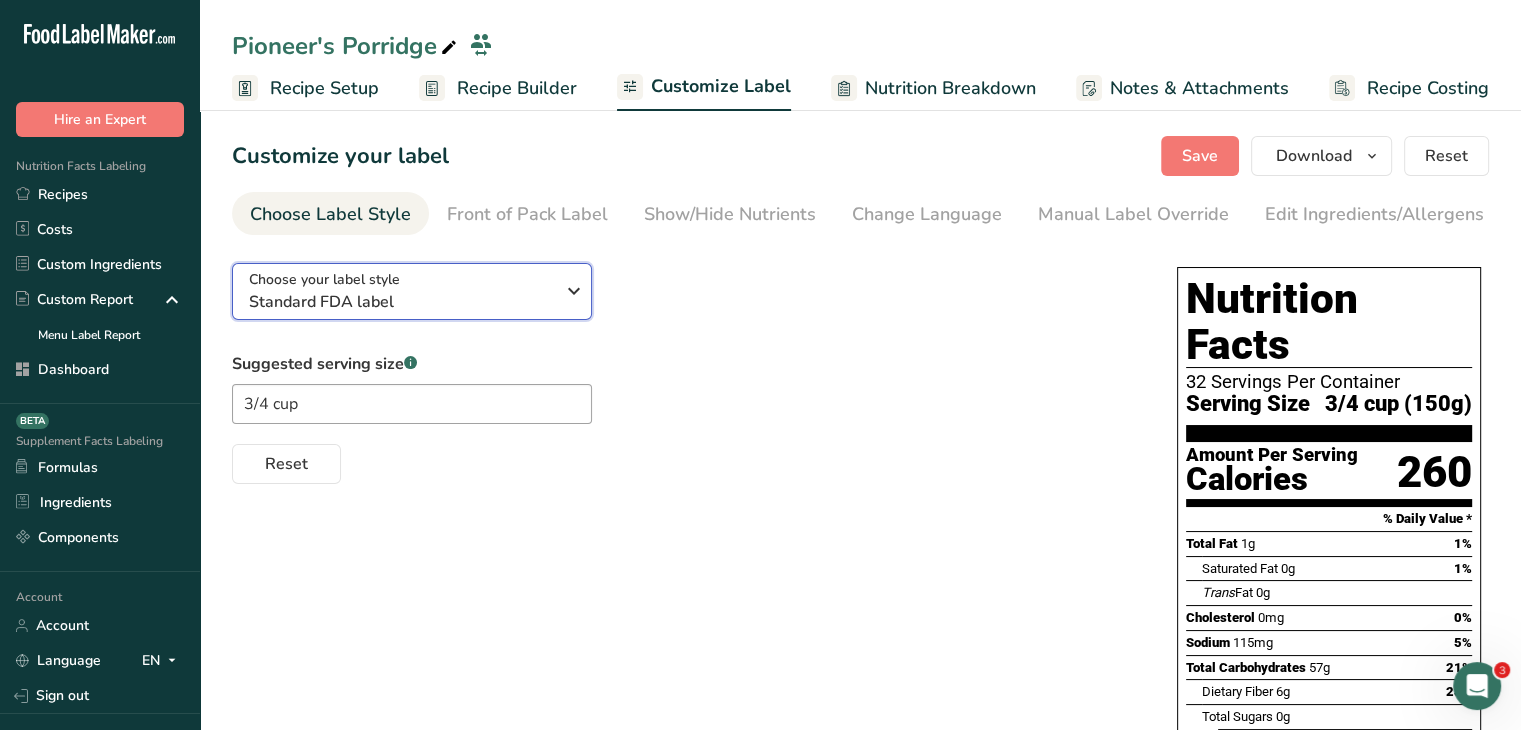 click on "Standard FDA label" at bounding box center (401, 302) 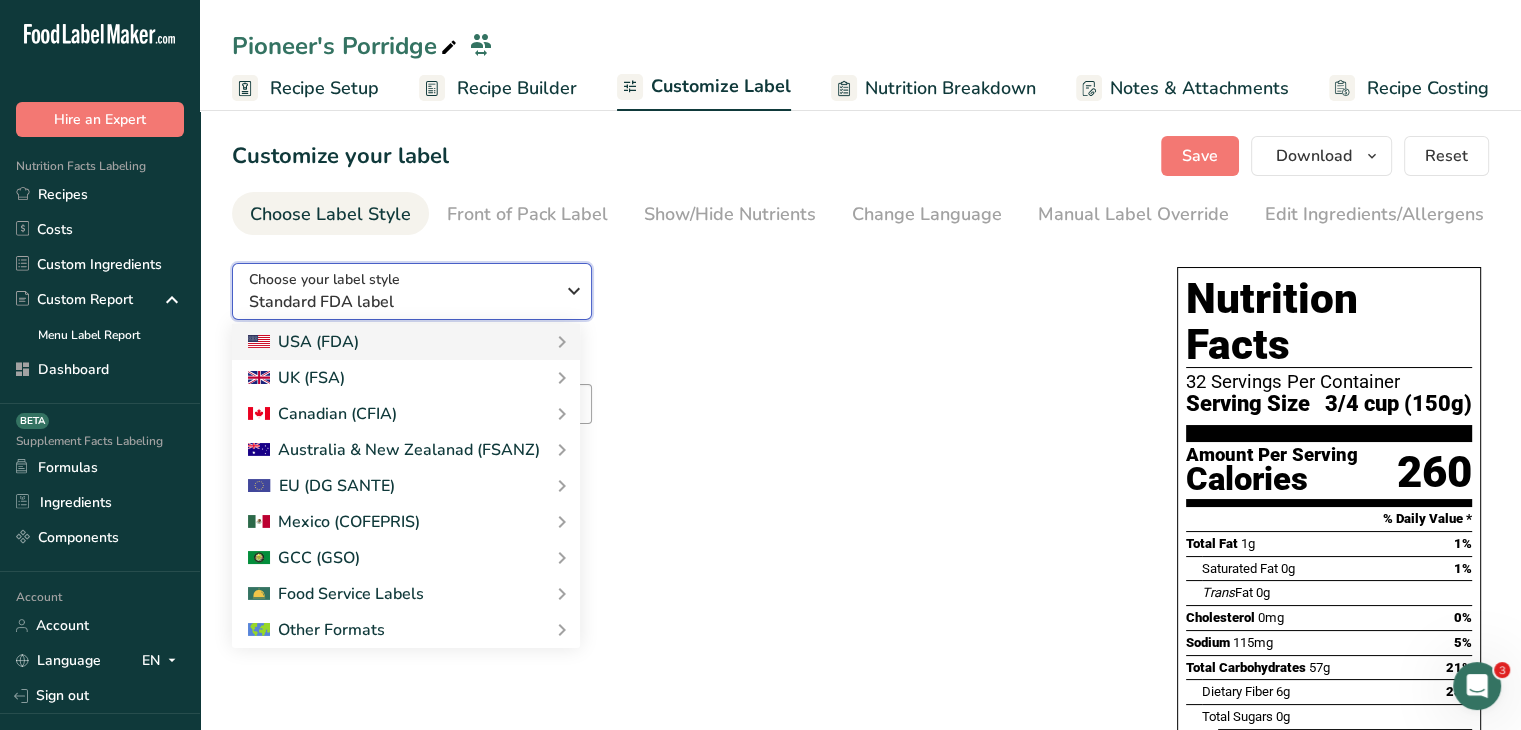 click on "Standard FDA label" at bounding box center [401, 302] 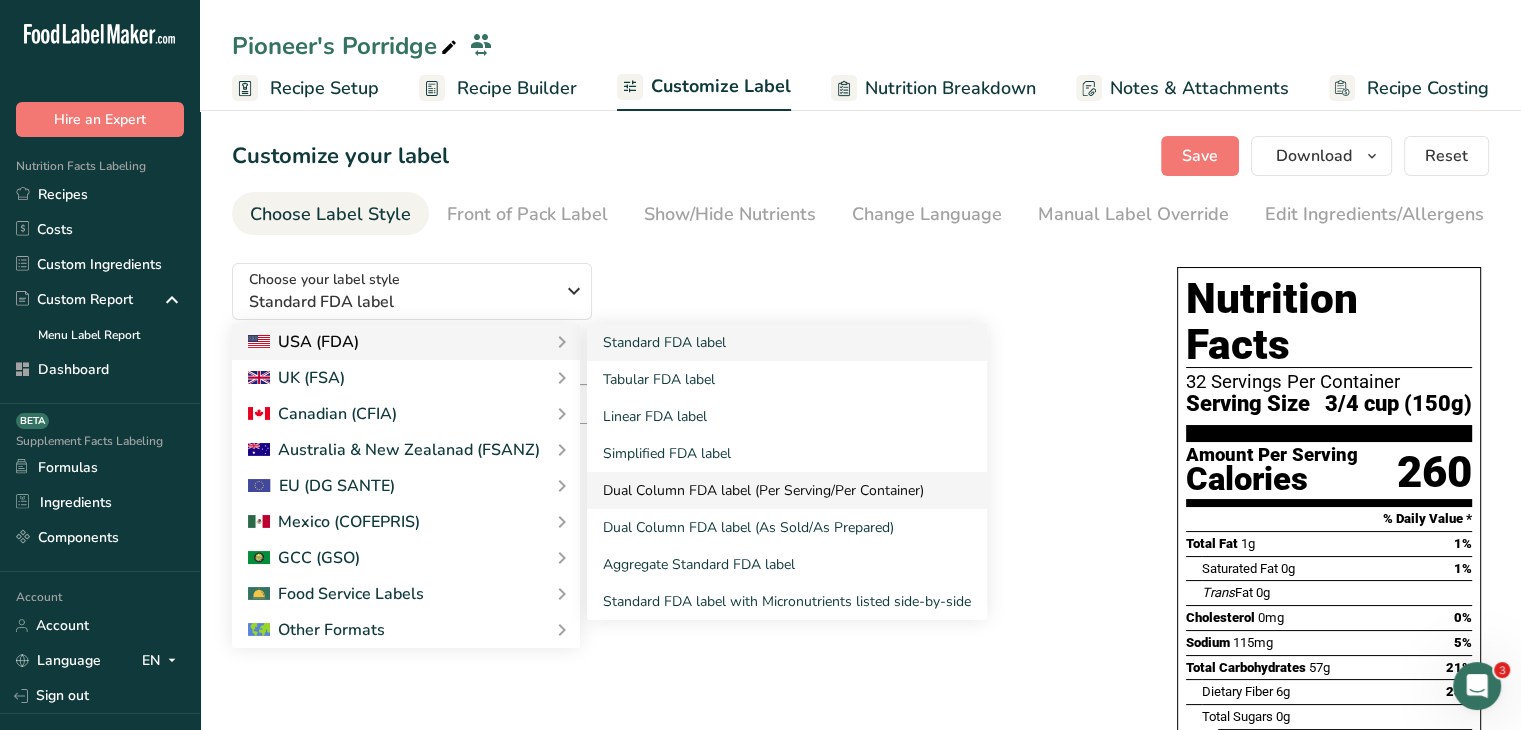 click on "Dual Column FDA label (Per Serving/Per Container)" at bounding box center (787, 490) 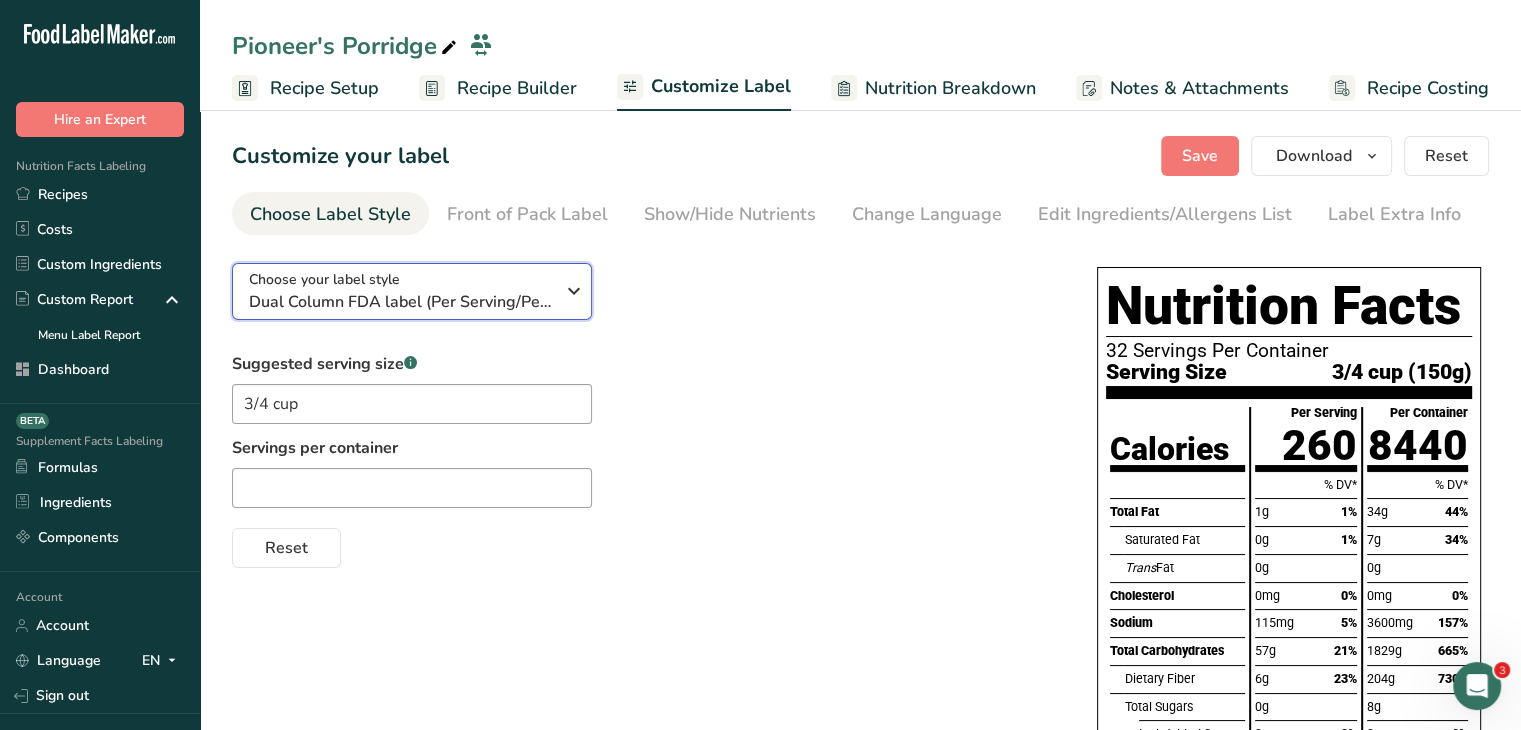 click at bounding box center (574, 291) 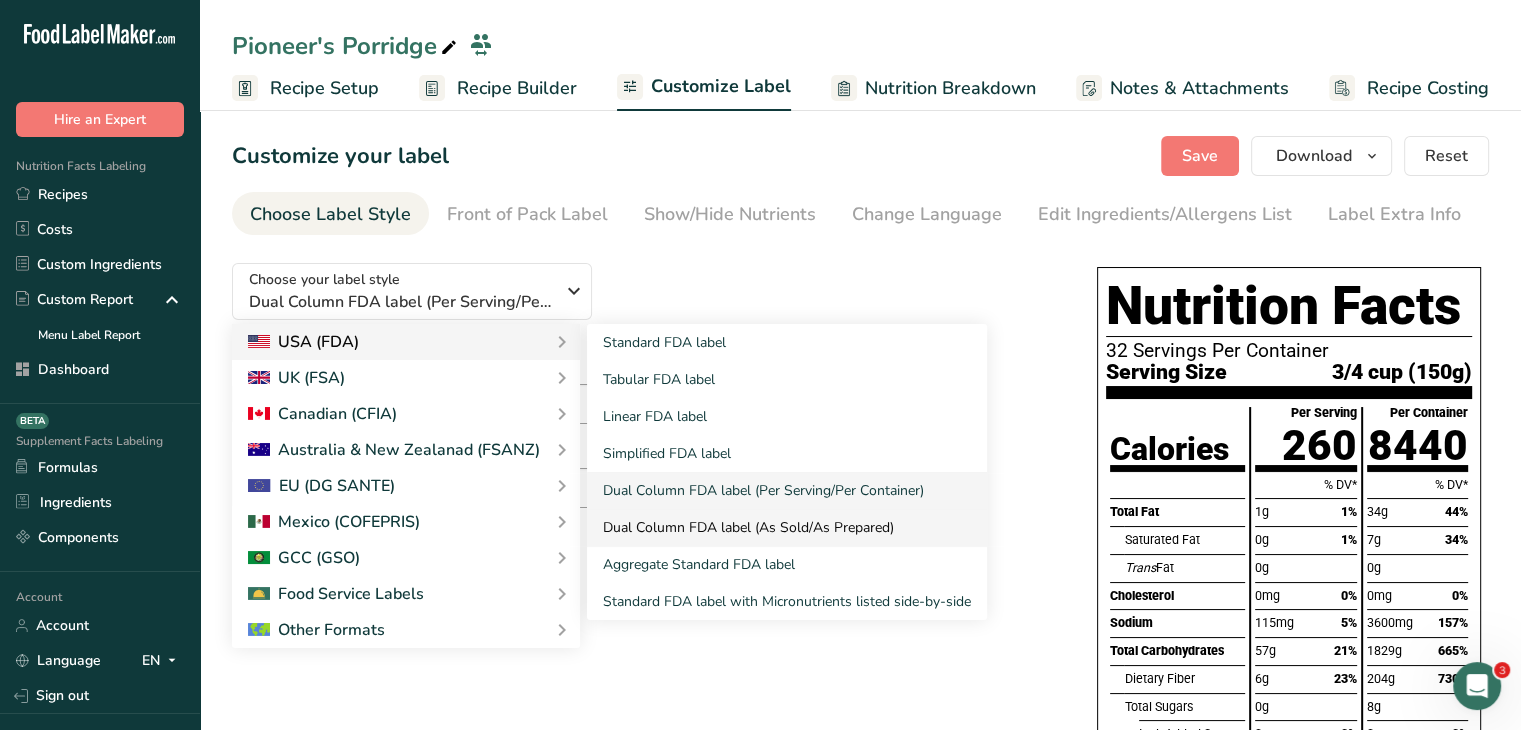 click on "Dual Column FDA label (As Sold/As Prepared)" at bounding box center (787, 527) 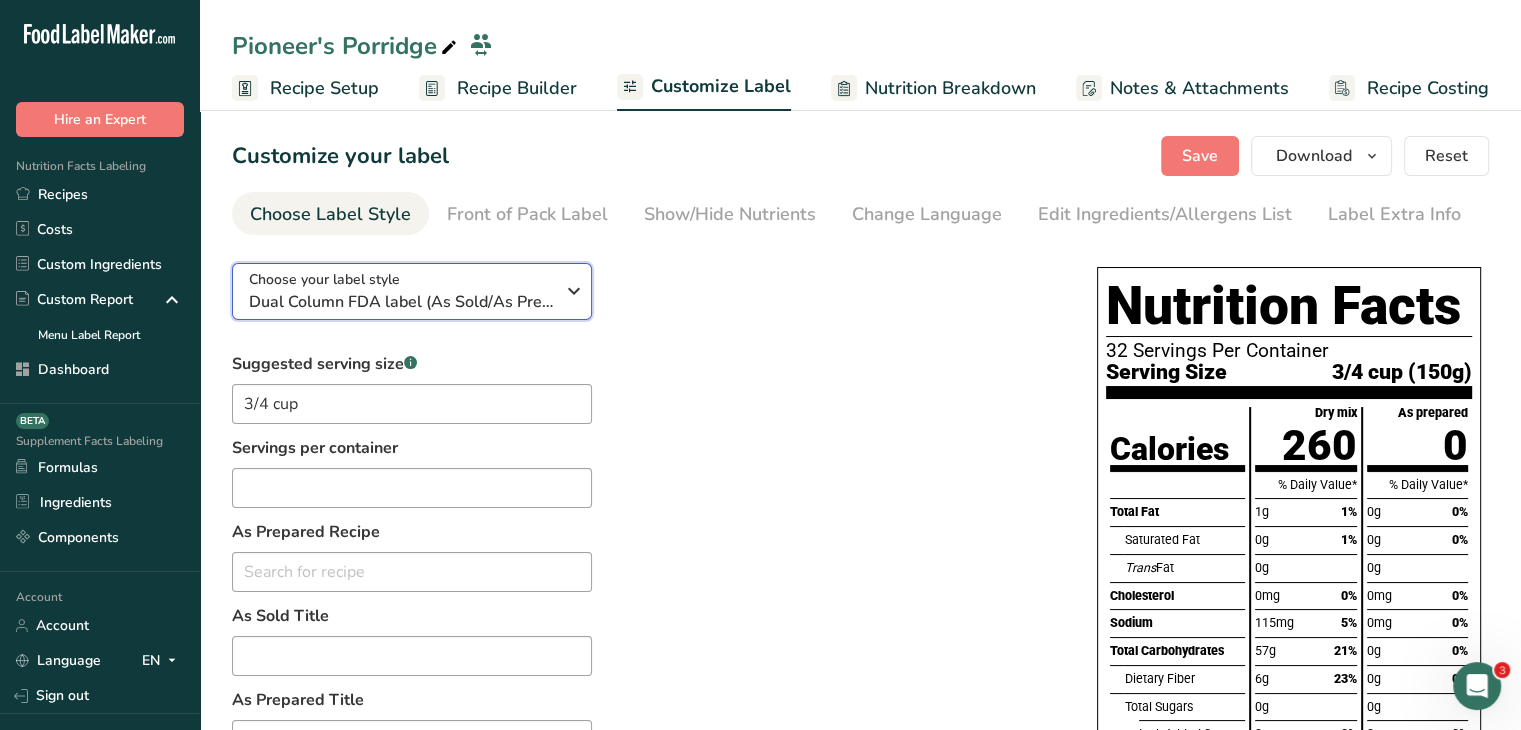 click on "Choose your label style
Dual Column FDA label (As Sold/As Prepared)" at bounding box center (401, 291) 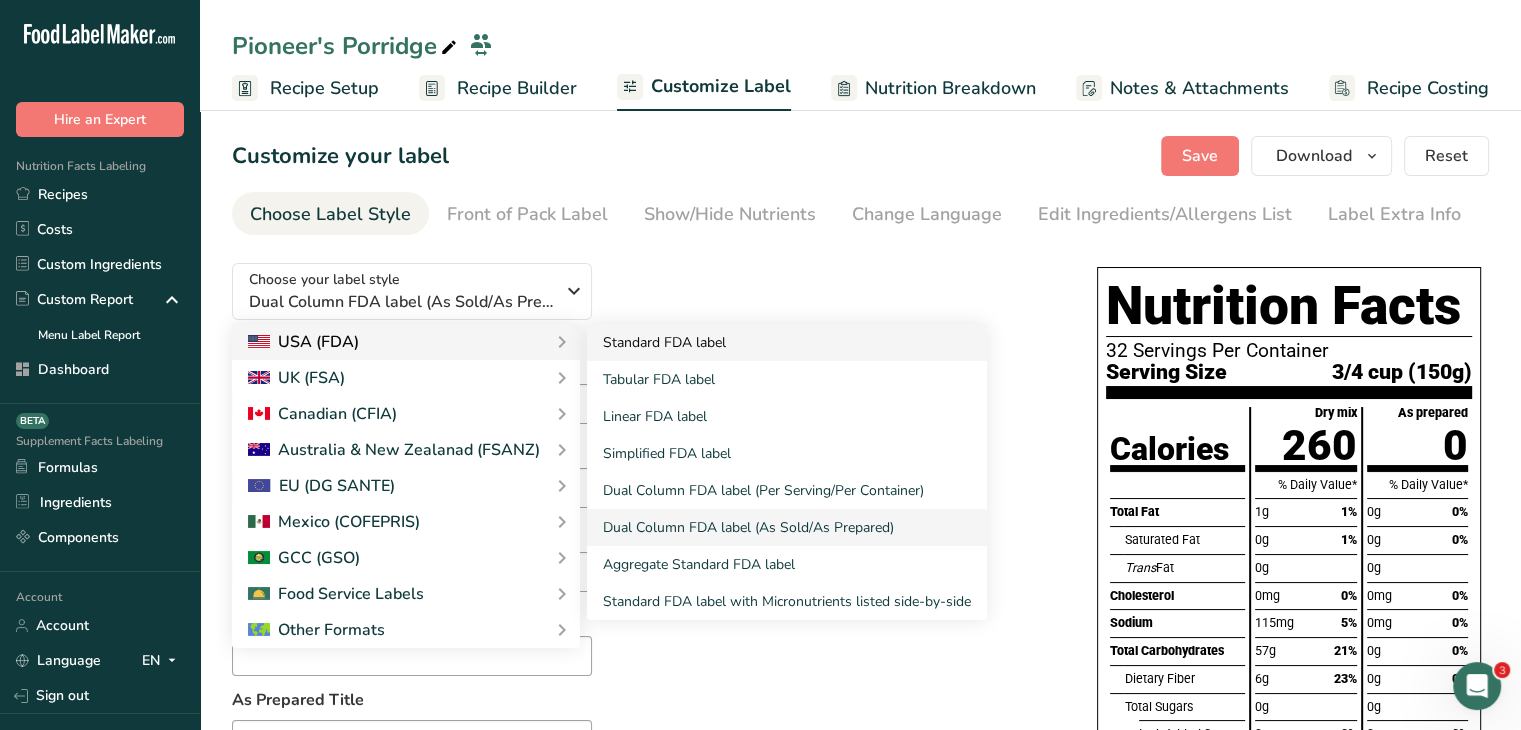 click on "Standard FDA label" at bounding box center [787, 342] 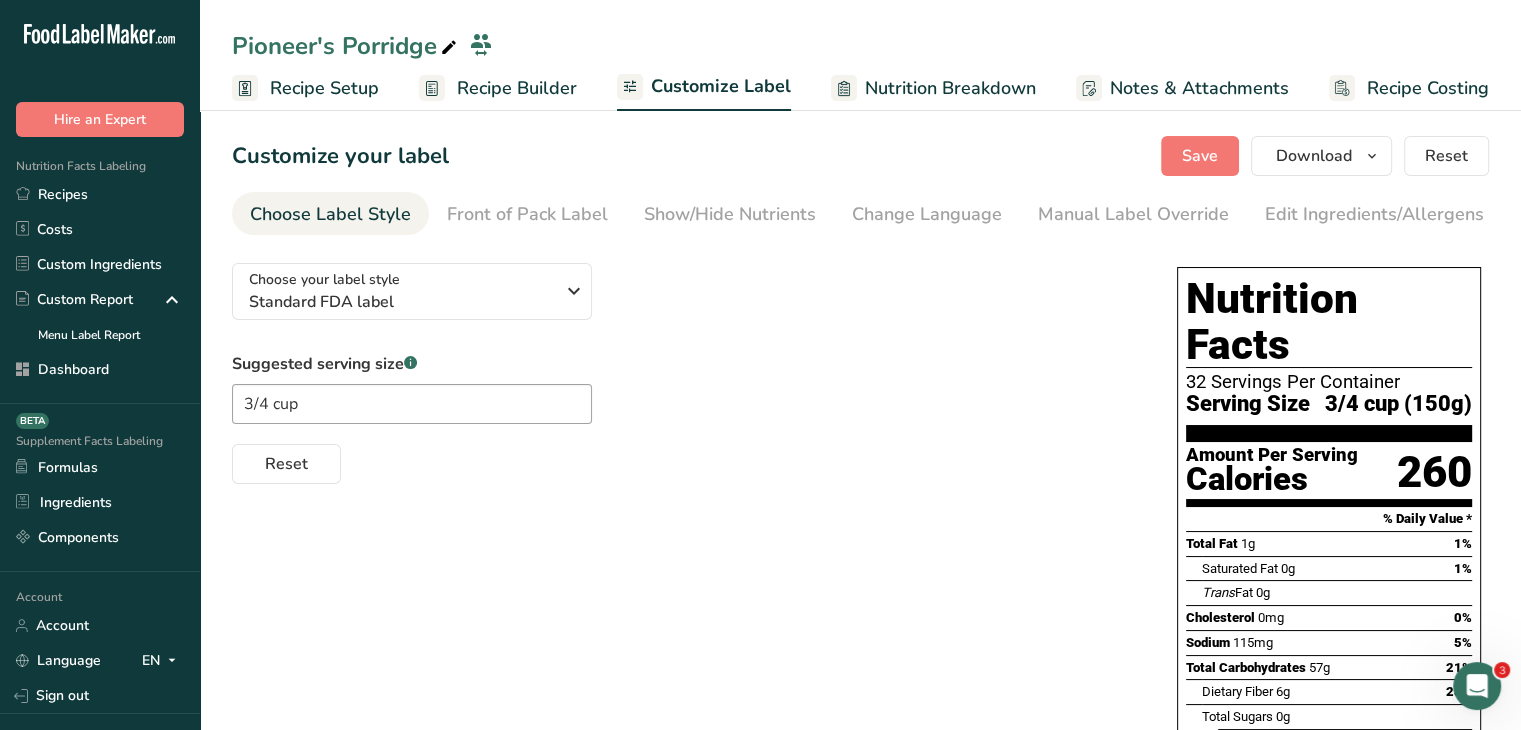 drag, startPoint x: 696, startPoint y: 345, endPoint x: 708, endPoint y: 189, distance: 156.46086 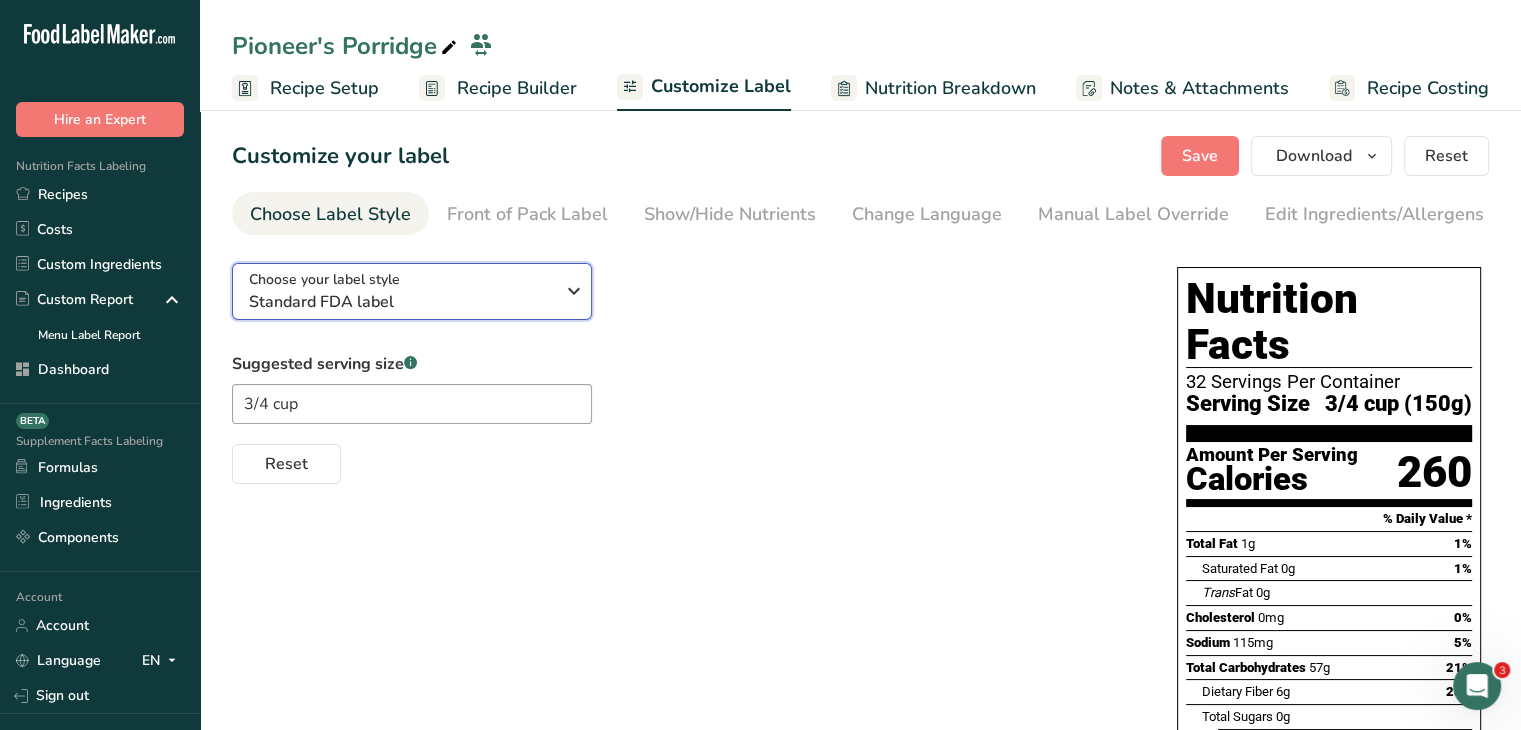click on "Choose your label style
Standard FDA label" at bounding box center [401, 291] 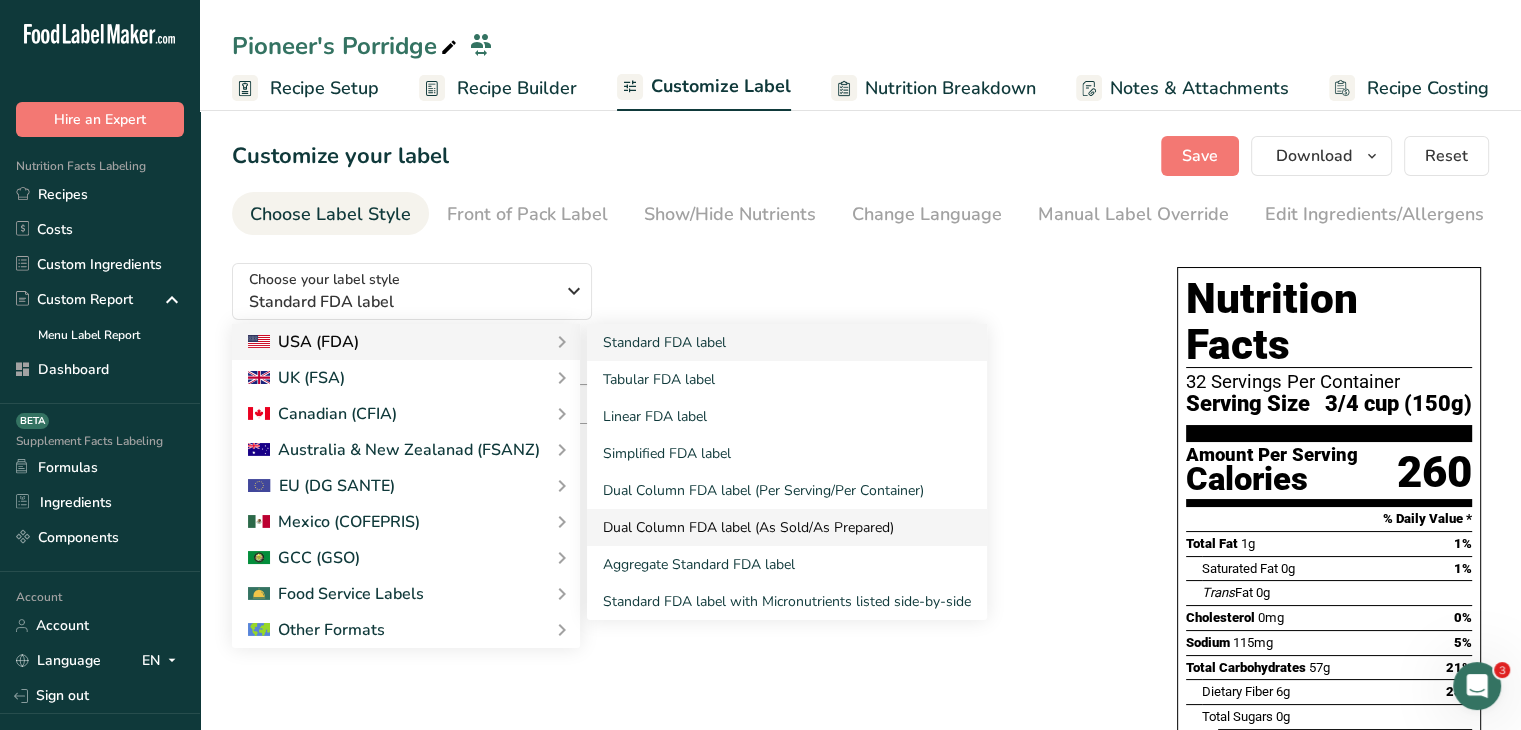 click on "Dual Column FDA label (As Sold/As Prepared)" at bounding box center (787, 527) 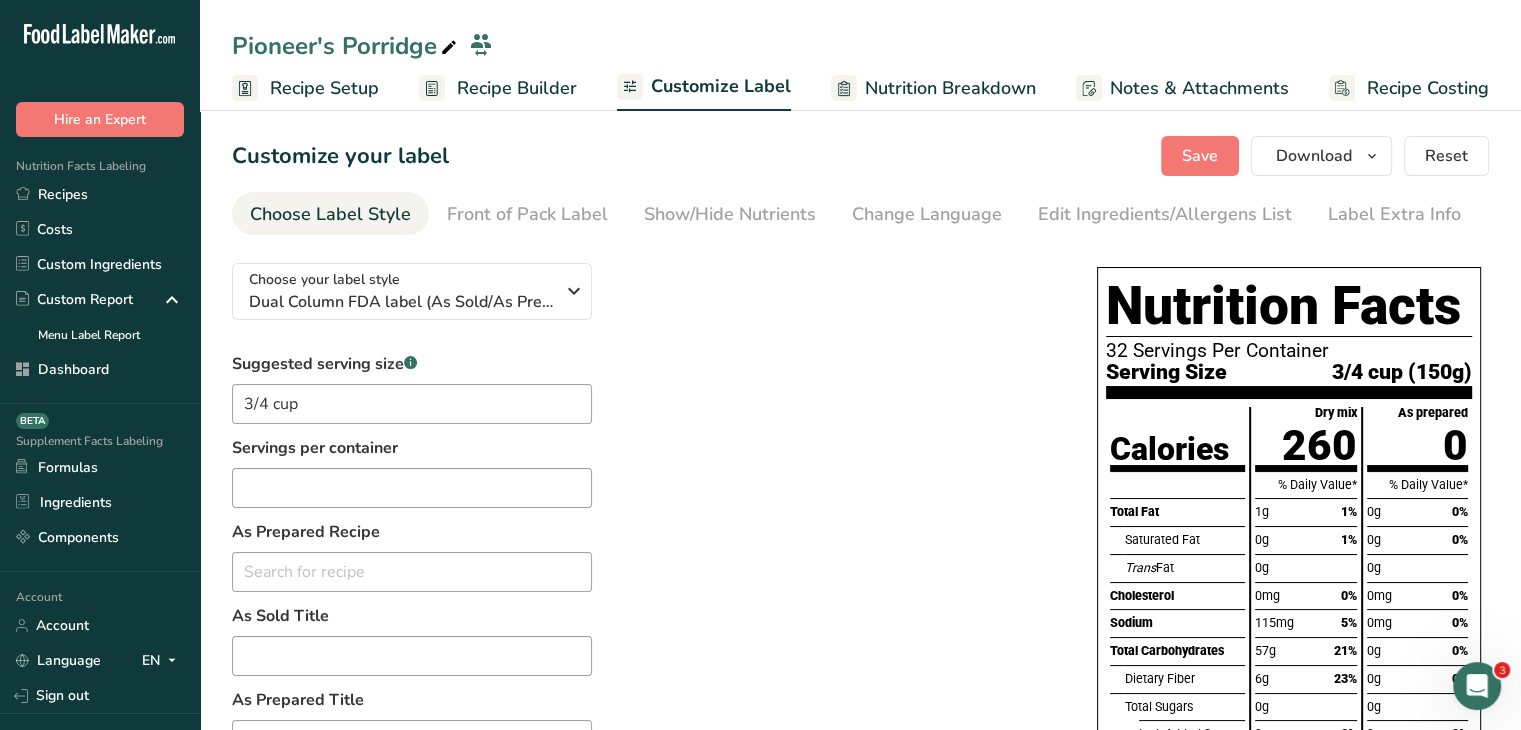 click on "260" at bounding box center [1319, 445] 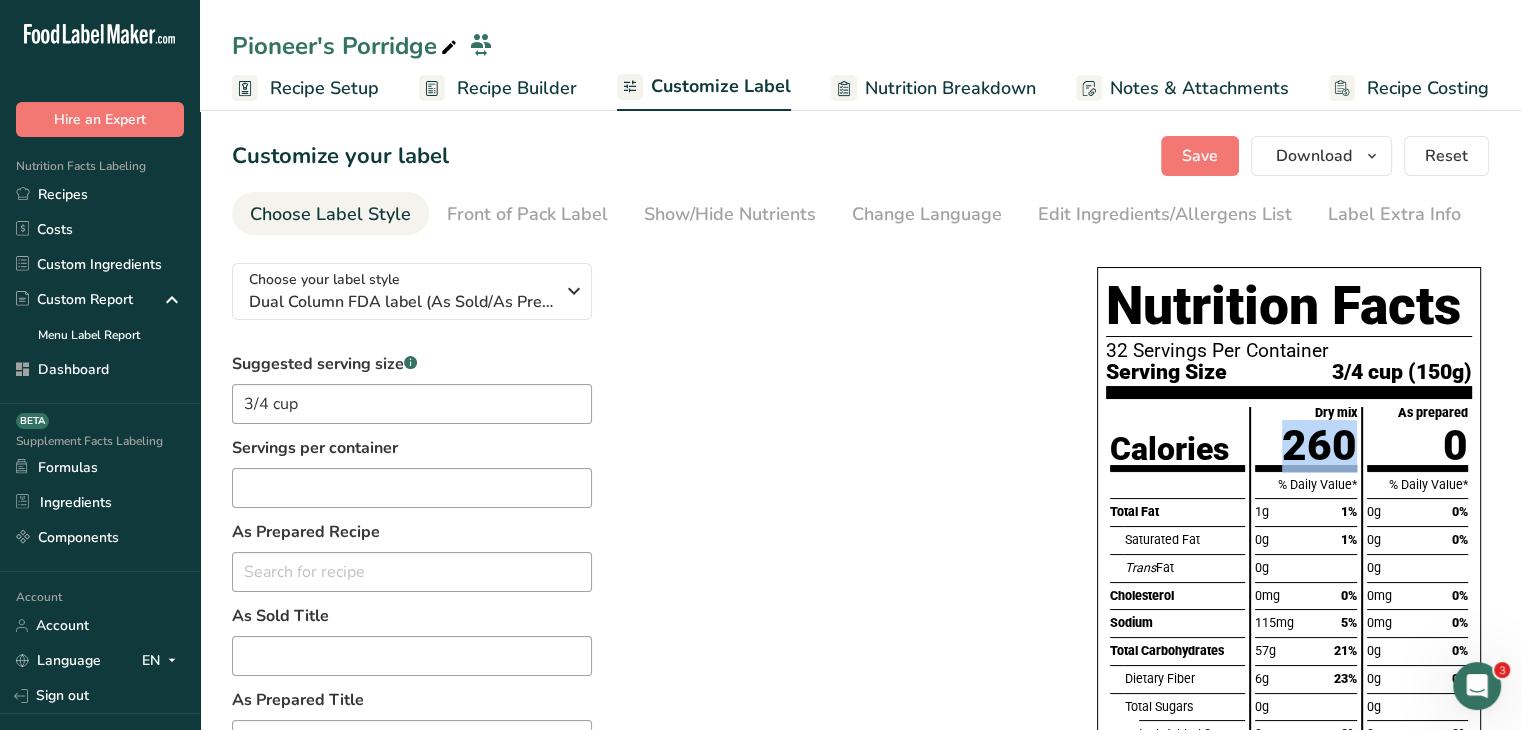 click on "260" at bounding box center (1319, 445) 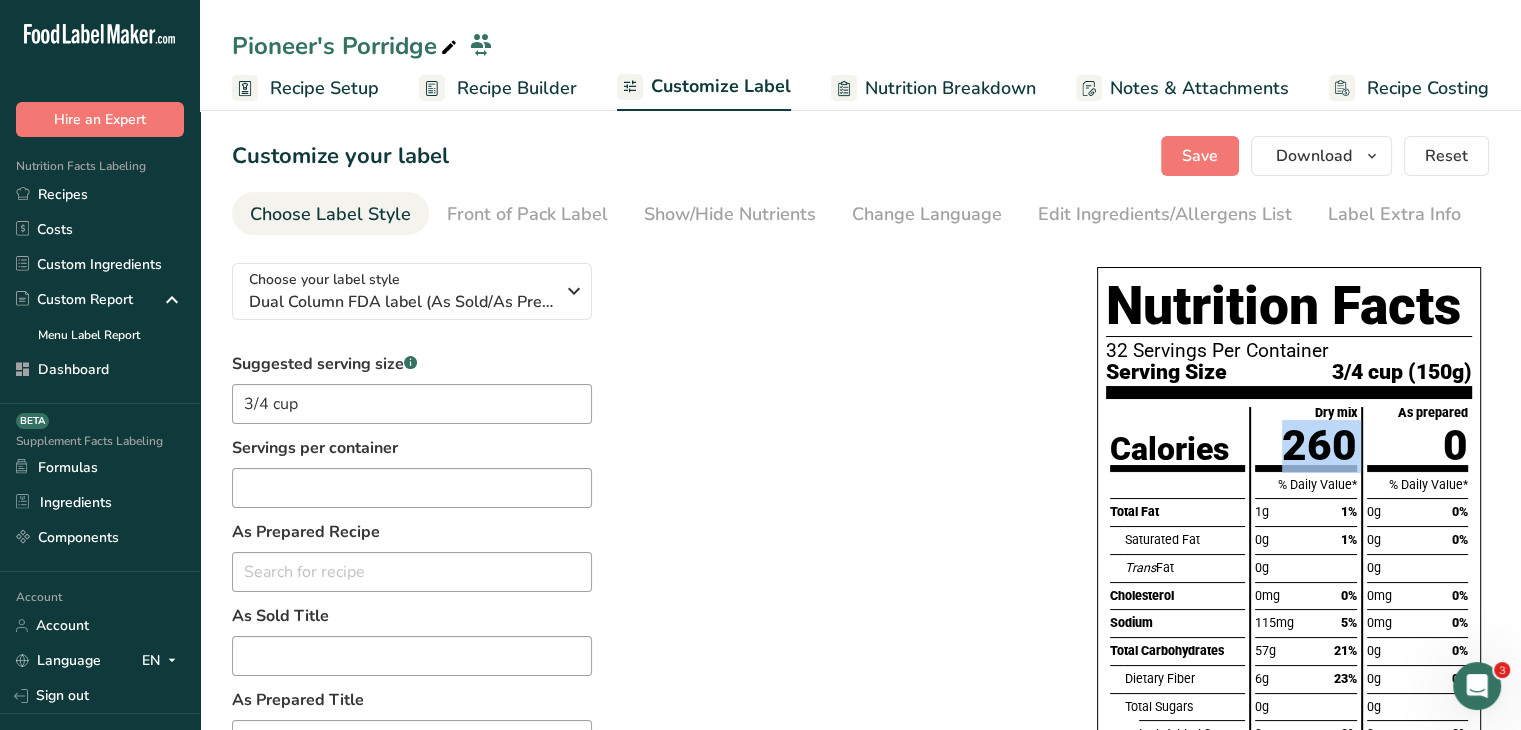 click on "260" at bounding box center (1319, 445) 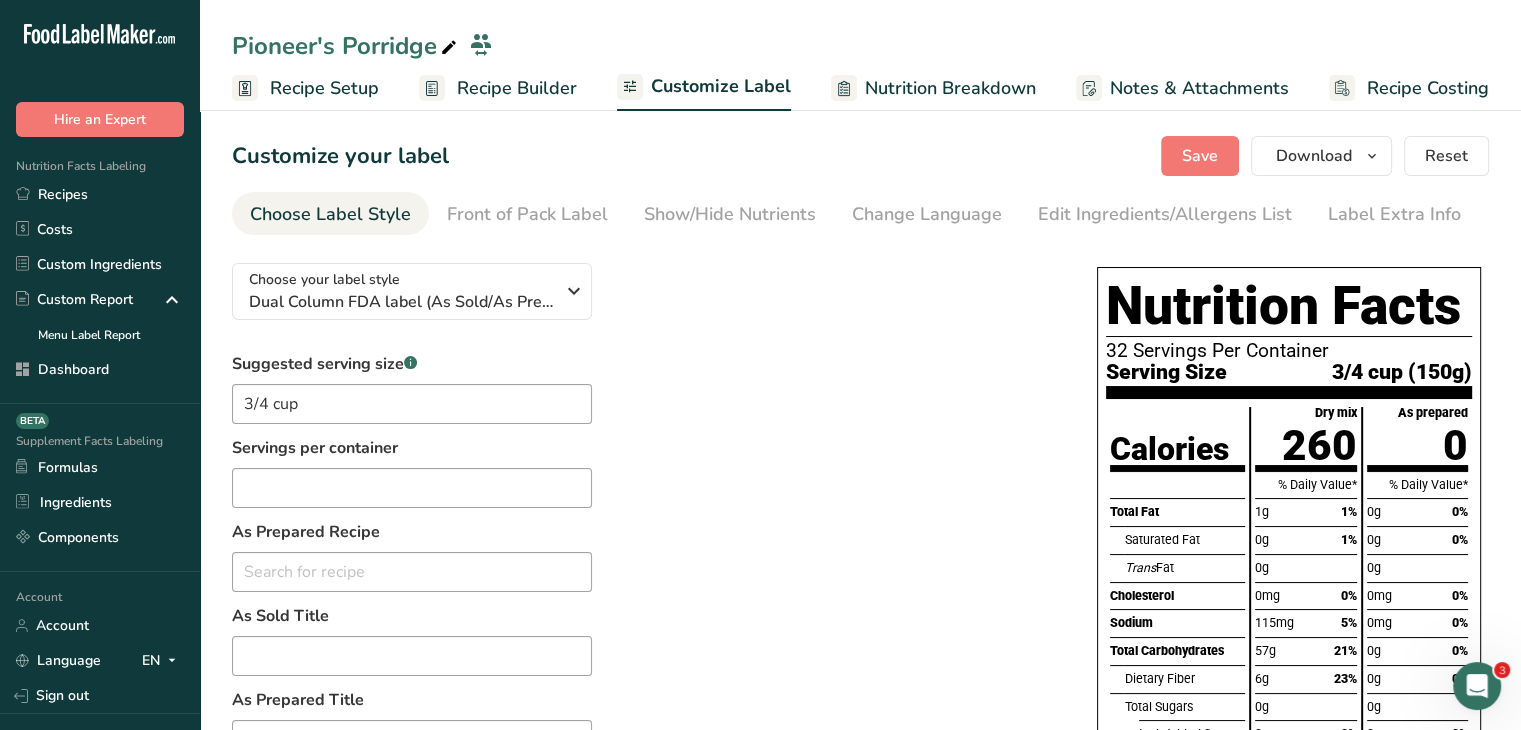 click on "Suggested serving size
.a-a{fill:#347362;}.b-a{fill:#fff;}.b-a{fill:#fff;}           3/4 cup
Servings per container
As Prepared Recipe  Popcorn Protein Pancakes   Popcorn Hazelnut Pancakes   Popcorn Whole Wheat Pancakes   Popcorn Oats Pancakes   Popcorn Almond Pancakes   Popcorn Original Pancakes   Blanched Red Without Skin   Blanched Gold With Skin   Blanched Gold Without Skin   Baked Russet with Skin.        As Sold Title   As Prepared Title
Reset" at bounding box center (644, 586) 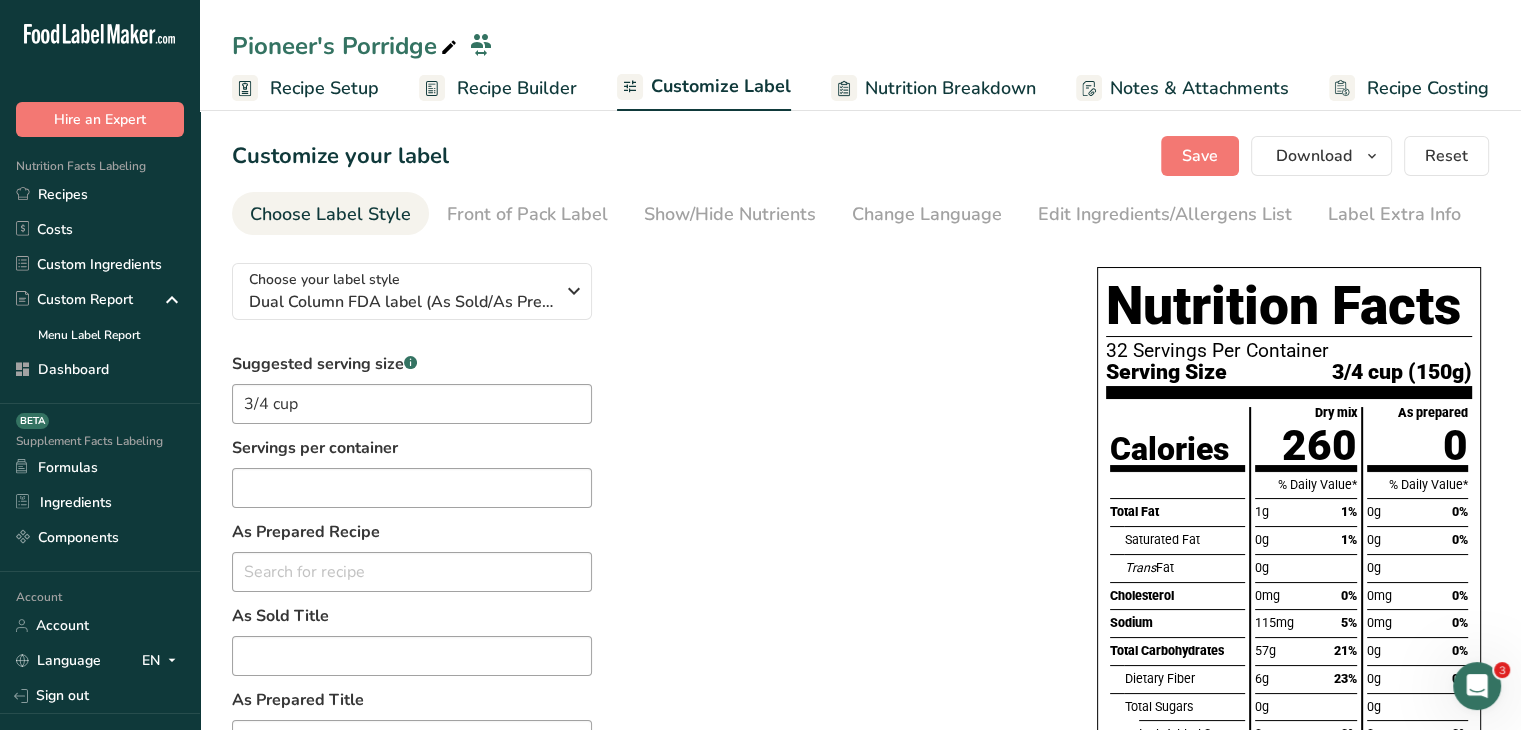 click on "As prepared
0" at bounding box center (1417, 438) 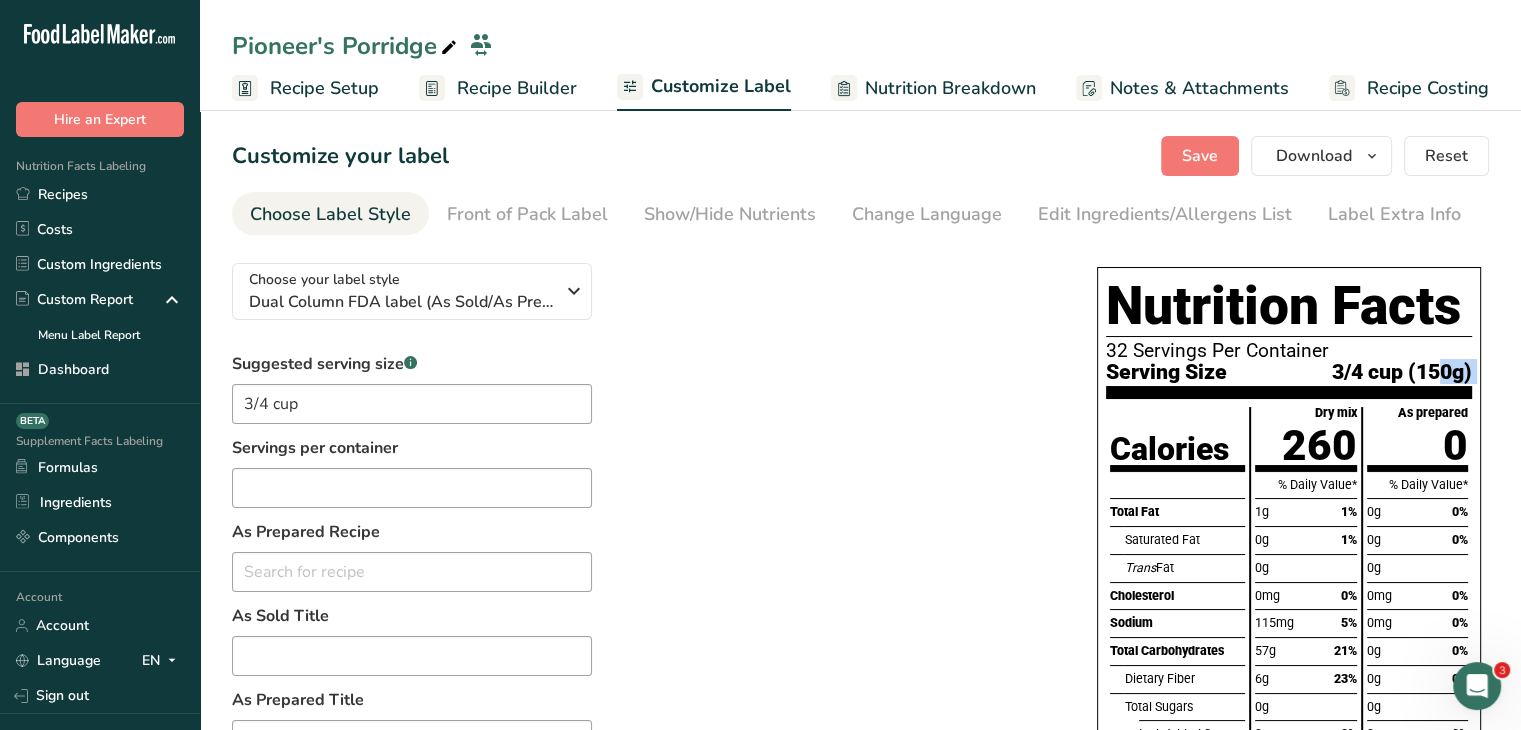 click on "3/4 cup (150g)" at bounding box center (1402, 371) 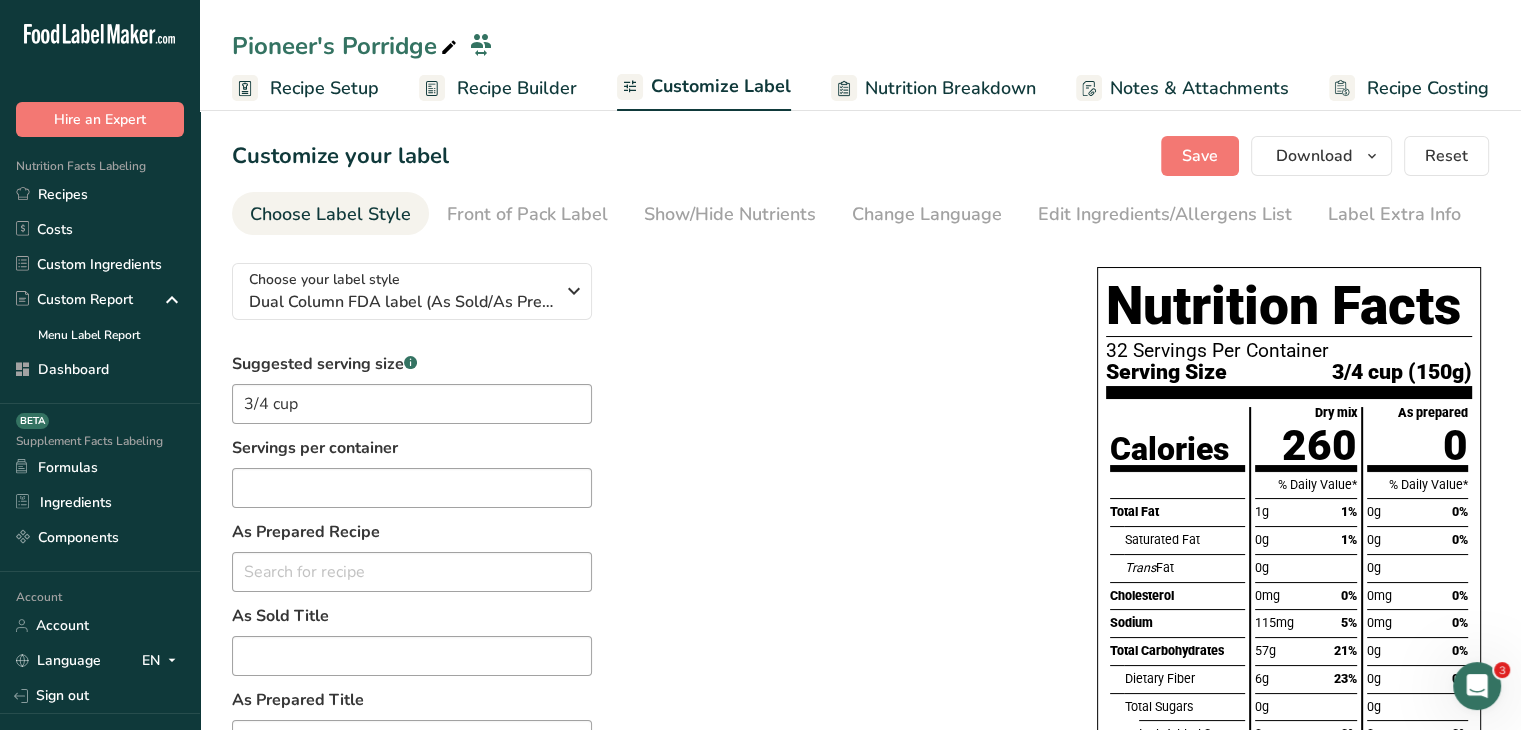 click on "0" at bounding box center (1455, 445) 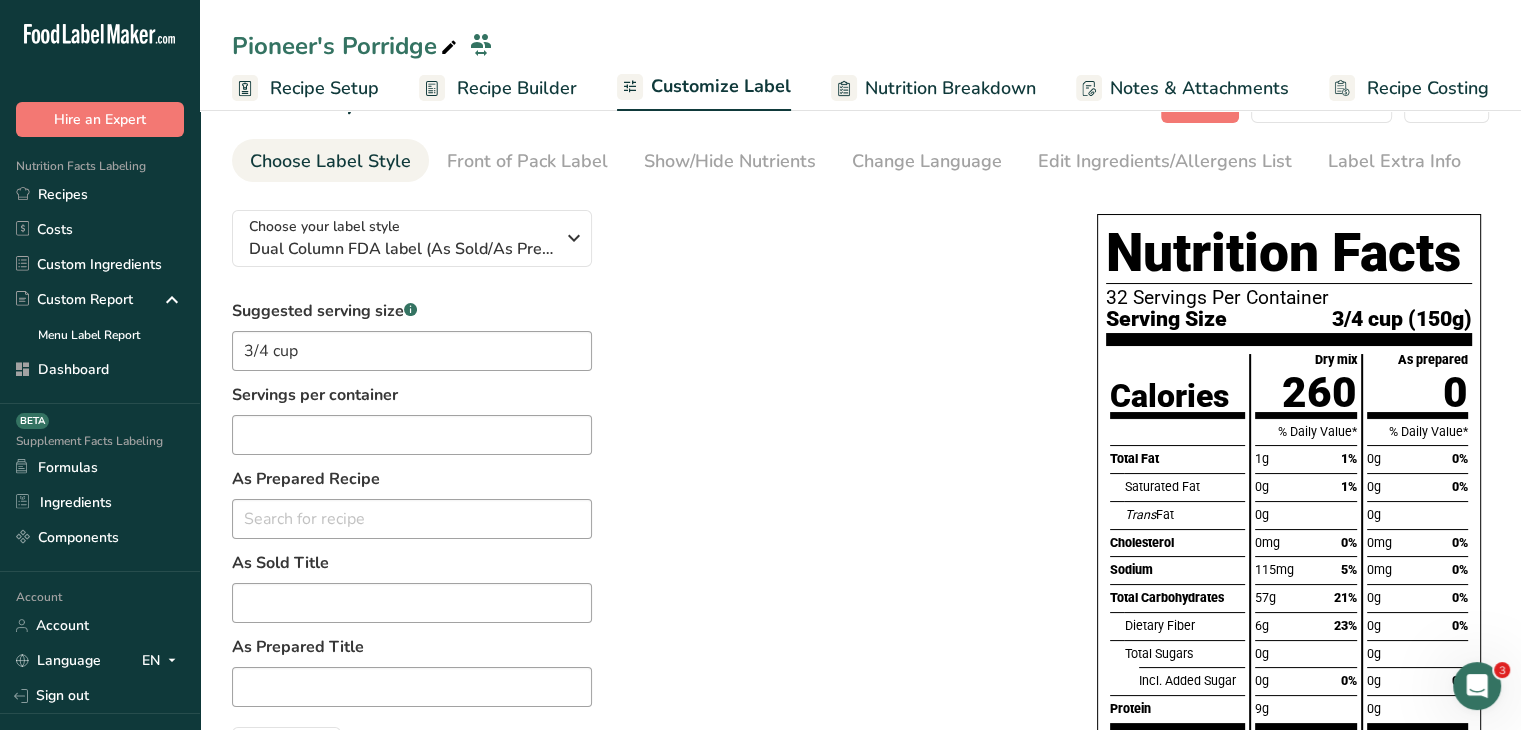 scroll, scrollTop: 100, scrollLeft: 0, axis: vertical 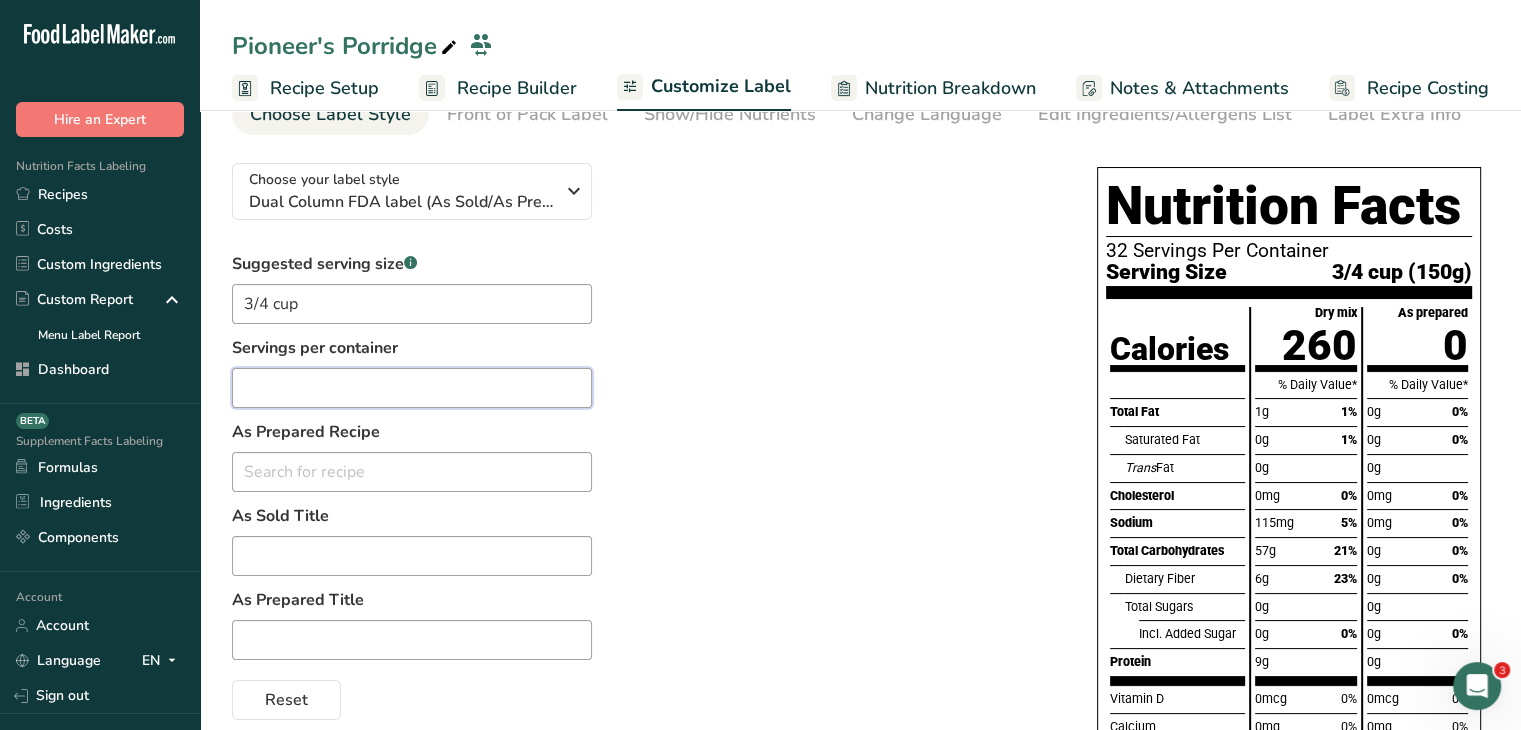 click at bounding box center [412, 388] 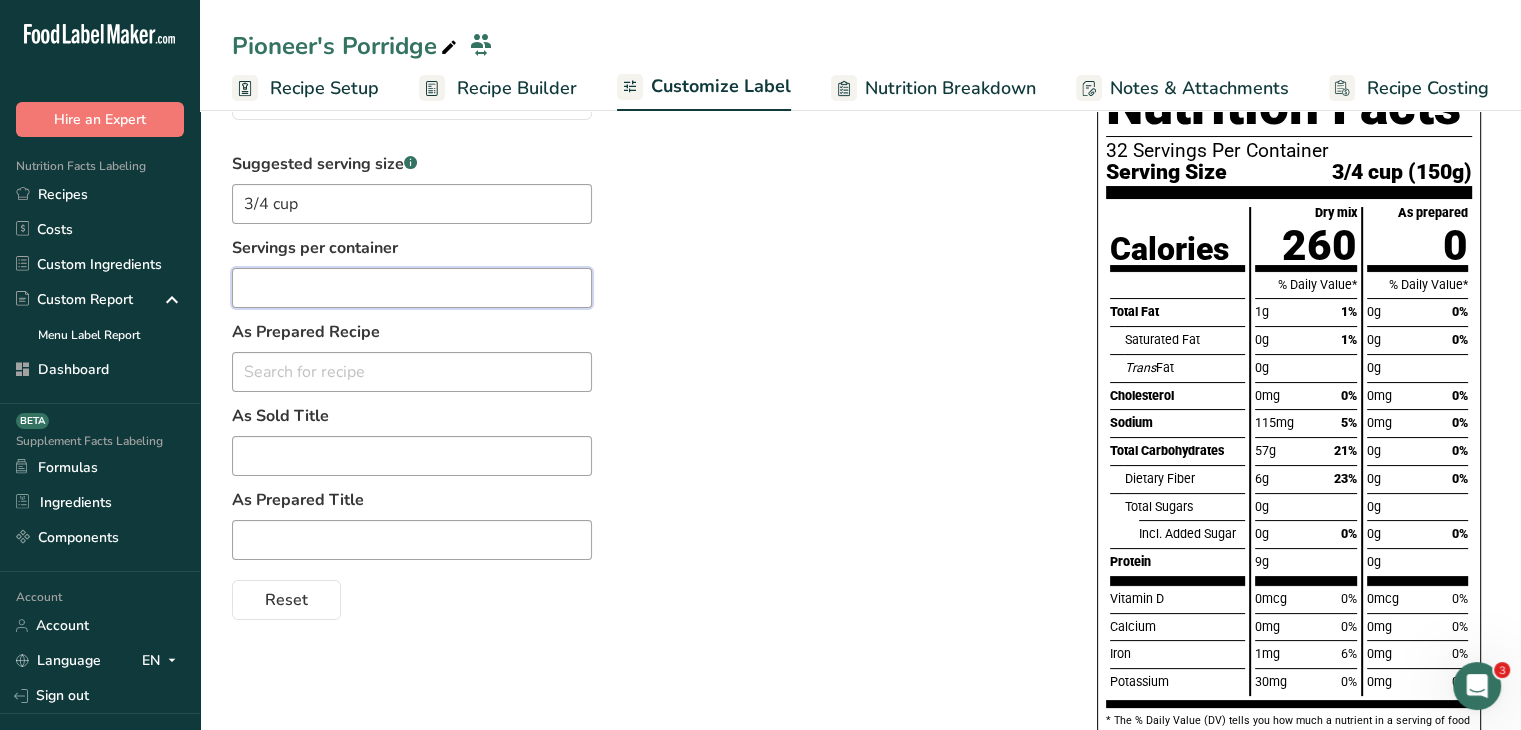 scroll, scrollTop: 100, scrollLeft: 0, axis: vertical 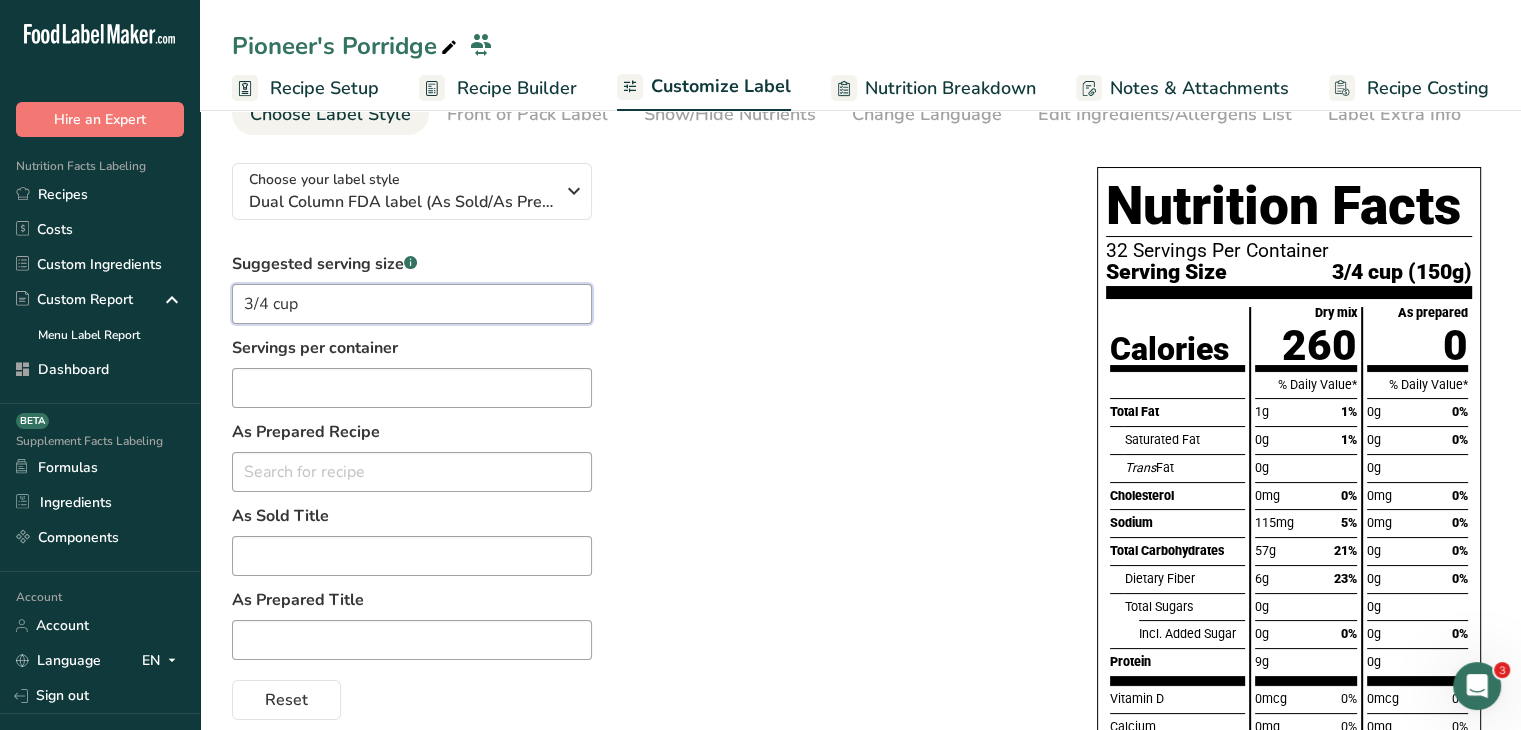 click on "3/4 cup" at bounding box center [412, 304] 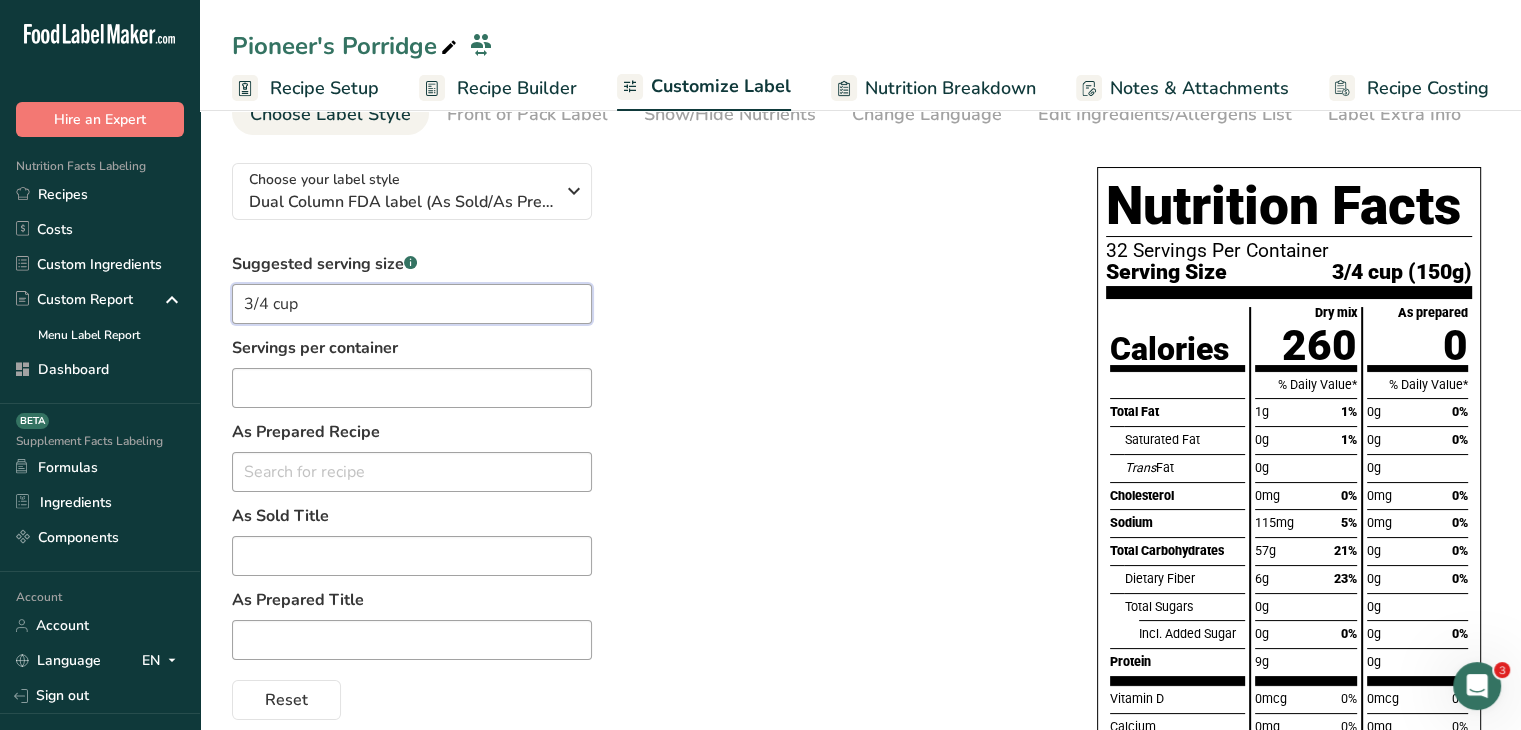 click on "3/4 cup" at bounding box center [412, 304] 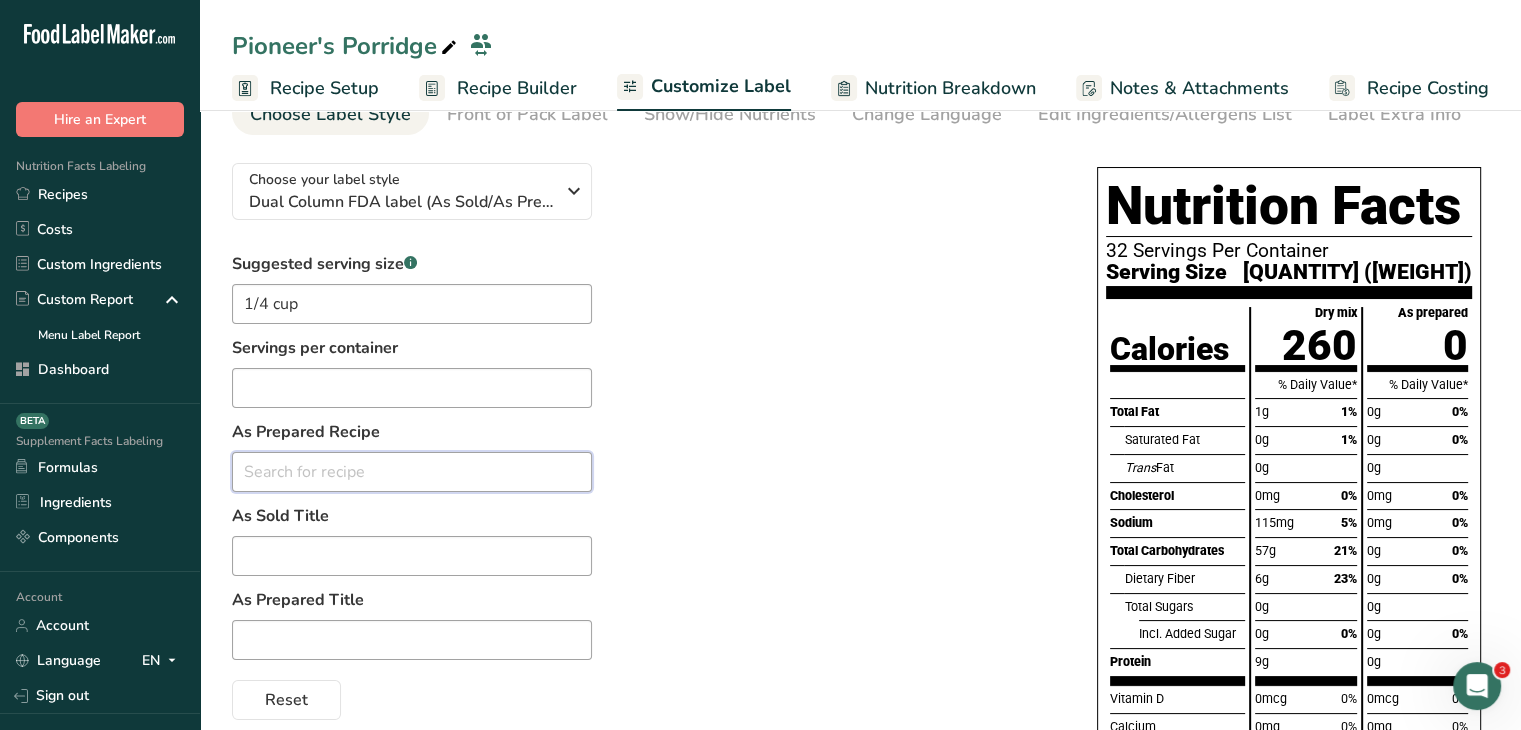 click at bounding box center (412, 472) 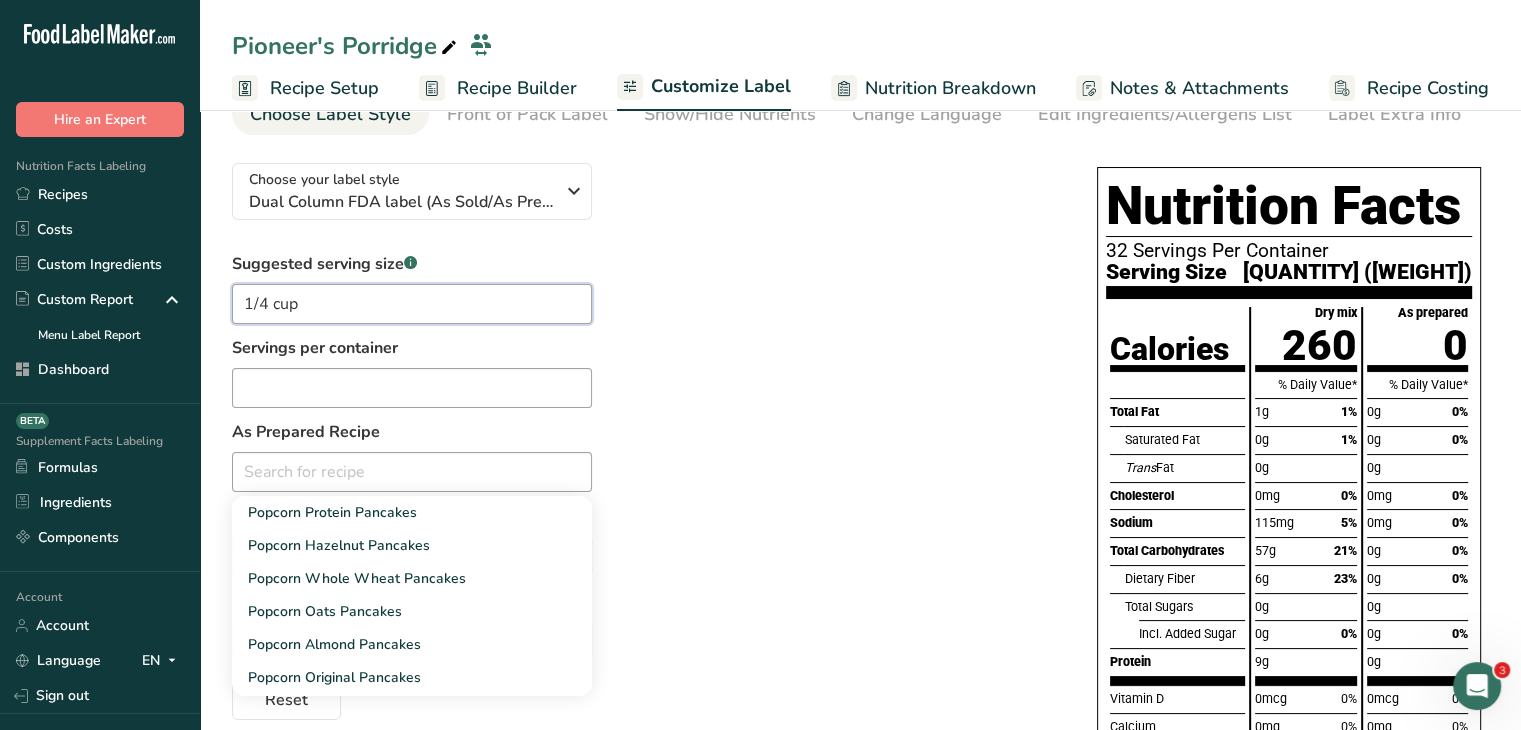 click on "1/4 cup" at bounding box center (412, 304) 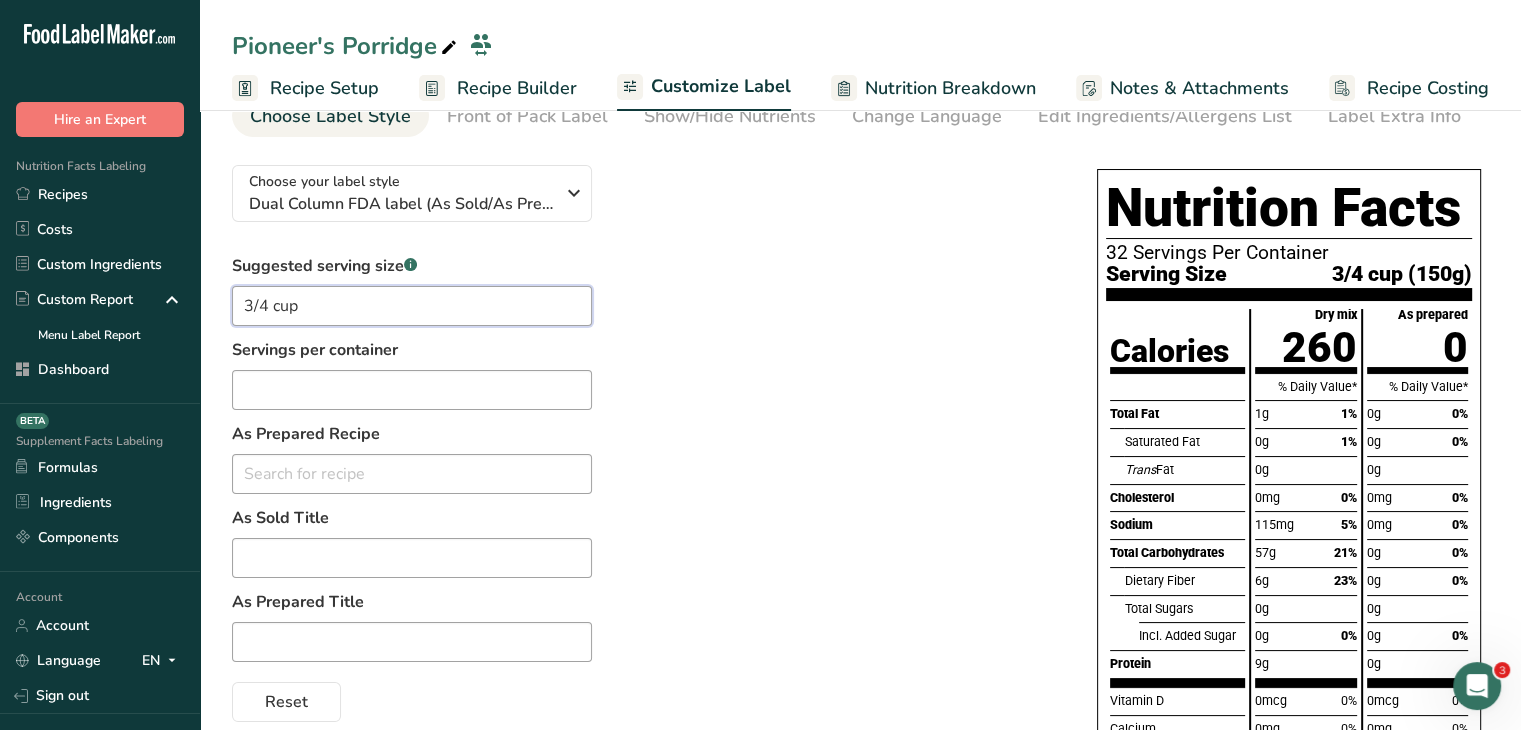 scroll, scrollTop: 34, scrollLeft: 0, axis: vertical 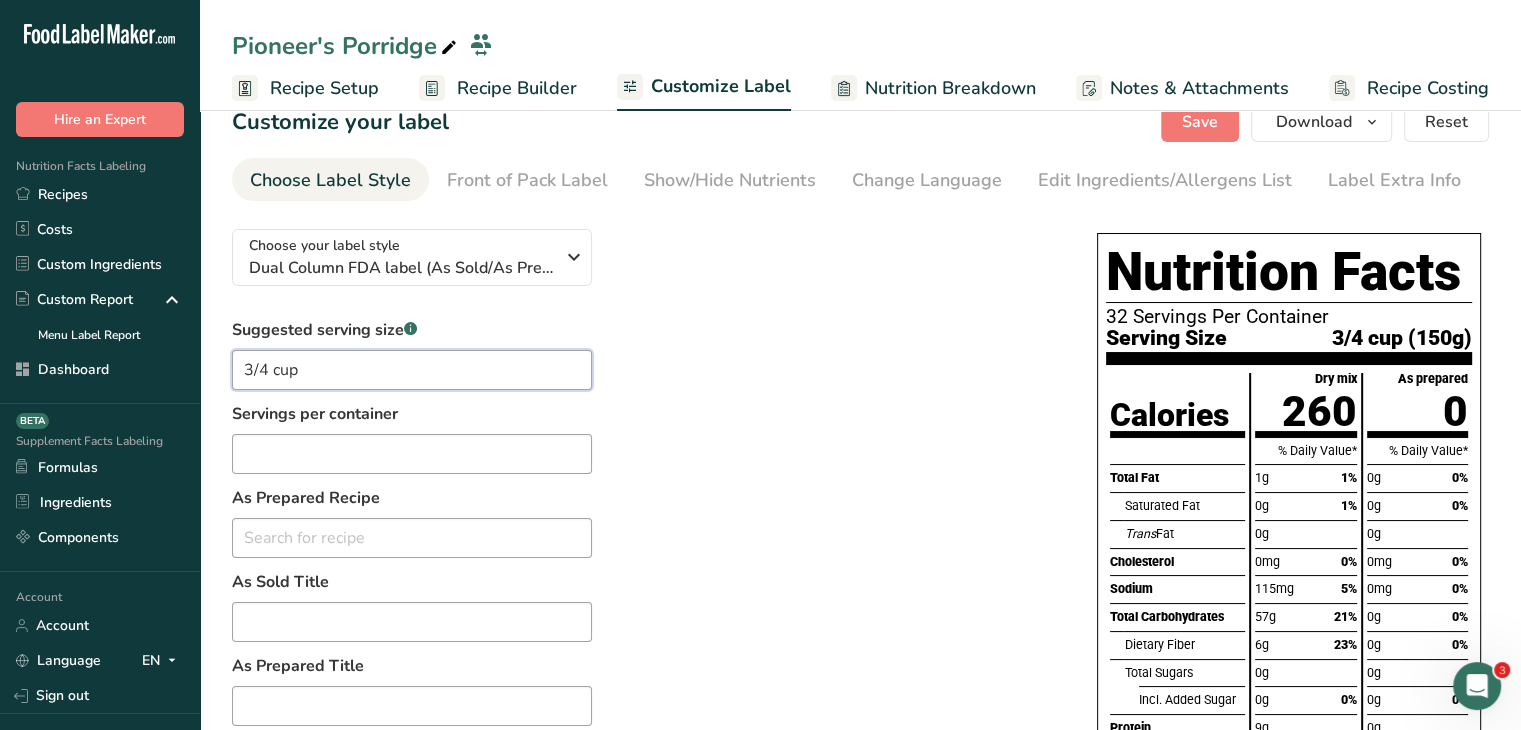 type on "3/4 cup" 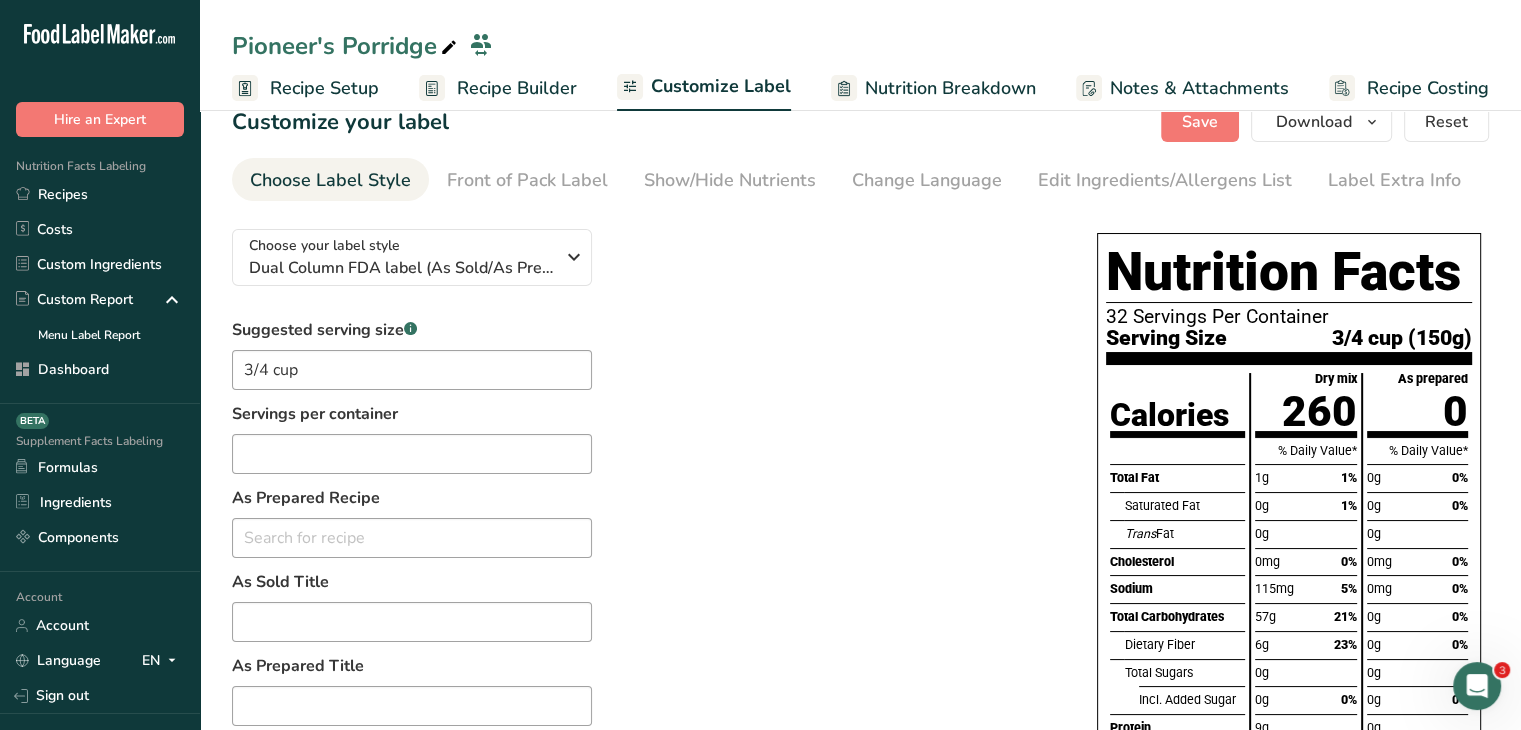 scroll, scrollTop: 0, scrollLeft: 0, axis: both 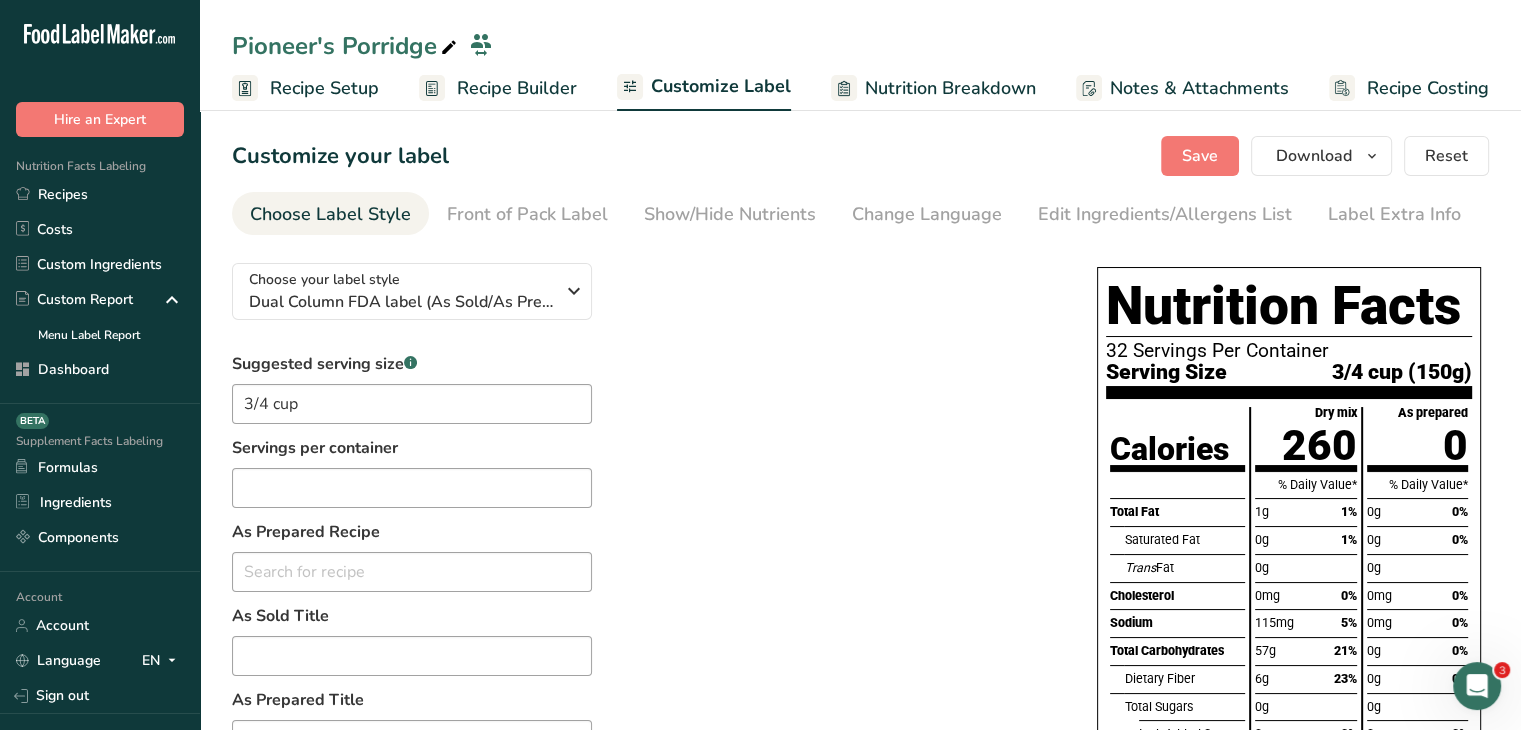 click on "Suggested serving size
.a-a{fill:#347362;}.b-a{fill:#fff;}.b-a{fill:#fff;}           3/4 cup
Servings per container
As Prepared Recipe  Popcorn Protein Pancakes   Popcorn Hazelnut Pancakes   Popcorn Whole Wheat Pancakes   Popcorn Oats Pancakes   Popcorn Almond Pancakes   Popcorn Original Pancakes   Blanched Red Without Skin   Blanched Gold With Skin   Blanched Gold Without Skin   Baked Russet with Skin.        As Sold Title   As Prepared Title
Reset" at bounding box center (644, 586) 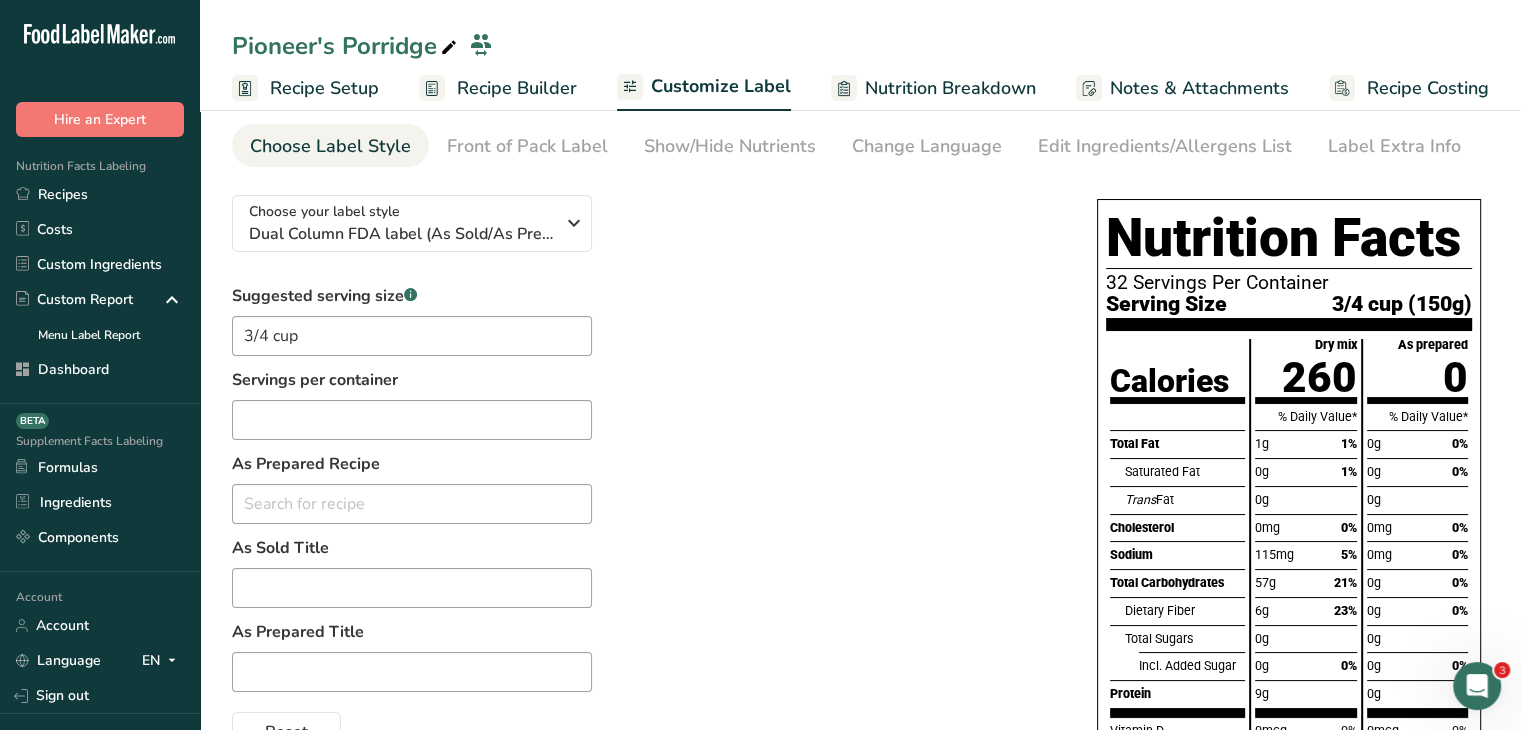 scroll, scrollTop: 200, scrollLeft: 0, axis: vertical 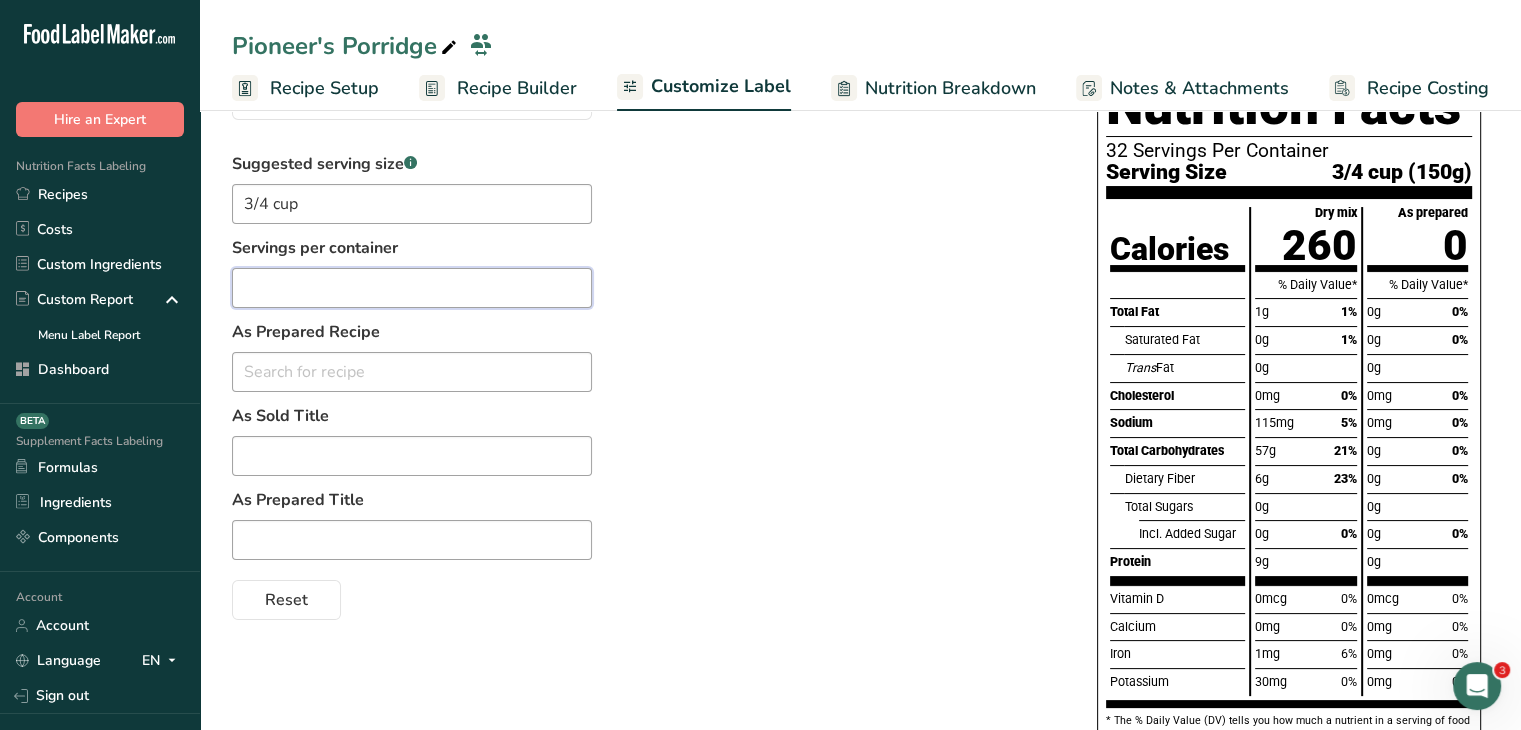 click at bounding box center [412, 288] 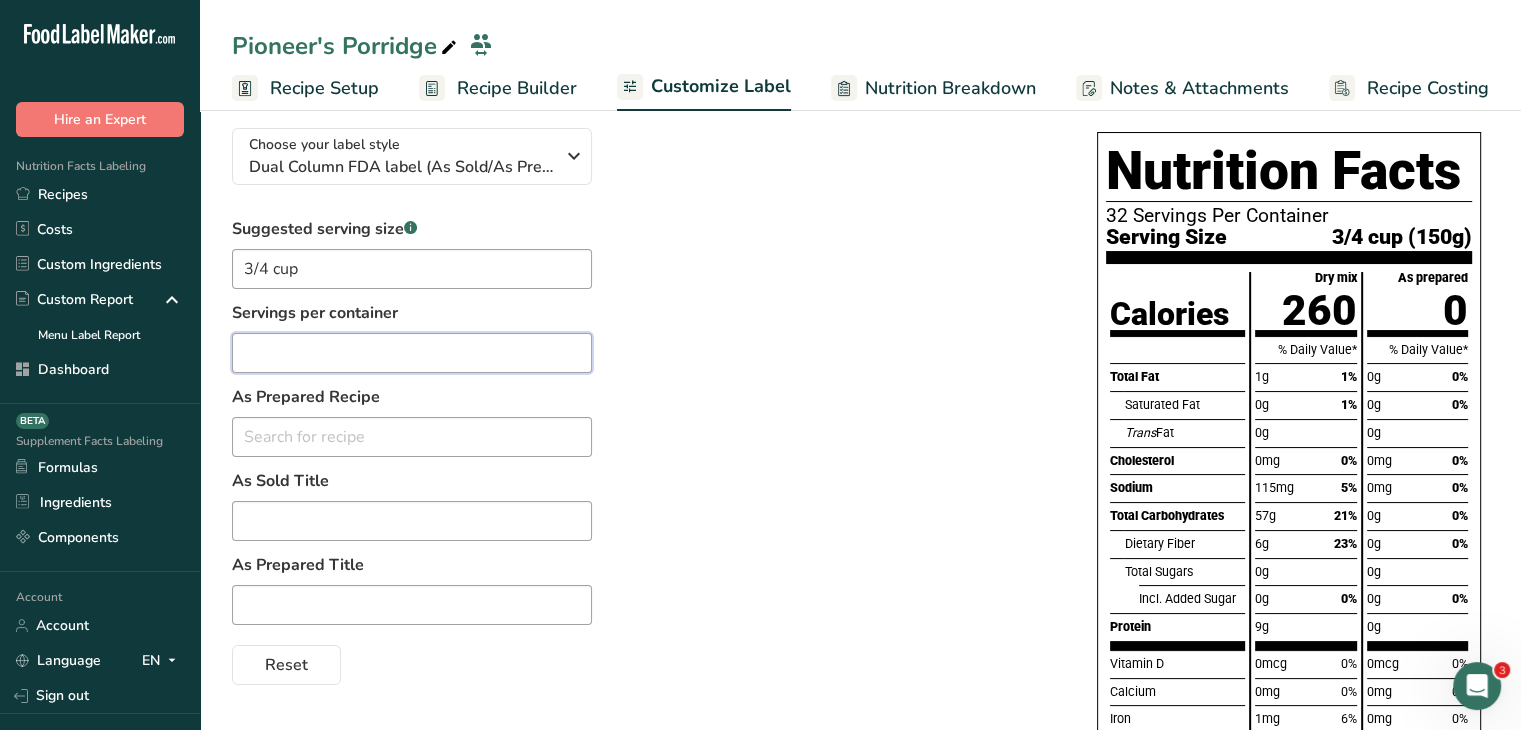 scroll, scrollTop: 100, scrollLeft: 0, axis: vertical 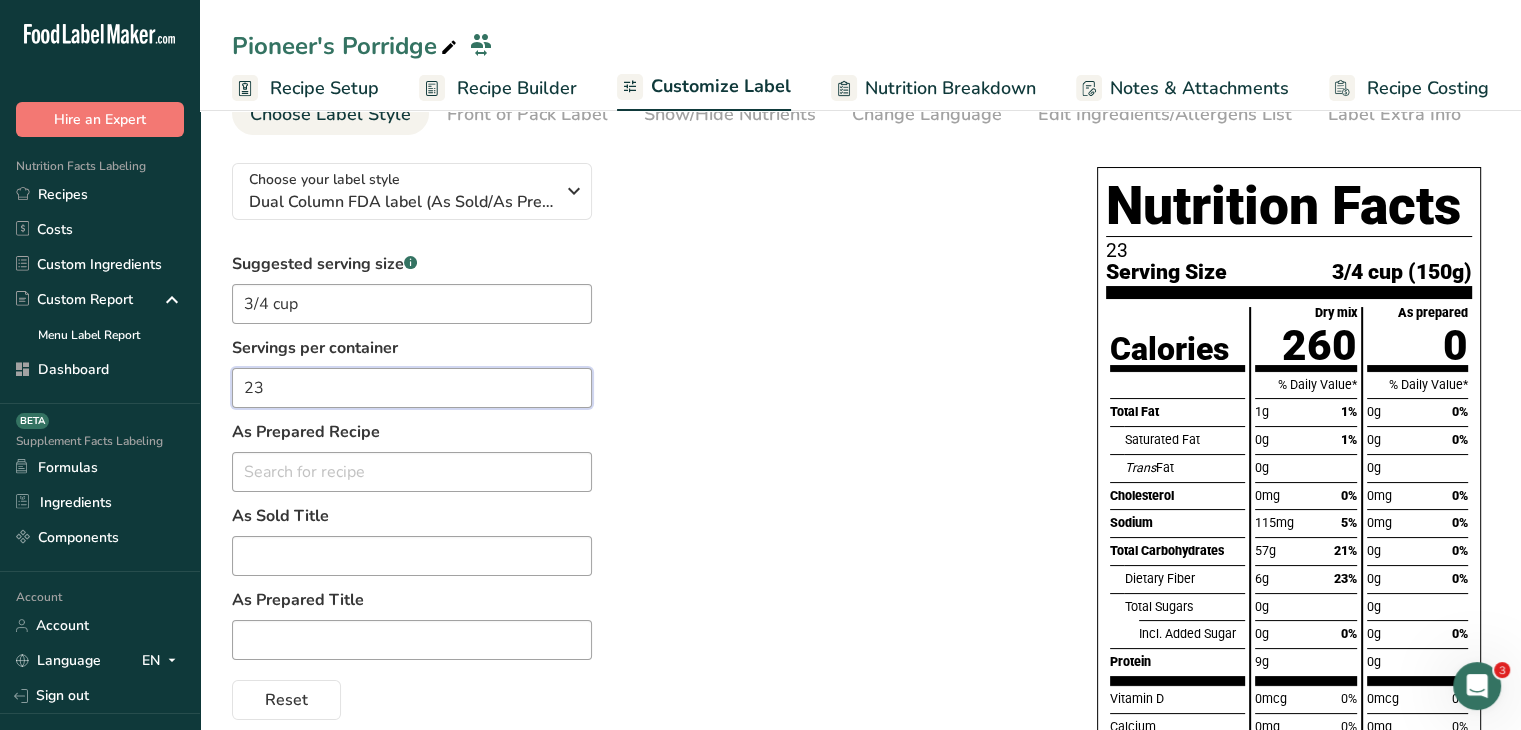 type on "2" 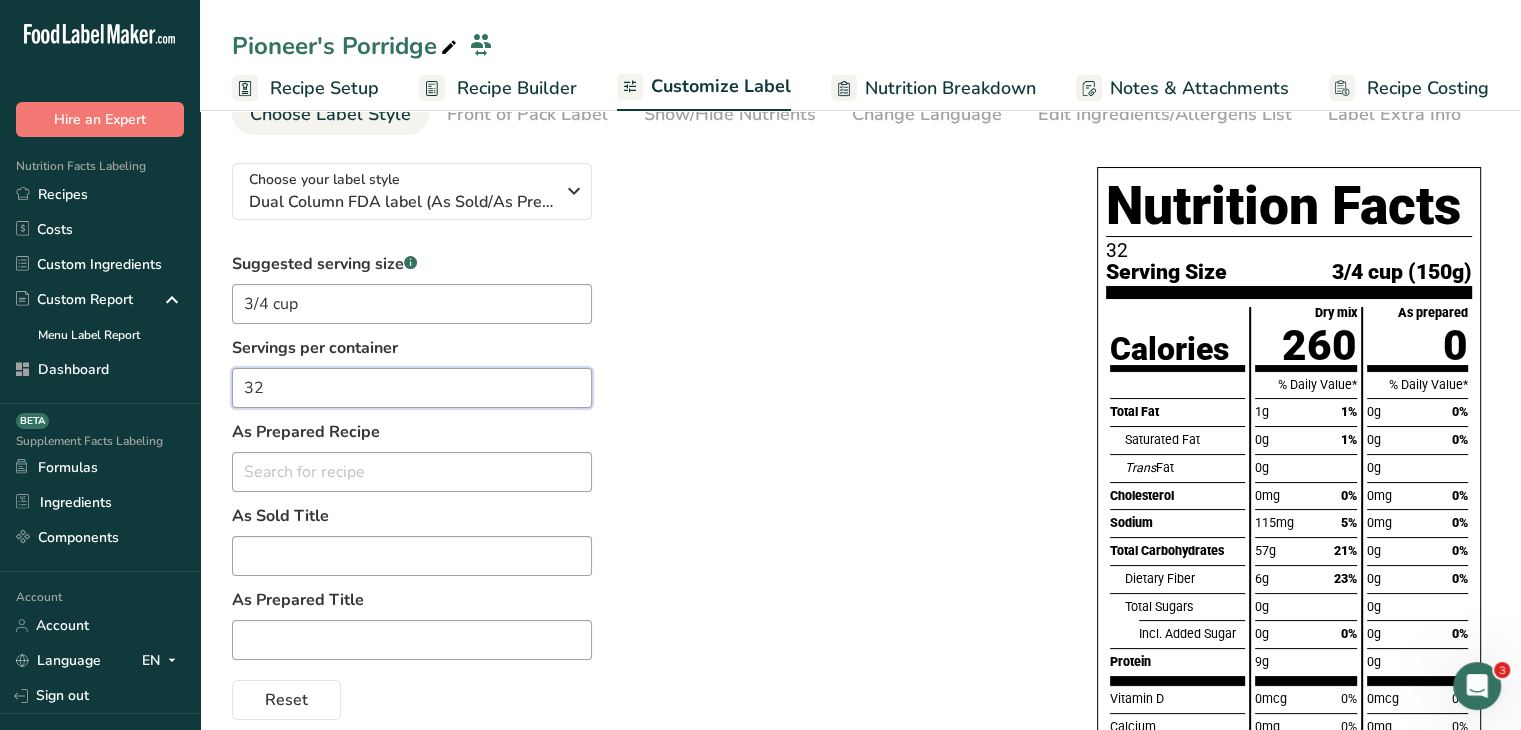 type on "3" 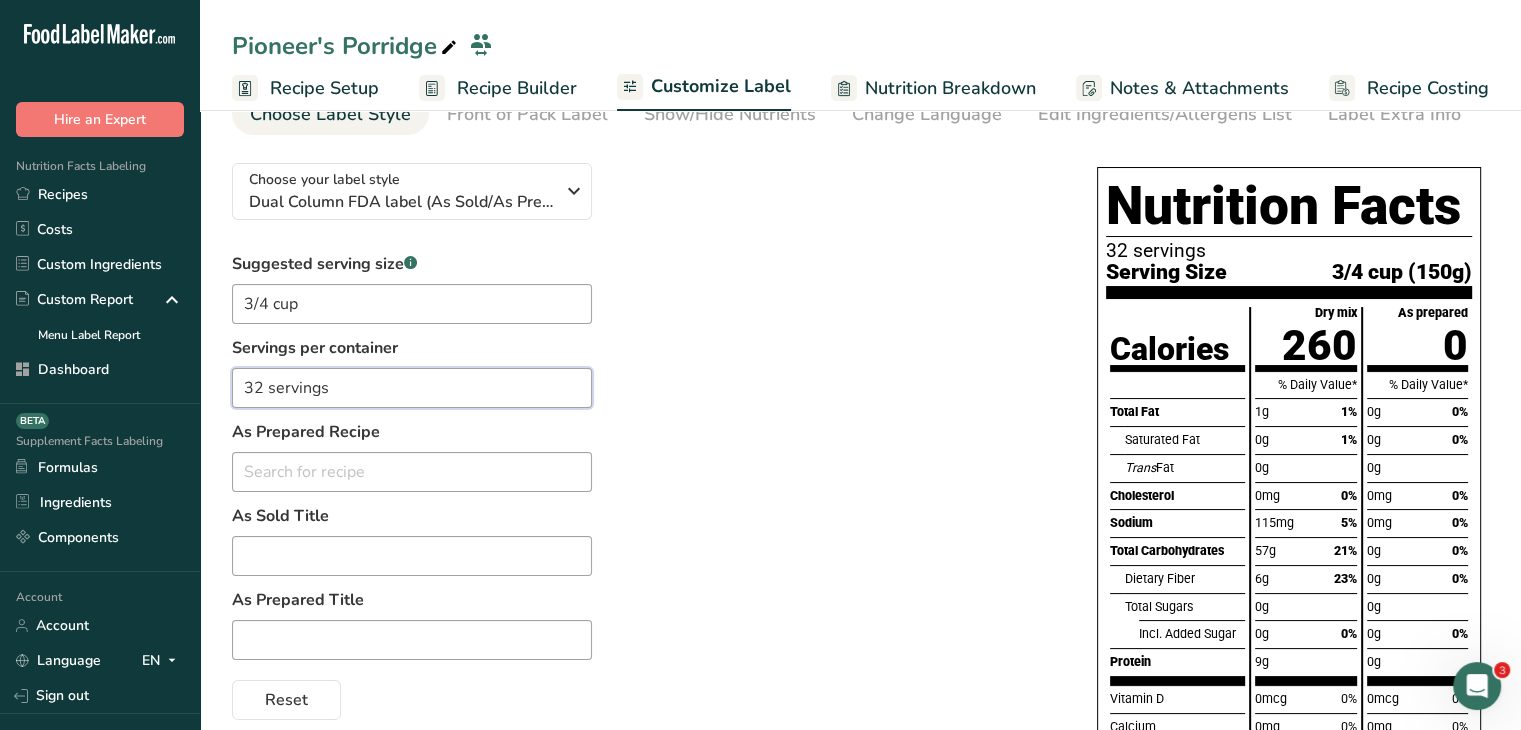 type on "32 servings" 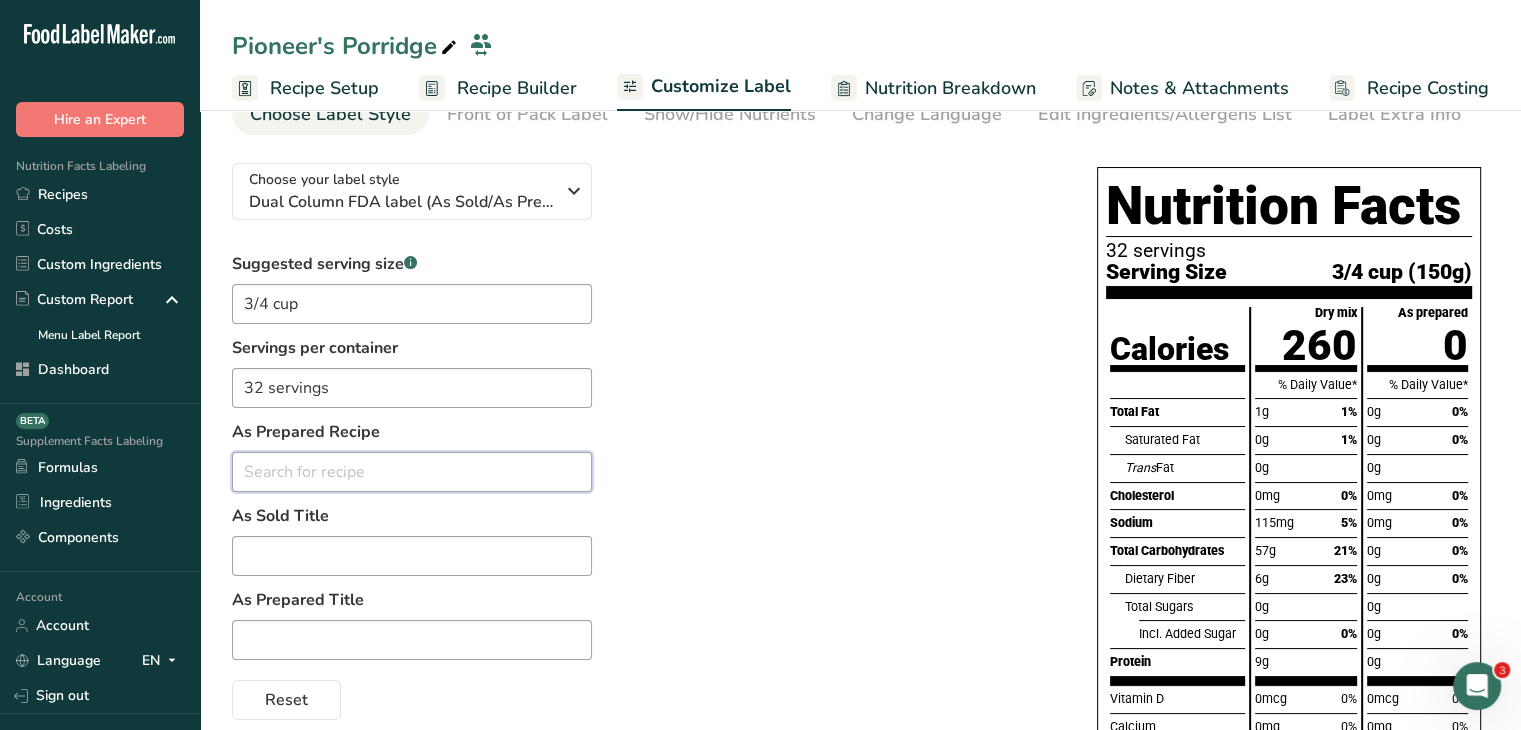 click at bounding box center (412, 472) 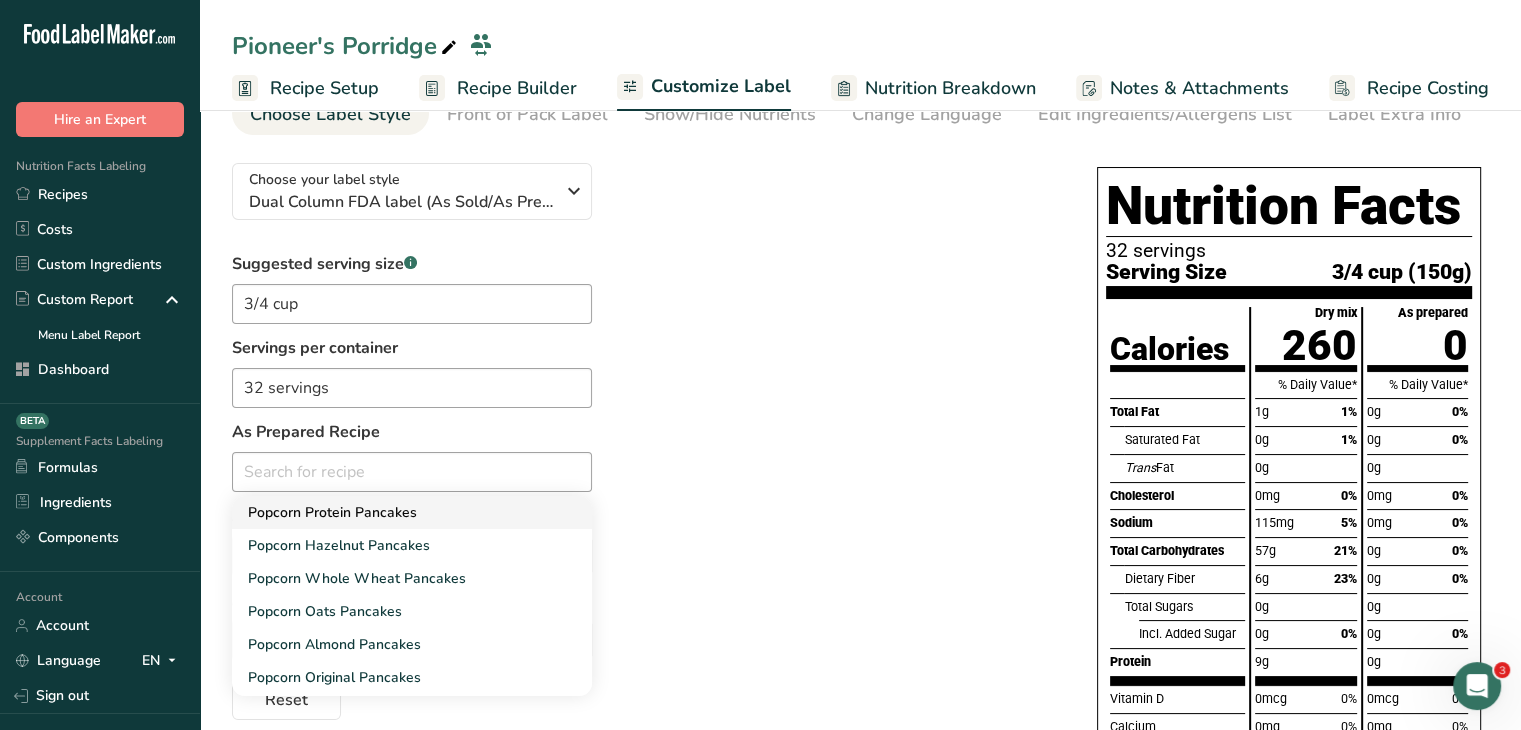 click on "Popcorn Protein Pancakes" at bounding box center (332, 512) 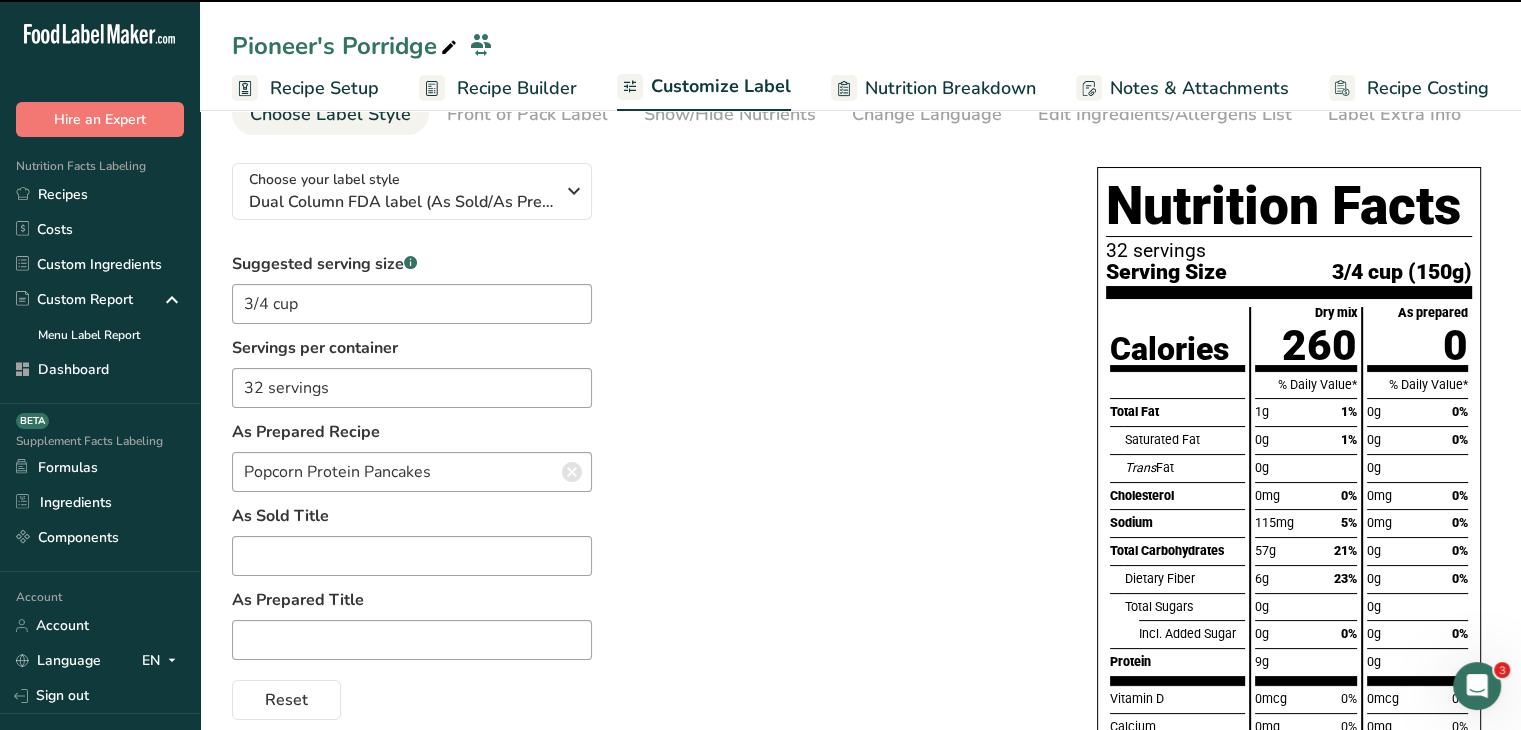 click at bounding box center (572, 472) 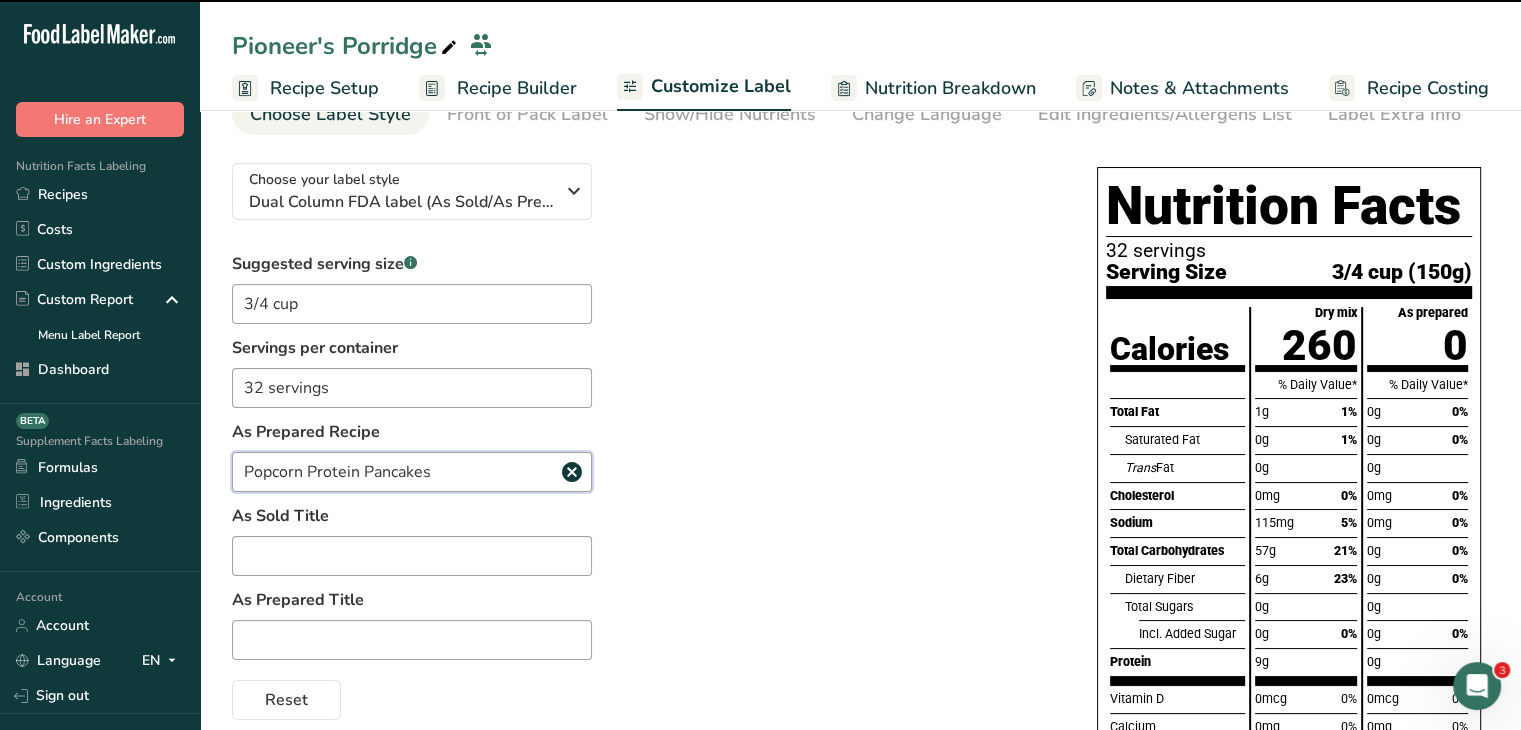 type 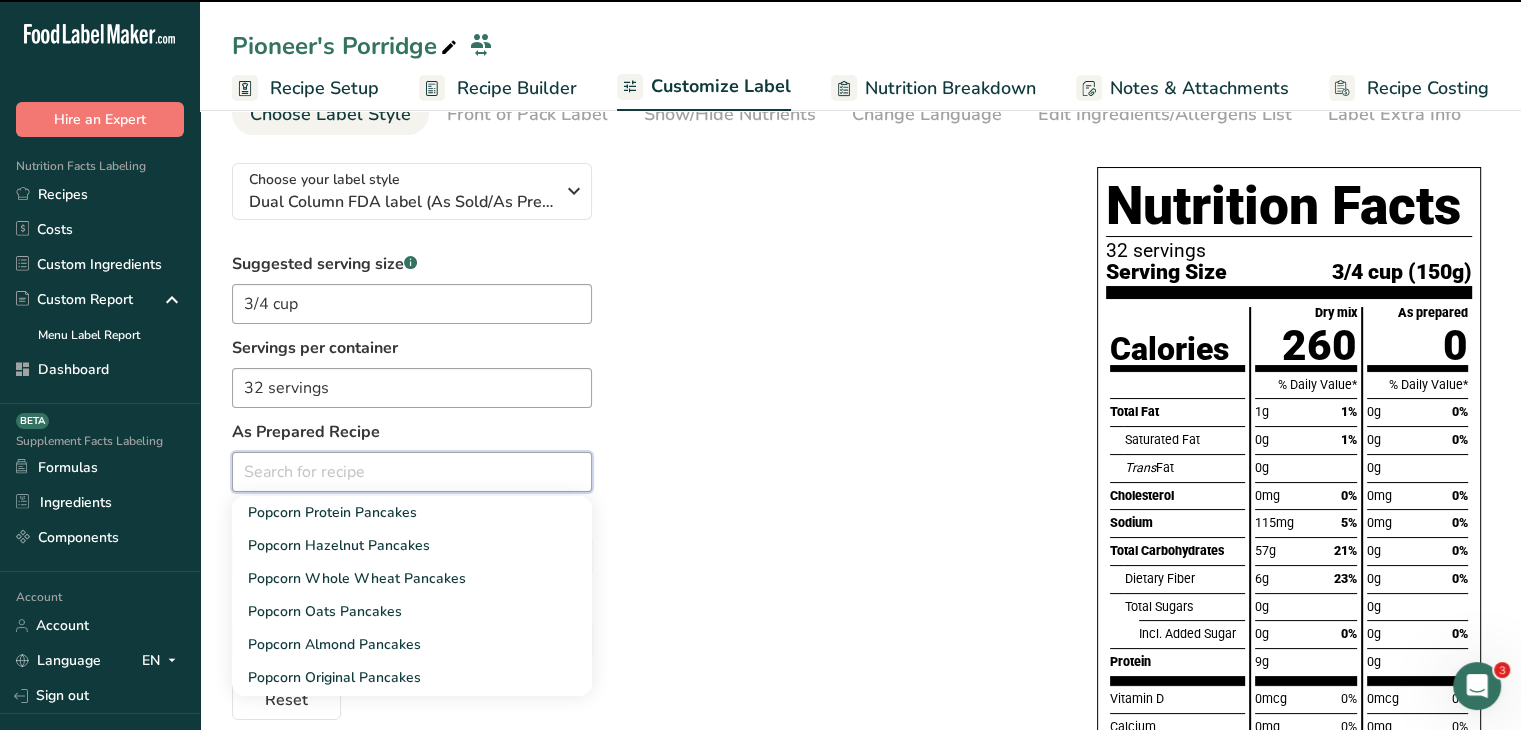 click at bounding box center [412, 472] 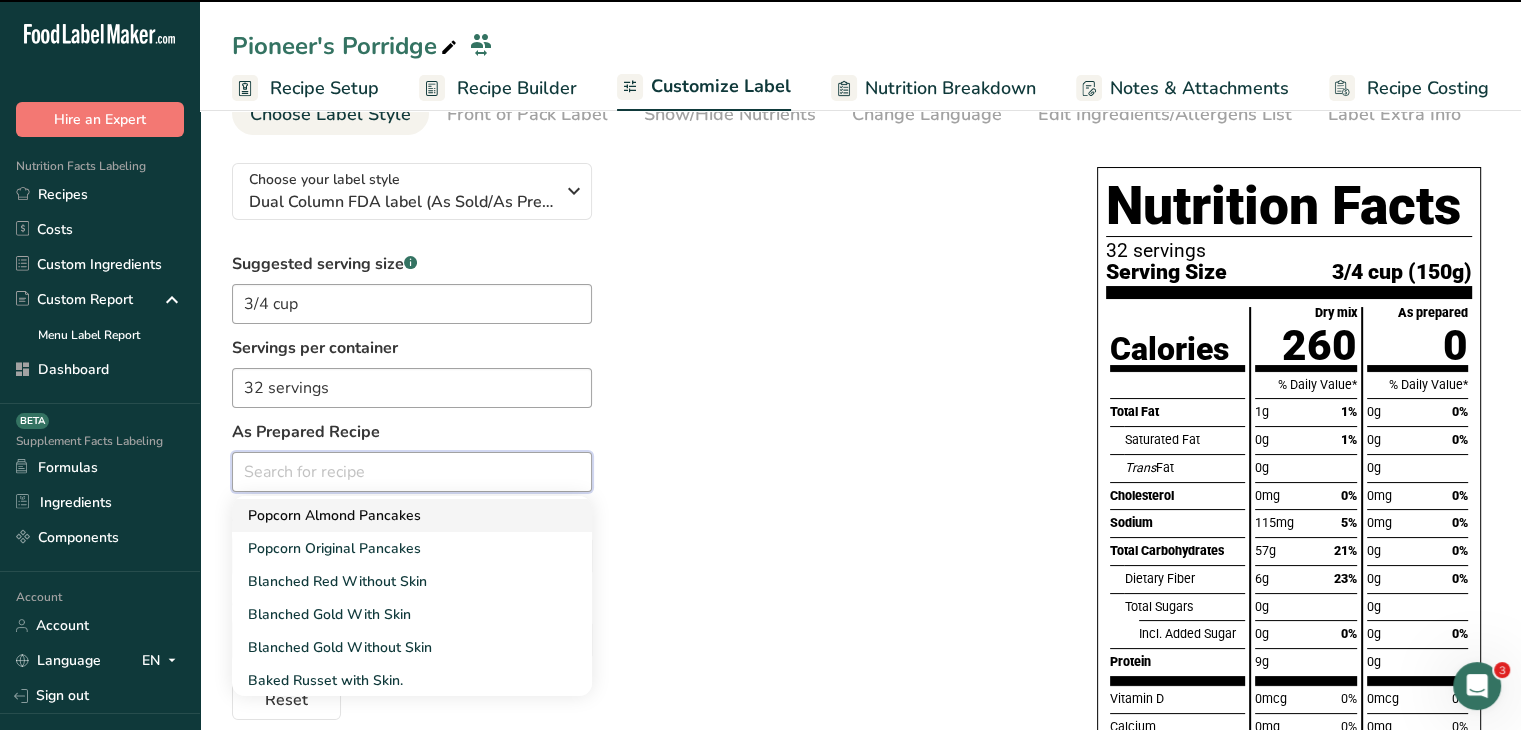 scroll, scrollTop: 130, scrollLeft: 0, axis: vertical 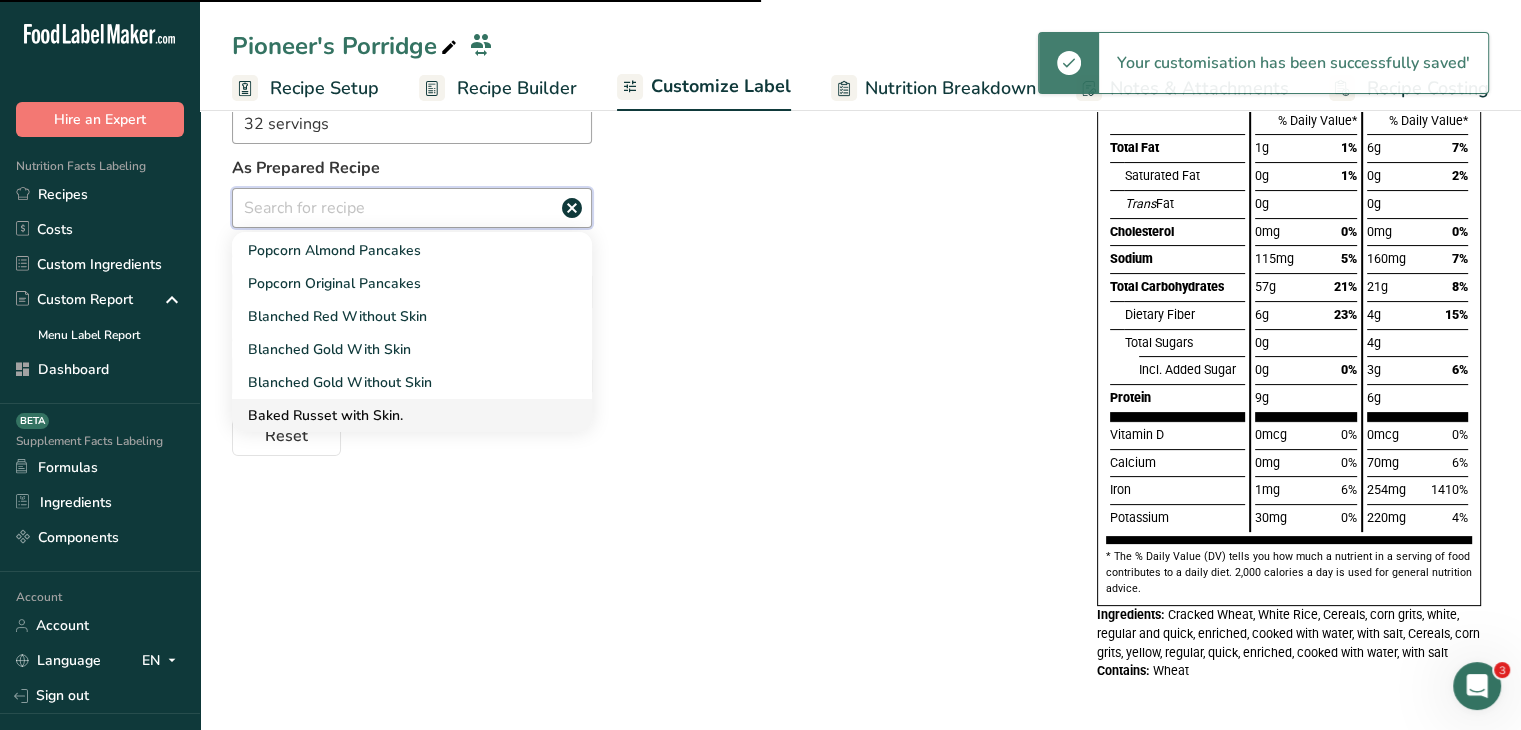 type on "32 servings" 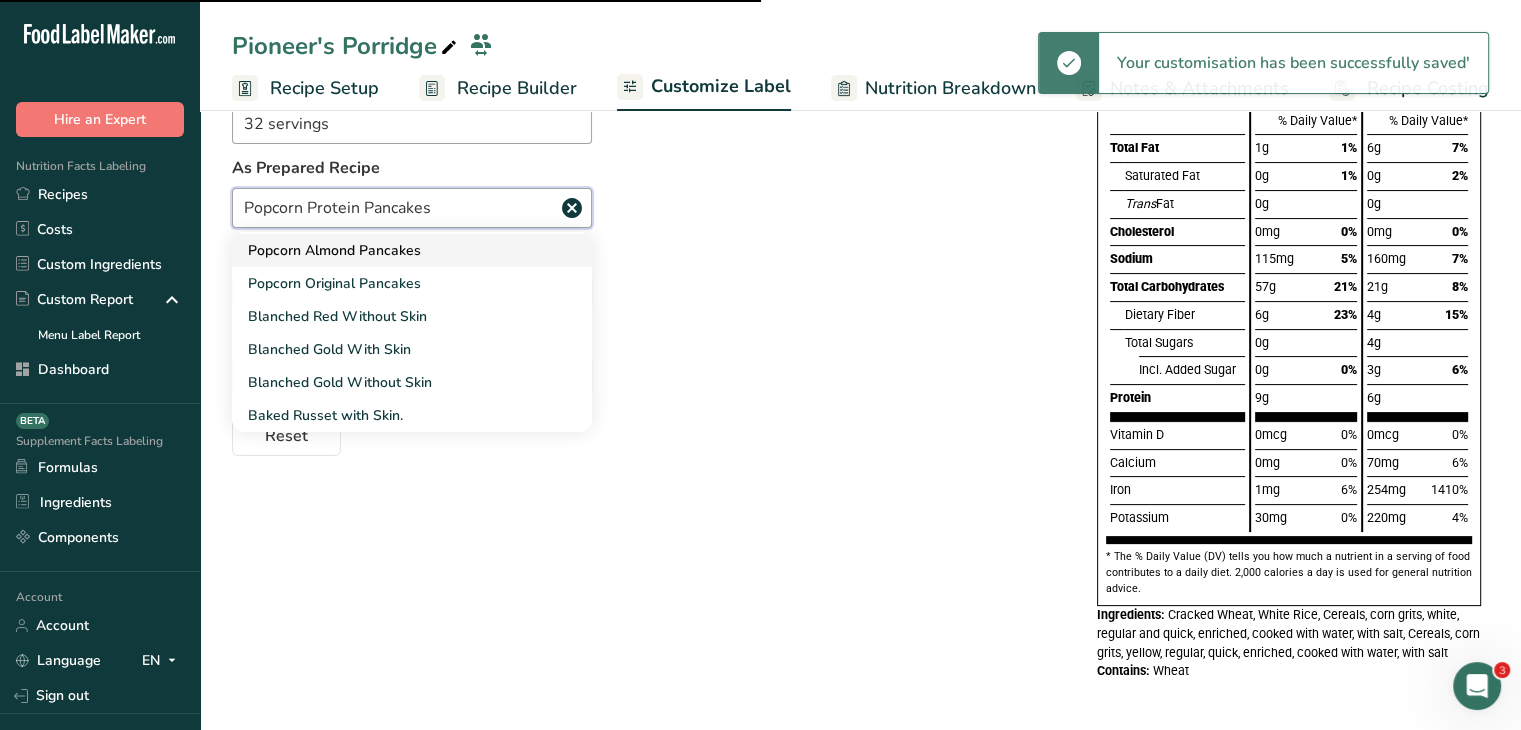 scroll, scrollTop: 0, scrollLeft: 0, axis: both 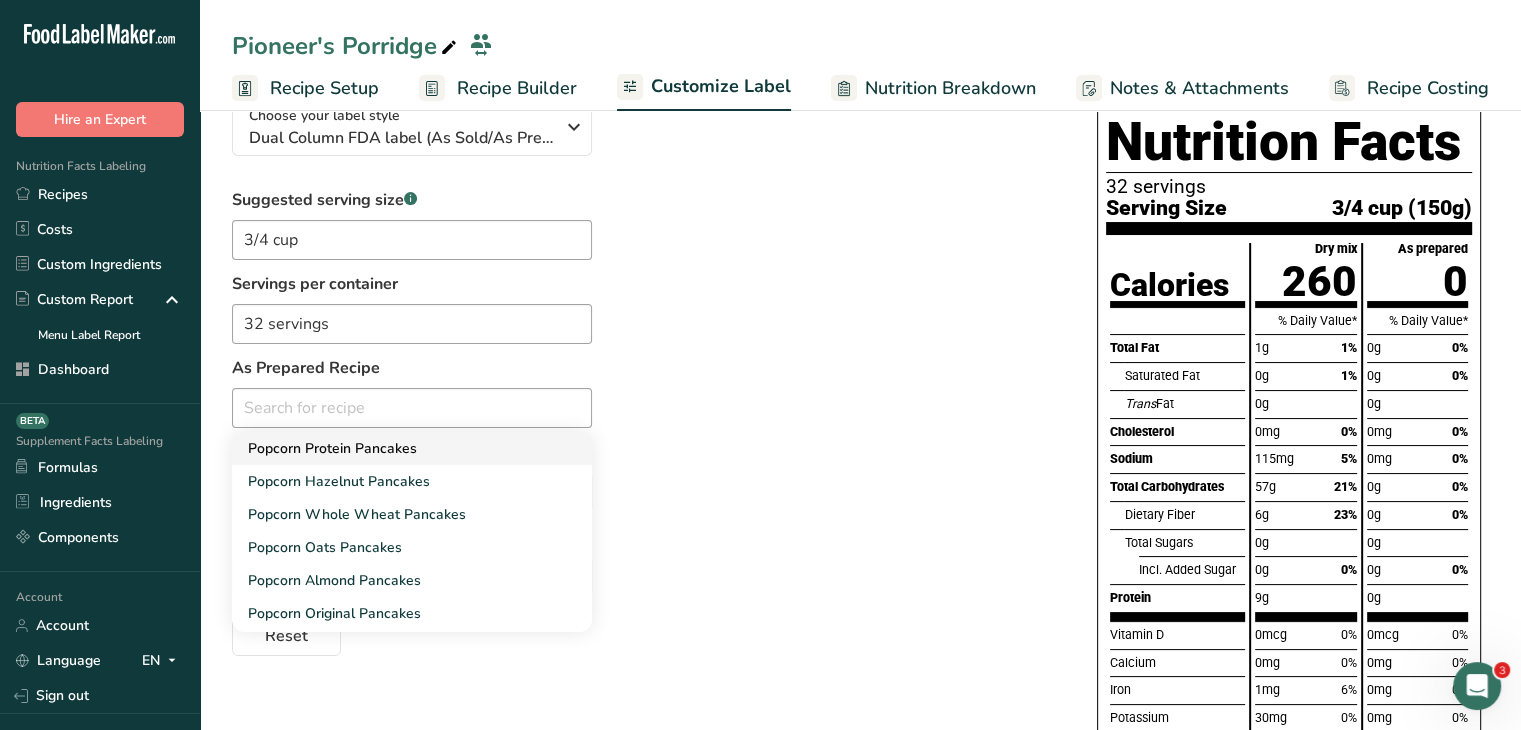 click on "Popcorn Protein Pancakes" at bounding box center (412, 448) 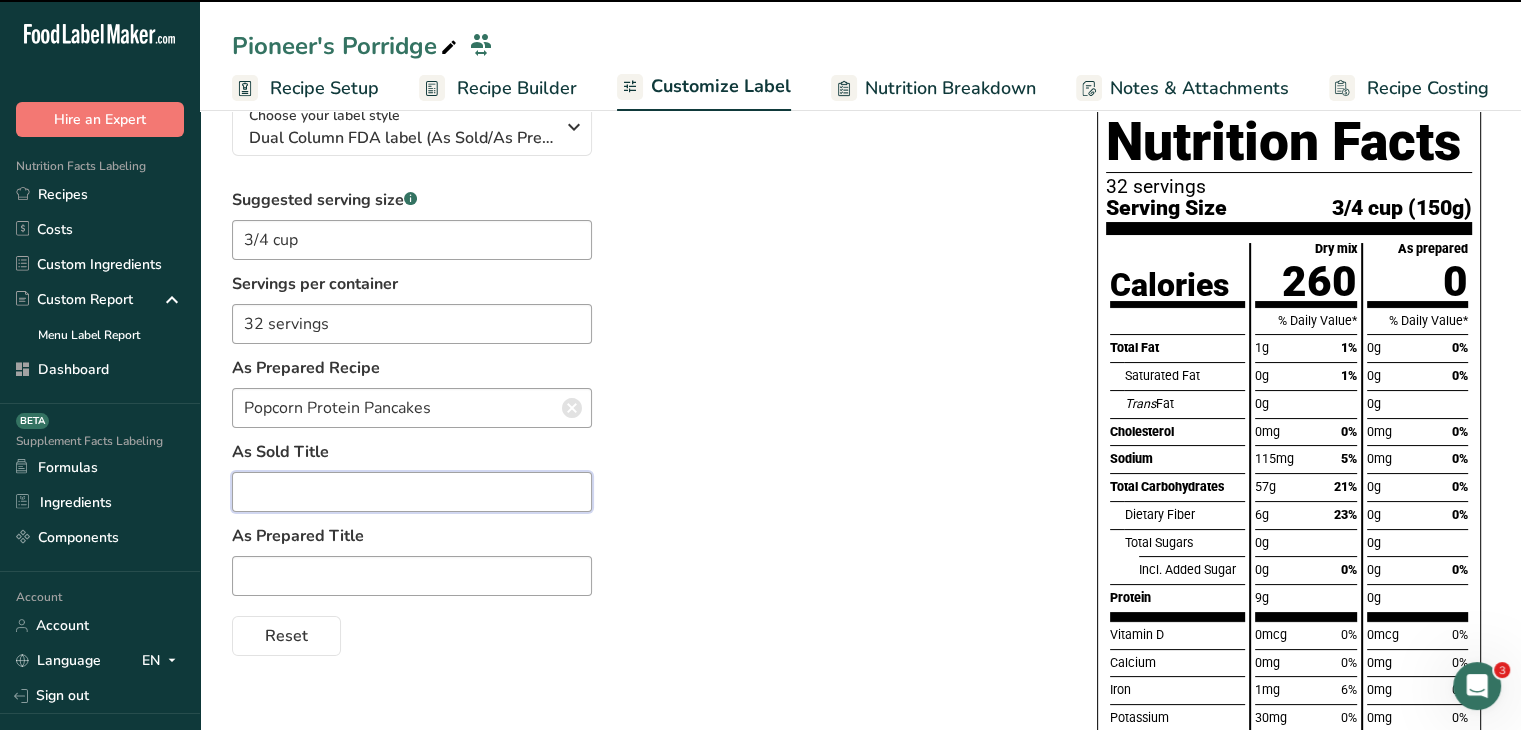 click at bounding box center (412, 492) 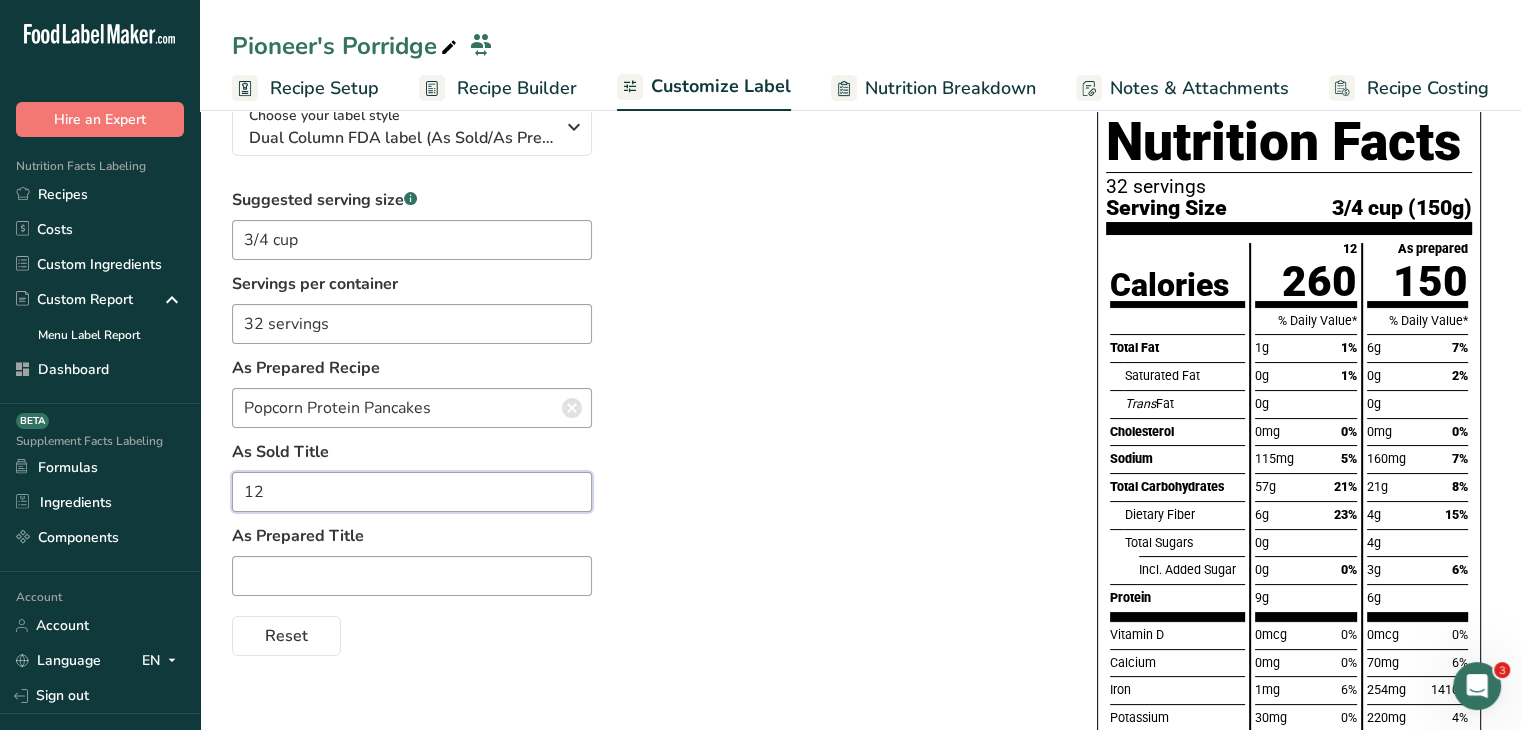 type on "1" 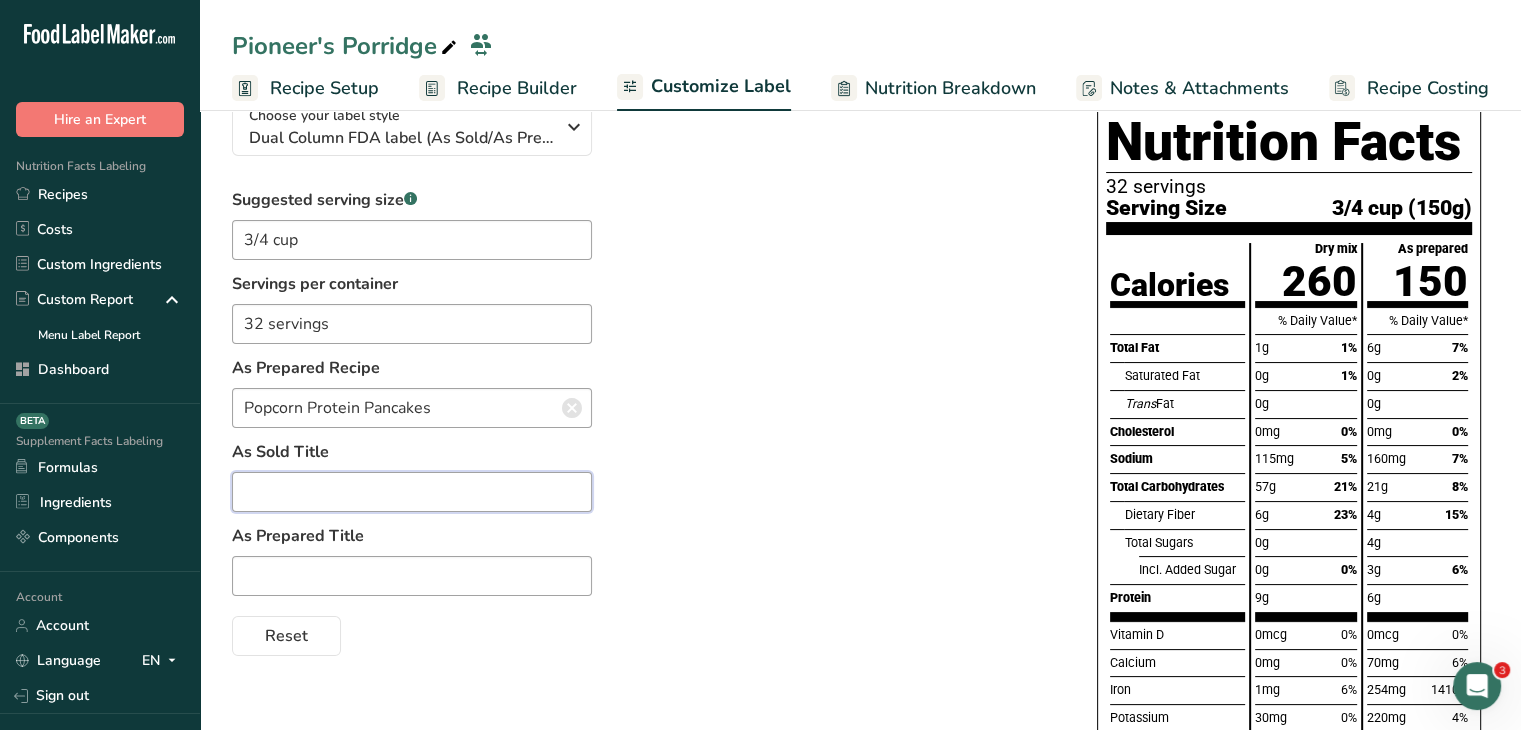 type on "A" 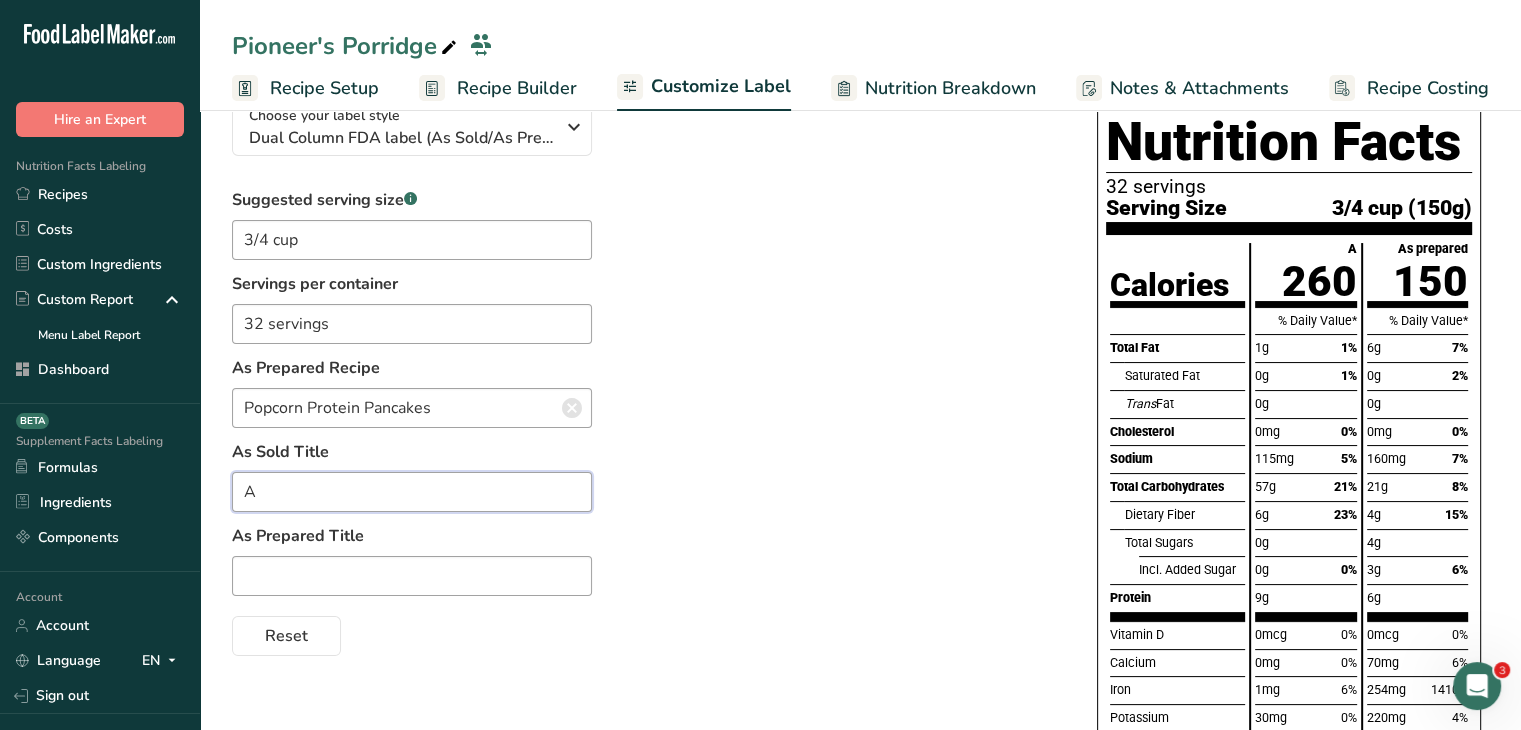 type 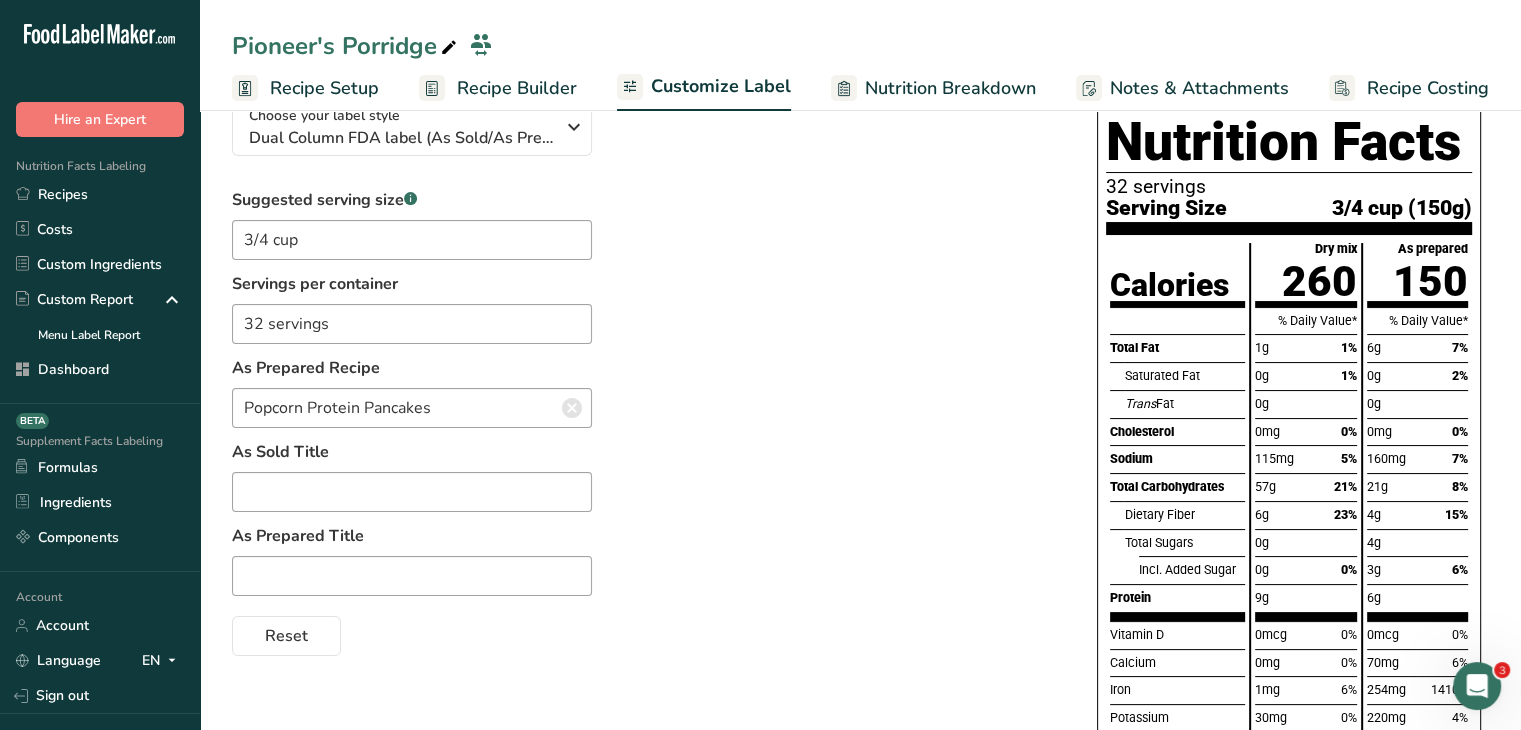 click on "Suggested serving size
.a-a{fill:#347362;}.b-a{fill:#fff;}           3/4 cup
Servings per container
32 servings   As Prepared Recipe Popcorn Protein Pancakes  Popcorn Protein Pancakes   Popcorn Hazelnut Pancakes   Popcorn Whole Wheat Pancakes   Popcorn Oats Pancakes   Popcorn Almond Pancakes   Popcorn Original Pancakes   Blanched Red Without Skin   Blanched Gold With Skin   Blanched Gold Without Skin   Baked Russet with Skin.        As Sold Title   As Prepared Title
Reset" at bounding box center [644, 422] 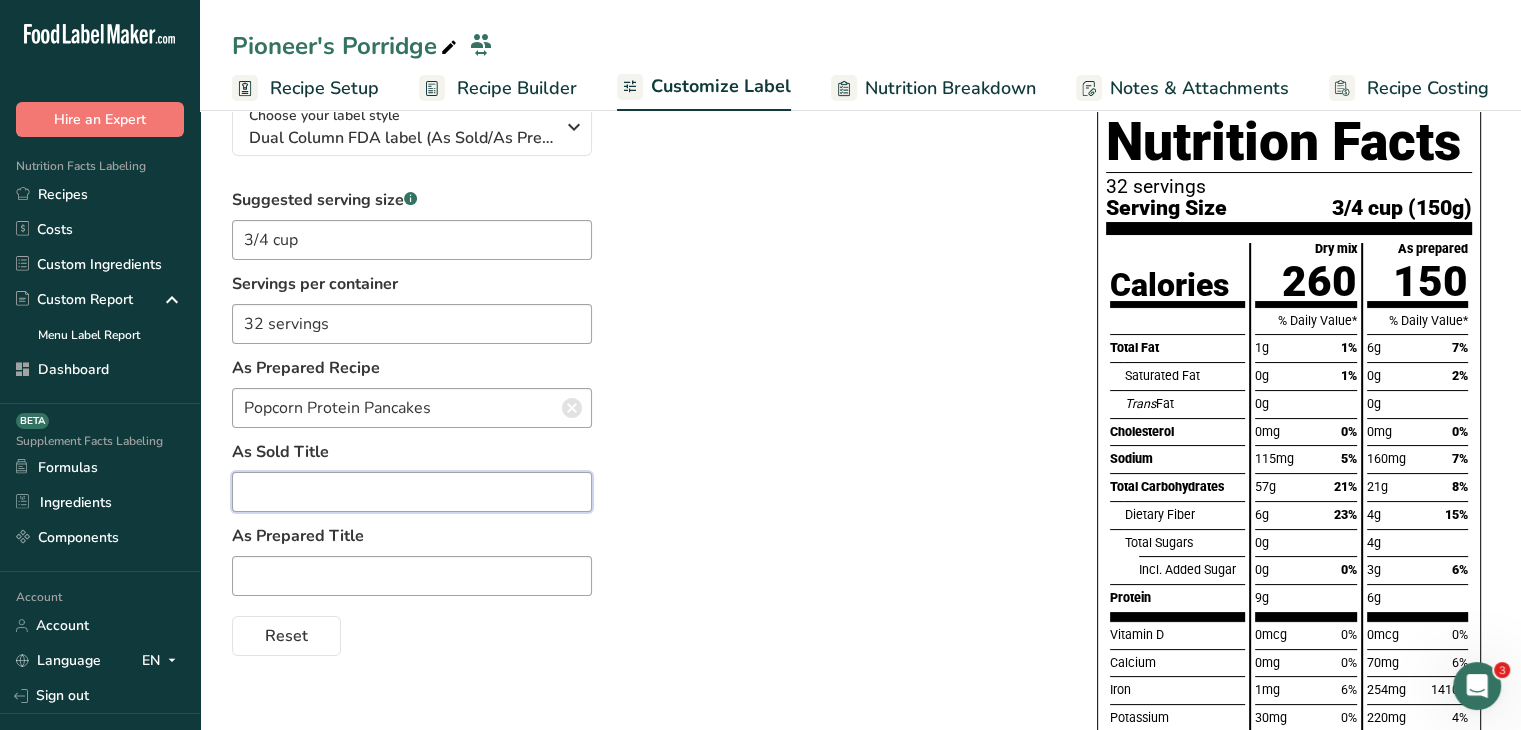 click at bounding box center (412, 492) 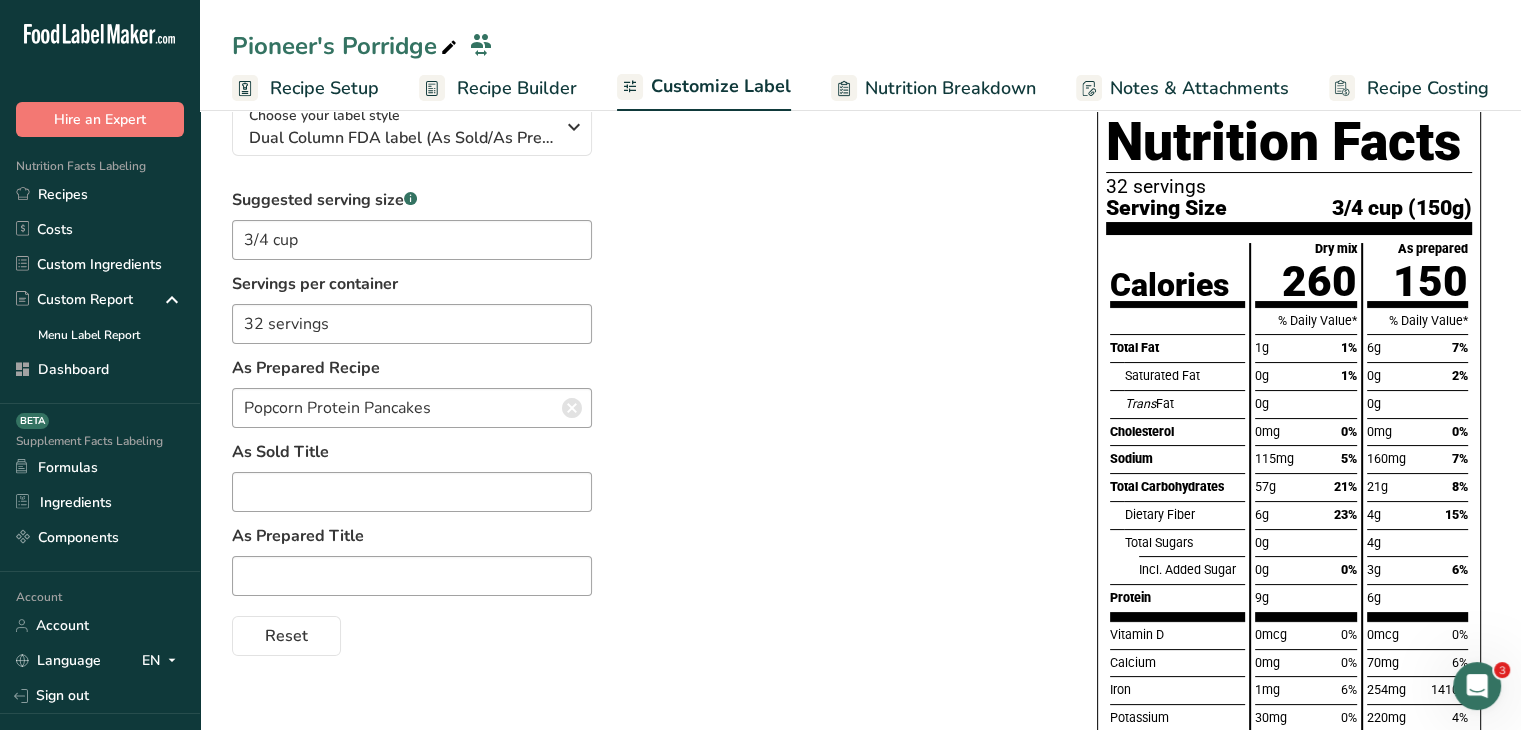 click on "Suggested serving size
.a-a{fill:#347362;}.b-a{fill:#fff;}           3/4 cup
Servings per container
32 servings   As Prepared Recipe Popcorn Protein Pancakes  Popcorn Protein Pancakes   Popcorn Hazelnut Pancakes   Popcorn Whole Wheat Pancakes   Popcorn Oats Pancakes   Popcorn Almond Pancakes   Popcorn Original Pancakes   Blanched Red Without Skin   Blanched Gold With Skin   Blanched Gold Without Skin   Baked Russet with Skin.        As Sold Title   As Prepared Title
Reset" at bounding box center [644, 422] 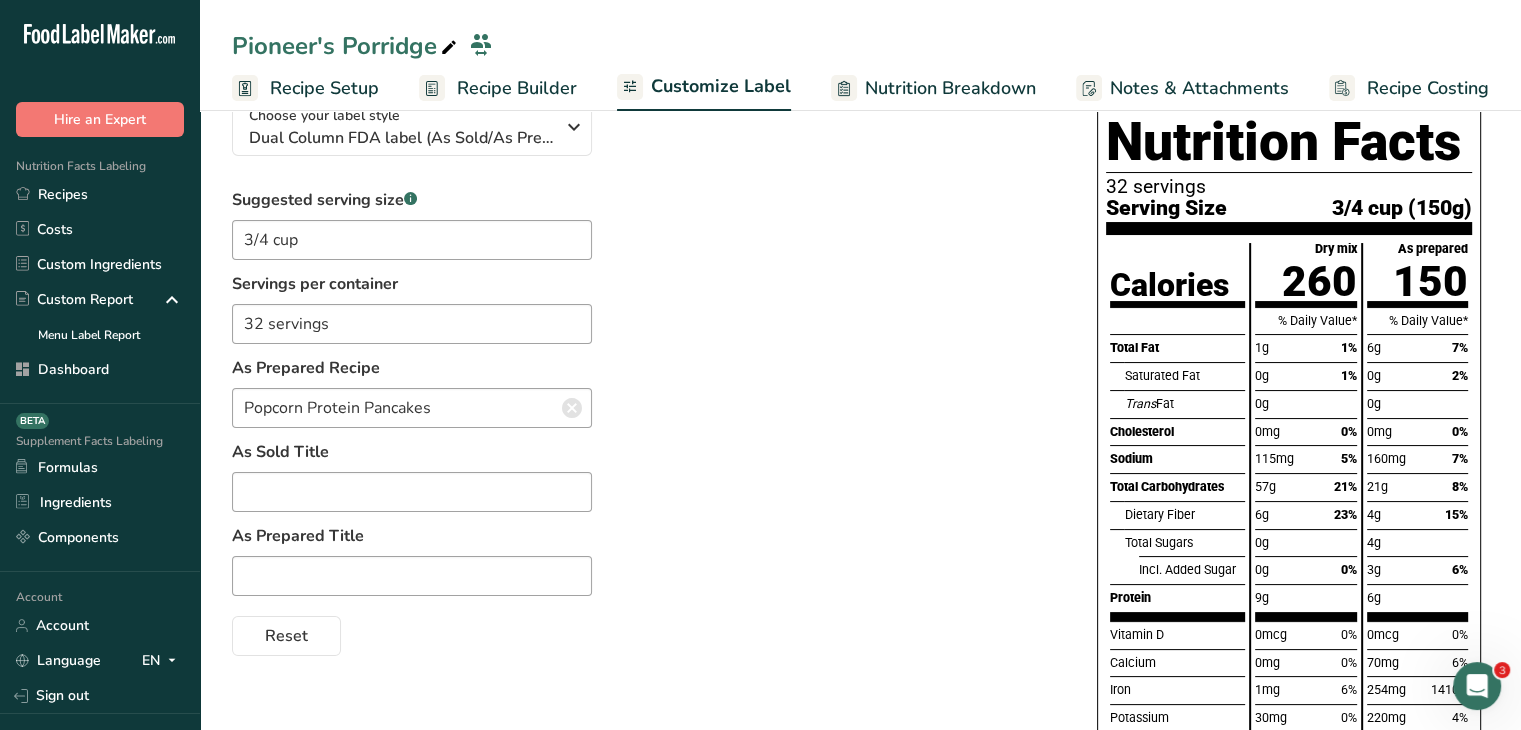 click on "Suggested serving size
.a-a{fill:#347362;}.b-a{fill:#fff;}           3/4 cup
Servings per container
32 servings   As Prepared Recipe Popcorn Protein Pancakes  Popcorn Protein Pancakes   Popcorn Hazelnut Pancakes   Popcorn Whole Wheat Pancakes   Popcorn Oats Pancakes   Popcorn Almond Pancakes   Popcorn Original Pancakes   Blanched Red Without Skin   Blanched Gold With Skin   Blanched Gold Without Skin   Baked Russet with Skin.        As Sold Title   As Prepared Title
Reset" at bounding box center (644, 422) 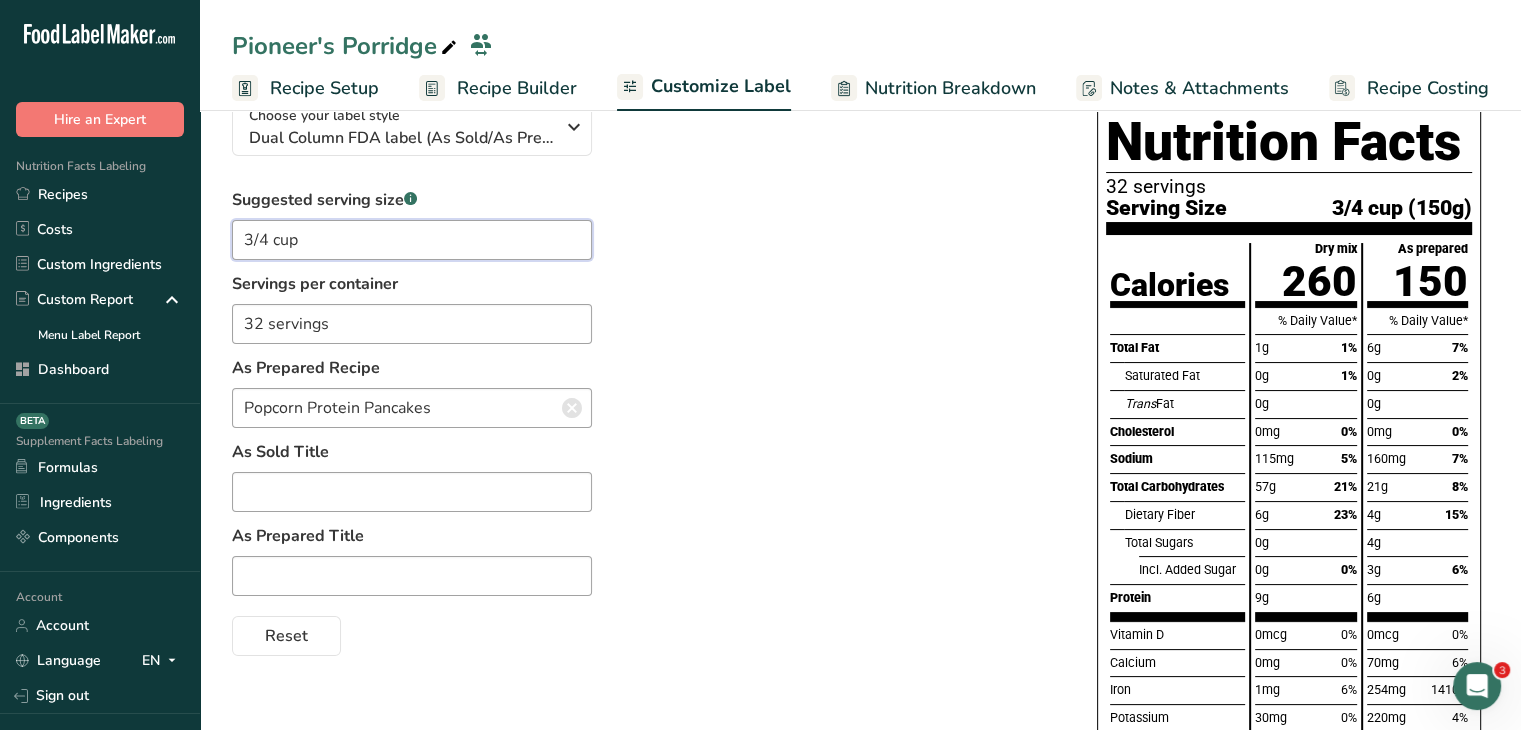 click on "3/4 cup" at bounding box center [412, 240] 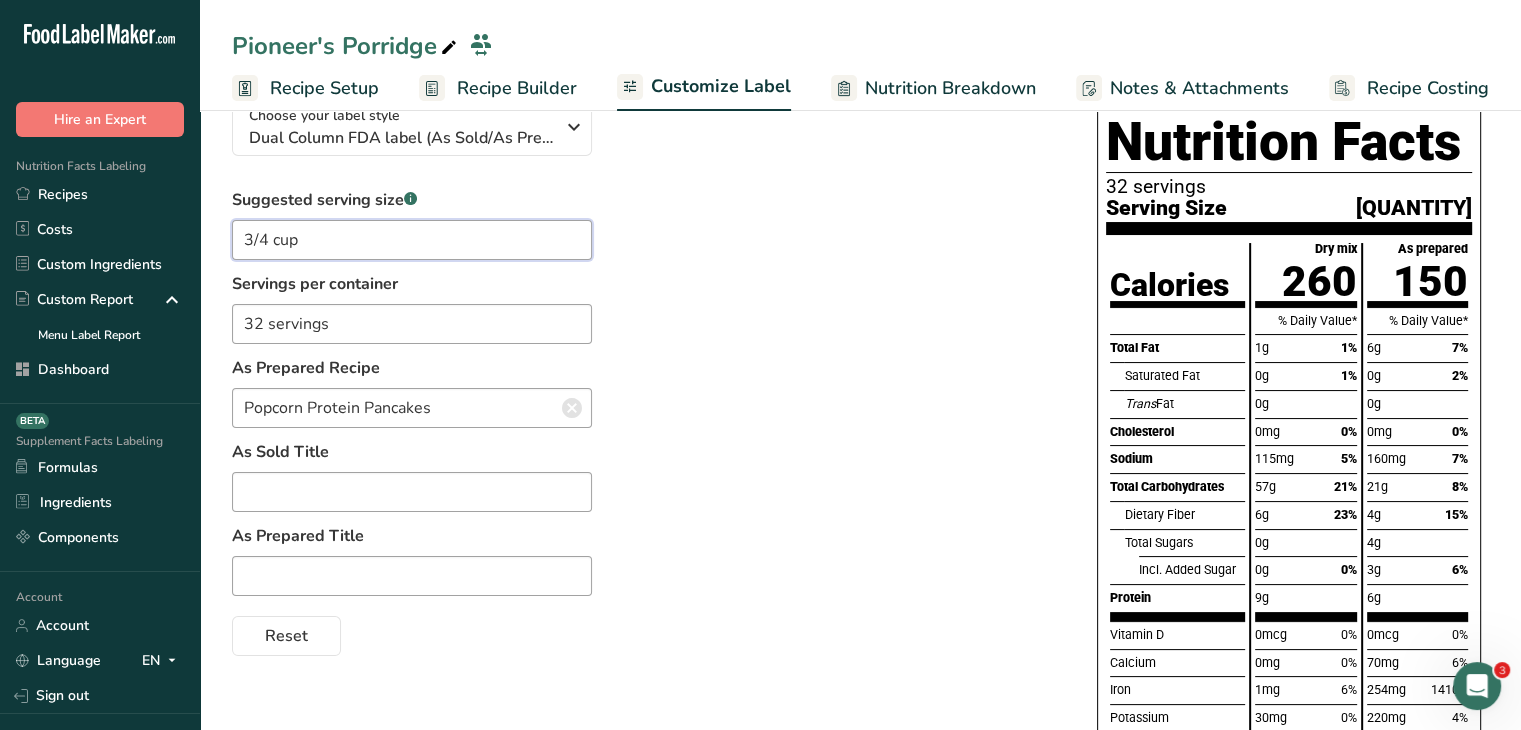 type on "3/4 cup" 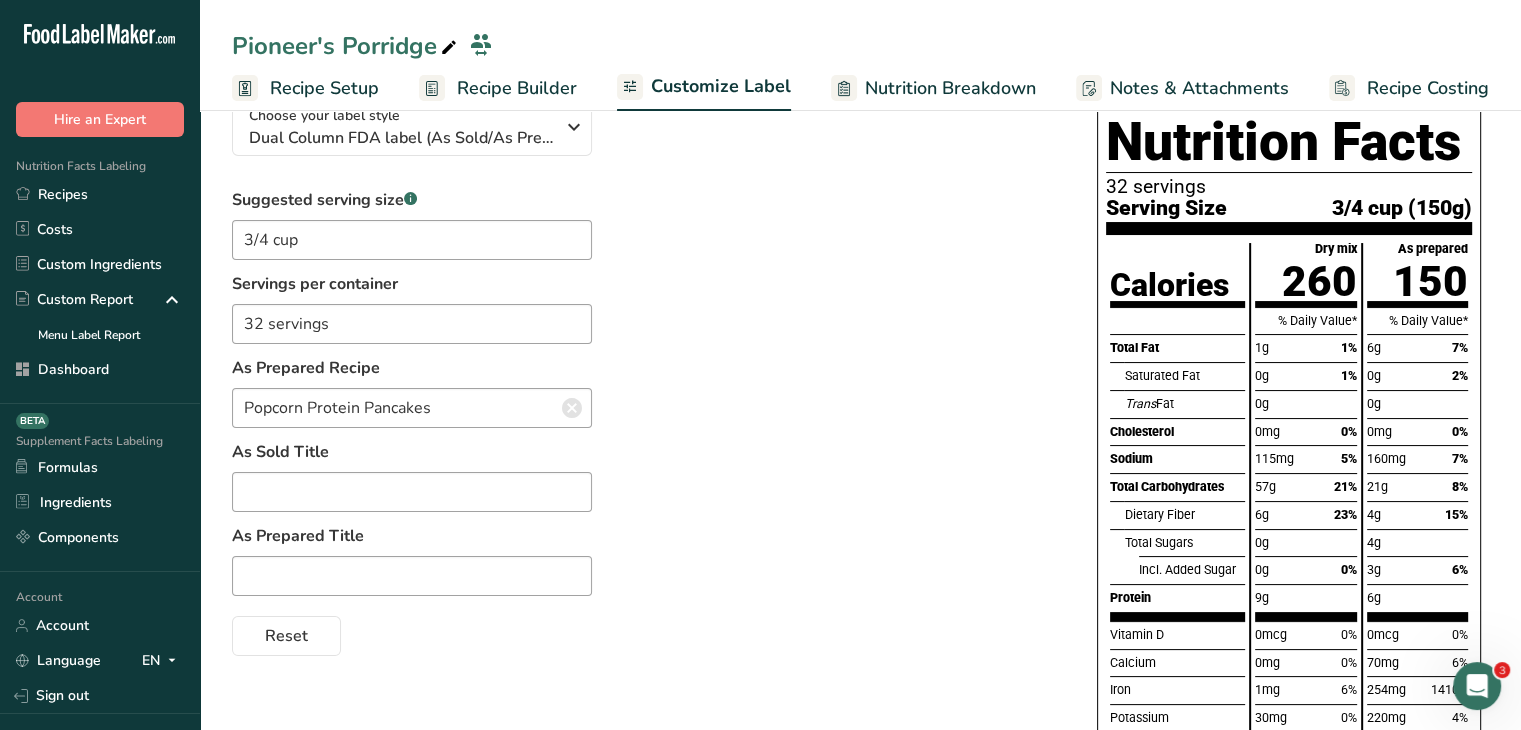 click on "Suggested serving size
.a-a{fill:#347362;}.b-a{fill:#fff;}           3/4 cup
Servings per container
32 servings   As Prepared Recipe Popcorn Protein Pancakes  Popcorn Protein Pancakes   Popcorn Hazelnut Pancakes   Popcorn Whole Wheat Pancakes   Popcorn Oats Pancakes   Popcorn Almond Pancakes   Popcorn Original Pancakes   Blanched Red Without Skin   Blanched Gold With Skin   Blanched Gold Without Skin   Baked Russet with Skin.        As Sold Title   As Prepared Title
Reset" at bounding box center [644, 422] 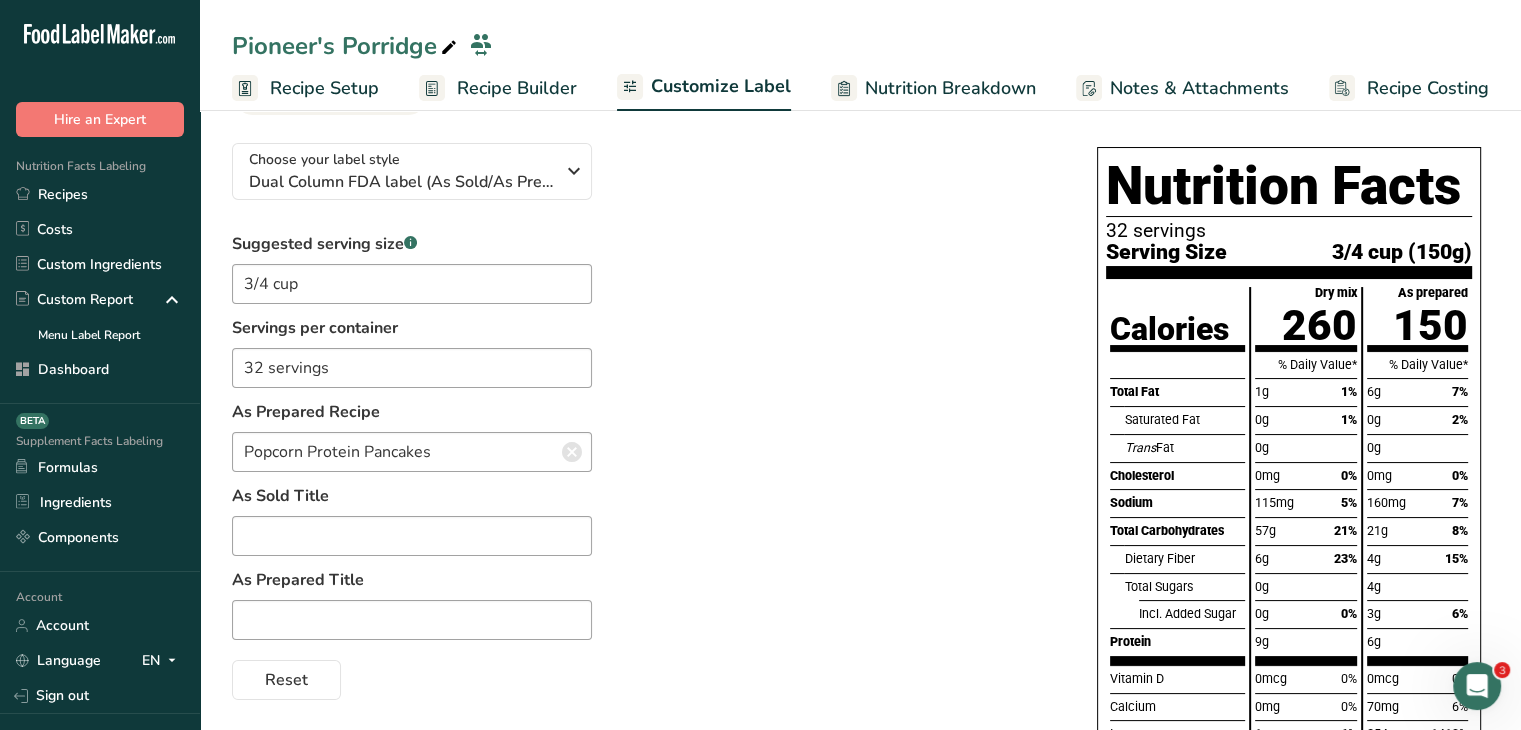 scroll, scrollTop: 164, scrollLeft: 0, axis: vertical 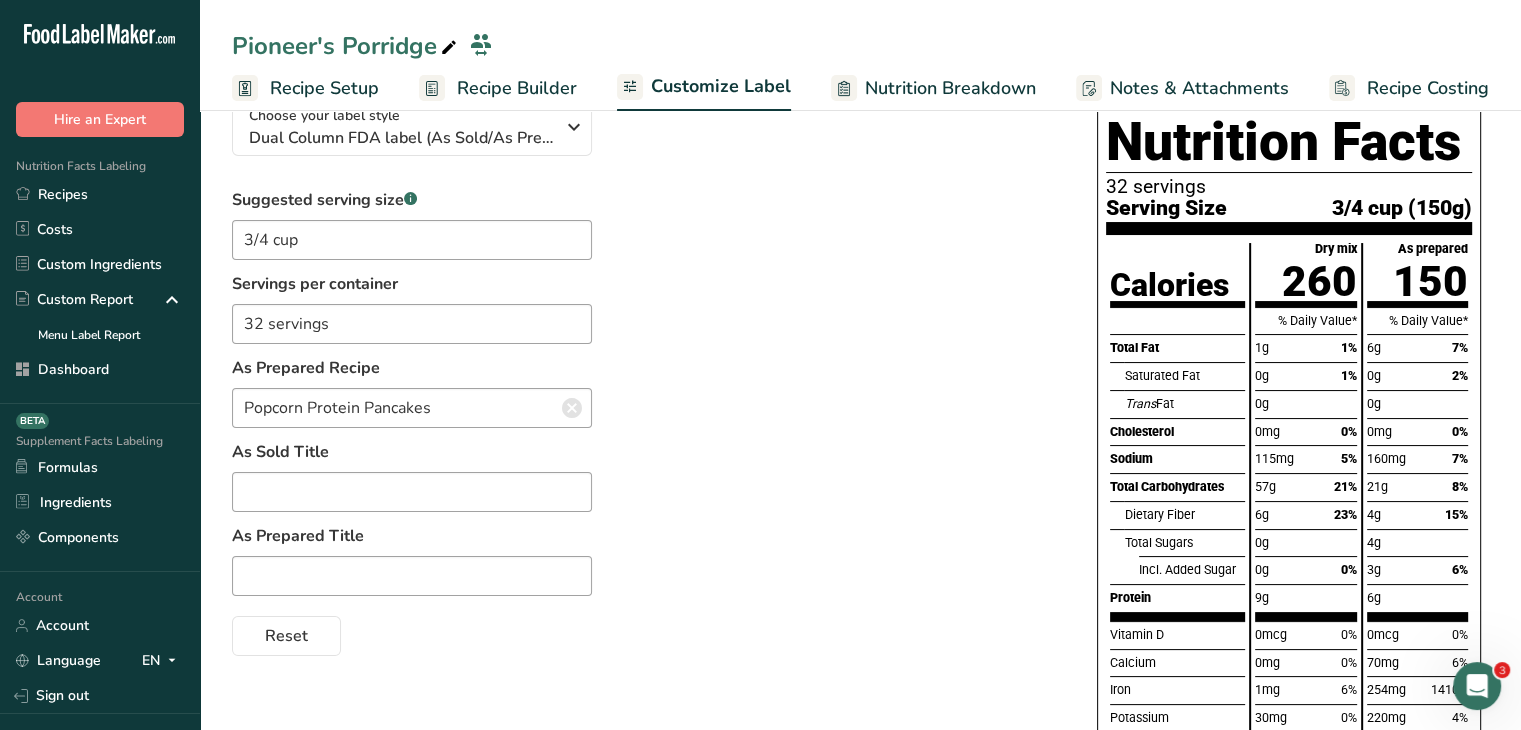 click on "Suggested serving size
.a-a{fill:#347362;}.b-a{fill:#fff;}           3/4 cup
Servings per container
32 servings   As Prepared Recipe Popcorn Protein Pancakes  Popcorn Protein Pancakes   Popcorn Hazelnut Pancakes   Popcorn Whole Wheat Pancakes   Popcorn Oats Pancakes   Popcorn Almond Pancakes   Popcorn Original Pancakes   Blanched Red Without Skin   Blanched Gold With Skin   Blanched Gold Without Skin   Baked Russet with Skin.        As Sold Title   As Prepared Title
Reset" at bounding box center [644, 422] 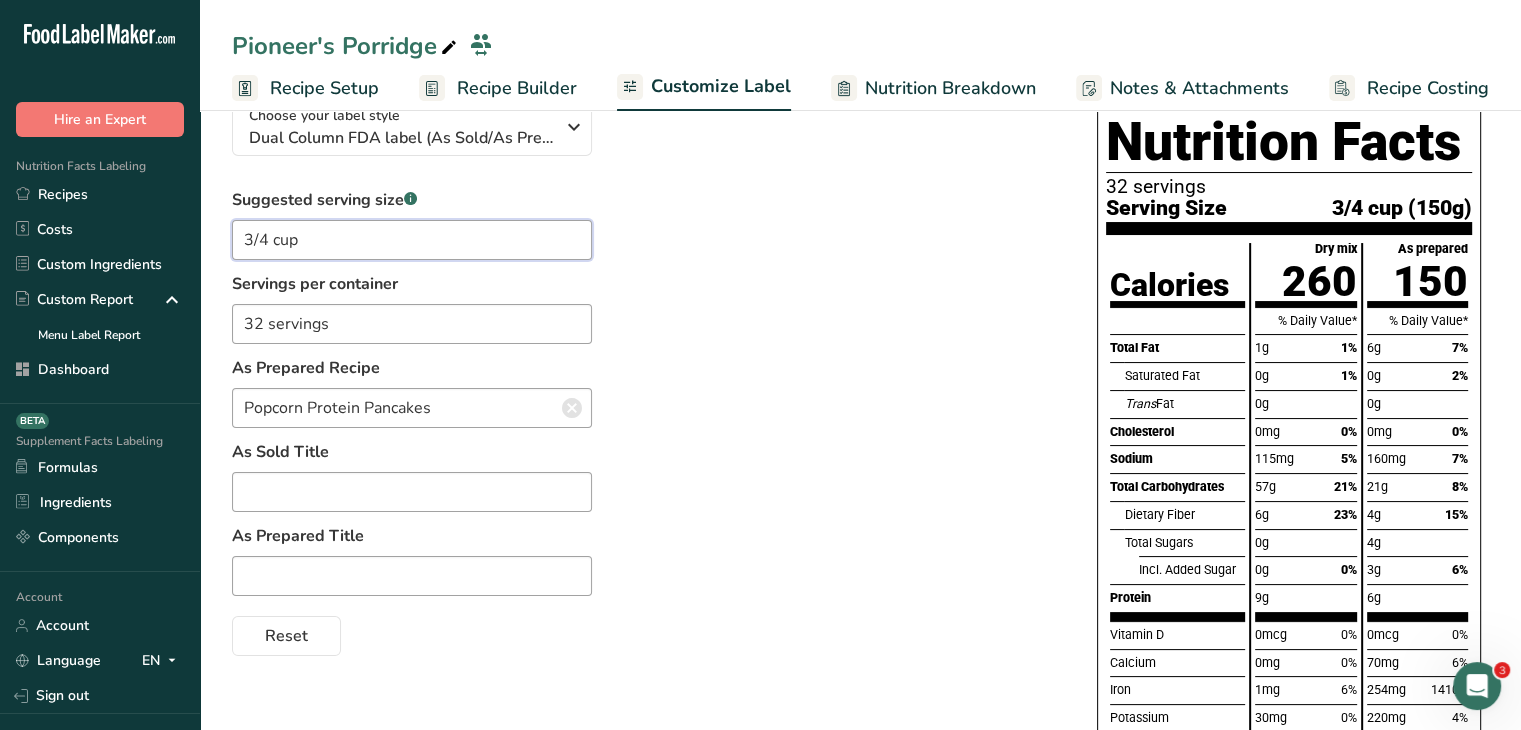 click on "3/4 cup" at bounding box center [412, 240] 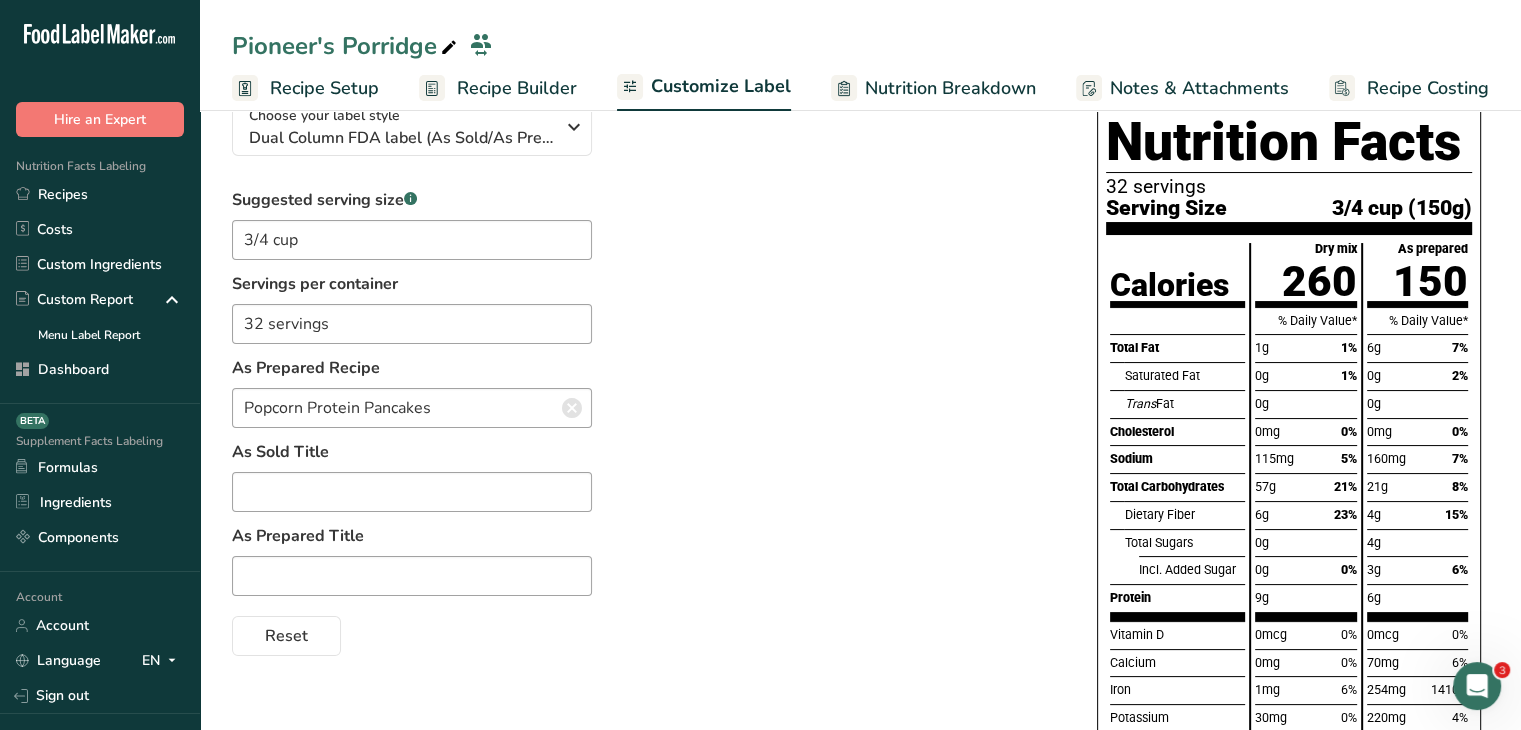 click on "Suggested serving size
.a-a{fill:#347362;}.b-a{fill:#fff;}           3/4 cup
Servings per container
32 servings   As Prepared Recipe Popcorn Protein Pancakes  Popcorn Protein Pancakes   Popcorn Hazelnut Pancakes   Popcorn Whole Wheat Pancakes   Popcorn Oats Pancakes   Popcorn Almond Pancakes   Popcorn Original Pancakes   Blanched Red Without Skin   Blanched Gold With Skin   Blanched Gold Without Skin   Baked Russet with Skin.        As Sold Title   As Prepared Title
Reset" at bounding box center [644, 422] 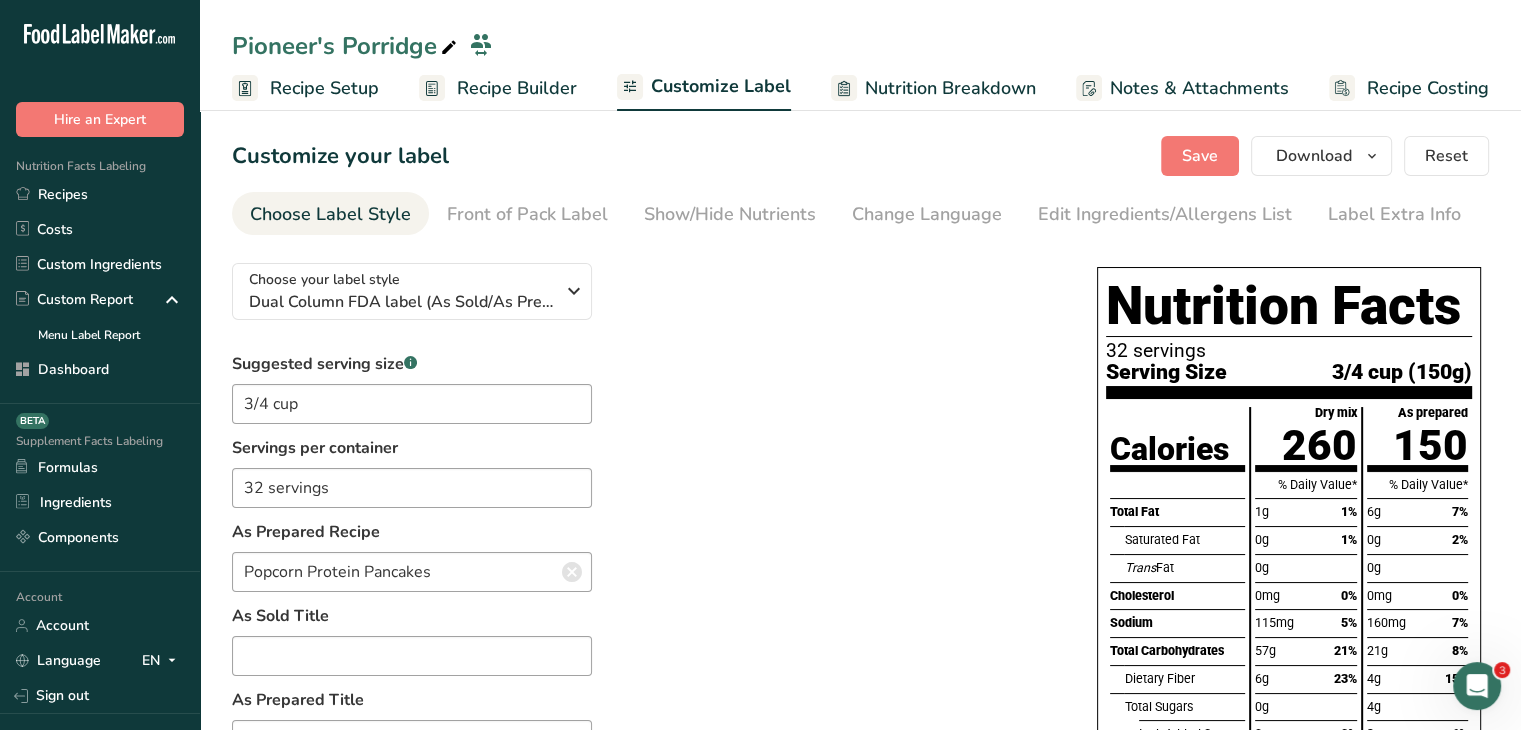 scroll, scrollTop: 0, scrollLeft: 0, axis: both 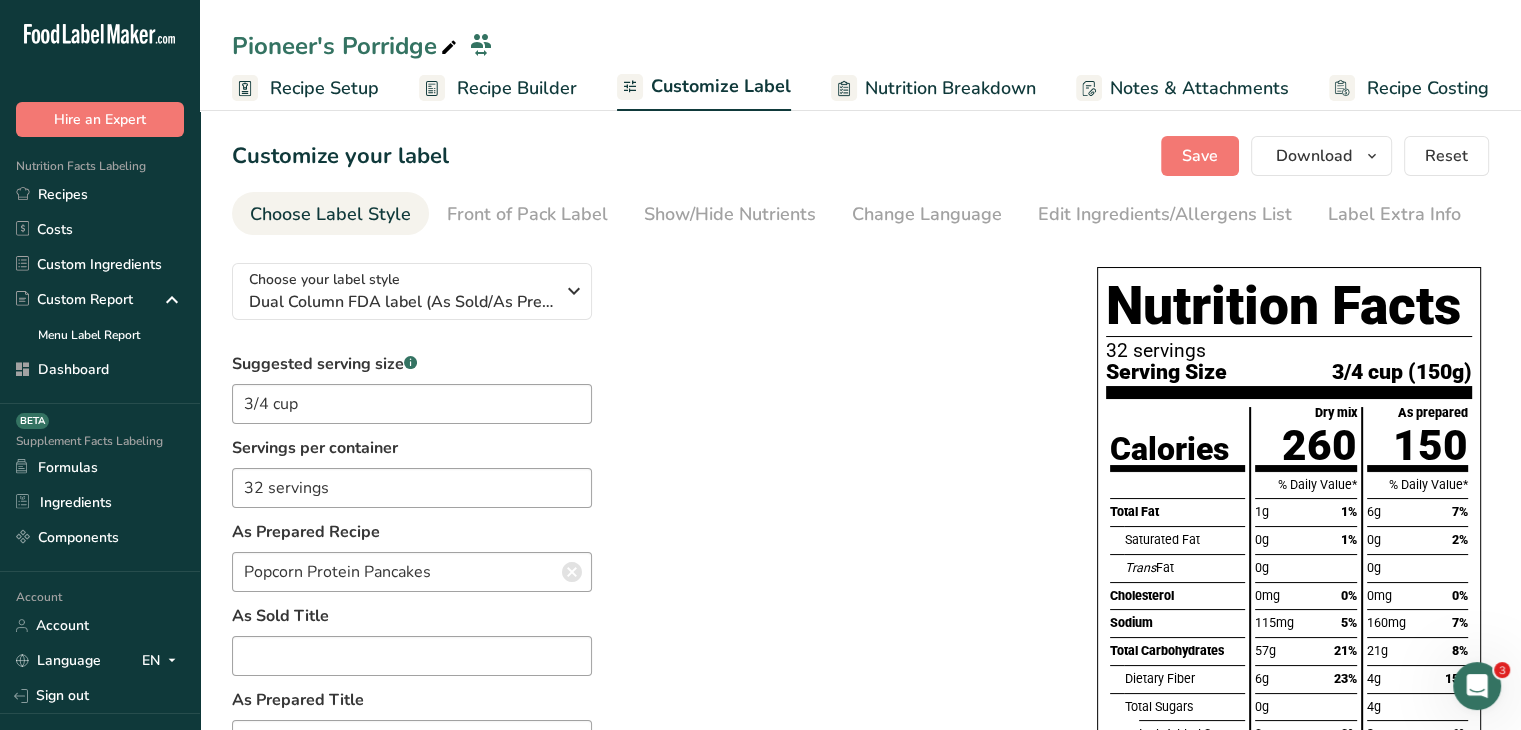 click on "Suggested serving size
.a-a{fill:#347362;}.b-a{fill:#fff;}           3/4 cup
Servings per container
32 servings   As Prepared Recipe Popcorn Protein Pancakes  Popcorn Protein Pancakes   Popcorn Hazelnut Pancakes   Popcorn Whole Wheat Pancakes   Popcorn Oats Pancakes   Popcorn Almond Pancakes   Popcorn Original Pancakes   Blanched Red Without Skin   Blanched Gold With Skin   Blanched Gold Without Skin   Baked Russet with Skin.        As Sold Title   As Prepared Title
Reset" at bounding box center [644, 586] 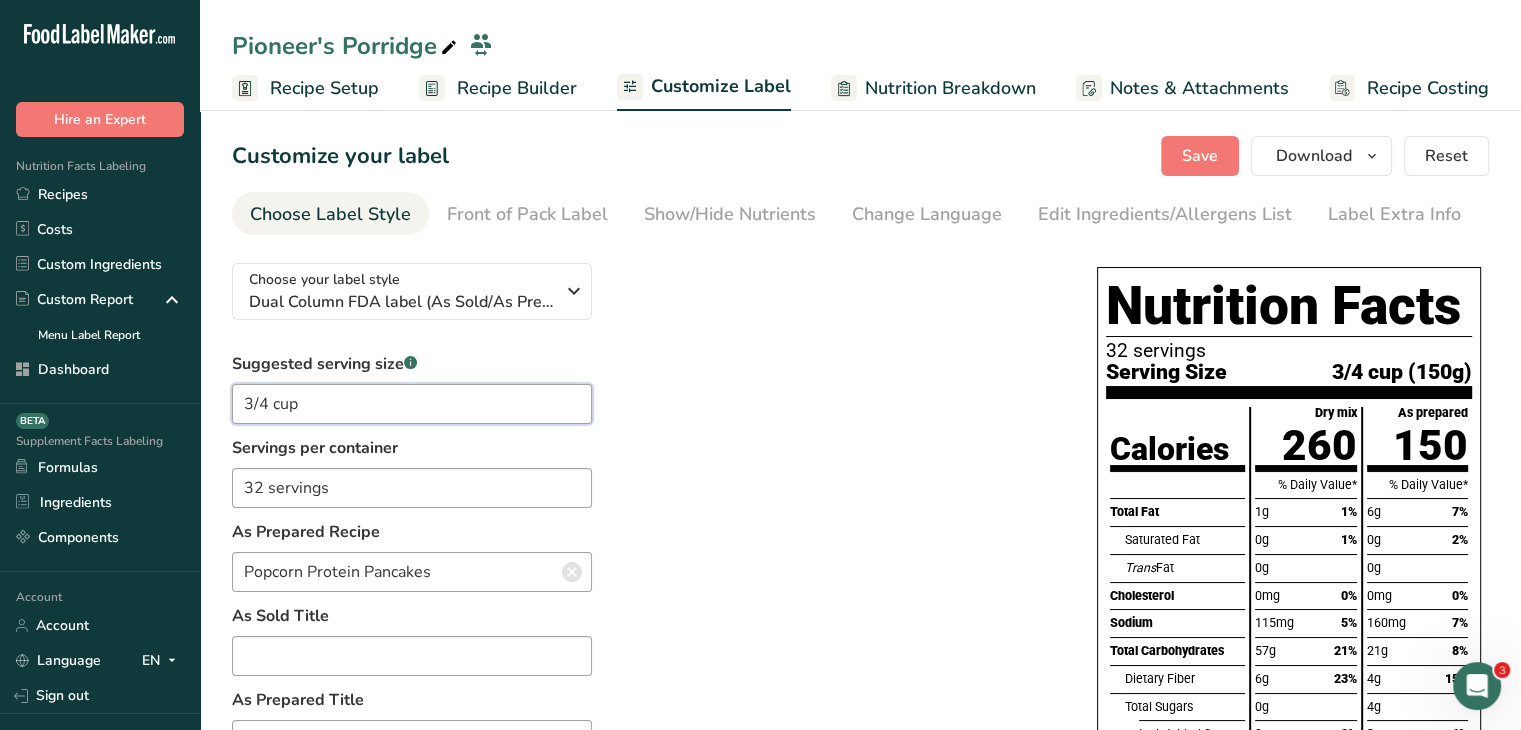 click on "3/4 cup" at bounding box center [412, 404] 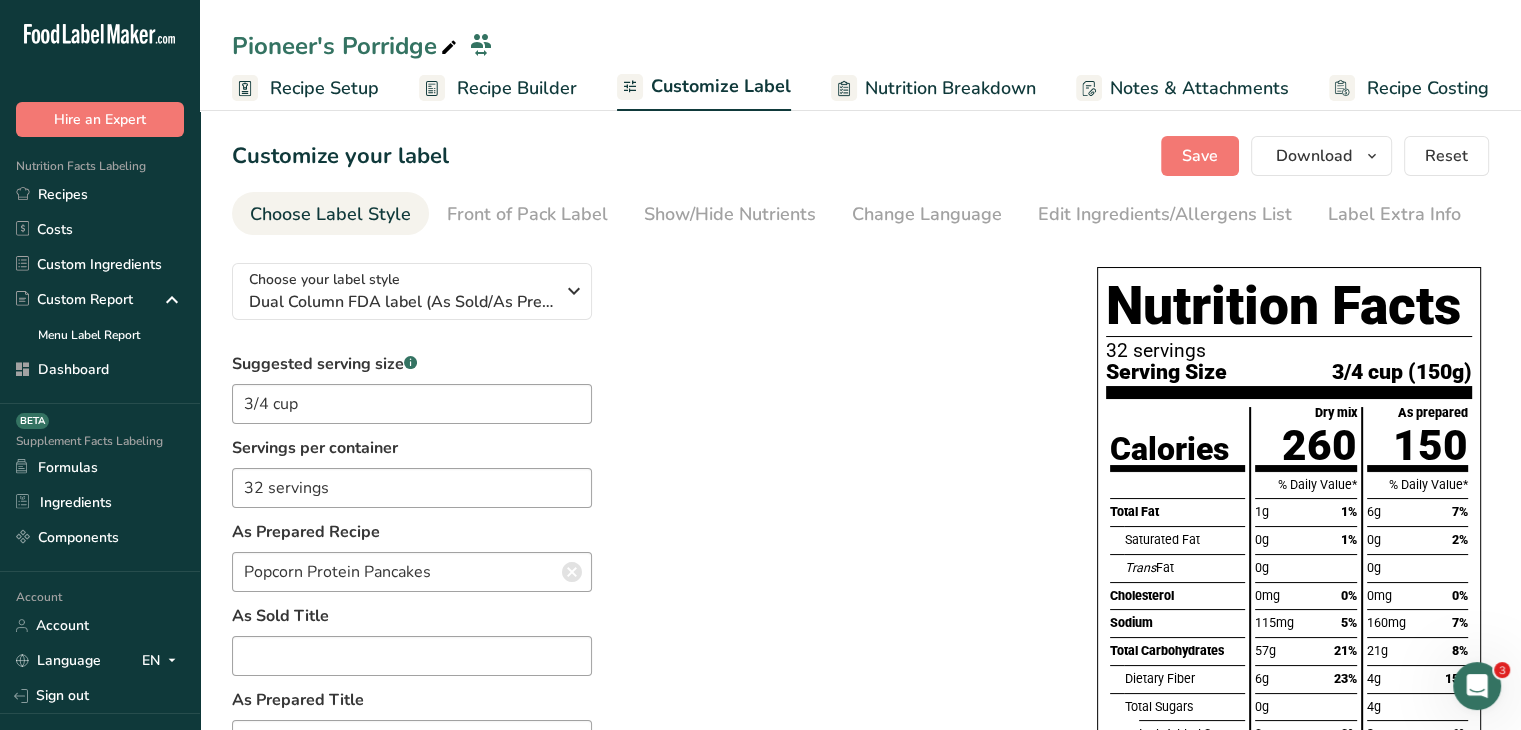 click on "Servings per container
[NUMBER] servings" at bounding box center [412, 472] 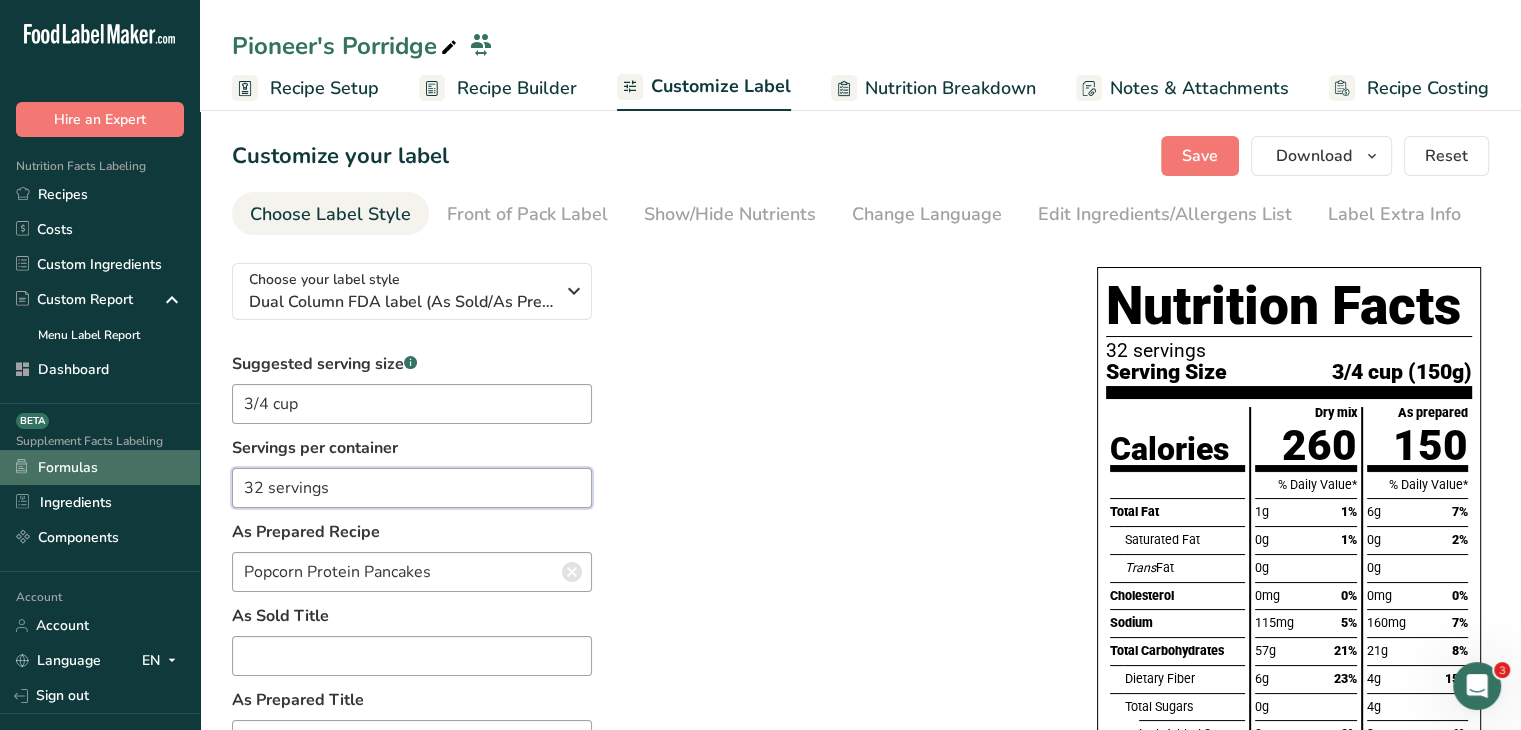 drag, startPoint x: 350, startPoint y: 478, endPoint x: 168, endPoint y: 463, distance: 182.61708 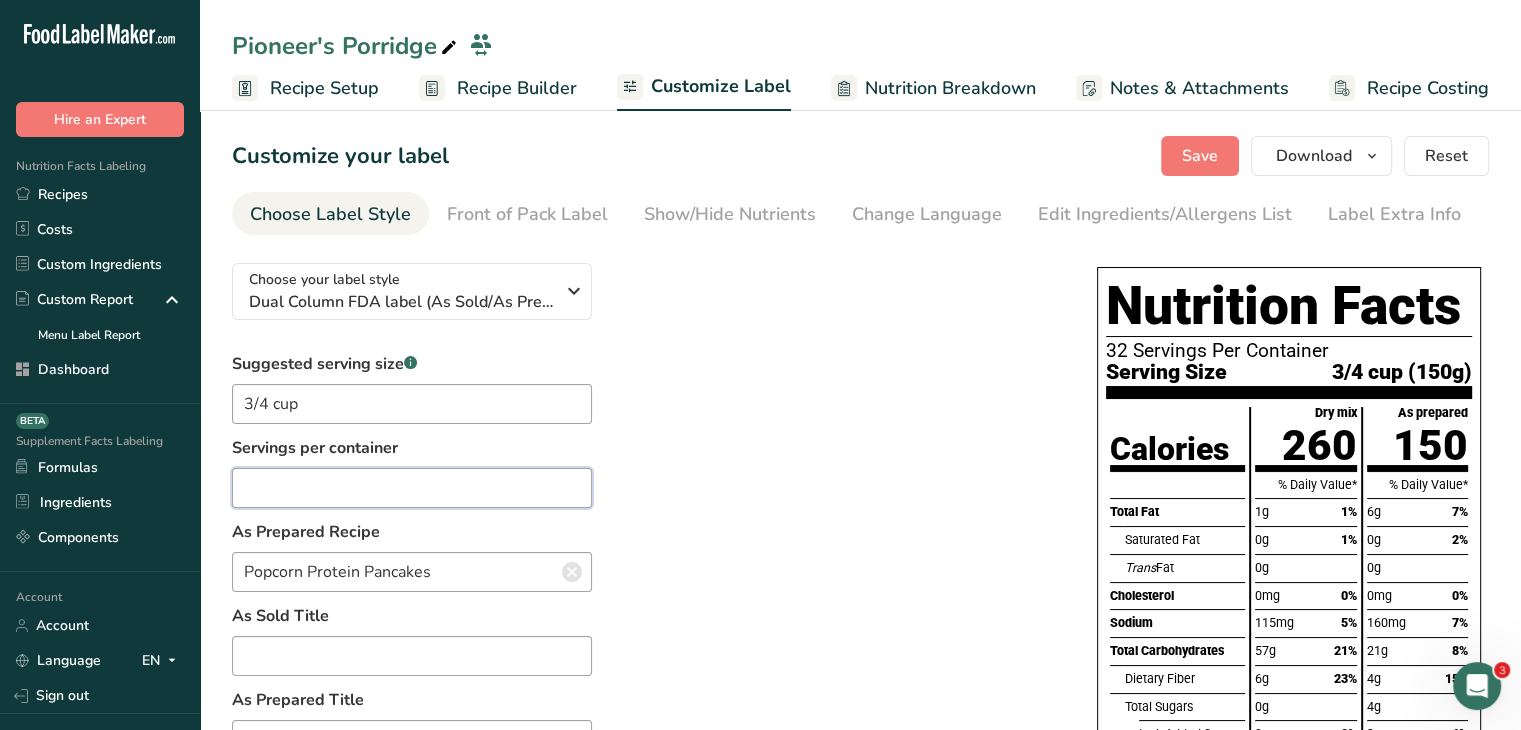 type 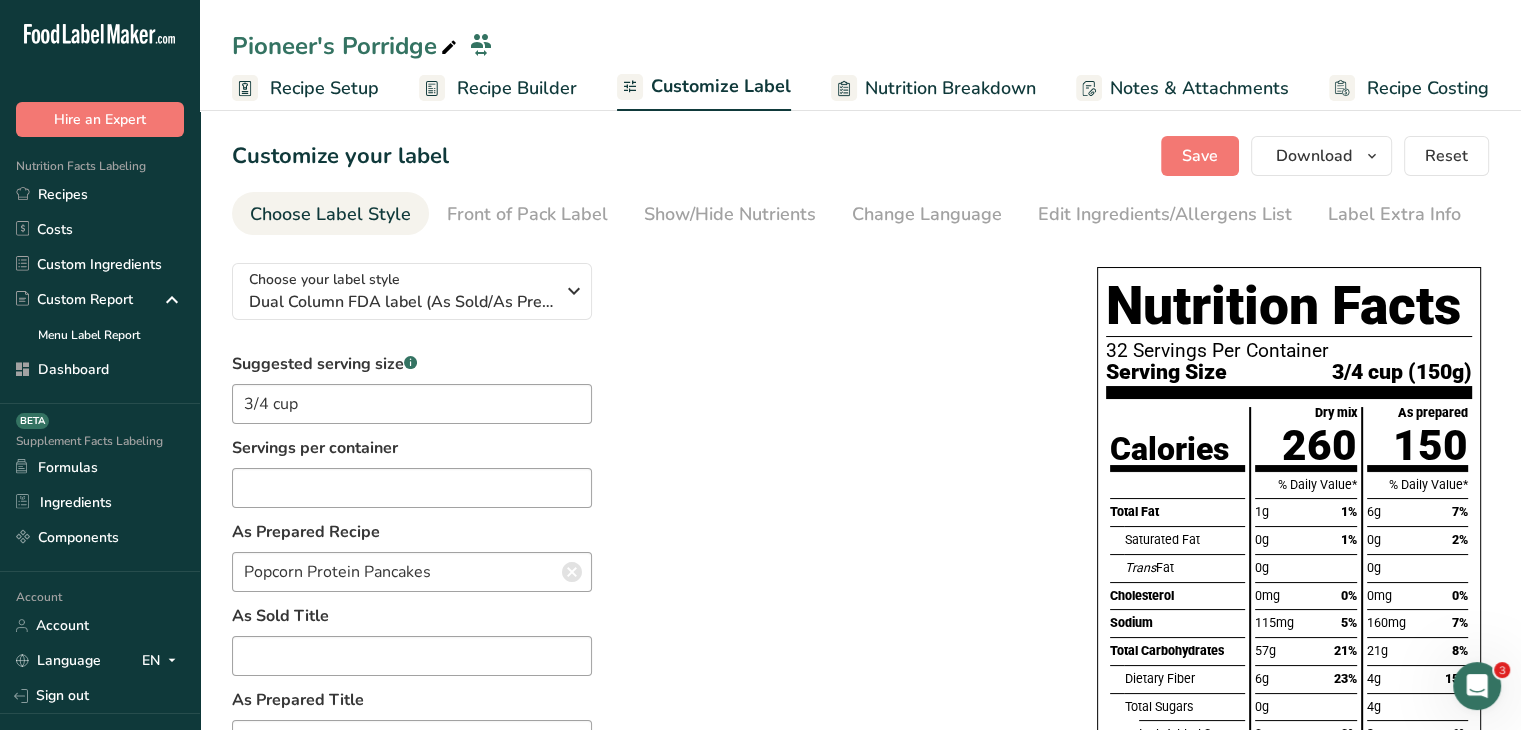 click on "Suggested serving size
.a-a{fill:#347362;}.b-a{fill:#fff;}.b-a{fill:#fff;}           3/4 cup
Servings per container
As Prepared Recipe Popcorn Protein Pancakes  Popcorn Protein Pancakes   Popcorn Hazelnut Pancakes   Popcorn Whole Wheat Pancakes   Popcorn Oats Pancakes   Popcorn Almond Pancakes   Popcorn Original Pancakes   Blanched Red Without Skin   Blanched Gold With Skin   Blanched Gold Without Skin   Baked Russet with Skin.        As Sold Title   As Prepared Title
Reset" at bounding box center (644, 586) 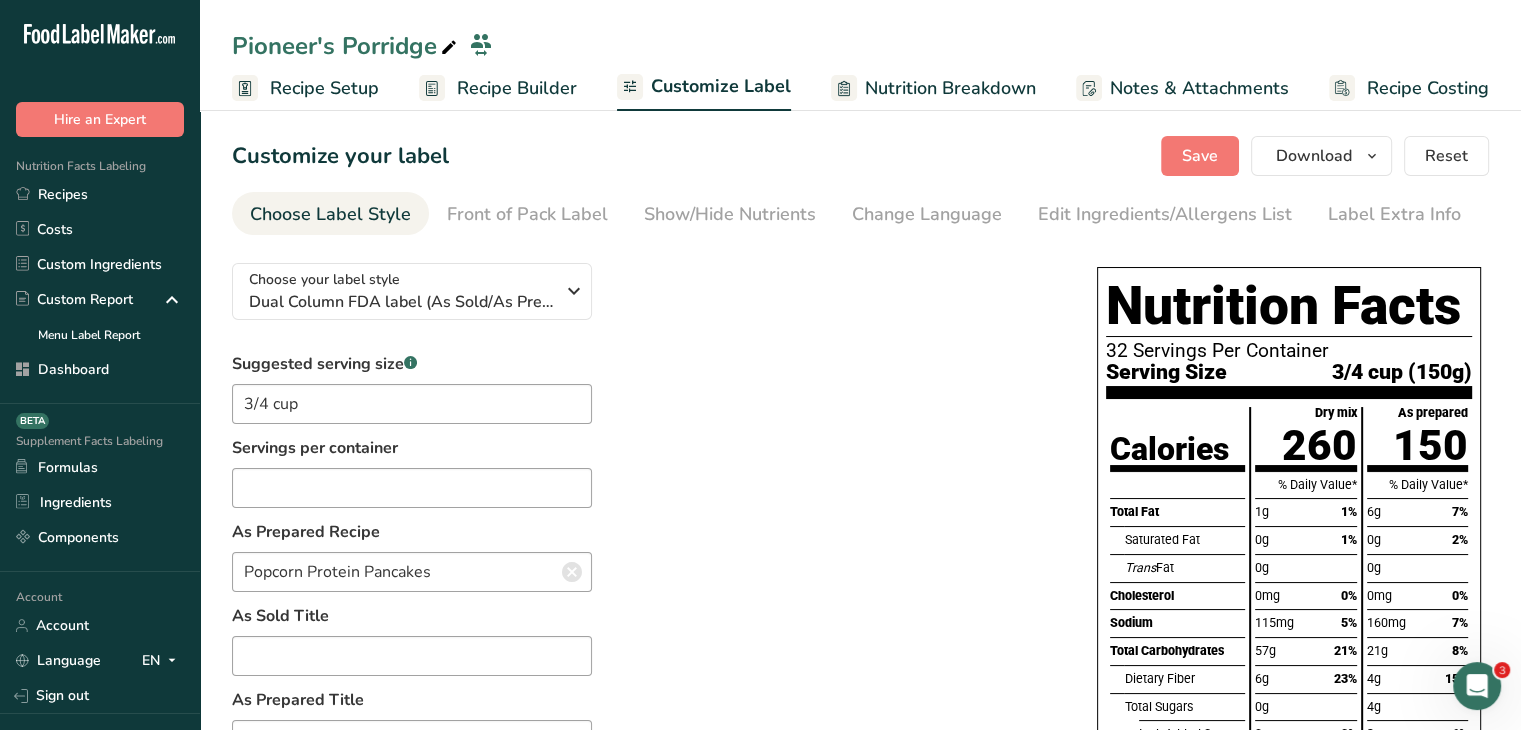 click at bounding box center [572, 572] 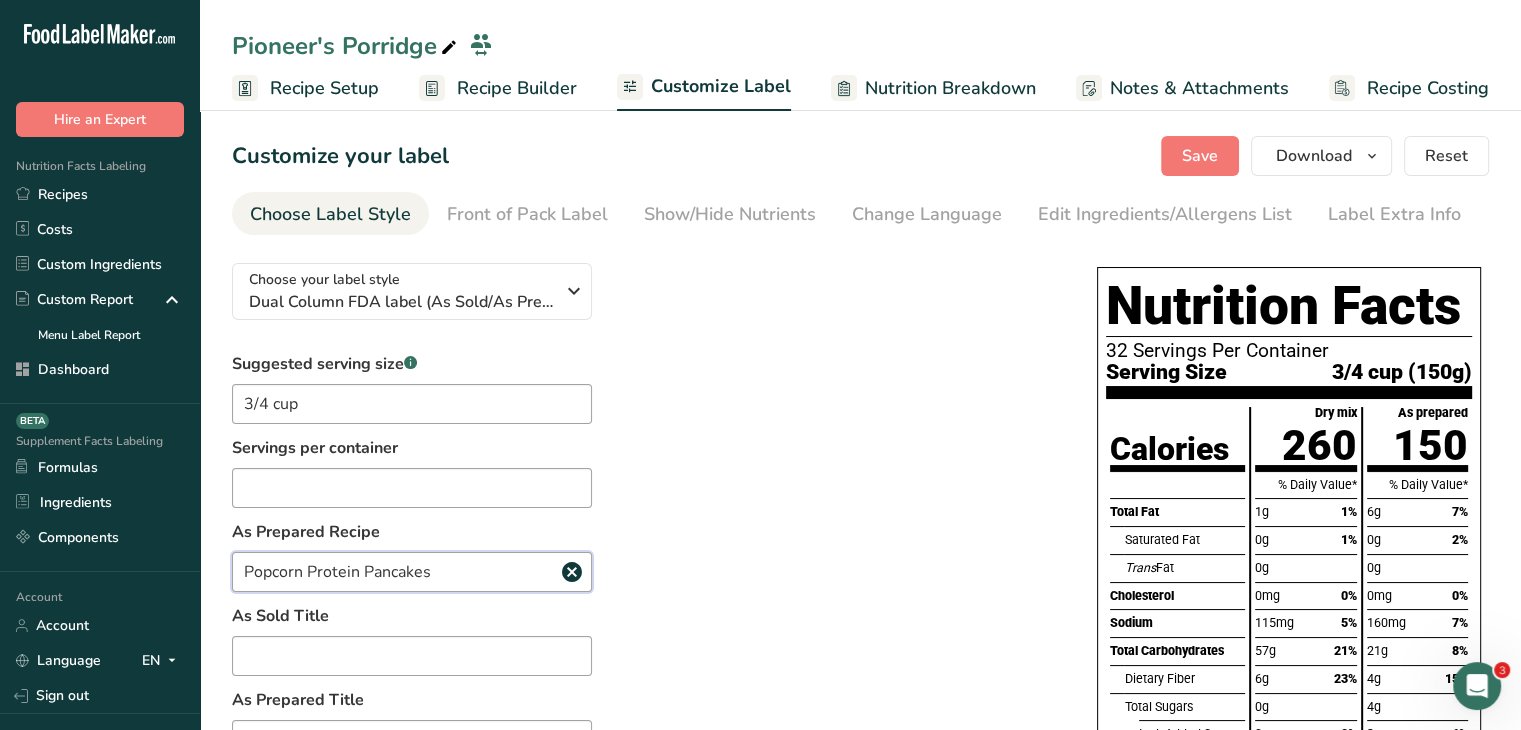 type 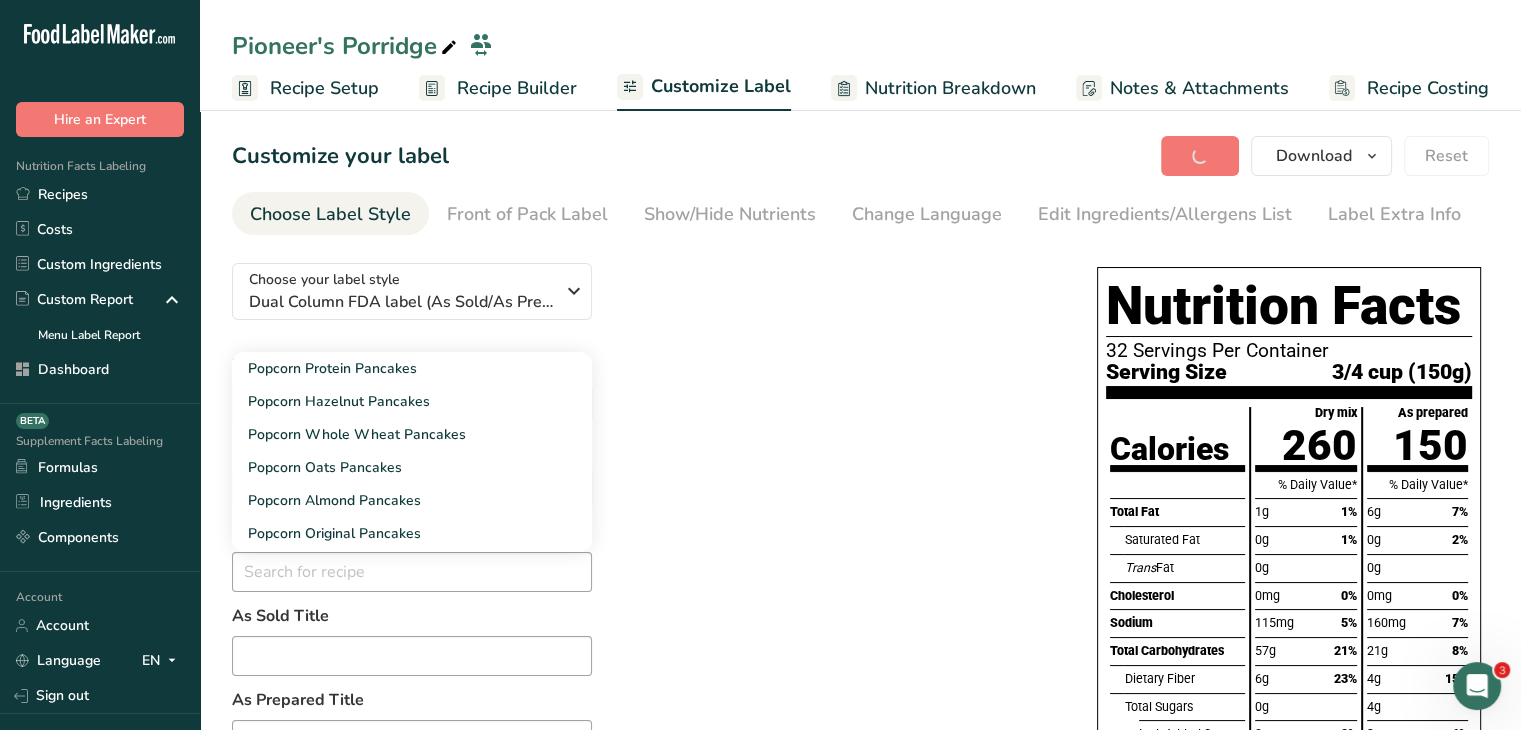 click on "Suggested serving size
.a-a{fill:#347362;}.b-a{fill:#fff;}.b-a{fill:#fff;}           3/4 cup
Servings per container
As Prepared Recipe  Popcorn Protein Pancakes   Popcorn Hazelnut Pancakes   Popcorn Whole Wheat Pancakes   Popcorn Oats Pancakes   Popcorn Almond Pancakes   Popcorn Original Pancakes   Blanched Red Without Skin   Blanched Gold With Skin   Blanched Gold Without Skin   Baked Russet with Skin.        As Sold Title   As Prepared Title
Reset" at bounding box center (644, 586) 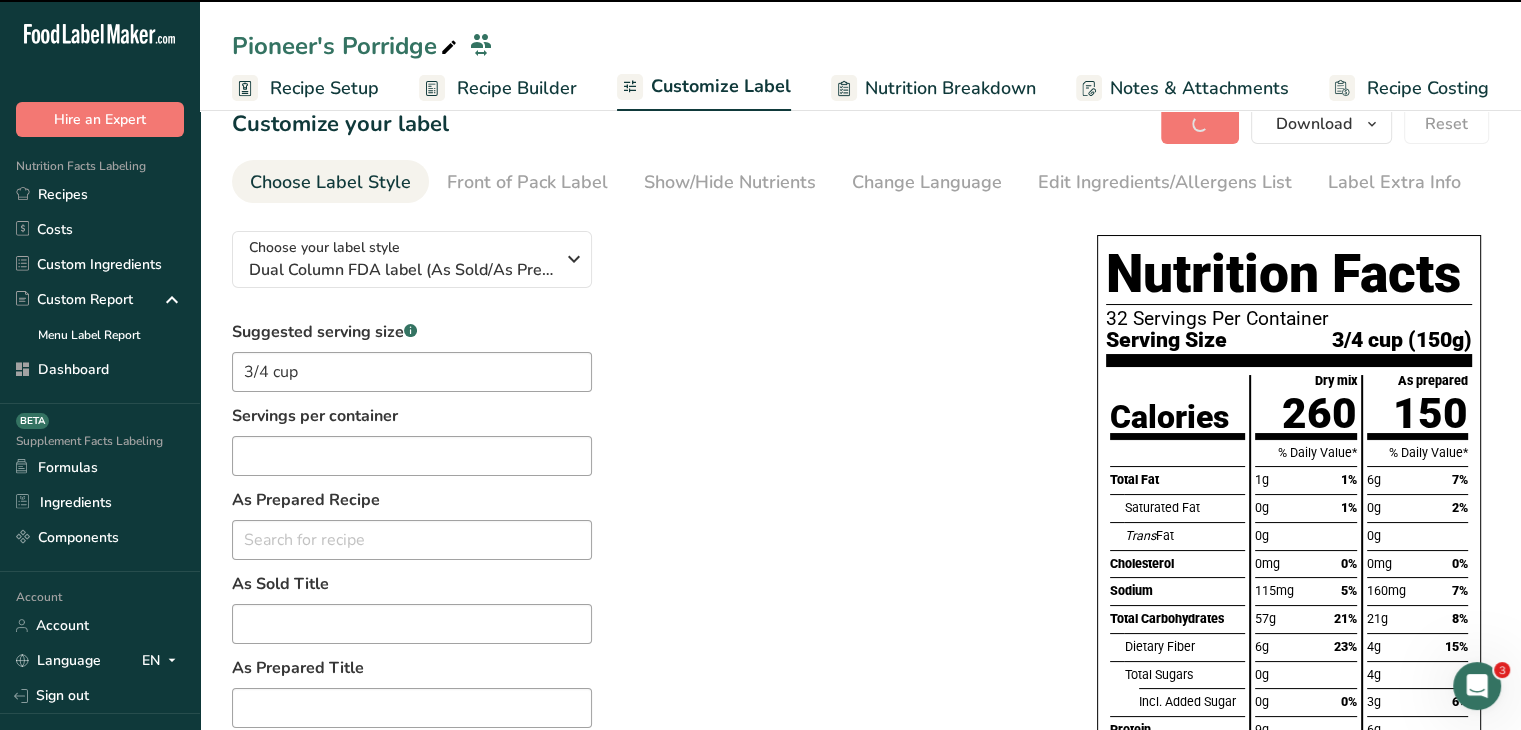 scroll, scrollTop: 0, scrollLeft: 0, axis: both 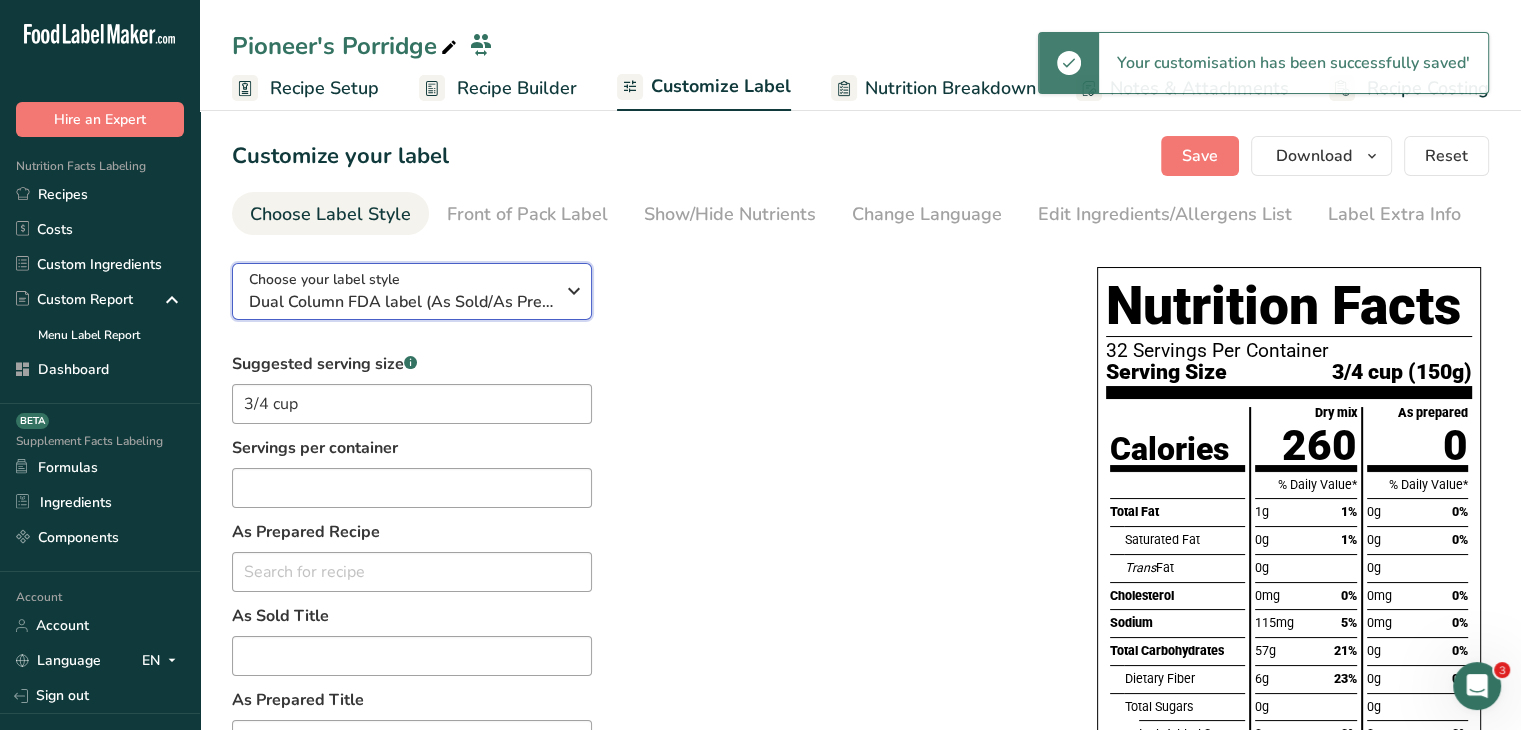 click at bounding box center [574, 291] 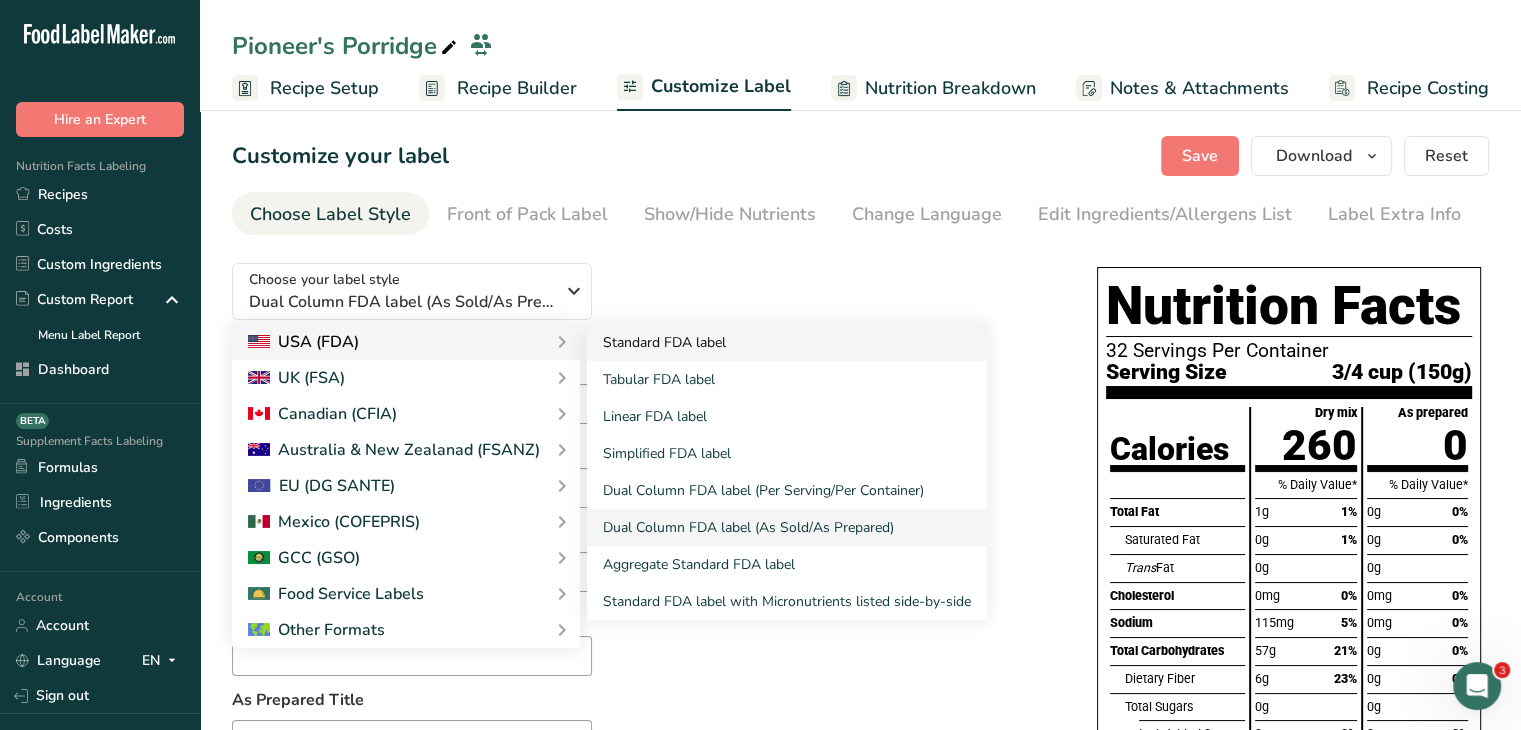 click on "Standard FDA label" at bounding box center (787, 342) 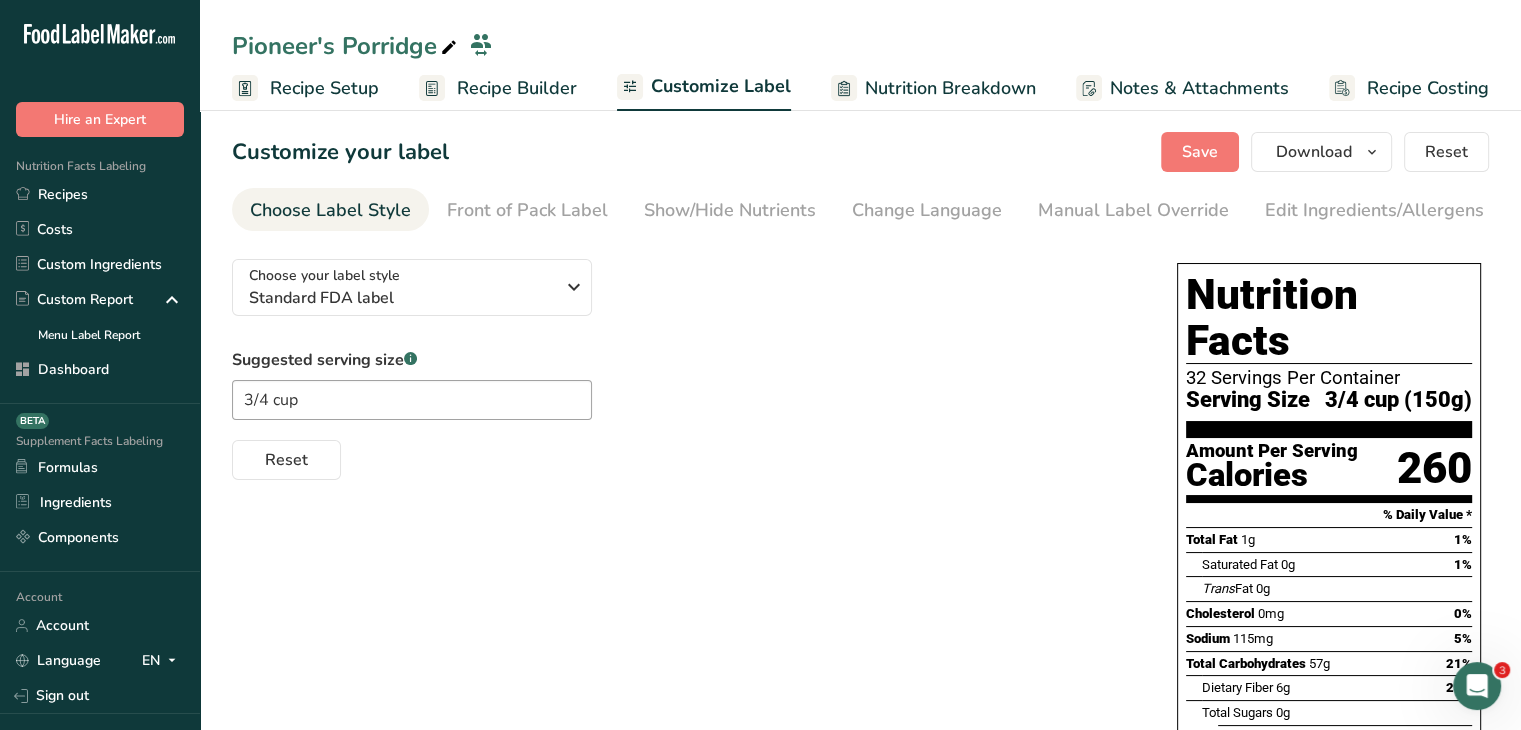 scroll, scrollTop: 0, scrollLeft: 0, axis: both 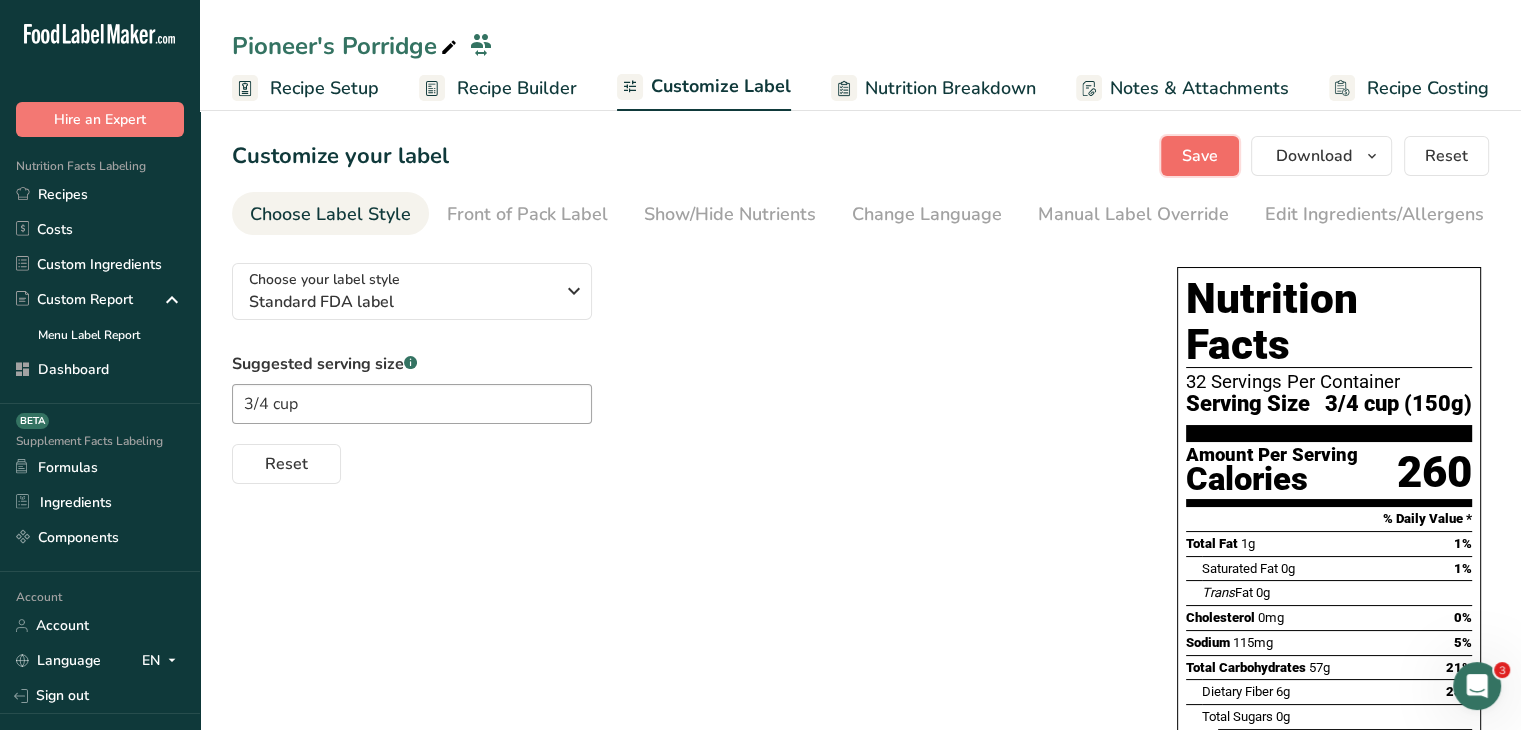 click on "Save" at bounding box center (1200, 156) 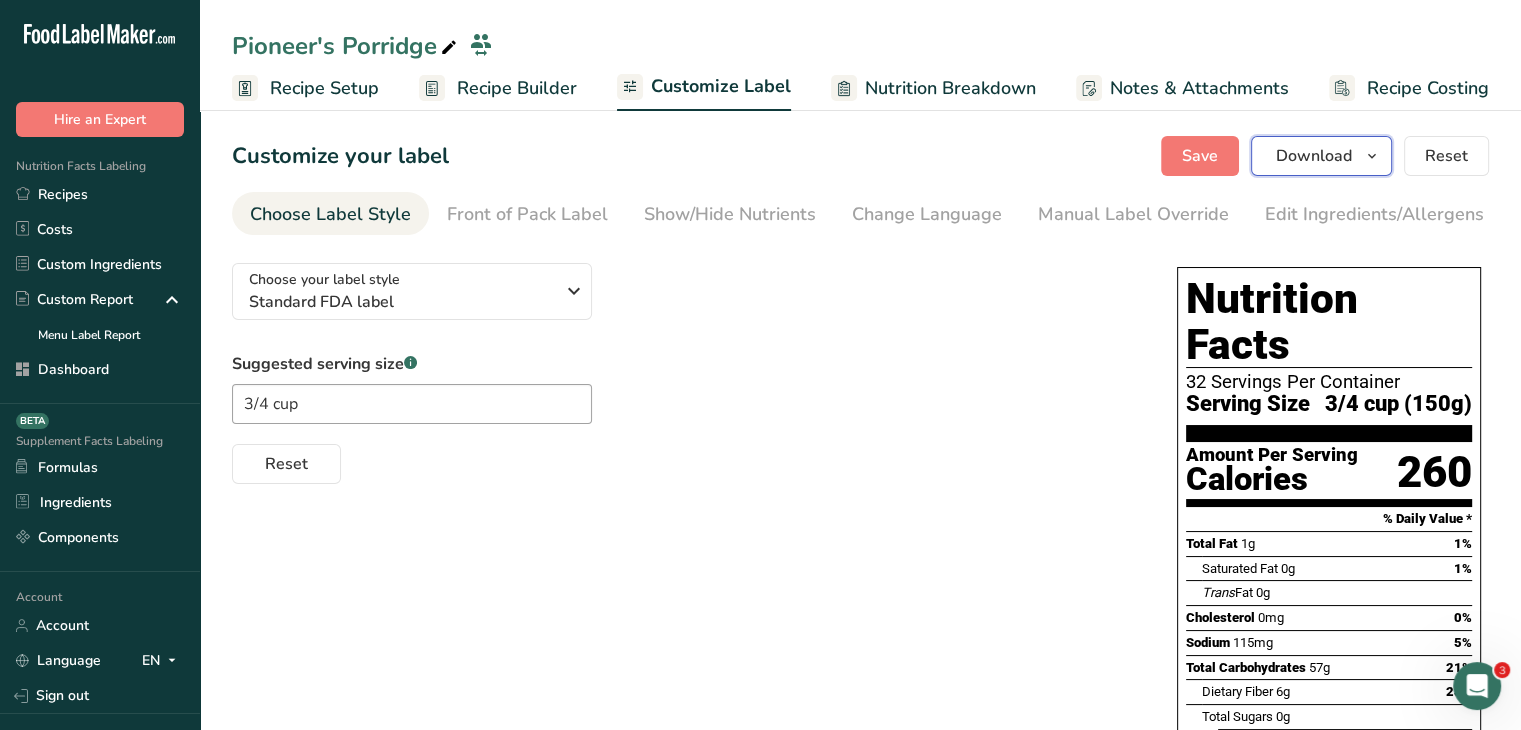 click on "Download" at bounding box center [1314, 156] 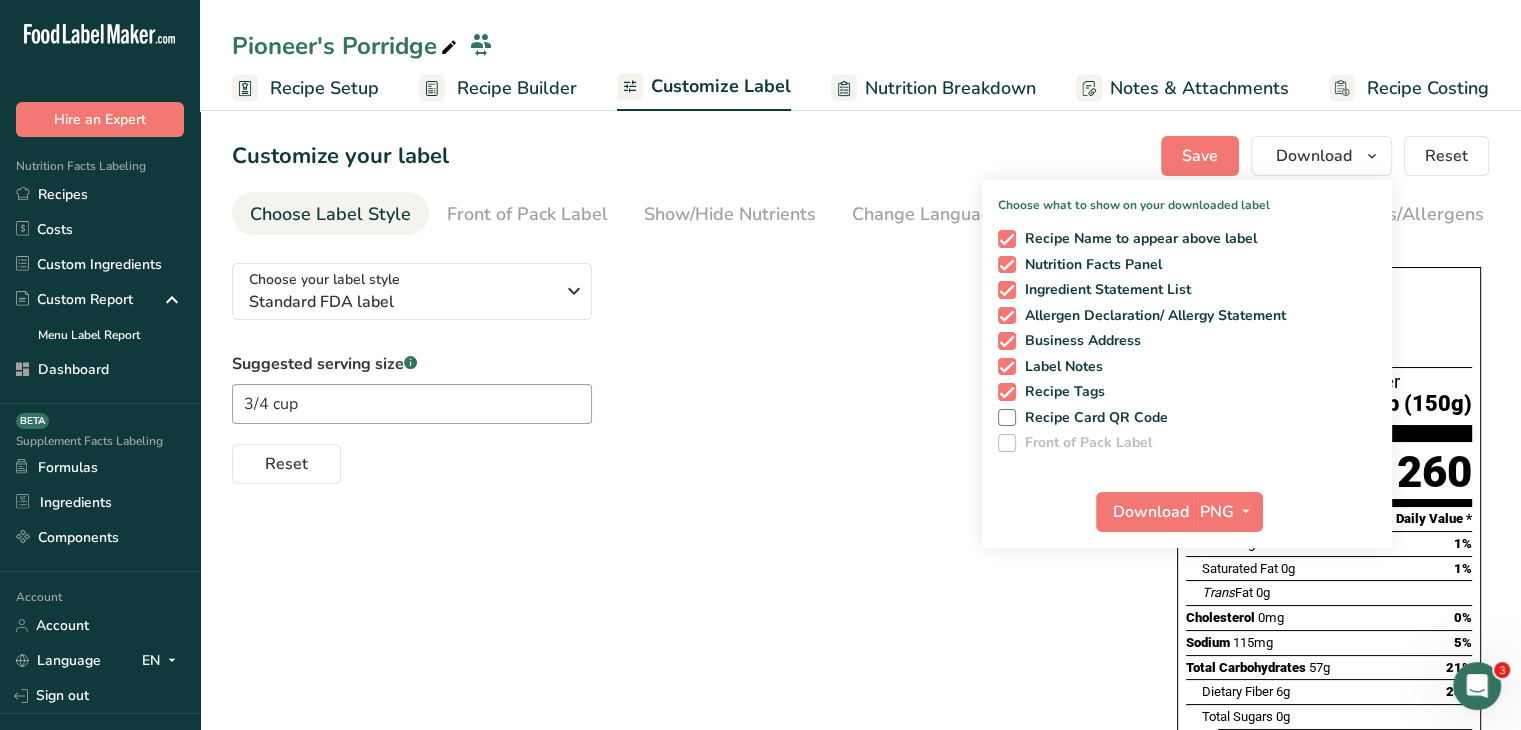 click on "Reset" at bounding box center (684, 460) 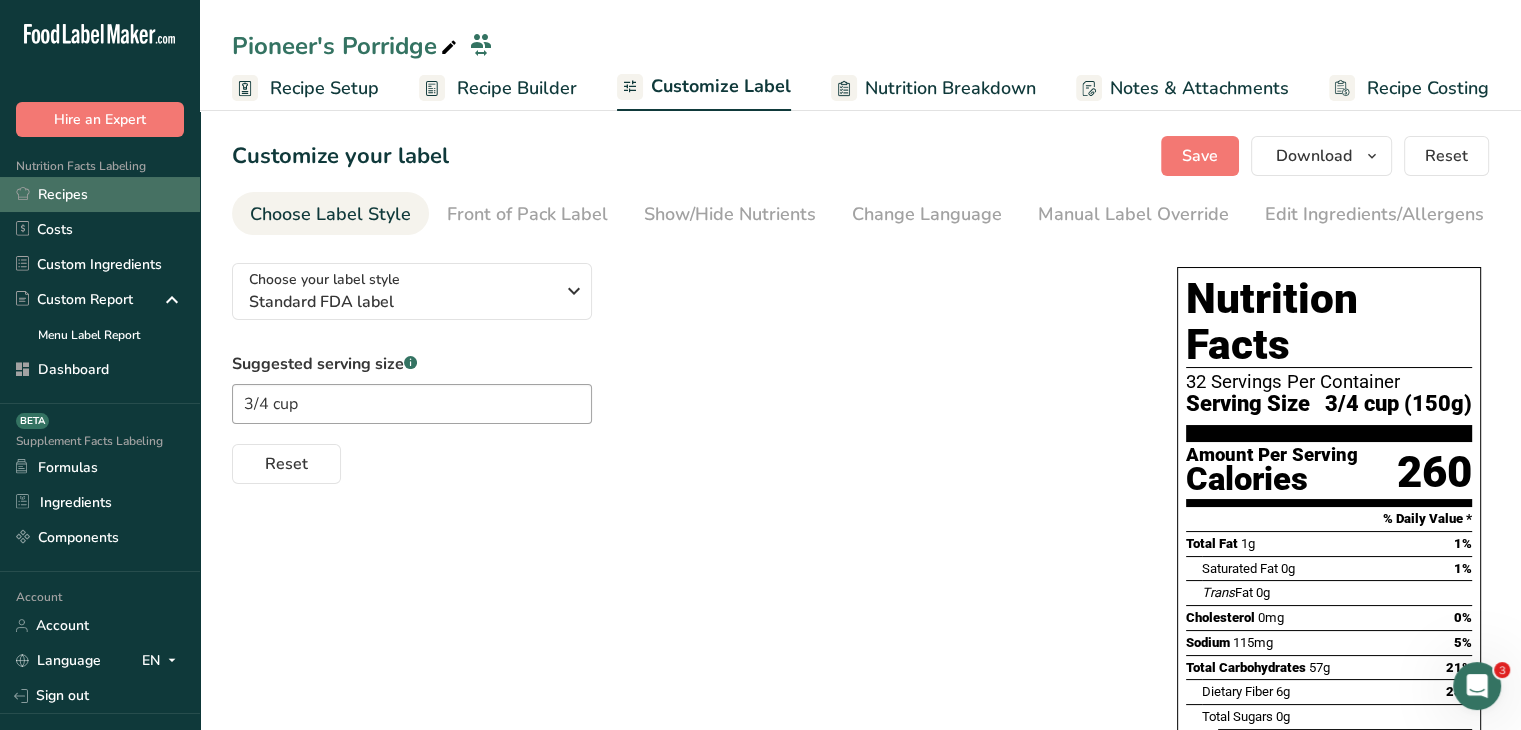 click on "Recipes" at bounding box center (100, 194) 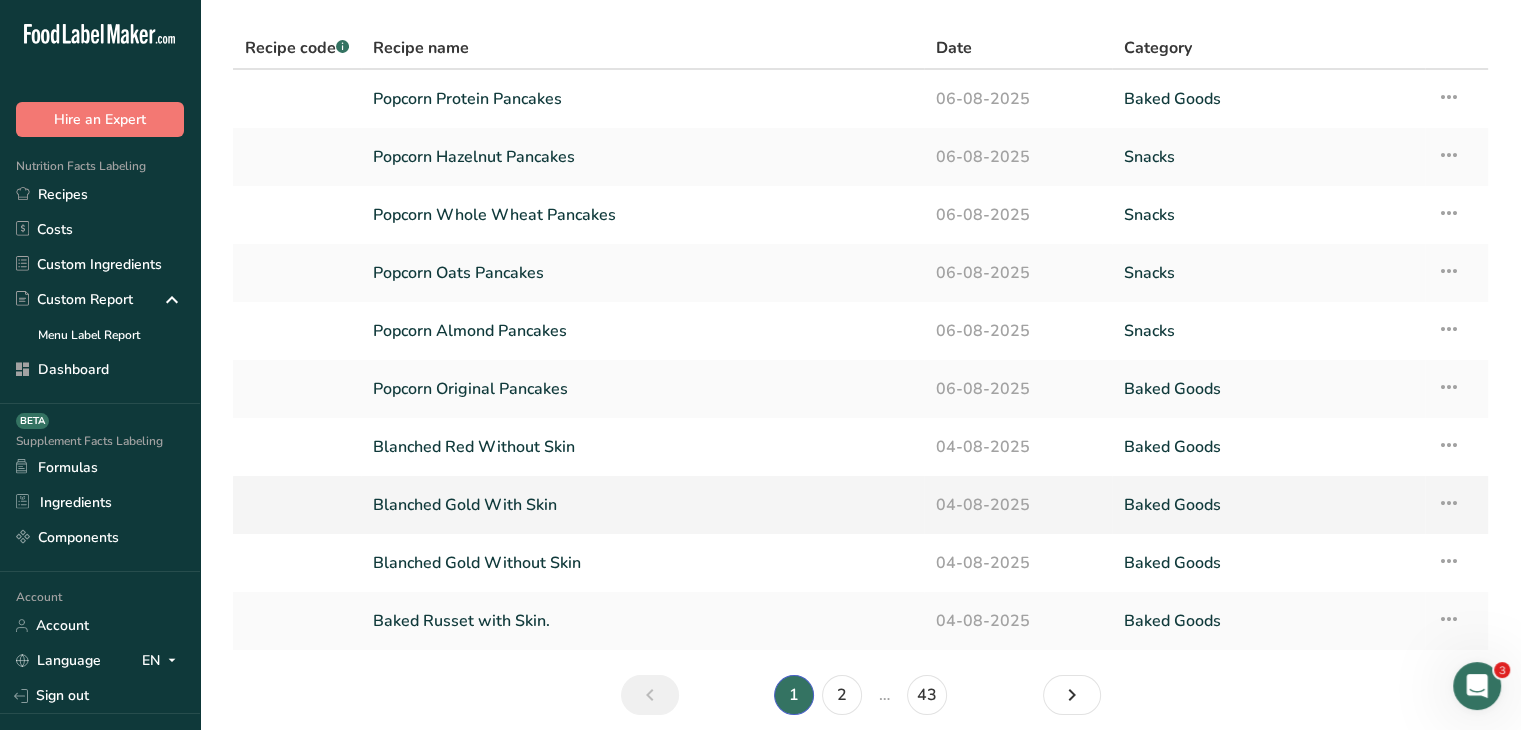scroll, scrollTop: 146, scrollLeft: 0, axis: vertical 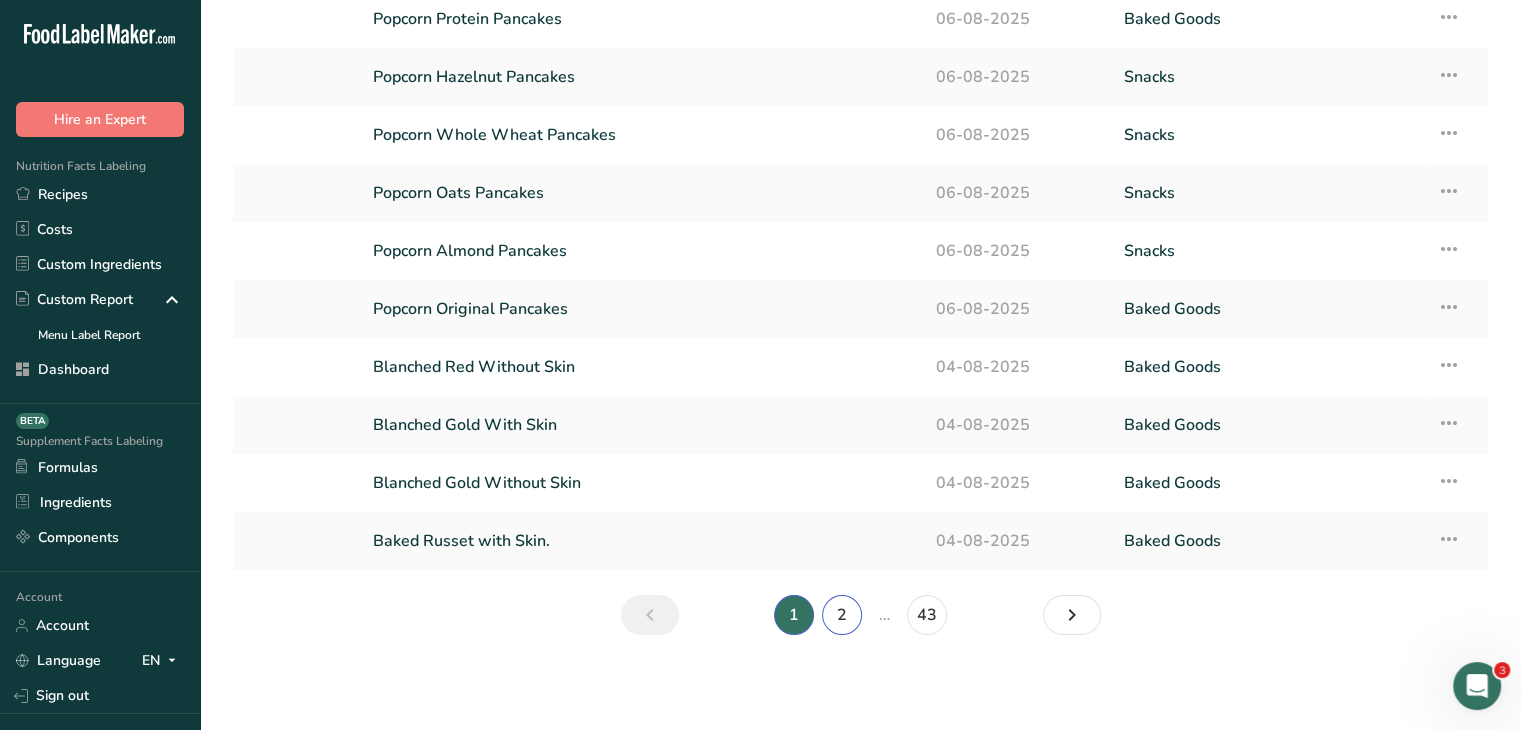 click on "2" at bounding box center [842, 615] 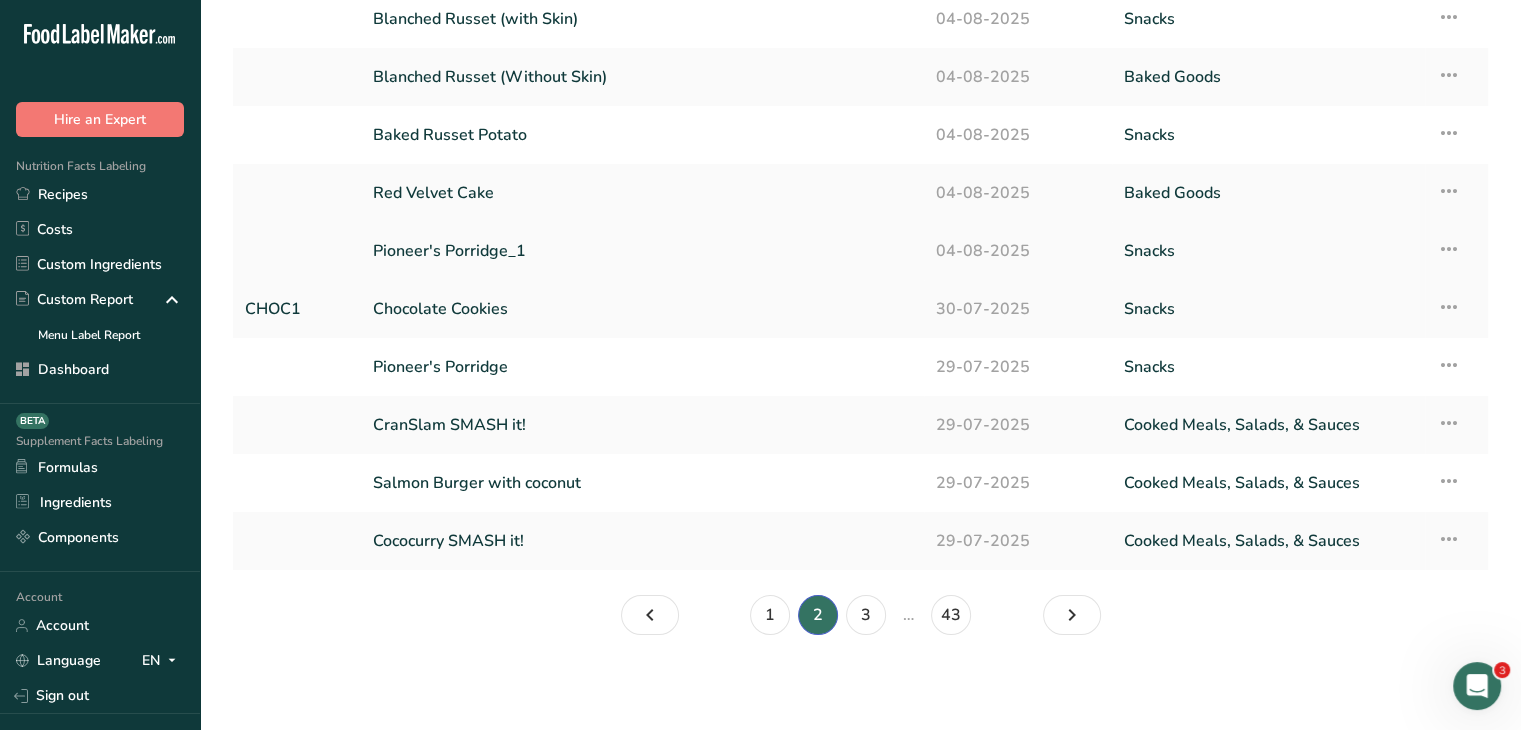 click on "Pioneer's Porridge_1" at bounding box center (642, 251) 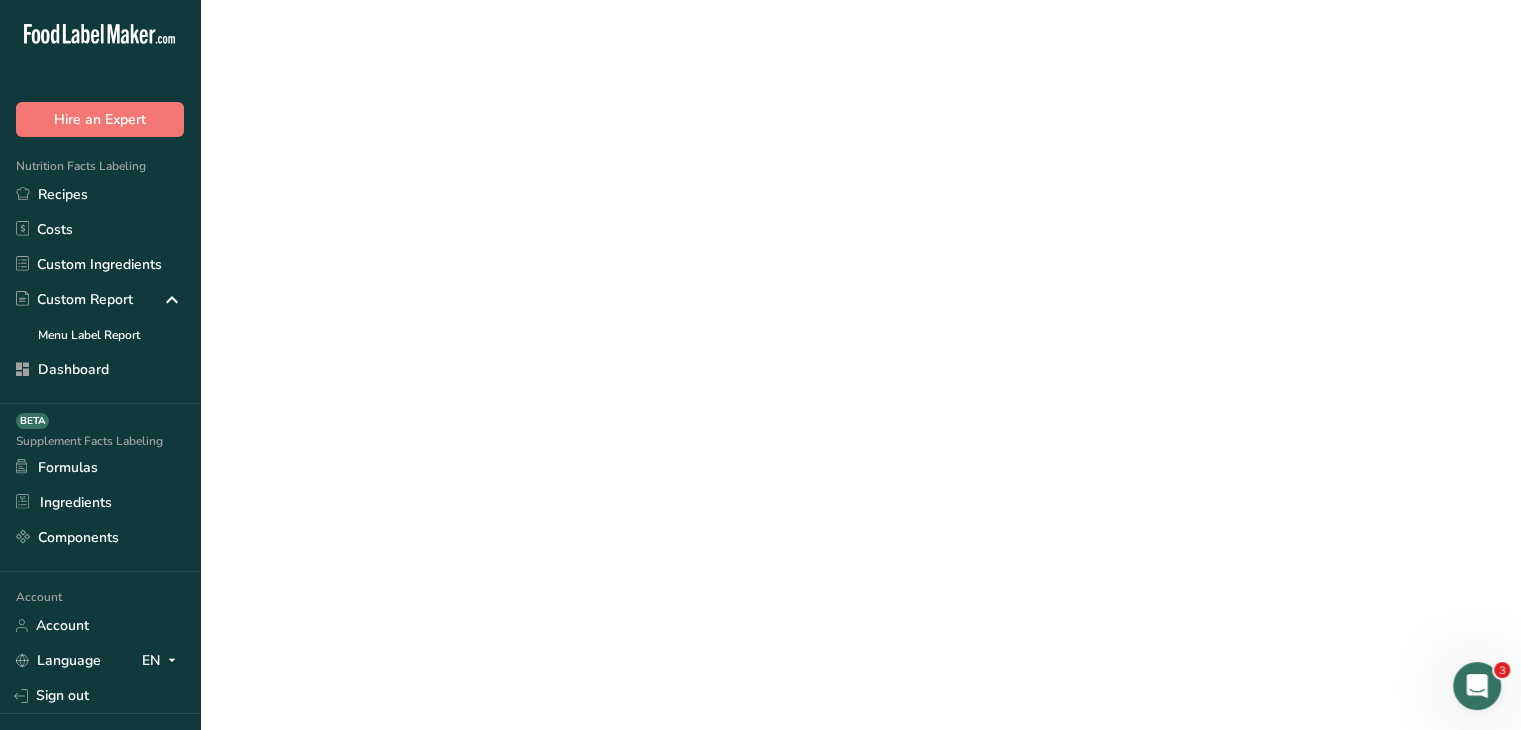 scroll, scrollTop: 0, scrollLeft: 0, axis: both 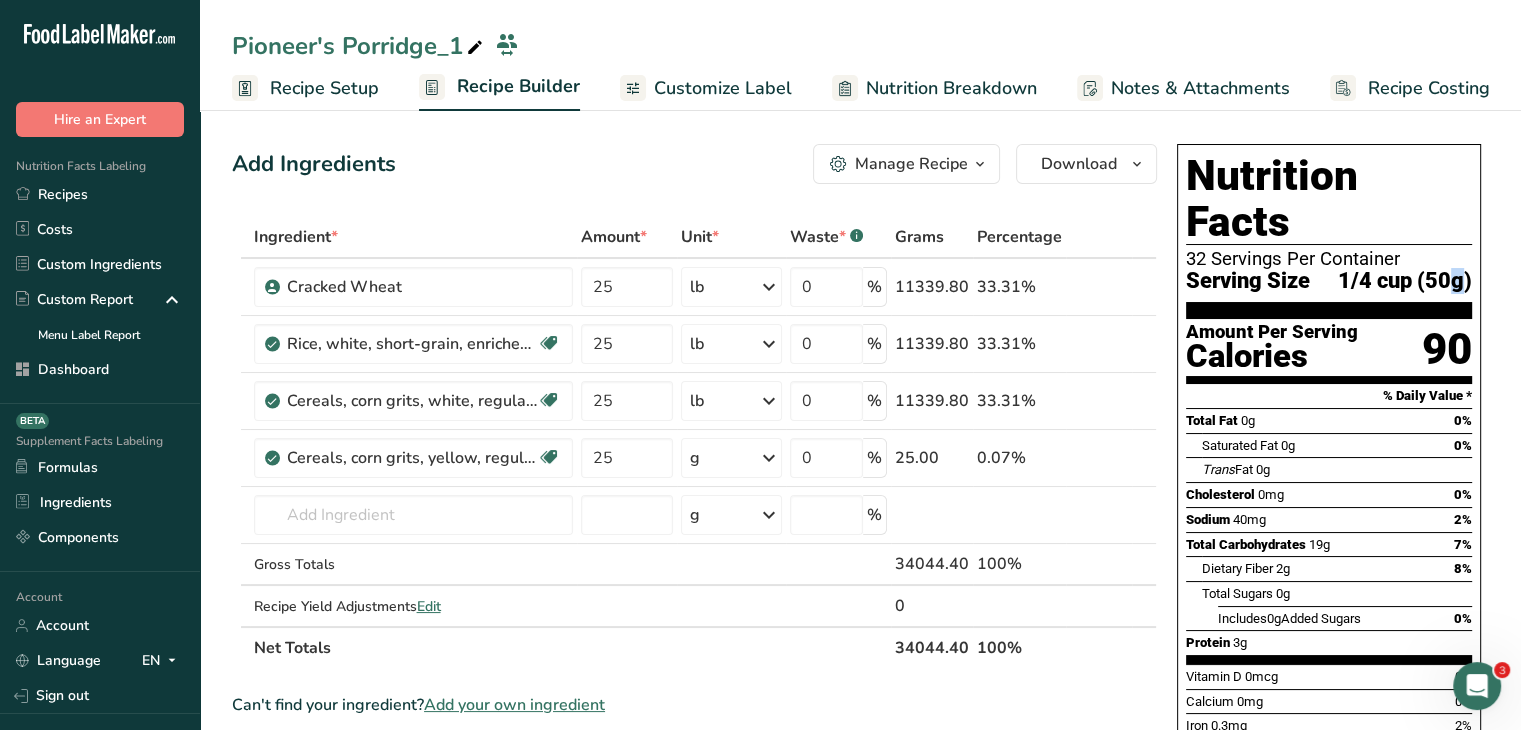 click on "1/4 cup (50g)" at bounding box center (1405, 281) 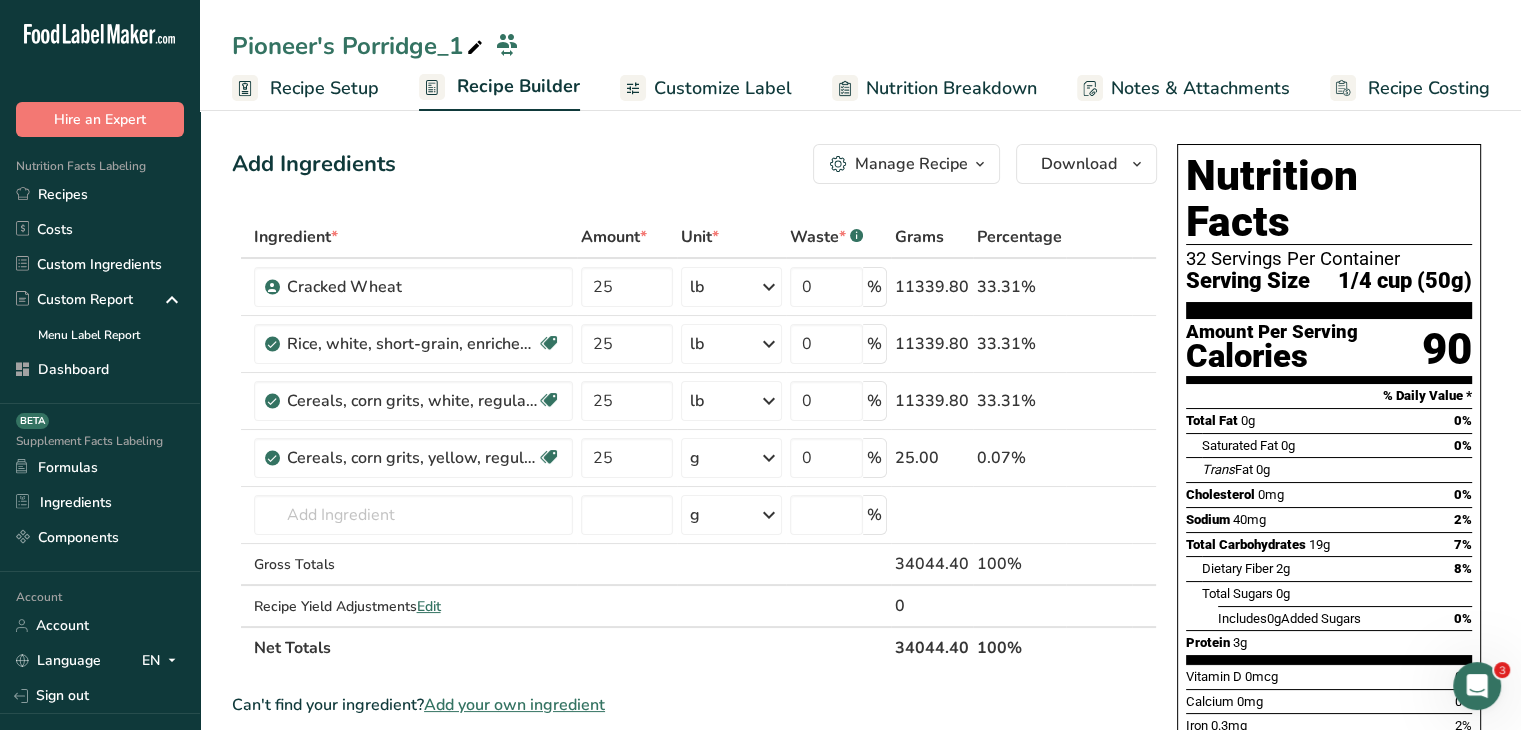 click on "1/4 cup (50g)" at bounding box center (1405, 281) 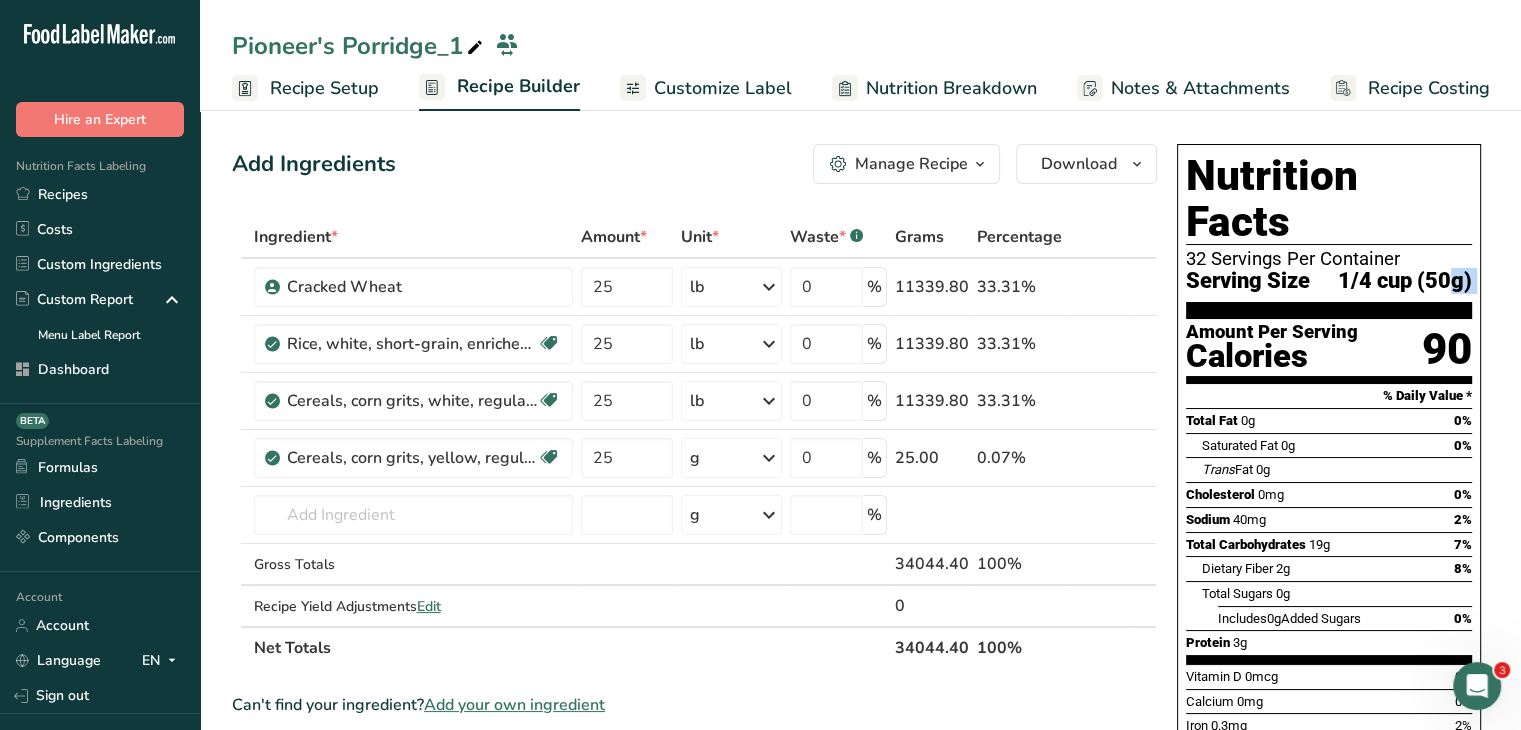 click on "1/4 cup (50g)" at bounding box center [1405, 281] 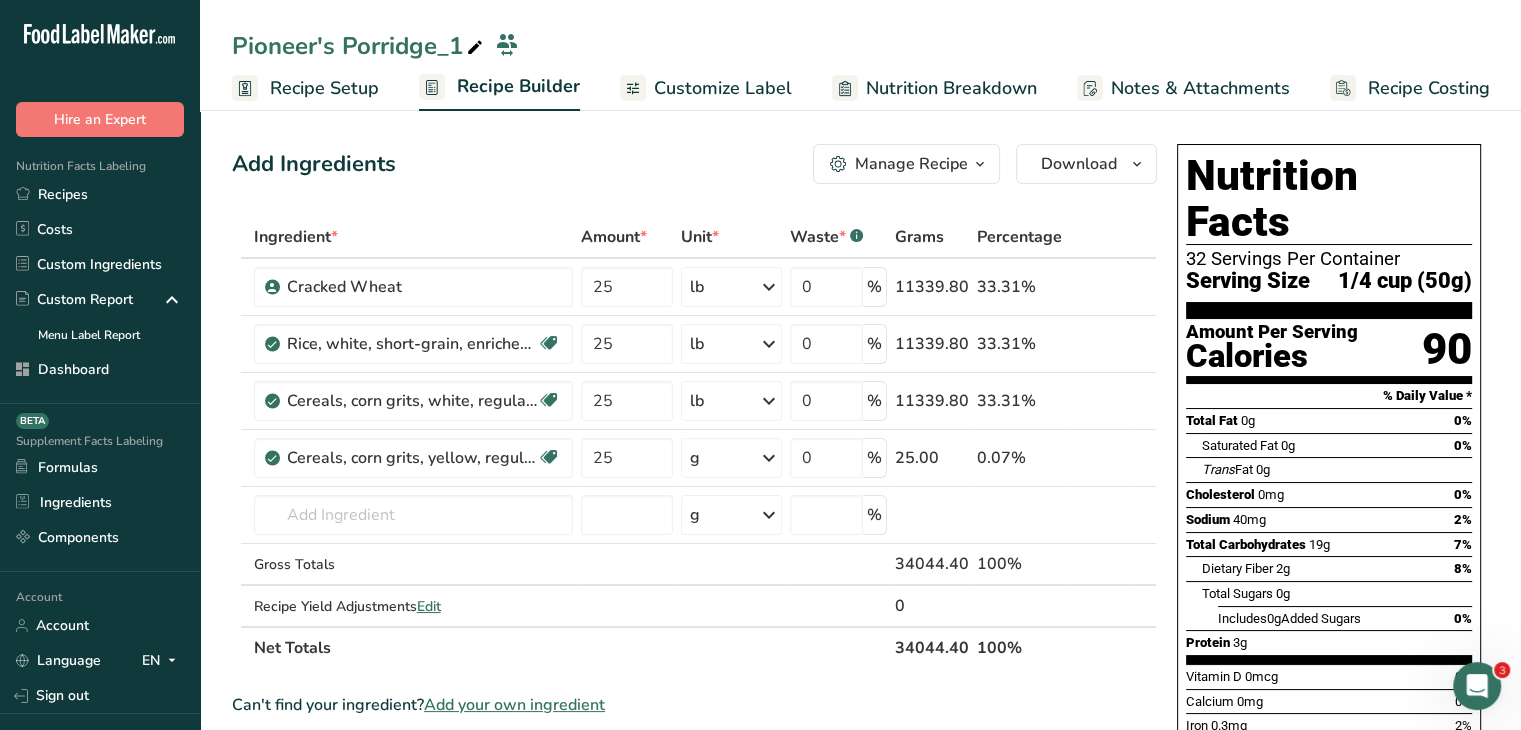click on "Add Ingredients
Manage Recipe         Delete Recipe           Duplicate Recipe             Scale Recipe             Save as Sub-Recipe   .a-a{fill:#347362;}.b-a{fill:#fff;}                               Nutrition Breakdown                 Recipe Card
NEW
Amino Acids Pattern Report           Activity History
Download
Choose your preferred label style
Standard FDA label
Standard FDA label
The most common format for nutrition facts labels in compliance with the FDA's typeface, style and requirements
Tabular FDA label
A label format compliant with the FDA regulations presented in a tabular (horizontal) display.
Linear FDA label
A simple linear display for small sized packages.
Simplified FDA label" at bounding box center [860, 747] 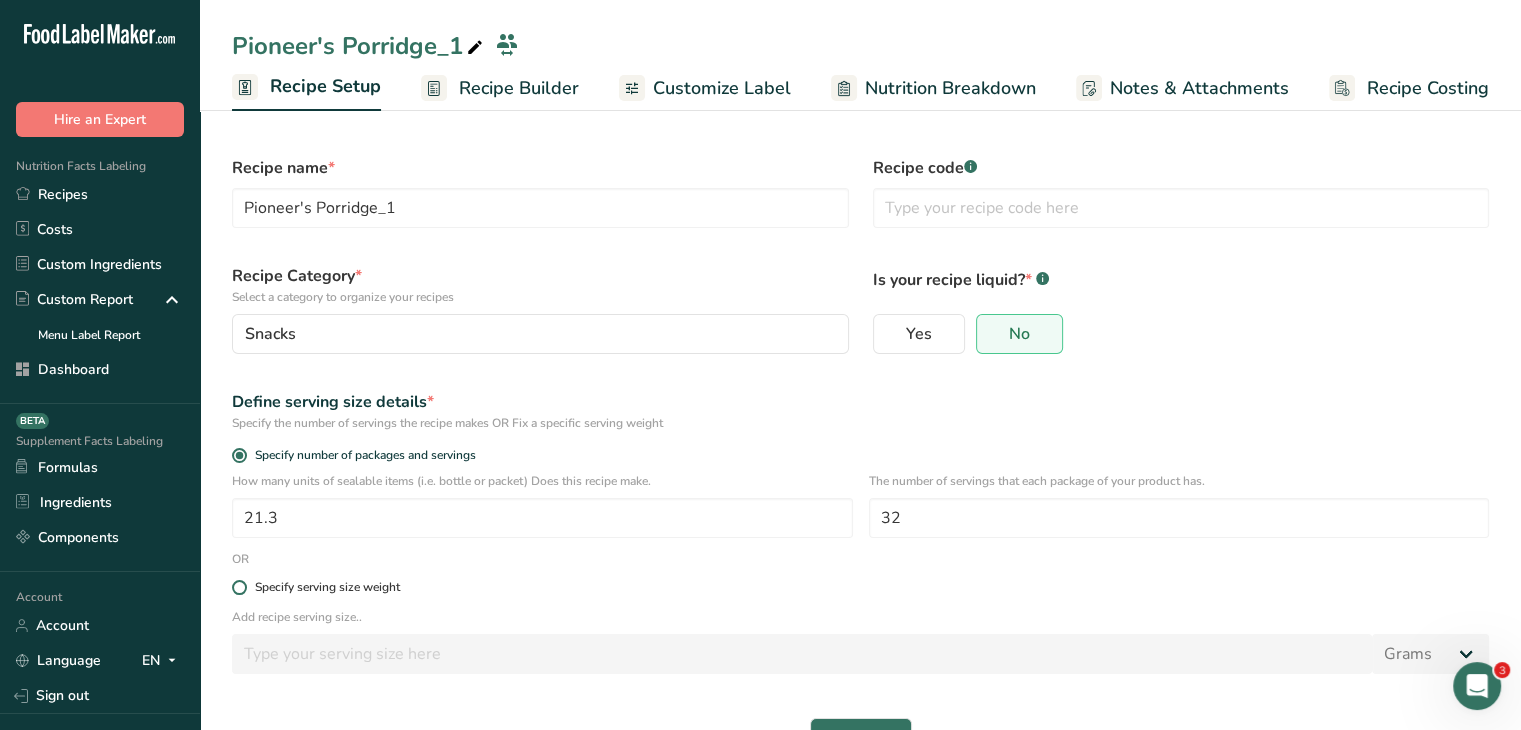 click at bounding box center [239, 587] 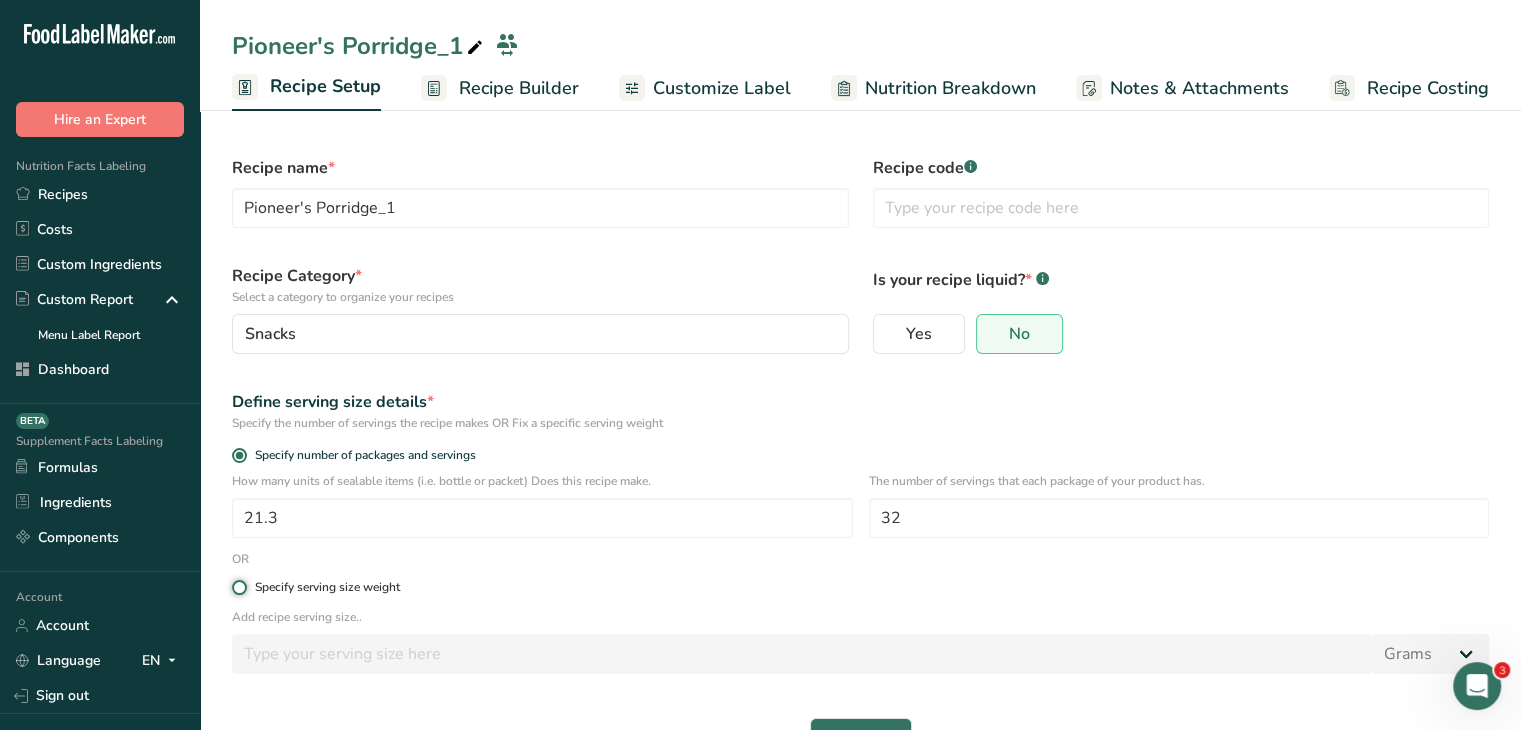 click on "Specify serving size weight" at bounding box center (238, 587) 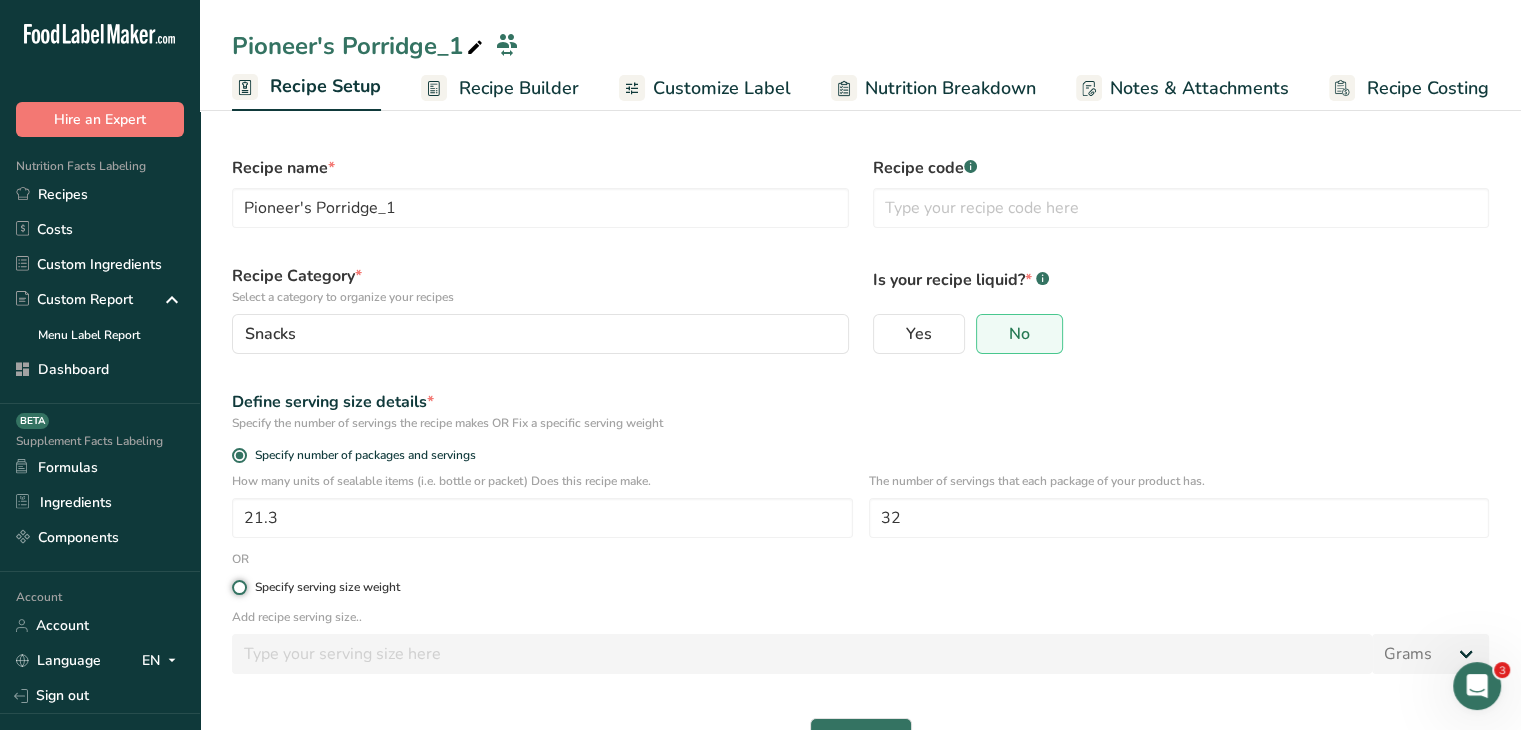 radio on "true" 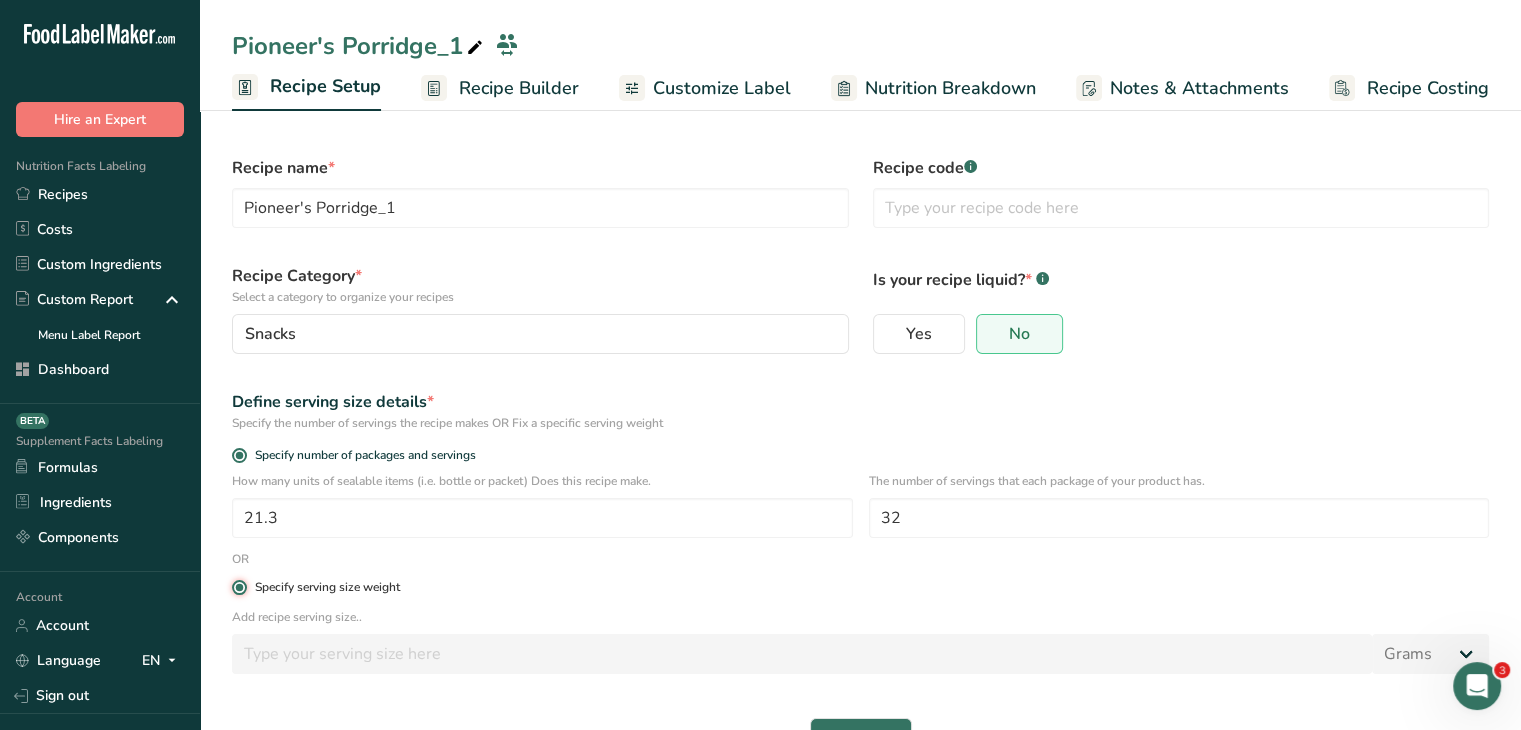 radio on "false" 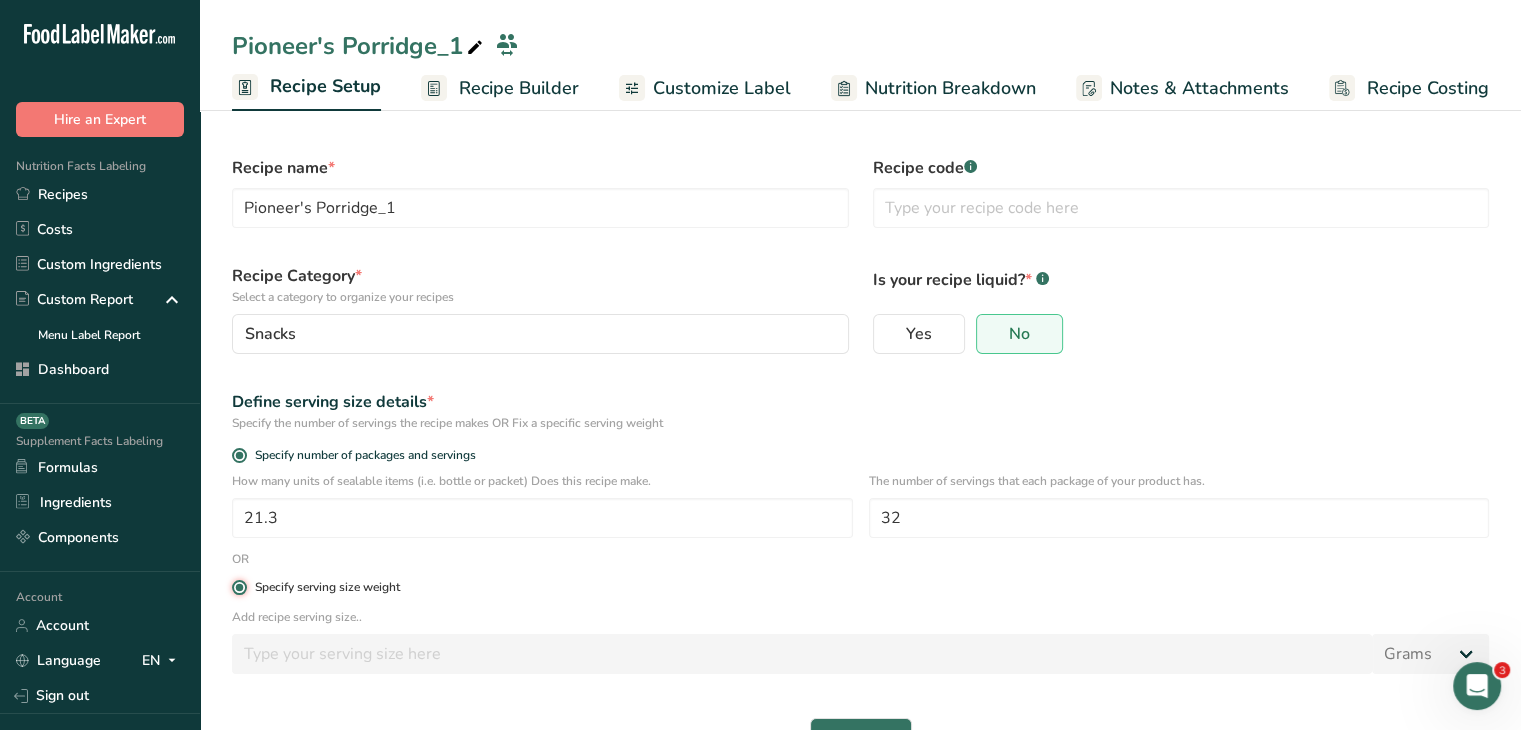 type 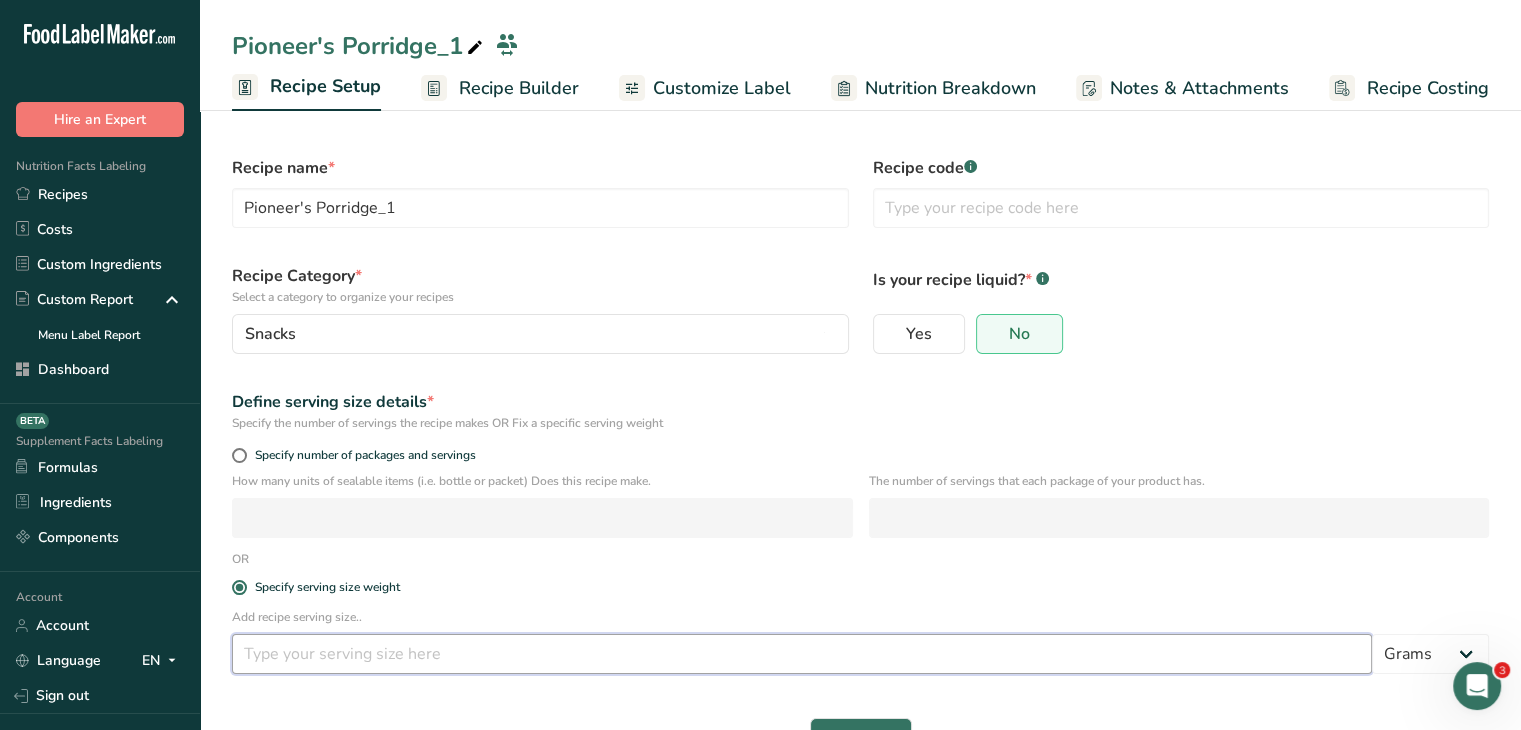 click at bounding box center (802, 654) 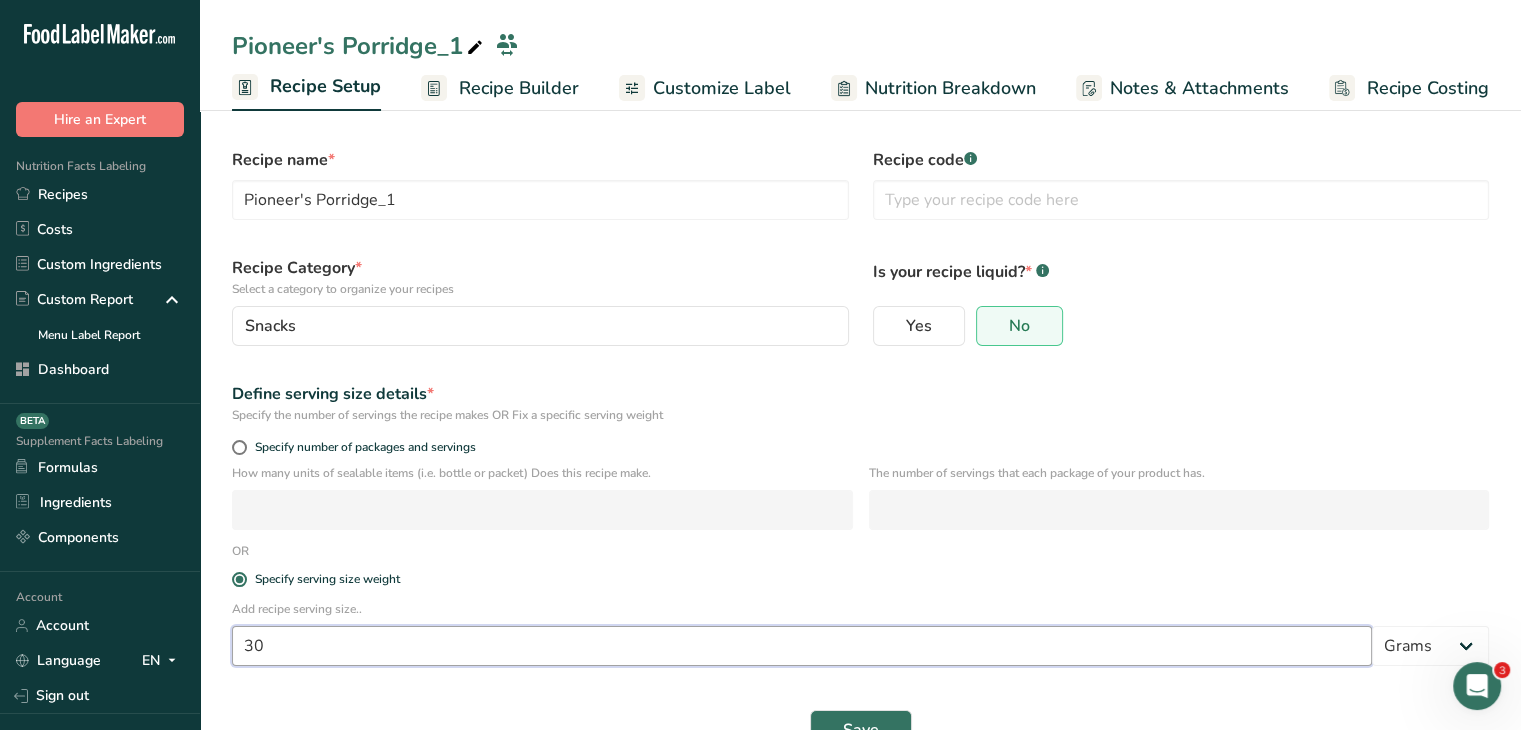 scroll, scrollTop: 60, scrollLeft: 0, axis: vertical 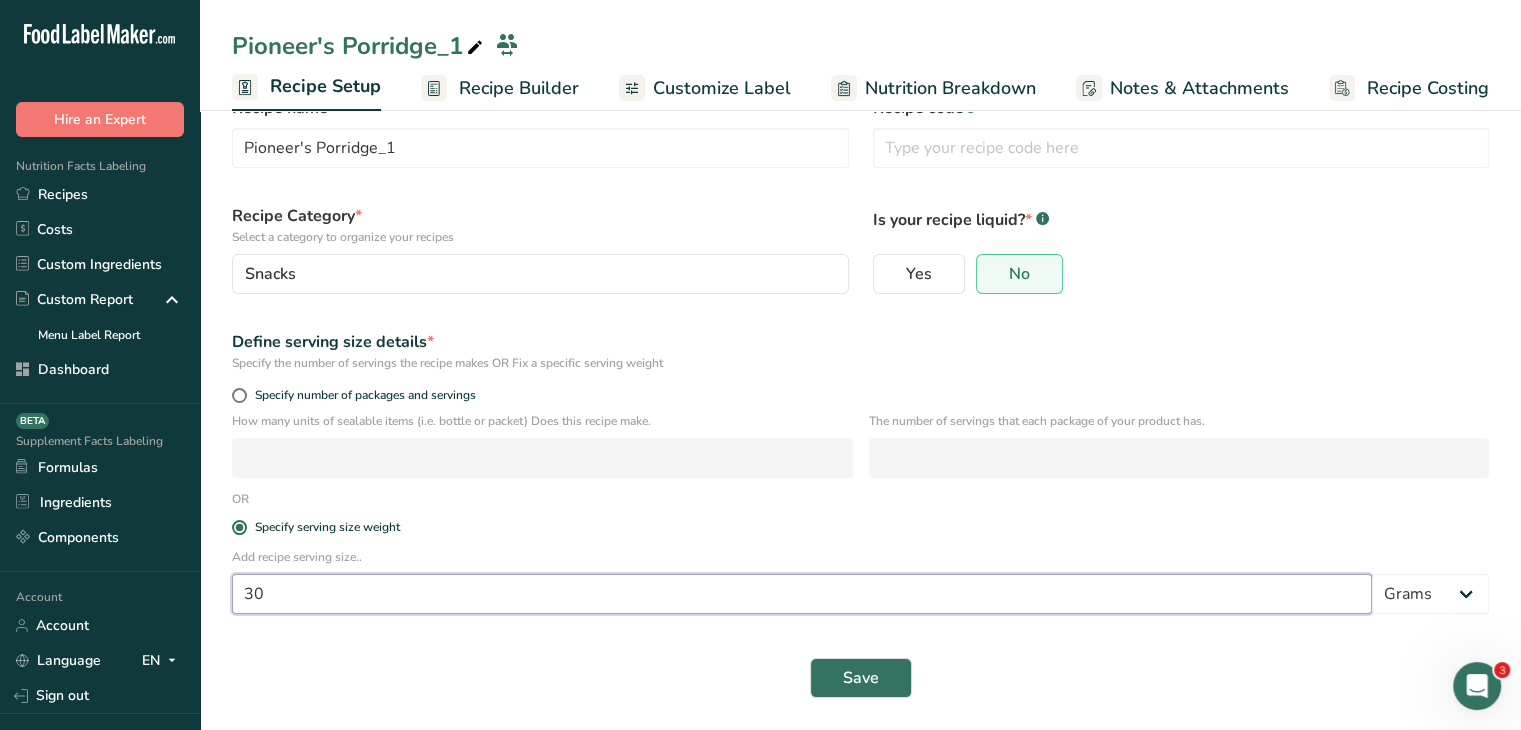 type on "30" 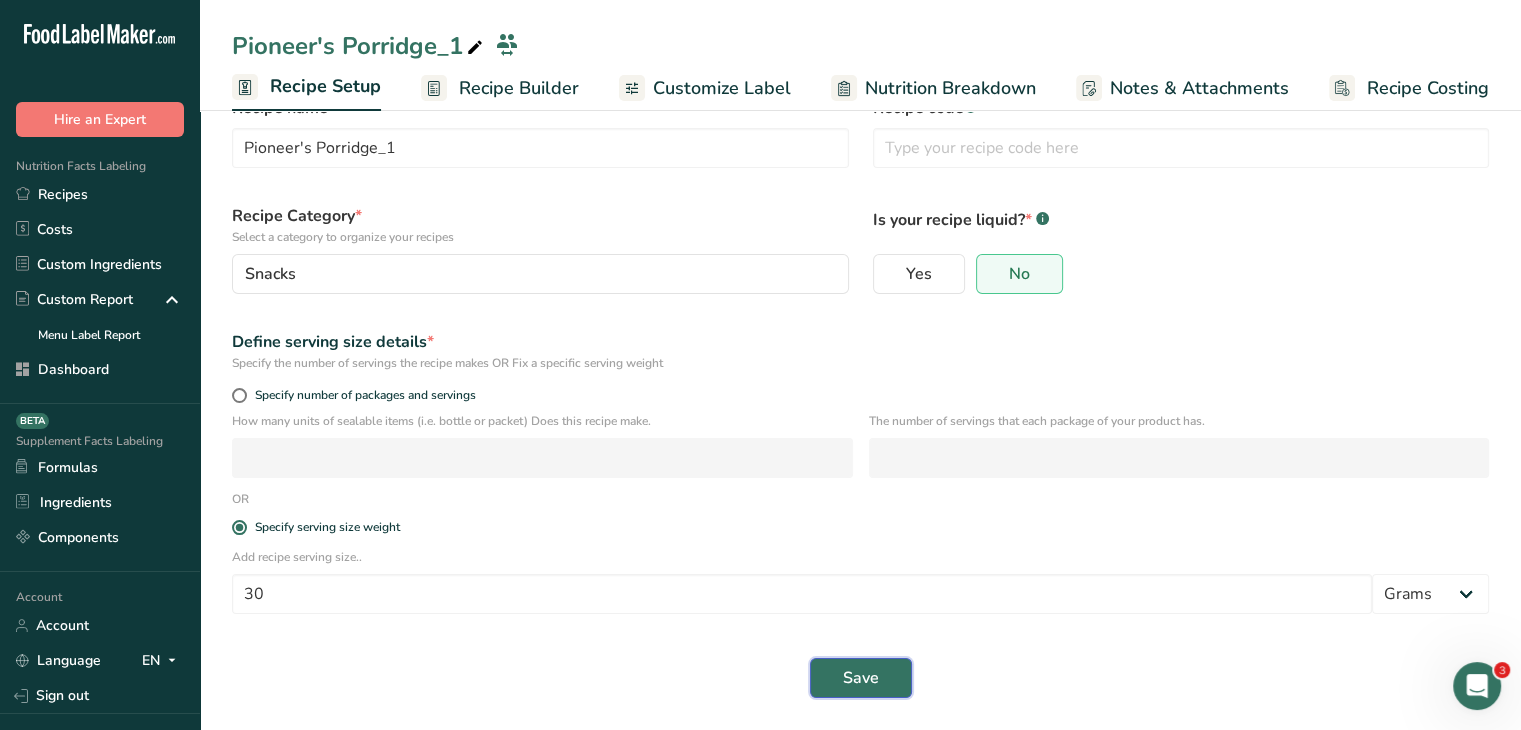 click on "Save" at bounding box center (861, 678) 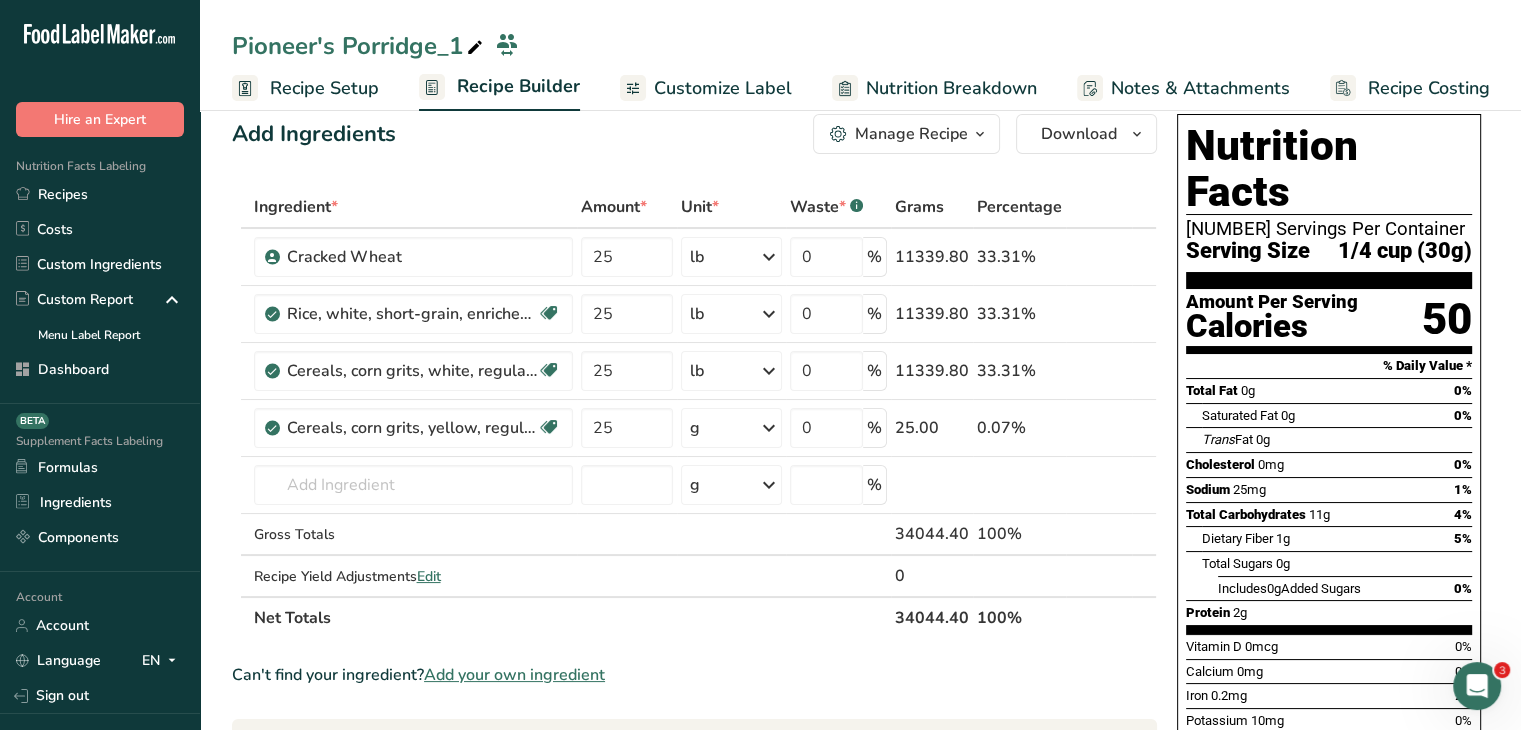scroll, scrollTop: 0, scrollLeft: 0, axis: both 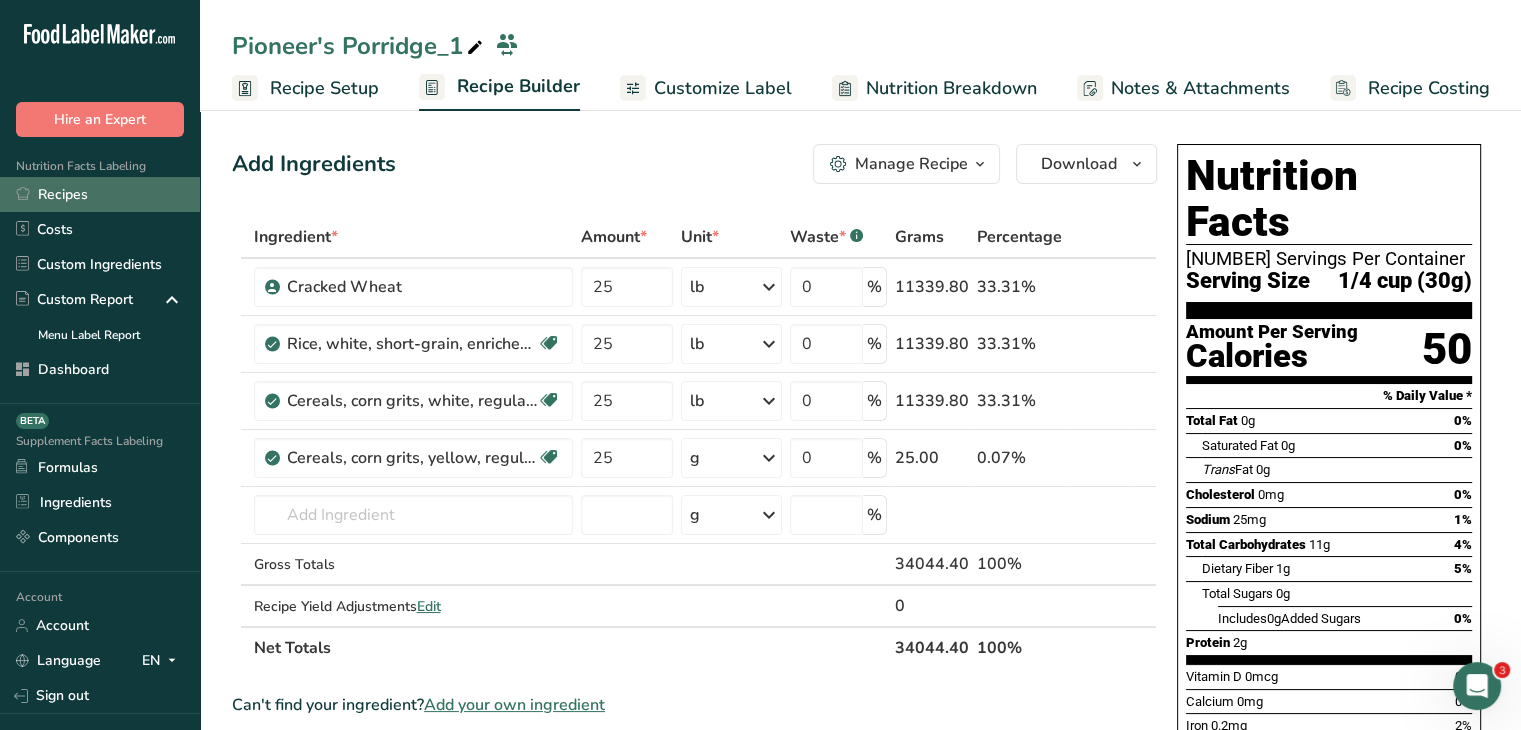 click on "Recipes" at bounding box center [100, 194] 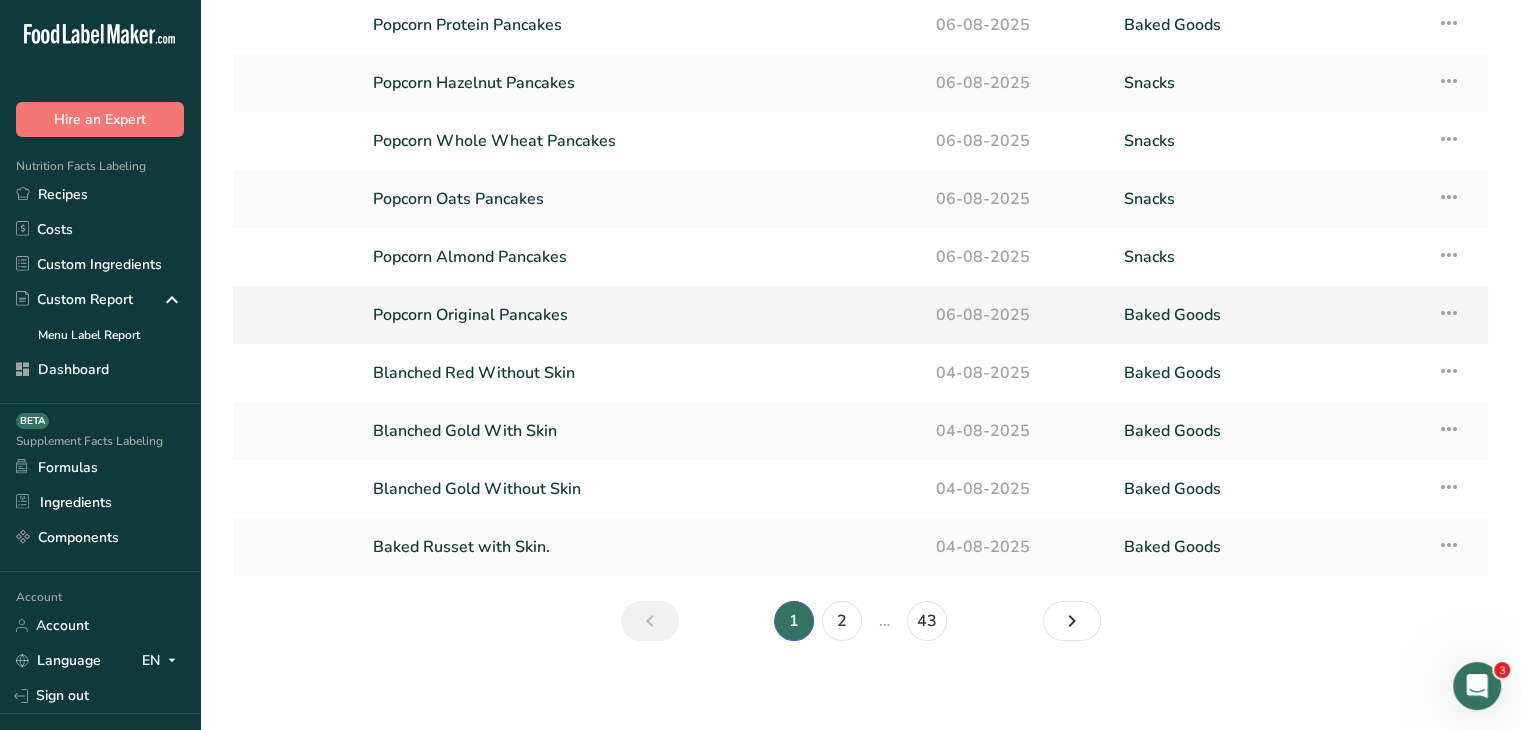 scroll, scrollTop: 146, scrollLeft: 0, axis: vertical 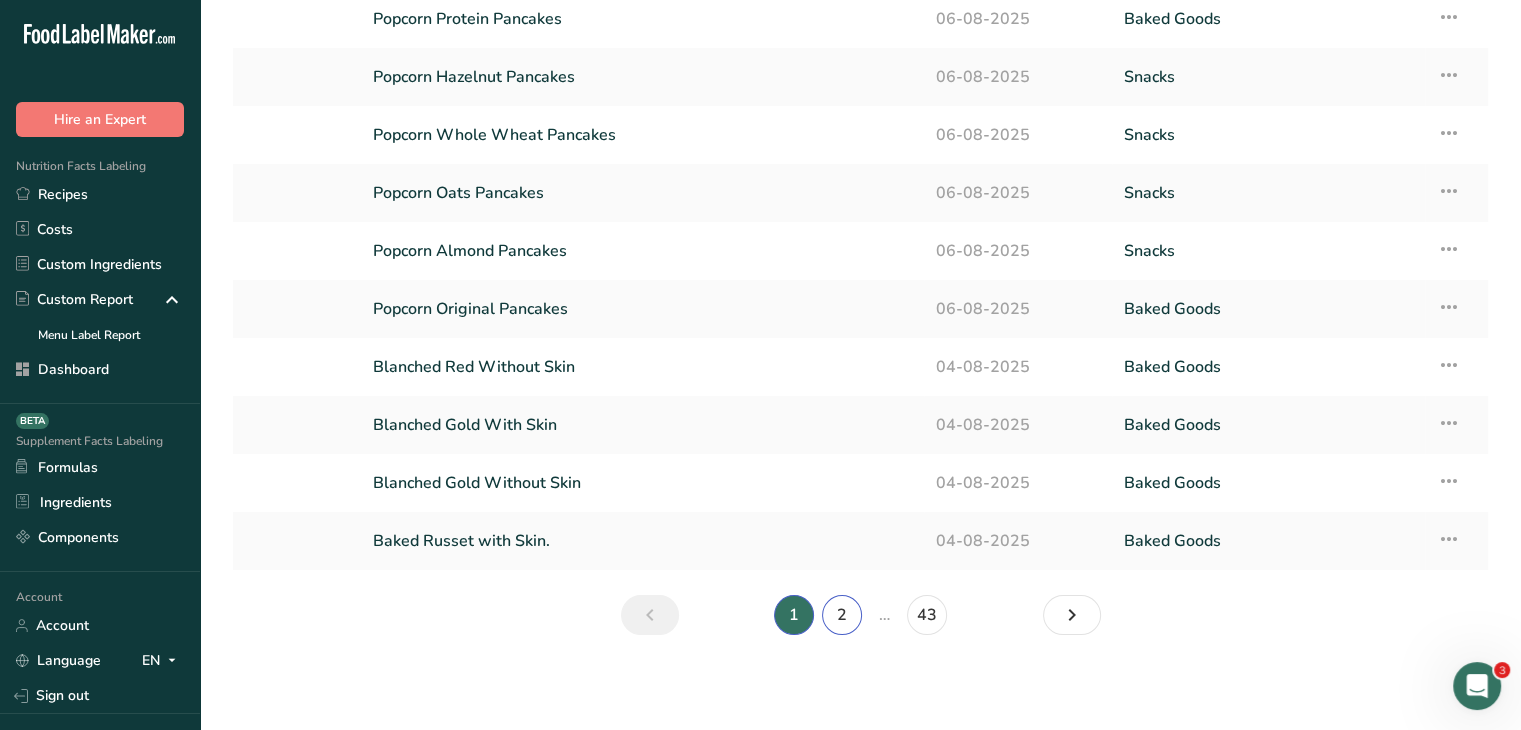click on "2" at bounding box center (842, 615) 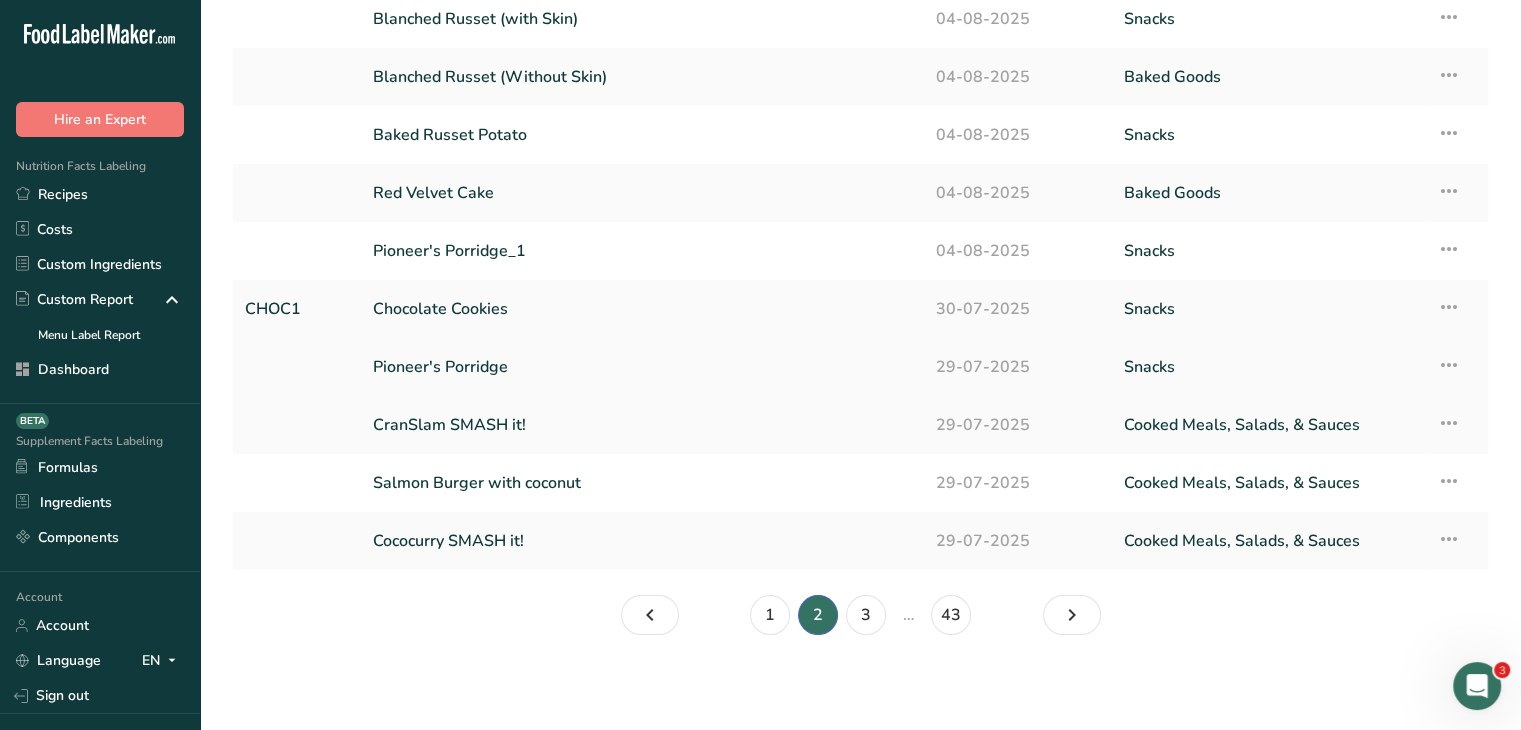 click on "Pioneer's Porridge" at bounding box center (642, 367) 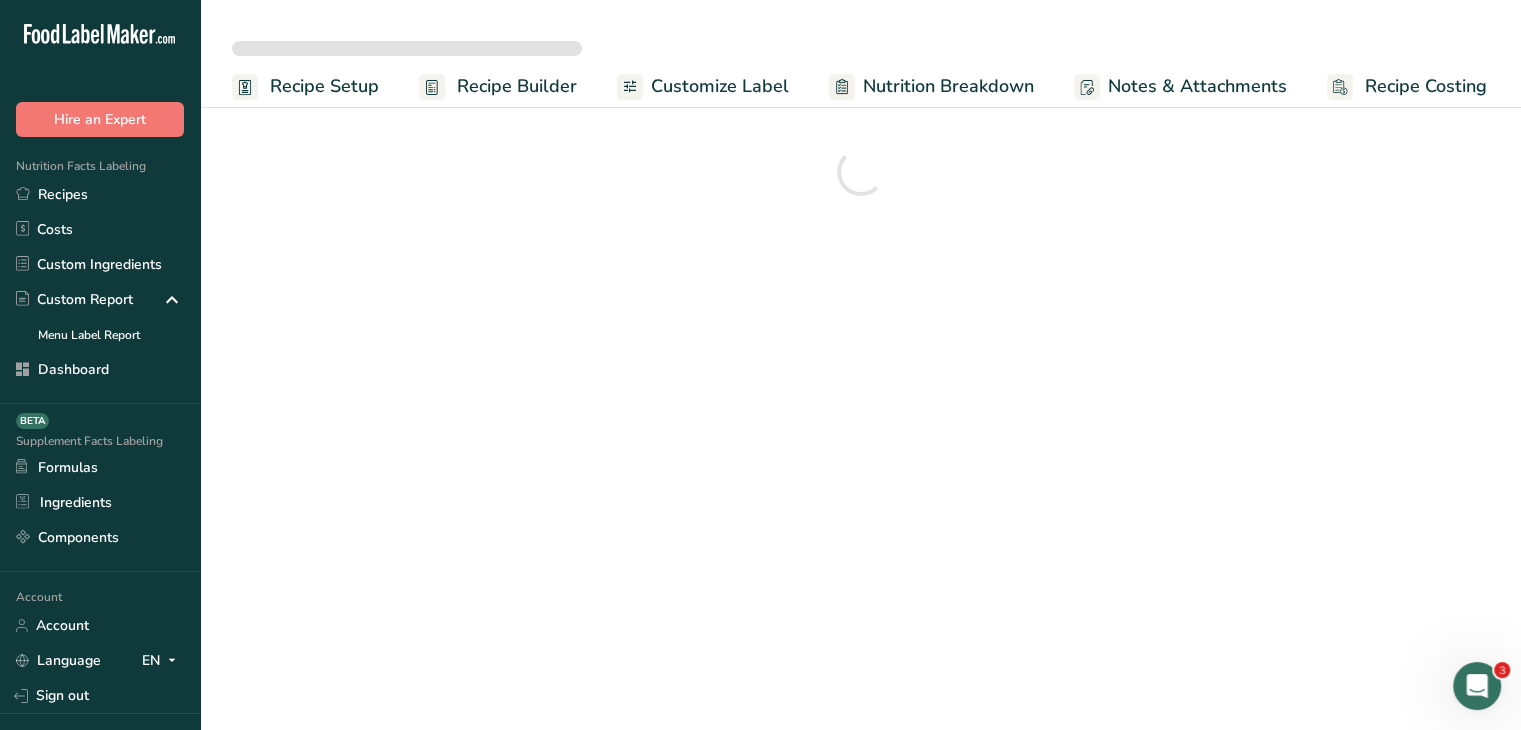 scroll, scrollTop: 0, scrollLeft: 0, axis: both 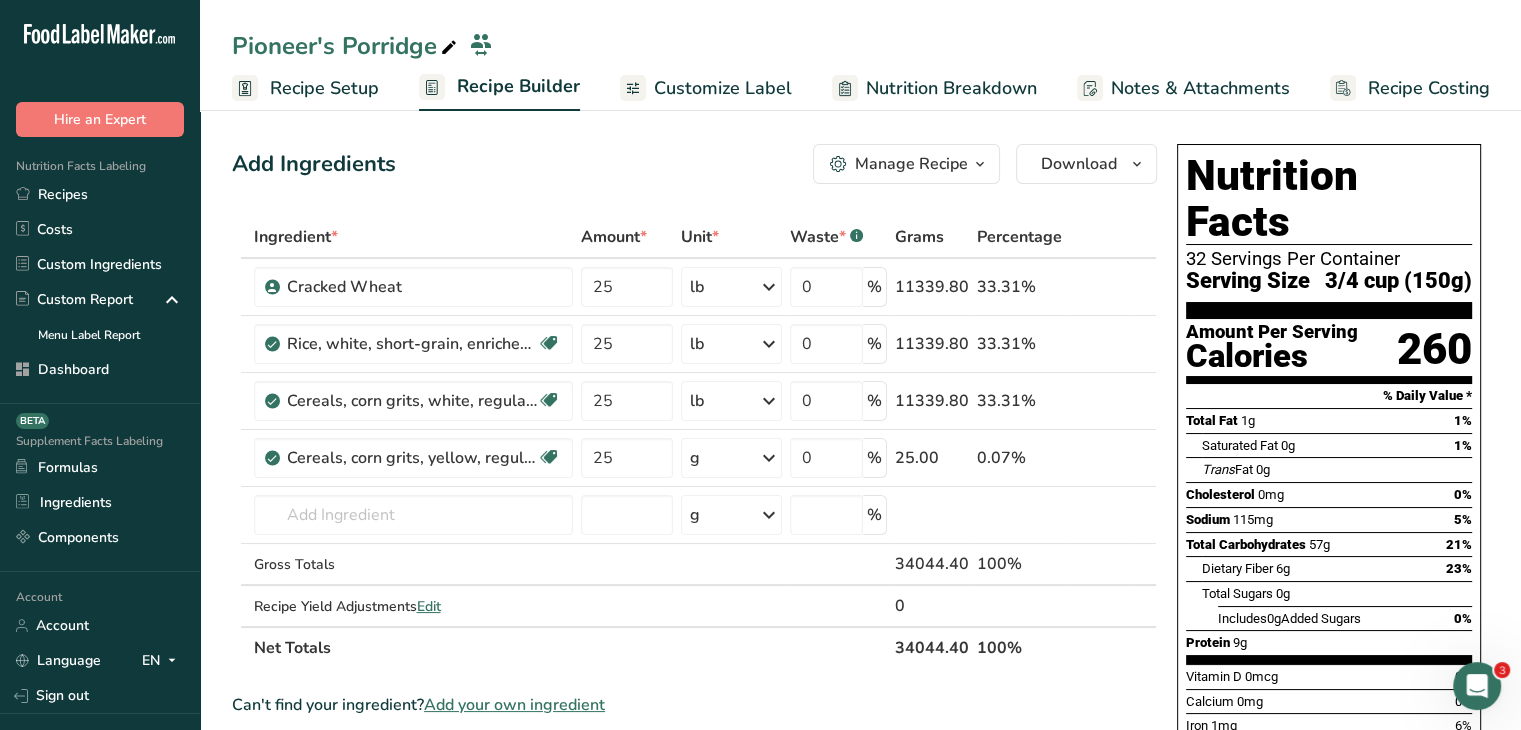 click on "Customize Label" at bounding box center (723, 88) 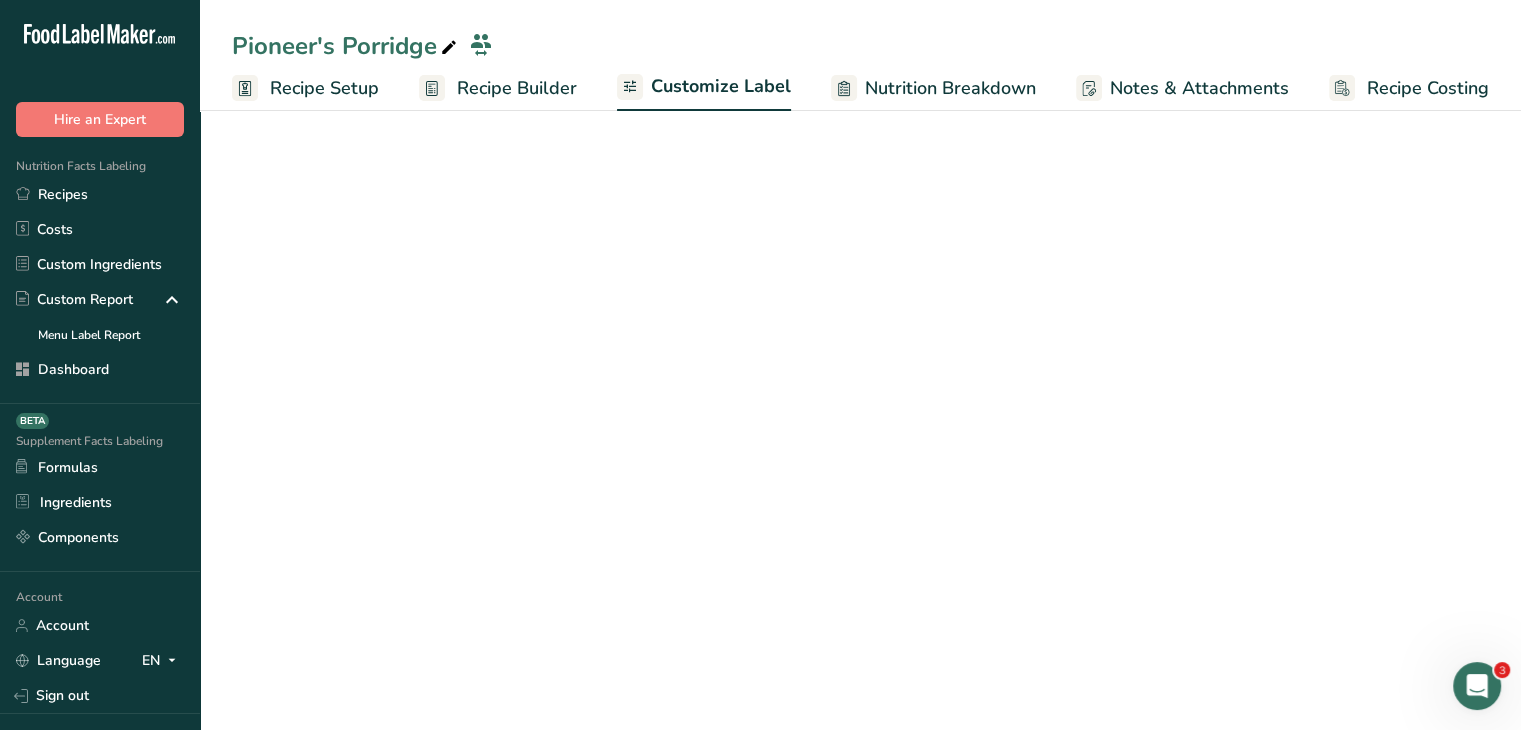 scroll, scrollTop: 0, scrollLeft: 0, axis: both 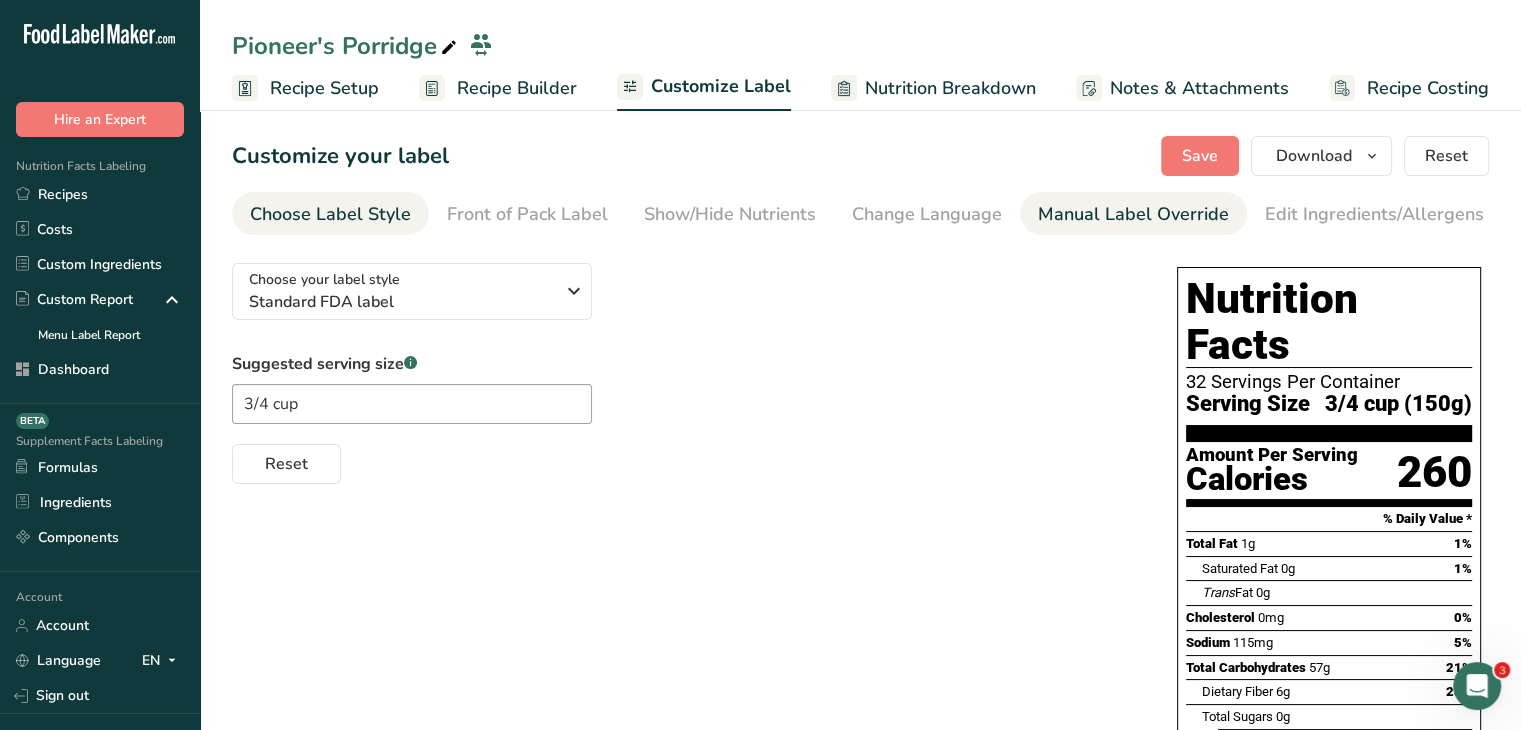 click on "Manual Label Override" at bounding box center (1133, 214) 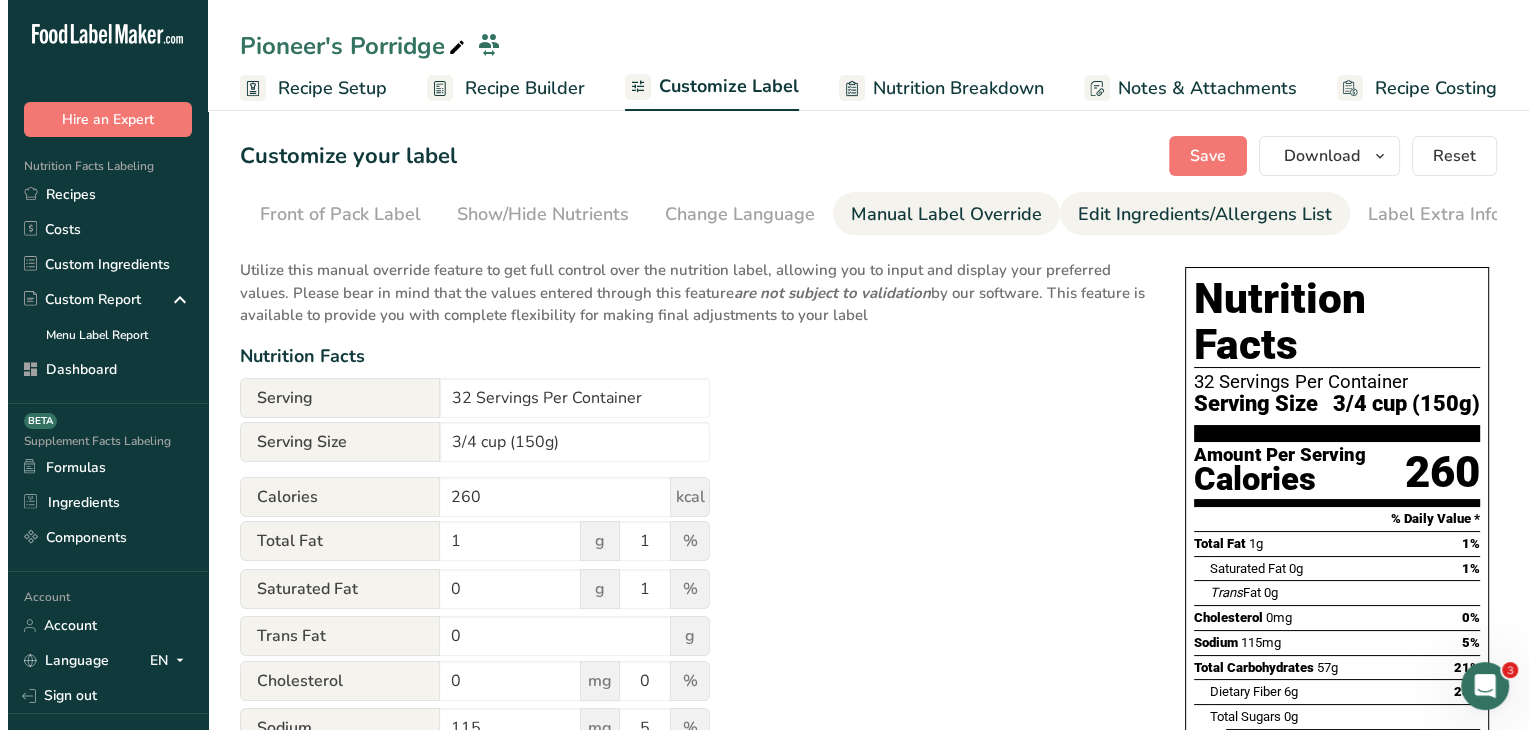 scroll, scrollTop: 0, scrollLeft: 196, axis: horizontal 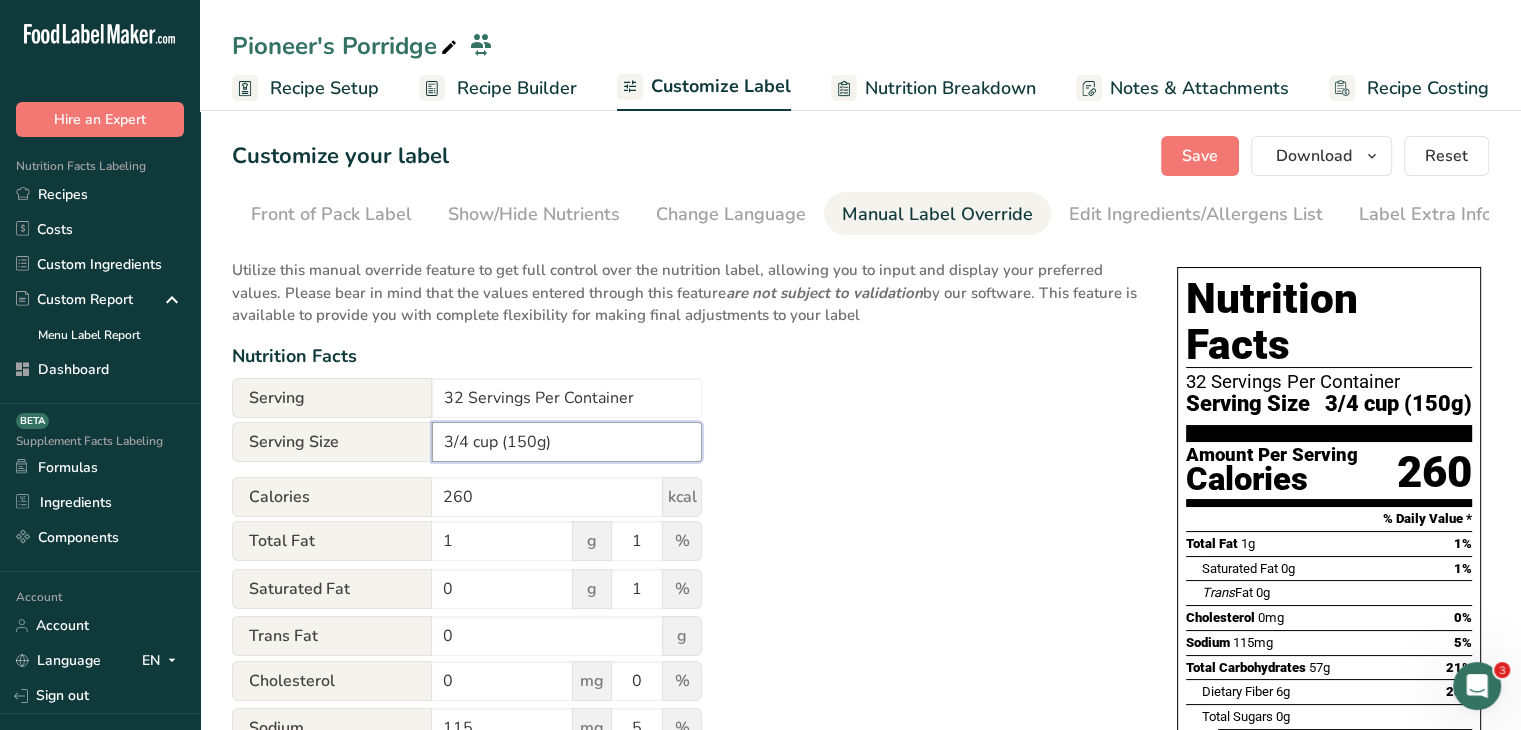 click on "3/4 cup (150g)" at bounding box center (567, 442) 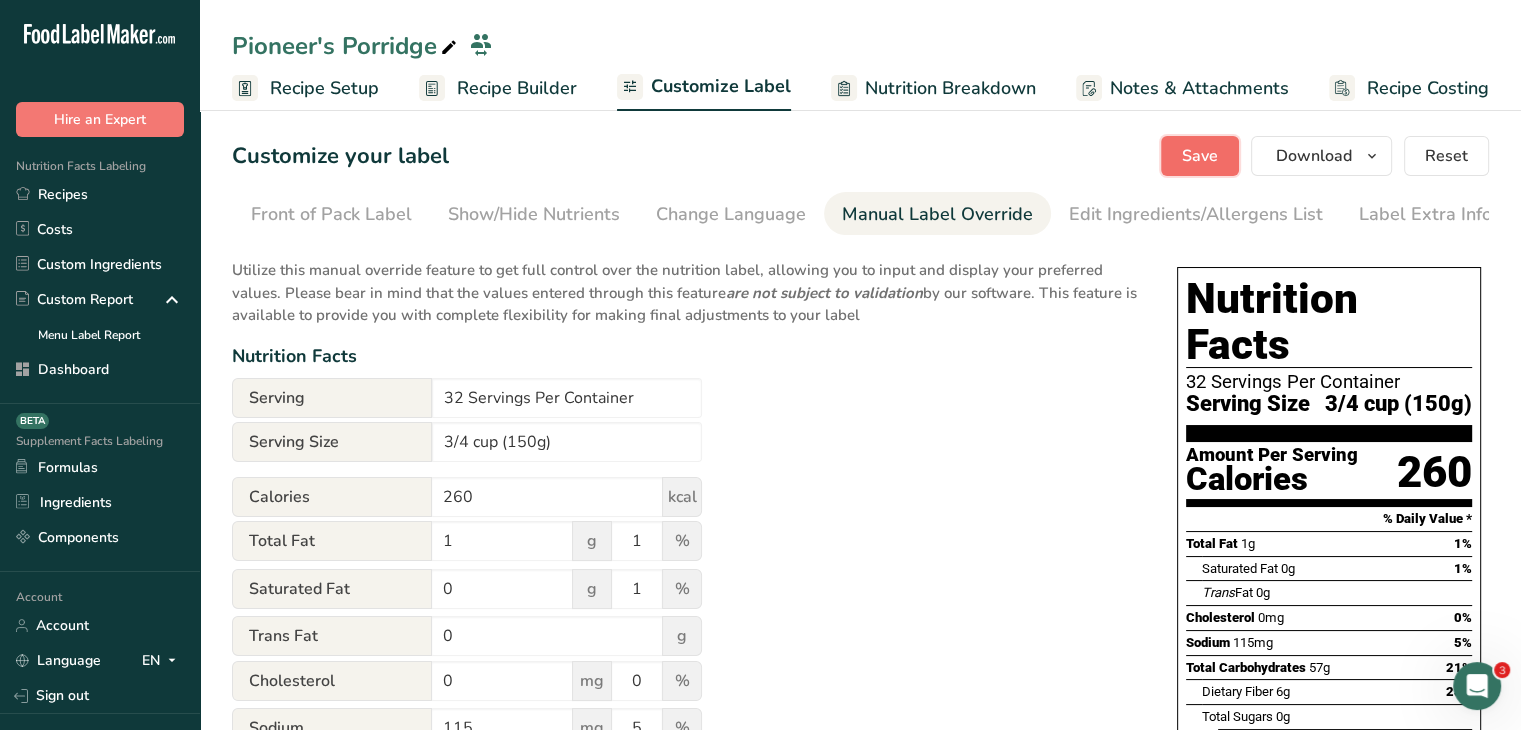 click on "Save" at bounding box center (1200, 156) 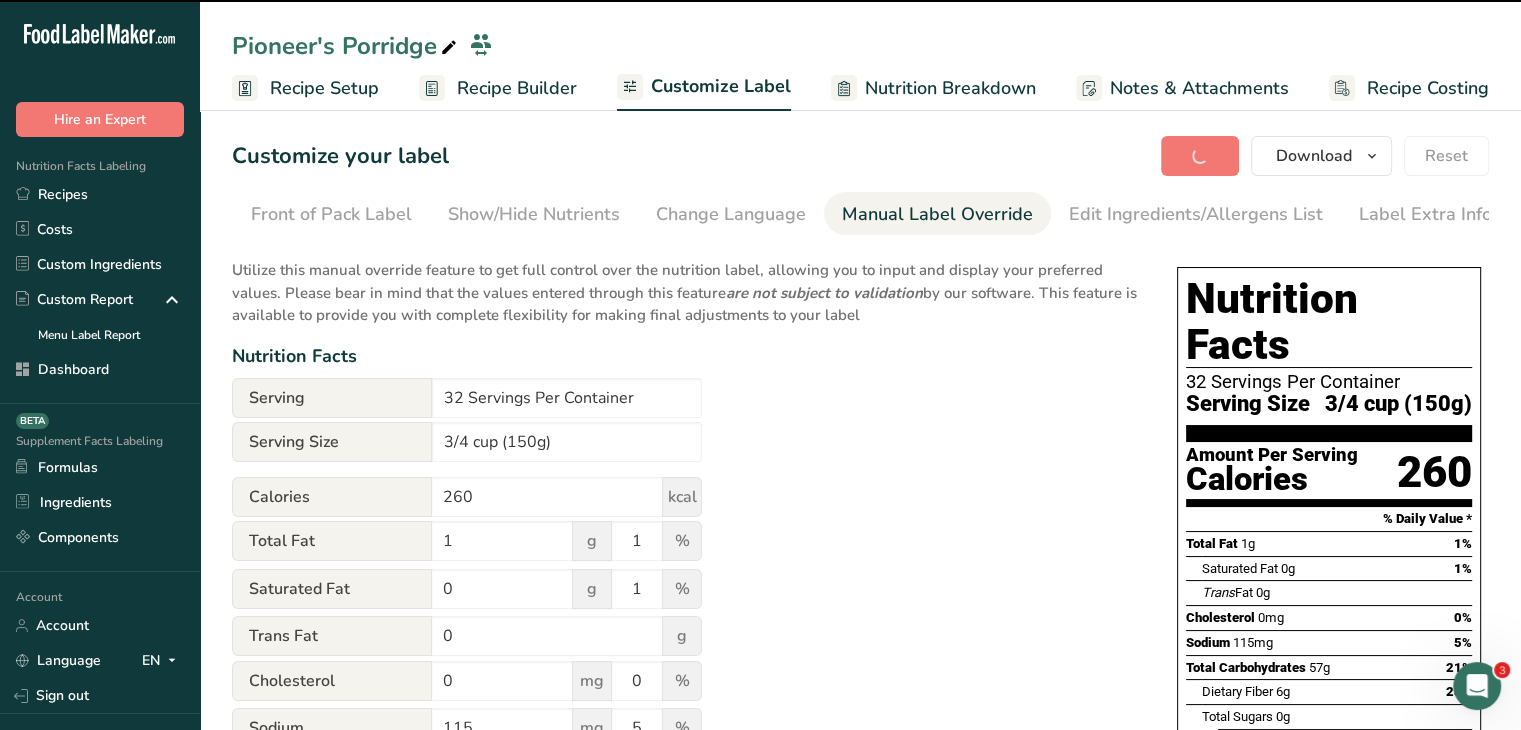 type on "3/4 cup (150g)" 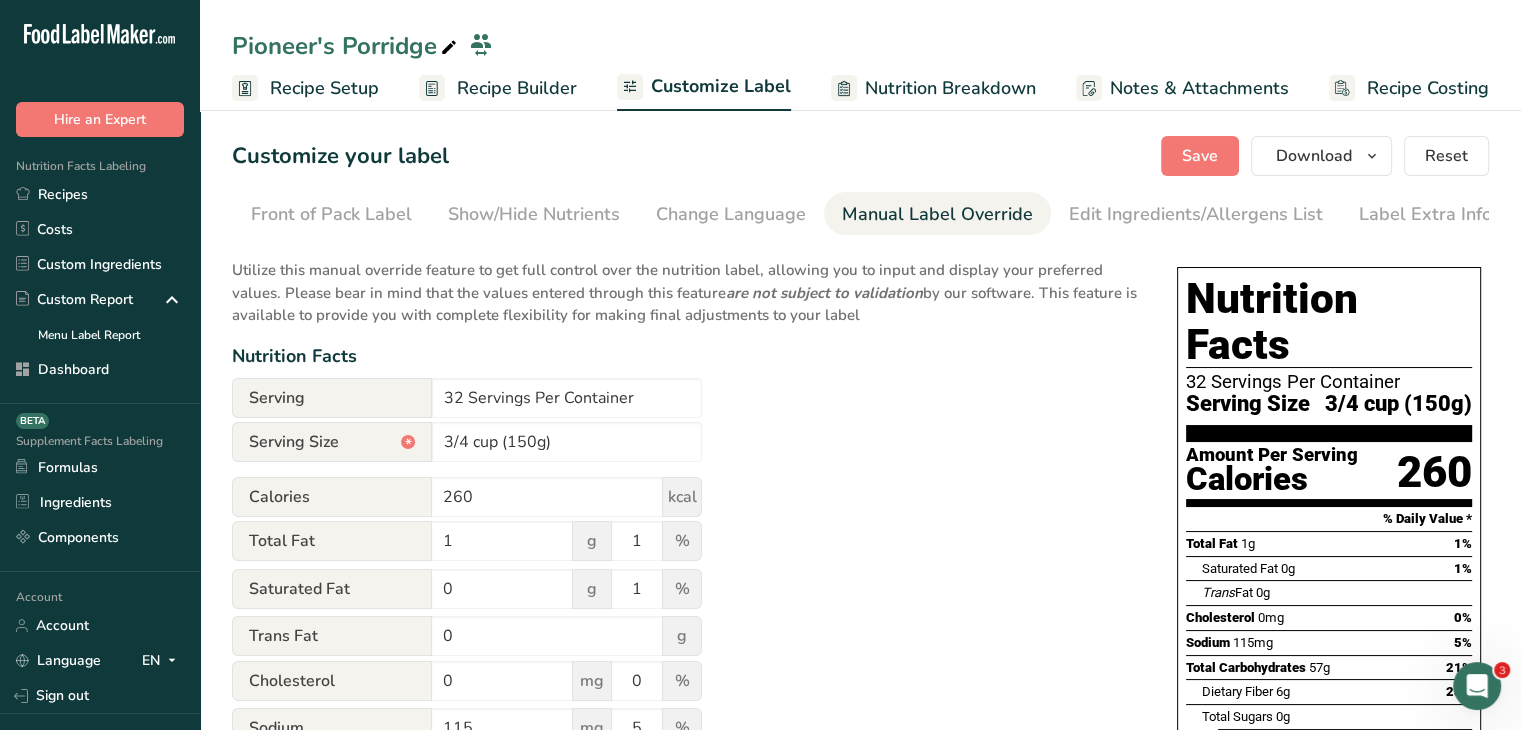 click on "Utilize this manual override feature to get full control over the nutrition label, allowing you to input and display your preferred values. Please bear in mind that the values entered through this feature
are not subject to validation
by our software. This feature is available to provide you with complete flexibility for making final adjustments to your label
Nutrition Facts
Serving
[NUMBER] Servings Per Container
Serving Size
*
[QUANTITY] ([WEIGHT])
Calories
[NUMBER]
kcal
Total Fat
[NUMBER]
g
[NUMBER]
%
Saturated Fat
[NUMBER]
g
[NUMBER]
%
Trans Fat
[NUMBER]
g
Cholesterol
[NUMBER]
mg
[NUMBER]
%
Sodium
[NUMBER]
mg" at bounding box center [684, 737] 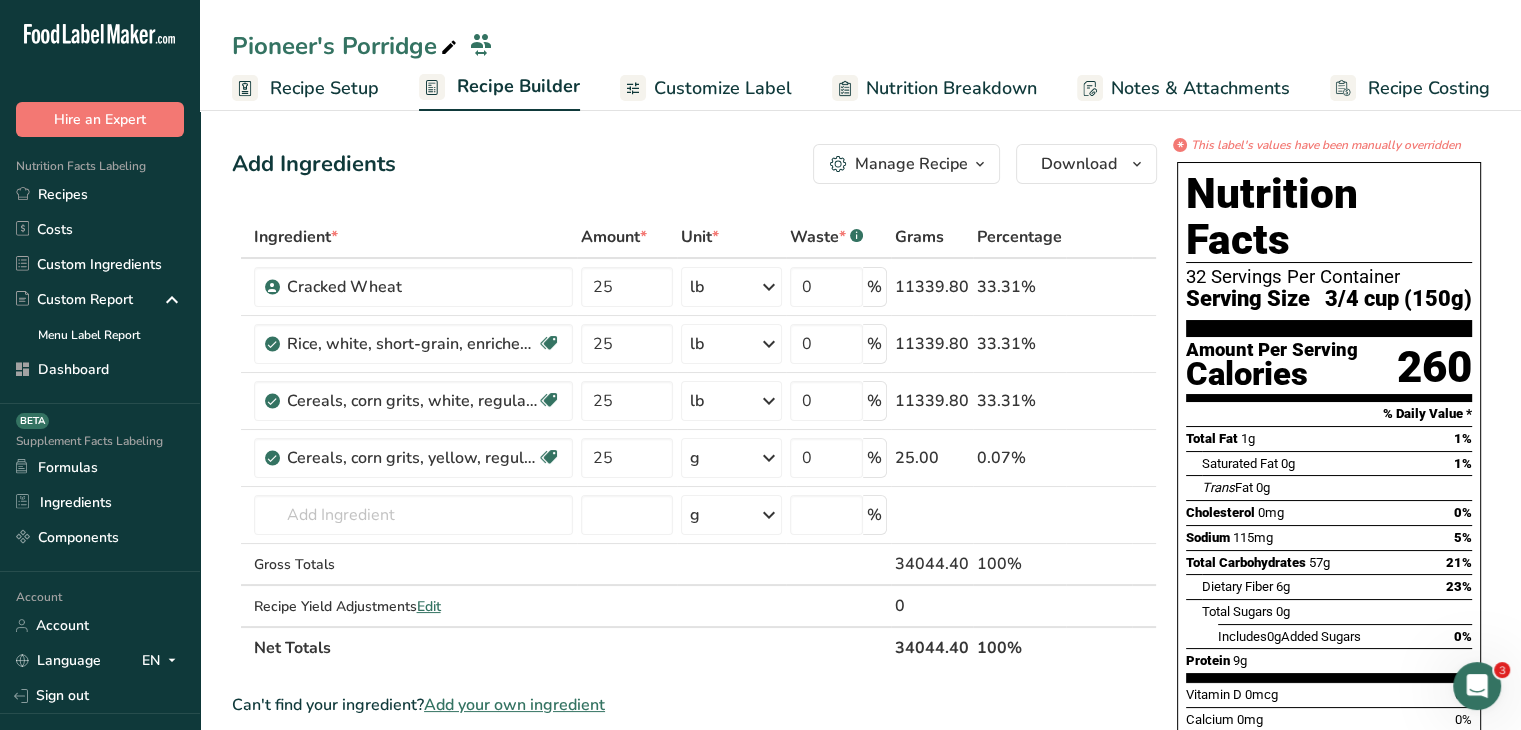 click on "Manage Recipe" at bounding box center [911, 164] 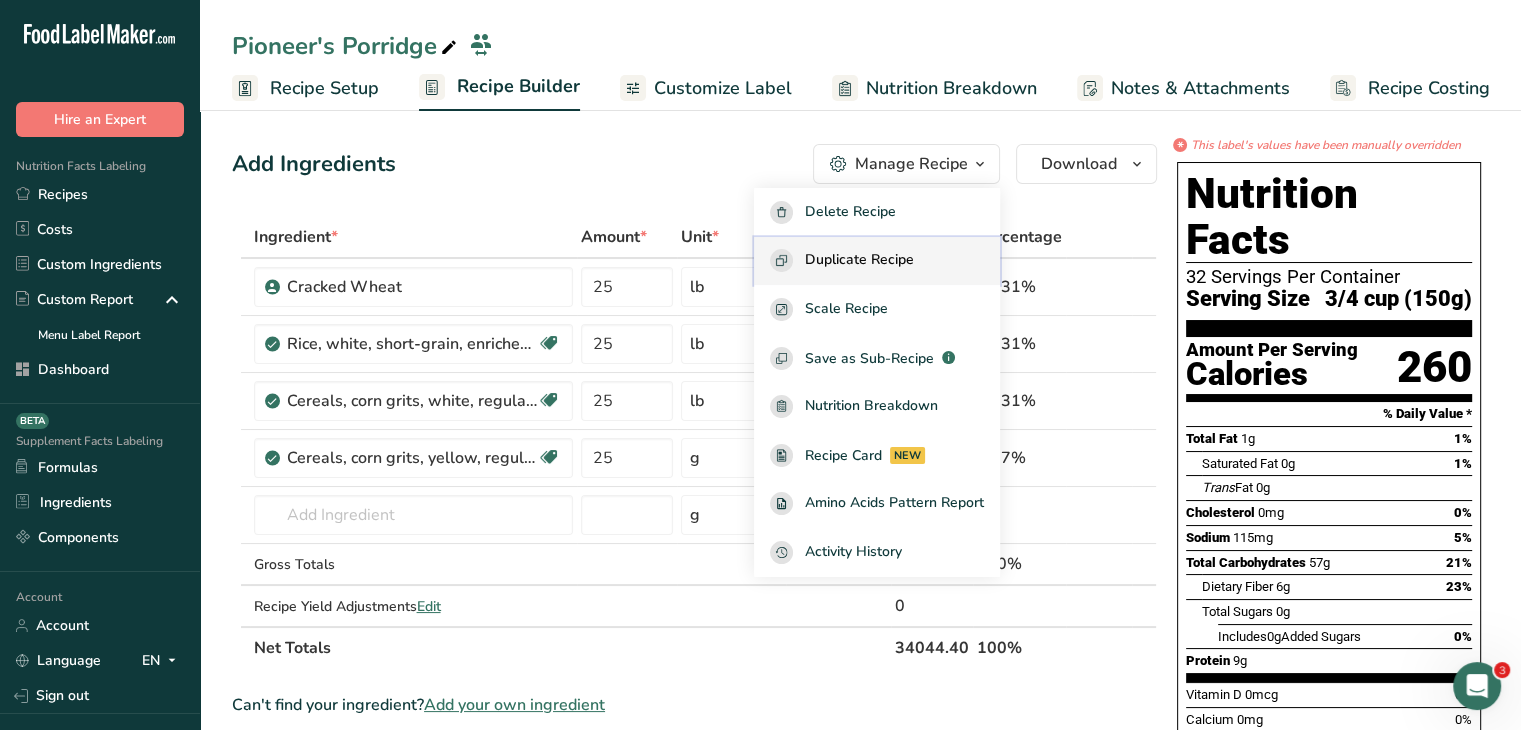 click on "Duplicate Recipe" at bounding box center [859, 260] 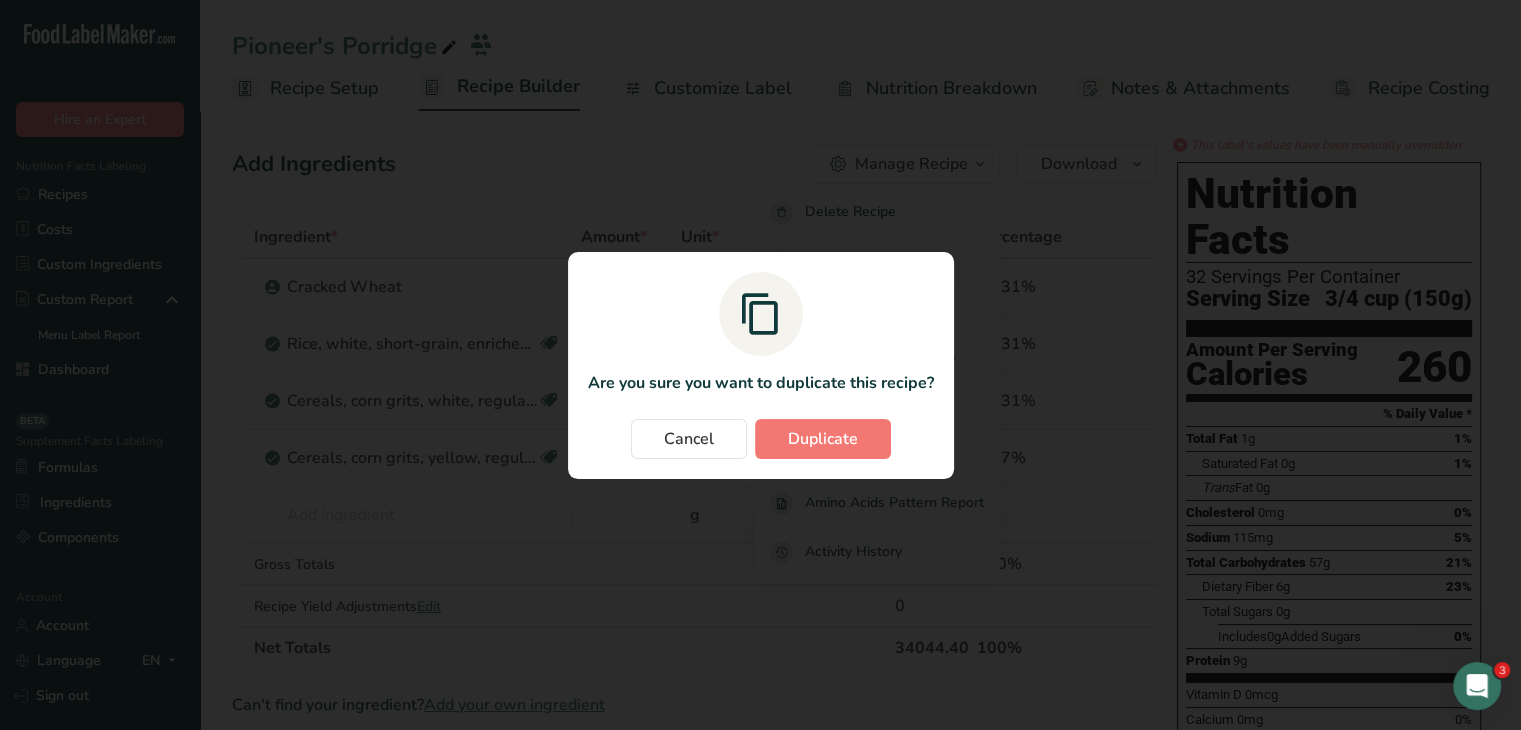 scroll, scrollTop: 0, scrollLeft: 0, axis: both 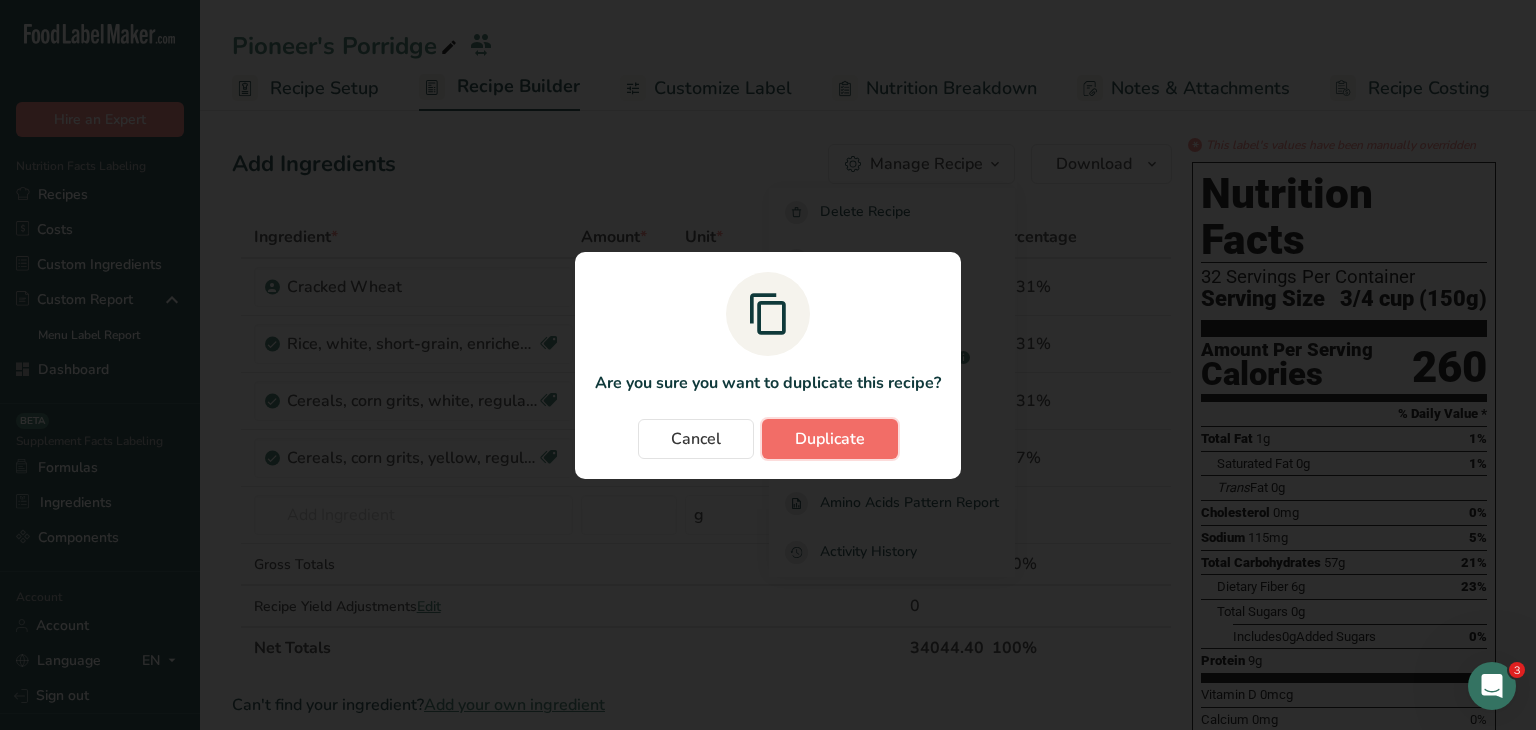 click on "Duplicate" at bounding box center (830, 439) 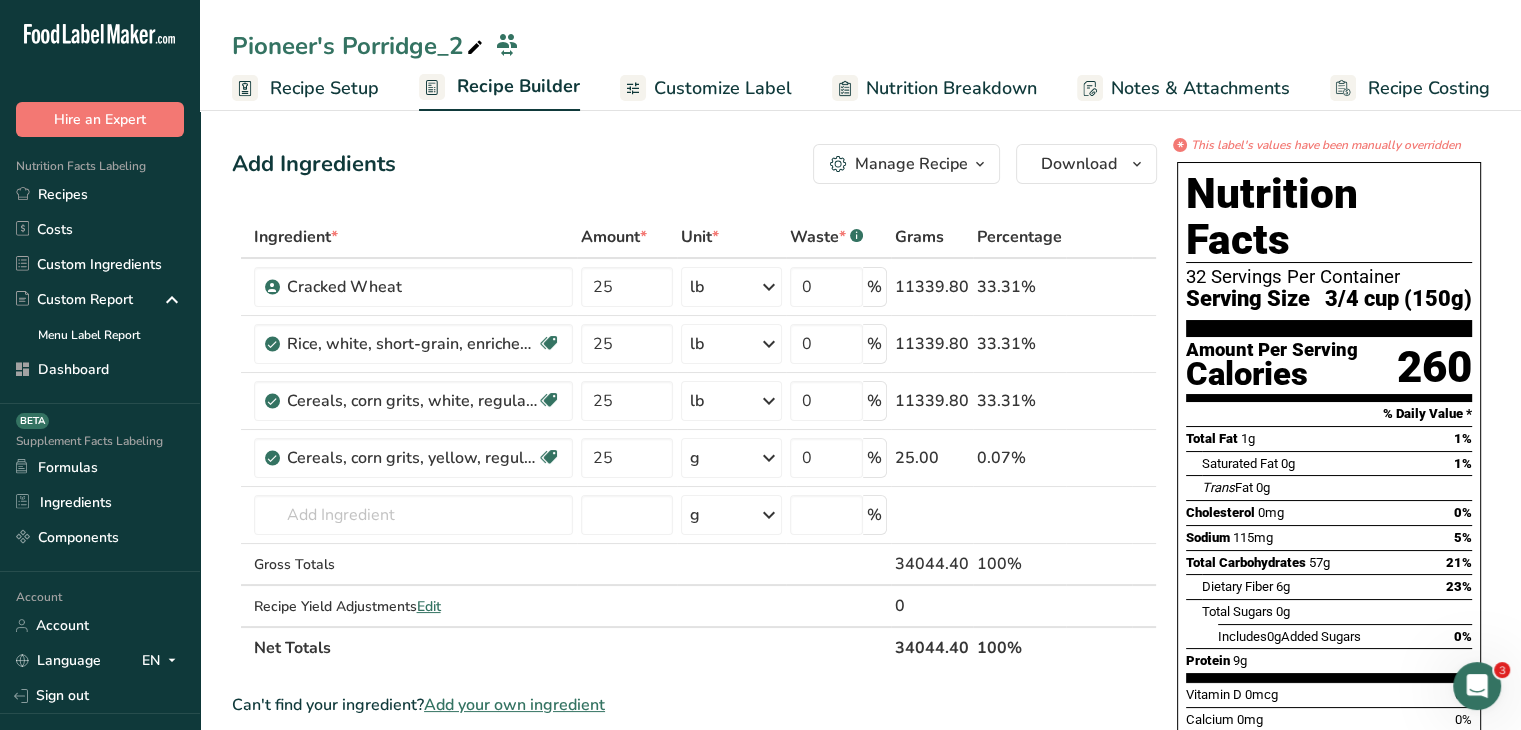 click on "Recipe Setup" at bounding box center [324, 88] 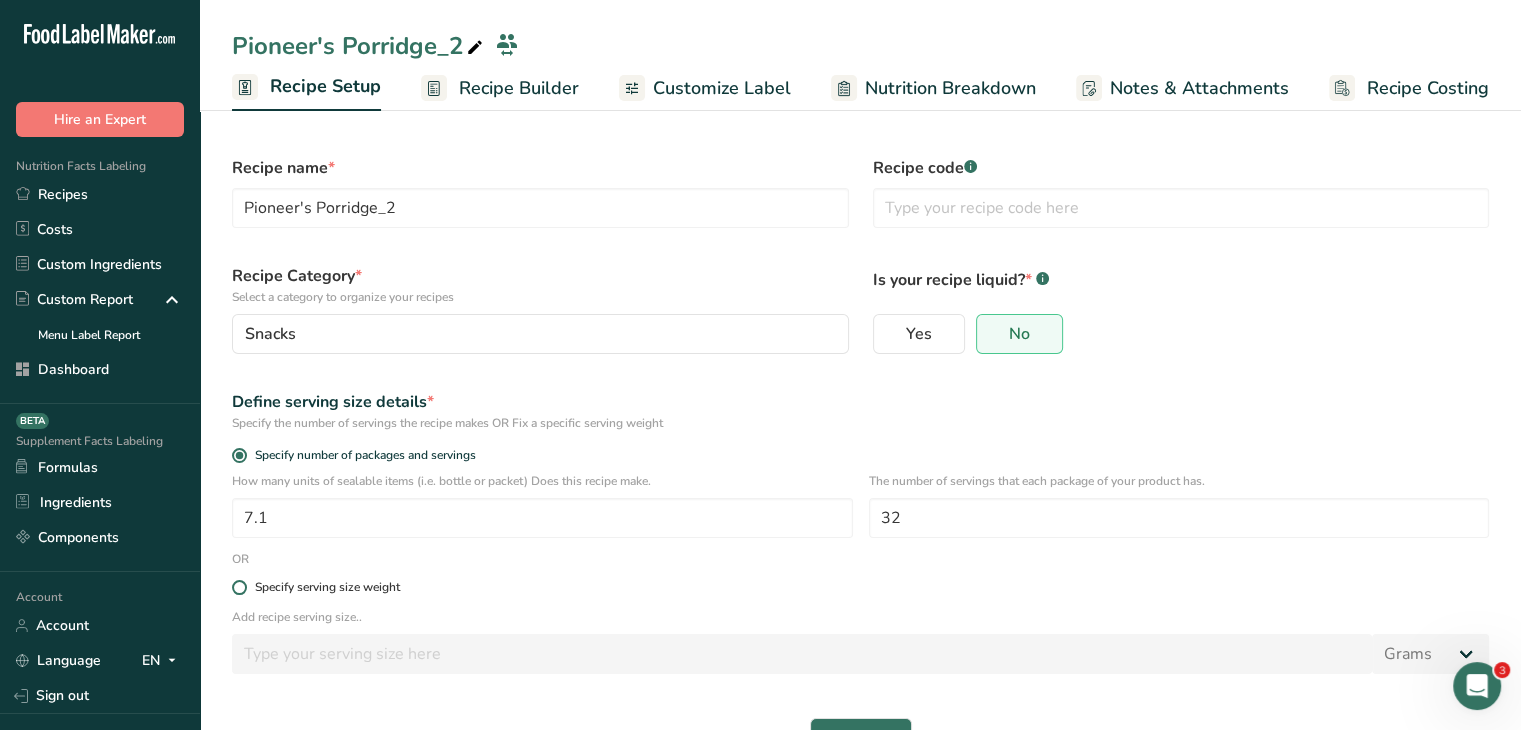 click at bounding box center [239, 587] 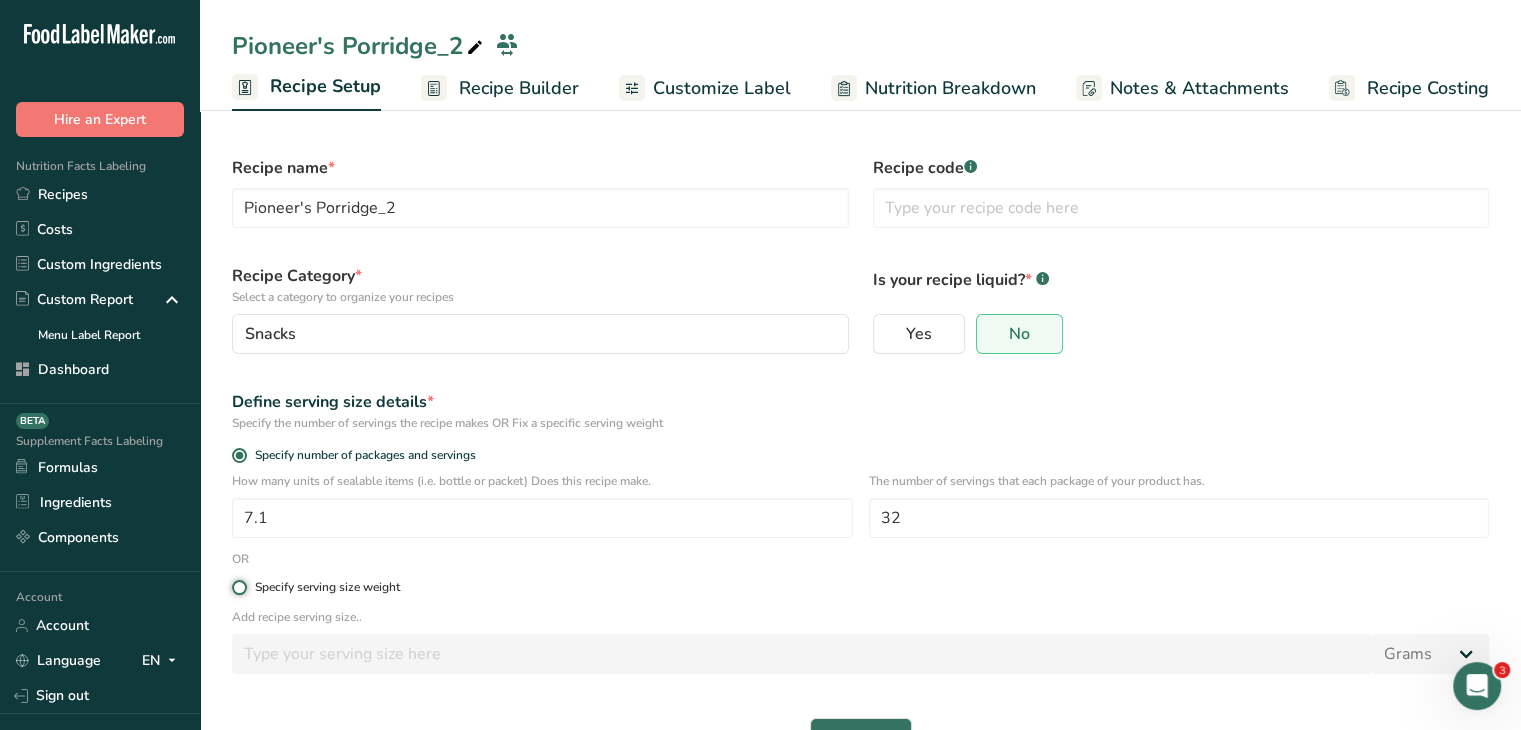 click on "Specify serving size weight" at bounding box center (238, 587) 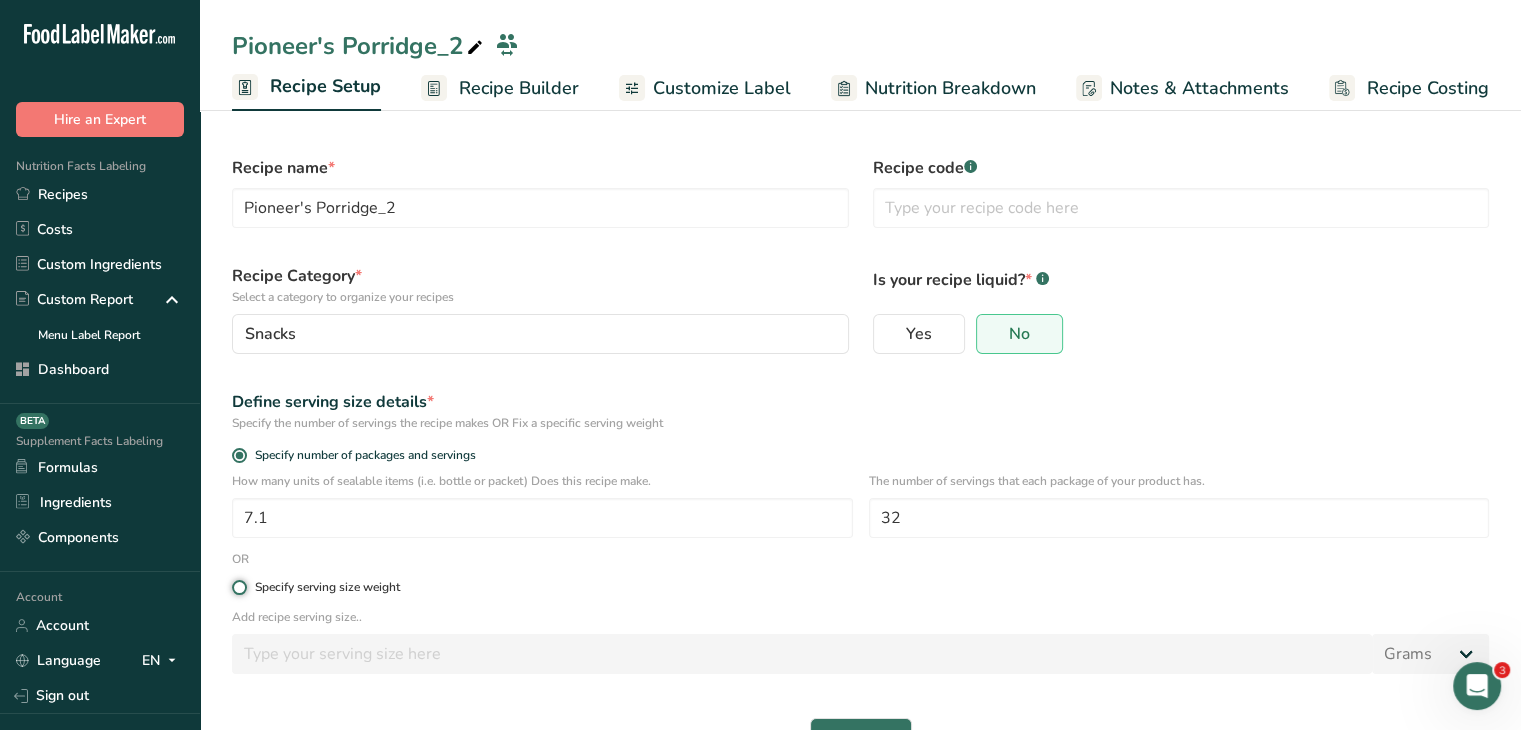 radio on "true" 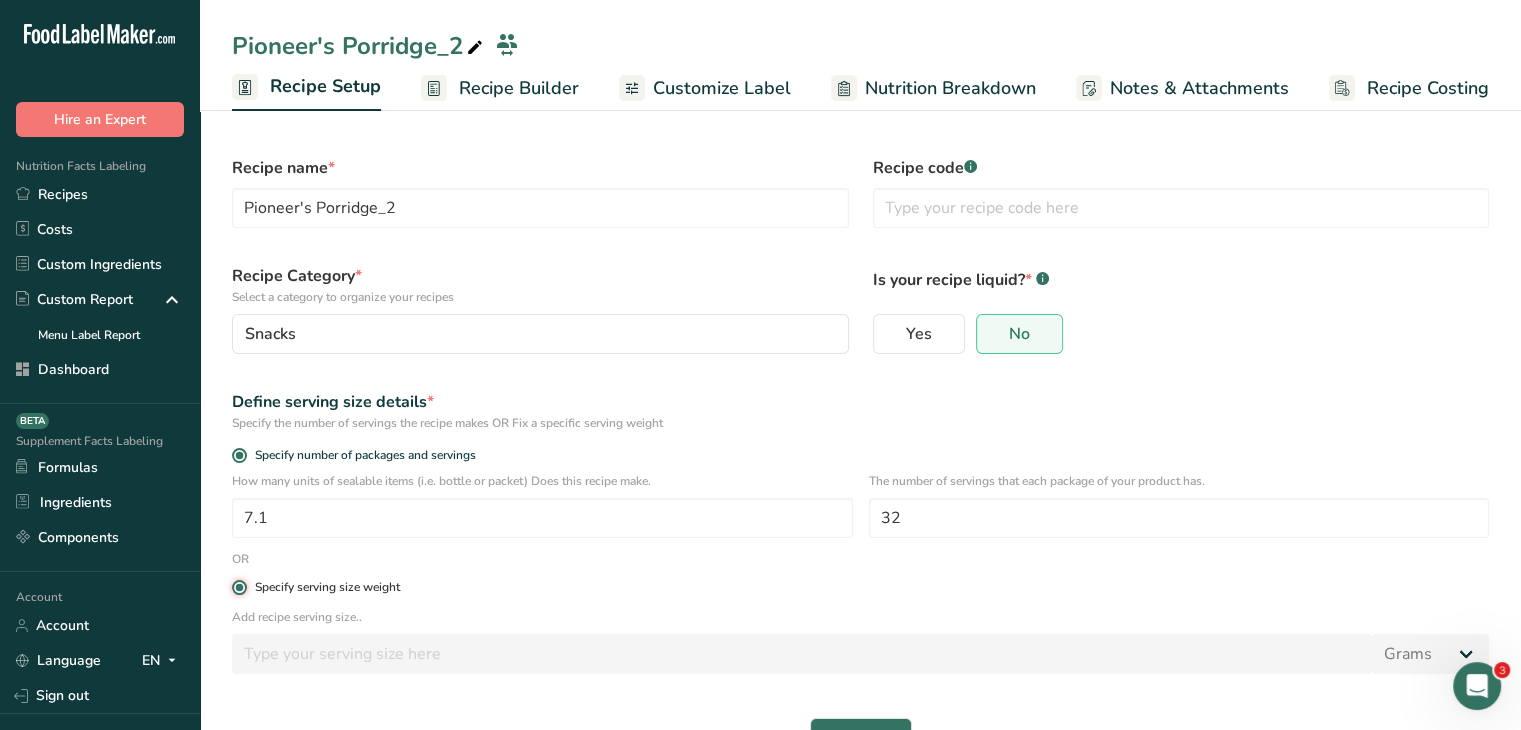 radio on "false" 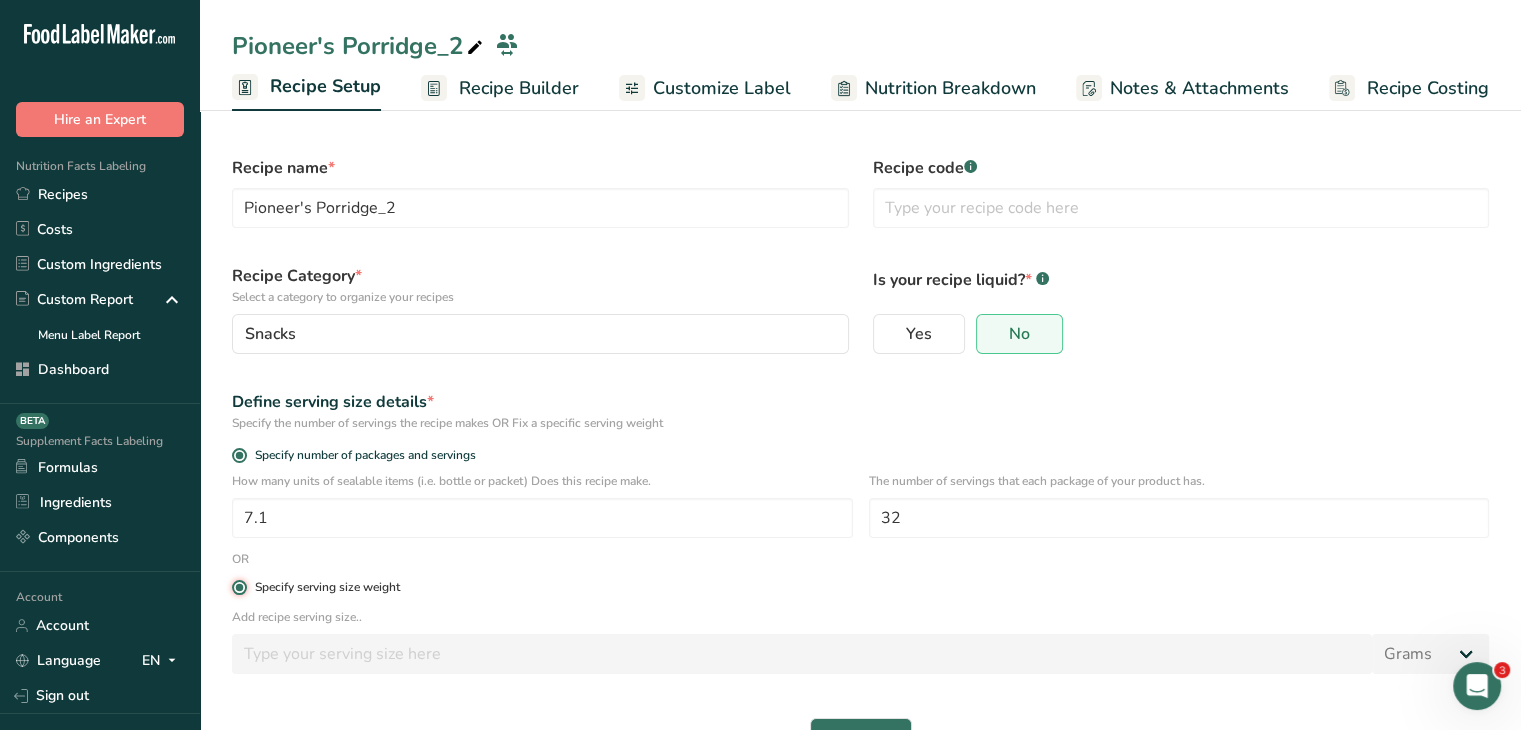 type 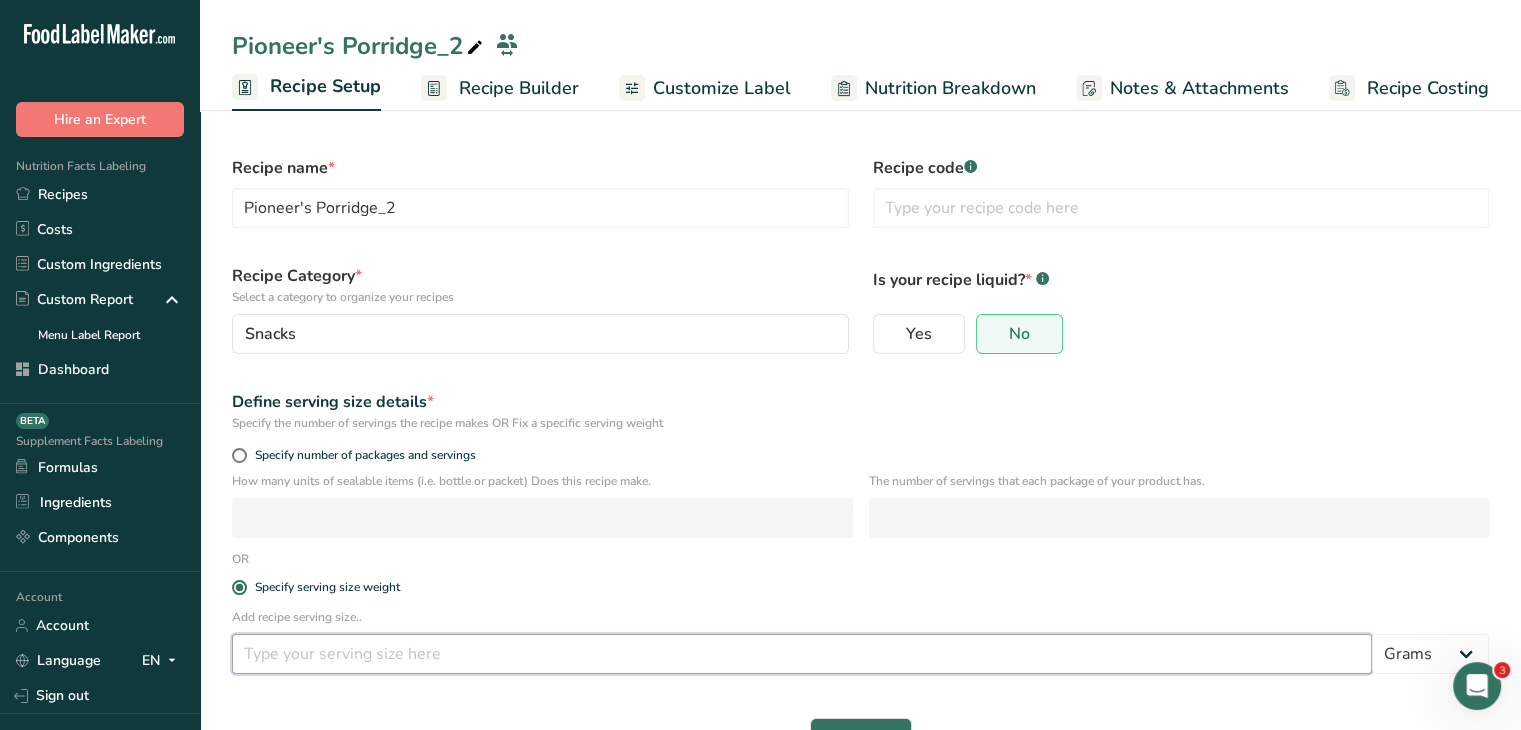 click at bounding box center (802, 654) 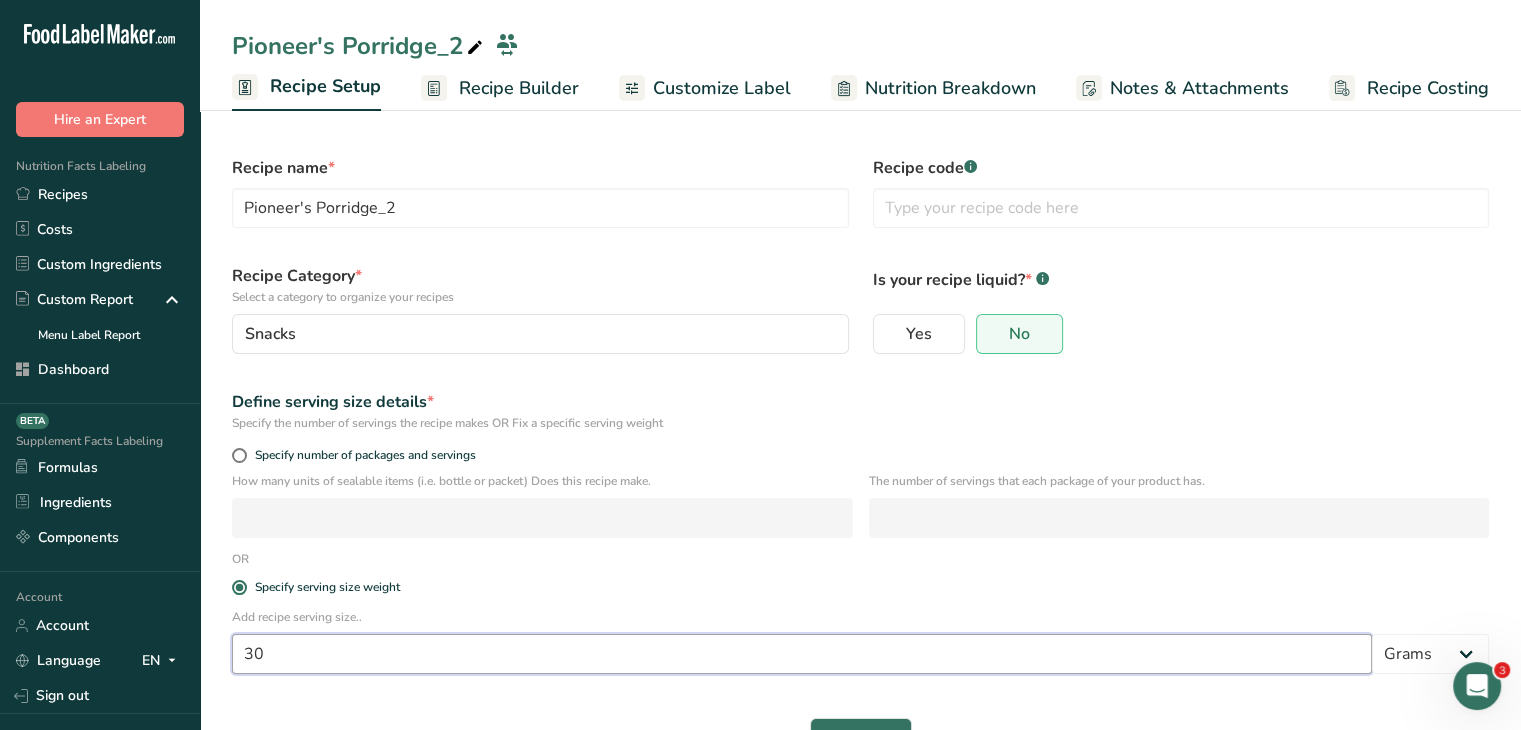 scroll, scrollTop: 60, scrollLeft: 0, axis: vertical 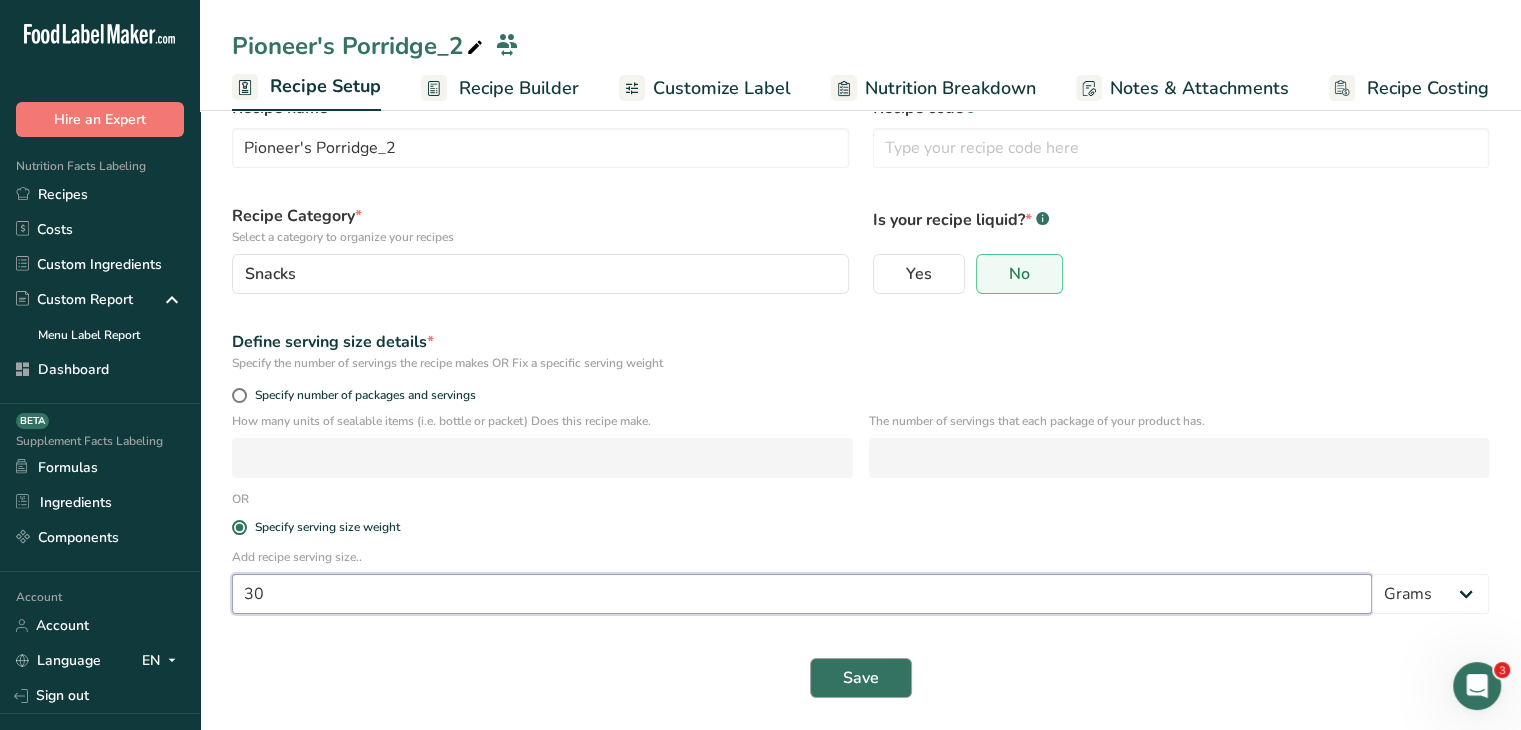 type on "30" 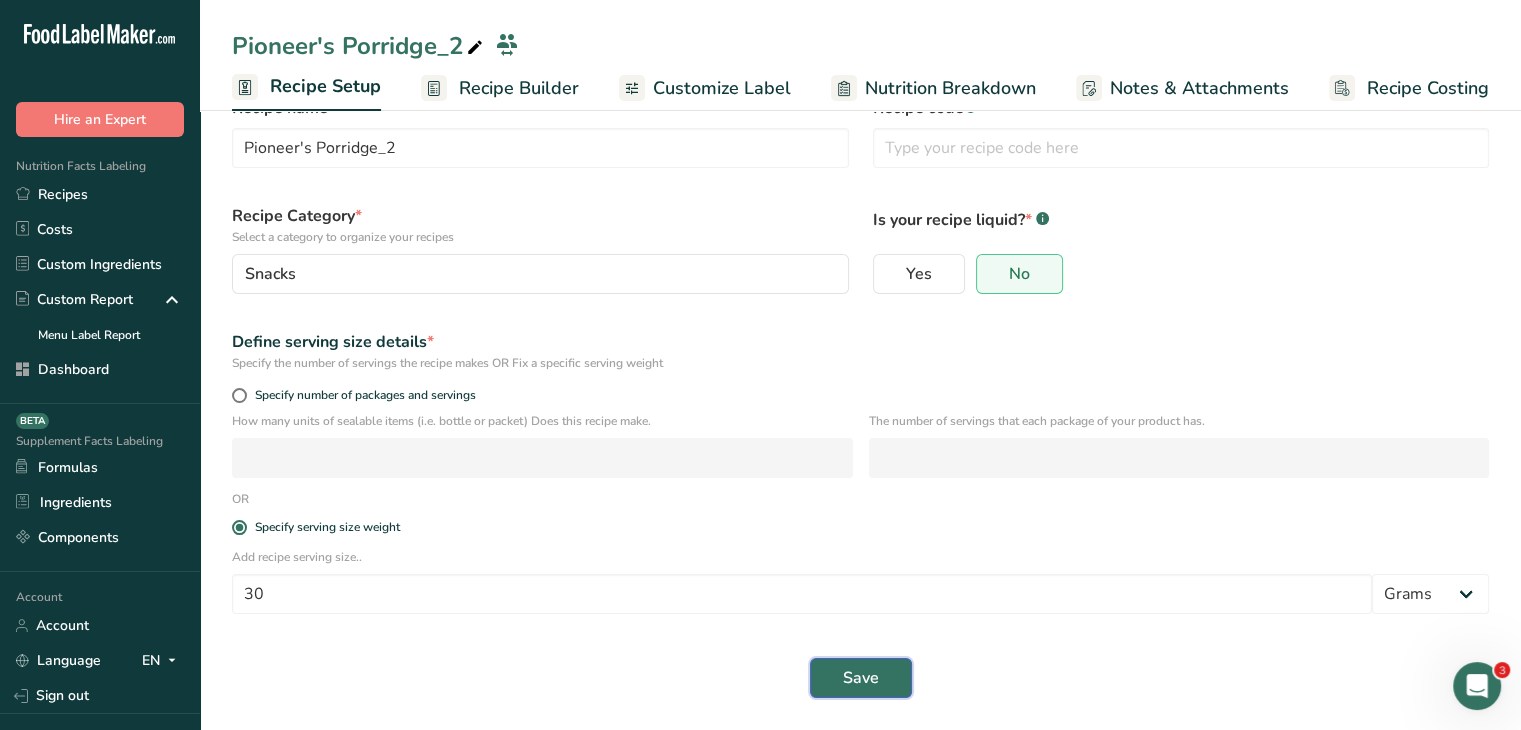 click on "Save" at bounding box center (861, 678) 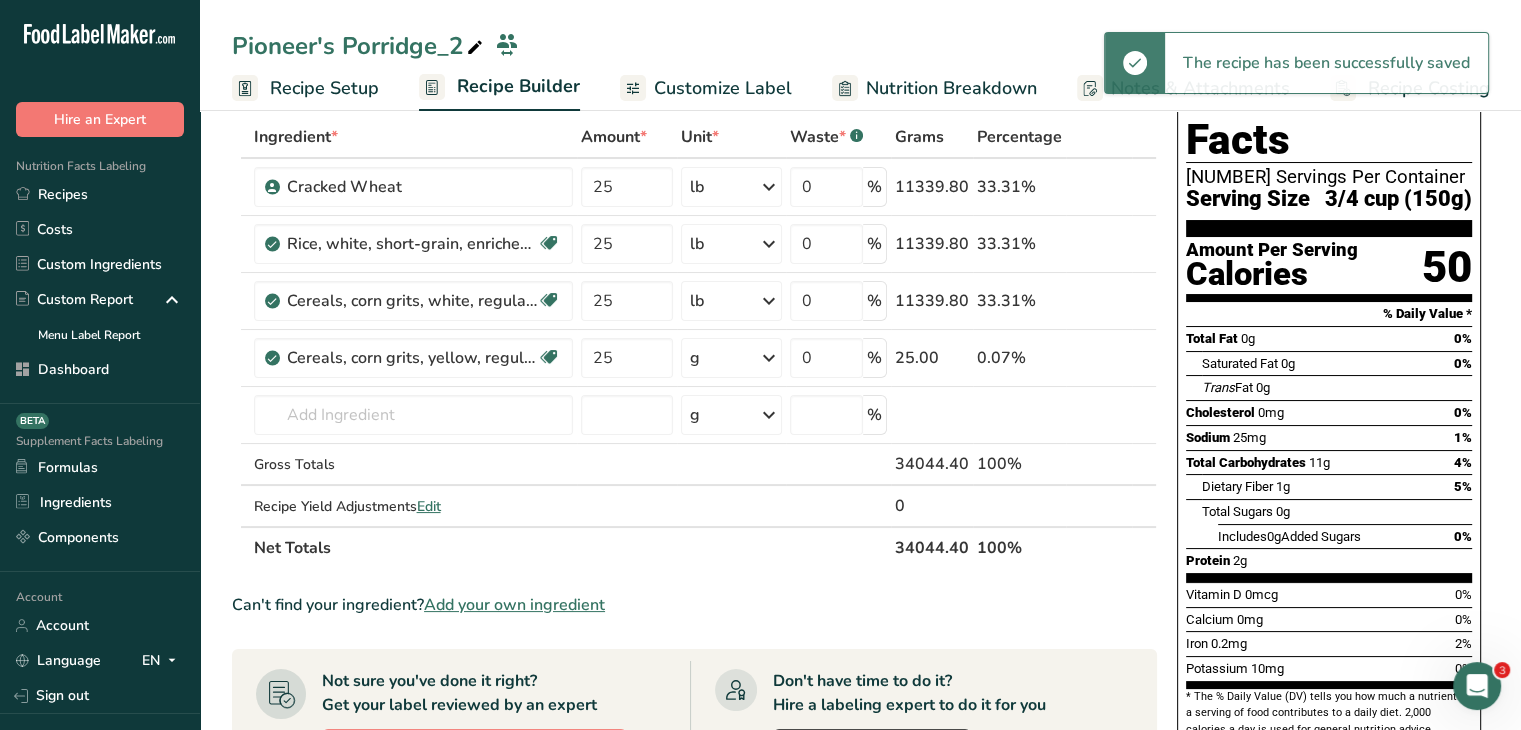 scroll, scrollTop: 0, scrollLeft: 0, axis: both 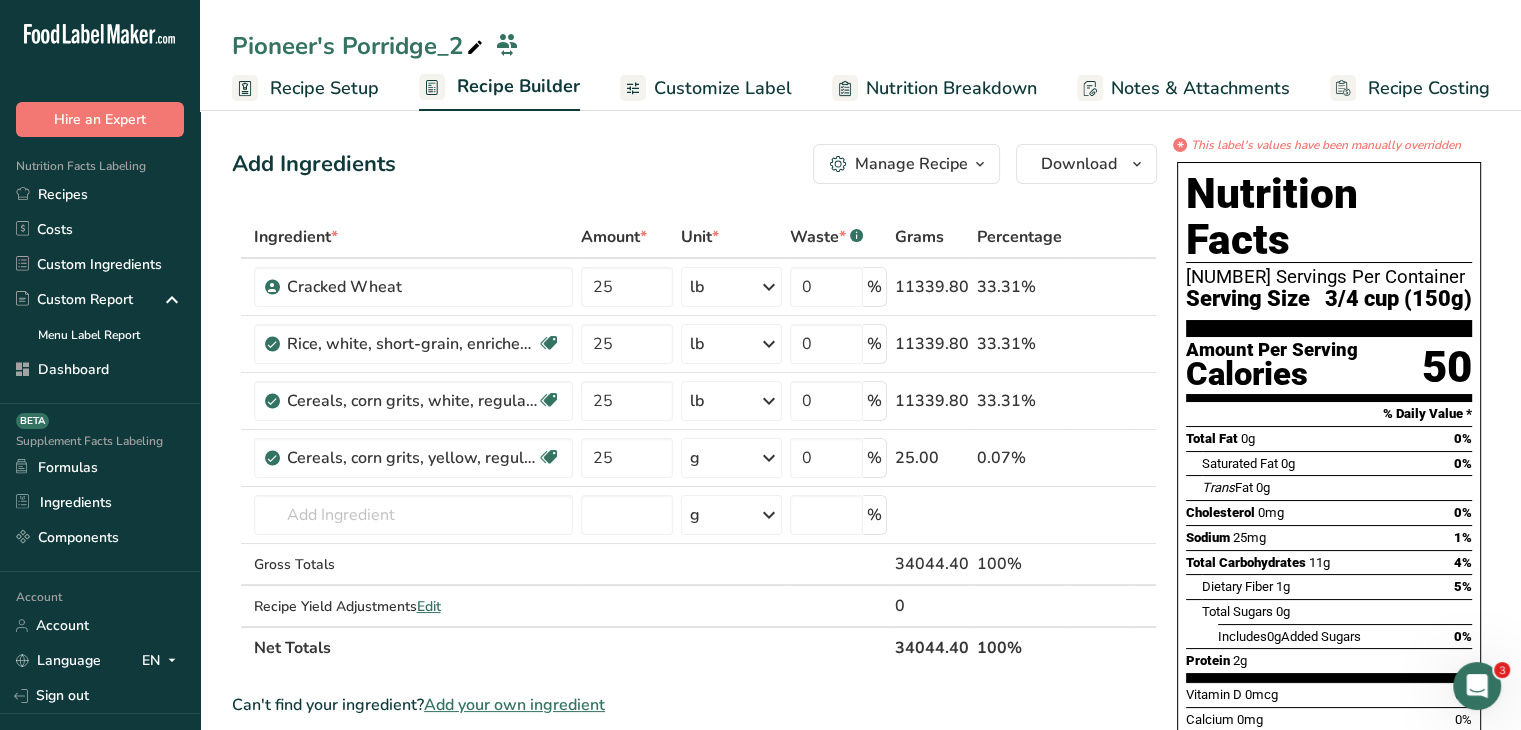 click on "Customize Label" at bounding box center [723, 88] 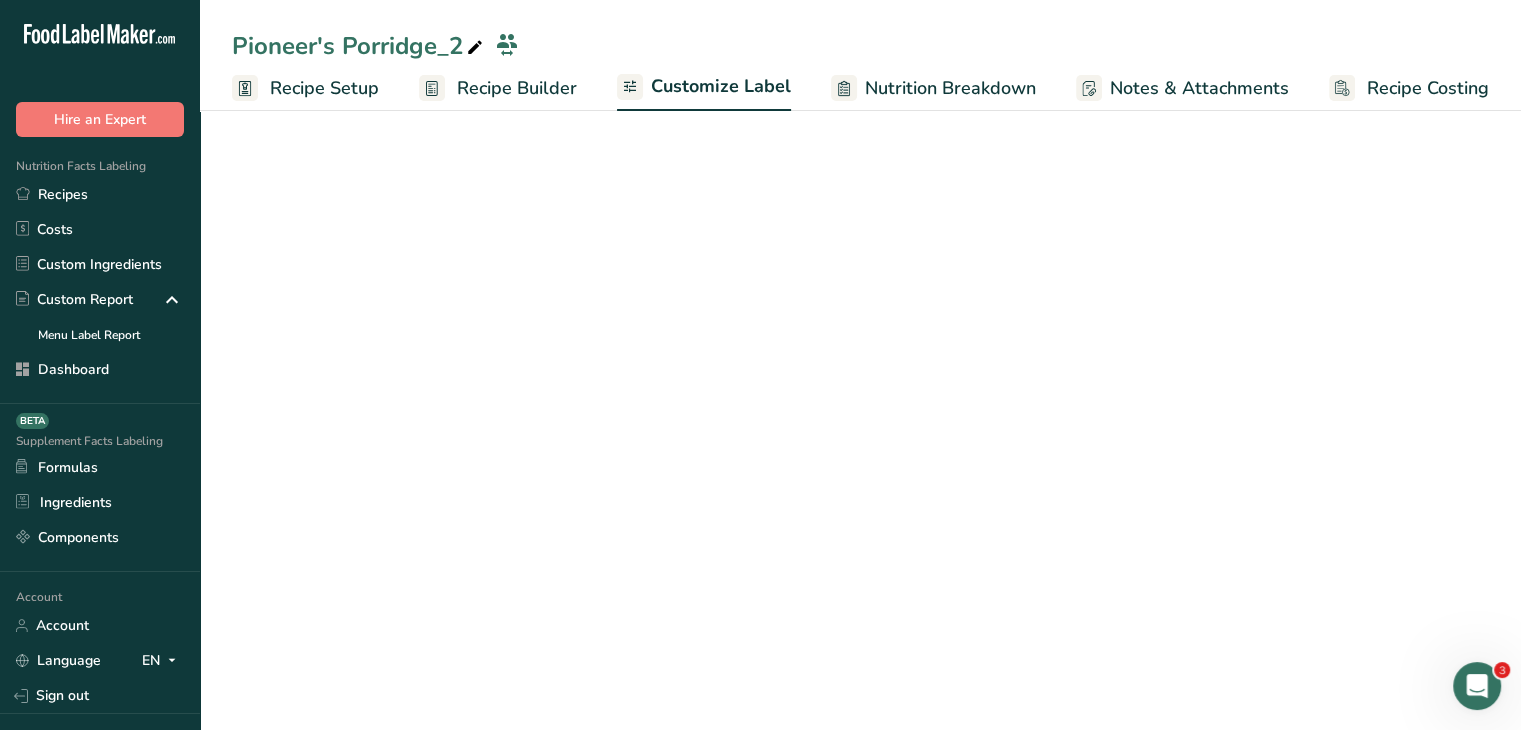 scroll, scrollTop: 0, scrollLeft: 0, axis: both 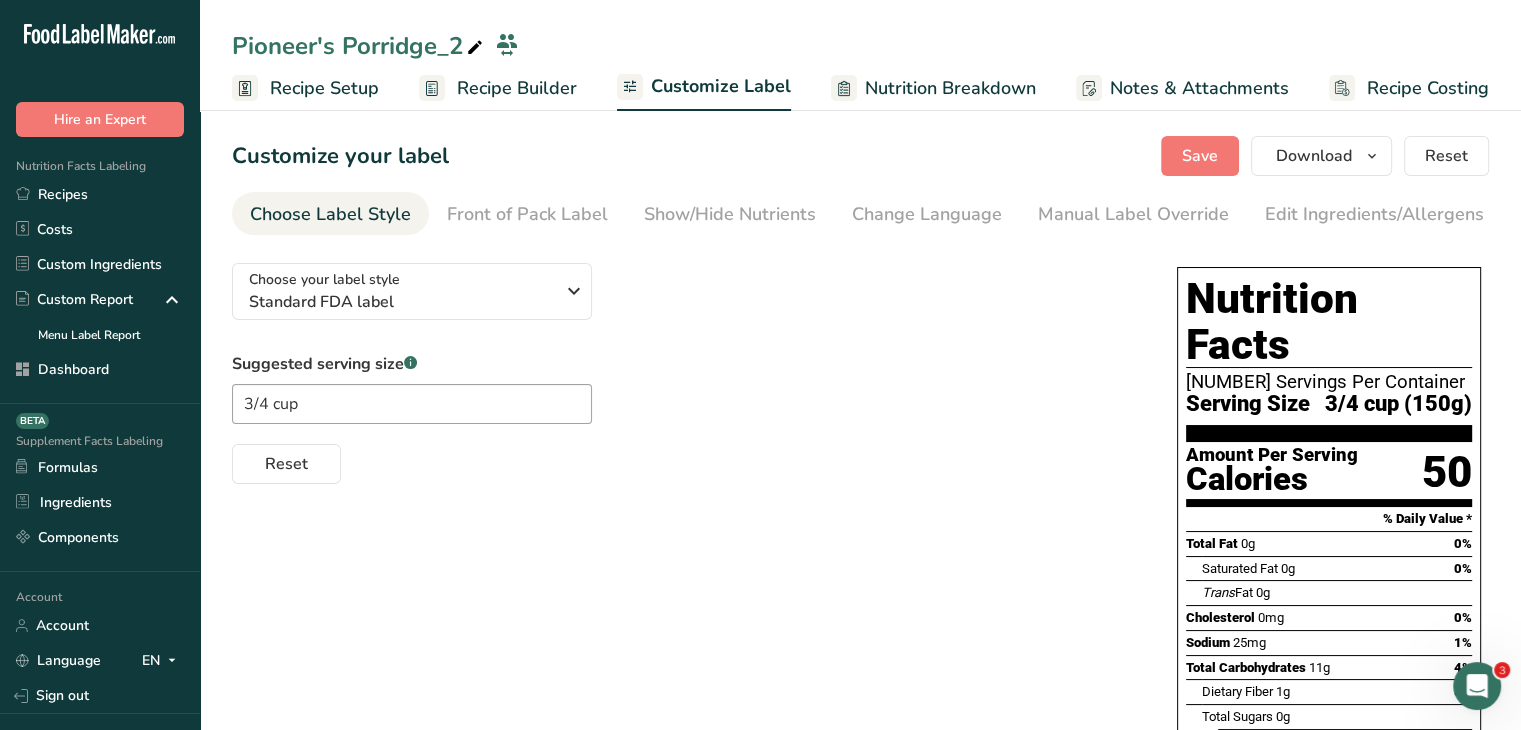 click on "Choose your label style
Standard FDA label
USA (FDA)
Standard FDA label
Tabular FDA label
Linear FDA label
Simplified FDA label
Dual Column FDA label (Per Serving/Per Container)
Dual Column FDA label (As Sold/As Prepared)
Aggregate Standard FDA label
Standard FDA label with Micronutrients listed side-by-side
UK (FSA)
UK Mandatory Label "Back of Pack"
UK Traffic Light Label  "Front of Pack"
Canadian (CFIA)
Canadian Standard label
Canadian Dual Column label" at bounding box center [860, 658] 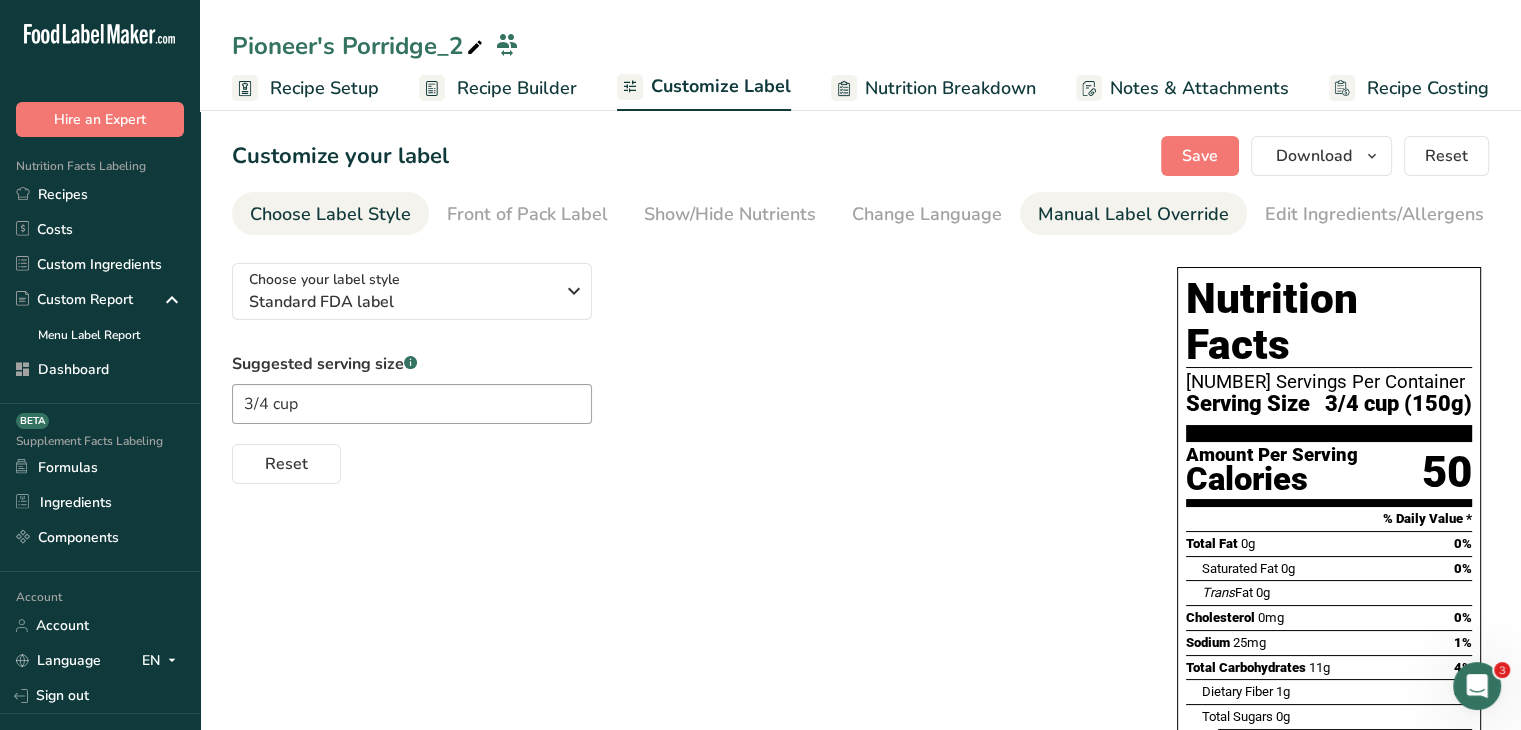 click on "Manual Label Override" at bounding box center (1133, 214) 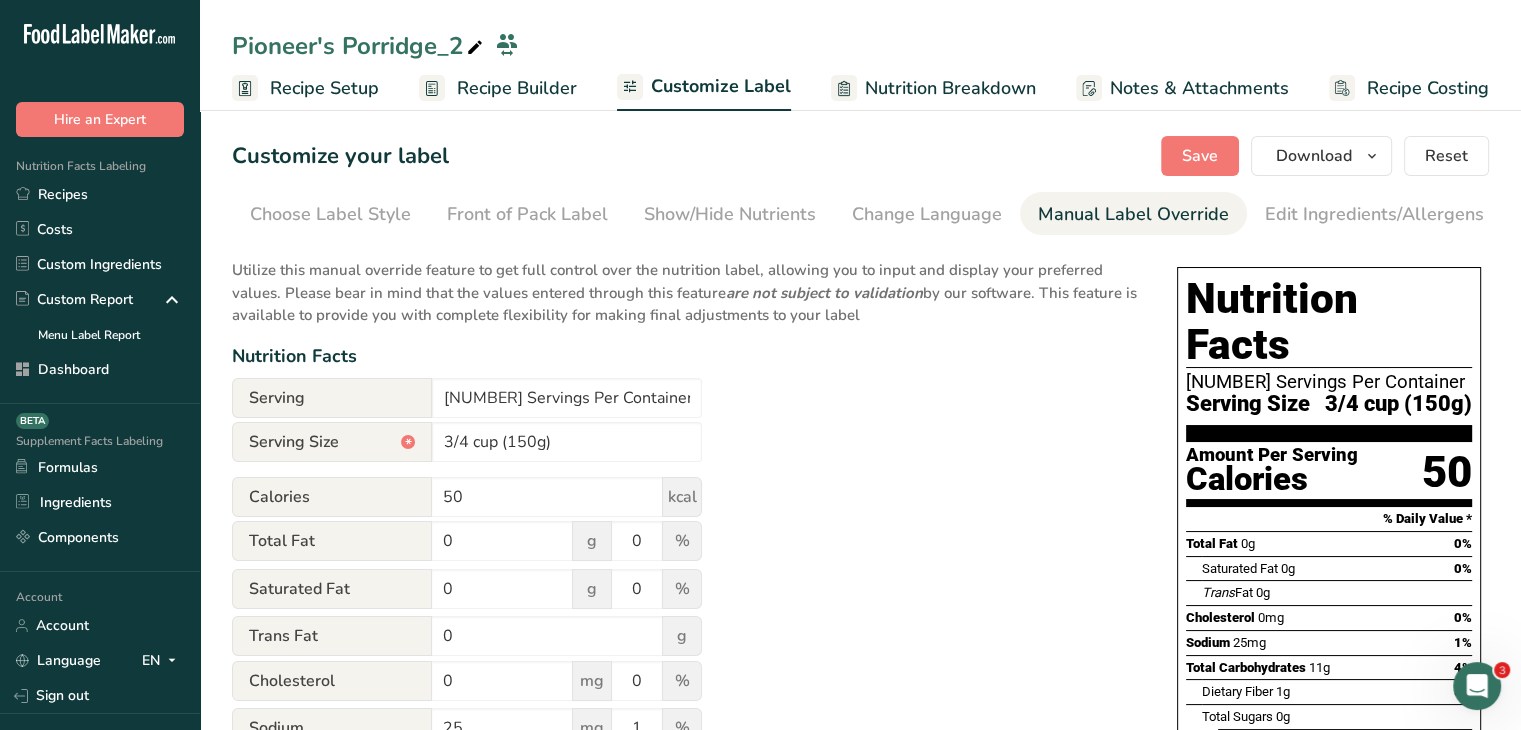 scroll, scrollTop: 0, scrollLeft: 196, axis: horizontal 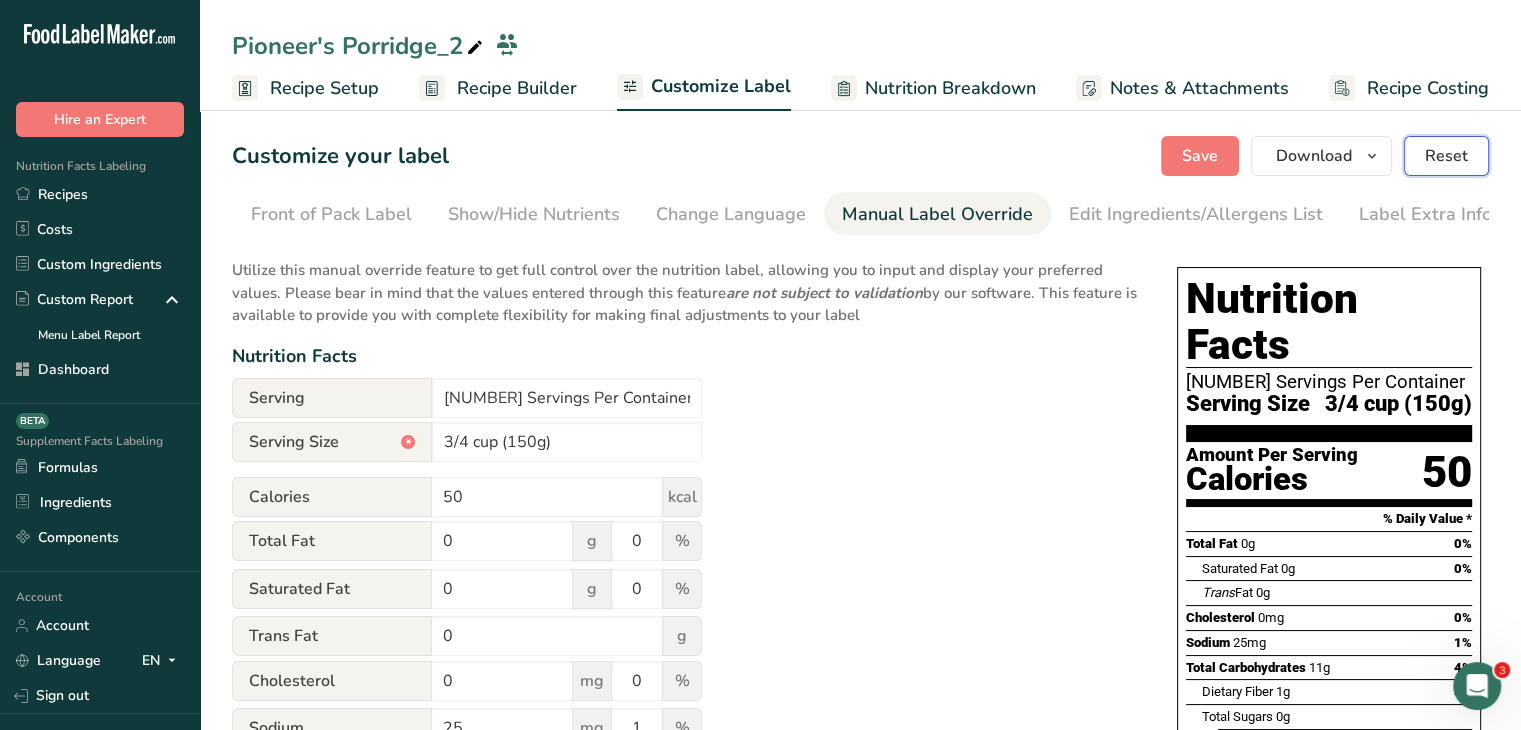 click on "Reset" at bounding box center [1446, 156] 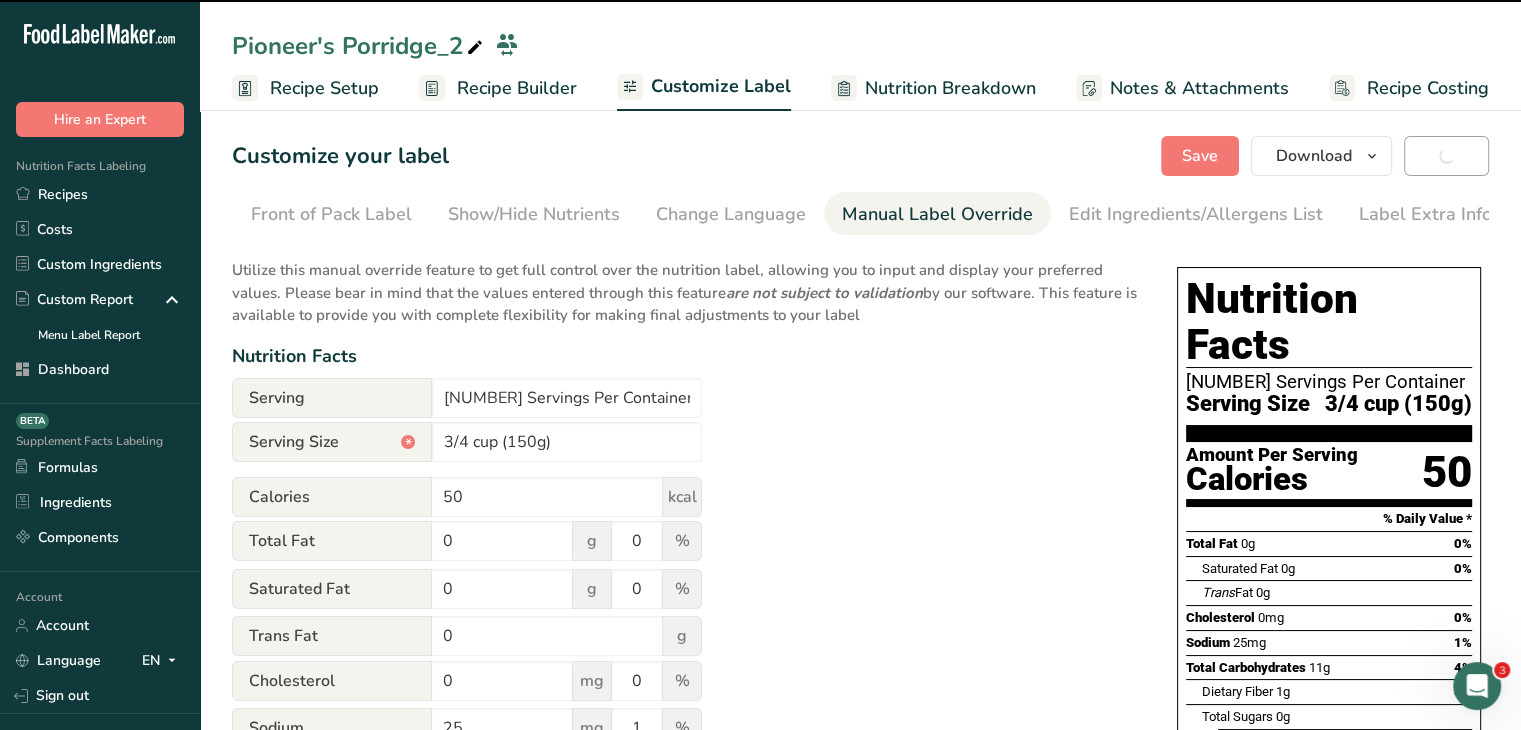 type on "30g" 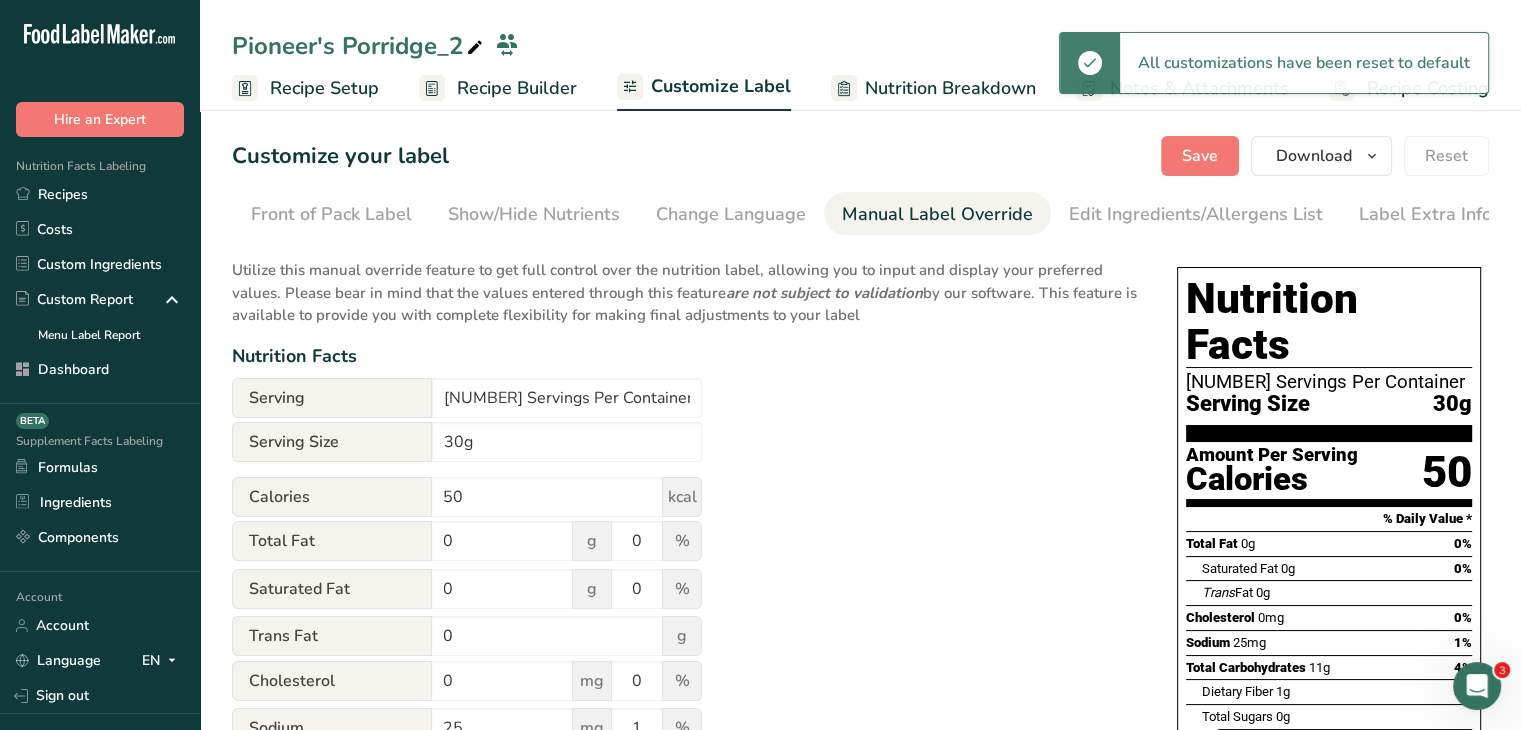 click on "Recipe Setup" at bounding box center (324, 88) 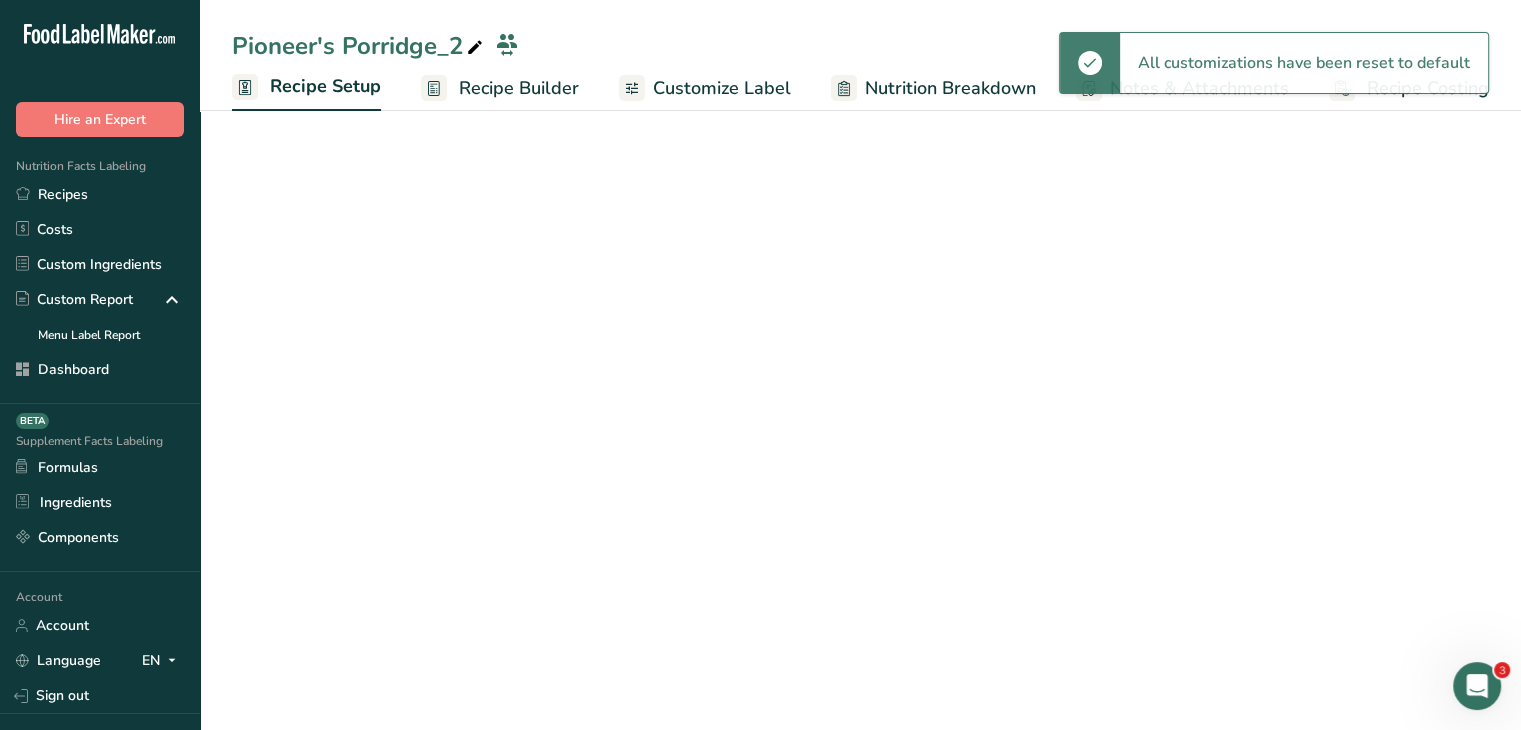 scroll, scrollTop: 0, scrollLeft: 0, axis: both 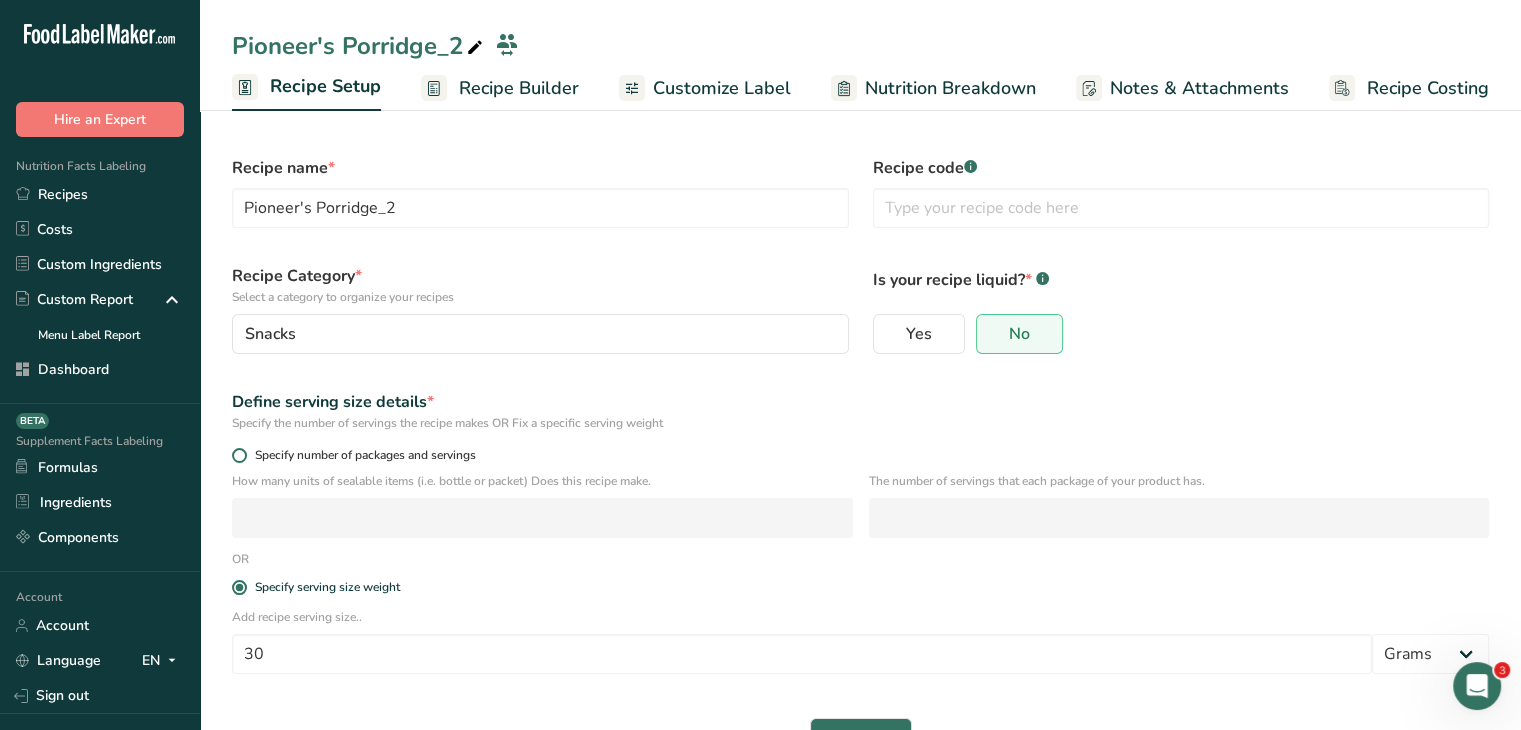 click on "Specify number of packages and servings" at bounding box center [361, 455] 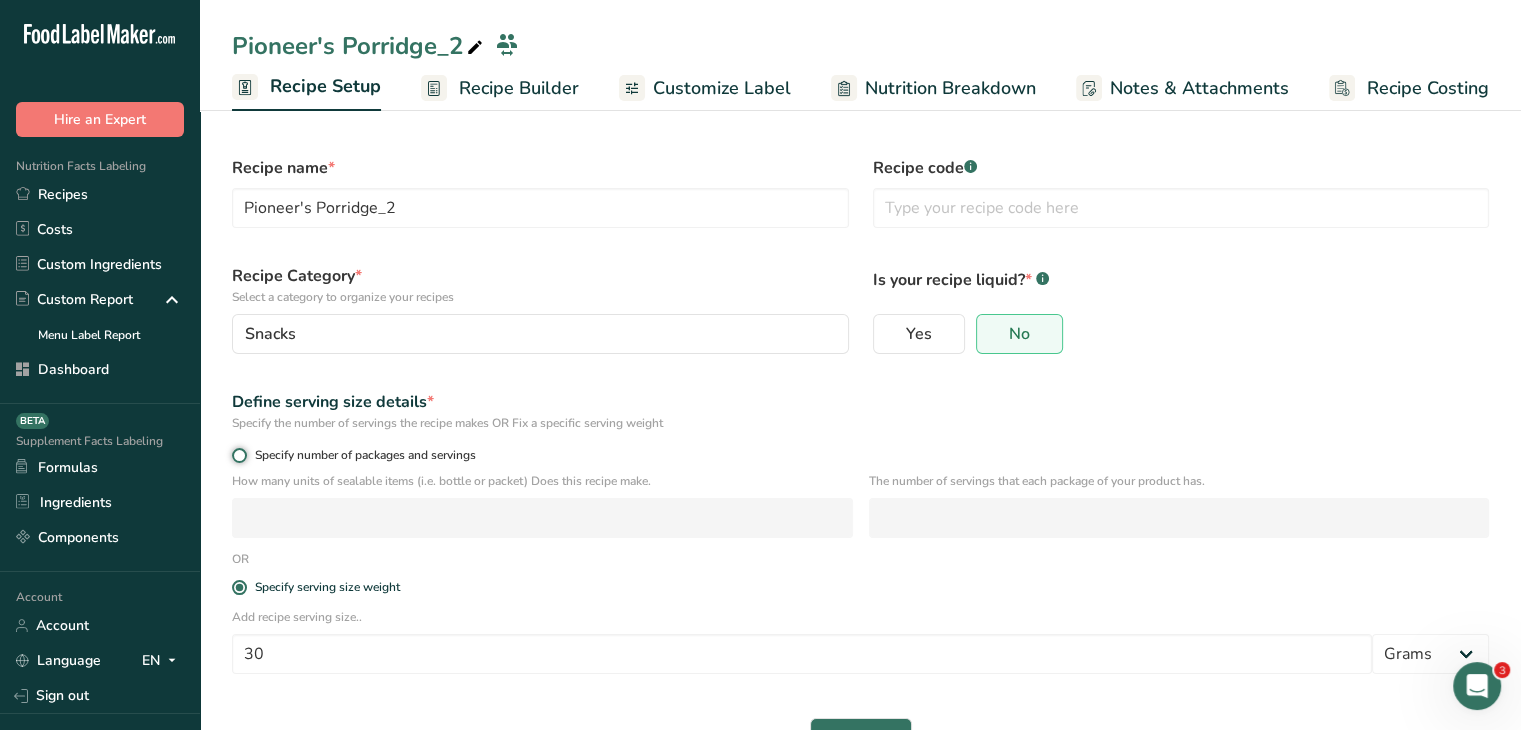 radio on "true" 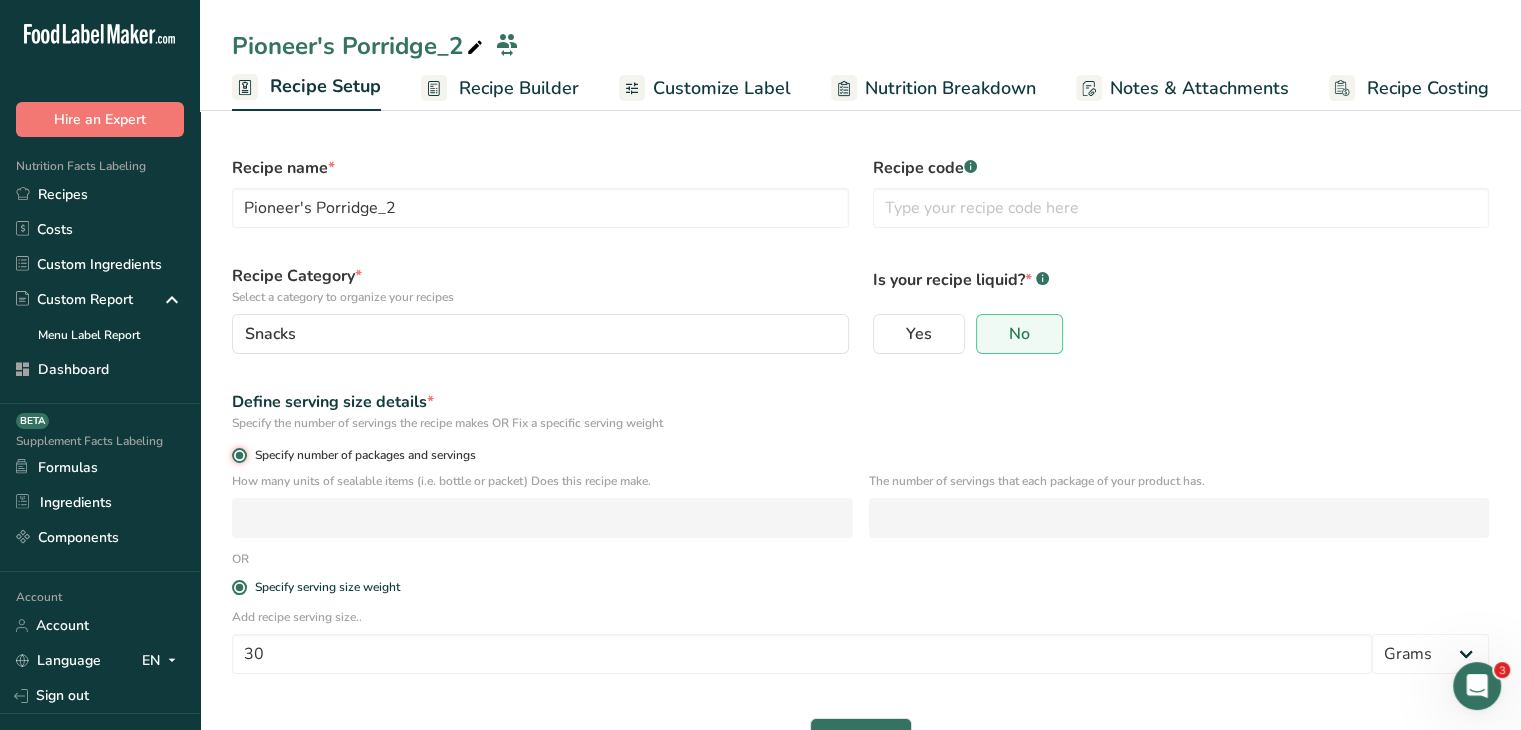 radio on "false" 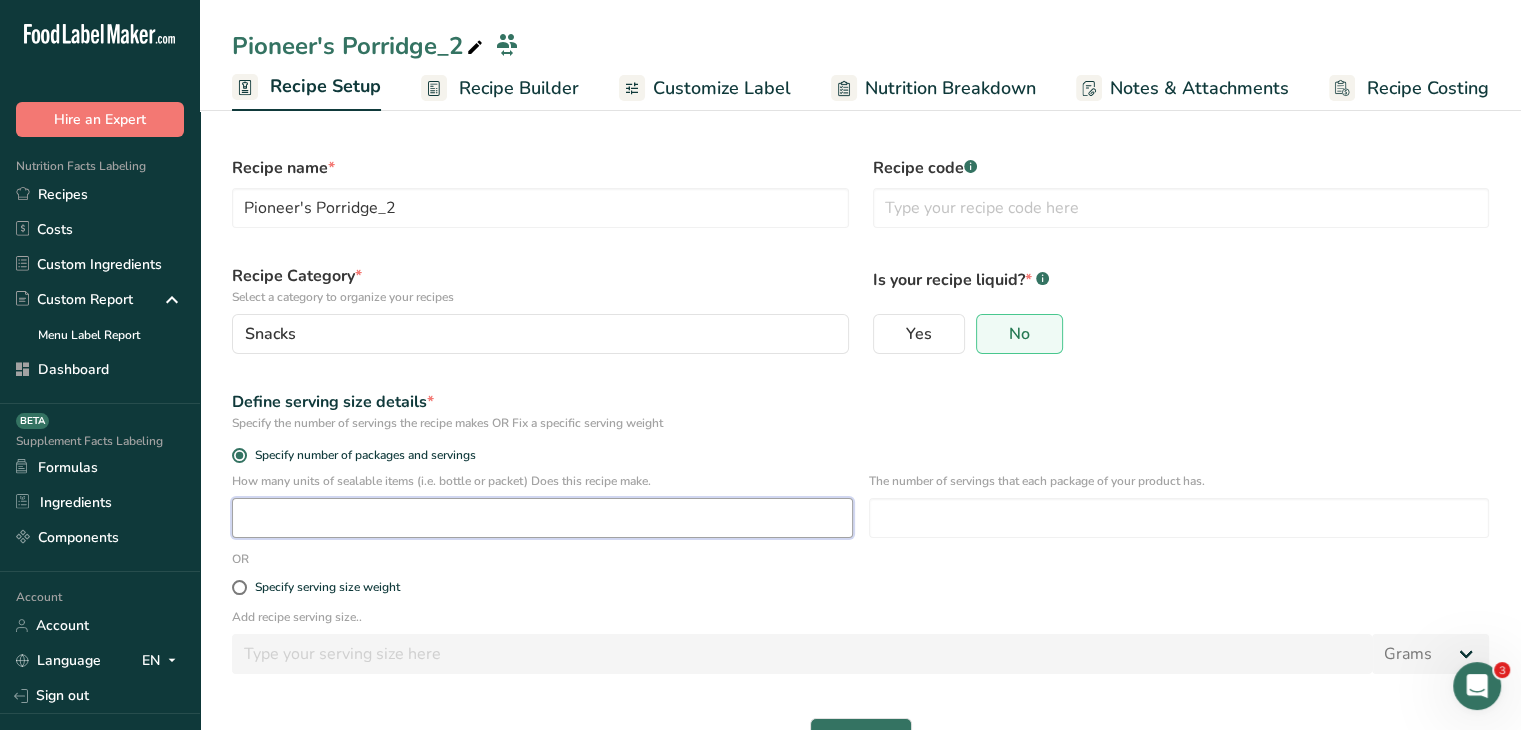 click at bounding box center [542, 518] 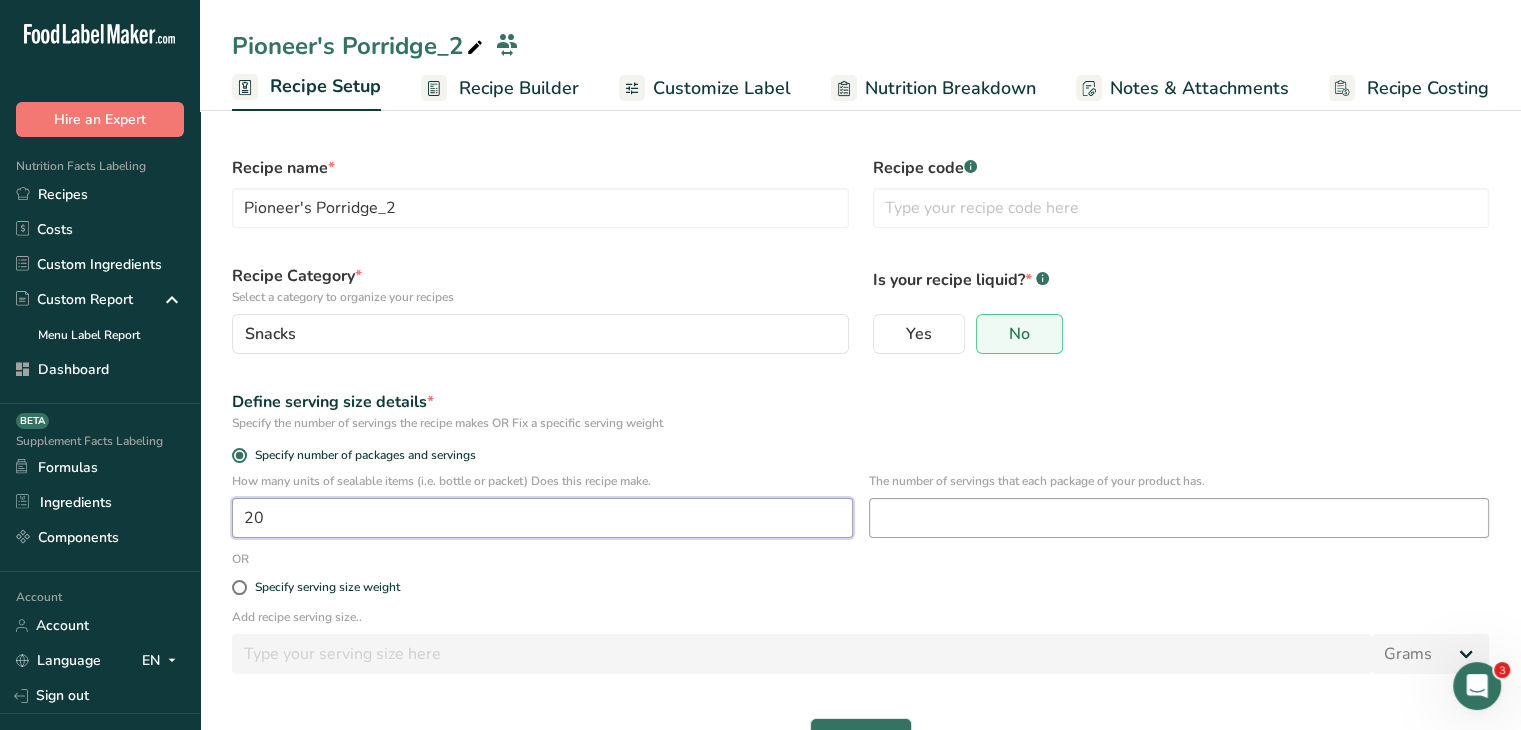 type on "20" 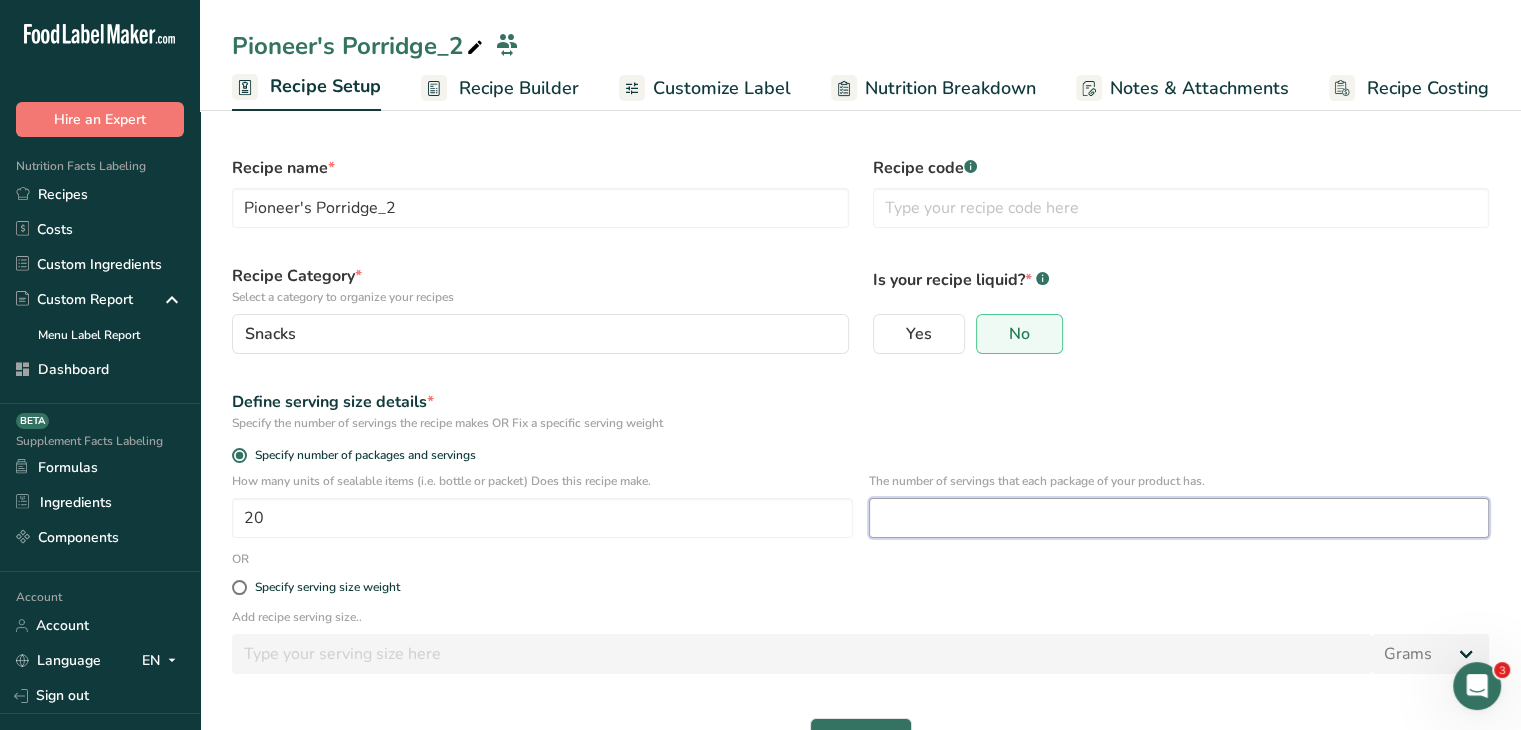 click at bounding box center (1179, 518) 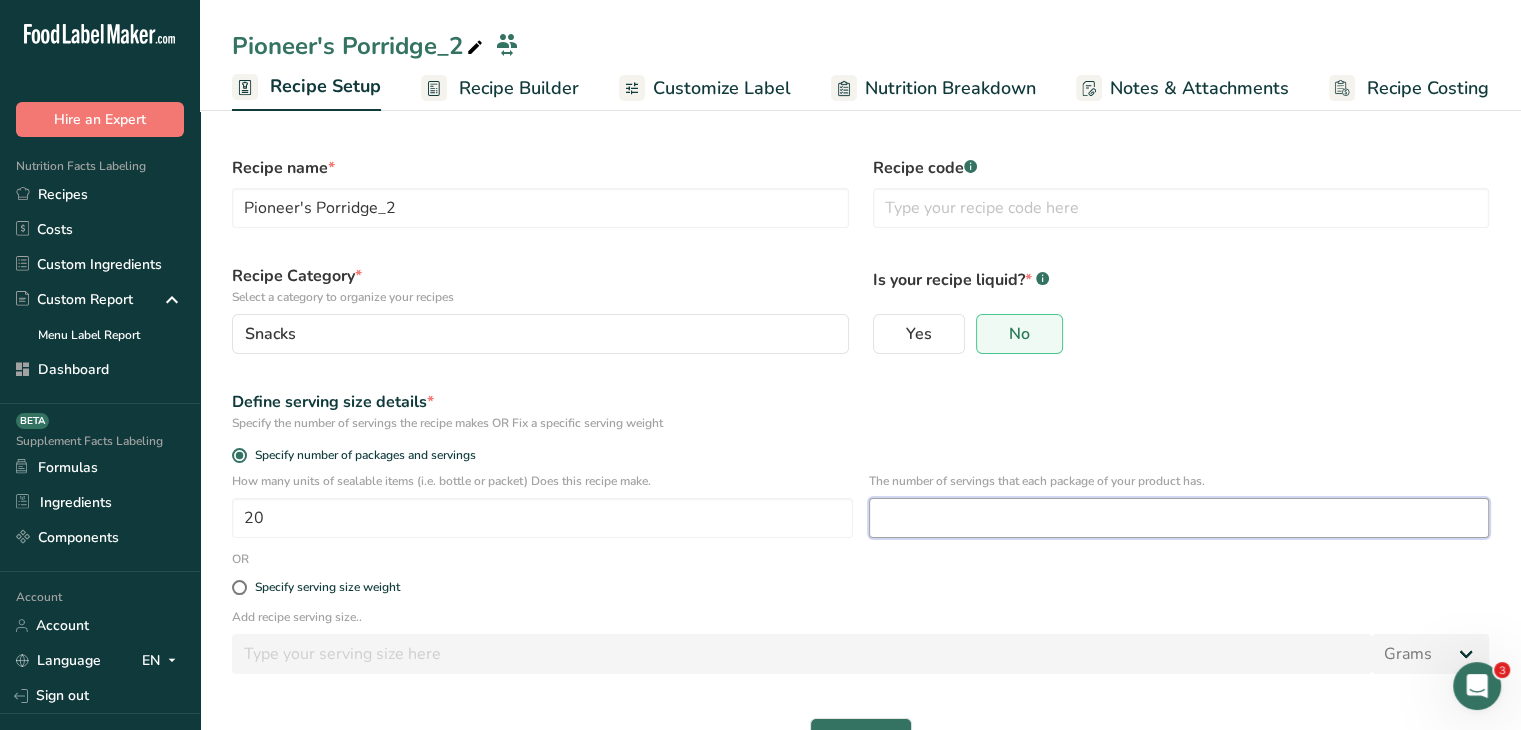 scroll, scrollTop: 60, scrollLeft: 0, axis: vertical 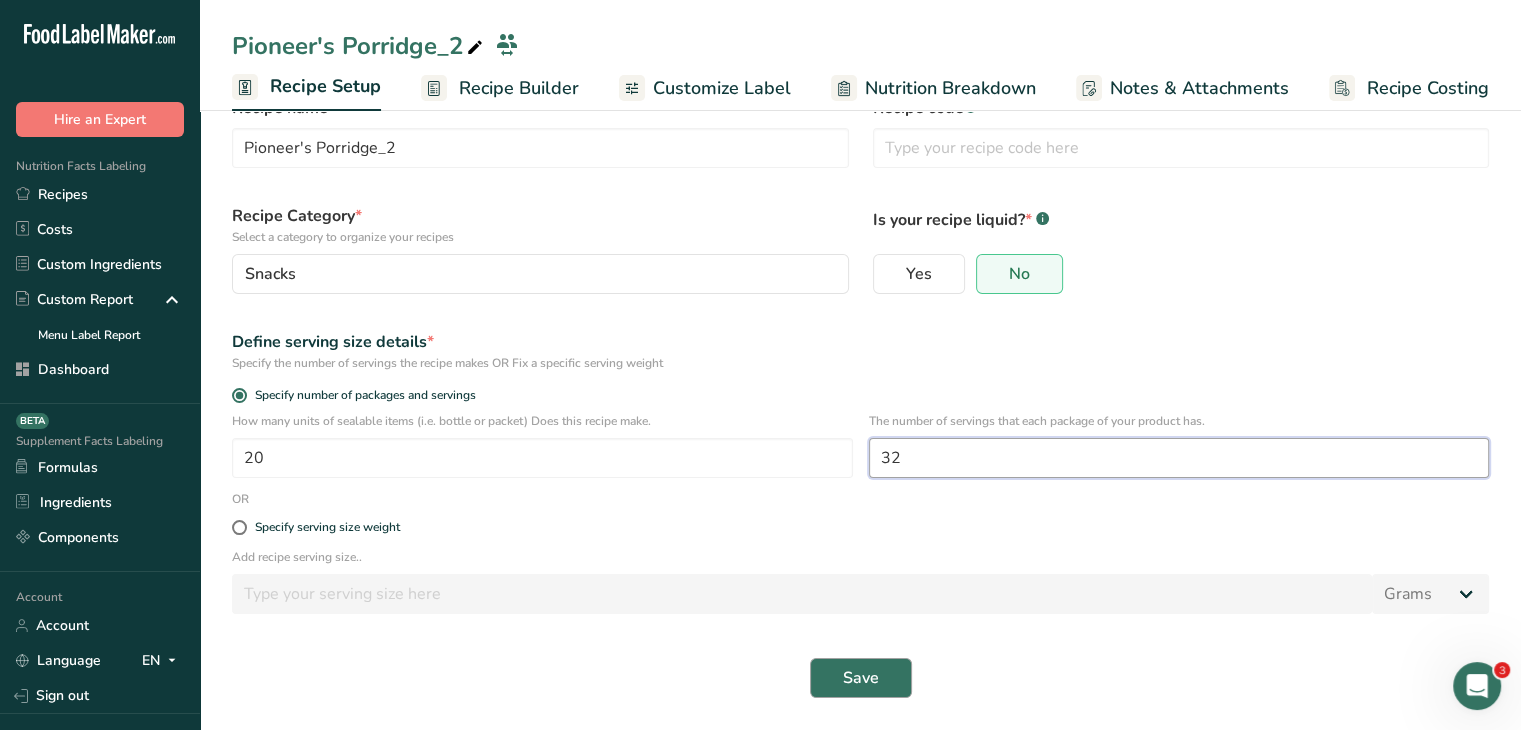 type on "32" 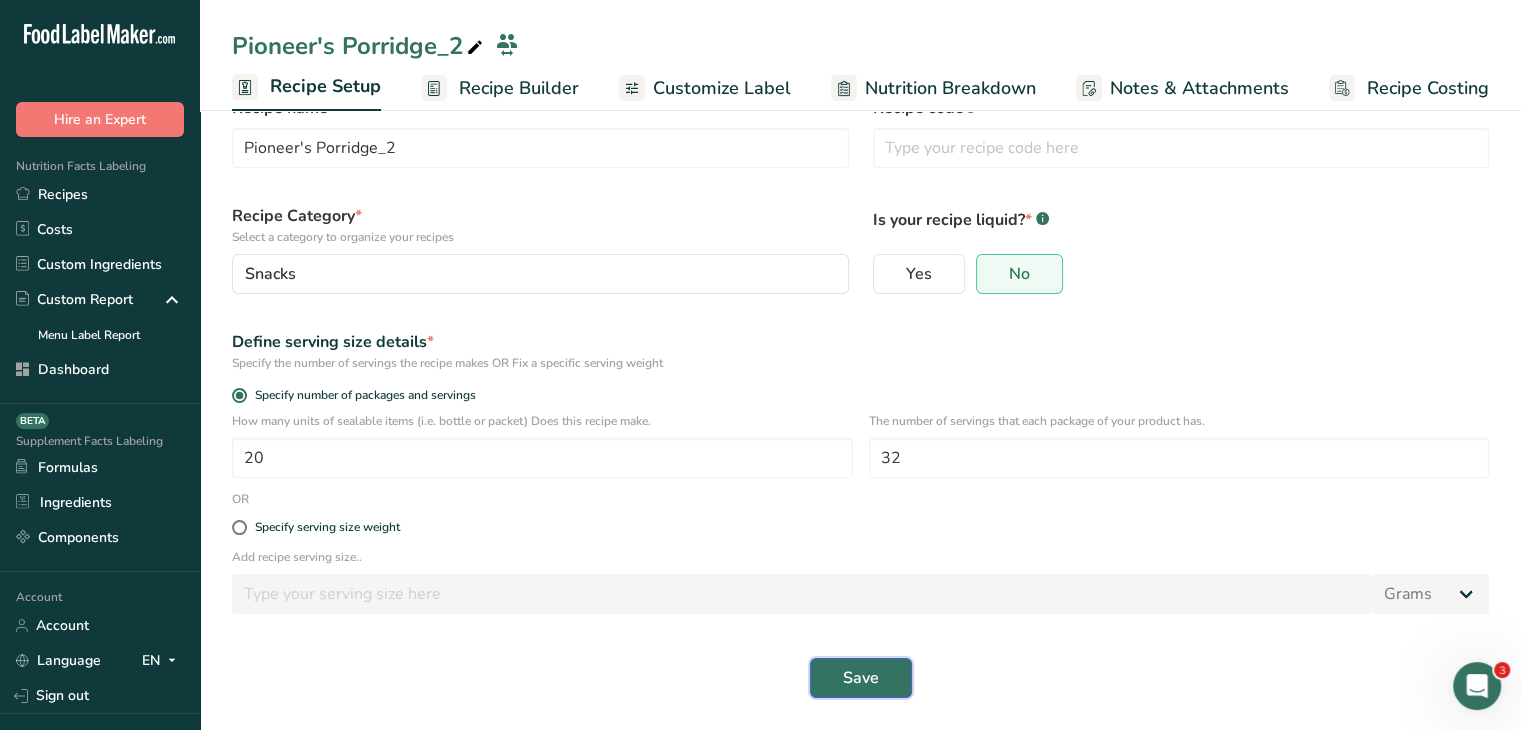 click on "Save" at bounding box center (861, 678) 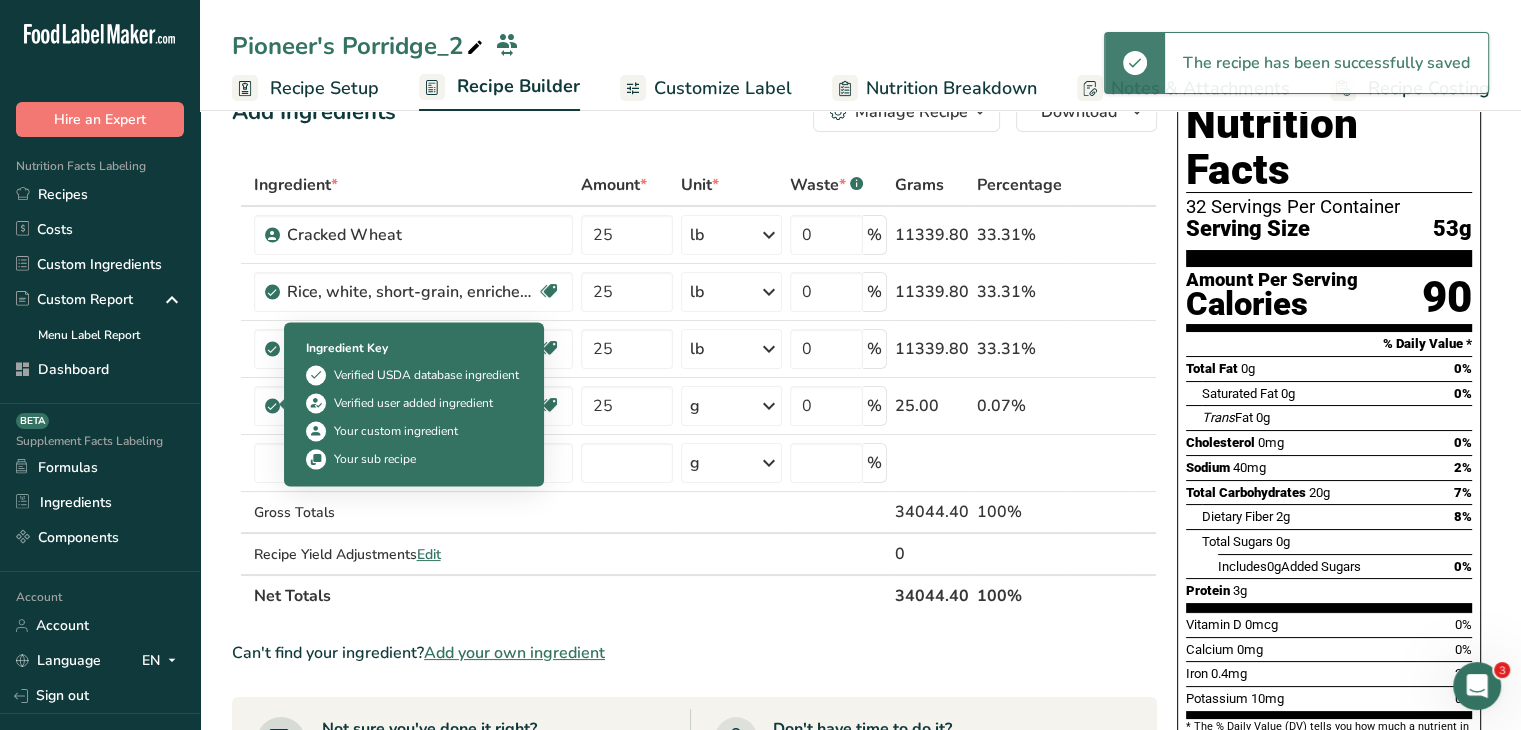scroll, scrollTop: 0, scrollLeft: 0, axis: both 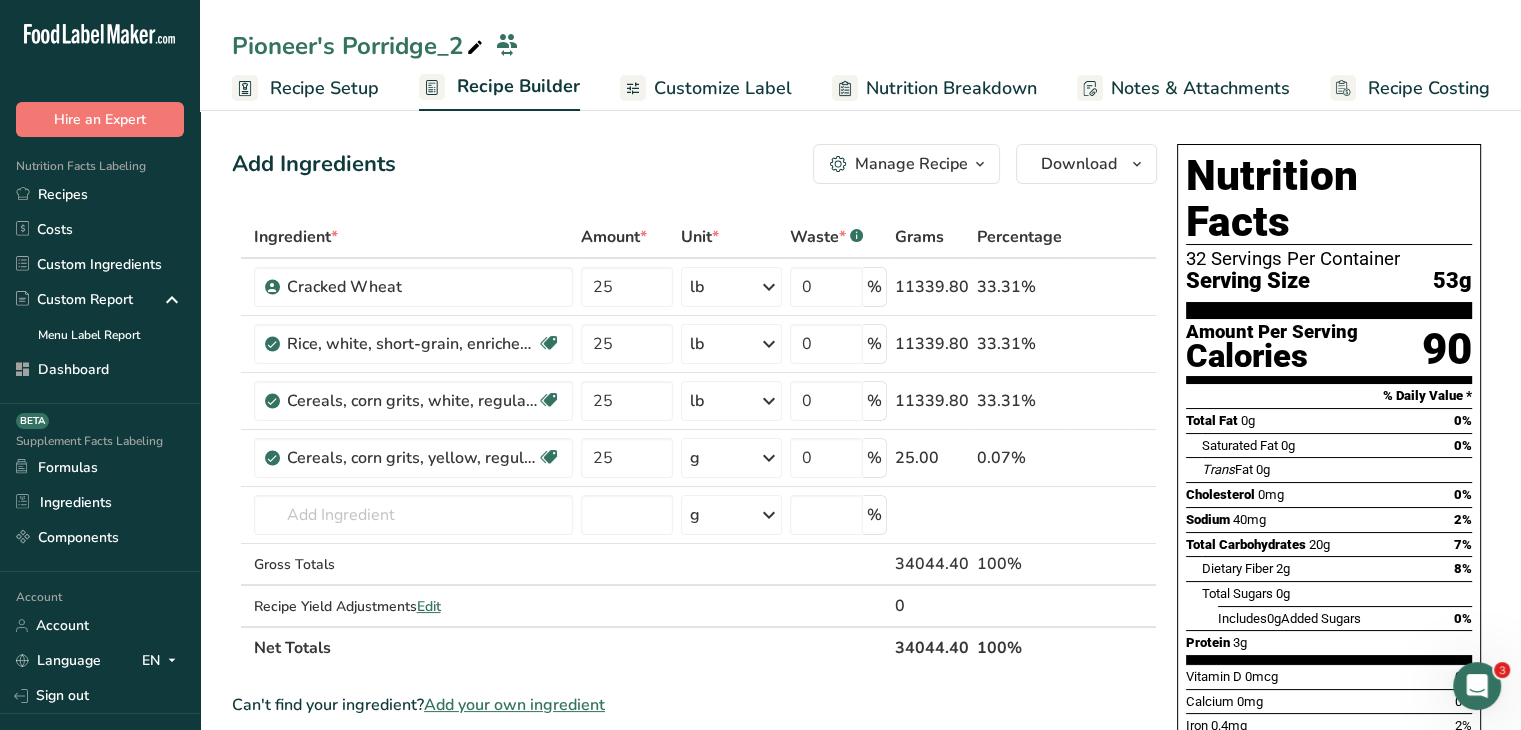 click on "Recipe Setup" at bounding box center [324, 88] 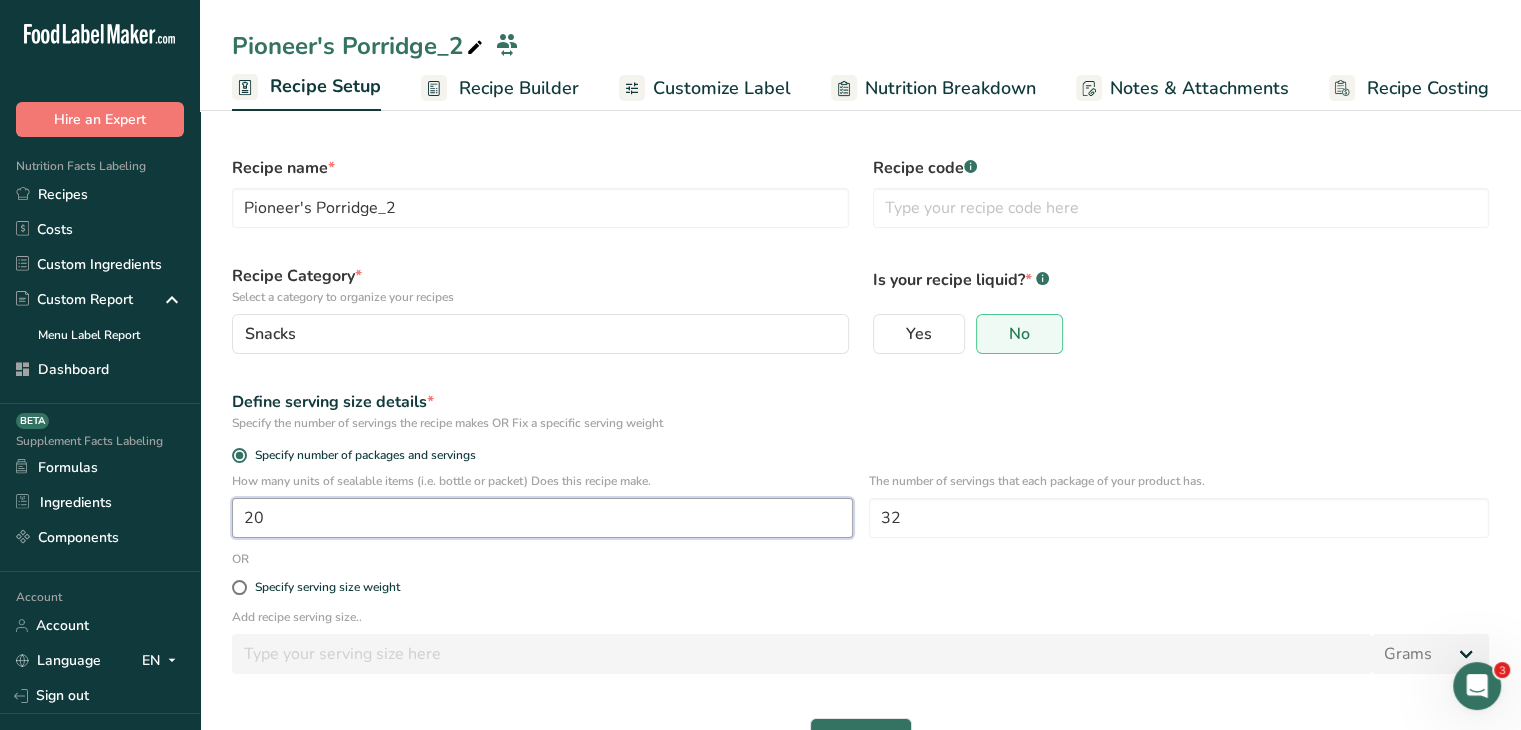 drag, startPoint x: 296, startPoint y: 513, endPoint x: 244, endPoint y: 509, distance: 52.153618 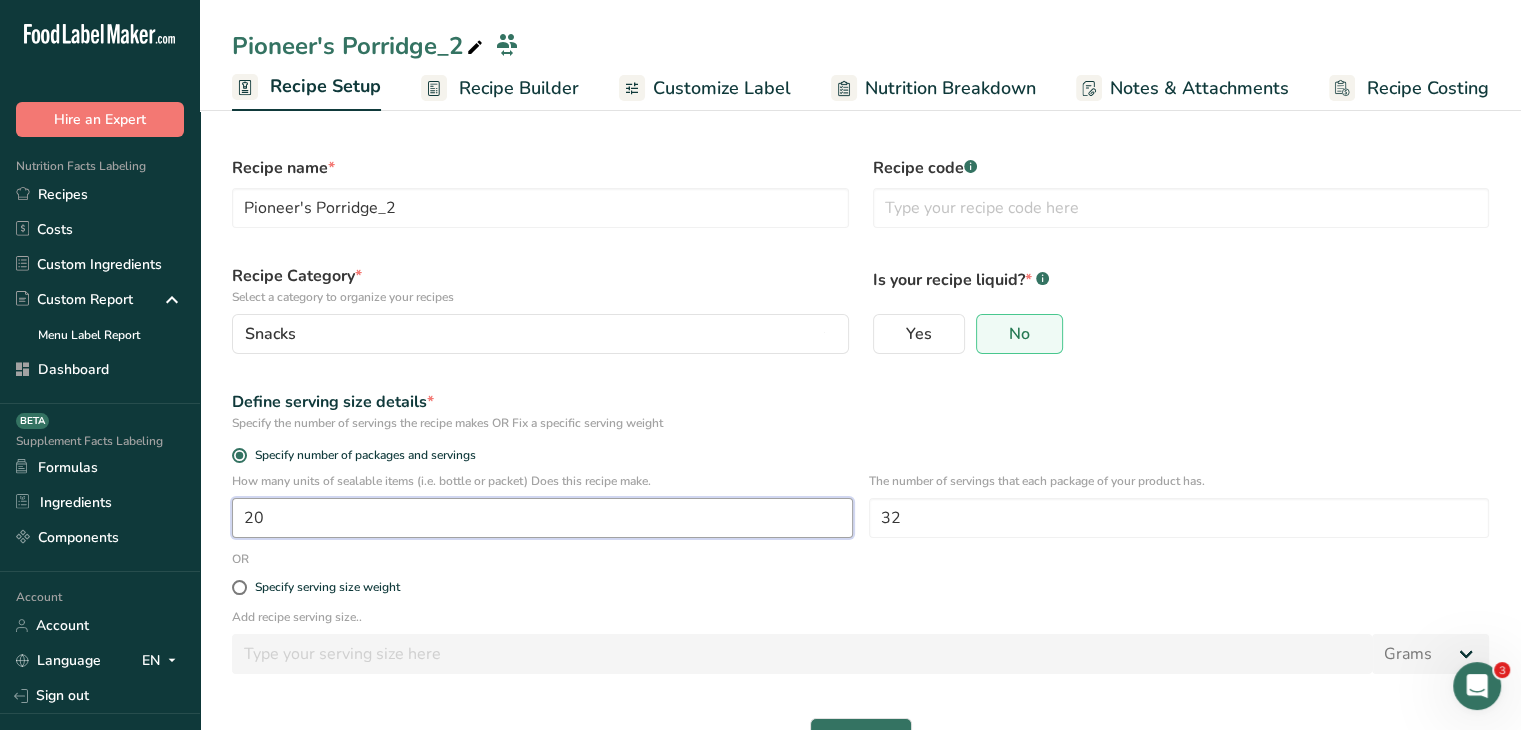click on "20" at bounding box center (542, 518) 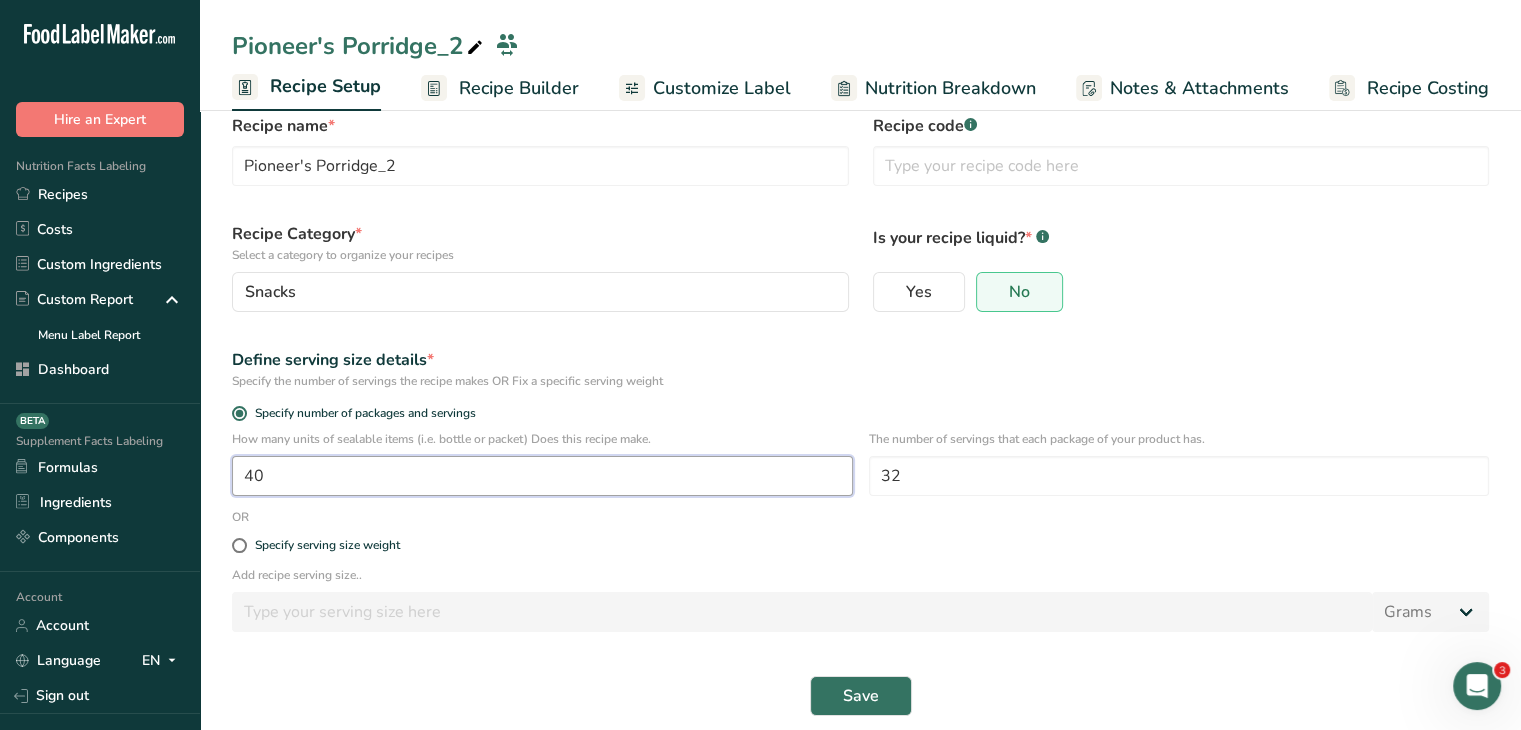 scroll, scrollTop: 60, scrollLeft: 0, axis: vertical 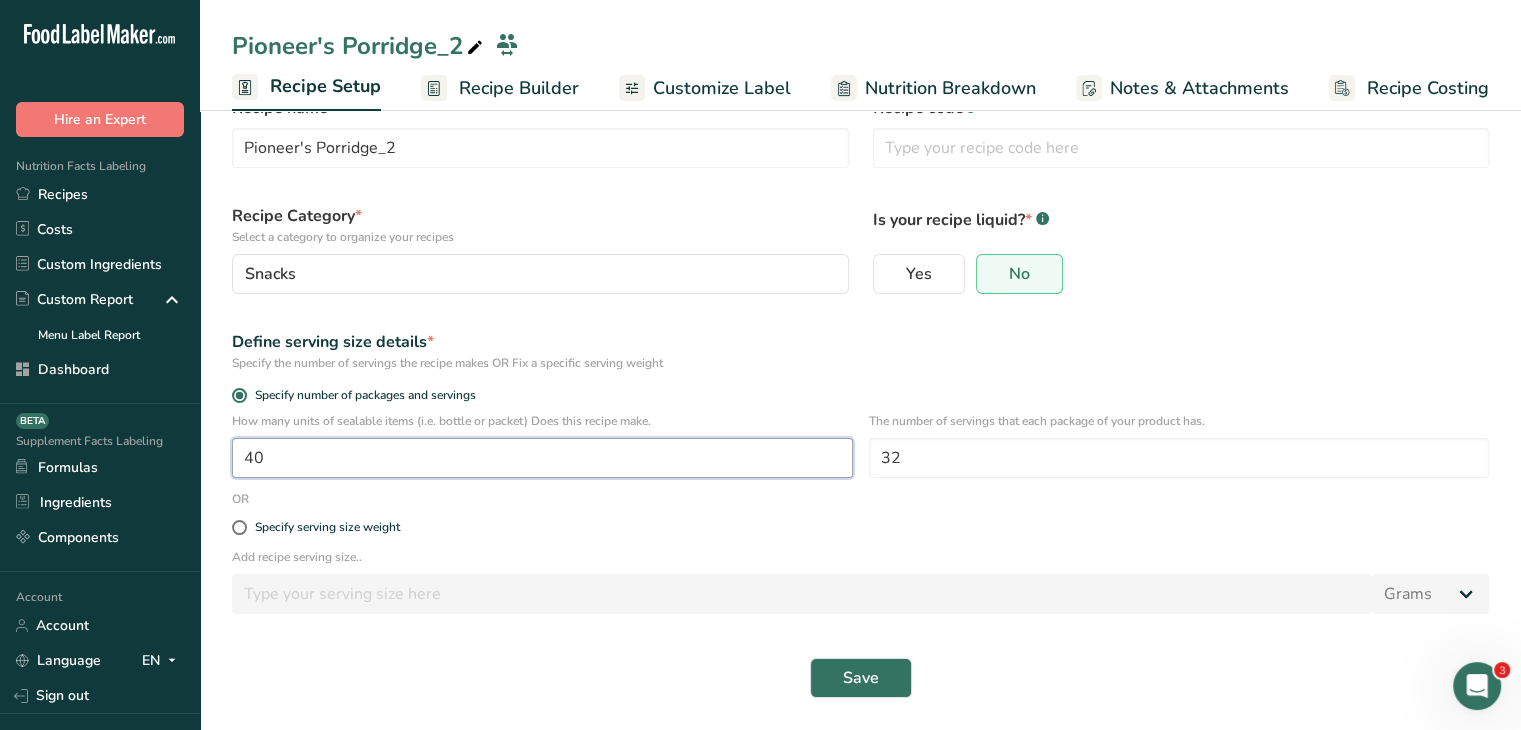 type on "40" 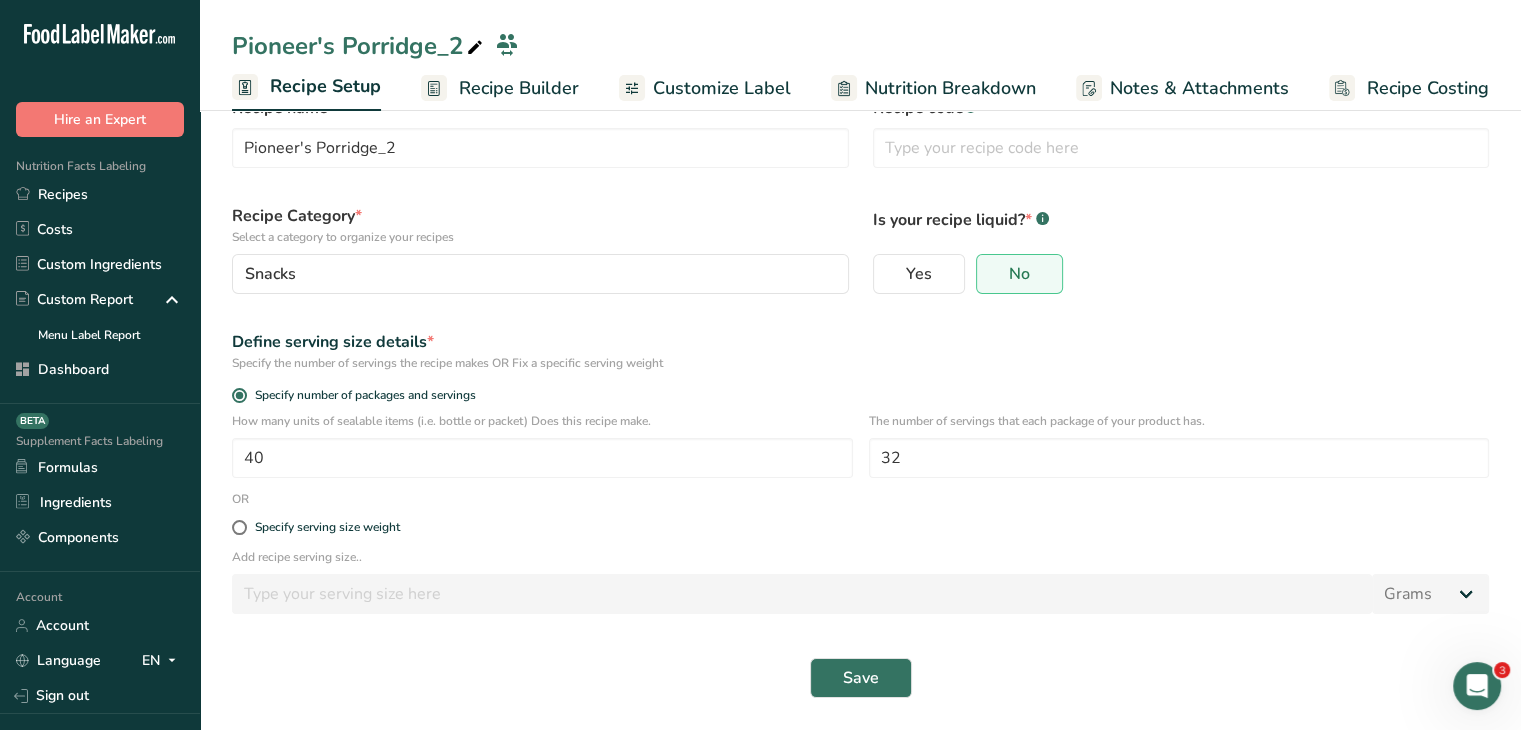 click on "Save" at bounding box center (860, 678) 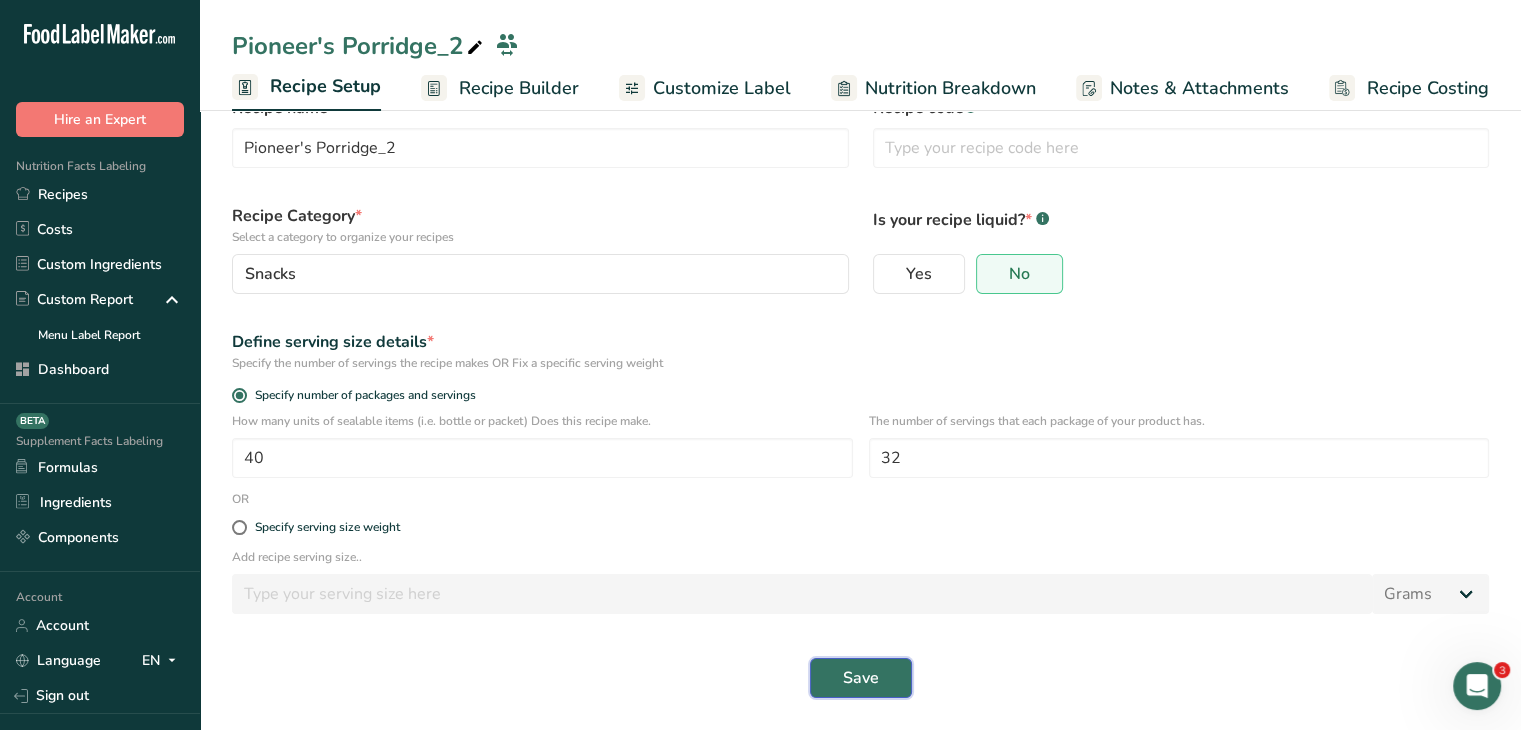 click on "Save" at bounding box center (861, 678) 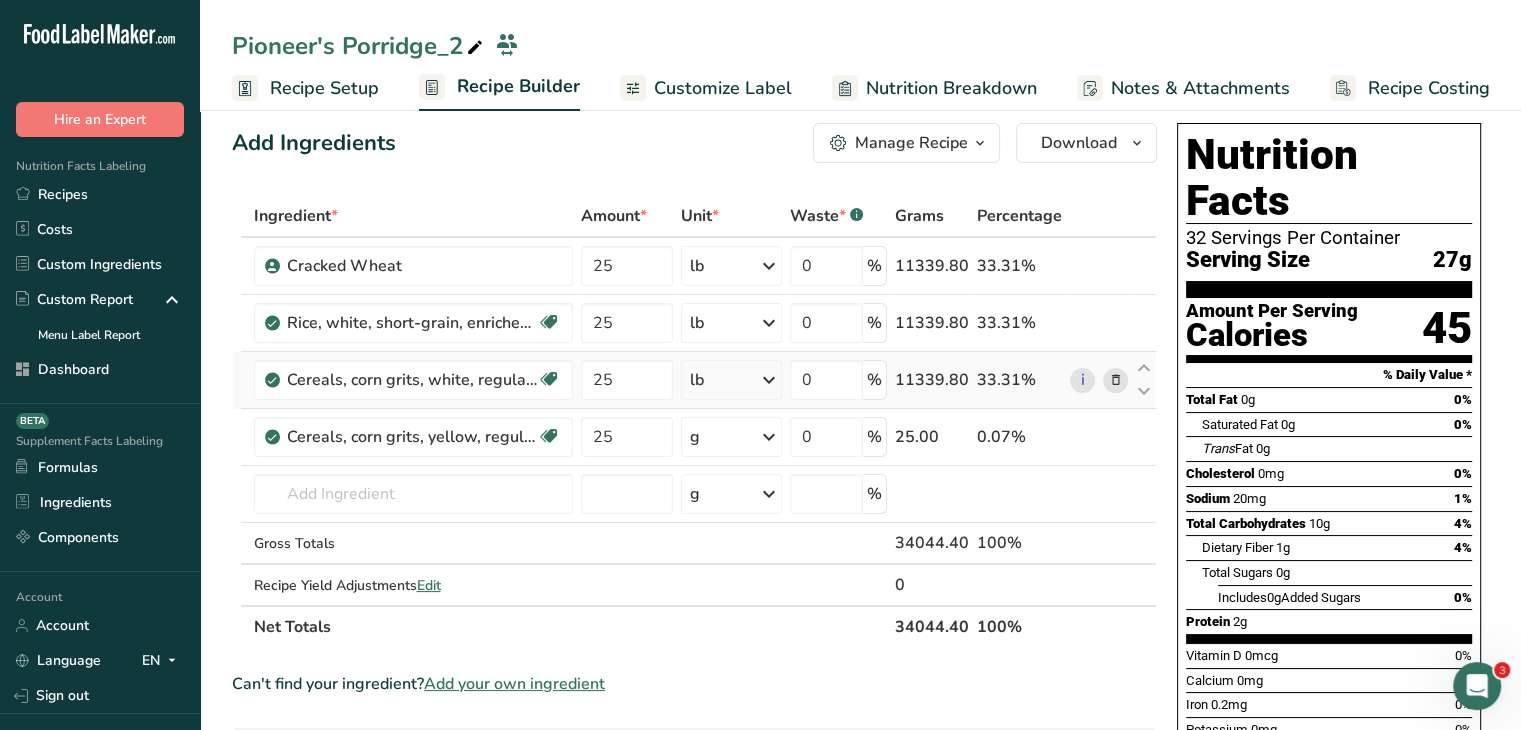 scroll, scrollTop: 0, scrollLeft: 0, axis: both 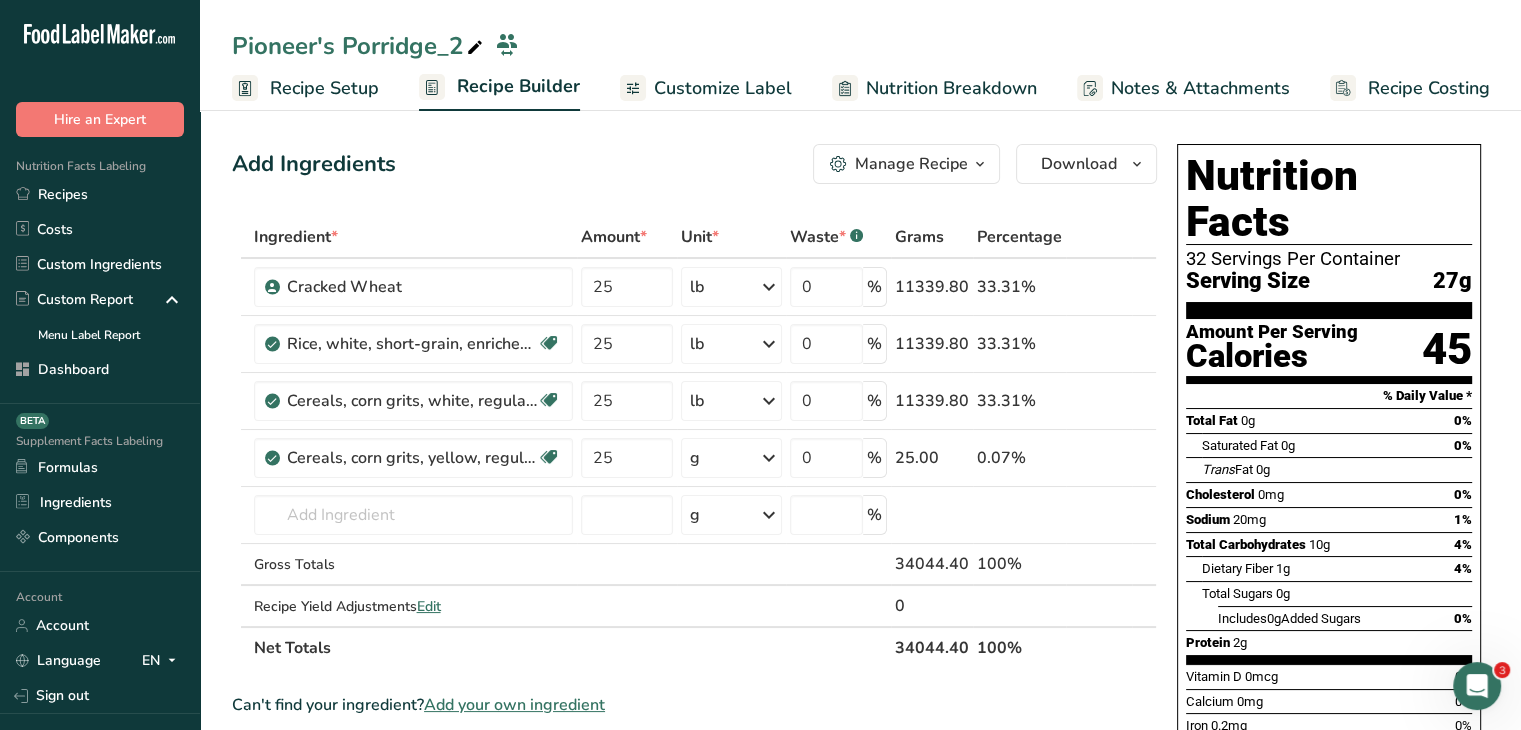 click on "Recipe Setup" at bounding box center [324, 88] 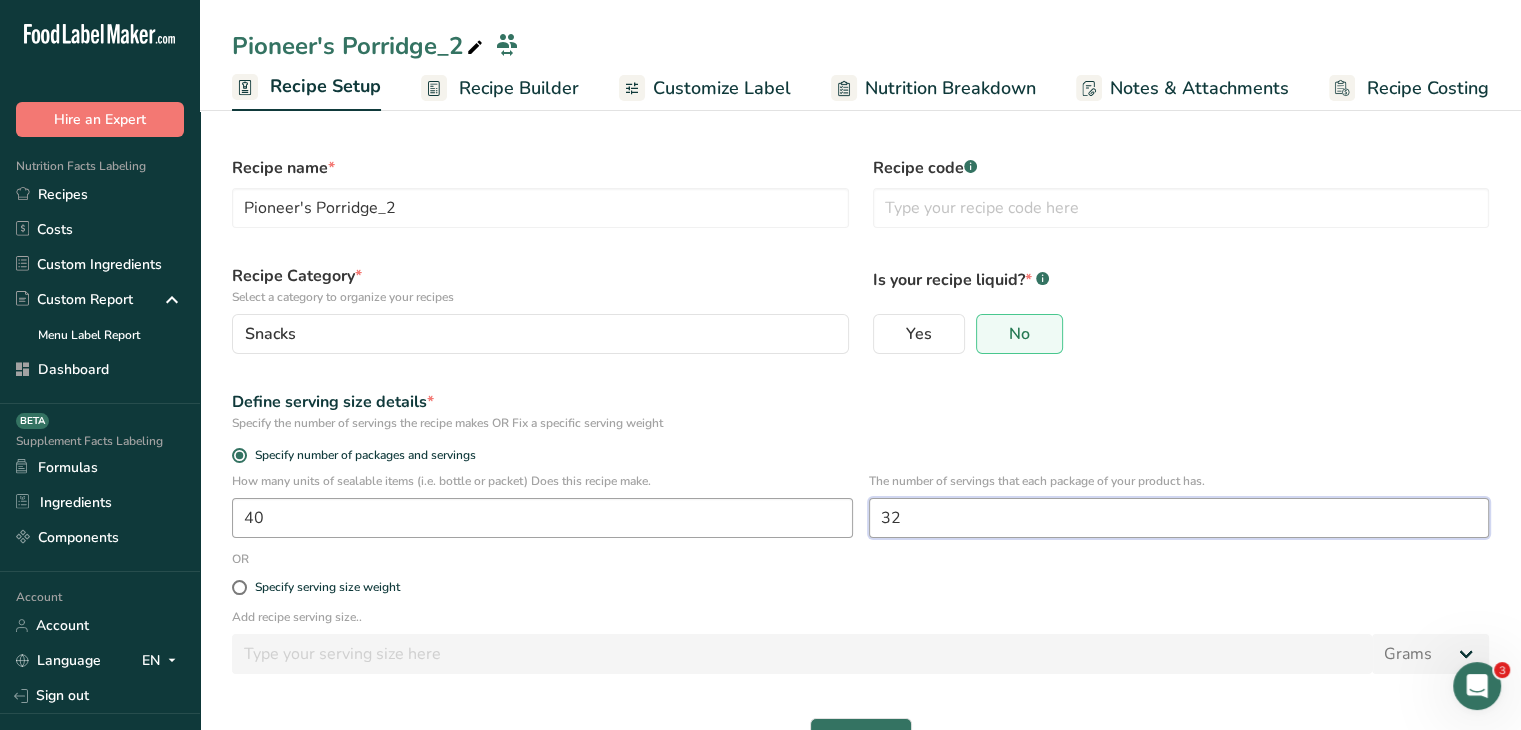 drag, startPoint x: 932, startPoint y: 508, endPoint x: 808, endPoint y: 500, distance: 124.2578 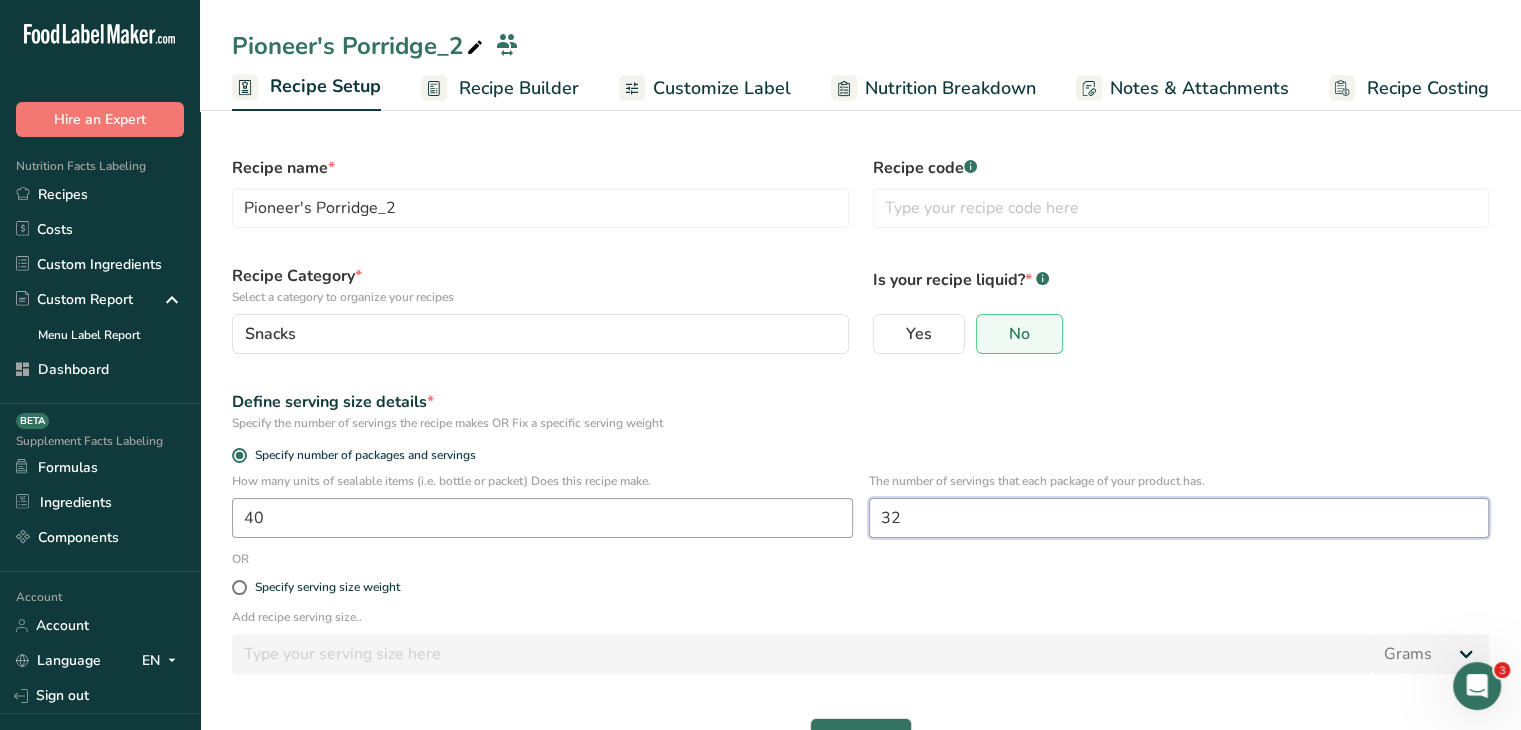 click on "How many units of sealable items (i.e. bottle or packet) Does this recipe make.
[NUMBER]
The number of servings that each package of your product has.
[NUMBER]" at bounding box center (860, 511) 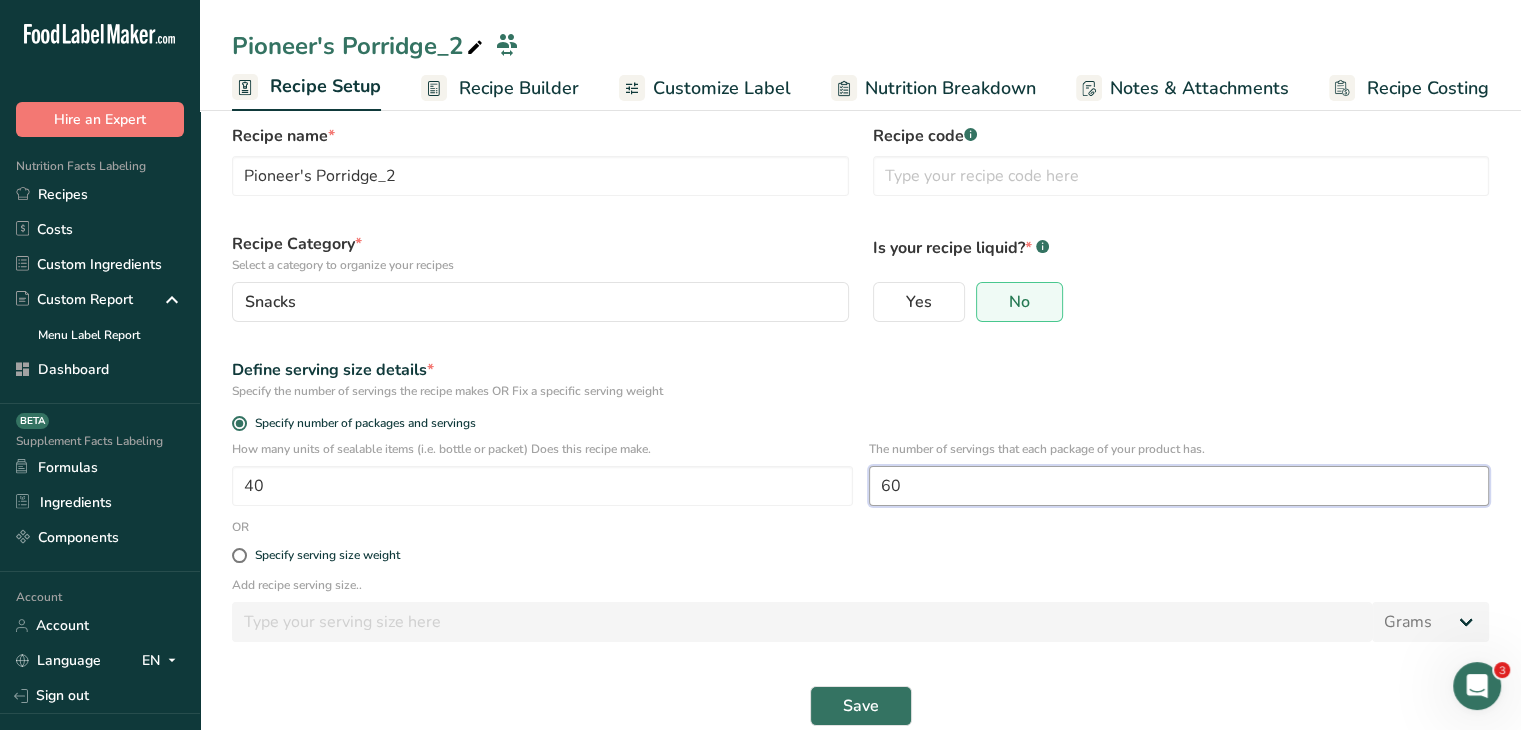scroll, scrollTop: 60, scrollLeft: 0, axis: vertical 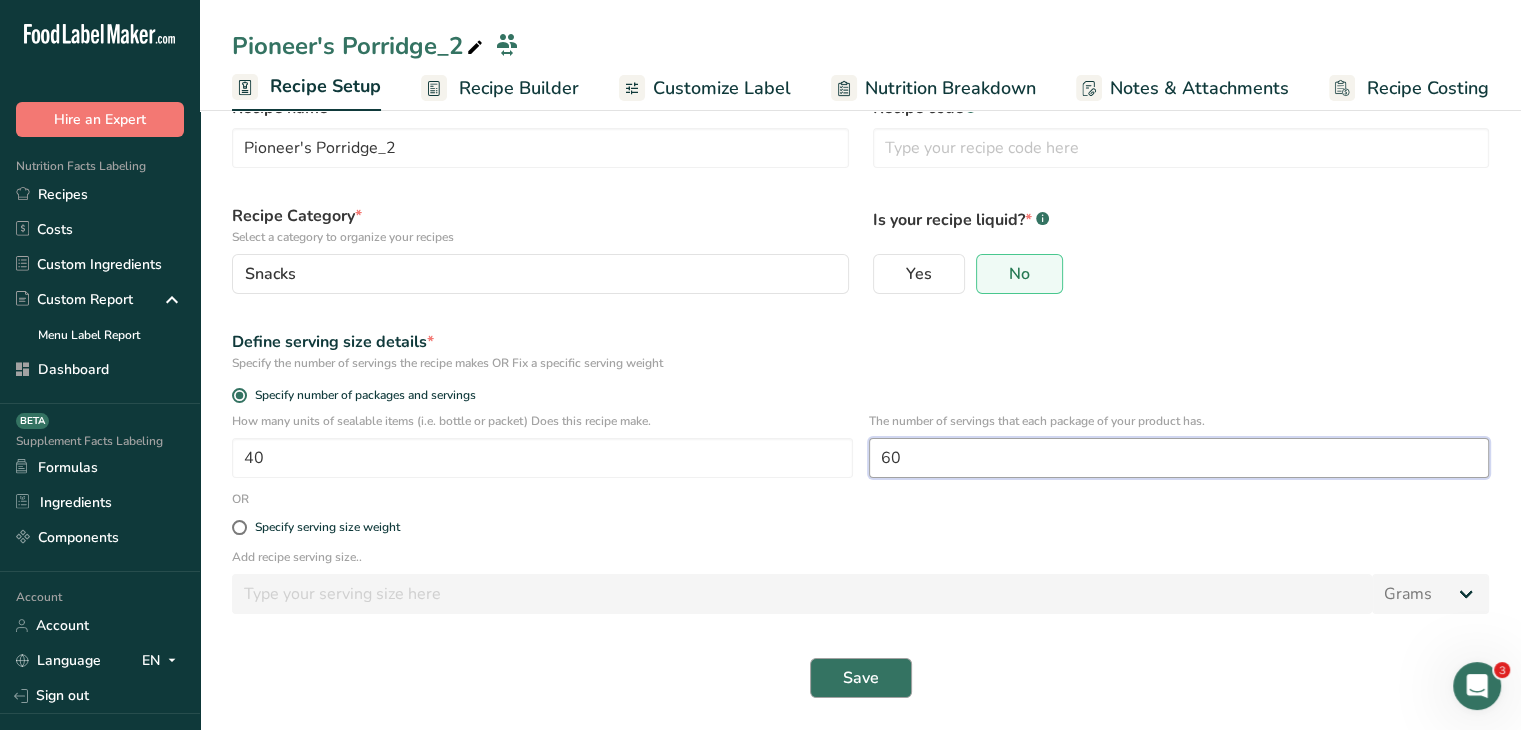 type on "60" 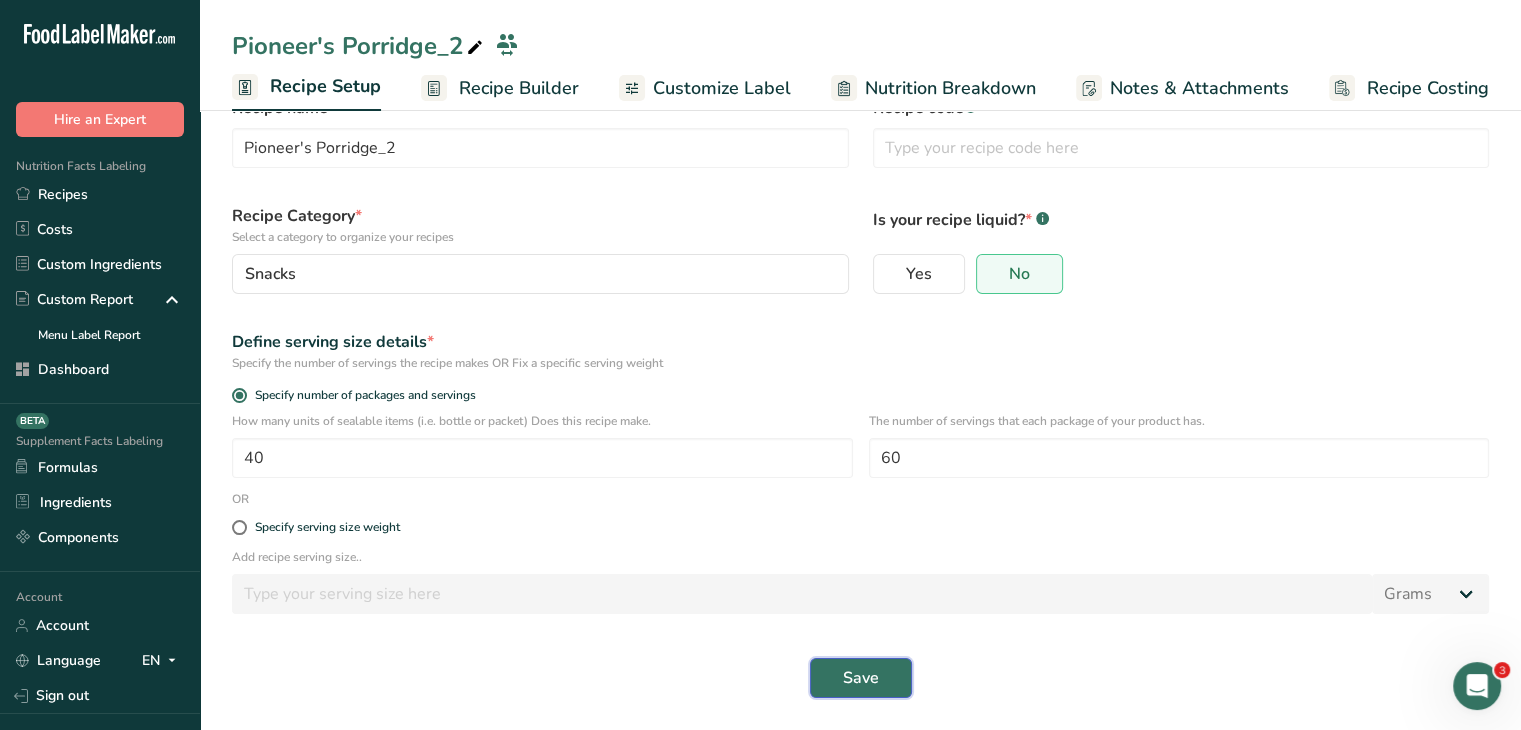 click on "Save" at bounding box center [861, 678] 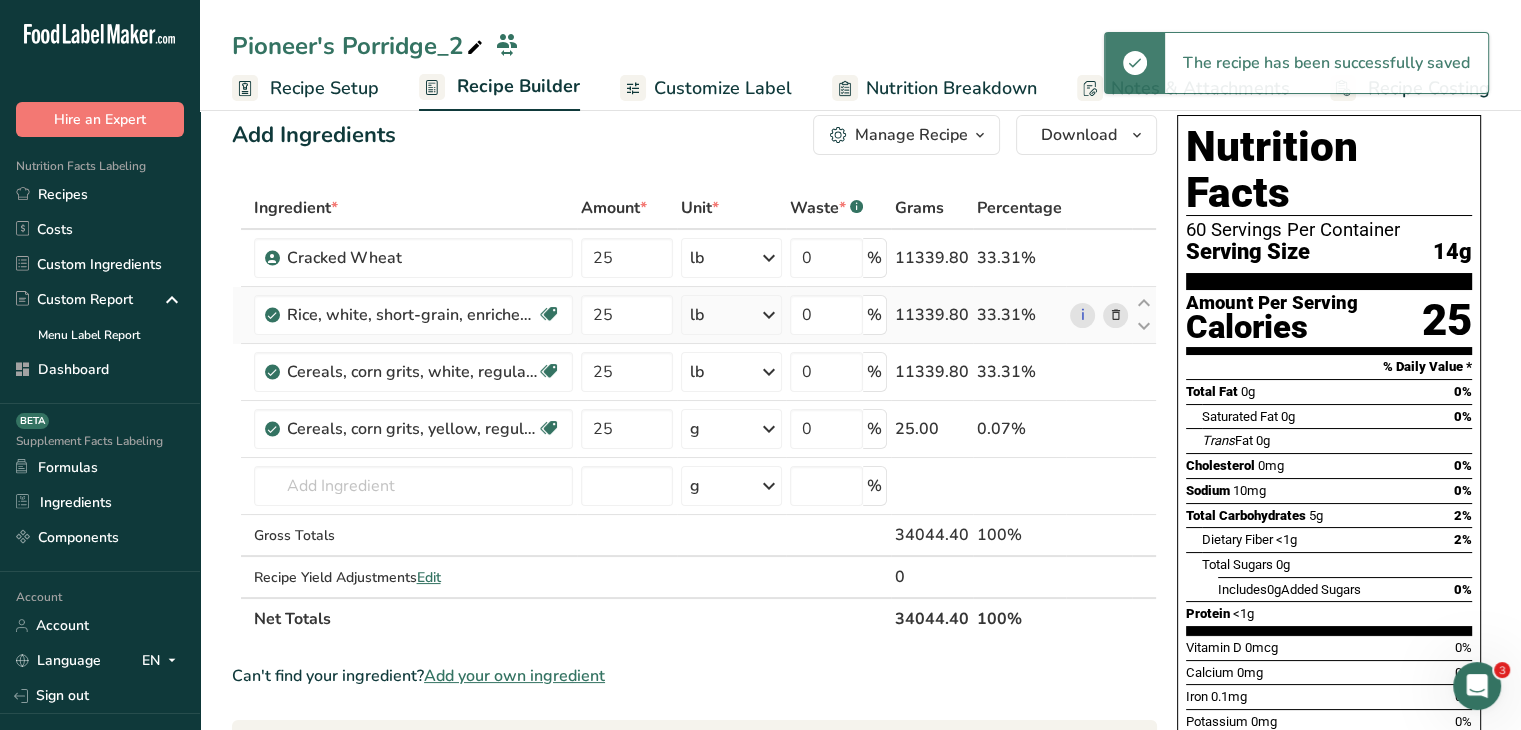 scroll, scrollTop: 0, scrollLeft: 0, axis: both 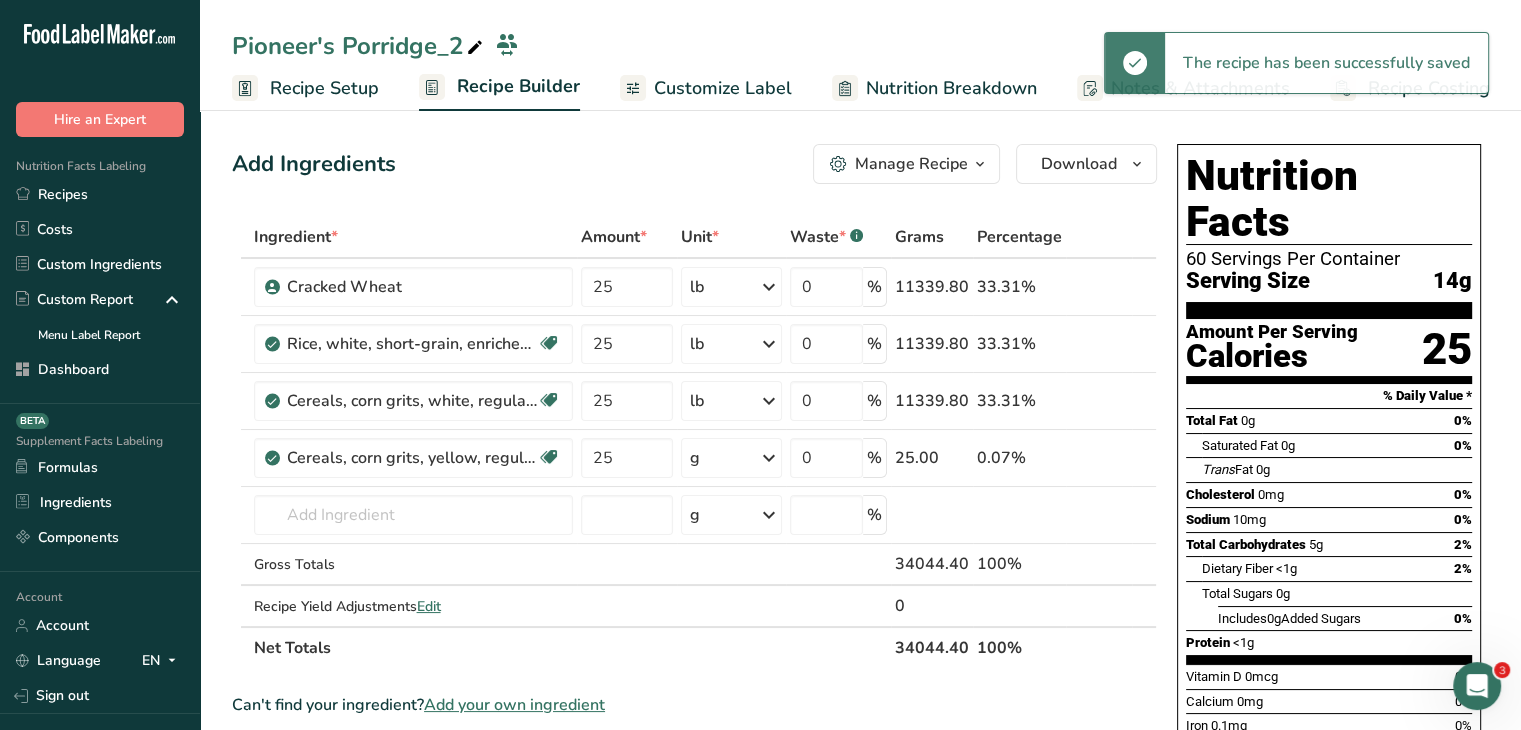 click on "Recipe Setup" at bounding box center (324, 88) 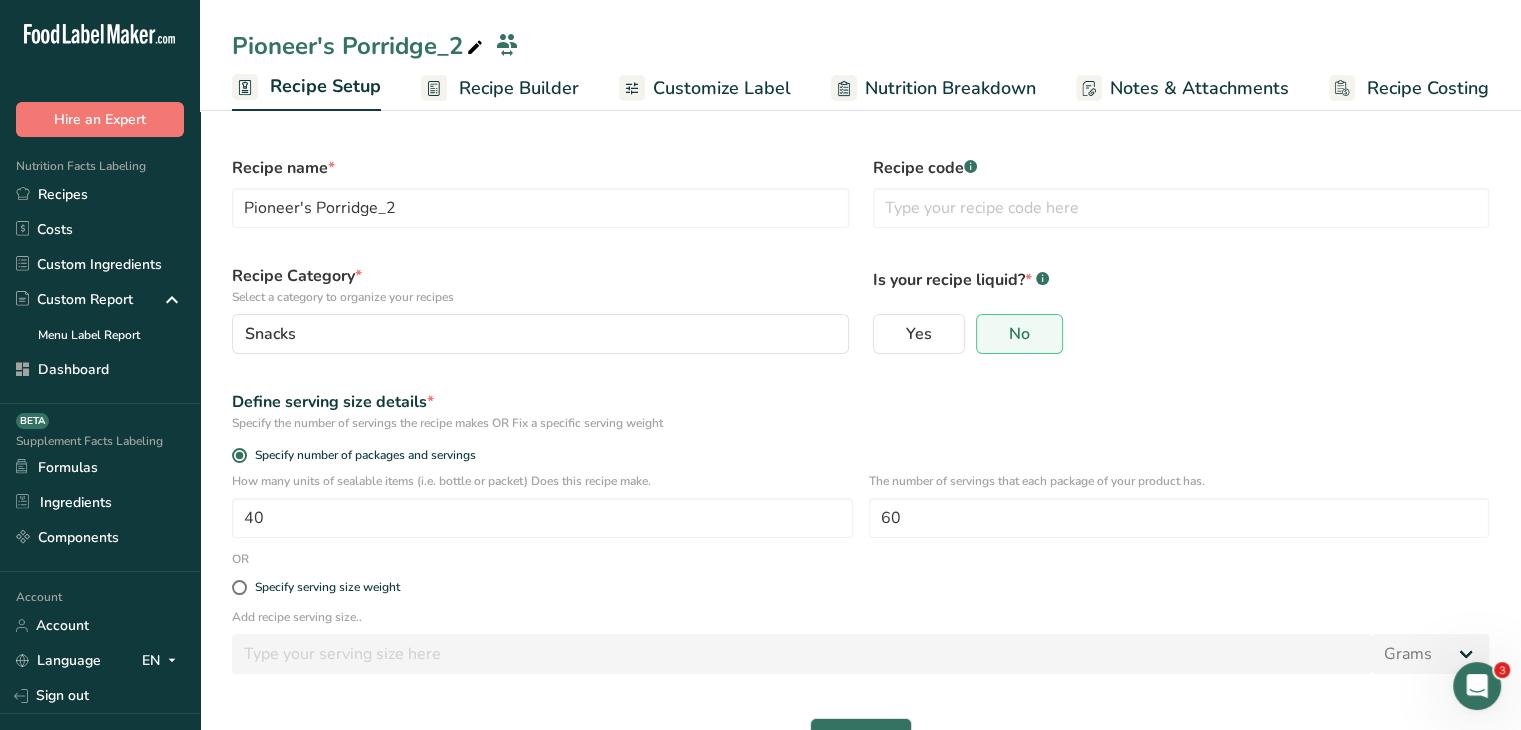 click on "How many units of sealable items (i.e. bottle or packet) Does this recipe make.
40" at bounding box center (542, 505) 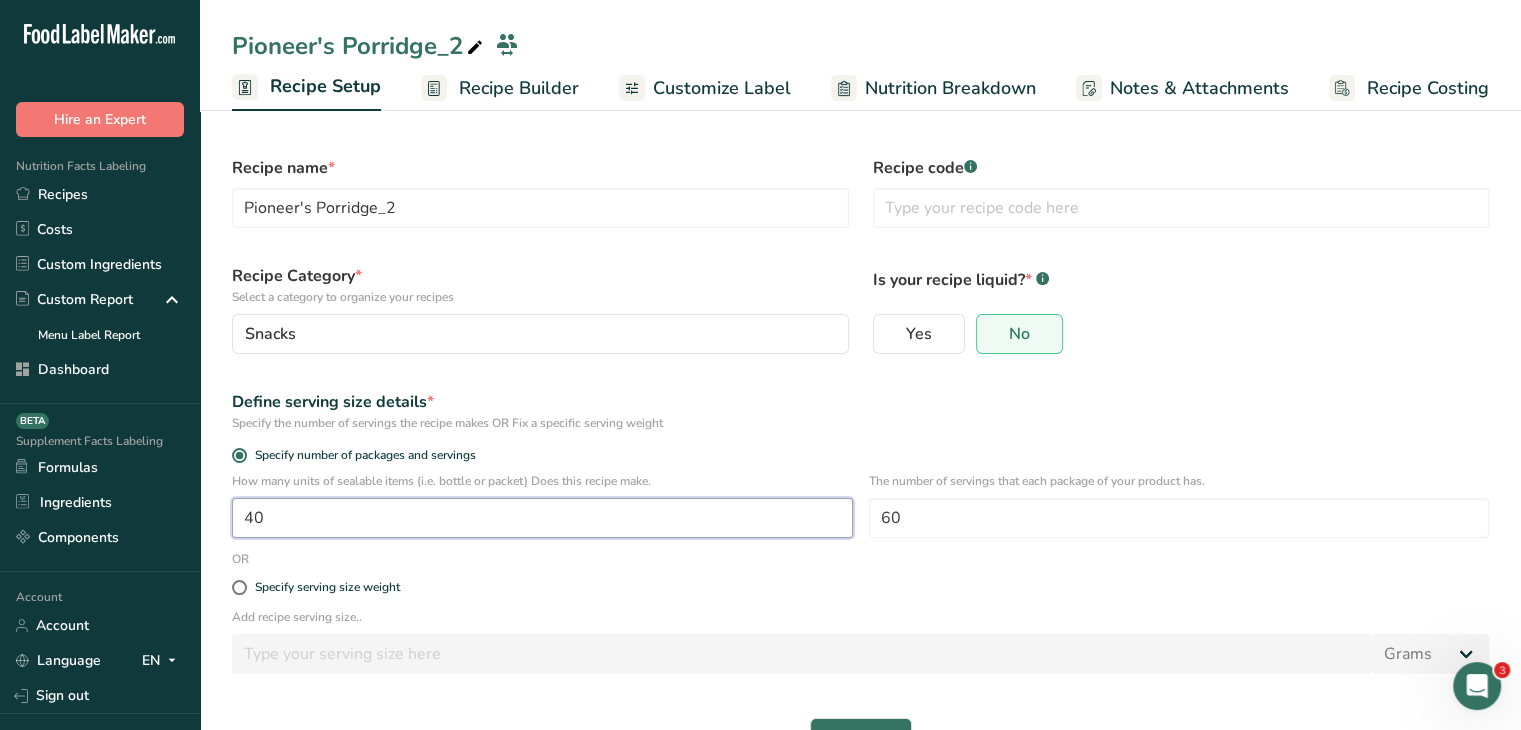 drag, startPoint x: 356, startPoint y: 519, endPoint x: 221, endPoint y: 523, distance: 135.05925 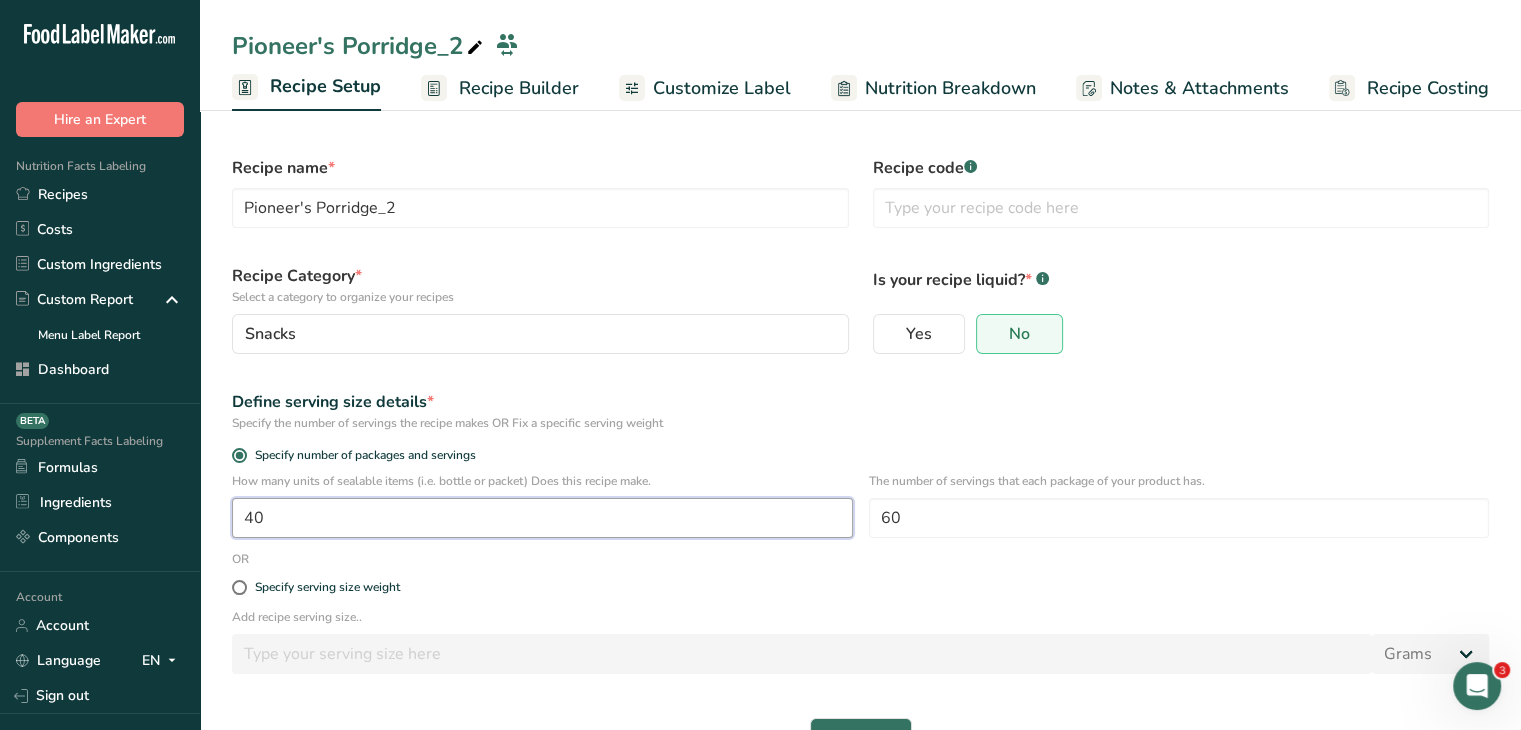 click on "How many units of sealable items (i.e. bottle or packet) Does this recipe make.
[NUMBER]
The number of servings that each package of your product has.
[NUMBER]" at bounding box center [860, 511] 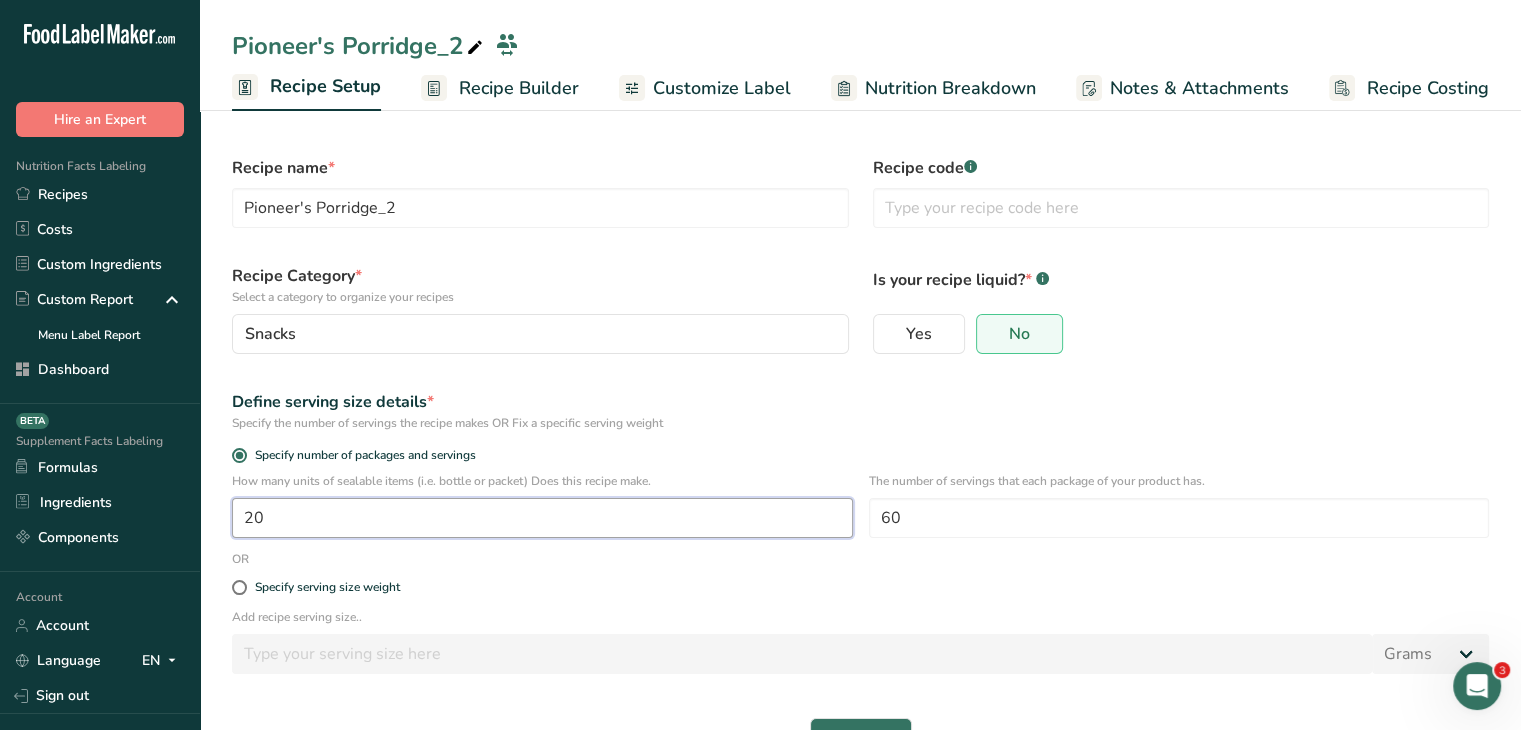 scroll, scrollTop: 60, scrollLeft: 0, axis: vertical 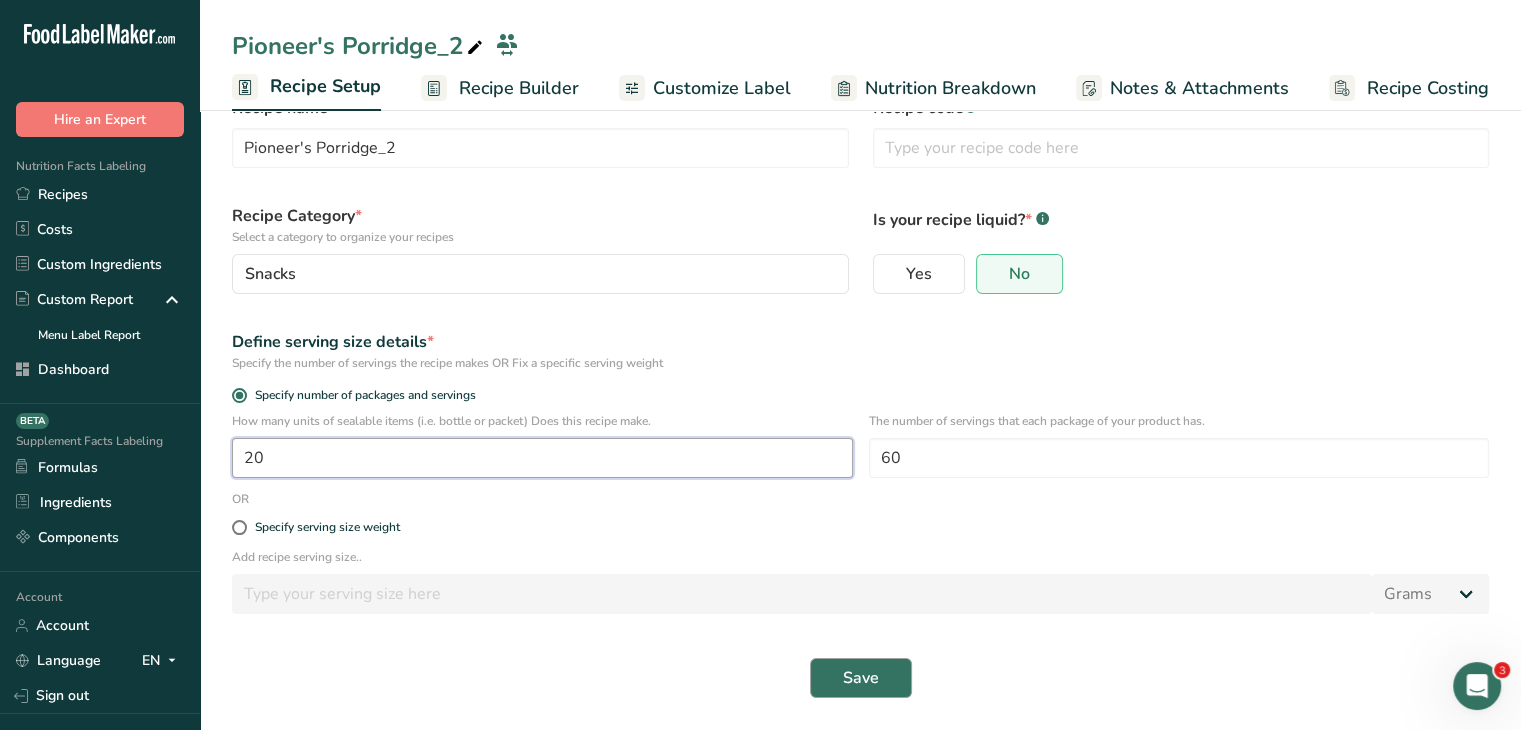 type on "20" 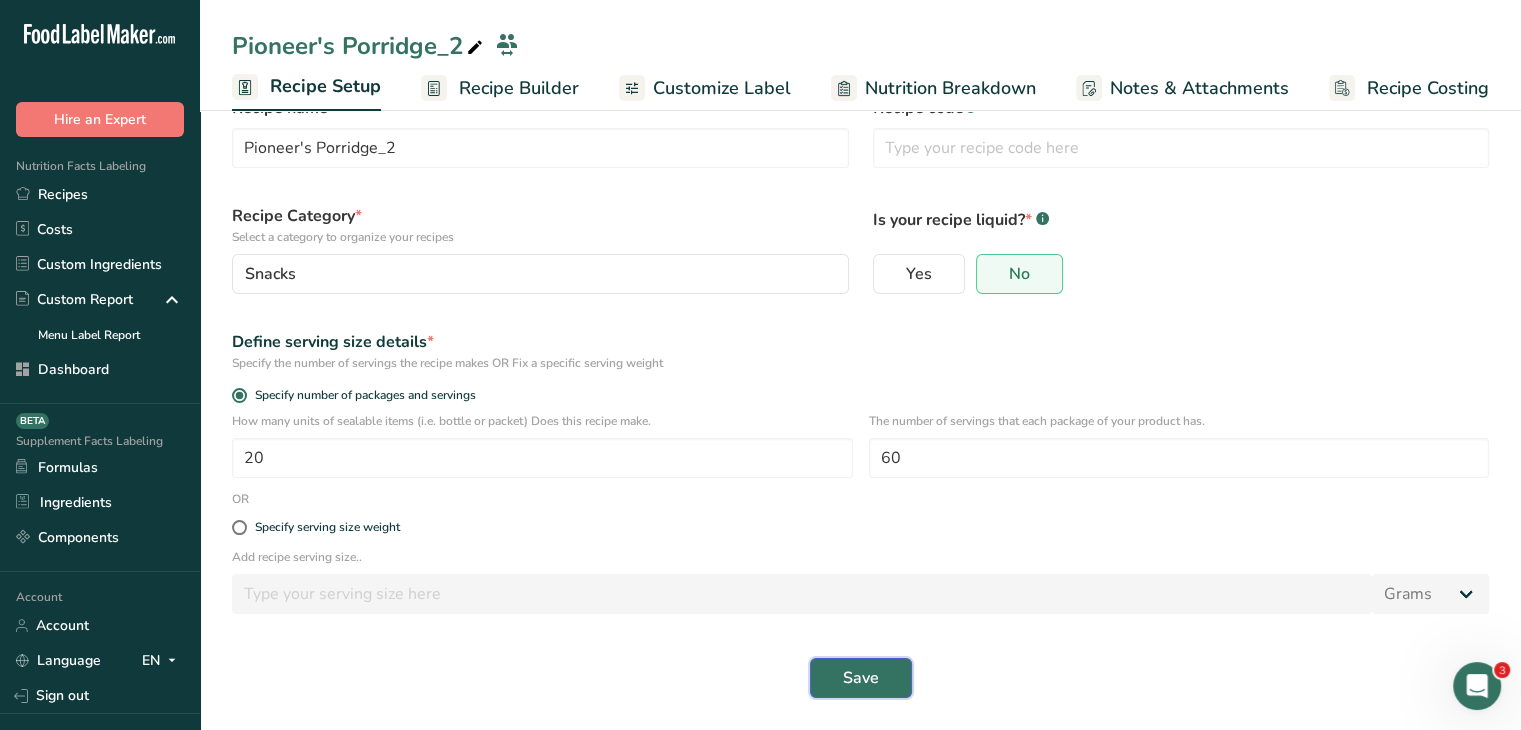 click on "Save" at bounding box center (861, 678) 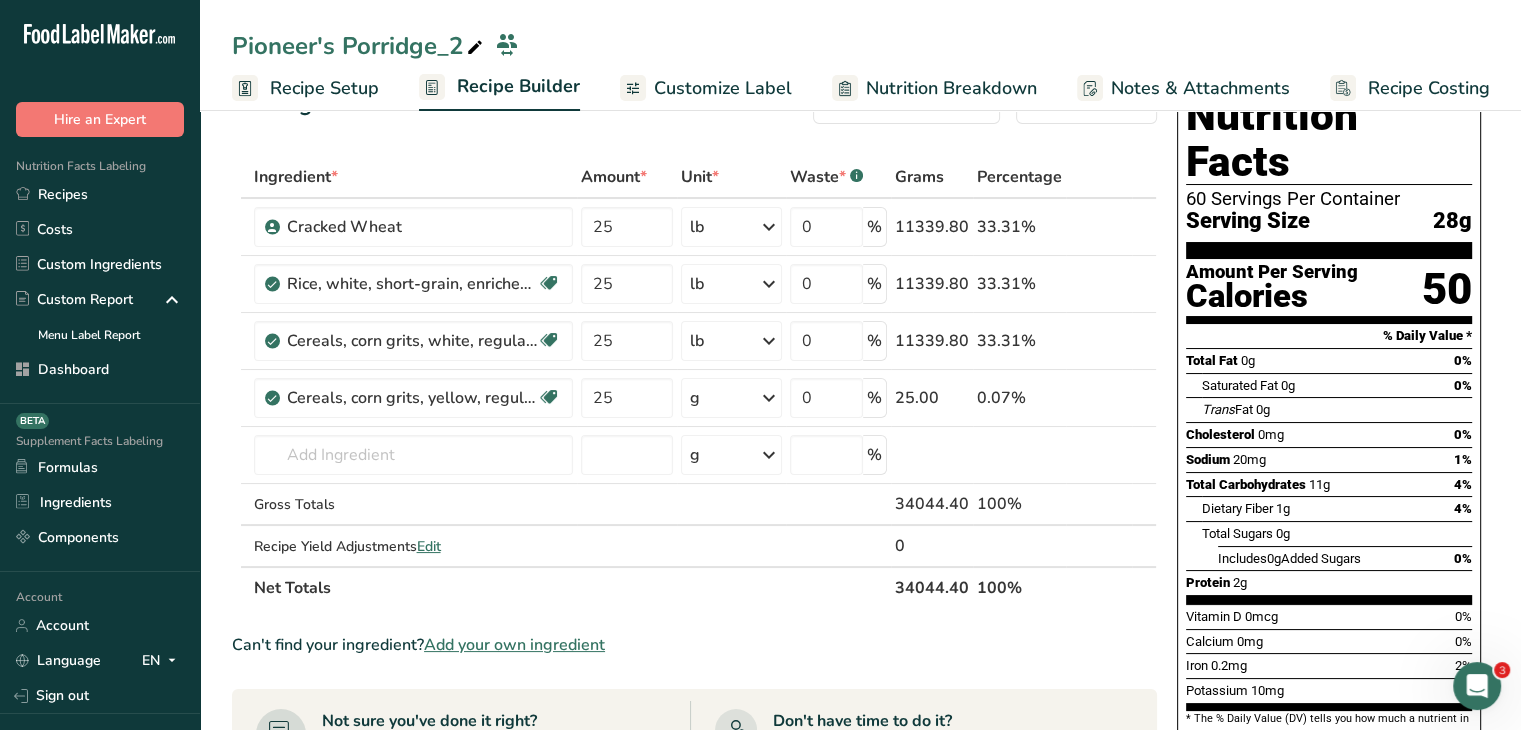 click on "Recipe Setup" at bounding box center (324, 88) 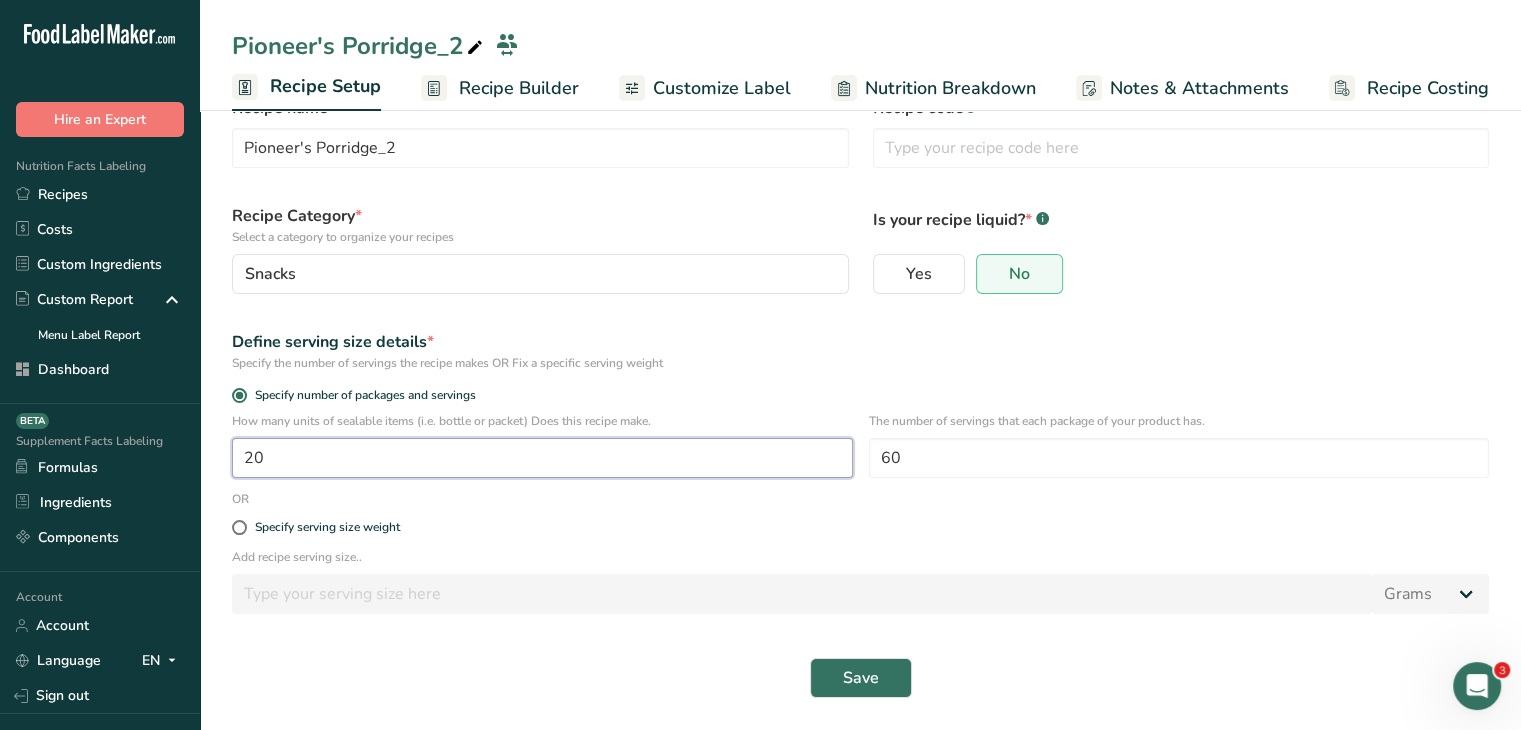 drag, startPoint x: 339, startPoint y: 457, endPoint x: 216, endPoint y: 444, distance: 123.68508 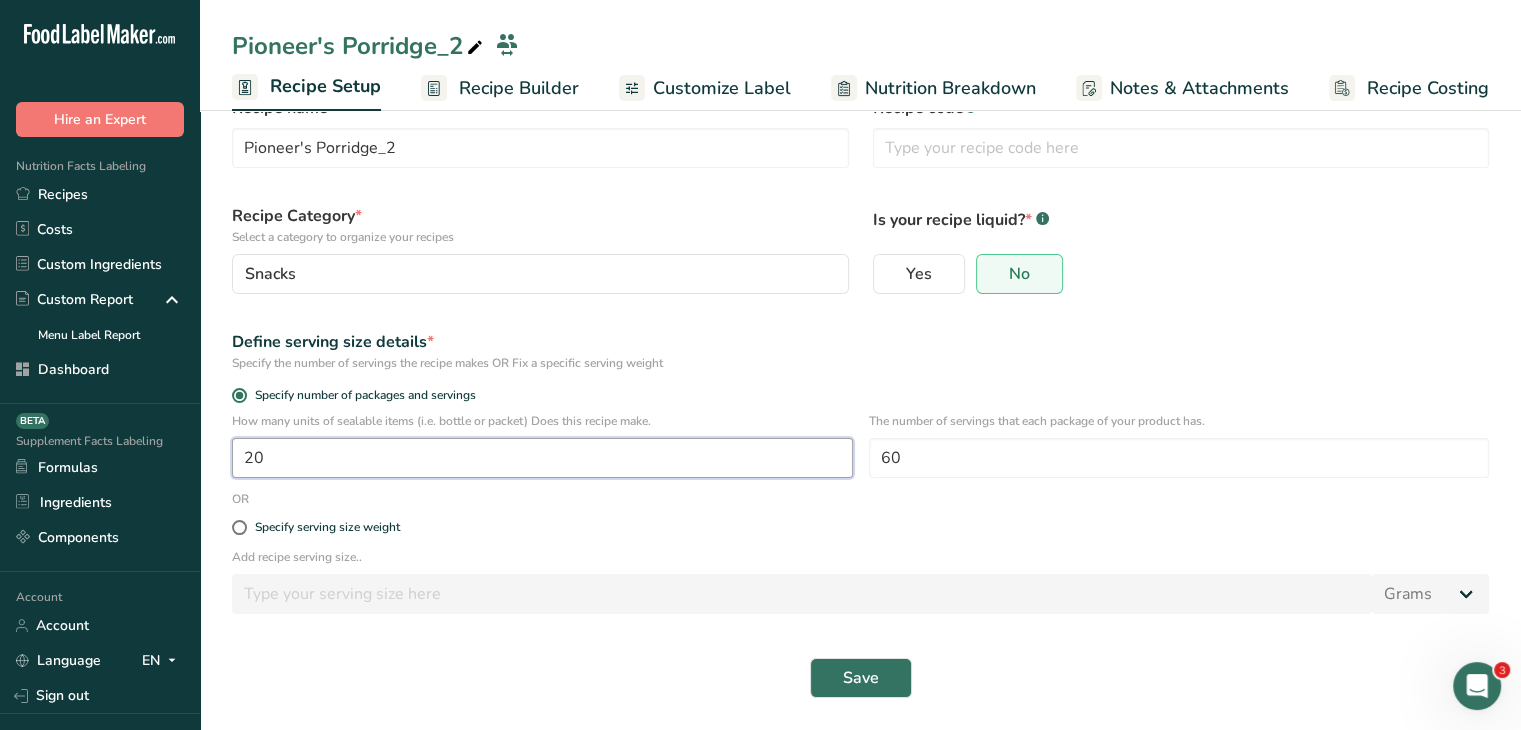 click on "Recipe name *   Pioneer's Porridge_2
Recipe code
.a-a{fill:#347362;}.b-a{fill:#fff;}.b-a{fill:#fff;}
Recipe Category *
Select a category to organize your recipes
Snacks
Standard Categories
Custom Categories
.a-a{fill:#347362;}.b-a{fill:#fff;}.b-a{fill:#fff;}
Baked Goods
Beverages
Confectionery
Cooked Meals, Salads, & Sauces
Dairy
Snacks
Add New Category
Is your recipe liquid? *   .a-a{fill:#347362;}.b-a{fill:#fff;}.b-a{fill:#fff;}           Yes   No
Define serving size details *
Specify the number of servings the recipe makes OR Fix a specific serving weight
Specify number of packages and servings
20     60
OR" at bounding box center [860, 387] 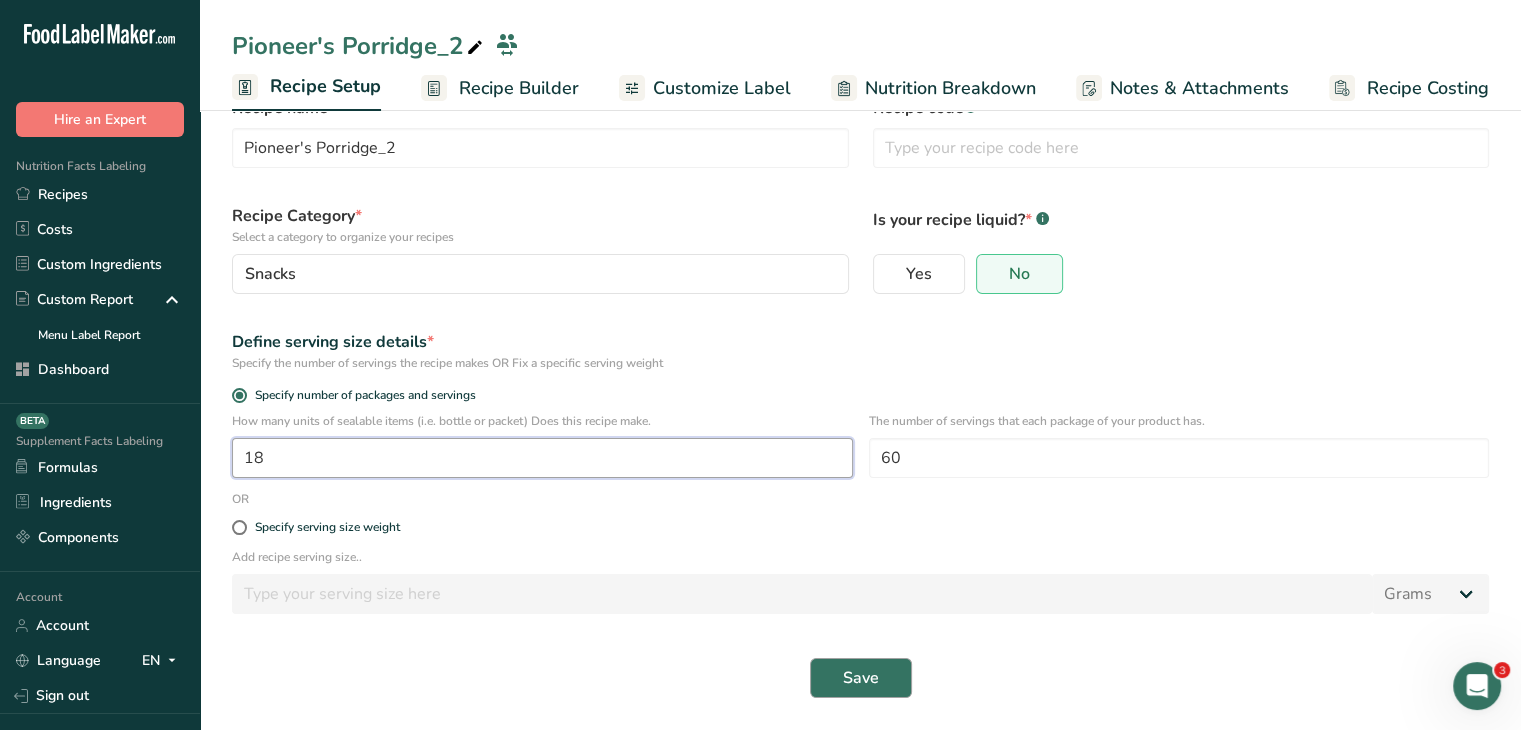 type on "18" 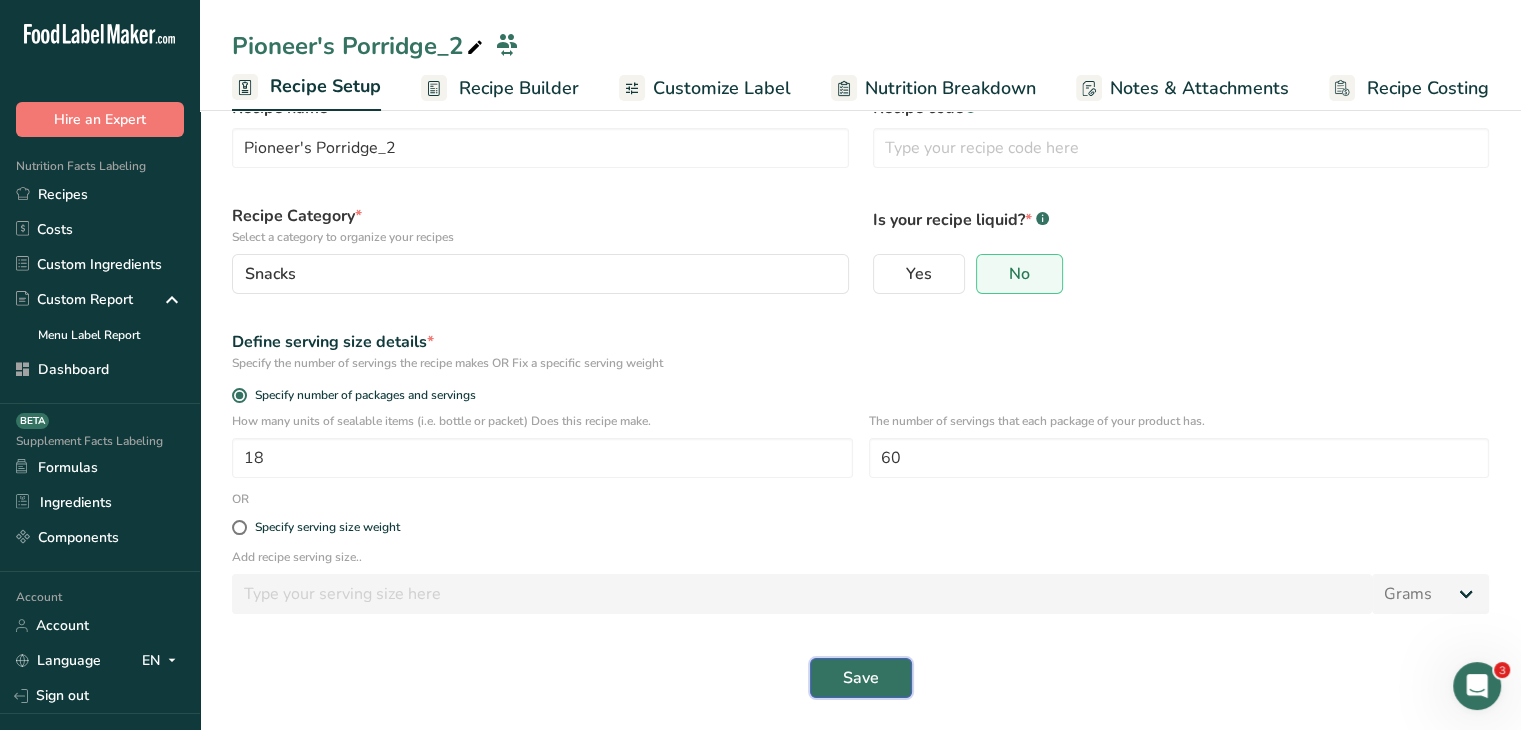 click on "Save" at bounding box center (861, 678) 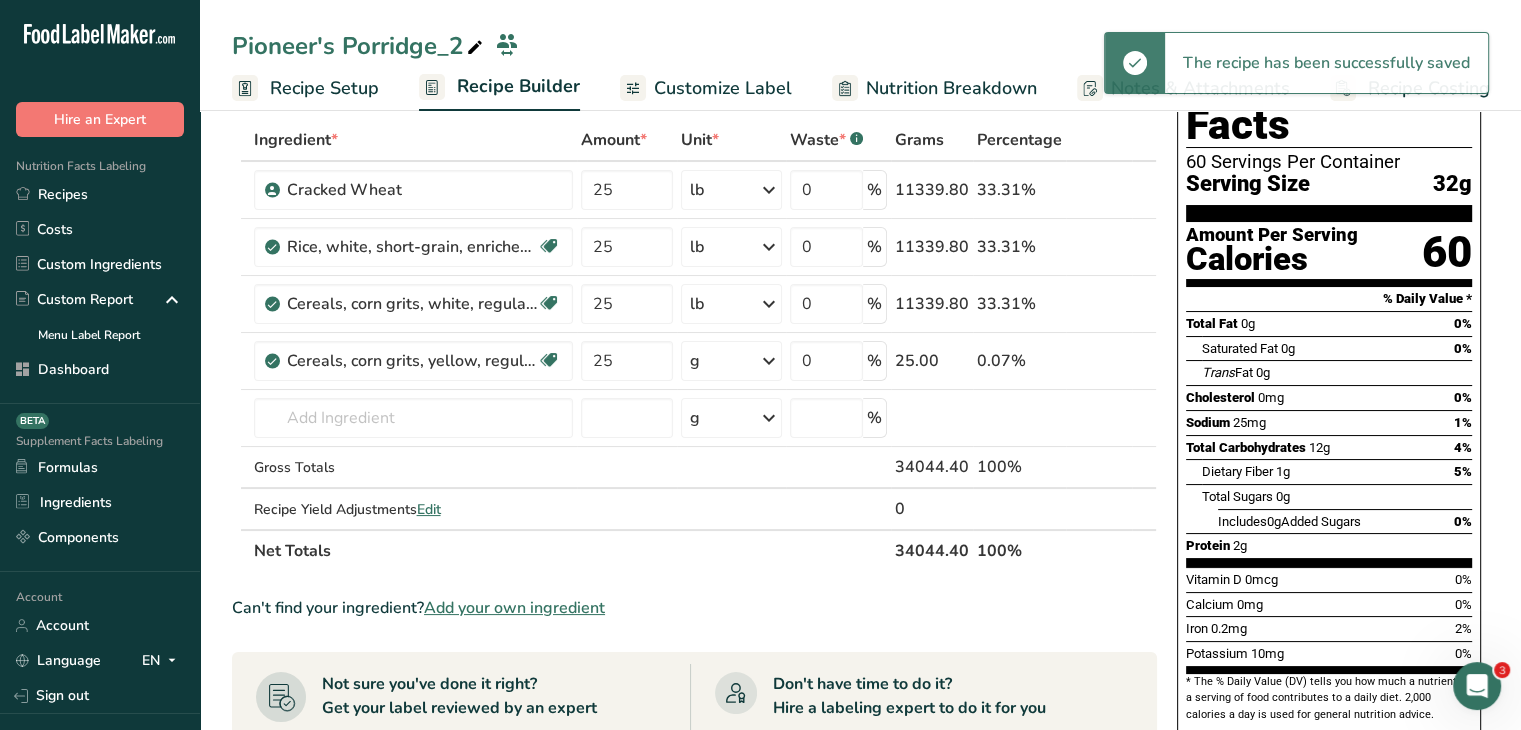 scroll, scrollTop: 13, scrollLeft: 0, axis: vertical 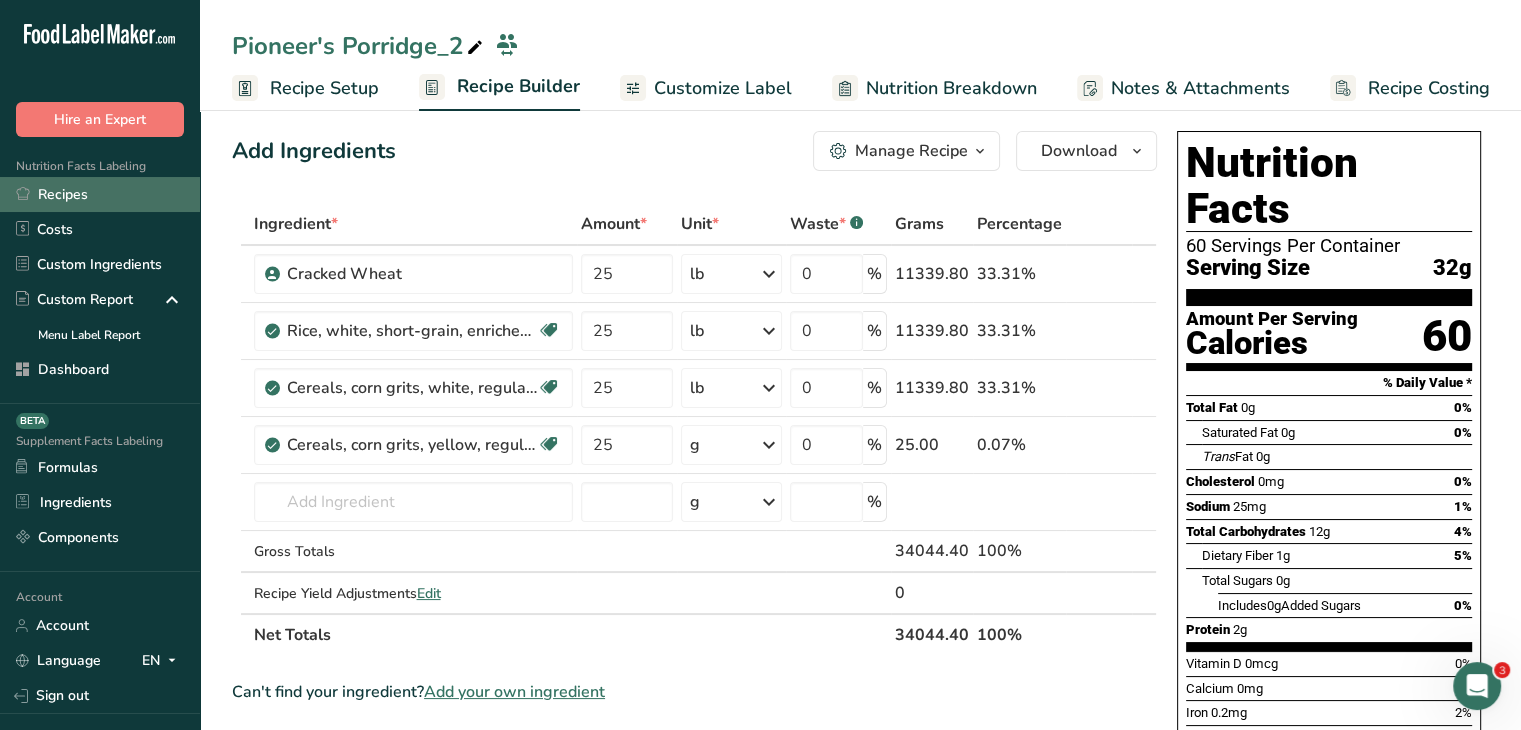 click on "Recipes" at bounding box center (100, 194) 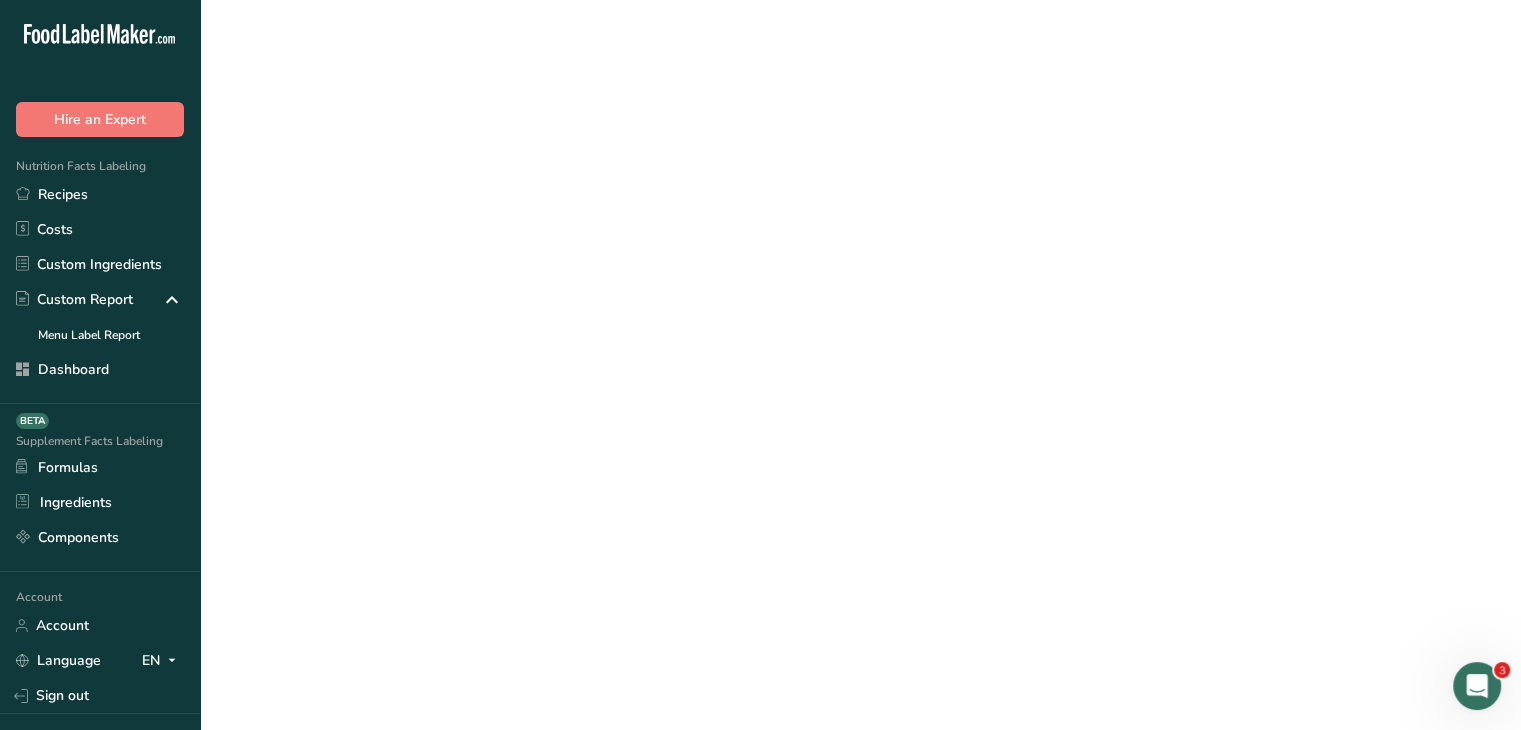 scroll, scrollTop: 0, scrollLeft: 0, axis: both 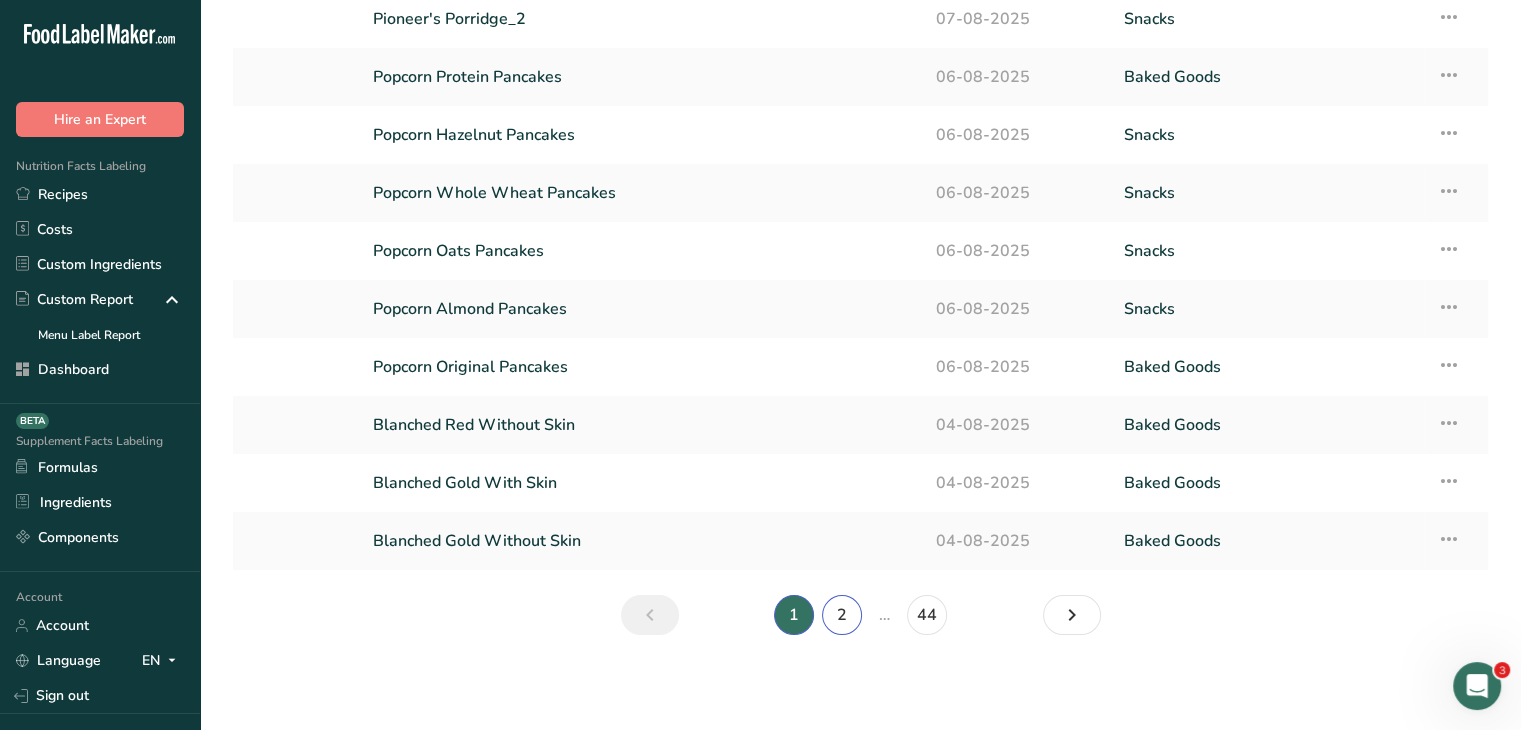 click on "2" at bounding box center (842, 615) 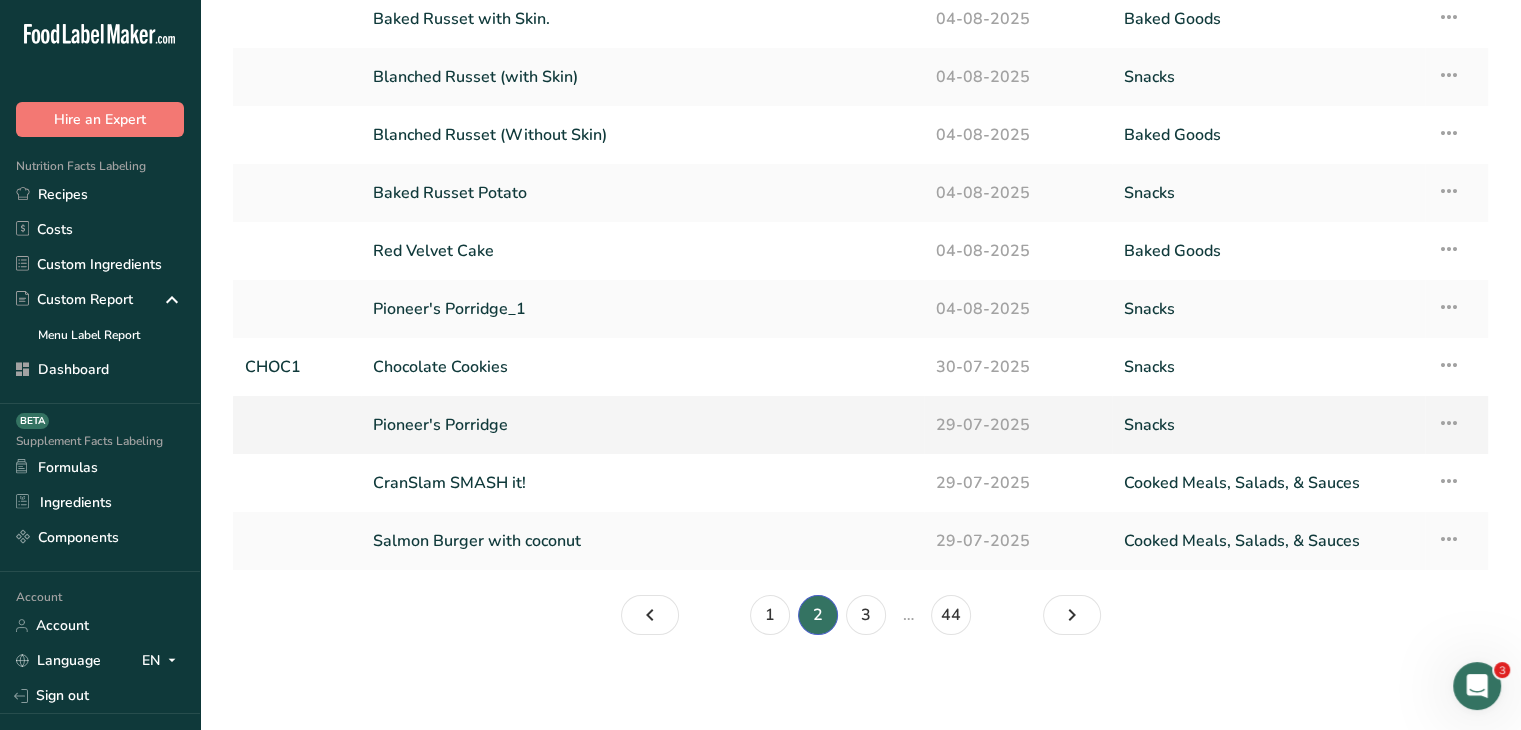 click on "Pioneer's Porridge" at bounding box center [642, 425] 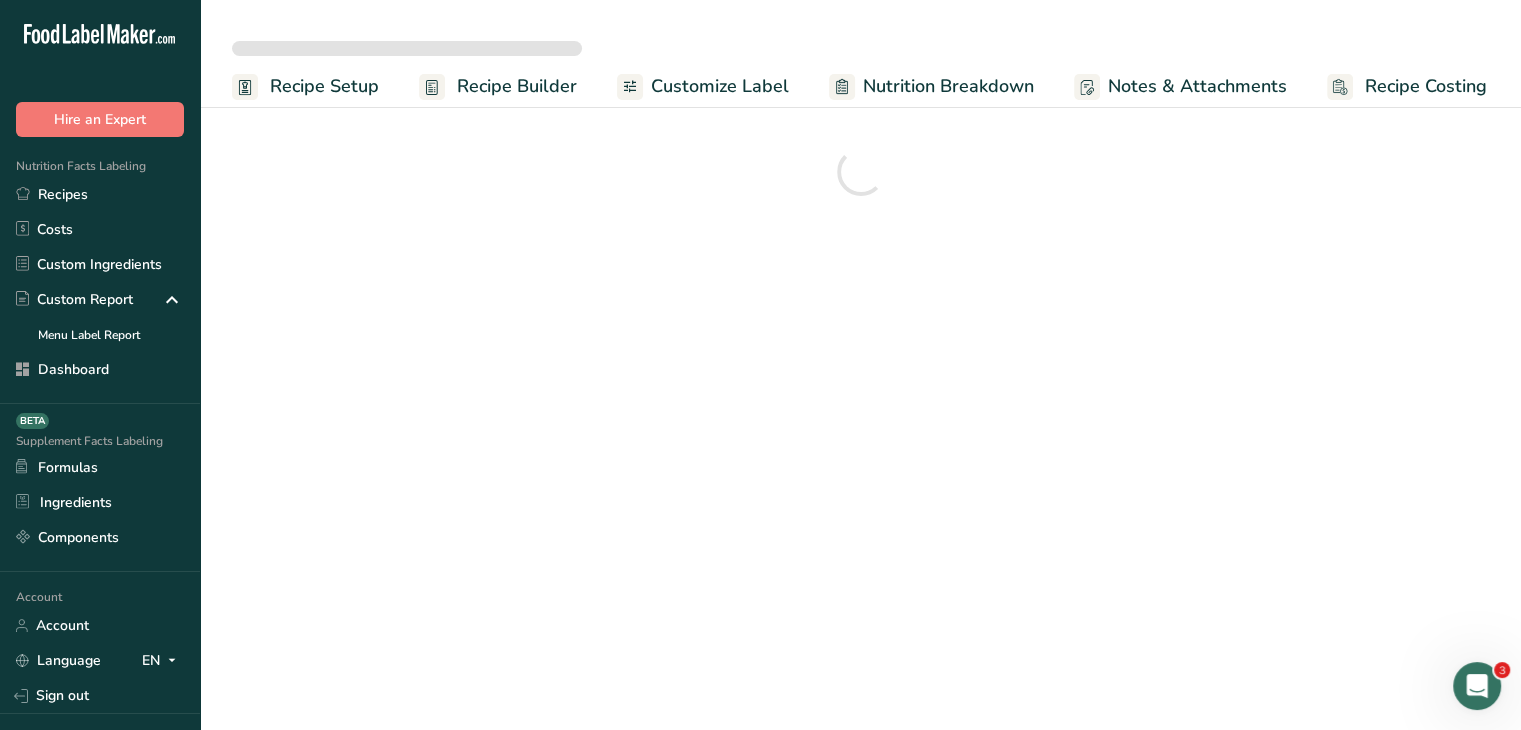 scroll, scrollTop: 0, scrollLeft: 0, axis: both 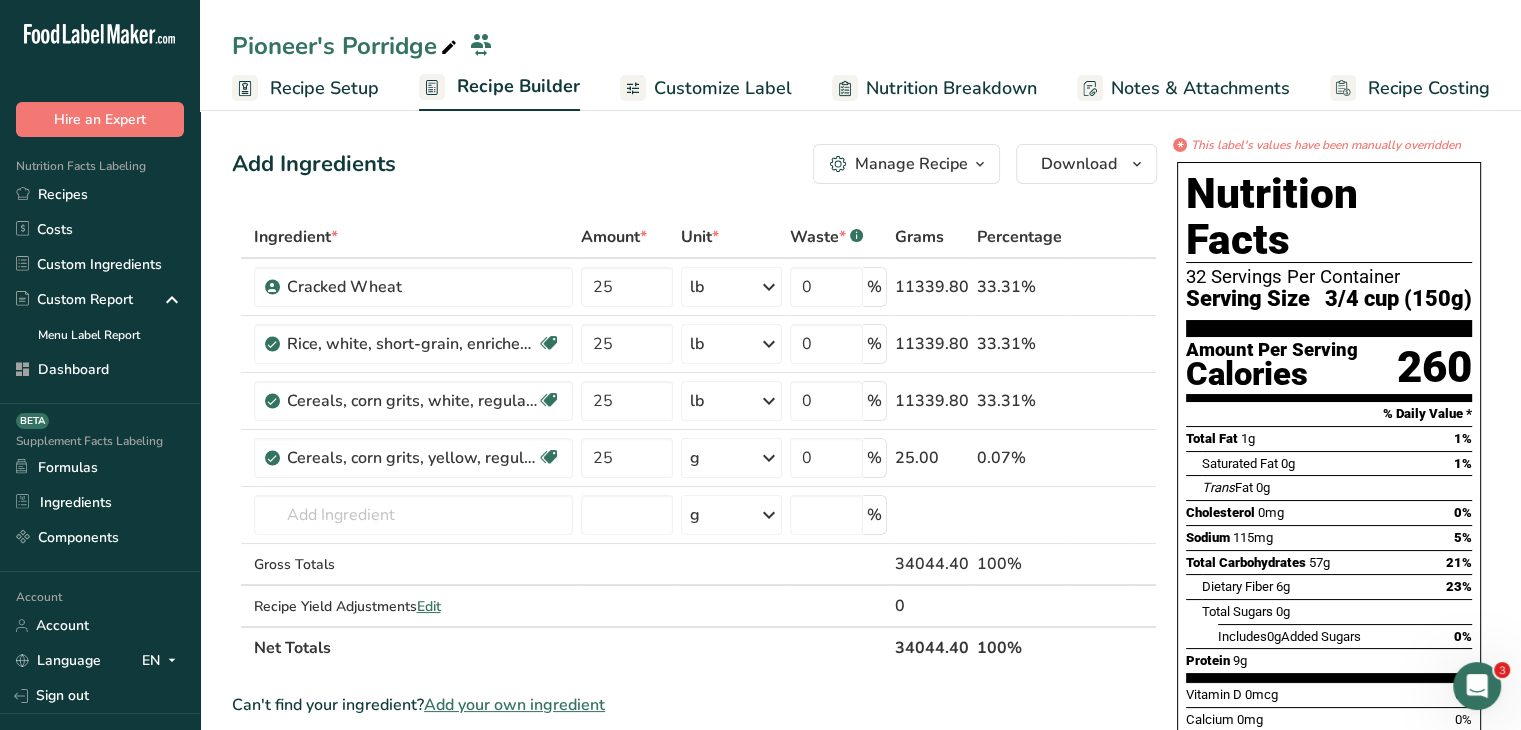 click on "Customize Label" at bounding box center (723, 88) 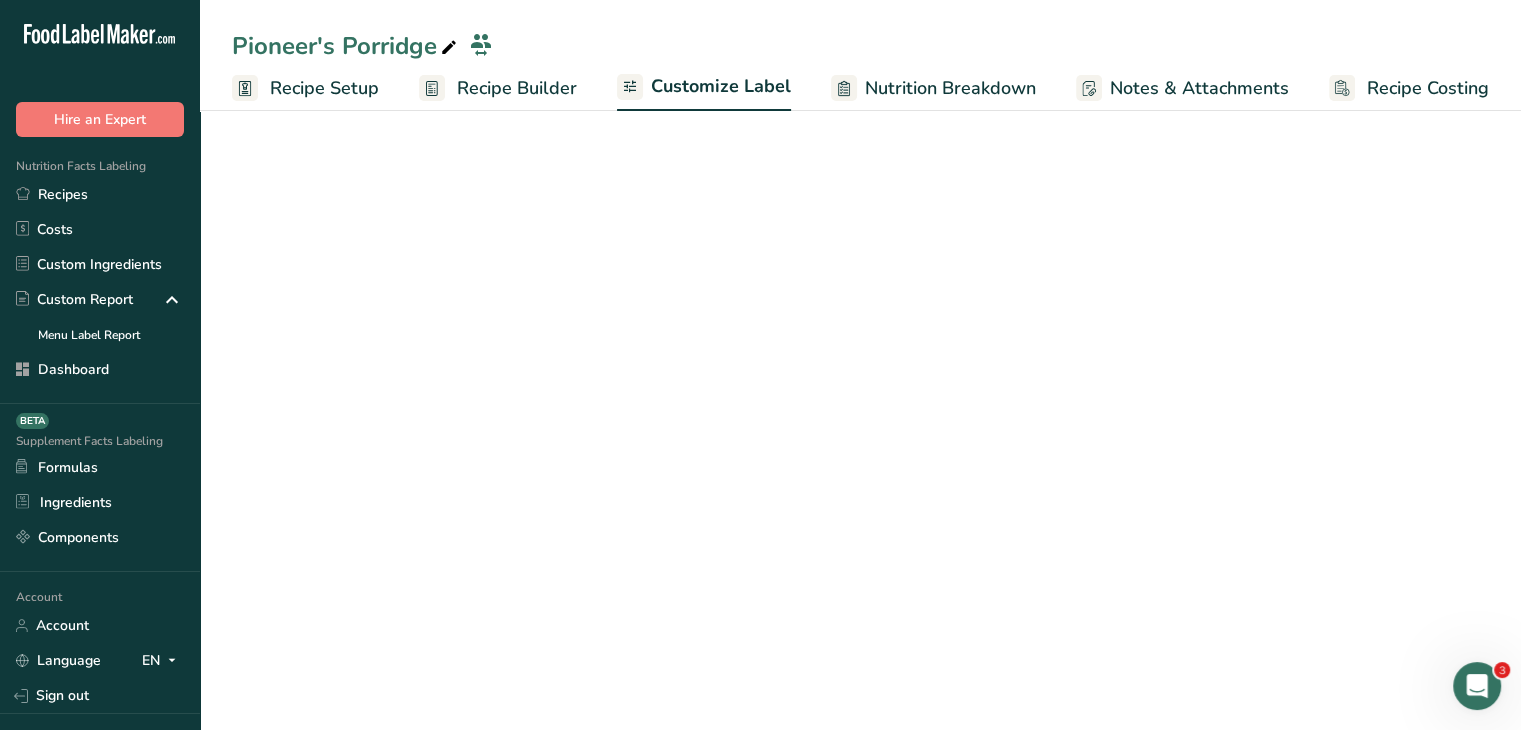 scroll, scrollTop: 0, scrollLeft: 0, axis: both 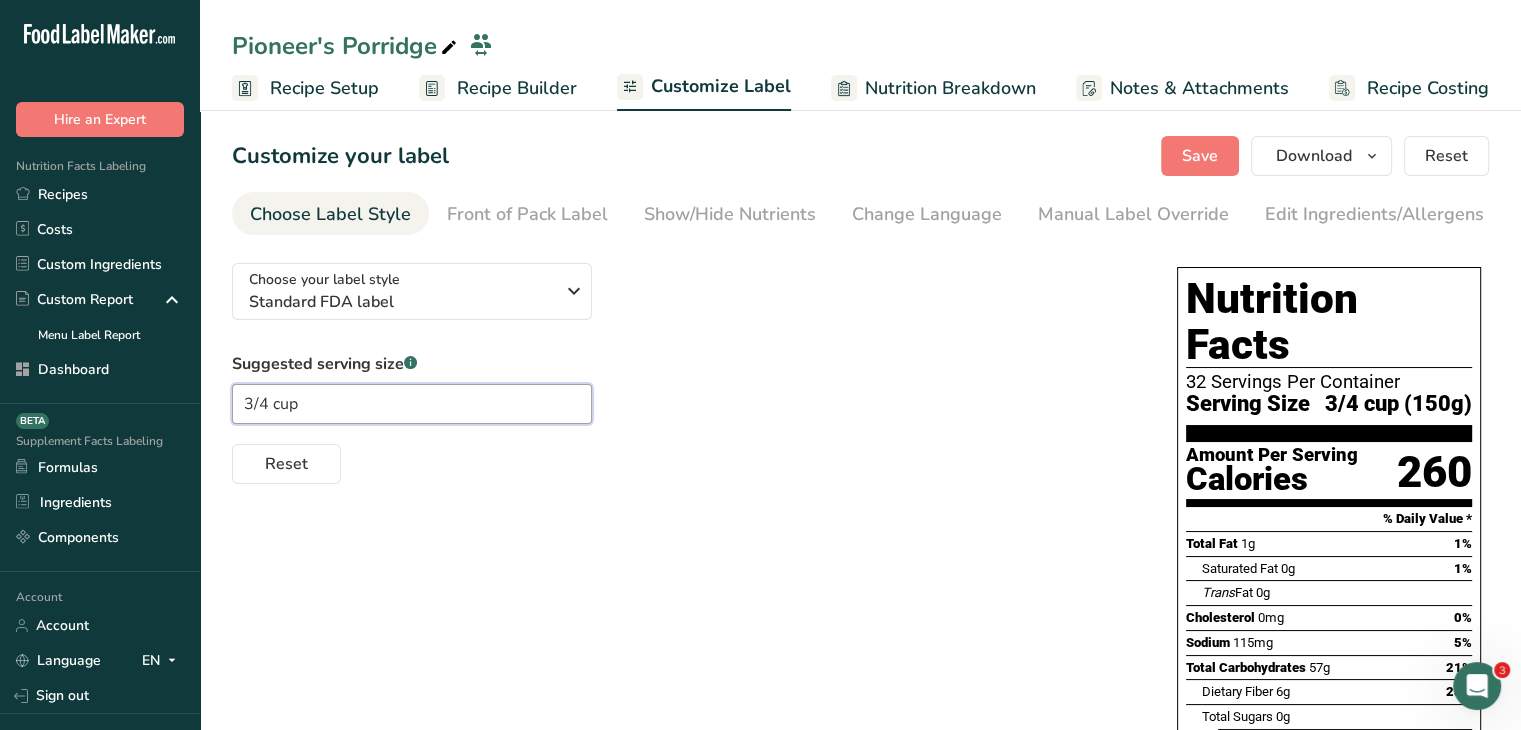 click on "3/4 cup" at bounding box center (412, 404) 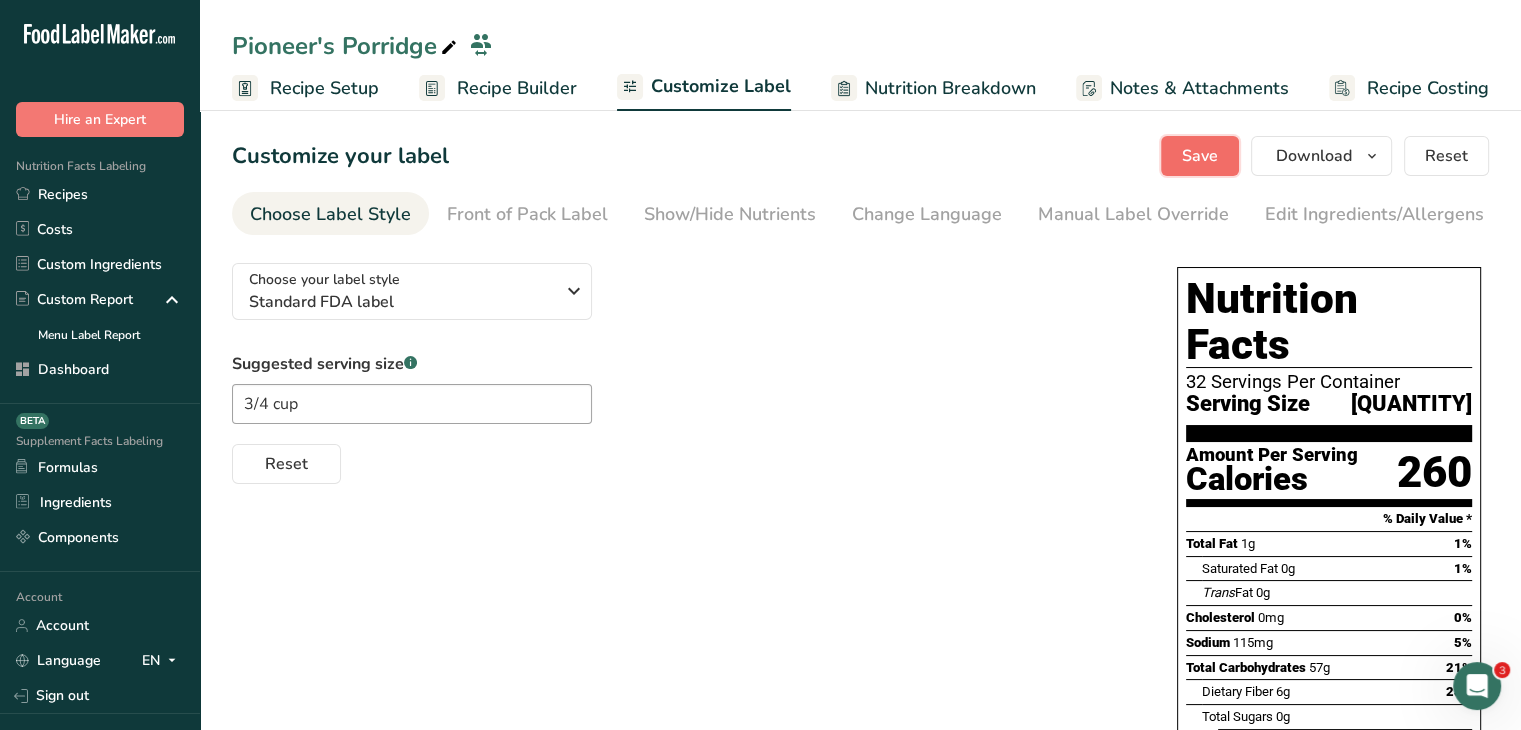 click on "Save" at bounding box center (1200, 156) 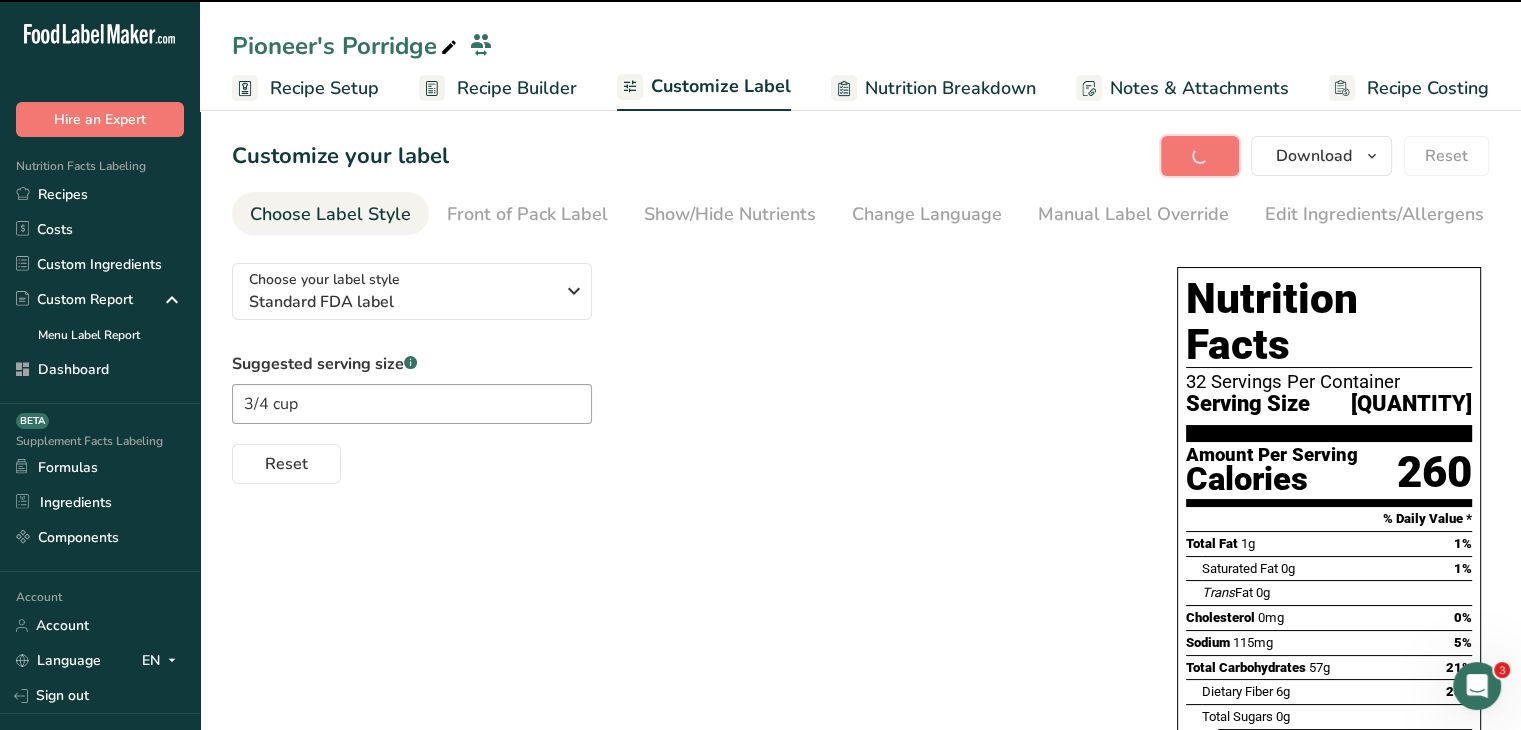 type on "3/4 cup" 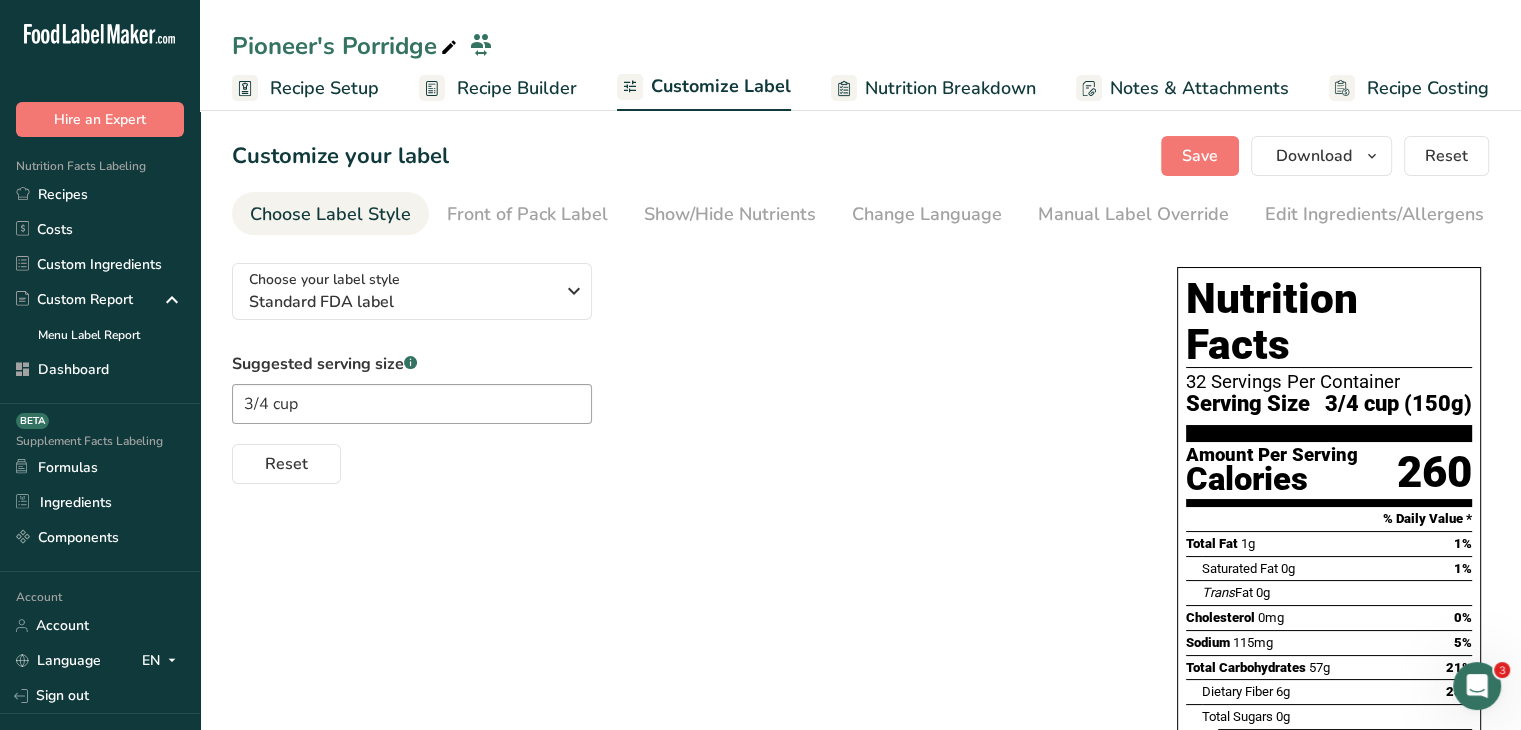 click on "Reset" at bounding box center [684, 460] 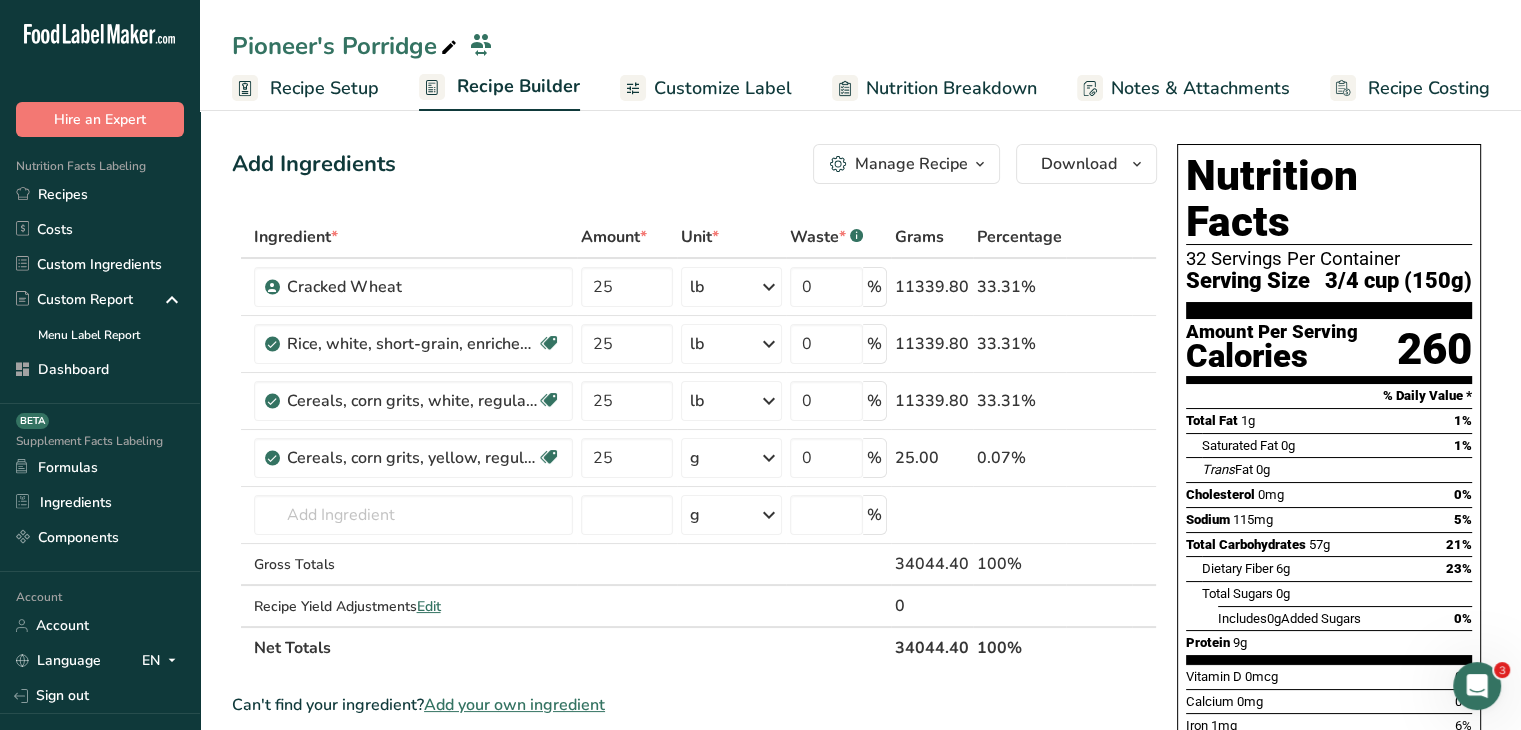 click on "Recipe Setup" at bounding box center (324, 88) 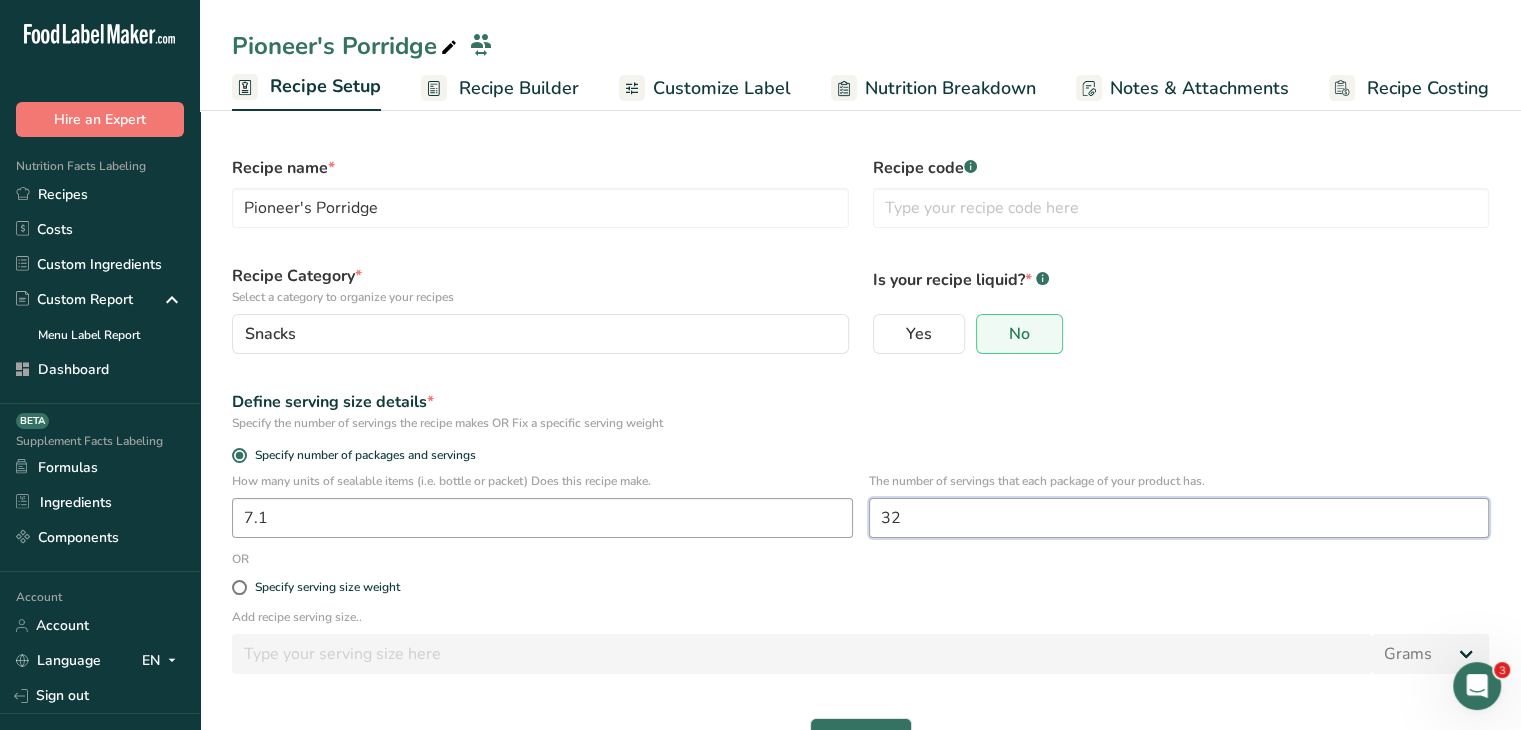 drag, startPoint x: 935, startPoint y: 509, endPoint x: 811, endPoint y: 516, distance: 124.197426 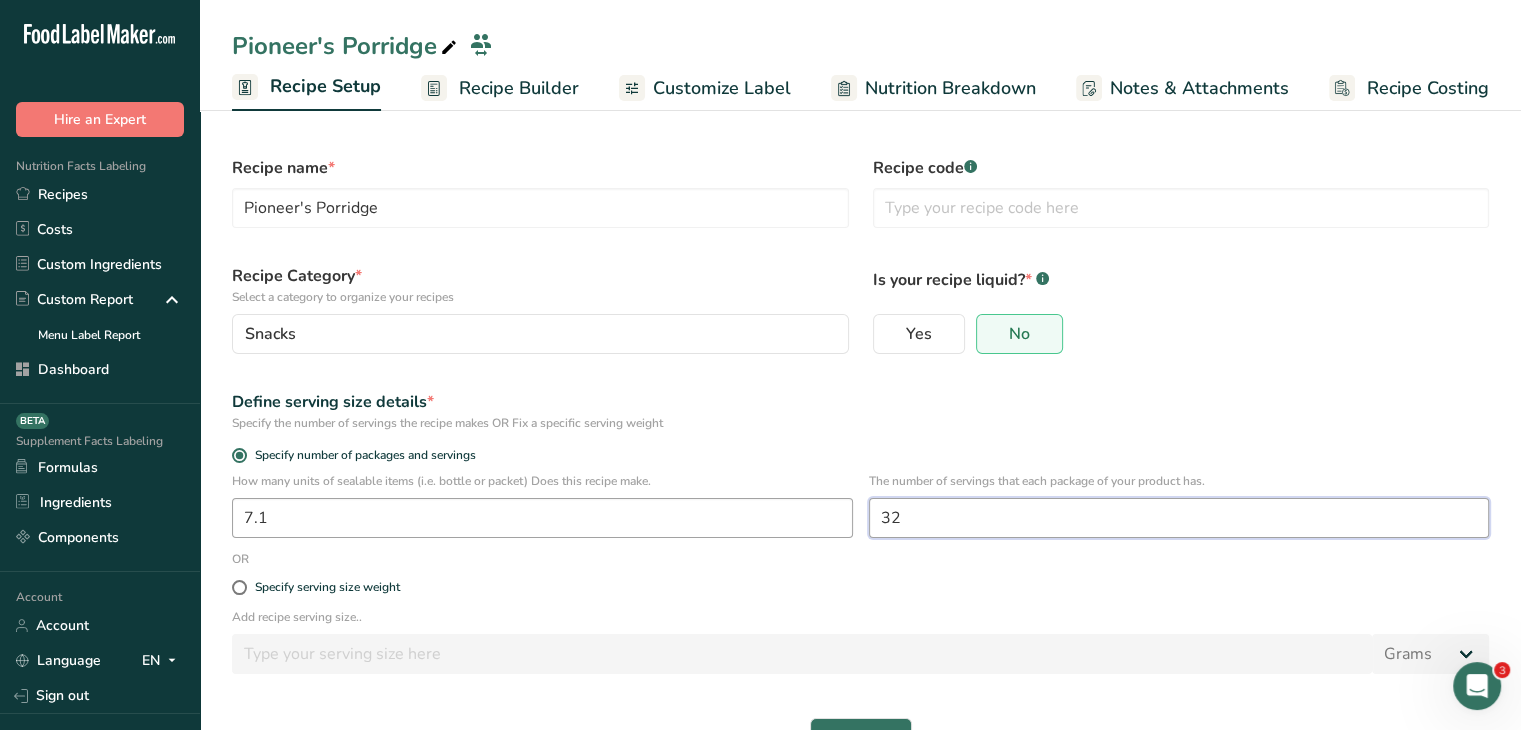 click on "How many units of sealable items (i.e. bottle or packet) Does this recipe make.
[NUMBER]
The number of servings that each package of your product has.
[NUMBER]" at bounding box center (860, 511) 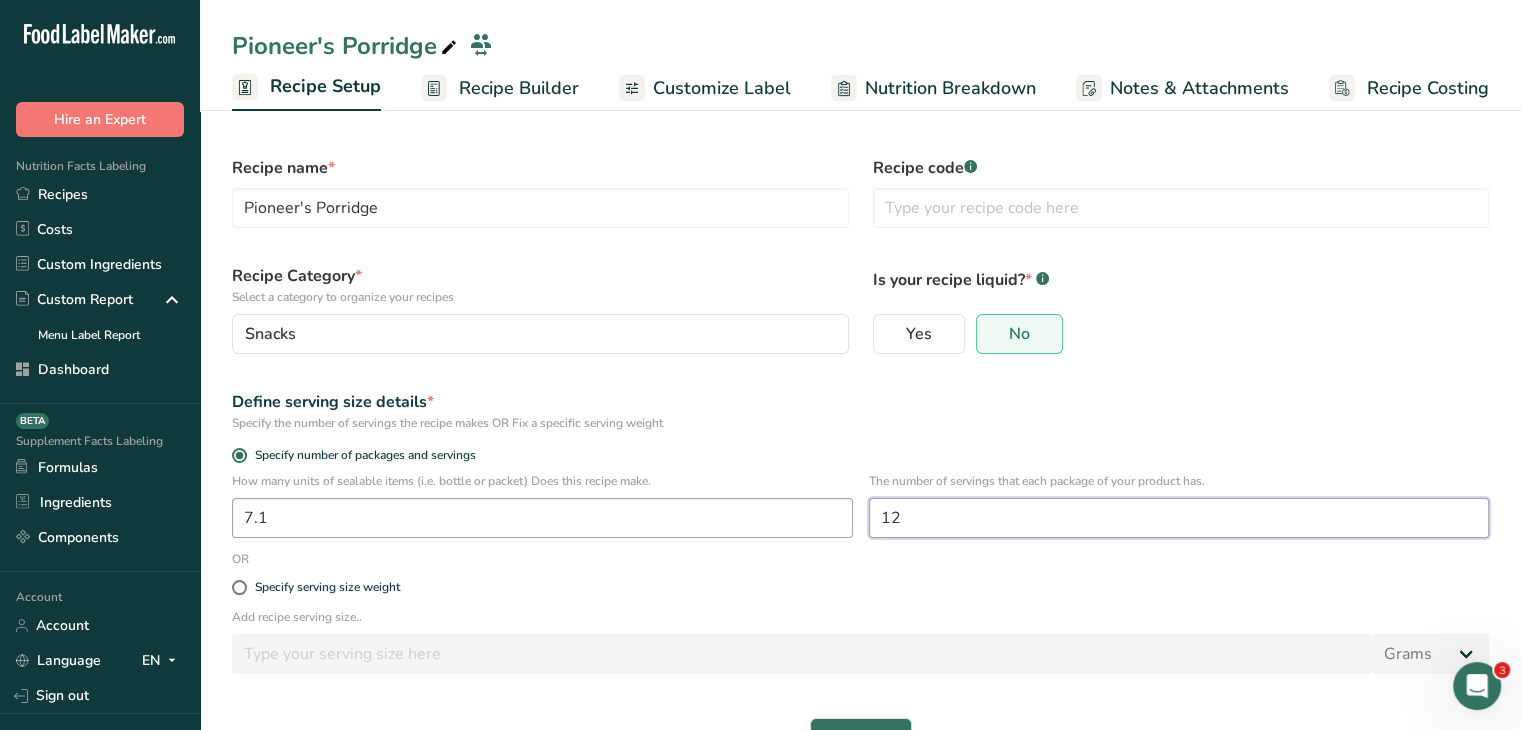 scroll, scrollTop: 60, scrollLeft: 0, axis: vertical 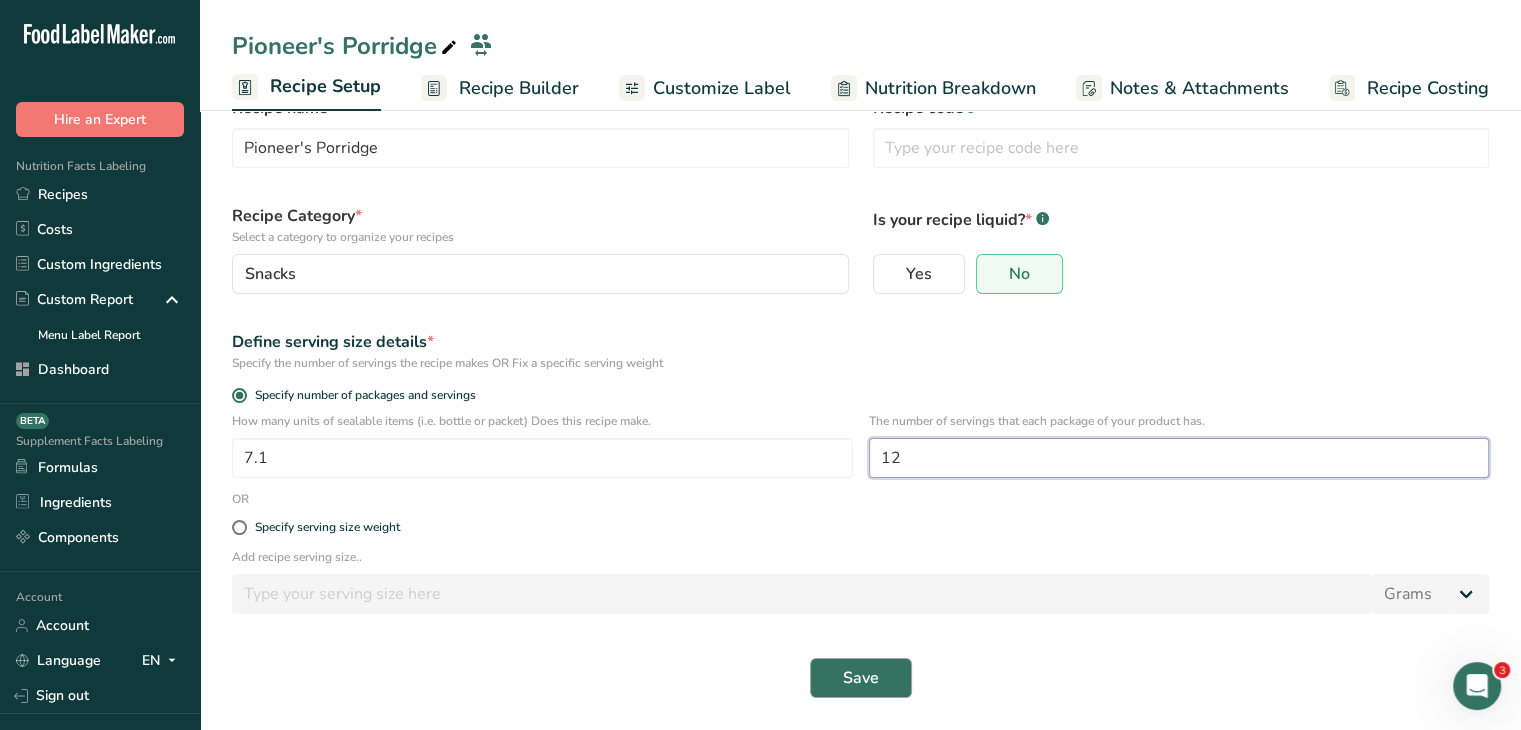 type on "12" 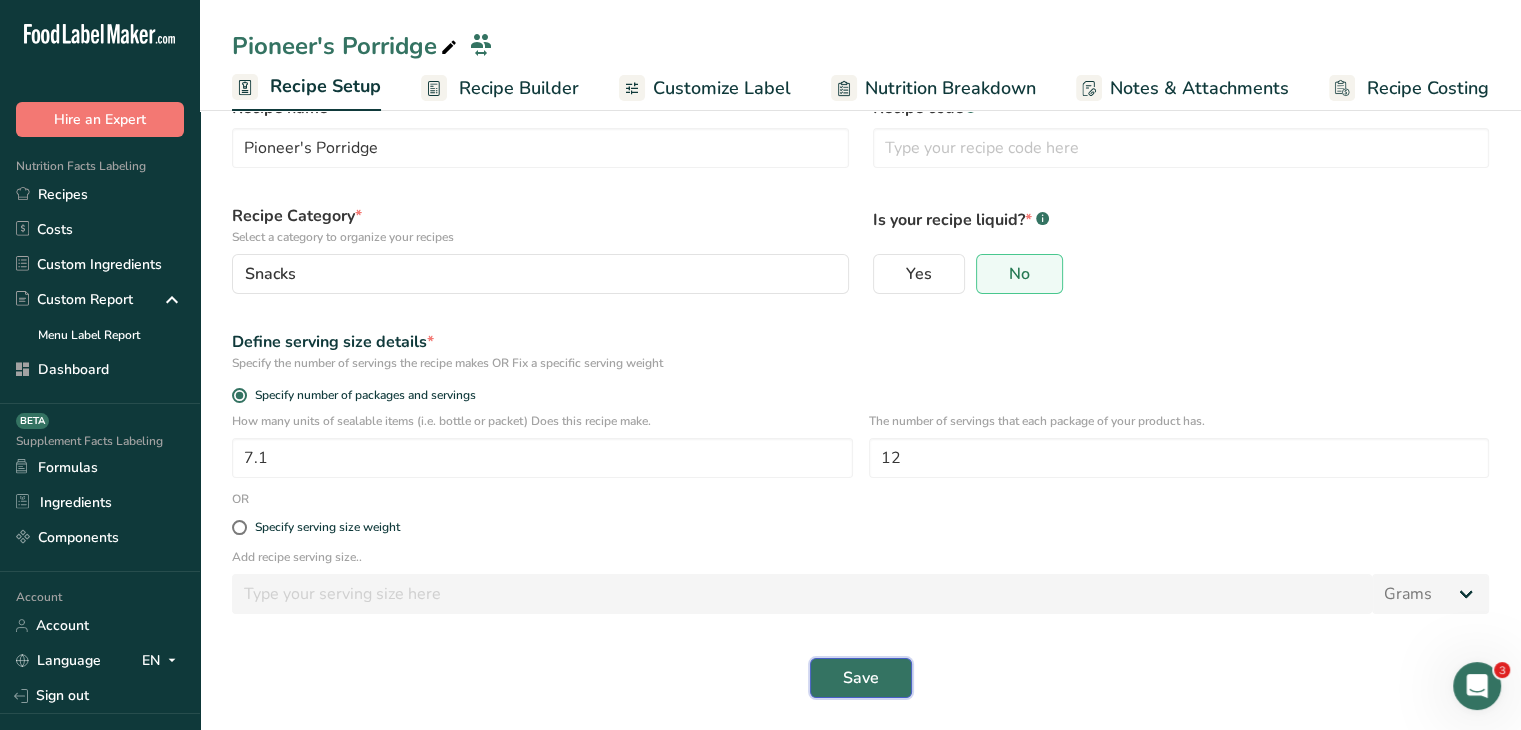 click on "Save" at bounding box center (861, 678) 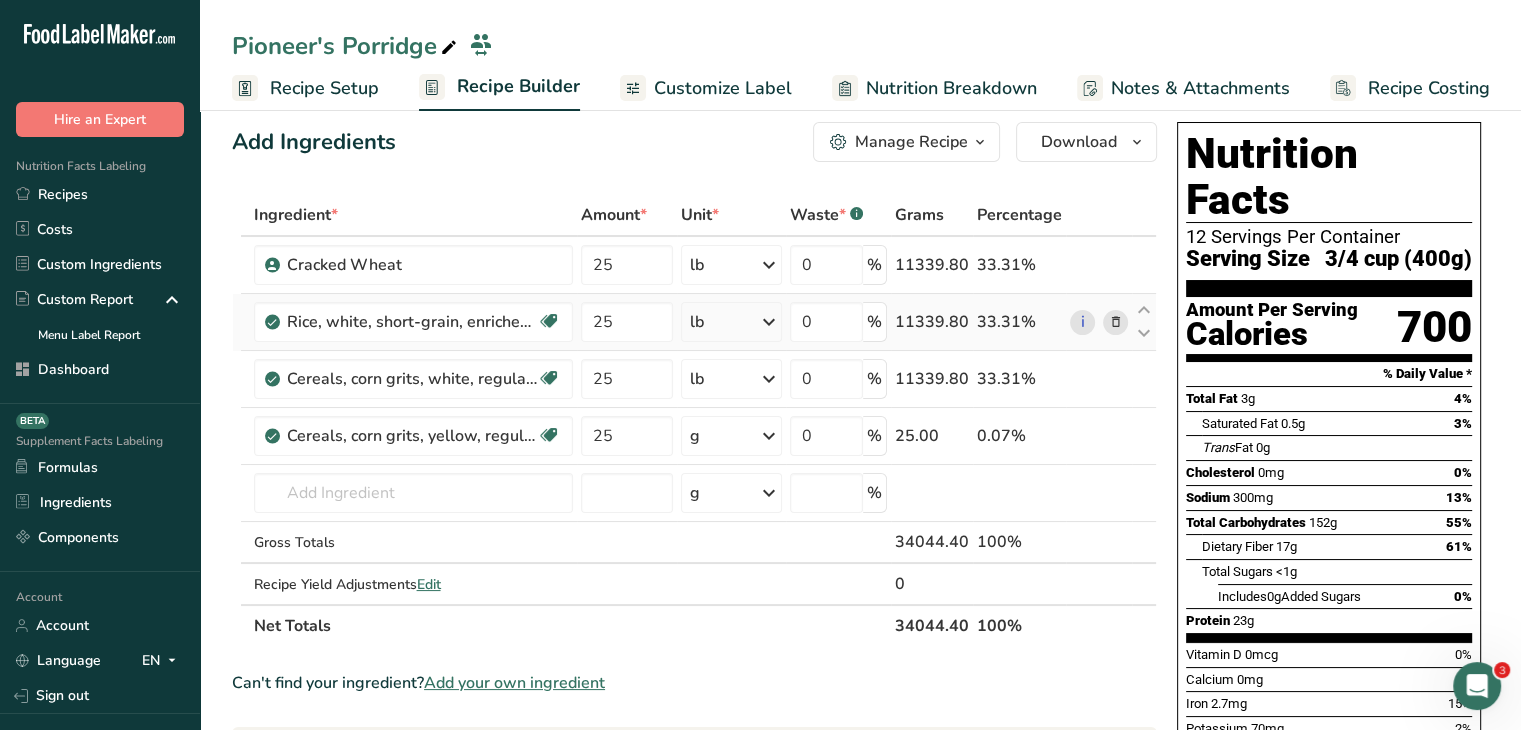 scroll, scrollTop: 0, scrollLeft: 0, axis: both 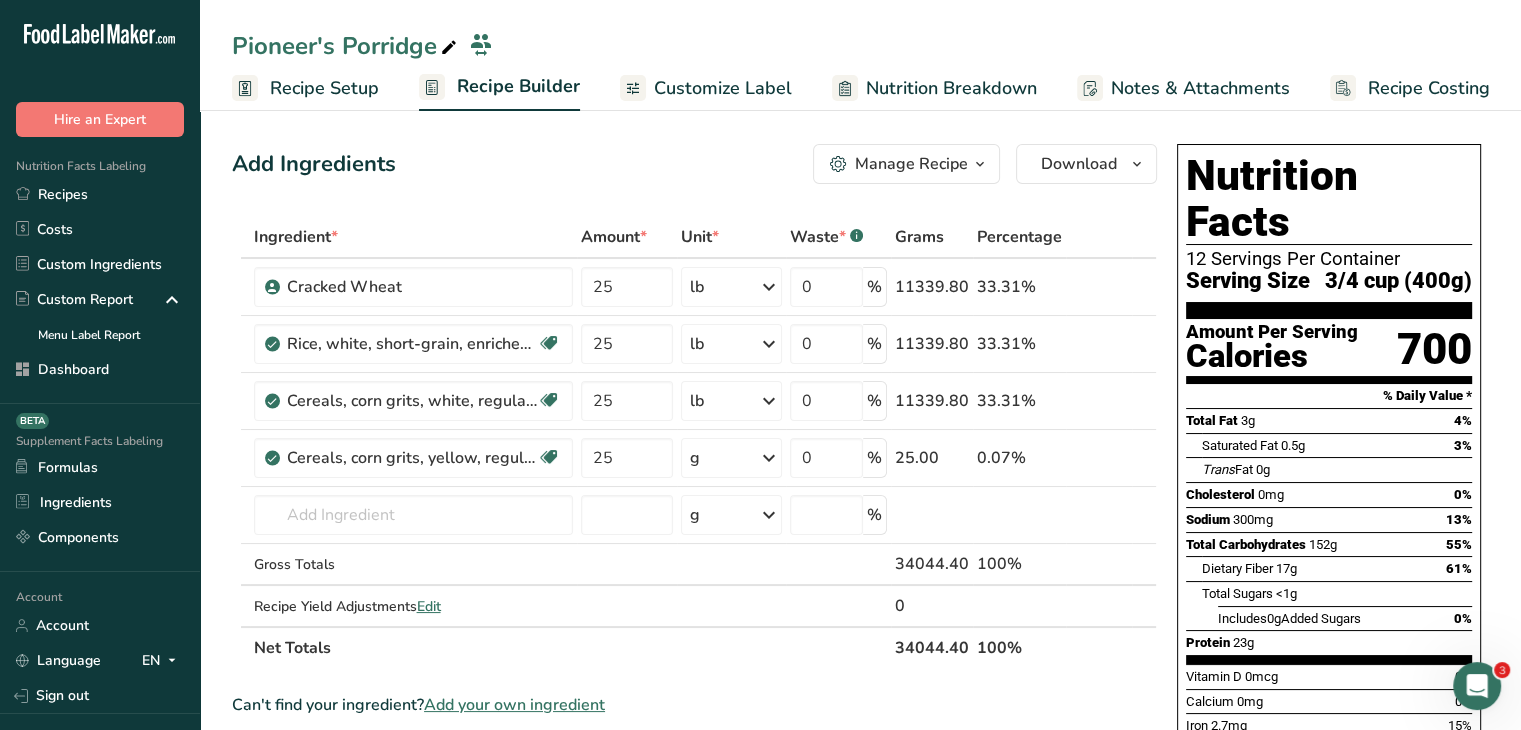 click on "Recipe Setup" at bounding box center (324, 88) 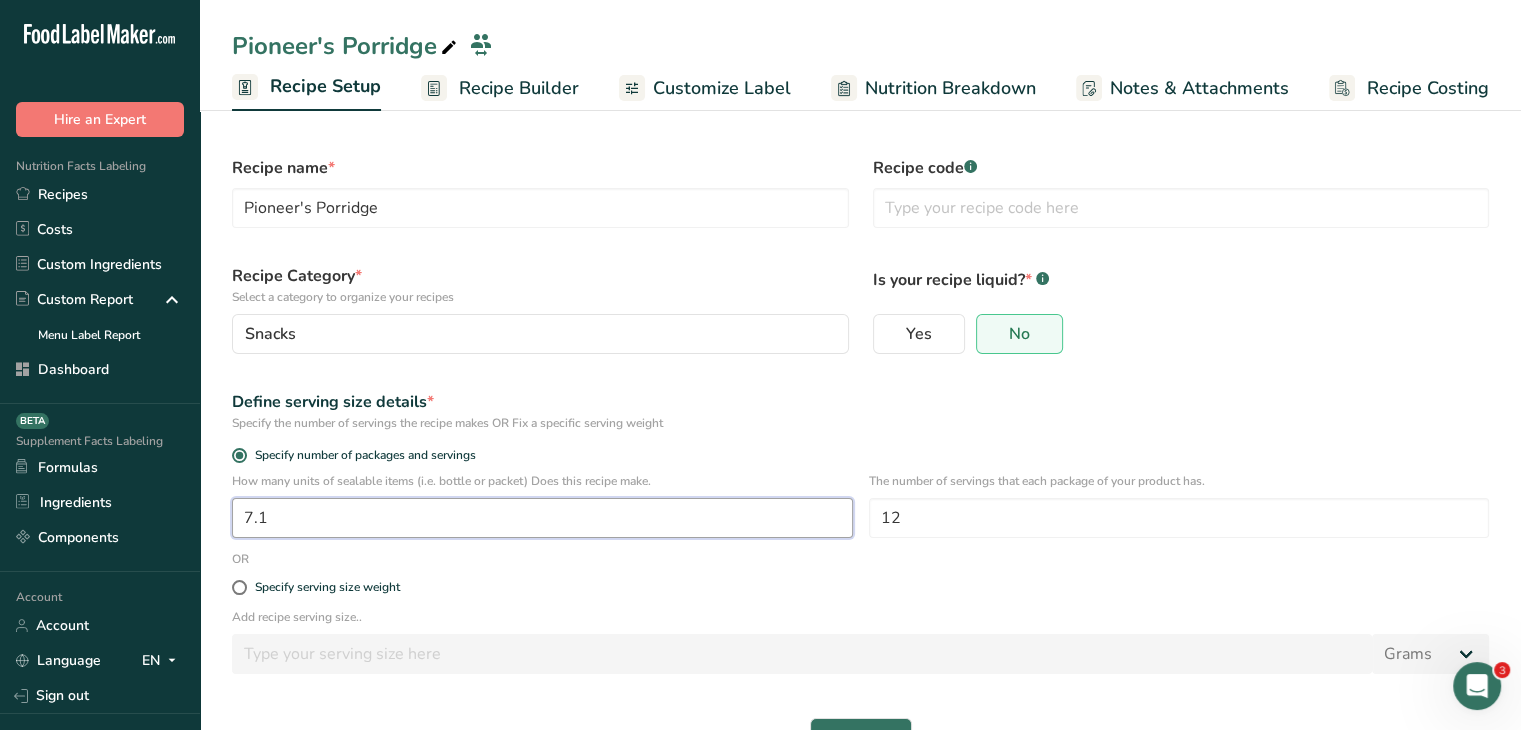 drag, startPoint x: 384, startPoint y: 507, endPoint x: 238, endPoint y: 493, distance: 146.6697 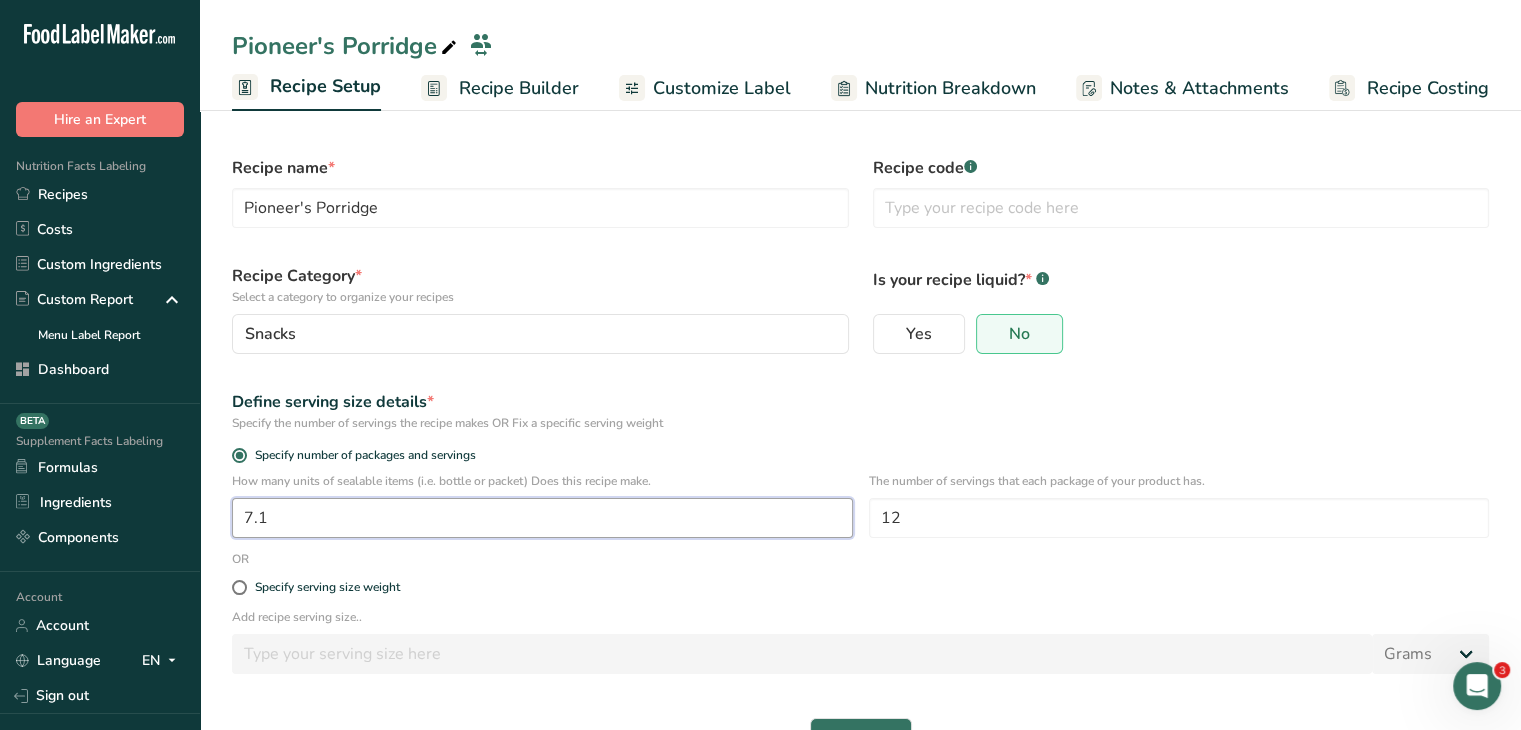 click on "How many units of sealable items (i.e. bottle or packet) Does this recipe make.
[NUMBER]" at bounding box center [542, 505] 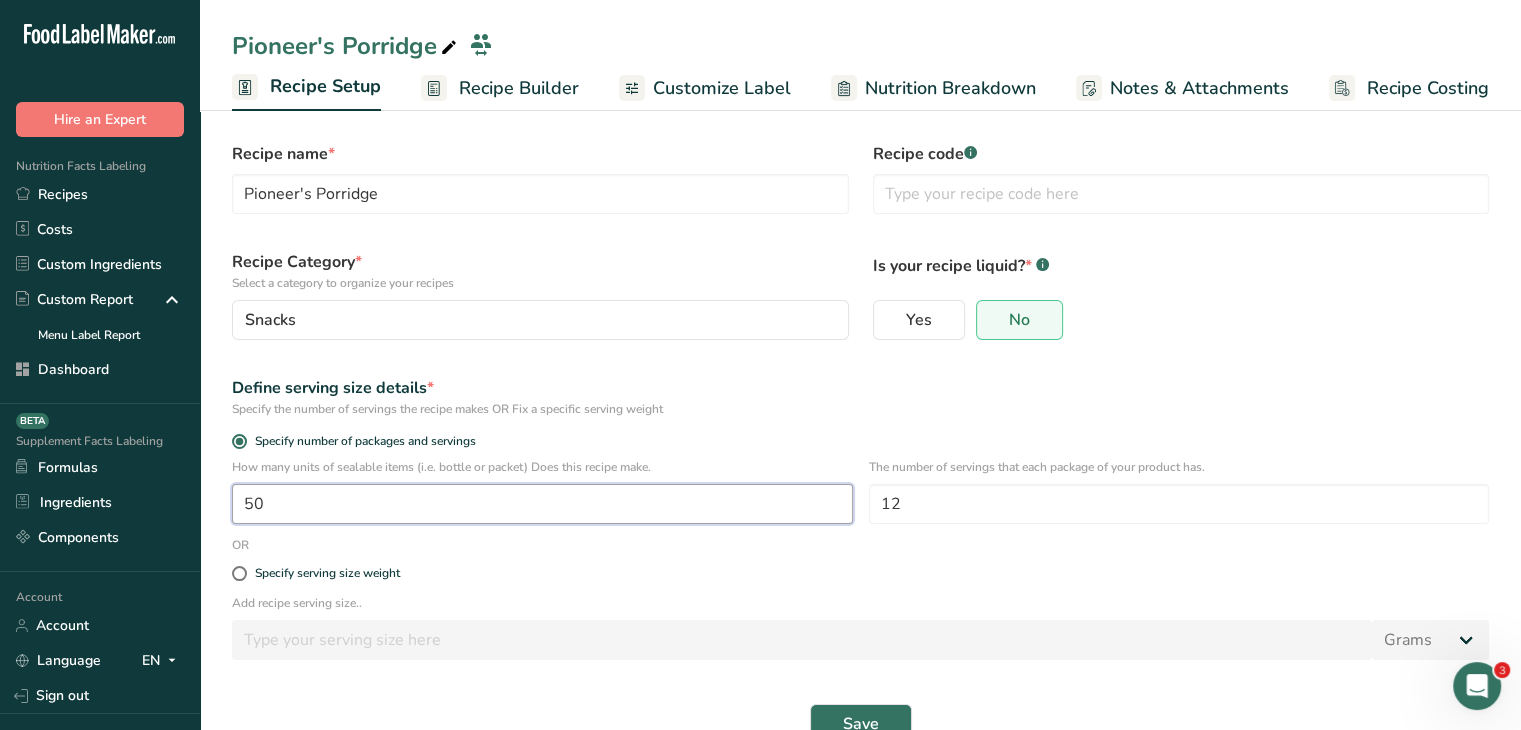 scroll, scrollTop: 60, scrollLeft: 0, axis: vertical 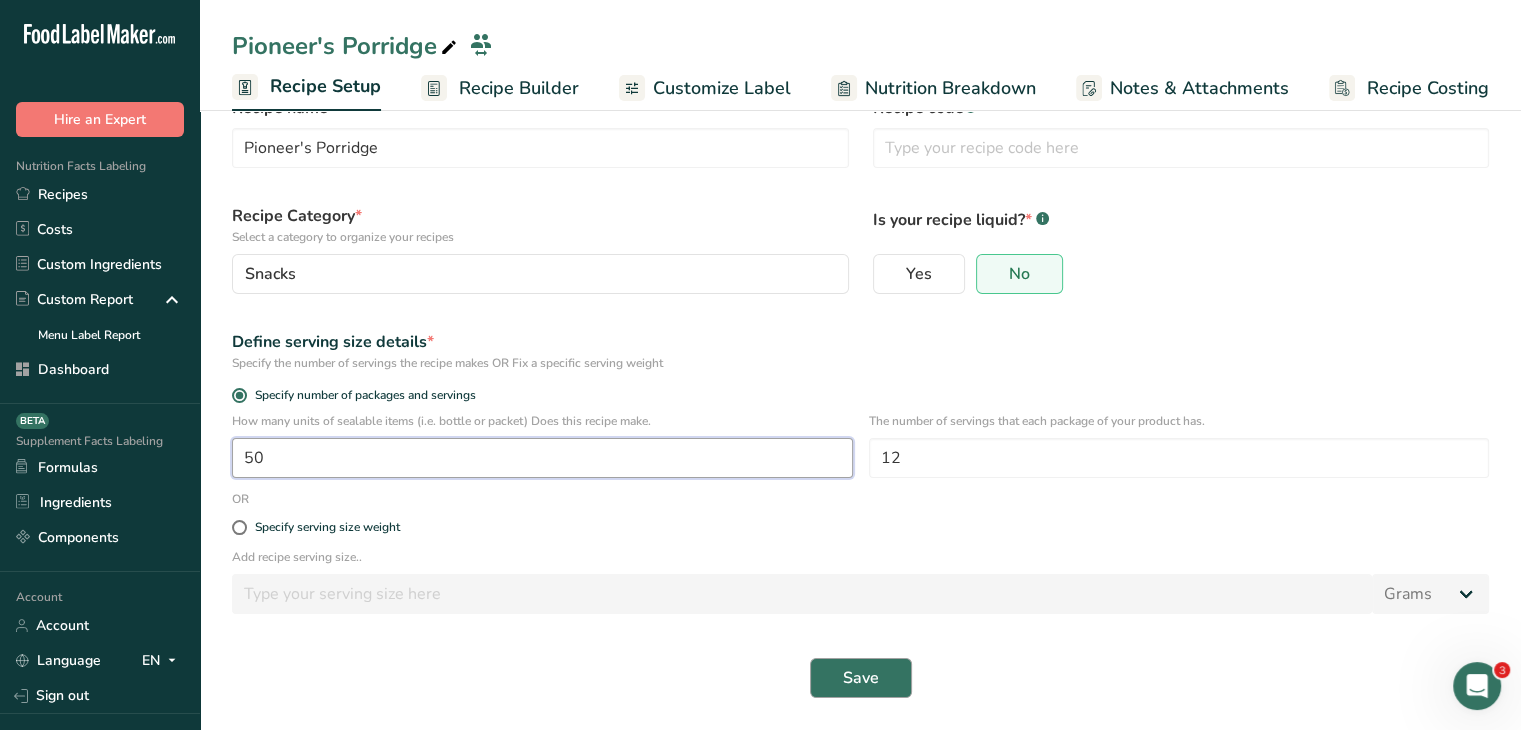 type on "50" 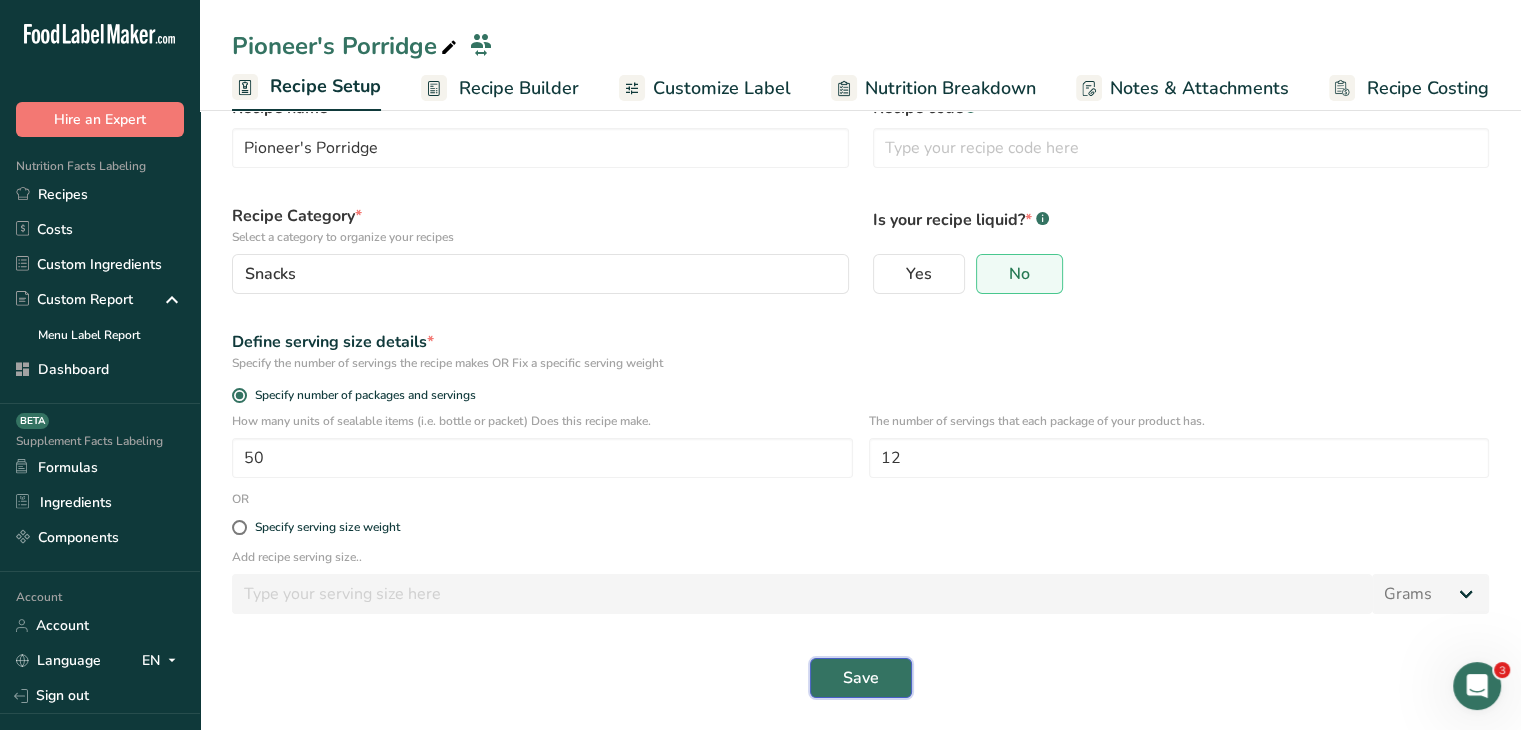 click on "Save" at bounding box center (861, 678) 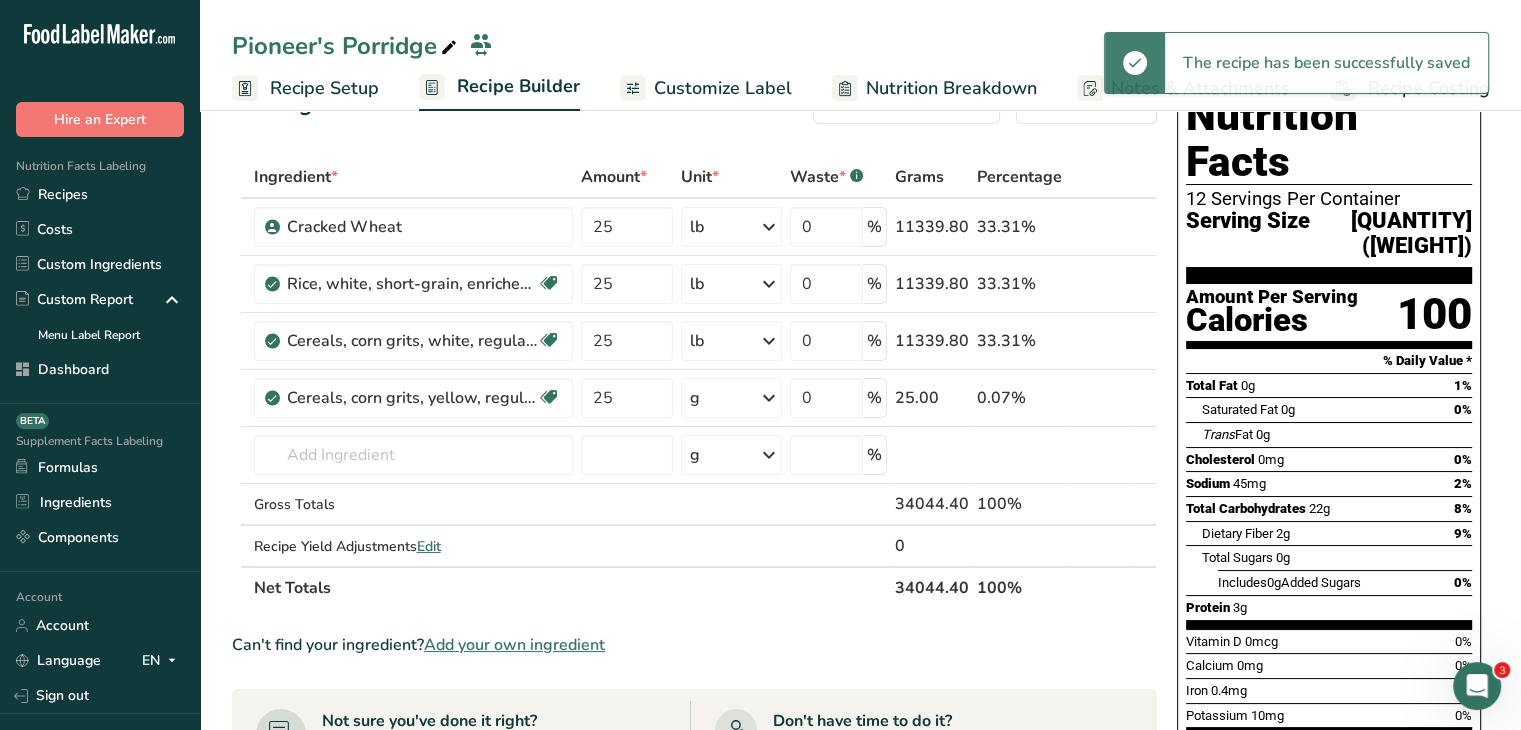 click on "Recipe Setup" at bounding box center (324, 88) 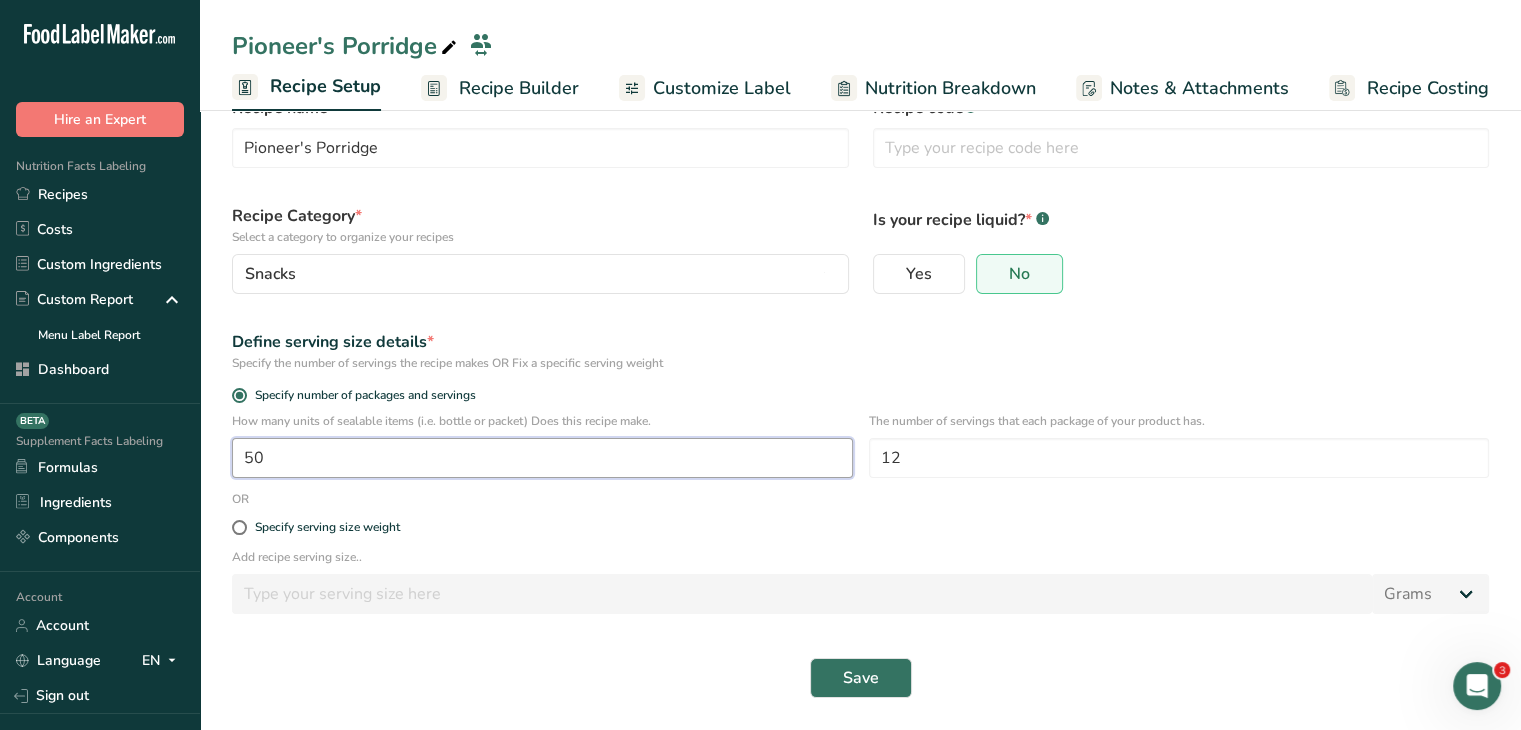 drag, startPoint x: 300, startPoint y: 453, endPoint x: 224, endPoint y: 446, distance: 76.321686 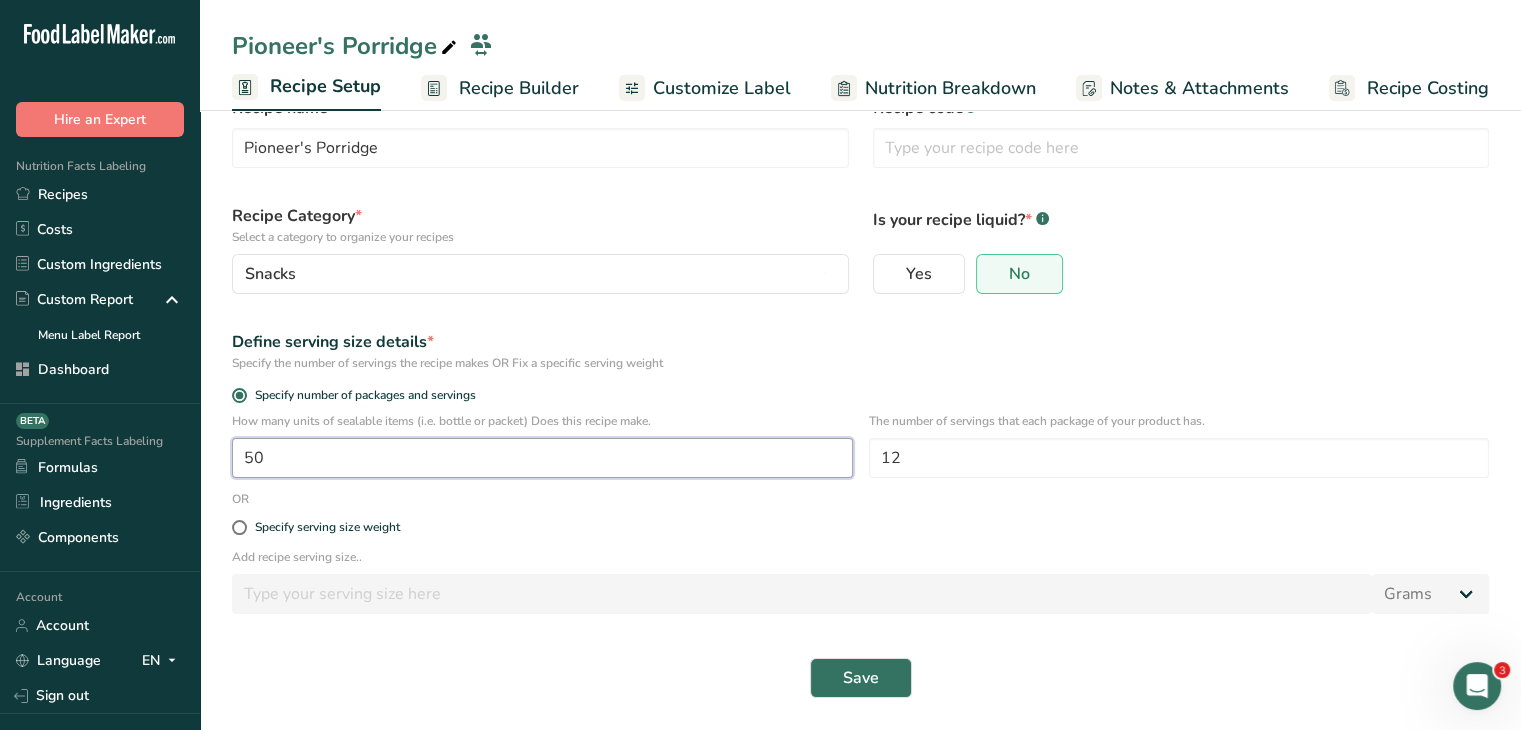 click on "How many units of sealable items (i.e. bottle or packet) Does this recipe make.
50
The number of servings that each package of your product has.
12" at bounding box center (860, 451) 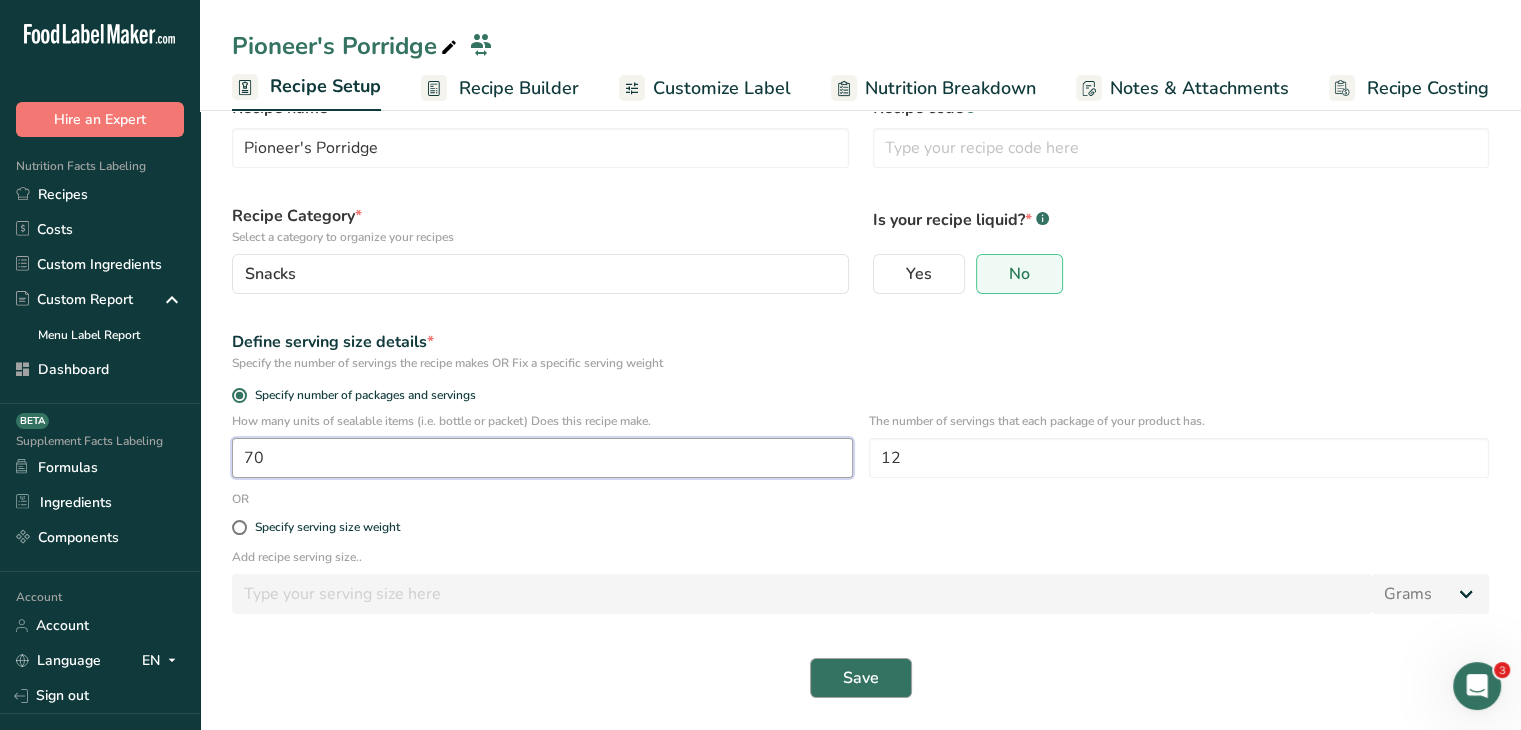 type on "70" 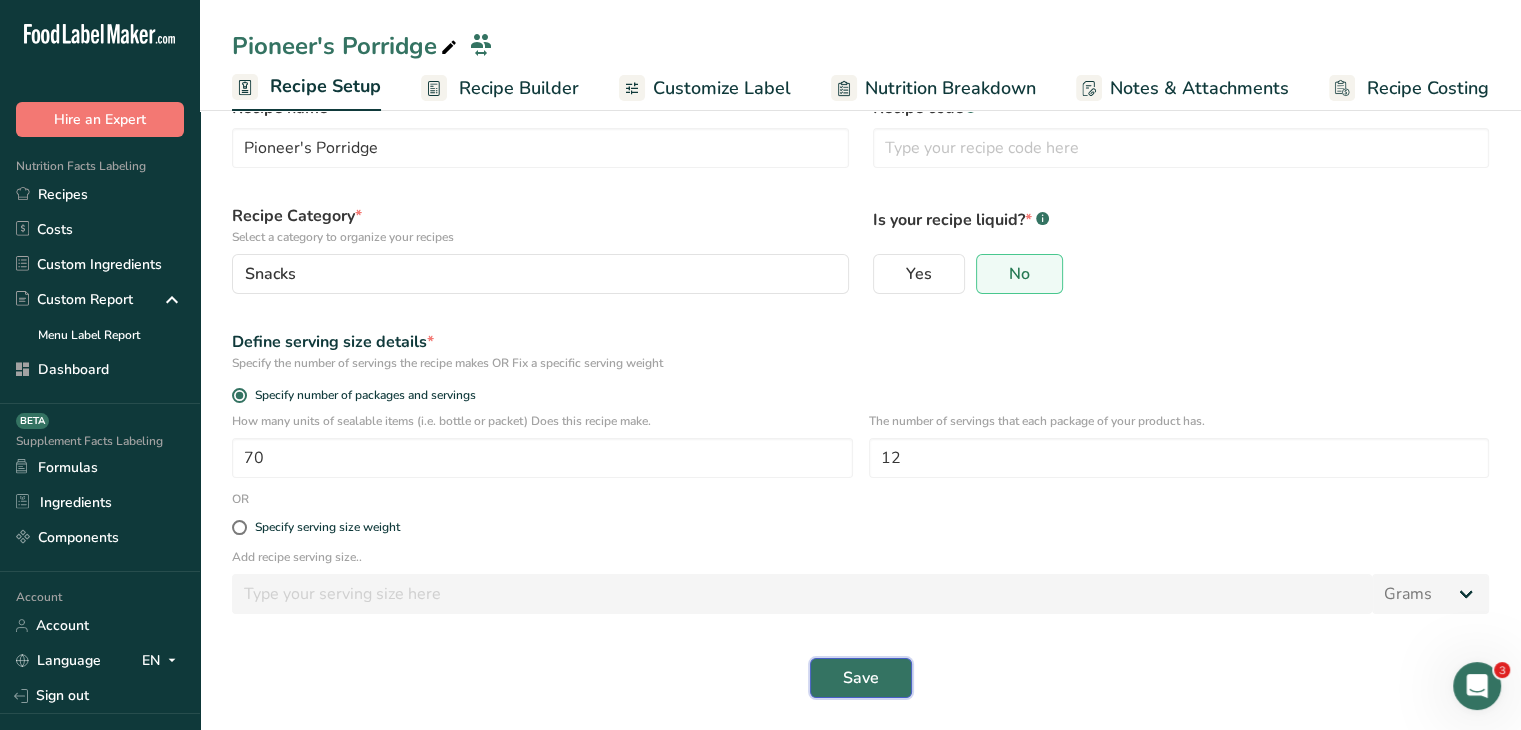 click on "Save" at bounding box center (861, 678) 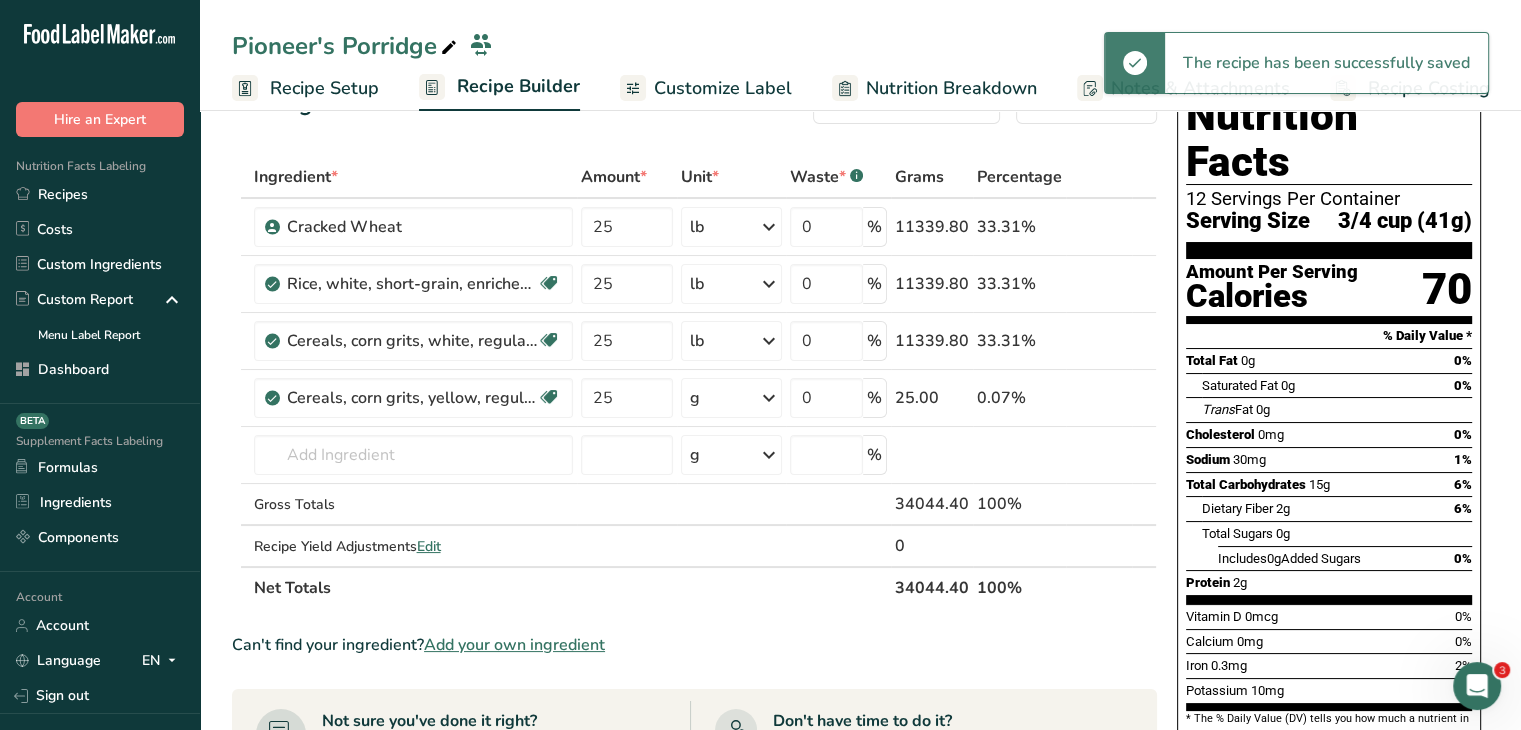 click on "Recipe Setup" at bounding box center [324, 88] 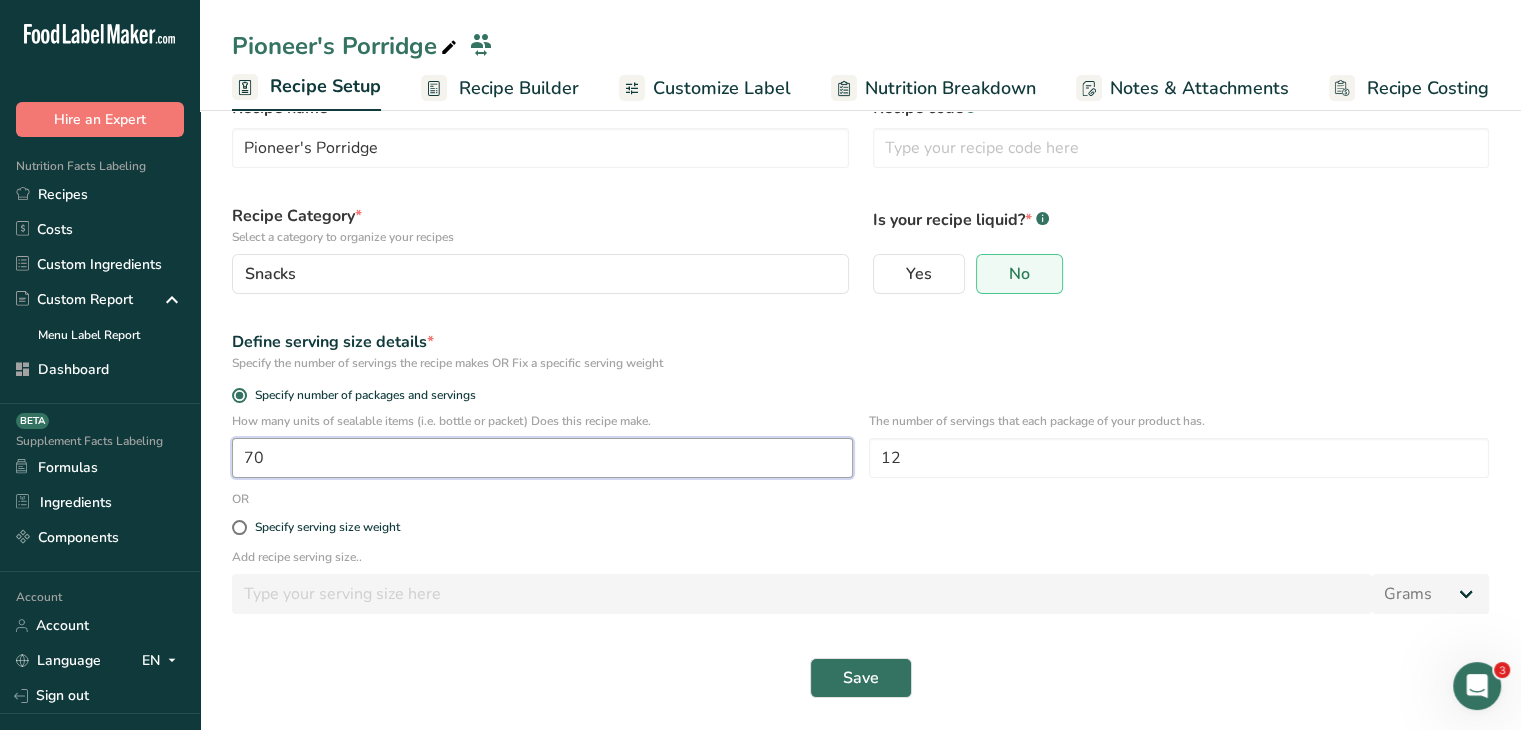 drag, startPoint x: 376, startPoint y: 457, endPoint x: 186, endPoint y: 446, distance: 190.31816 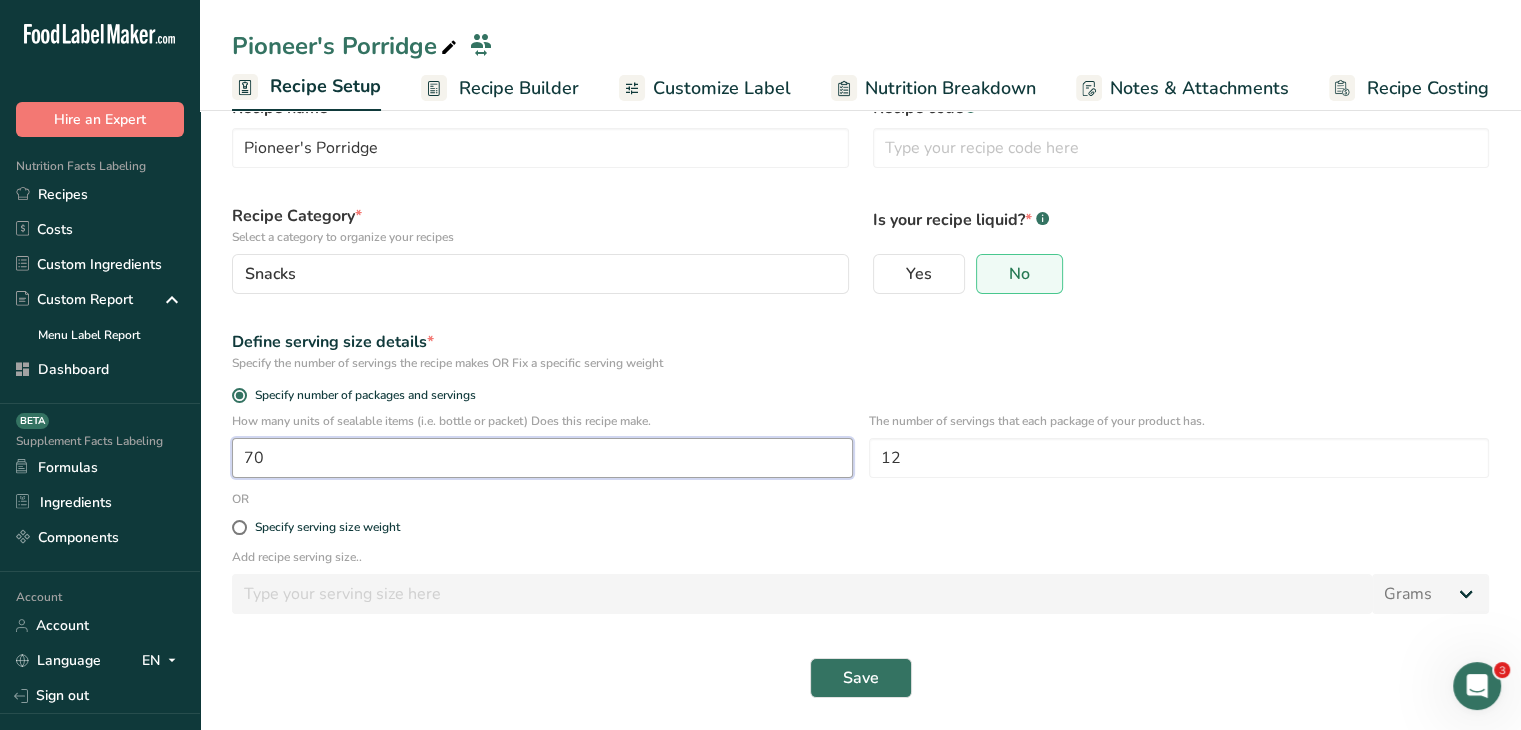 click on ".a-20{fill:#fff;}
Hire an Expert
Nutrition Facts Labeling
Recipes
Costs
Custom Ingredients
Custom Report
Menu Label Report
Dashboard
Supplement Facts Labeling
BETA
Formulas
Ingredients
Components
Account
Account
Language
EN
English
Spanish
Sign out
Hire an Expert .
FAQ .
About Us .
Terms & Conditions ." at bounding box center (760, 335) 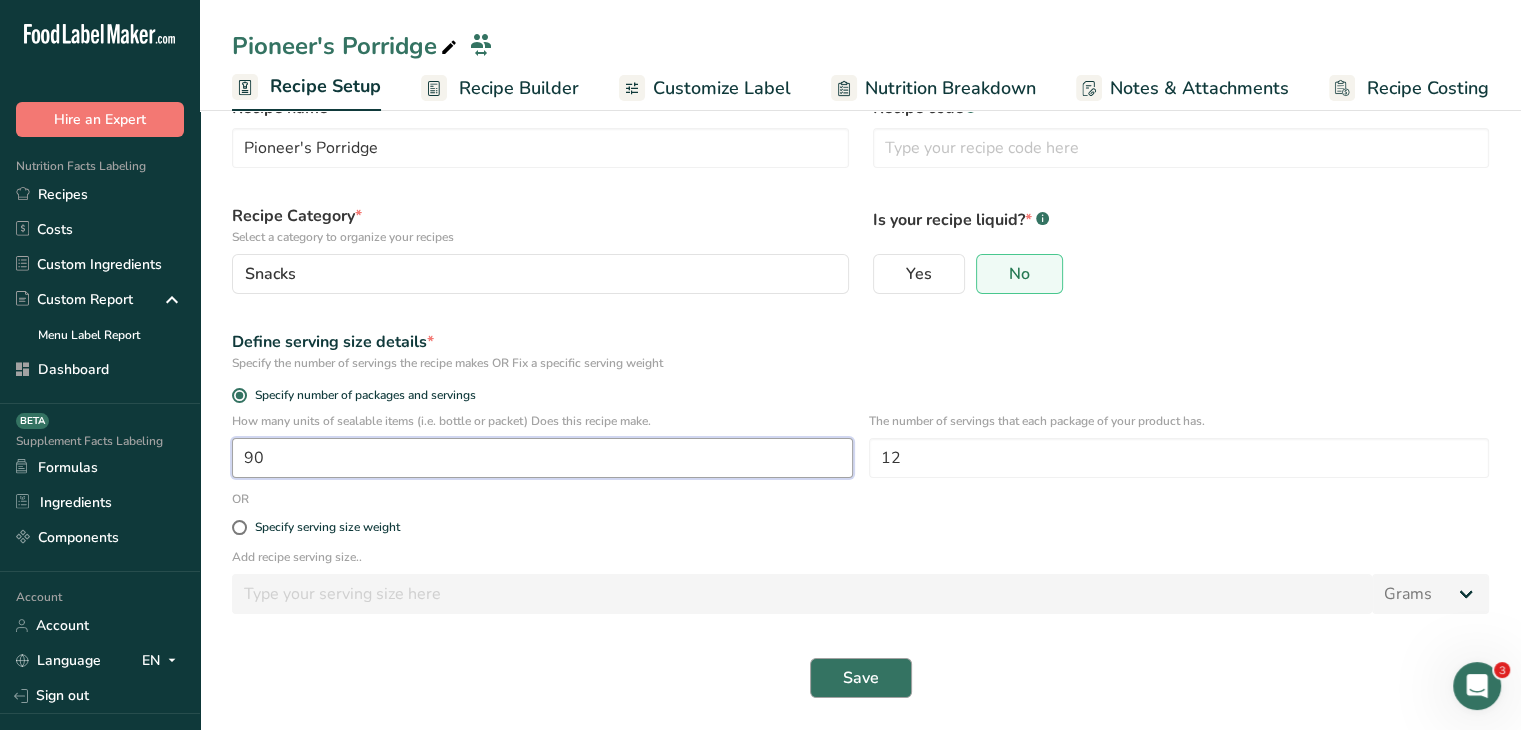 type on "90" 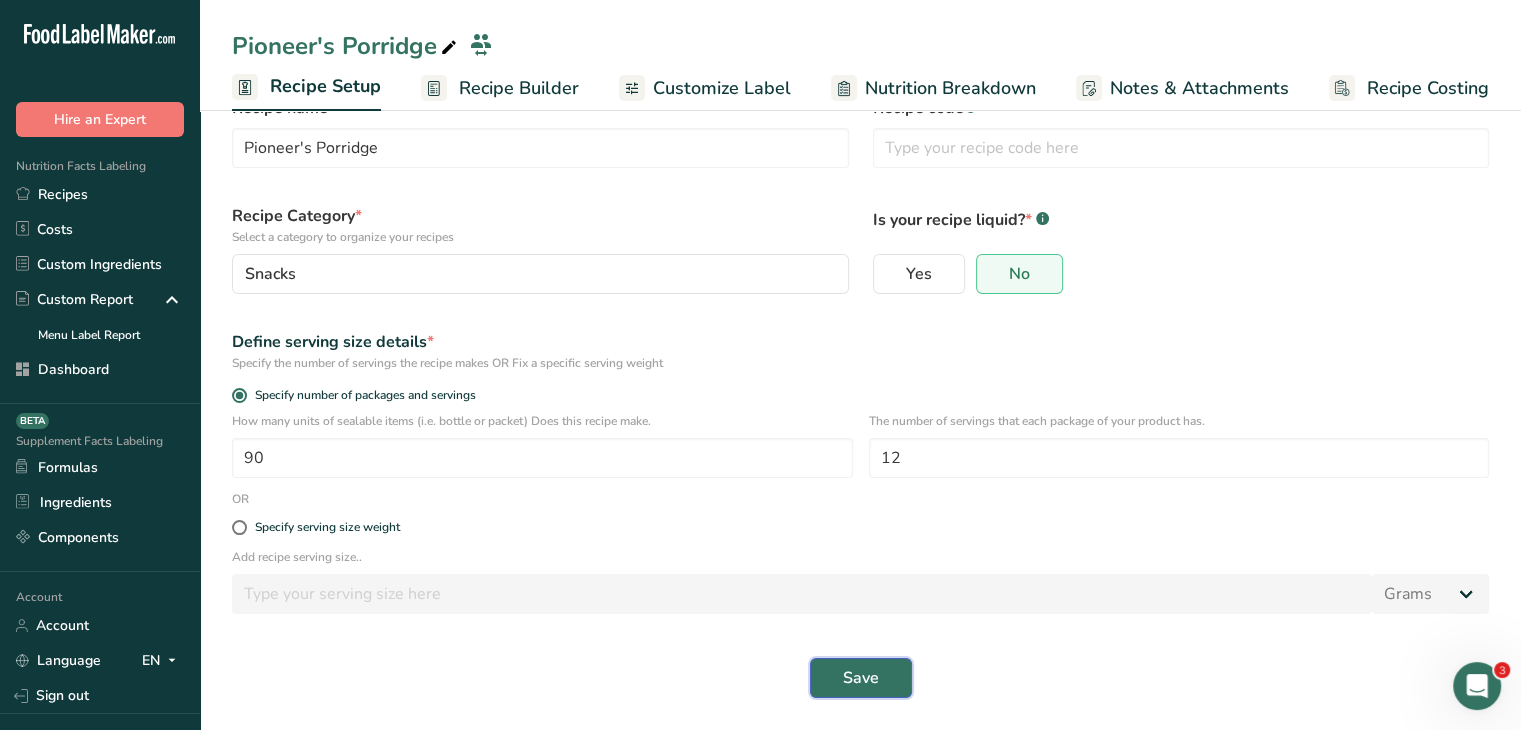 click on "Save" at bounding box center (861, 678) 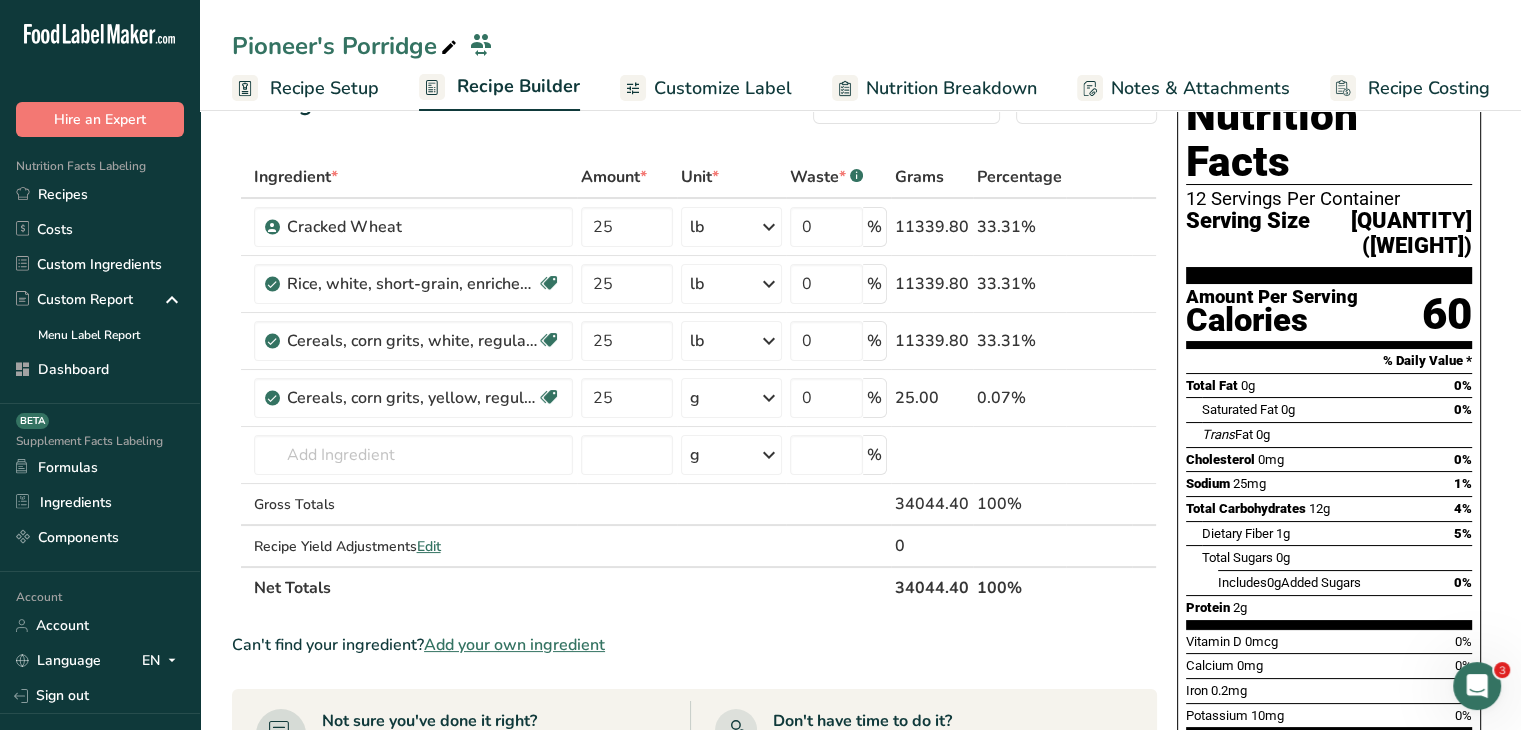 click on "Customize Label" at bounding box center (723, 88) 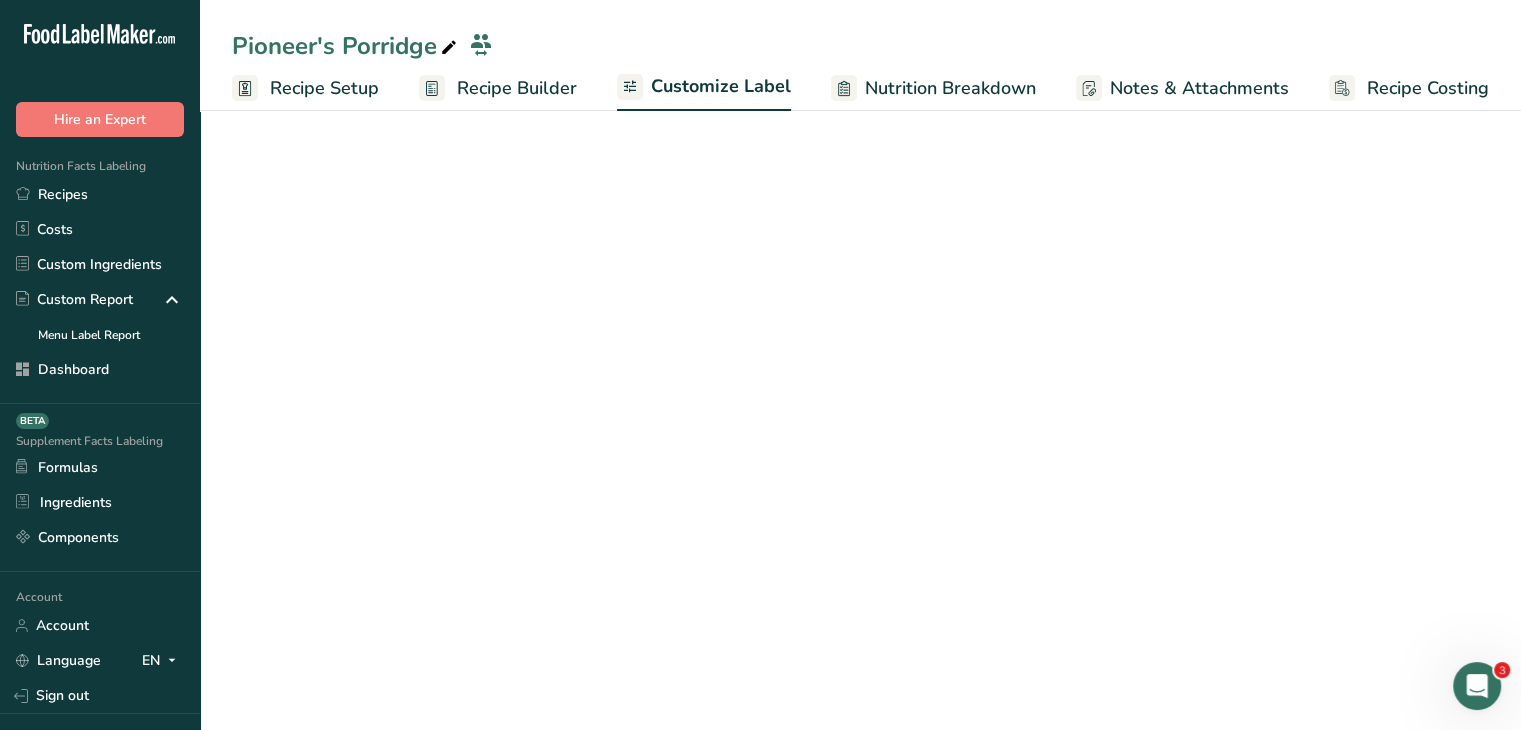 scroll, scrollTop: 0, scrollLeft: 0, axis: both 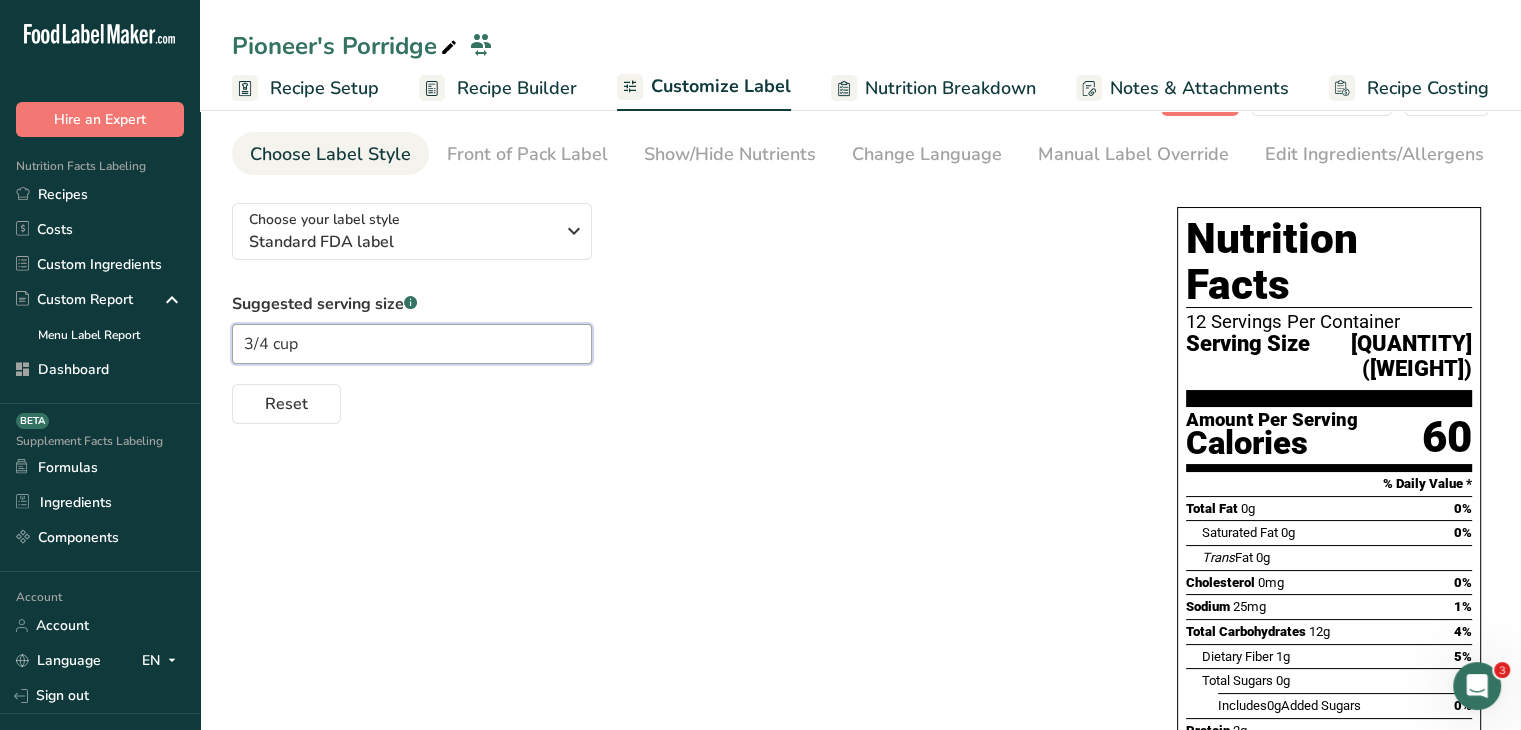 drag, startPoint x: 251, startPoint y: 349, endPoint x: 241, endPoint y: 345, distance: 10.770329 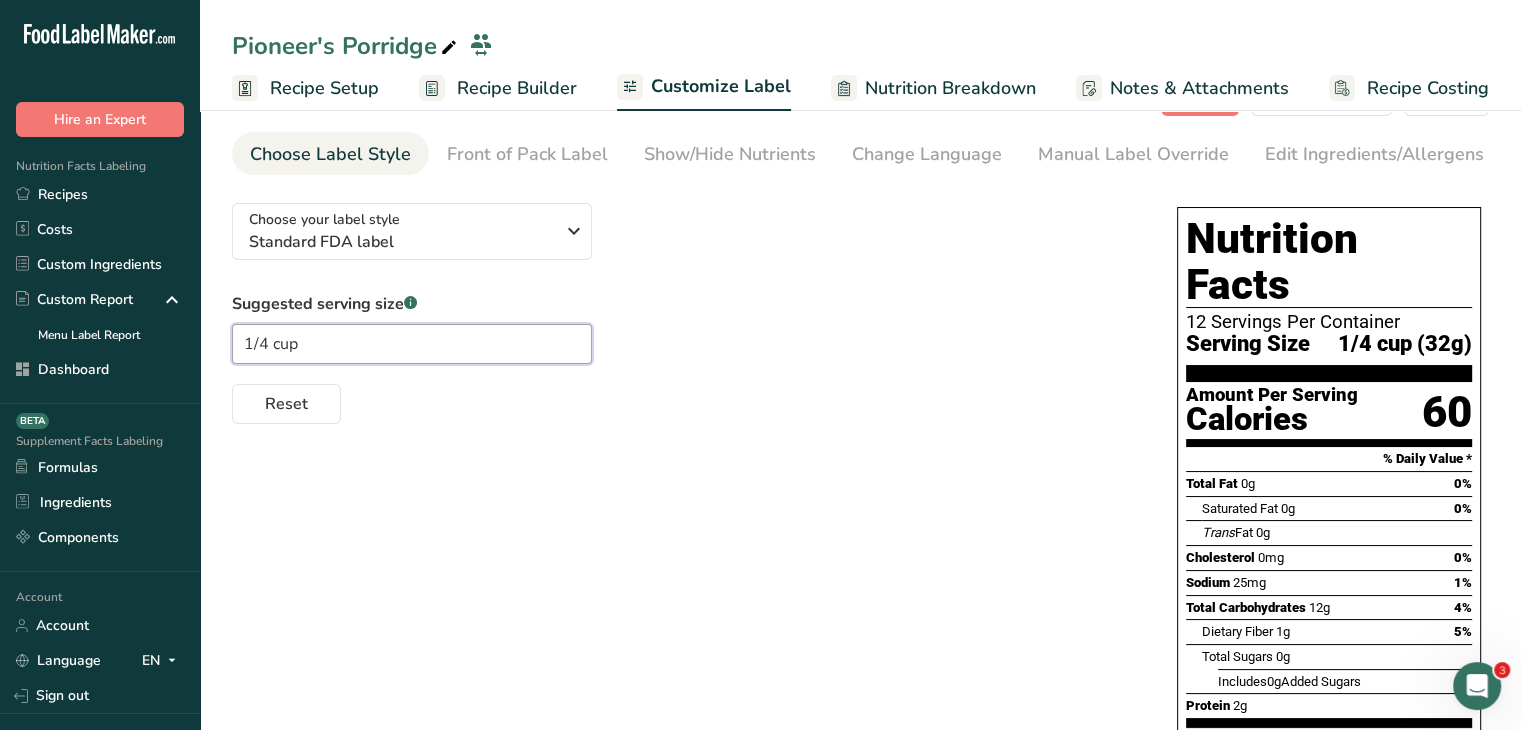 click on "1/4 cup" at bounding box center (412, 344) 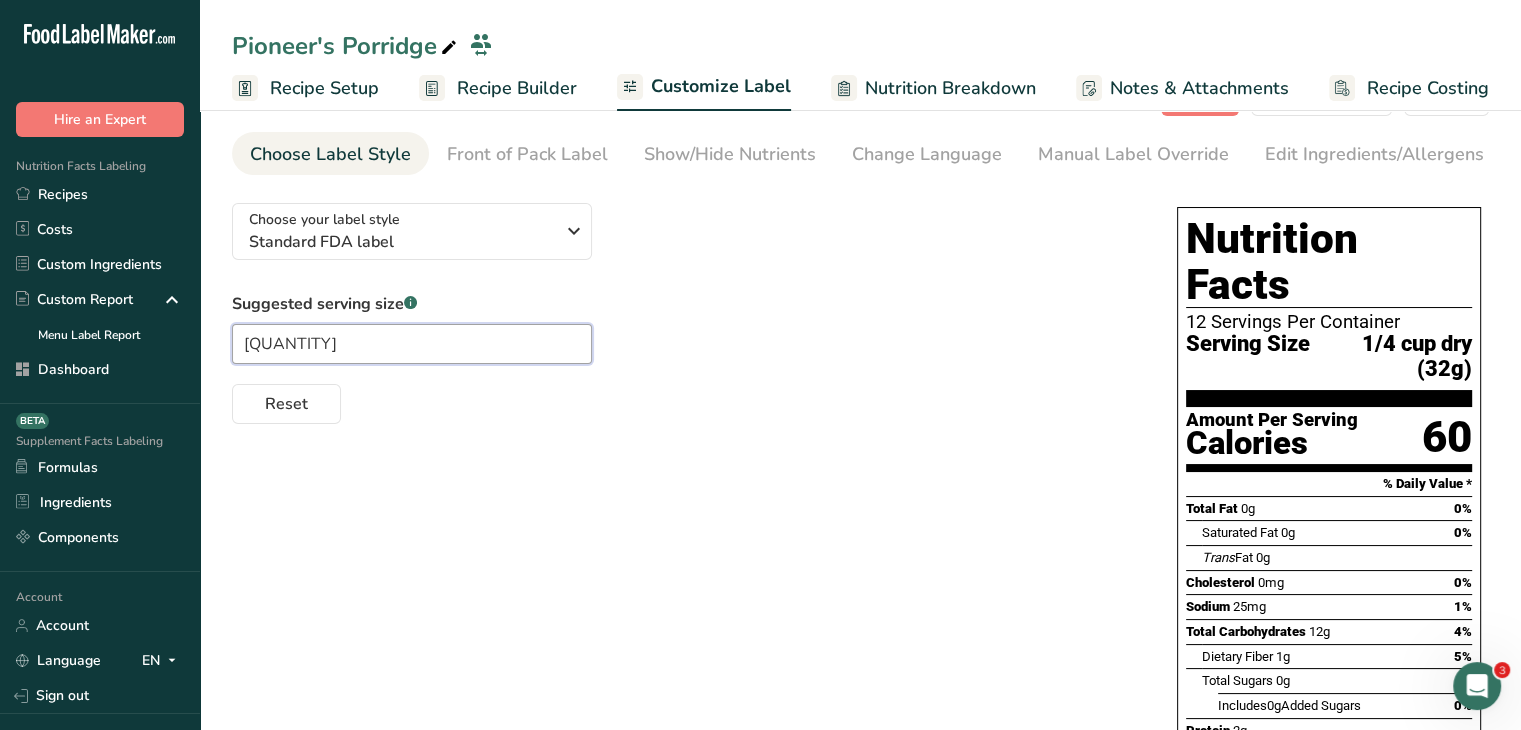 type on "[QUANTITY]" 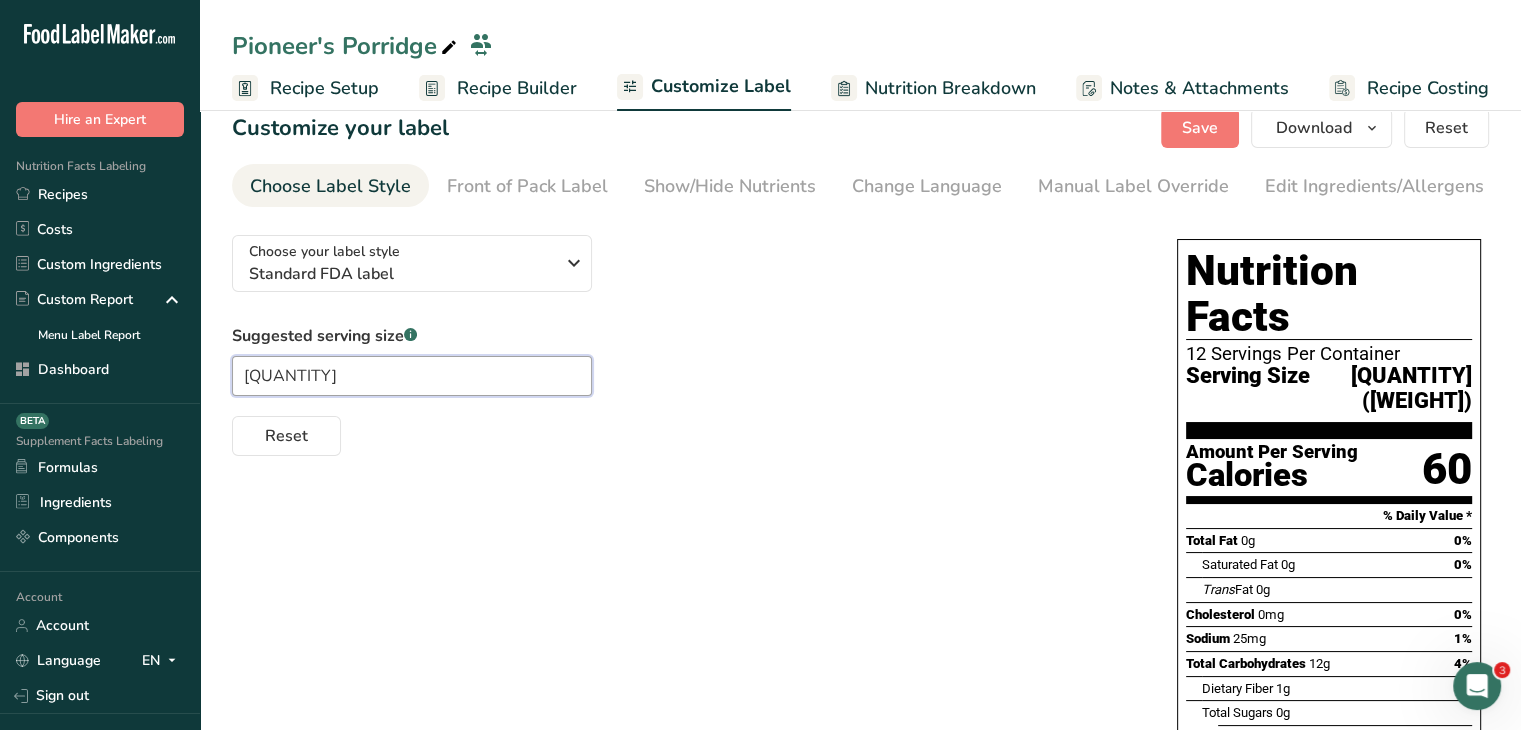 scroll, scrollTop: 0, scrollLeft: 0, axis: both 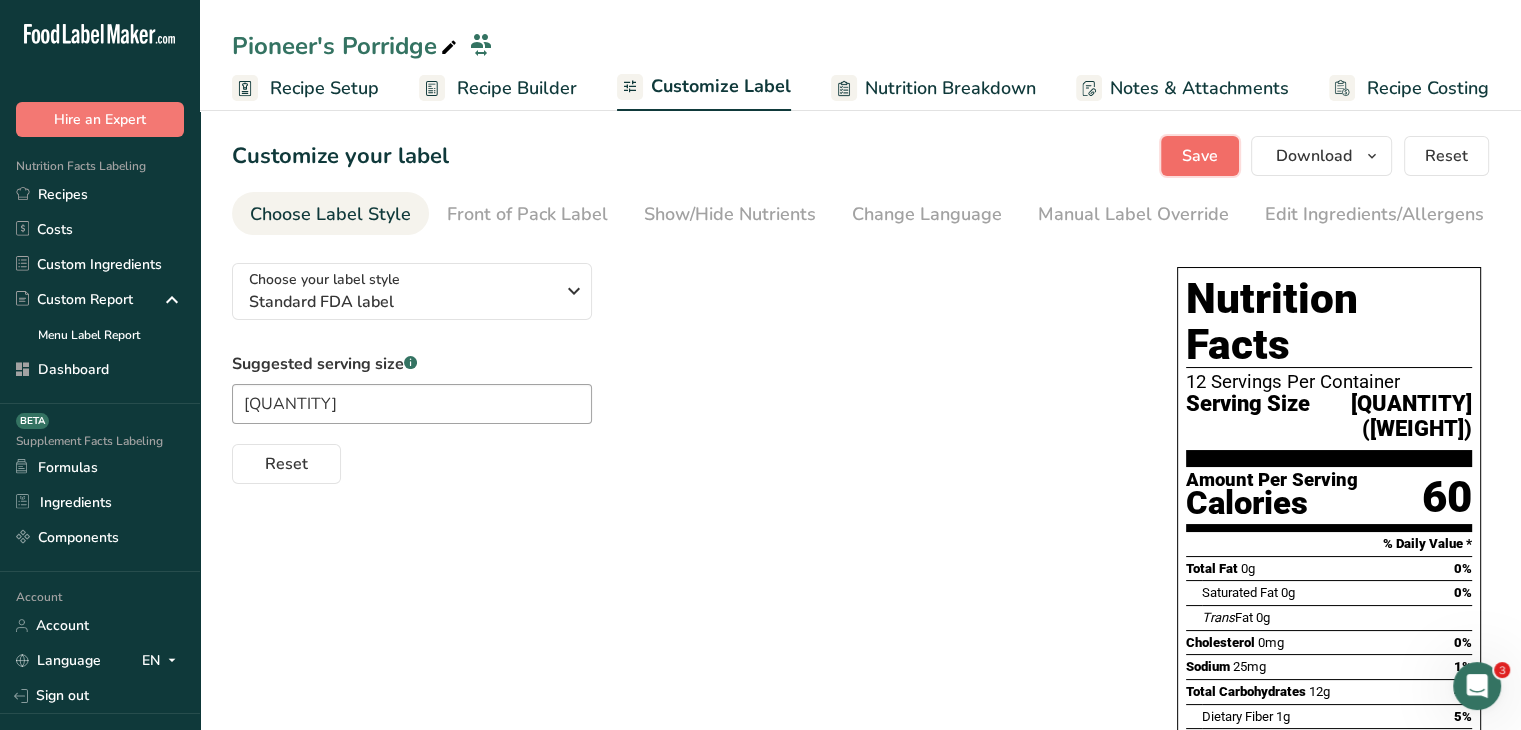 click on "Save" at bounding box center (1200, 156) 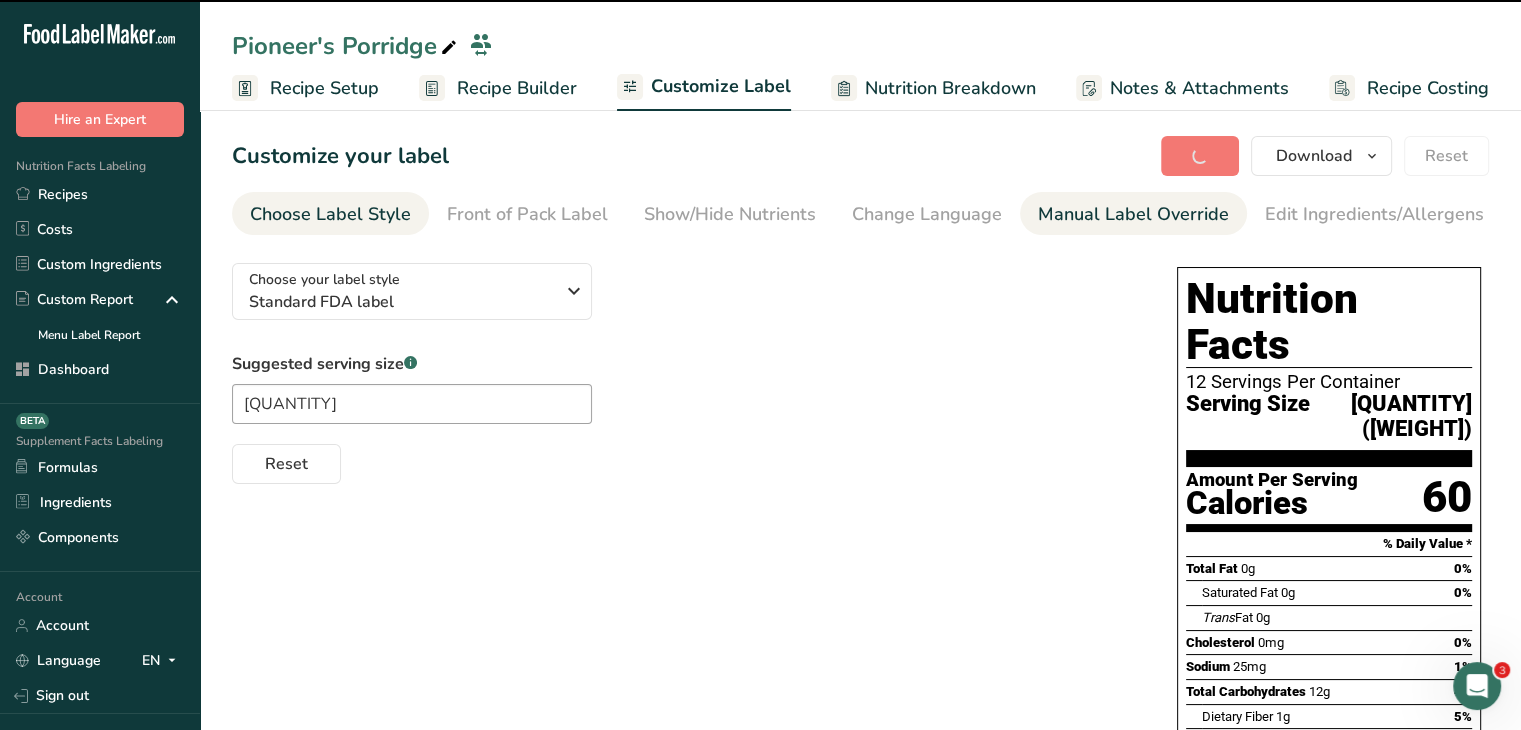 click on "Manual Label Override" at bounding box center (1133, 214) 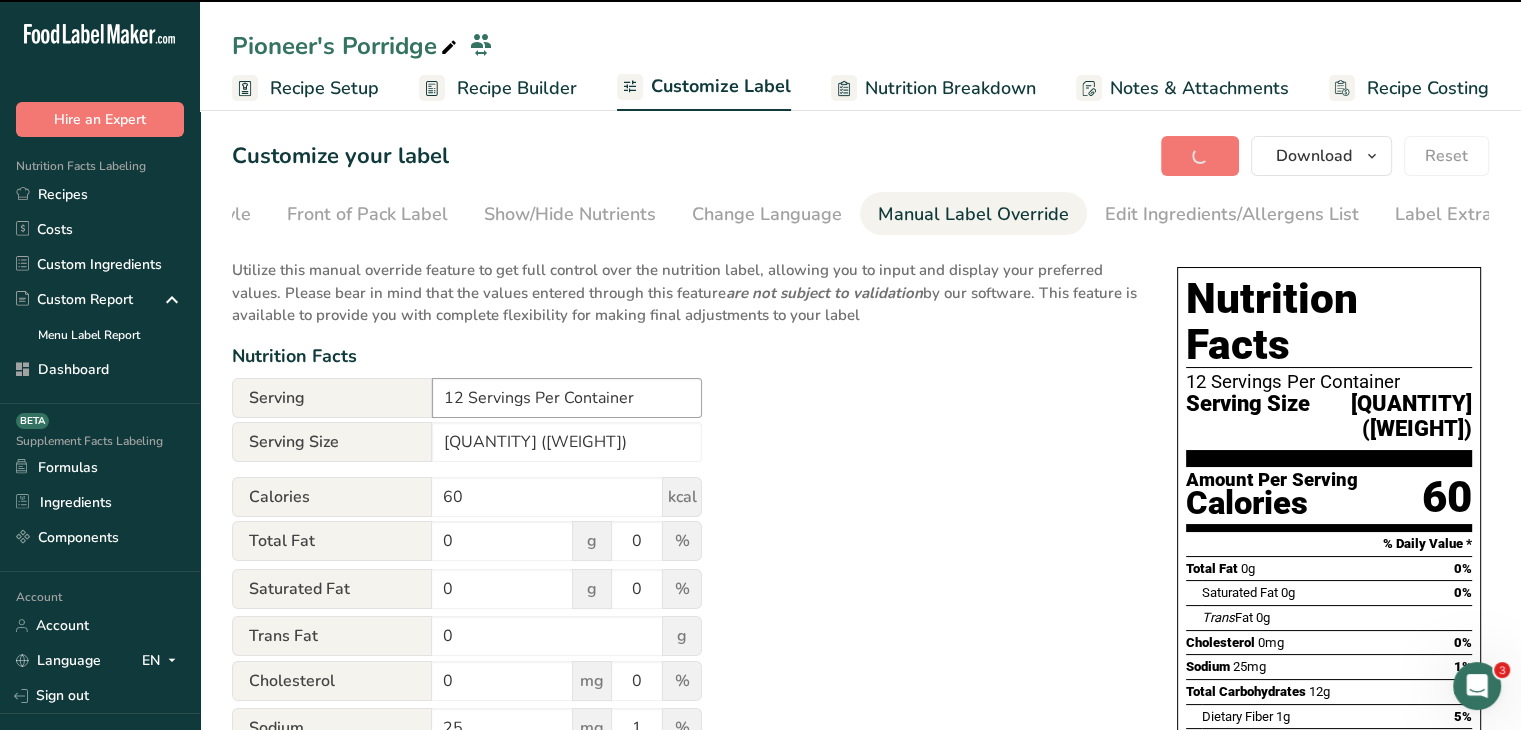 scroll, scrollTop: 0, scrollLeft: 196, axis: horizontal 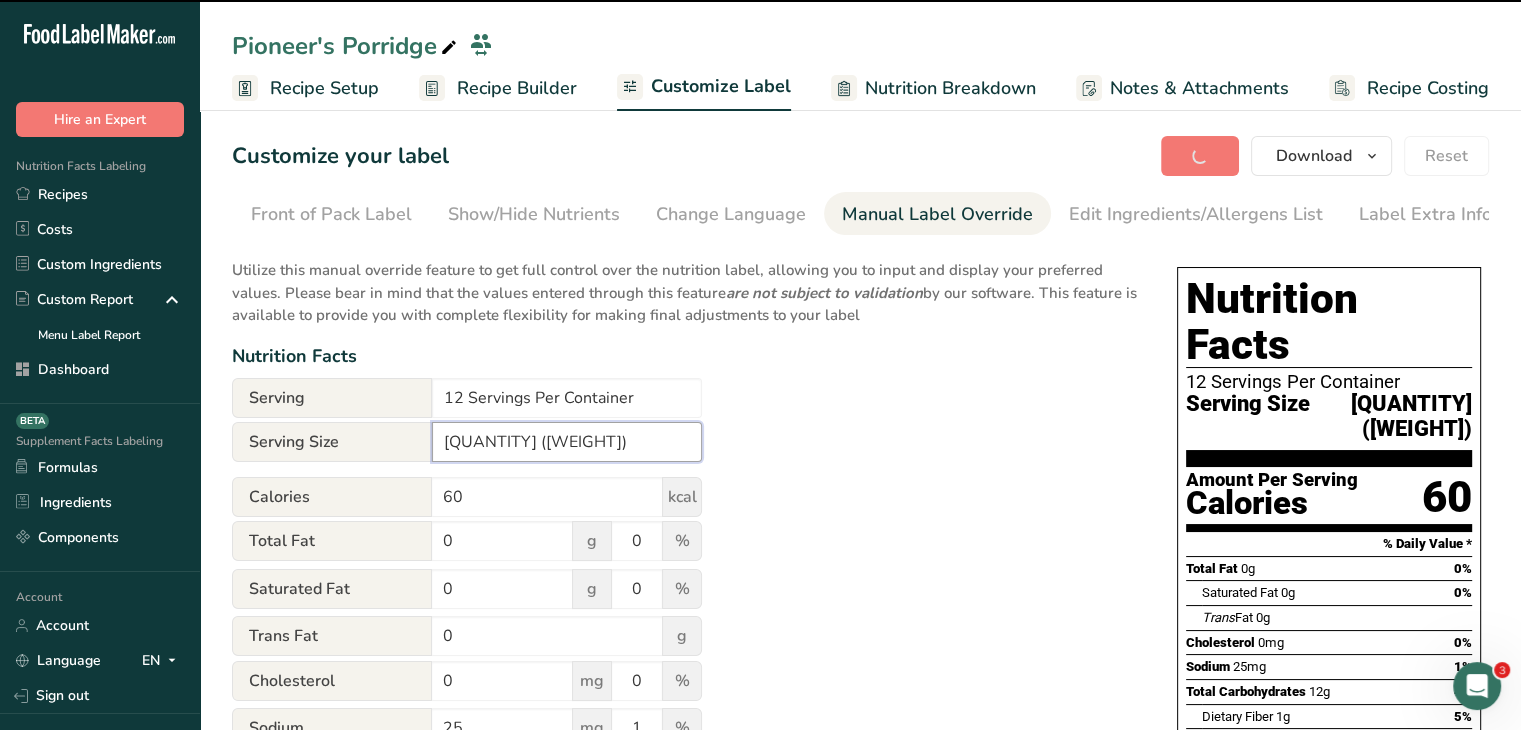 click on "[QUANTITY] ([WEIGHT])" at bounding box center (567, 442) 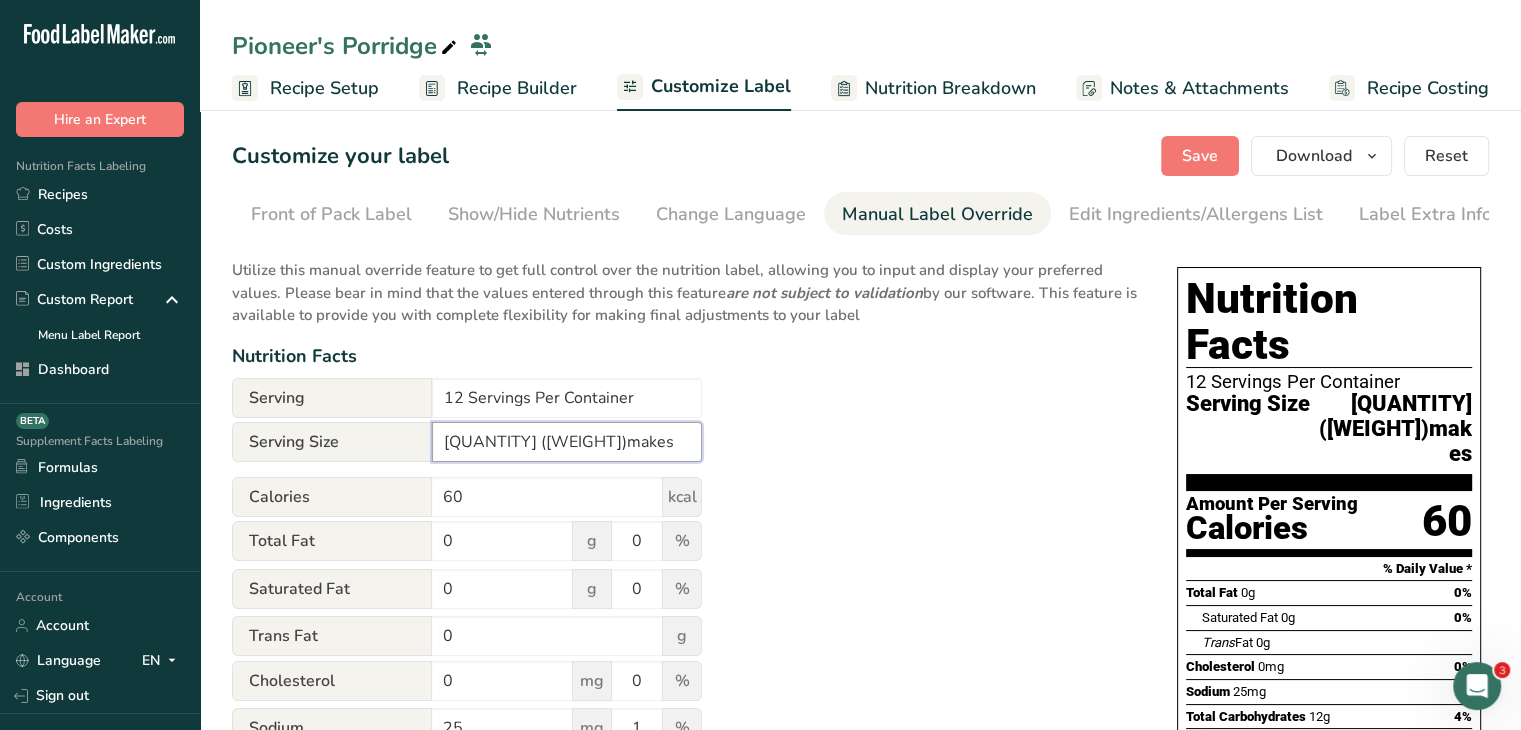 click on "[QUANTITY] ([WEIGHT])makes" at bounding box center (567, 442) 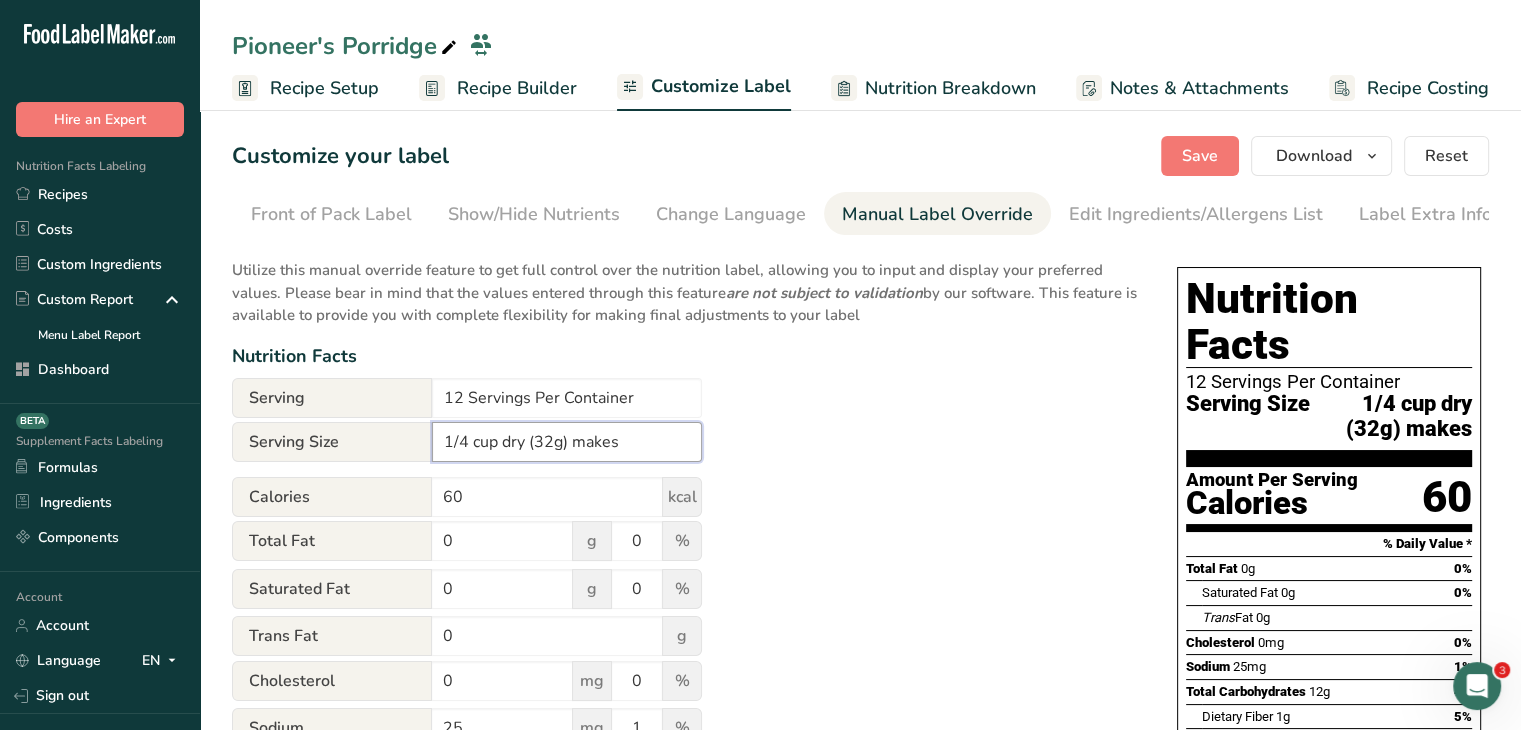 click on "1/4 cup dry (32g) makes" at bounding box center (567, 442) 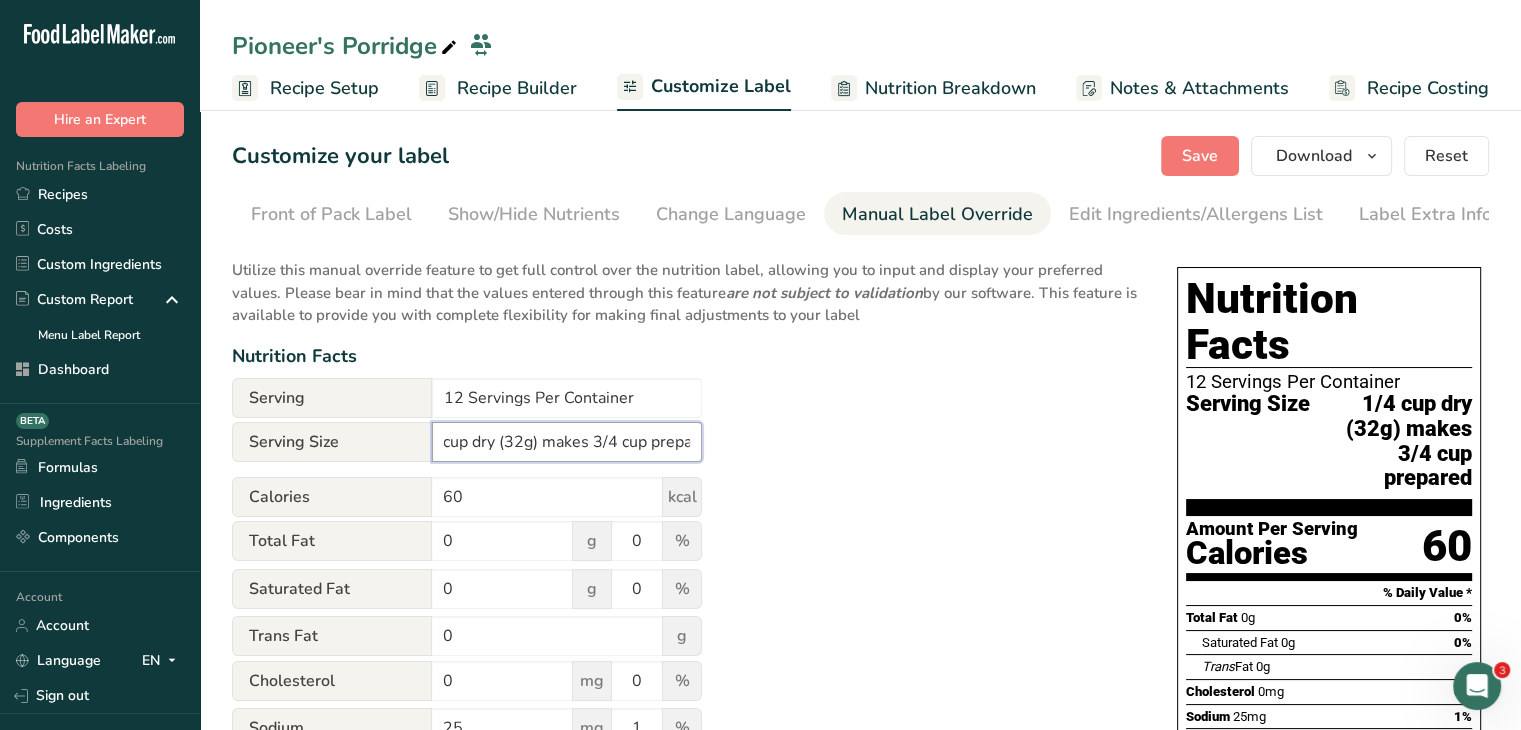 scroll, scrollTop: 0, scrollLeft: 54, axis: horizontal 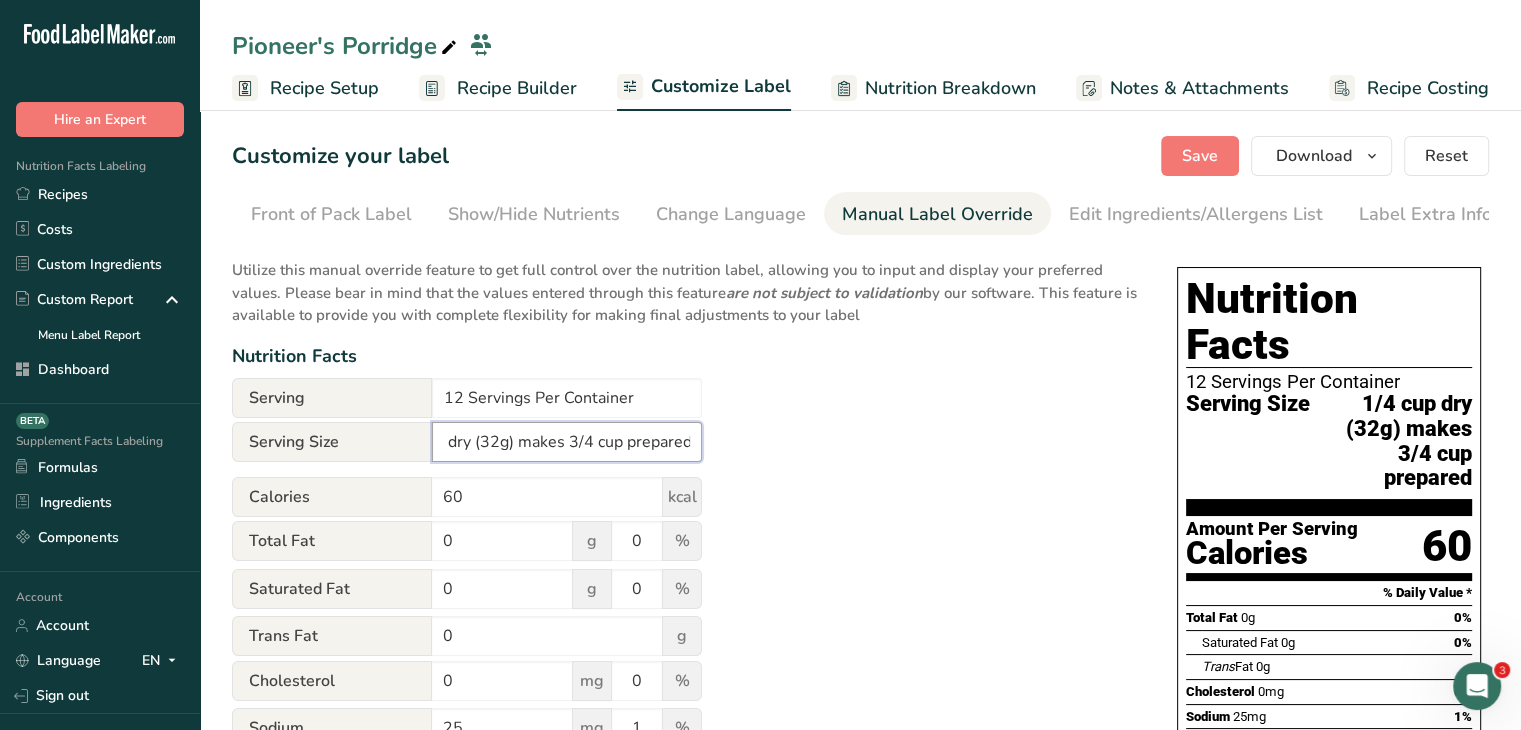 type on "1/4 cup dry (32g) makes 3/4 cup prepared" 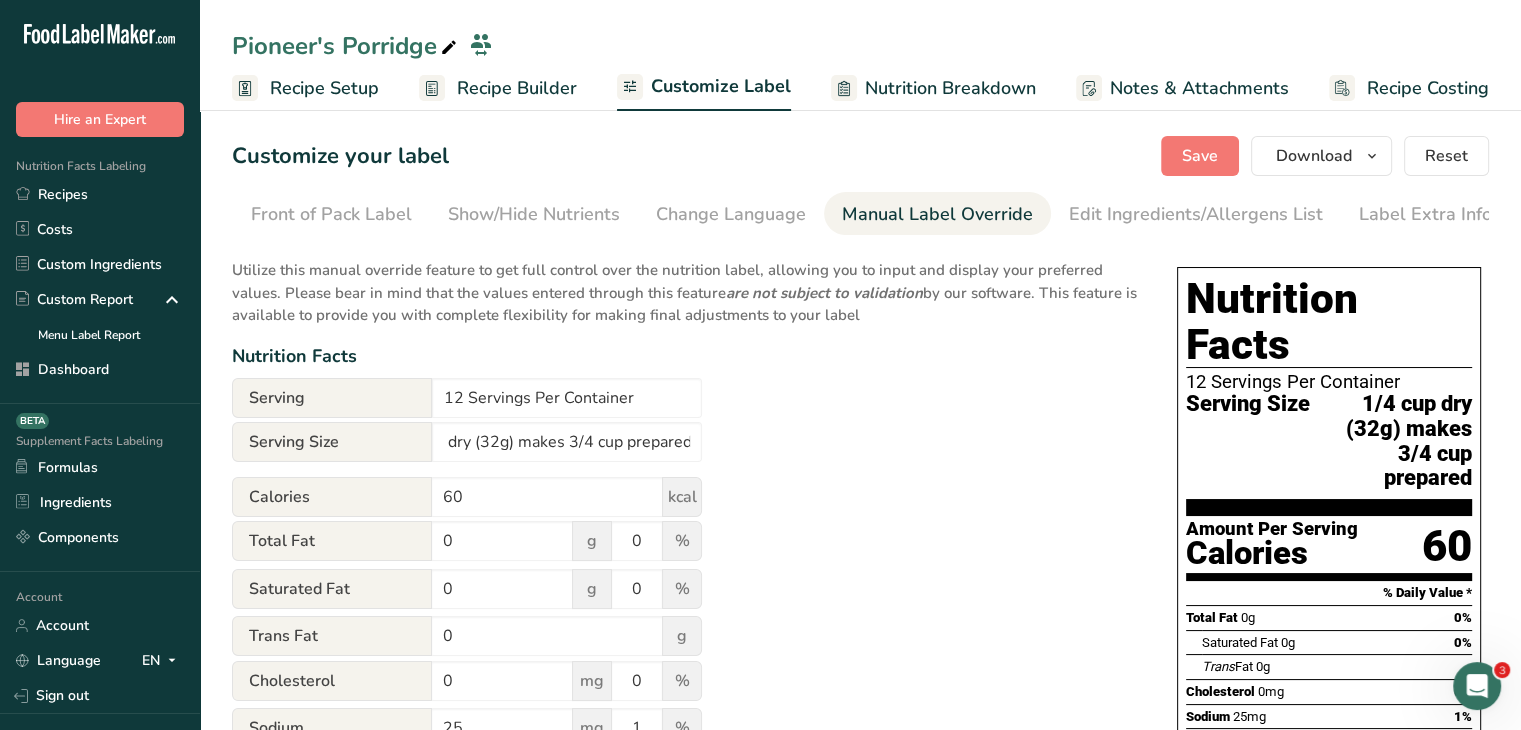 click on "Utilize this manual override feature to get full control over the nutrition label, allowing you to input and display your preferred values. Please bear in mind that the values entered through this feature
are not subject to validation
by our software. This feature is available to provide you with complete flexibility for making final adjustments to your label
Nutrition Facts
Serving
12 Servings Per Container
Serving Size
1/4 cup dry (32g) makes 3/4 cup prepared
Calories
60
kcal
Total Fat
0
g
0
%
Saturated Fat
0
g
0
%
Trans Fat
0
g
Cholesterol
0
mg
0
%
Sodium
25
mg
1" at bounding box center (684, 737) 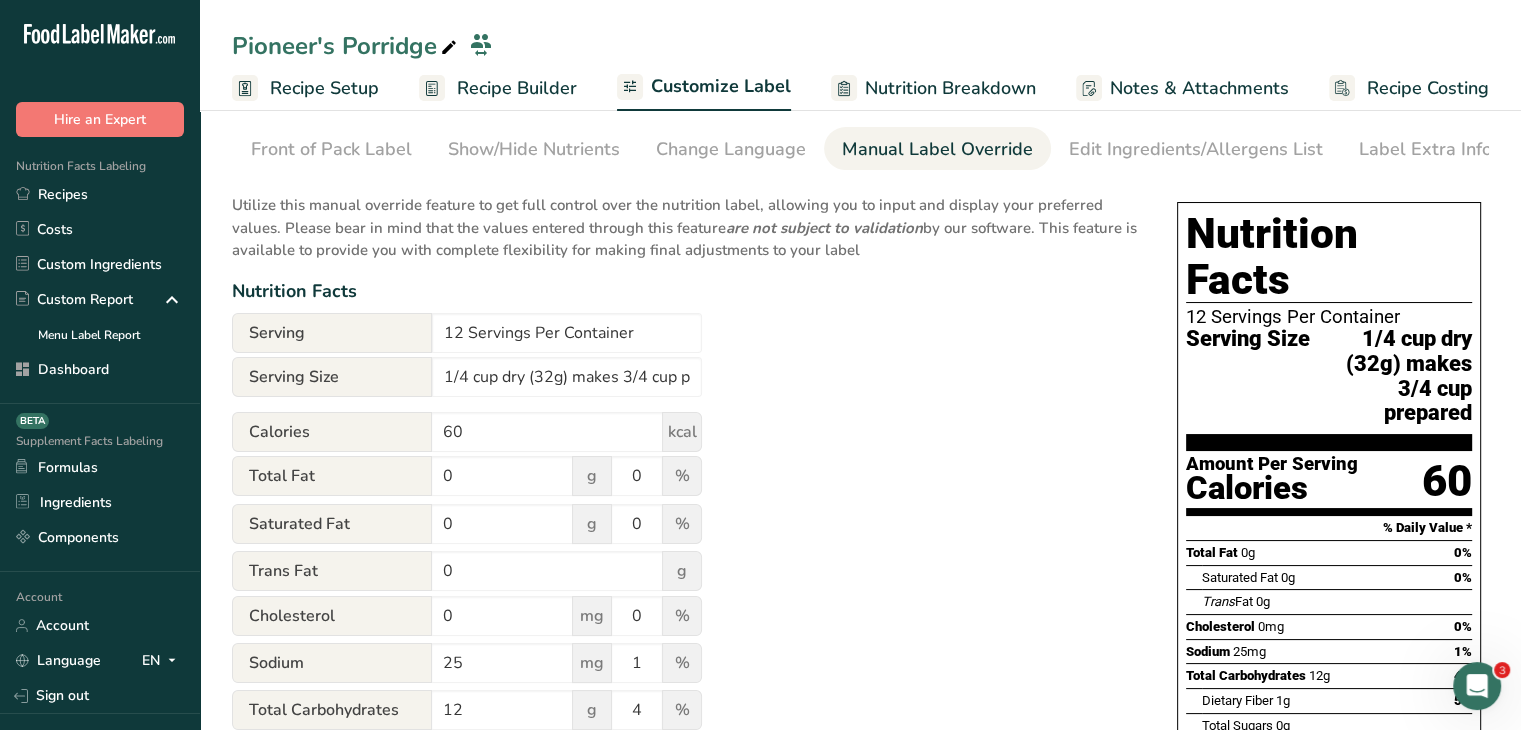 scroll, scrollTop: 64, scrollLeft: 0, axis: vertical 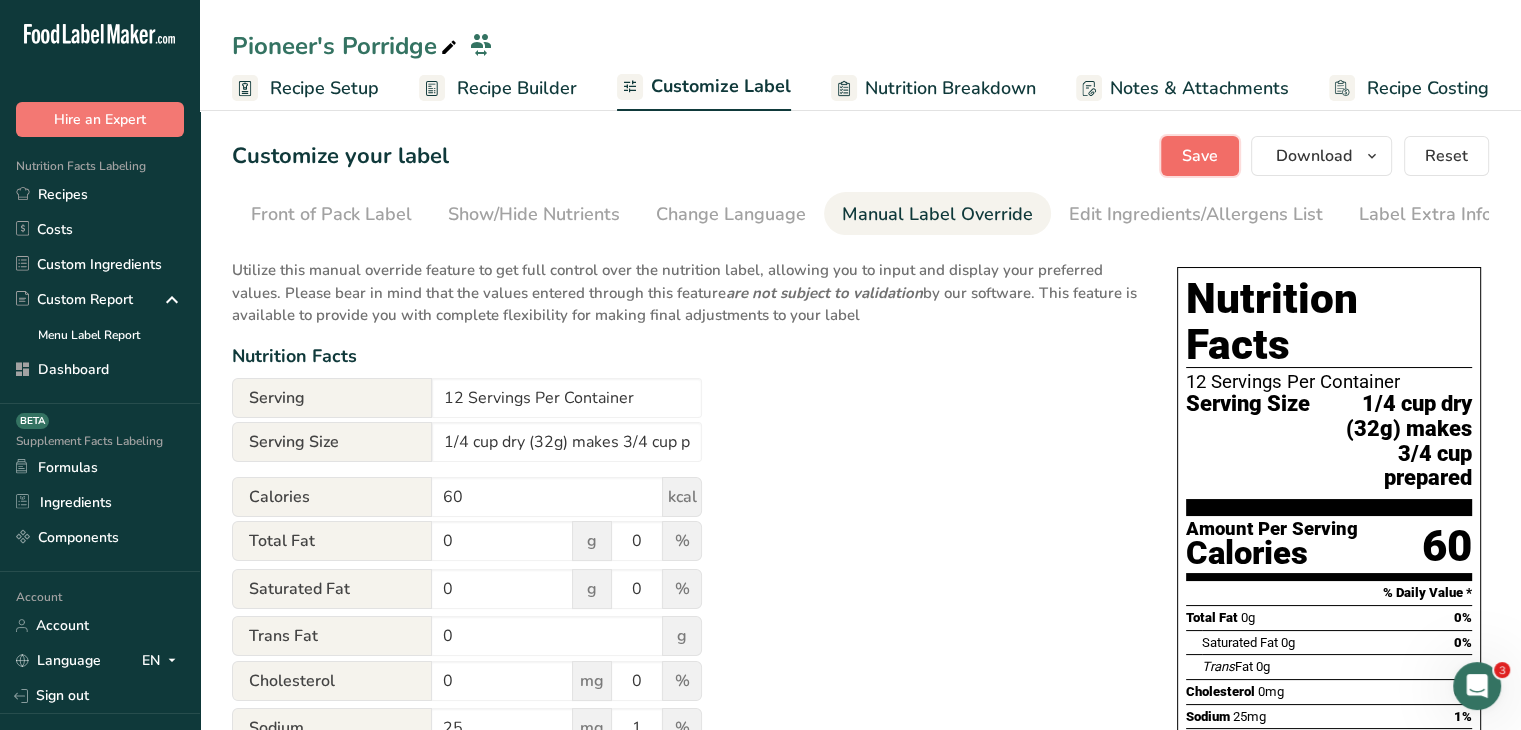 click on "Save" at bounding box center [1200, 156] 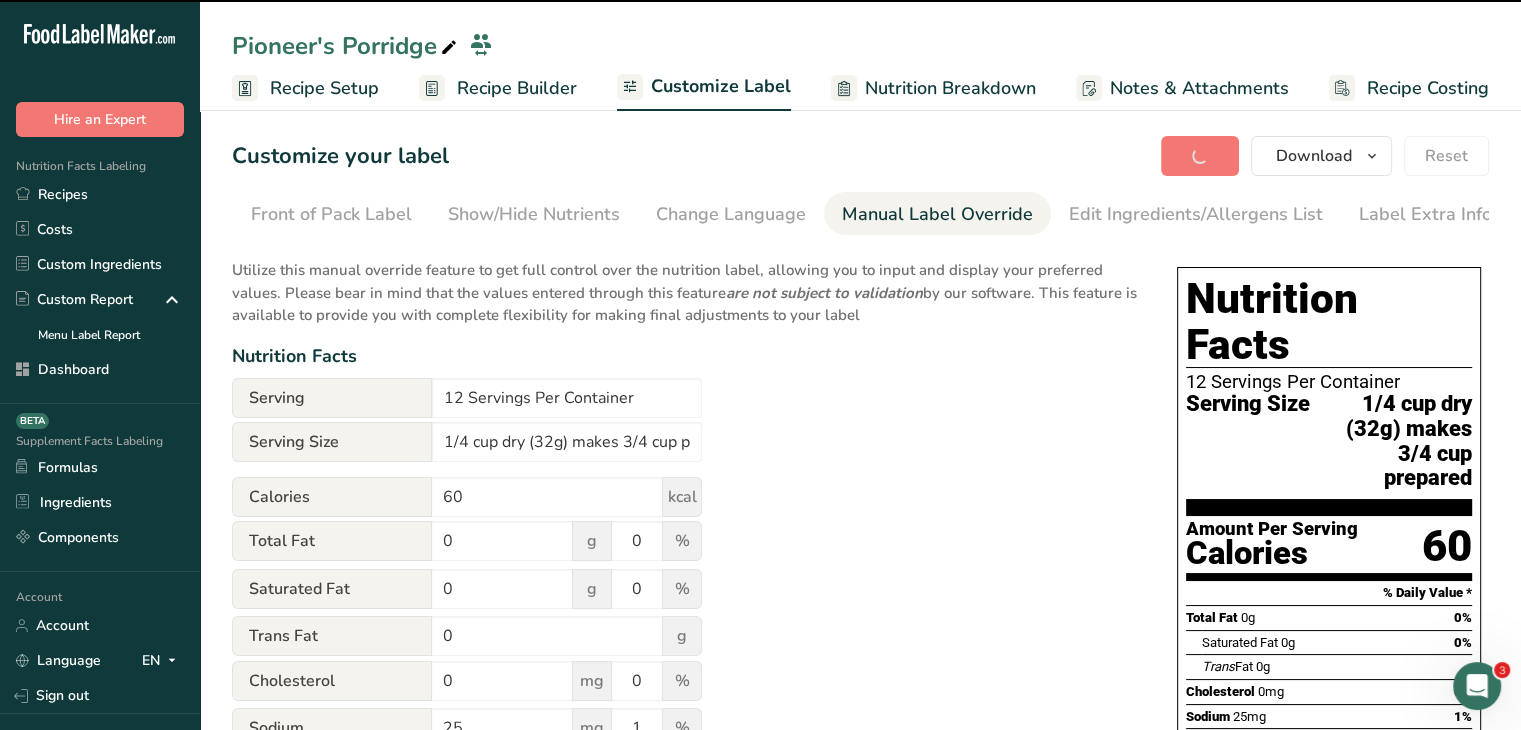 drag, startPoint x: 1508, startPoint y: 181, endPoint x: 1535, endPoint y: 331, distance: 152.41063 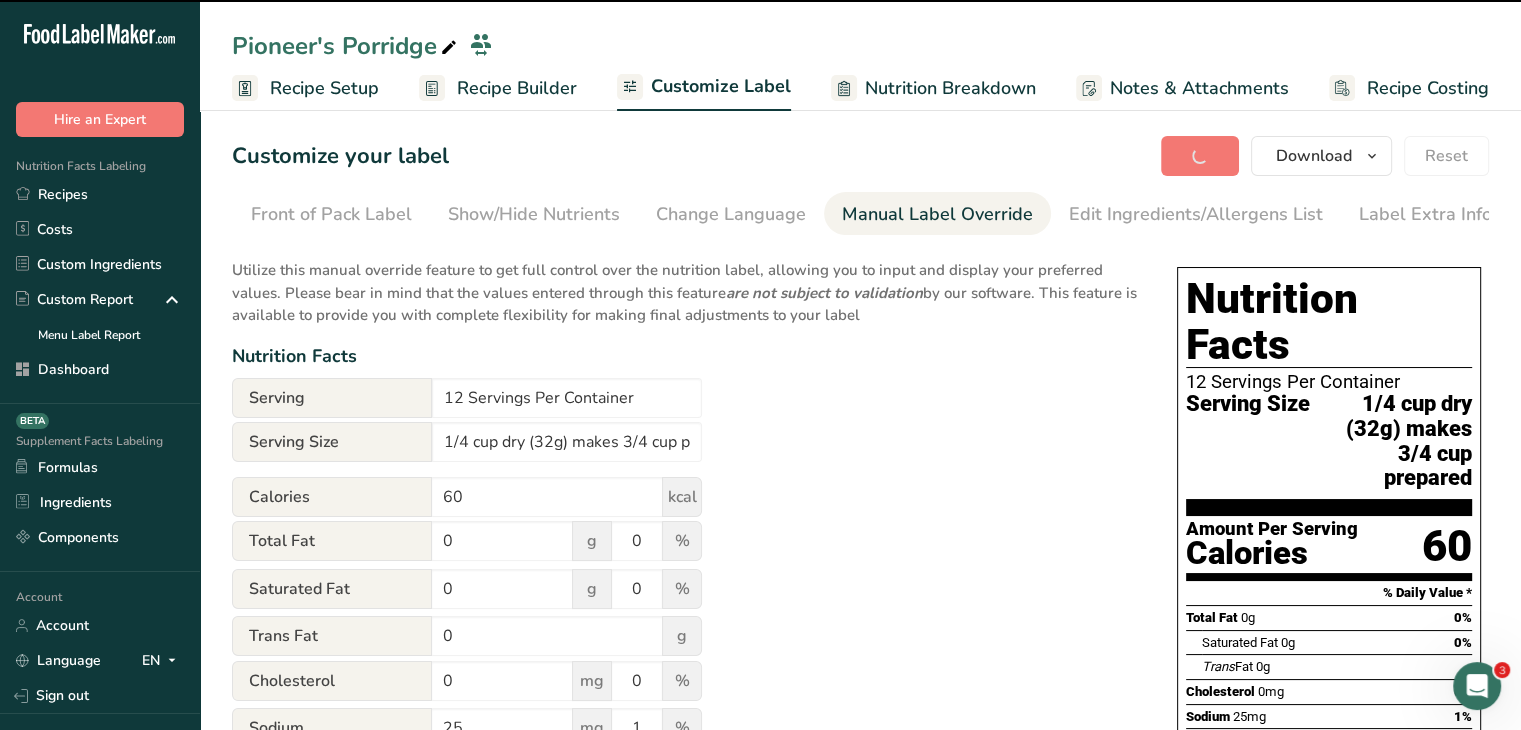 click on ".a-20{fill:#fff;}
Hire an Expert
Nutrition Facts Labeling
Recipes
Costs
Custom Ingredients
Custom Report
Menu Label Report
Dashboard
Supplement Facts Labeling
BETA
Formulas
Ingredients
Components
Account
Account
Language
EN
English
Spanish
Sign out
Hire an Expert .
FAQ .
About Us .
Terms & Conditions ." at bounding box center [760, 629] 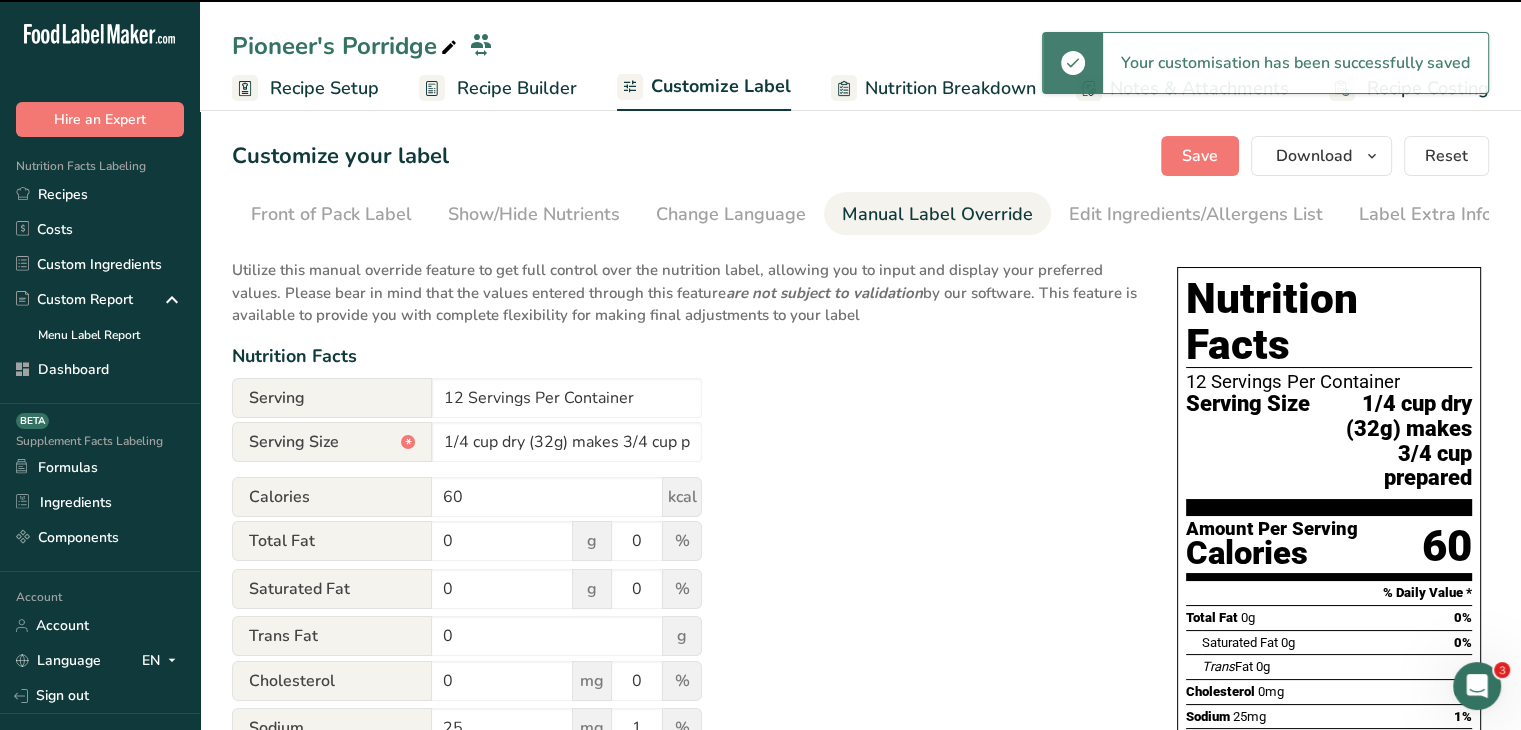 click on "Utilize this manual override feature to get full control over the nutrition label, allowing you to input and display your preferred values. Please bear in mind that the values entered through this feature
are not subject to validation
by our software. This feature is available to provide you with complete flexibility for making final adjustments to your label
Nutrition Facts
Serving
[NUMBER] Servings Per Container
Serving Size
*
[QUANTITY] ([WEIGHT]) makes [QUANTITY] prepared
Calories
[NUMBER]
kcal
Total Fat
[NUMBER]
g
[NUMBER]
%
Saturated Fat
[NUMBER]
g
[NUMBER]
%
Trans Fat
[NUMBER]
g
Cholesterol
[NUMBER]
mg
[NUMBER]
%
Sodium
[NUMBER]" at bounding box center (684, 737) 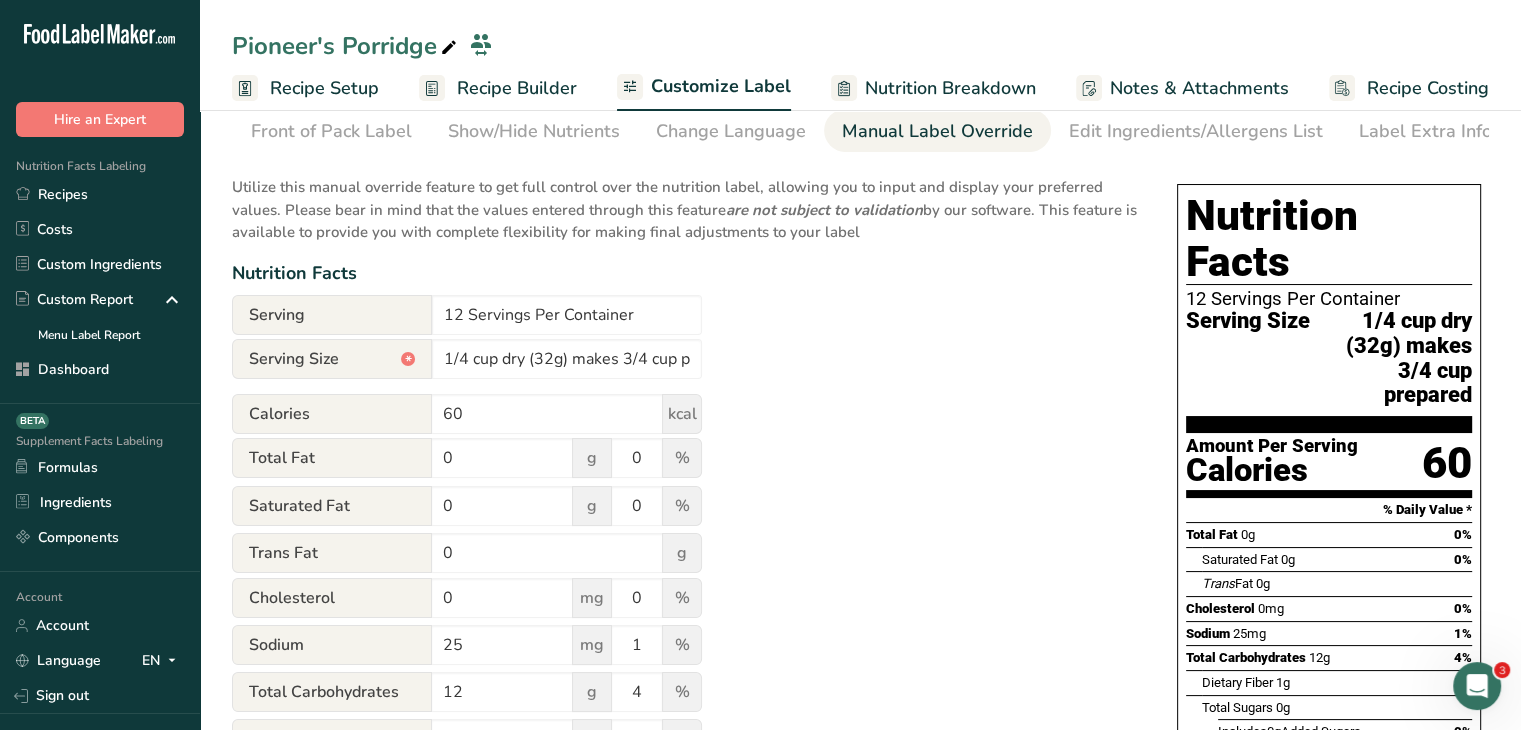 scroll, scrollTop: 0, scrollLeft: 0, axis: both 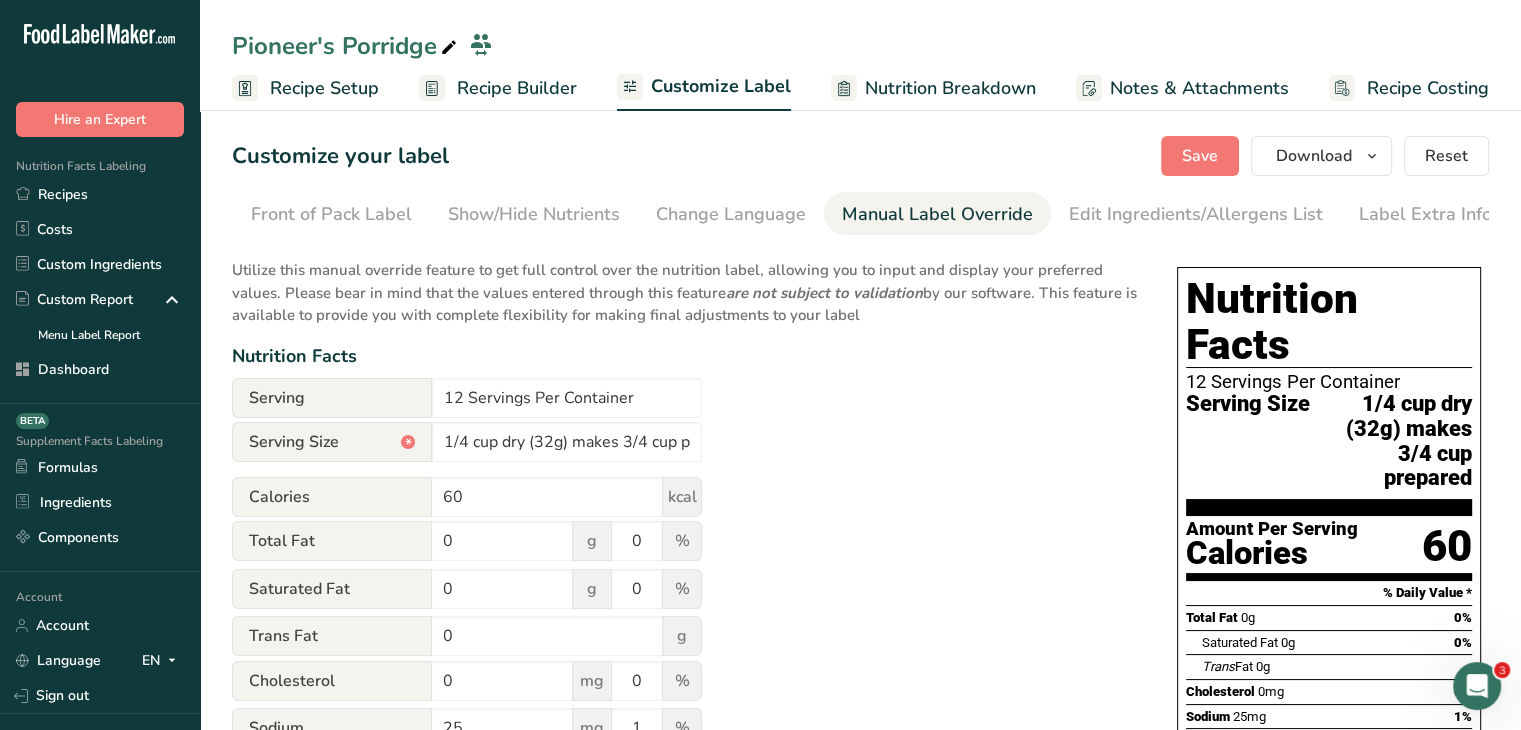 click on "Recipe Builder" at bounding box center [517, 88] 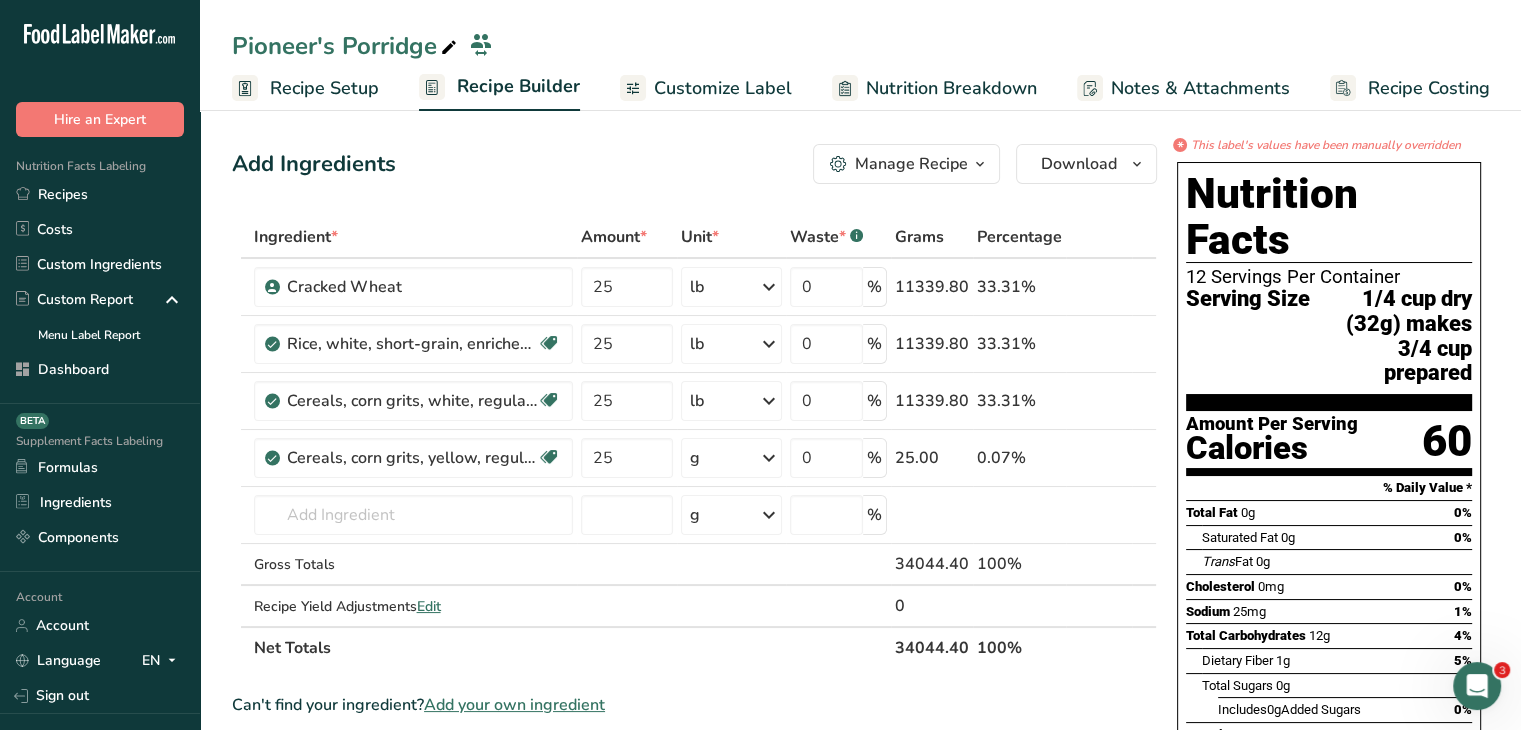 click on "Manage Recipe" at bounding box center (906, 164) 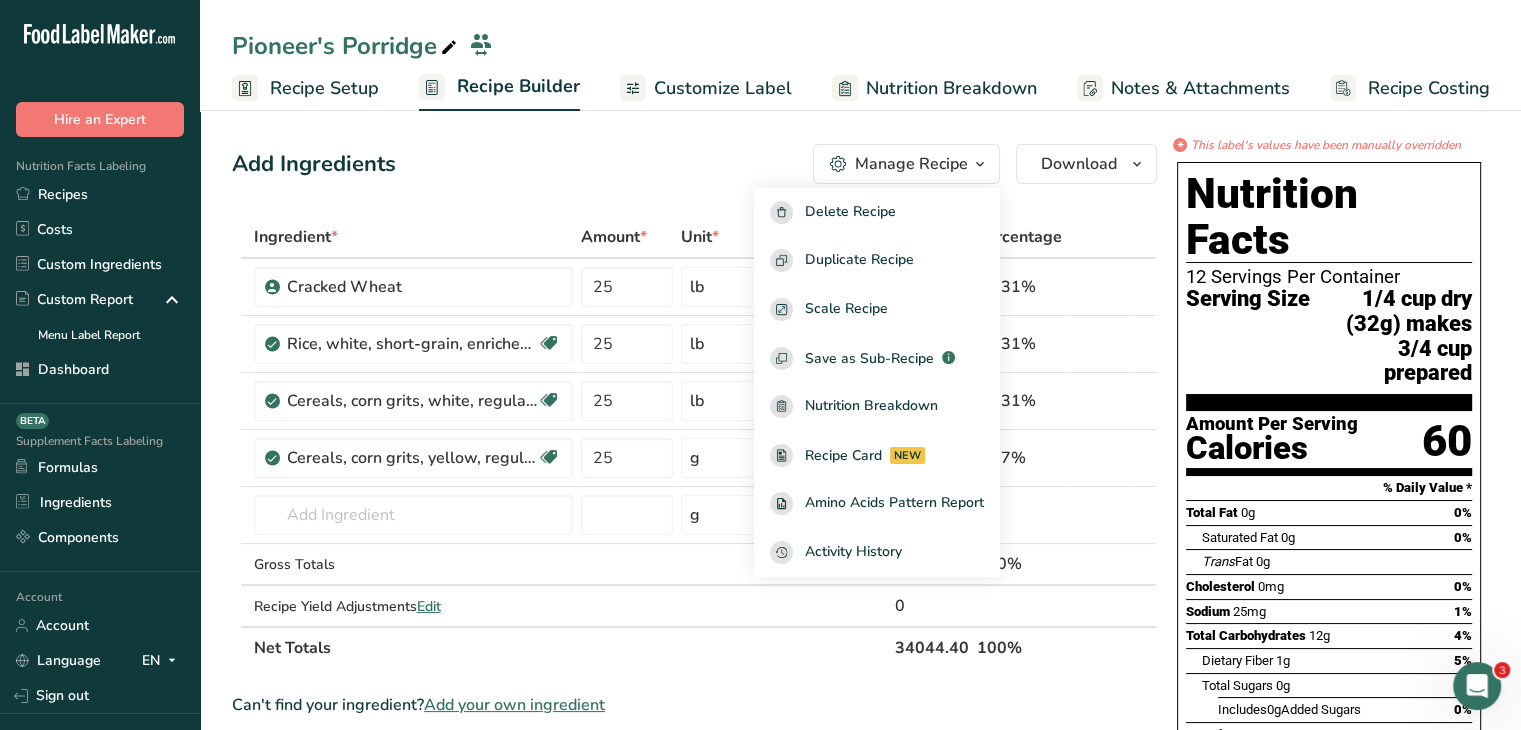click on "Add Ingredients
Manage Recipe         Delete Recipe           Duplicate Recipe             Scale Recipe             Save as Sub-Recipe   .a-a{fill:#347362;}.b-a{fill:#fff;}                               Nutrition Breakdown                 Recipe Card
NEW
Amino Acids Pattern Report           Activity History
Download
Choose your preferred label style
Standard FDA label
Standard FDA label
The most common format for nutrition facts labels in compliance with the FDA's typeface, style and requirements
Tabular FDA label
A label format compliant with the FDA regulations presented in a tabular (horizontal) display.
Linear FDA label
A simple linear display for small sized packages.
Simplified FDA label" at bounding box center [694, 164] 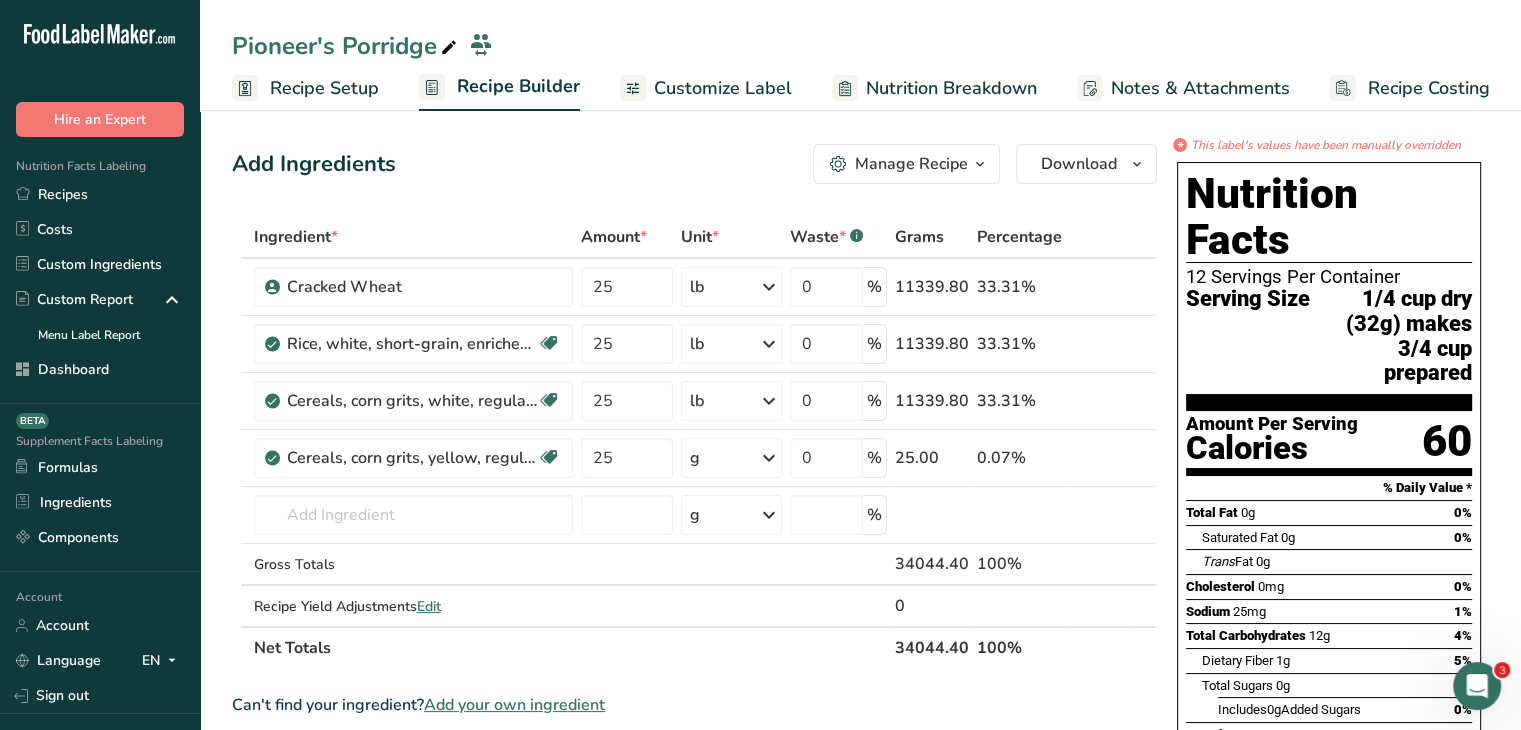 click on "Pioneer's Porridge" at bounding box center (860, 46) 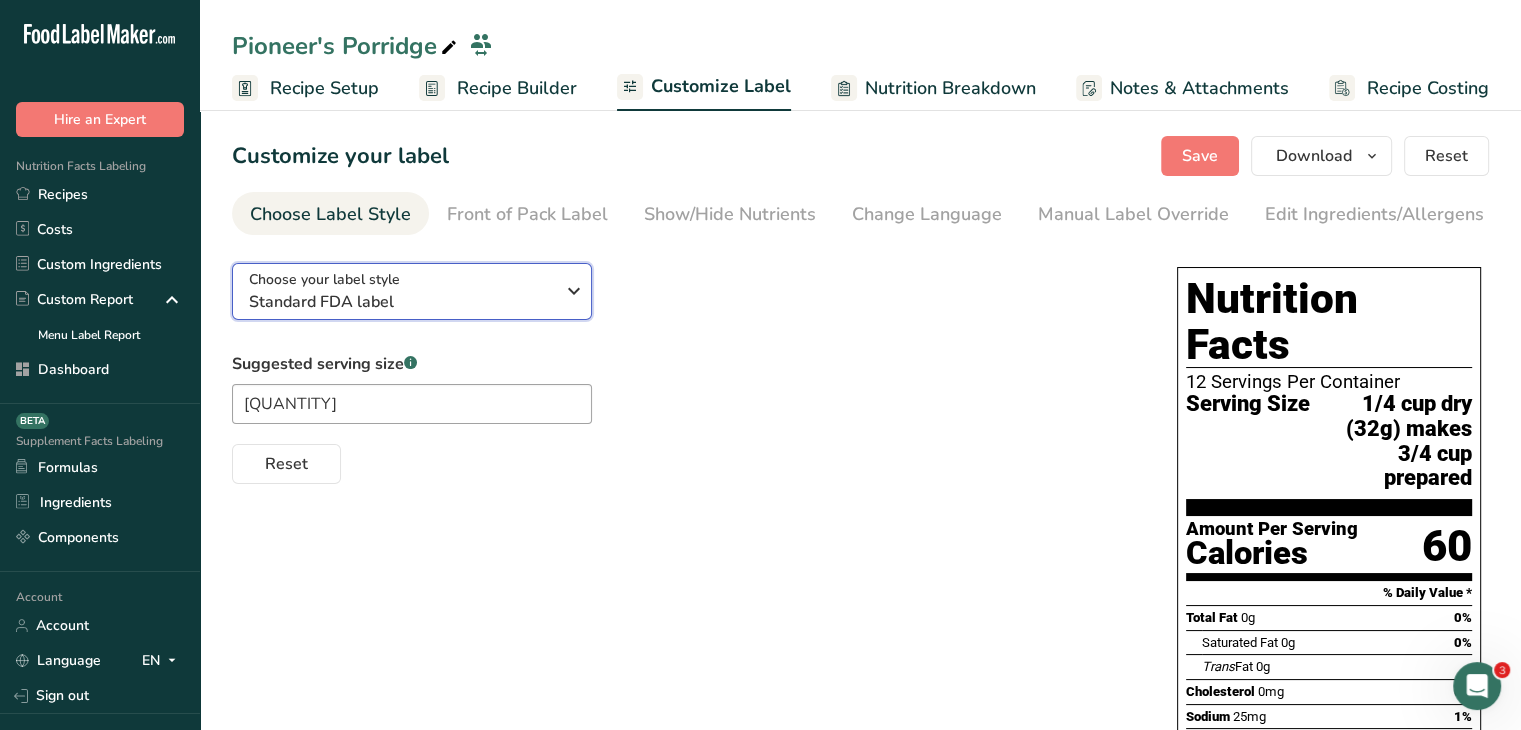 click on "Standard FDA label" at bounding box center [401, 302] 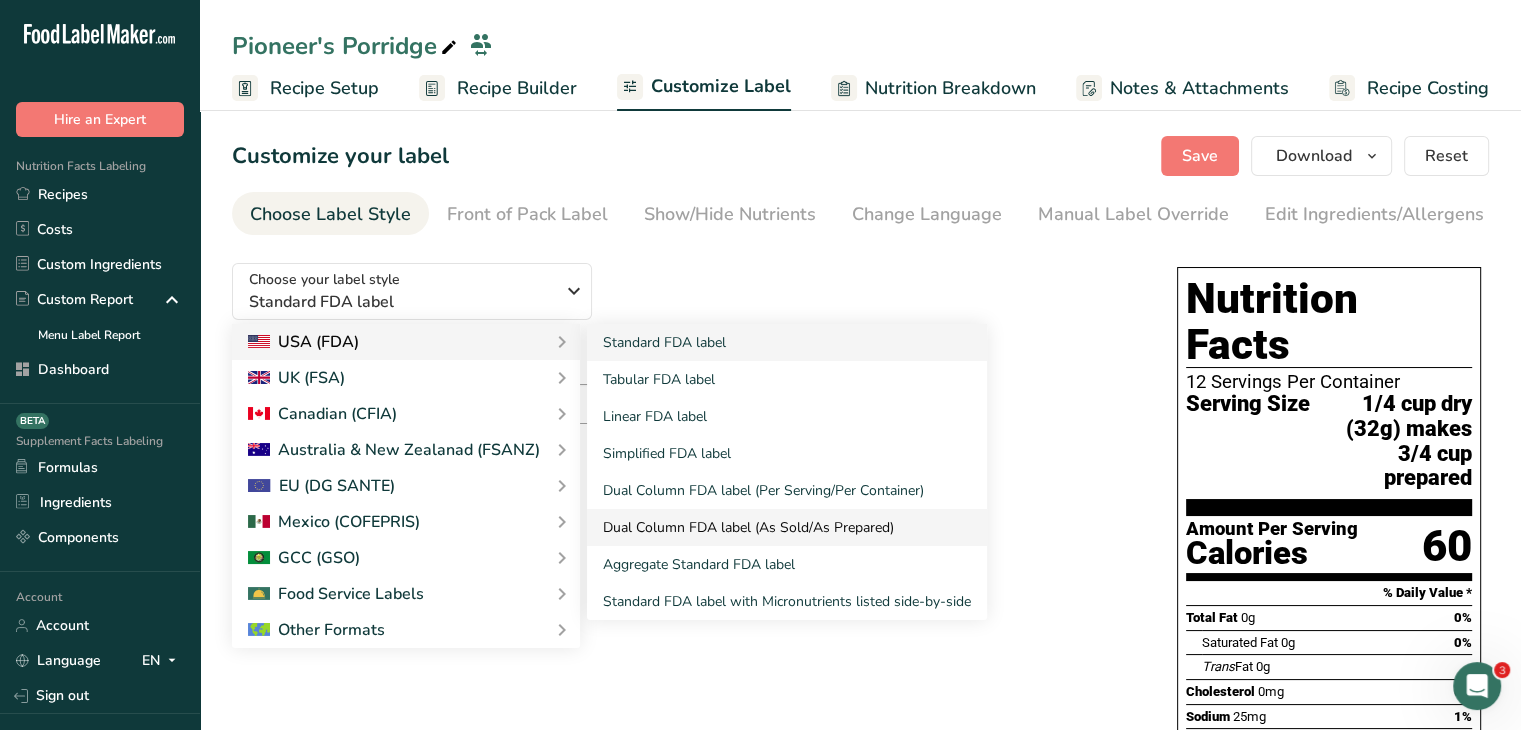 click on "Dual Column FDA label (As Sold/As Prepared)" at bounding box center (787, 527) 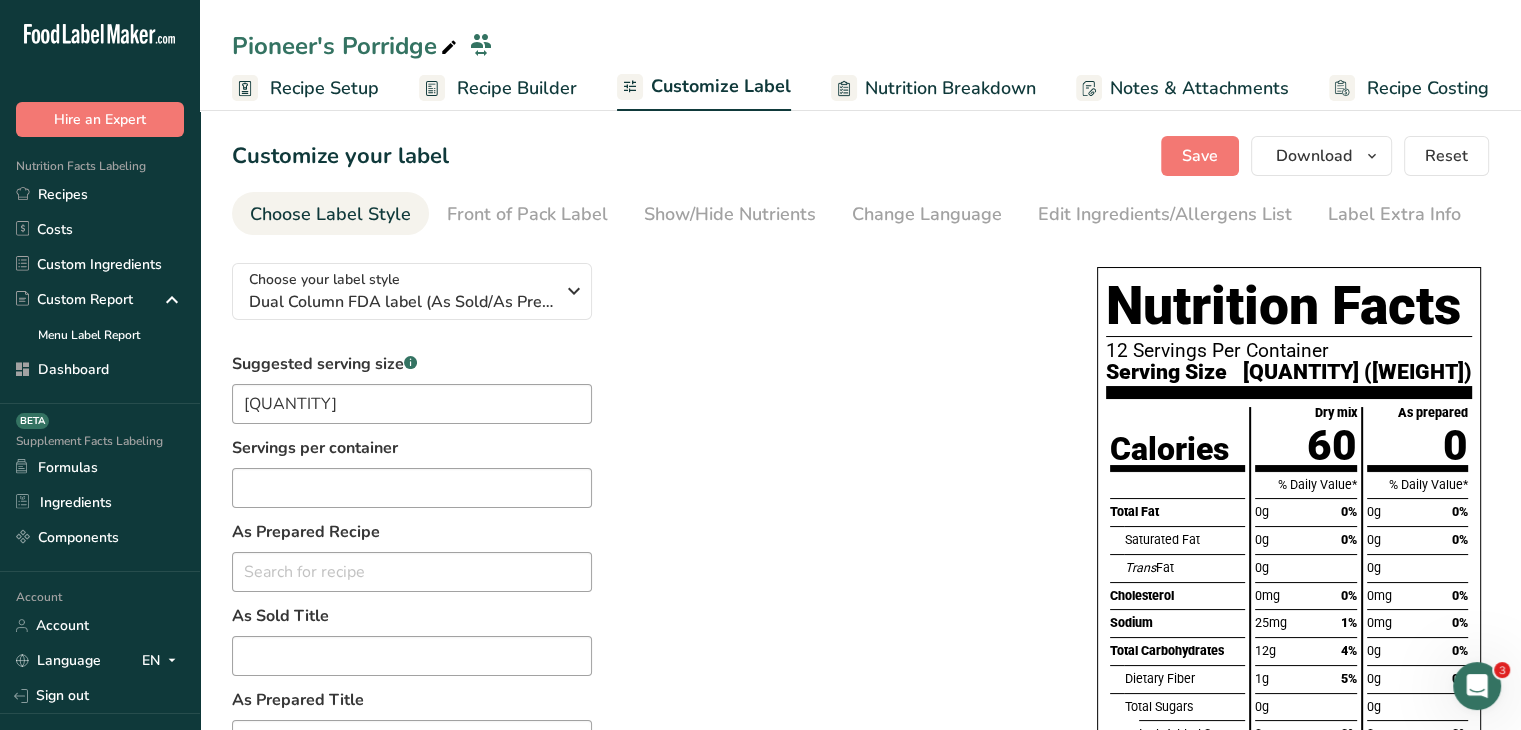click on "60" at bounding box center (1332, 445) 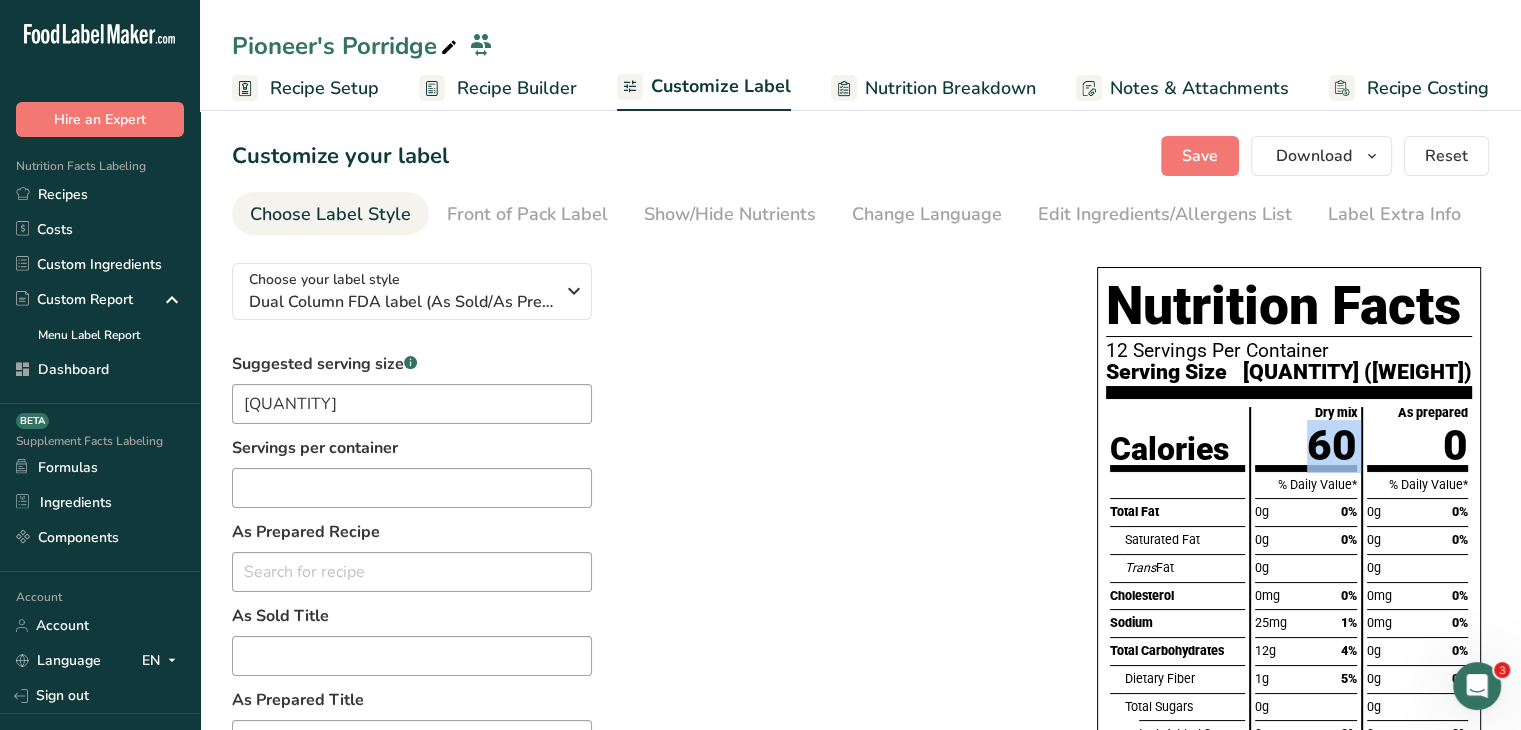 click on "60" at bounding box center [1332, 445] 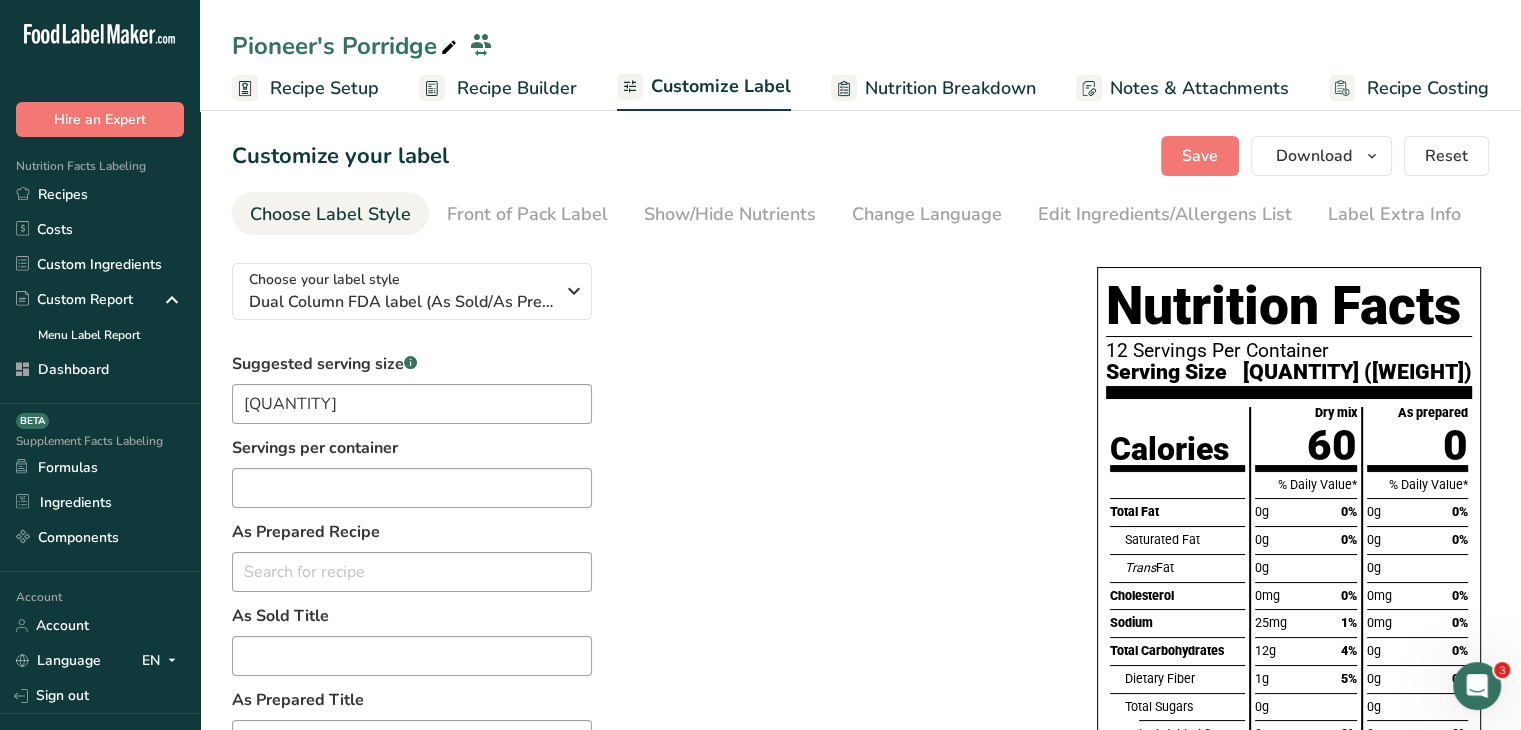 click on "Dry mix" at bounding box center [1336, 413] 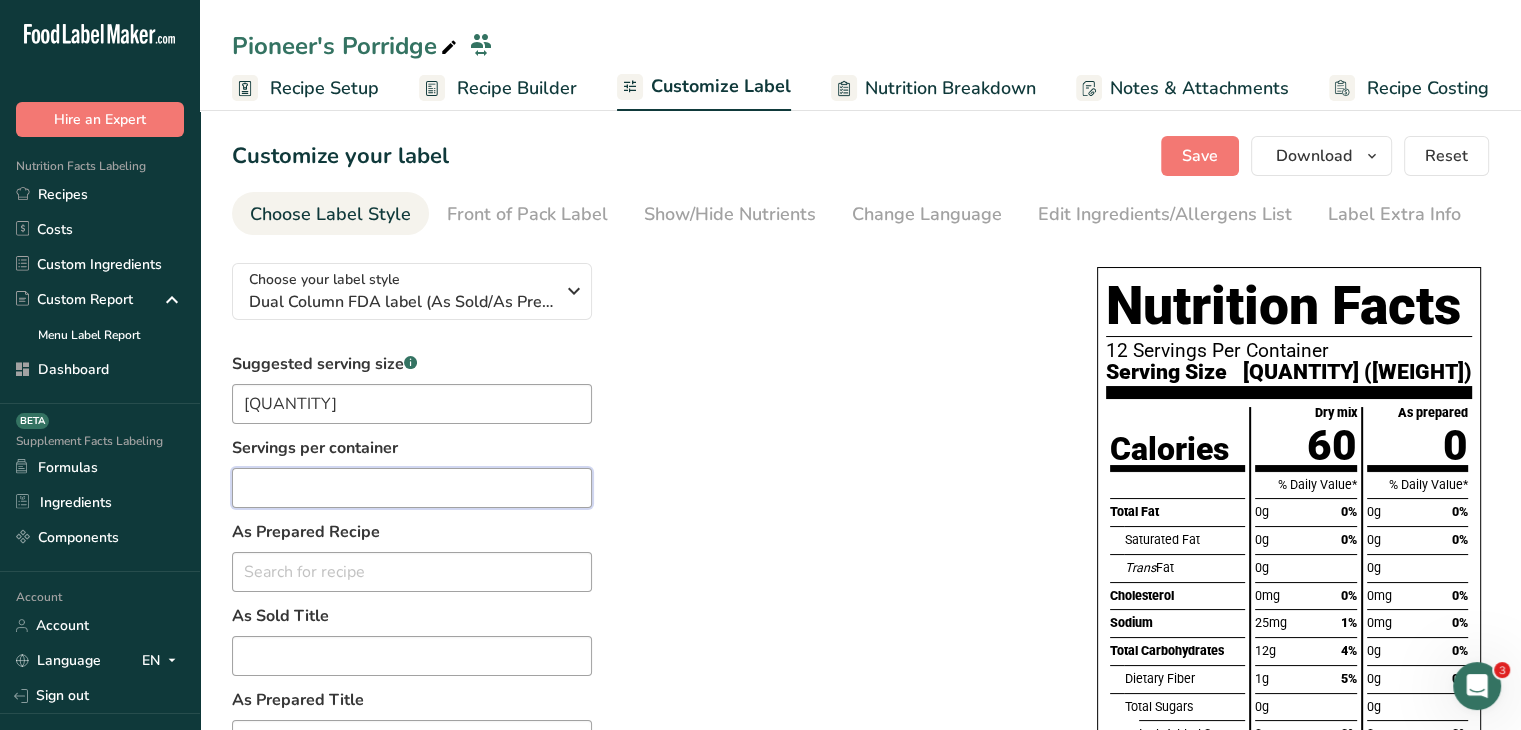click at bounding box center (412, 488) 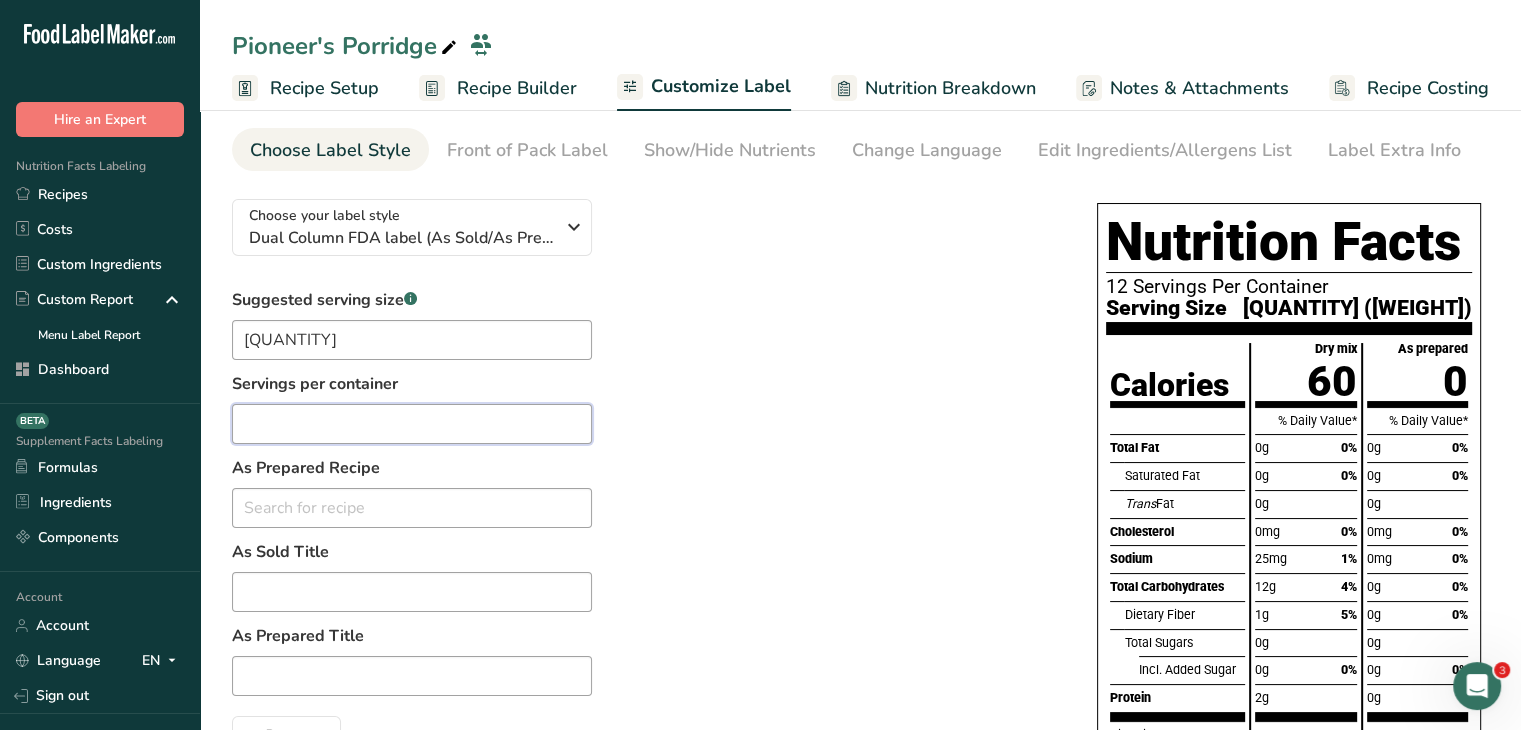 scroll, scrollTop: 100, scrollLeft: 0, axis: vertical 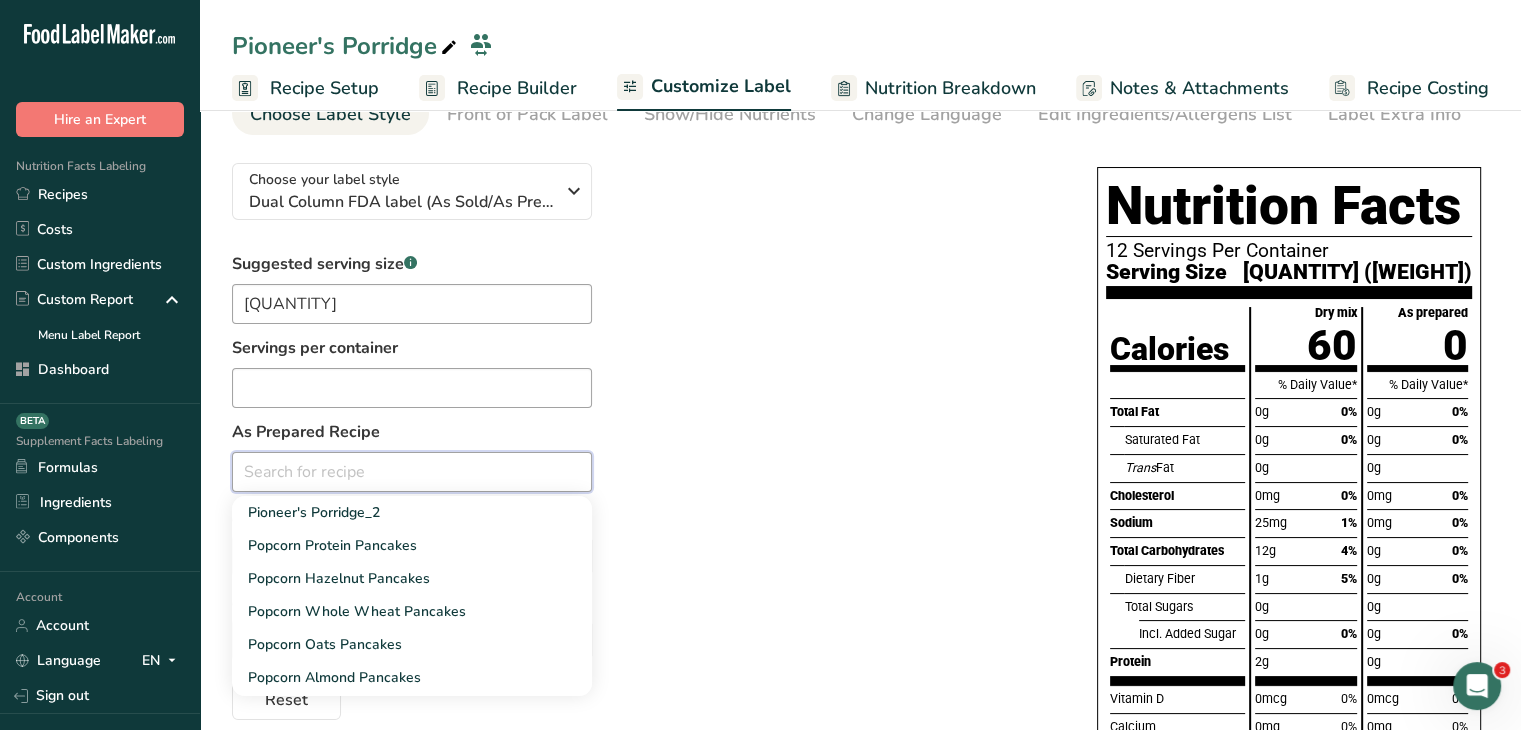 click at bounding box center (412, 472) 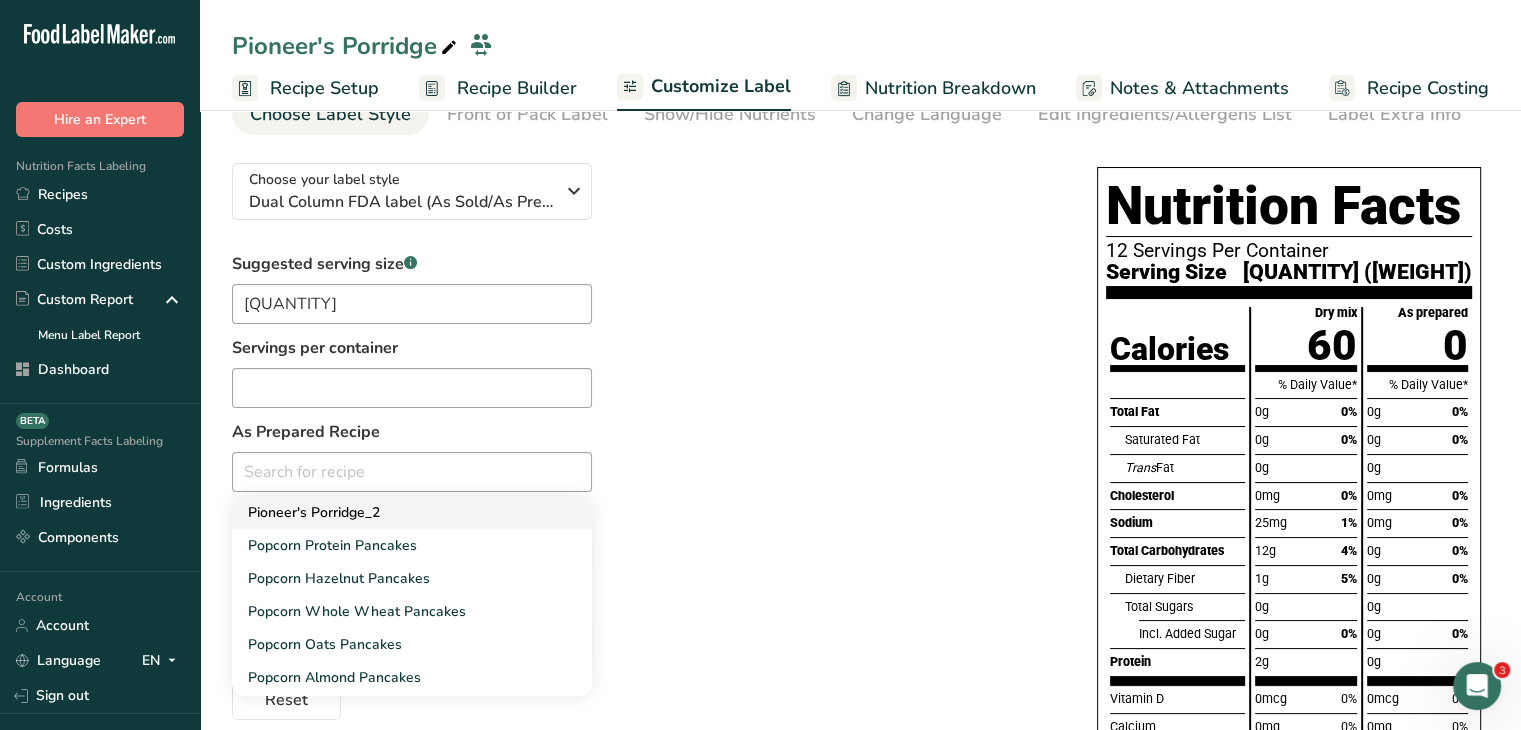 click on "Pioneer's Porridge_2" at bounding box center [412, 512] 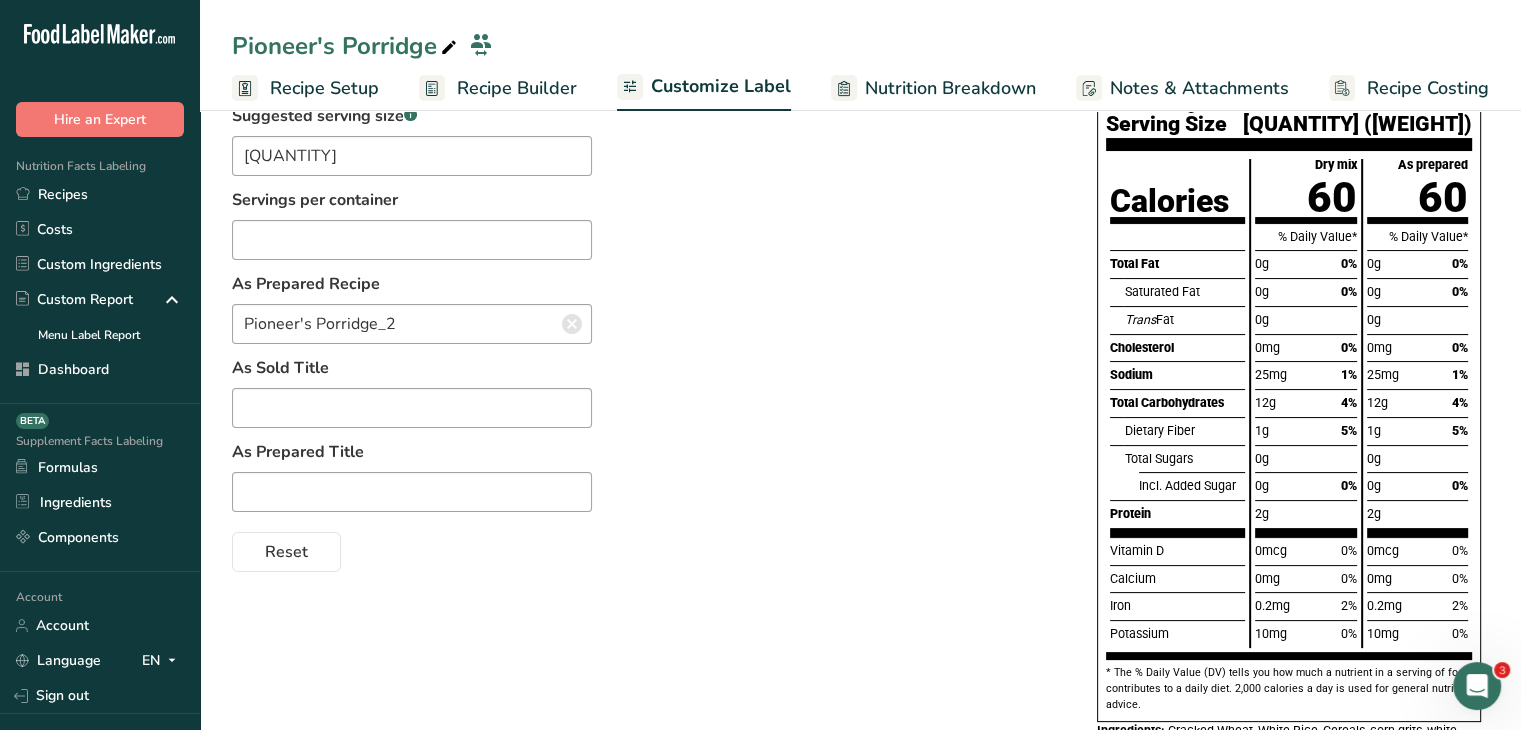scroll, scrollTop: 255, scrollLeft: 0, axis: vertical 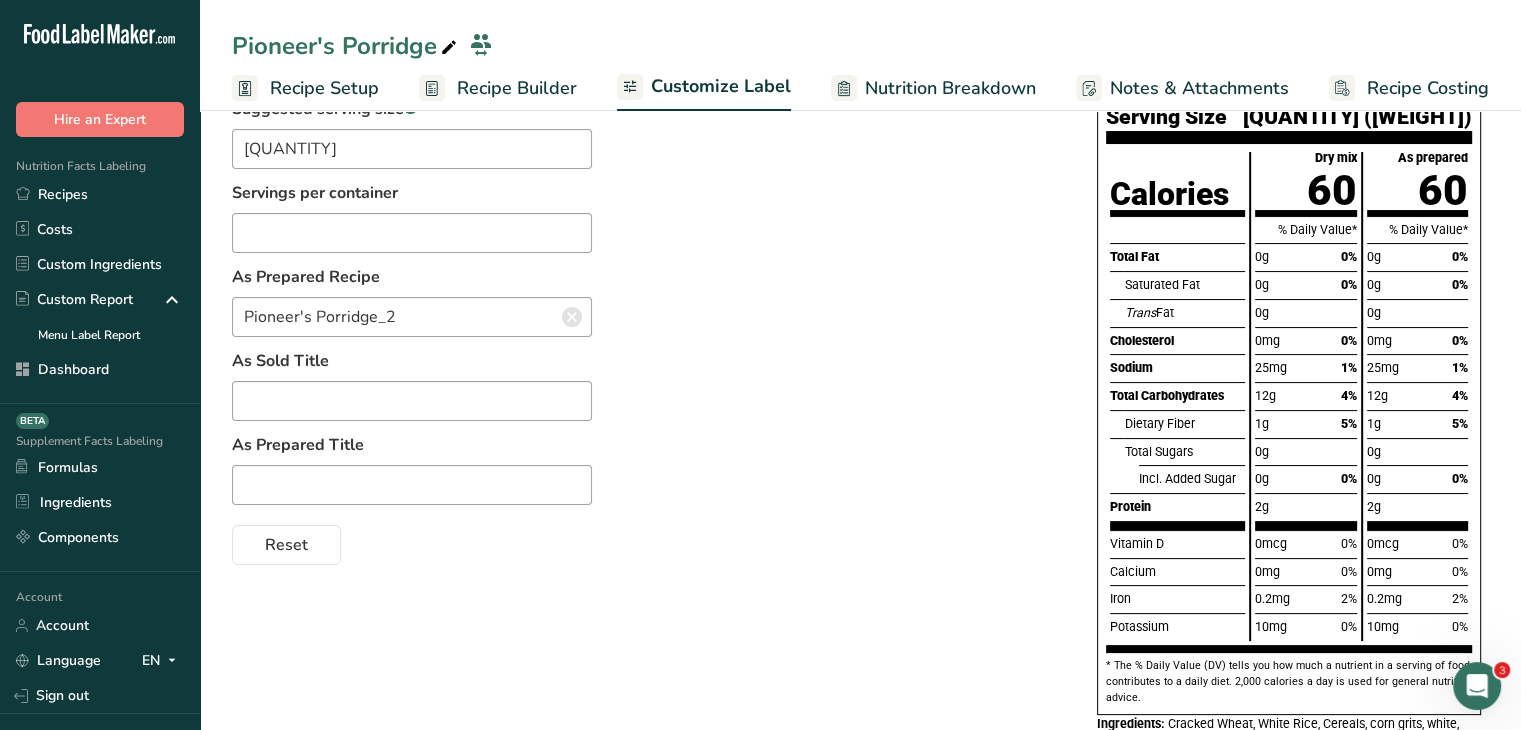 click at bounding box center [572, 317] 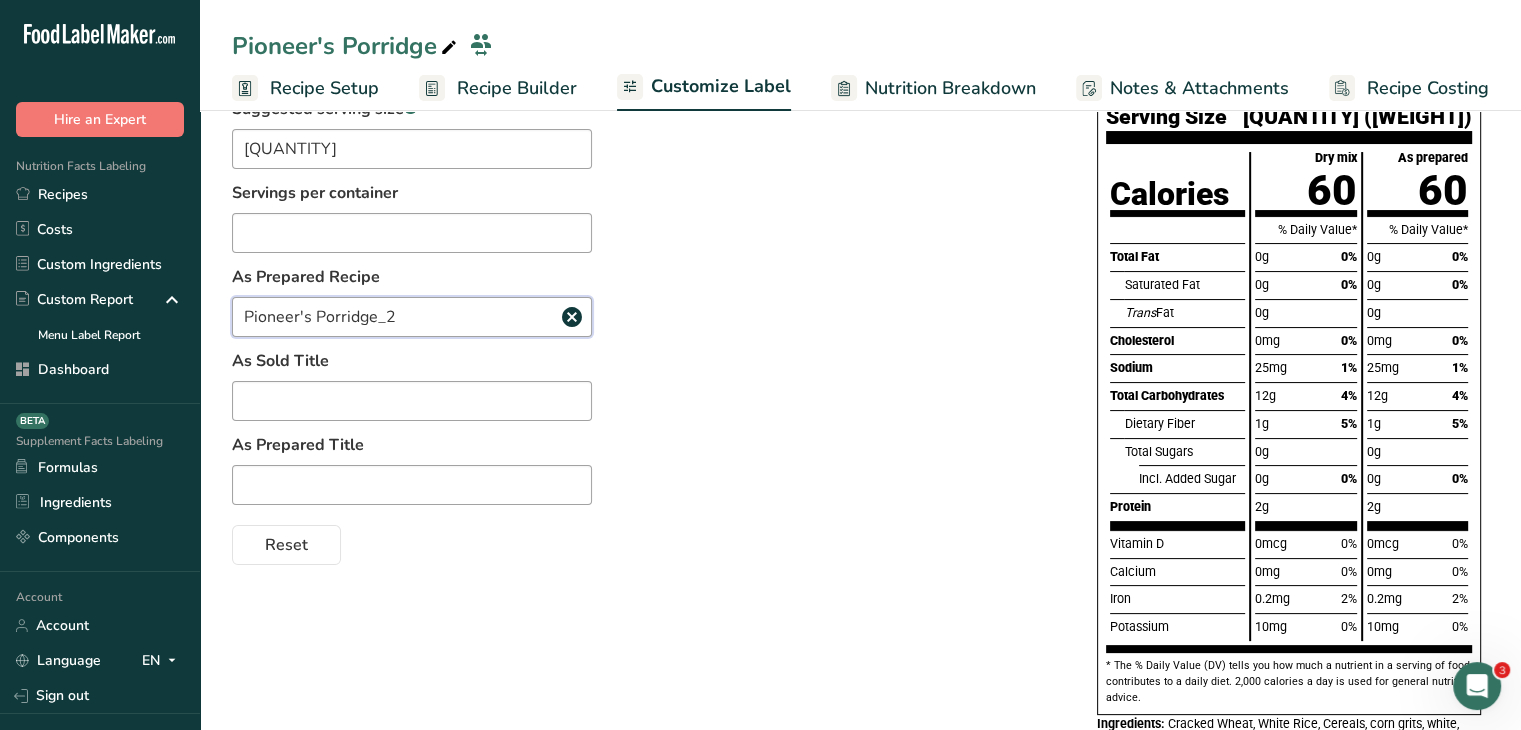 type 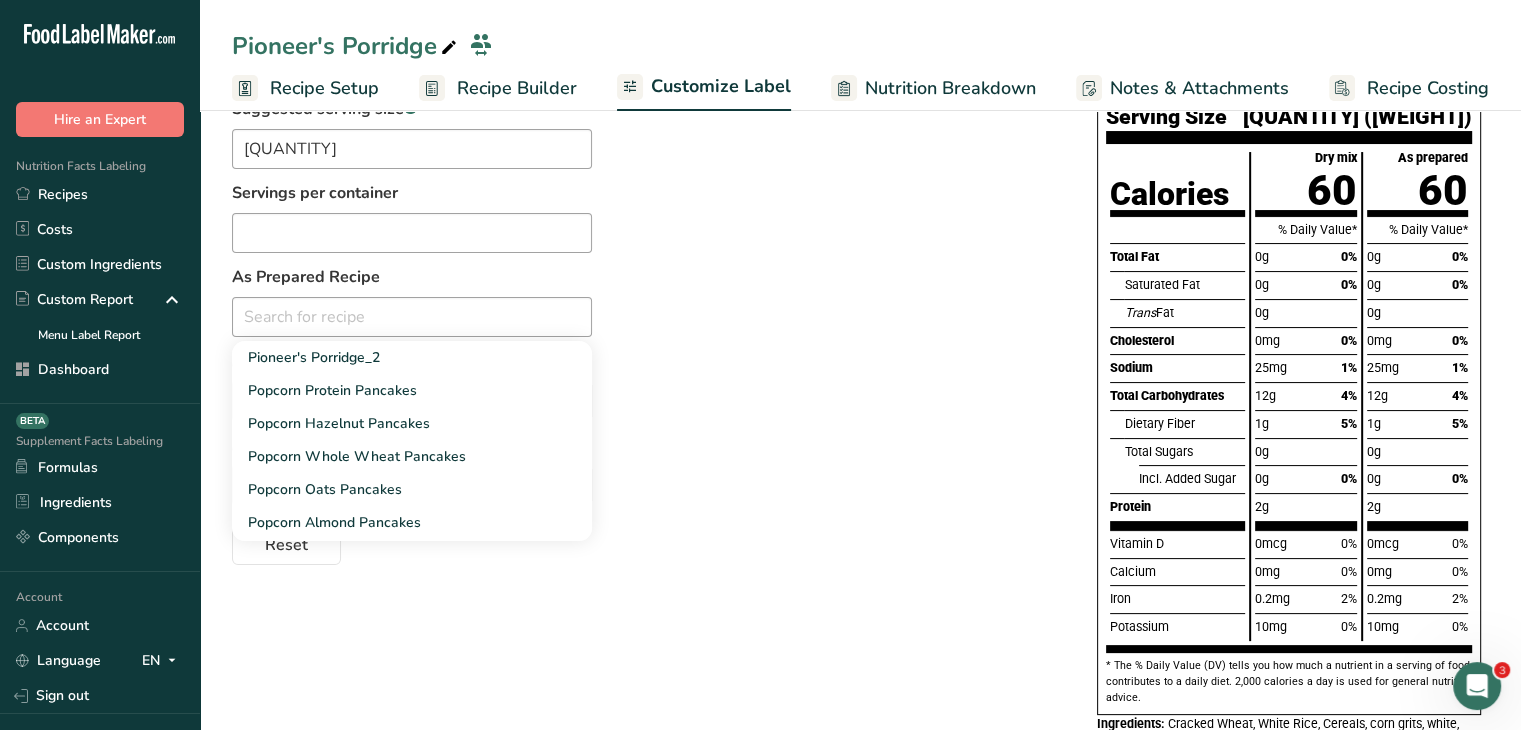 click on "Suggested serving size
[QUANTITY]
Servings per container
As Prepared Recipe  Pioneer's Porridge_2   Popcorn Protein Pancakes   Popcorn Hazelnut Pancakes   Popcorn Whole Wheat Pancakes   Popcorn Oats Pancakes   Popcorn Almond Pancakes   Popcorn Original Pancakes   Blanched Red Without Skin   Blanched Gold With Skin   Blanched Gold Without Skin        As Sold Title   As Prepared Title
Reset" at bounding box center (644, 331) 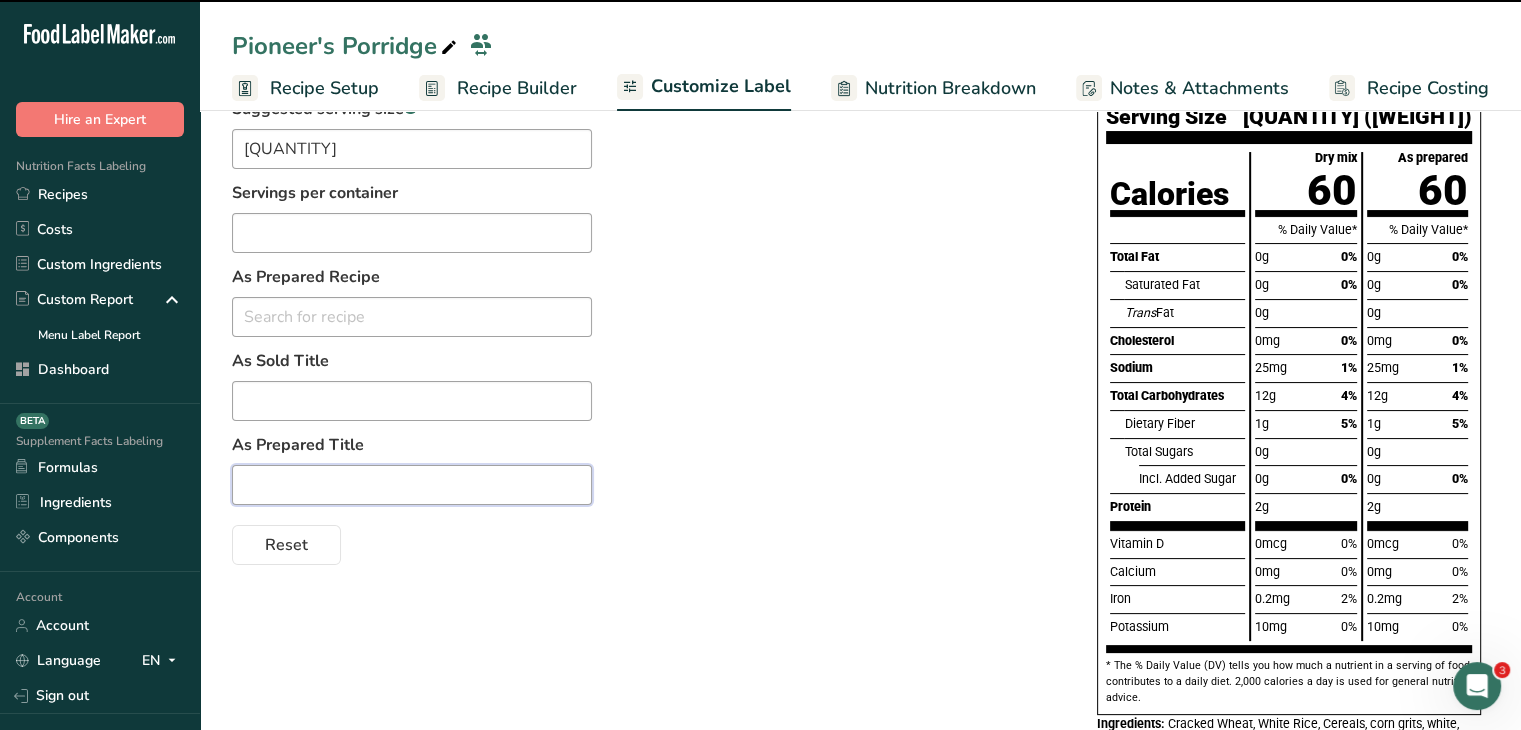 click at bounding box center [412, 485] 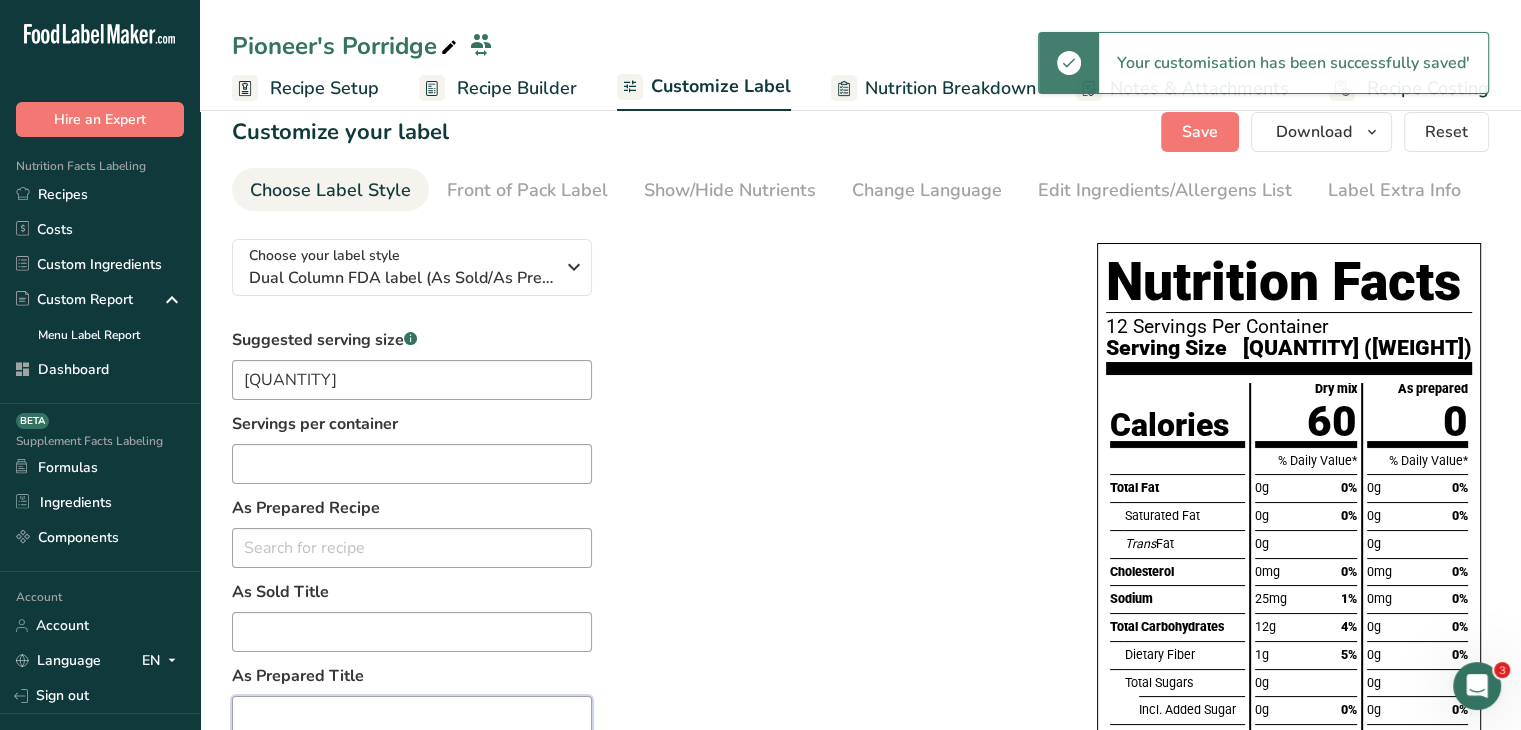 scroll, scrollTop: 0, scrollLeft: 0, axis: both 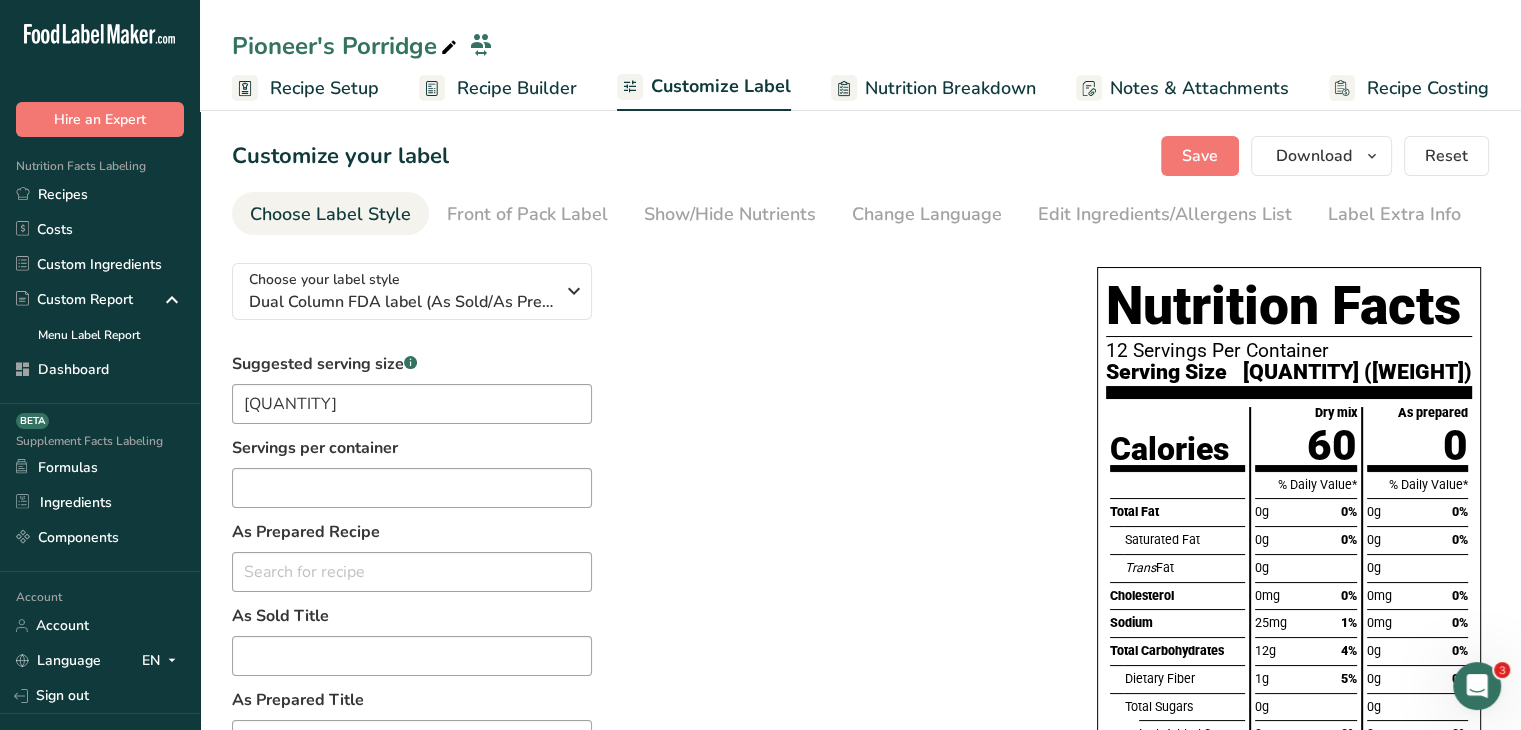 click on "Recipe Builder" at bounding box center [517, 88] 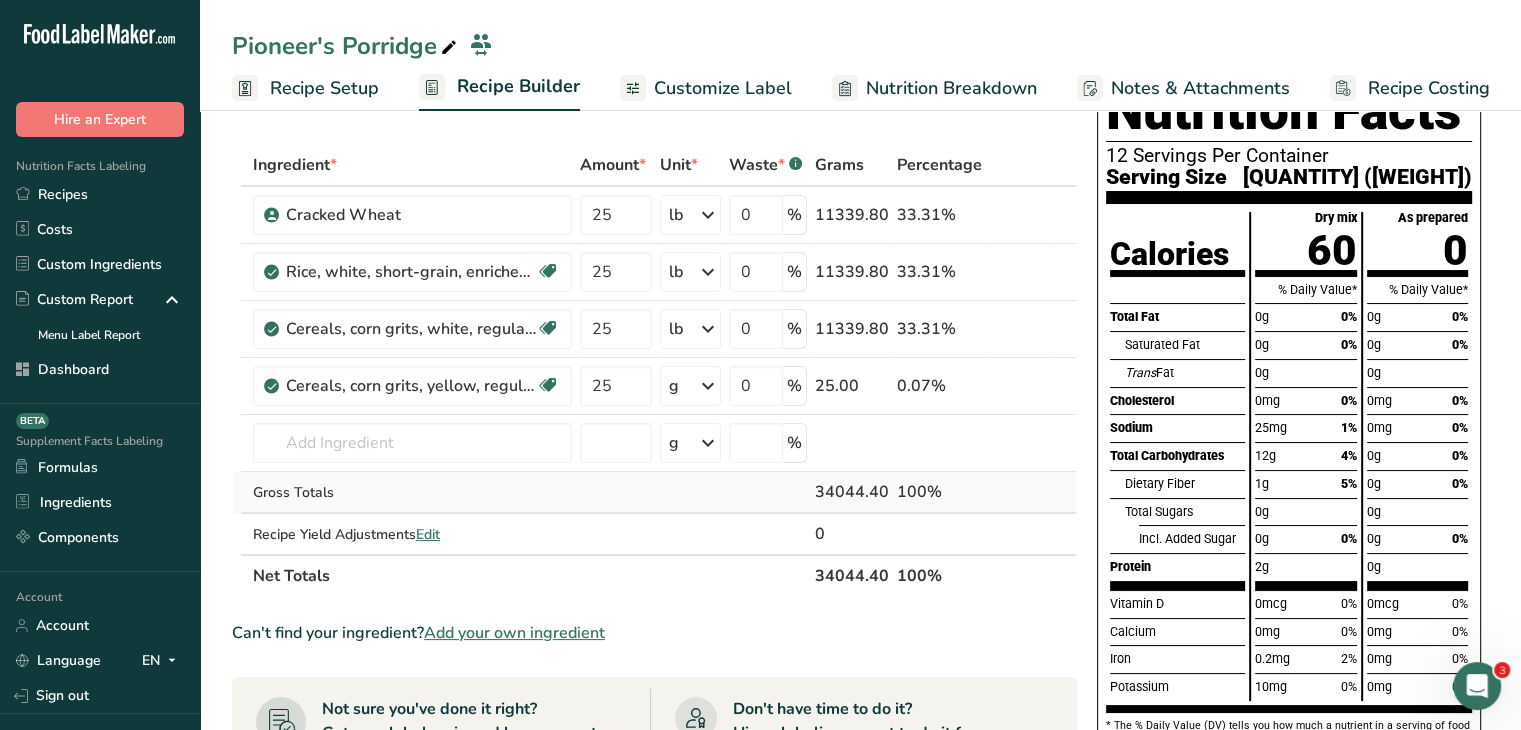 scroll, scrollTop: 0, scrollLeft: 0, axis: both 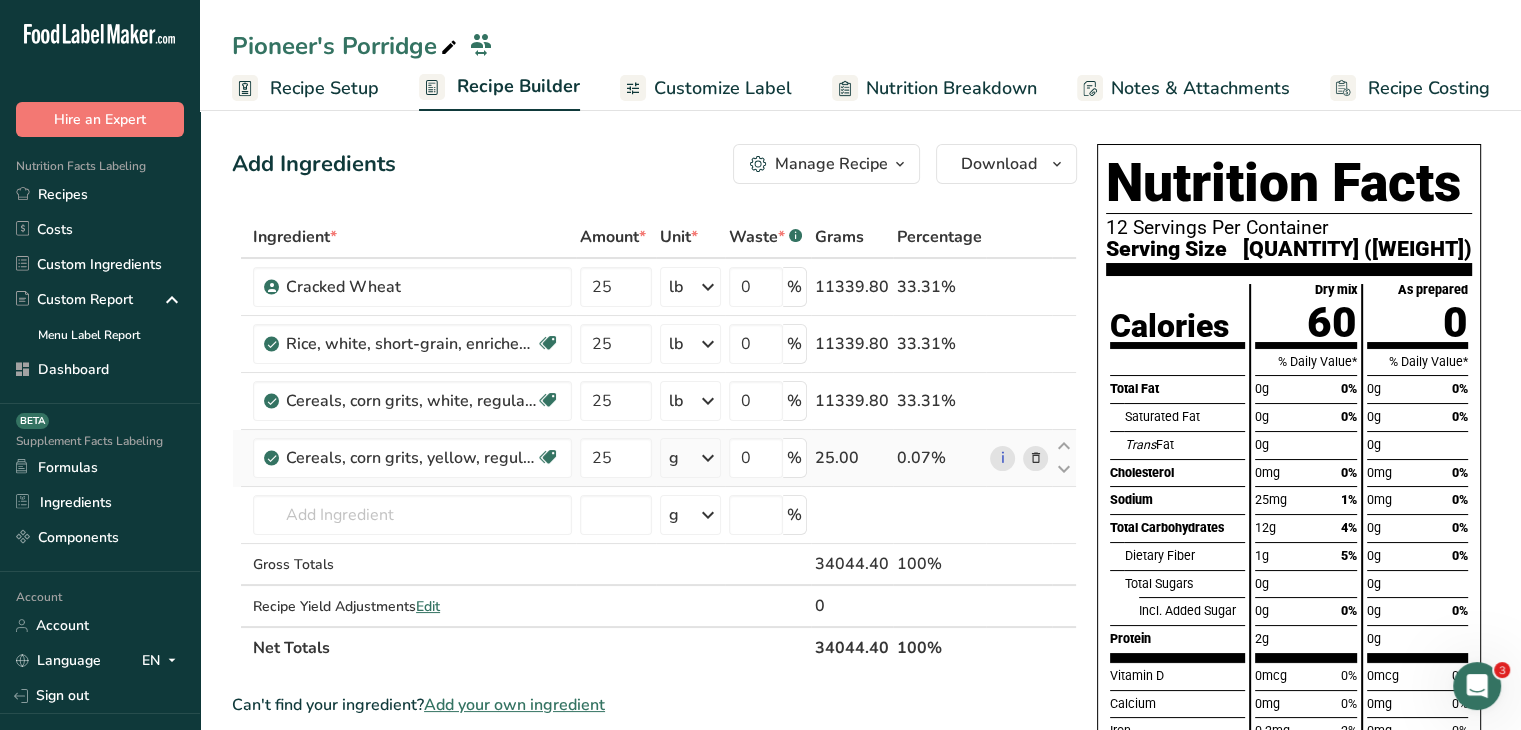 click at bounding box center [708, 458] 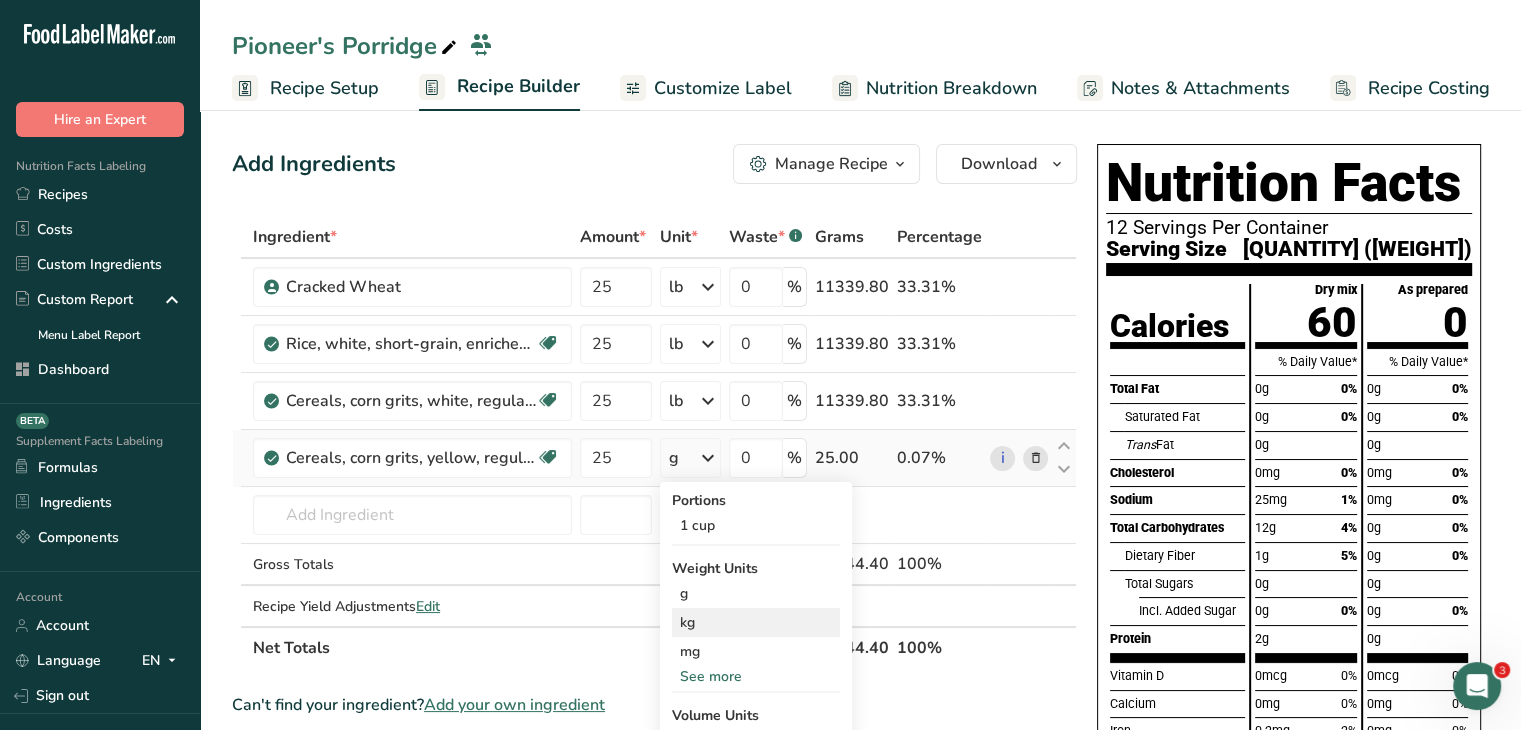 scroll, scrollTop: 100, scrollLeft: 0, axis: vertical 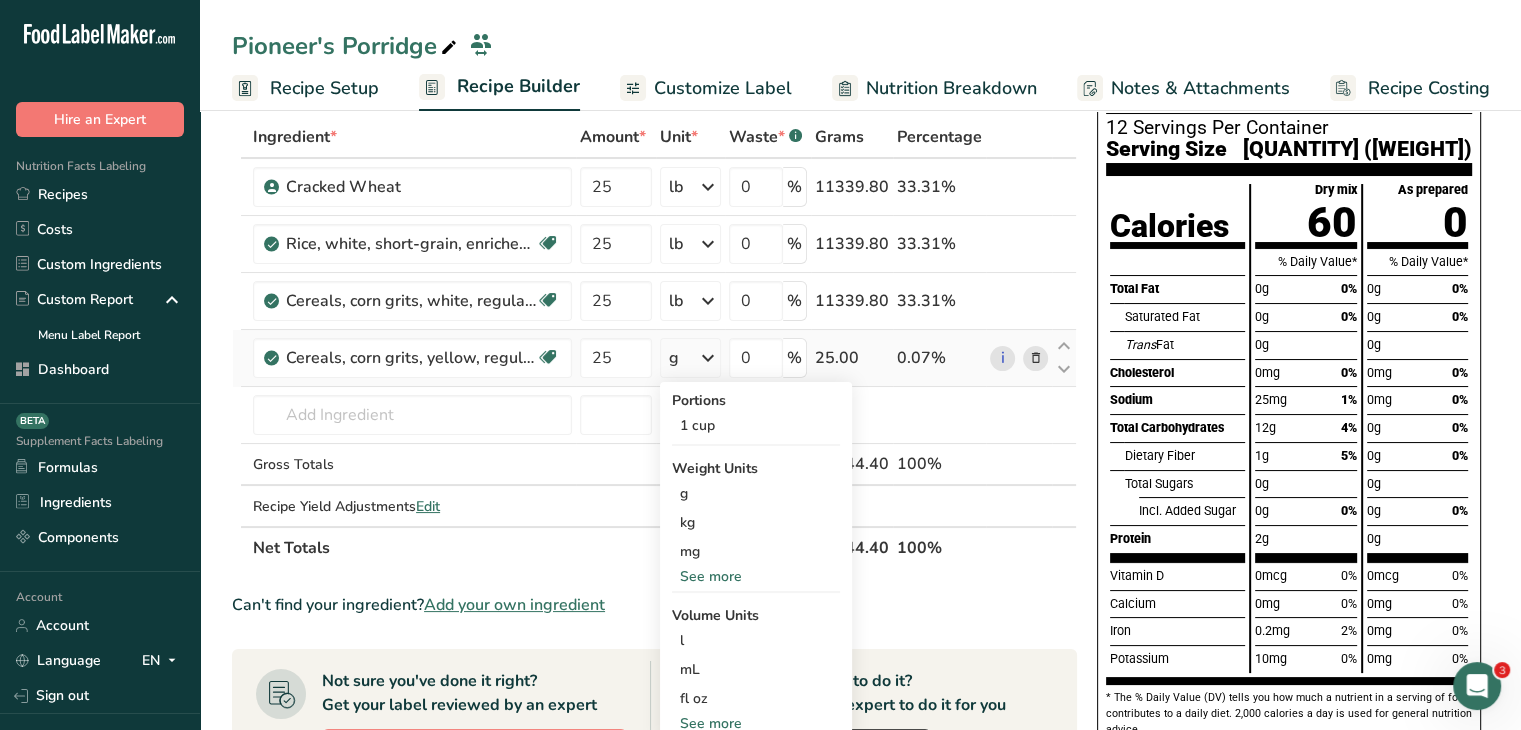 click on "See more" at bounding box center [756, 576] 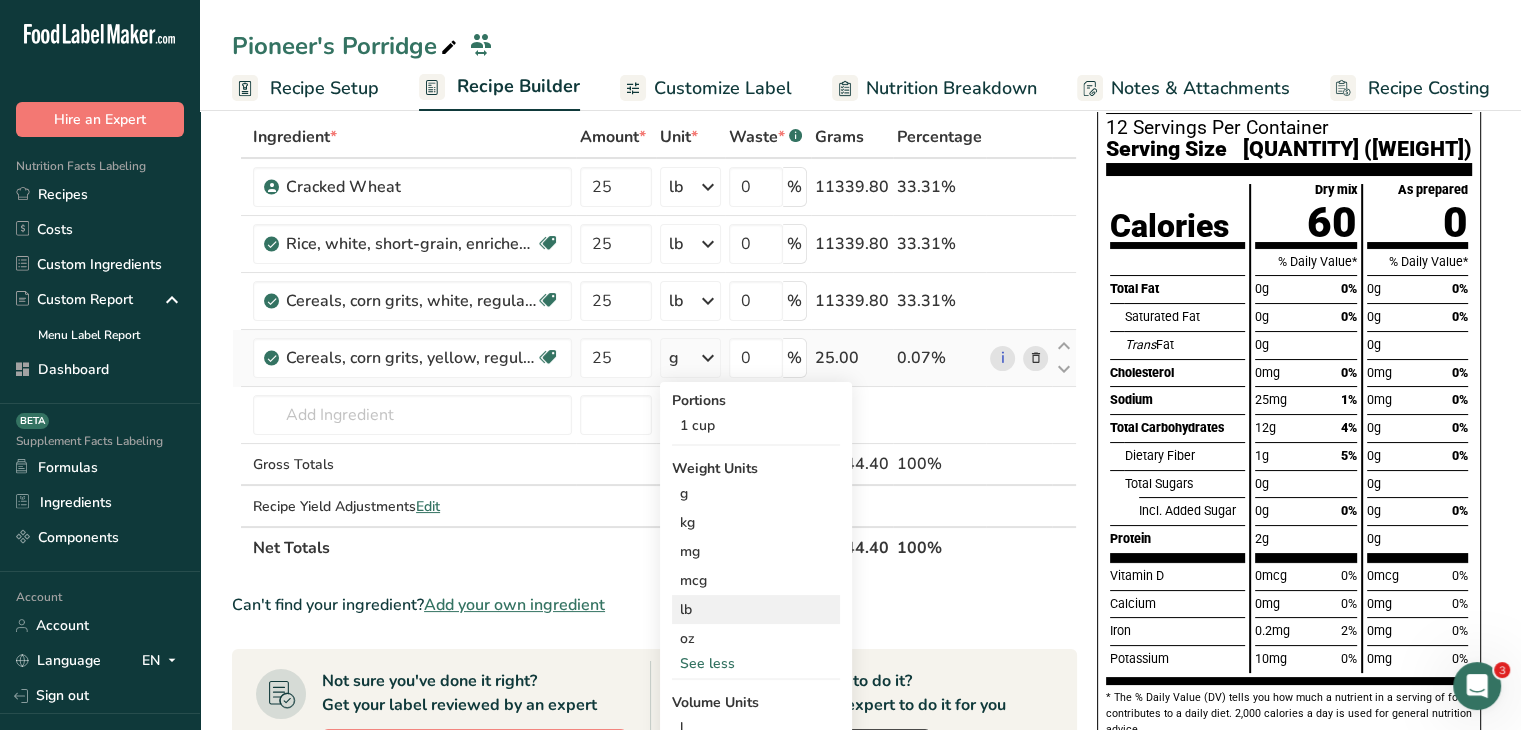 click on "lb" at bounding box center [756, 609] 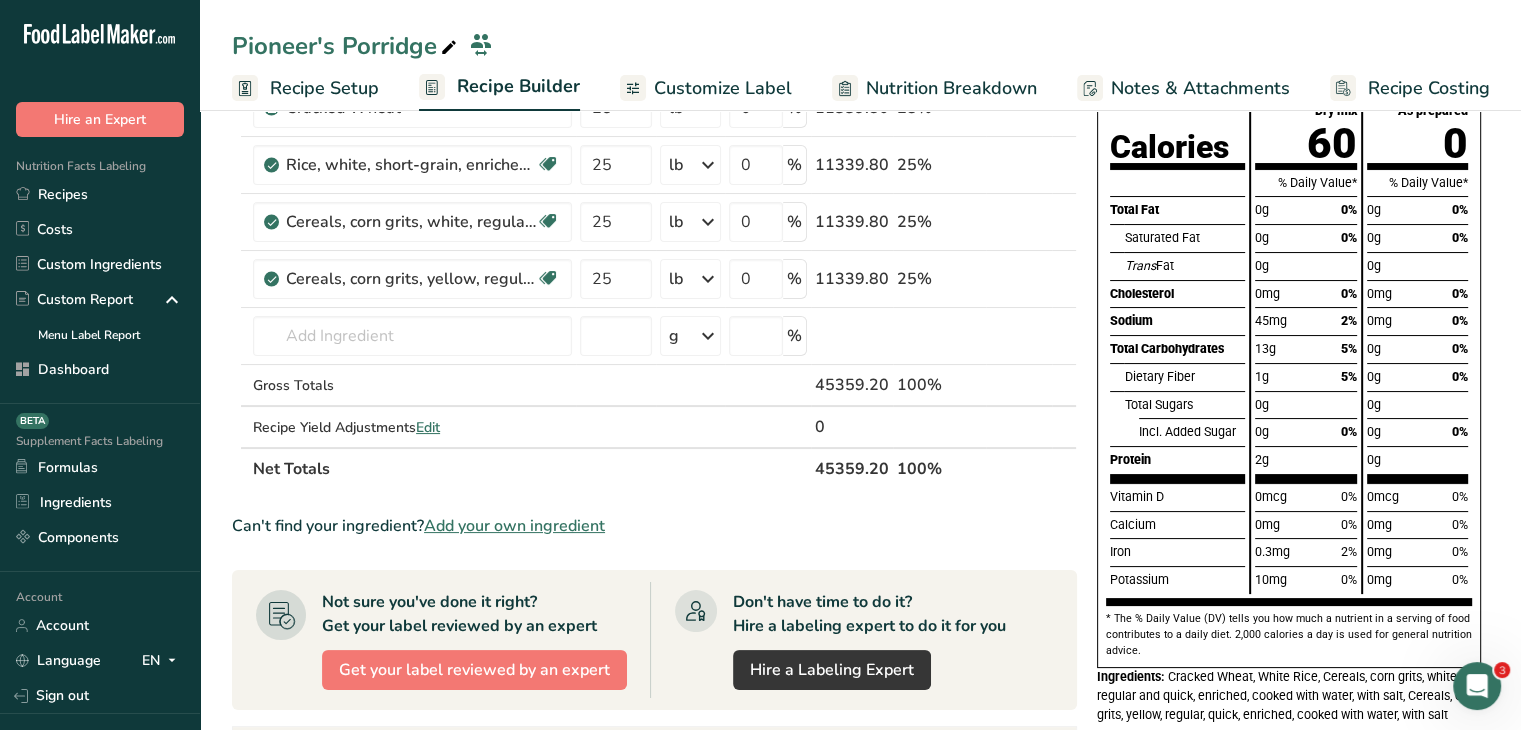scroll, scrollTop: 0, scrollLeft: 0, axis: both 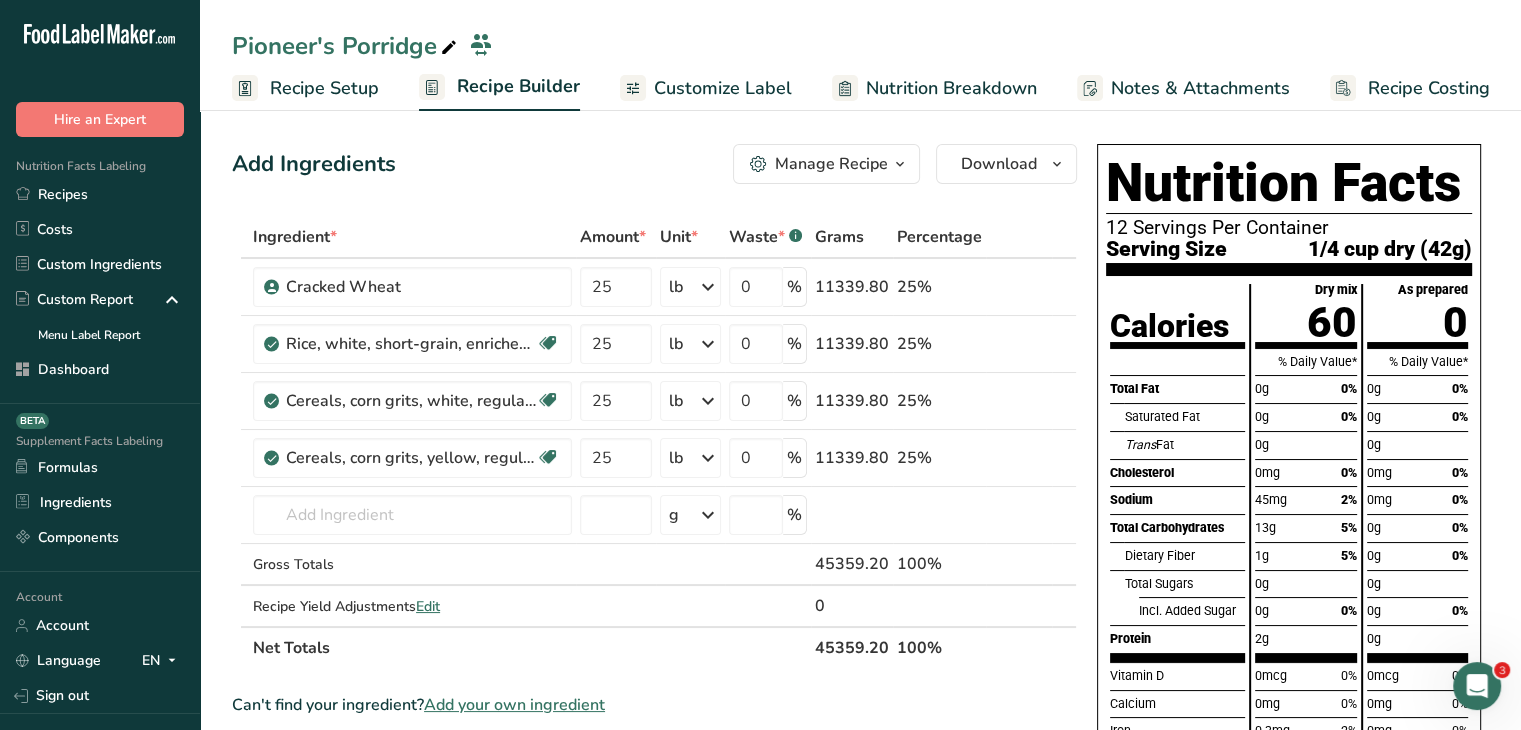 click on "1/4 cup dry (42g)" at bounding box center [1390, 248] 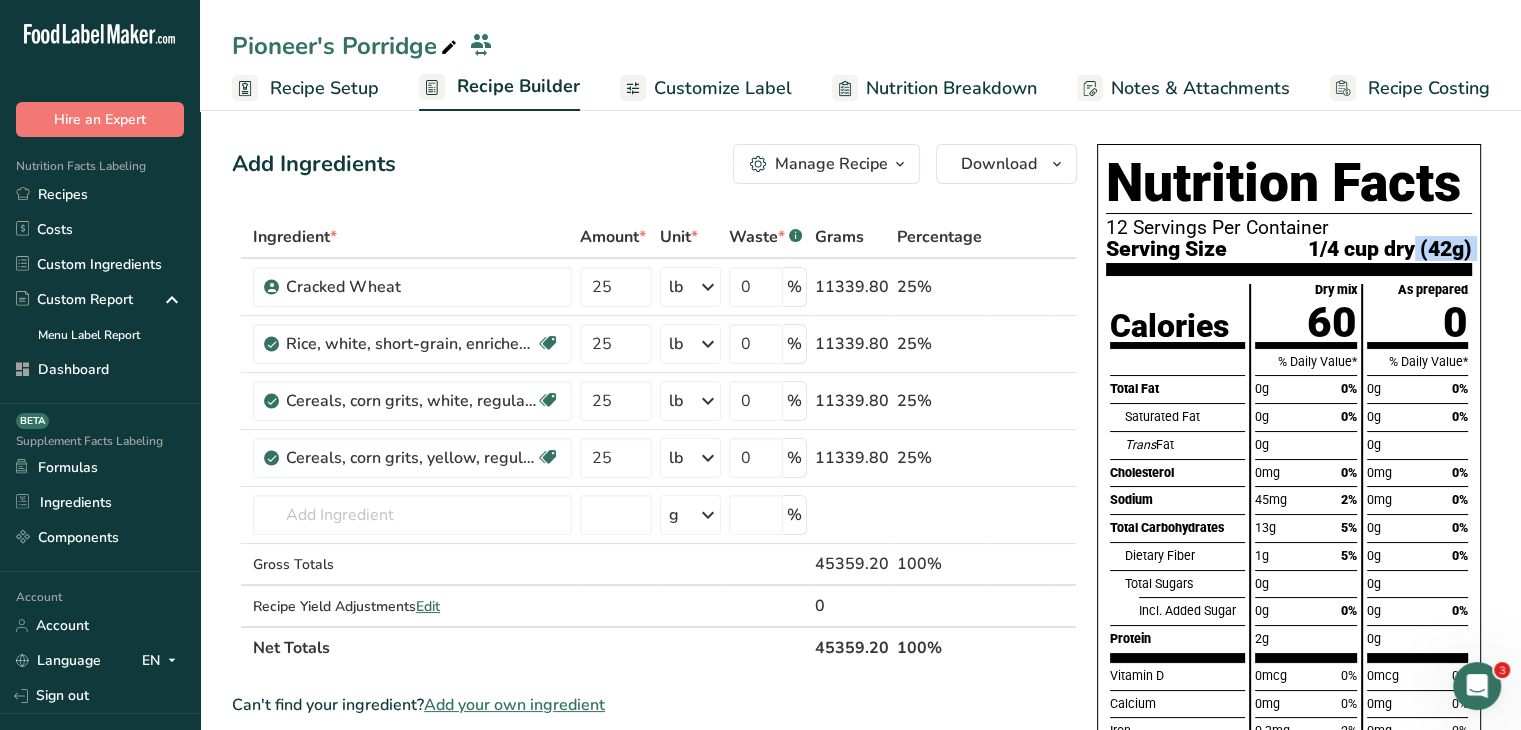 click on "1/4 cup dry (42g)" at bounding box center [1390, 248] 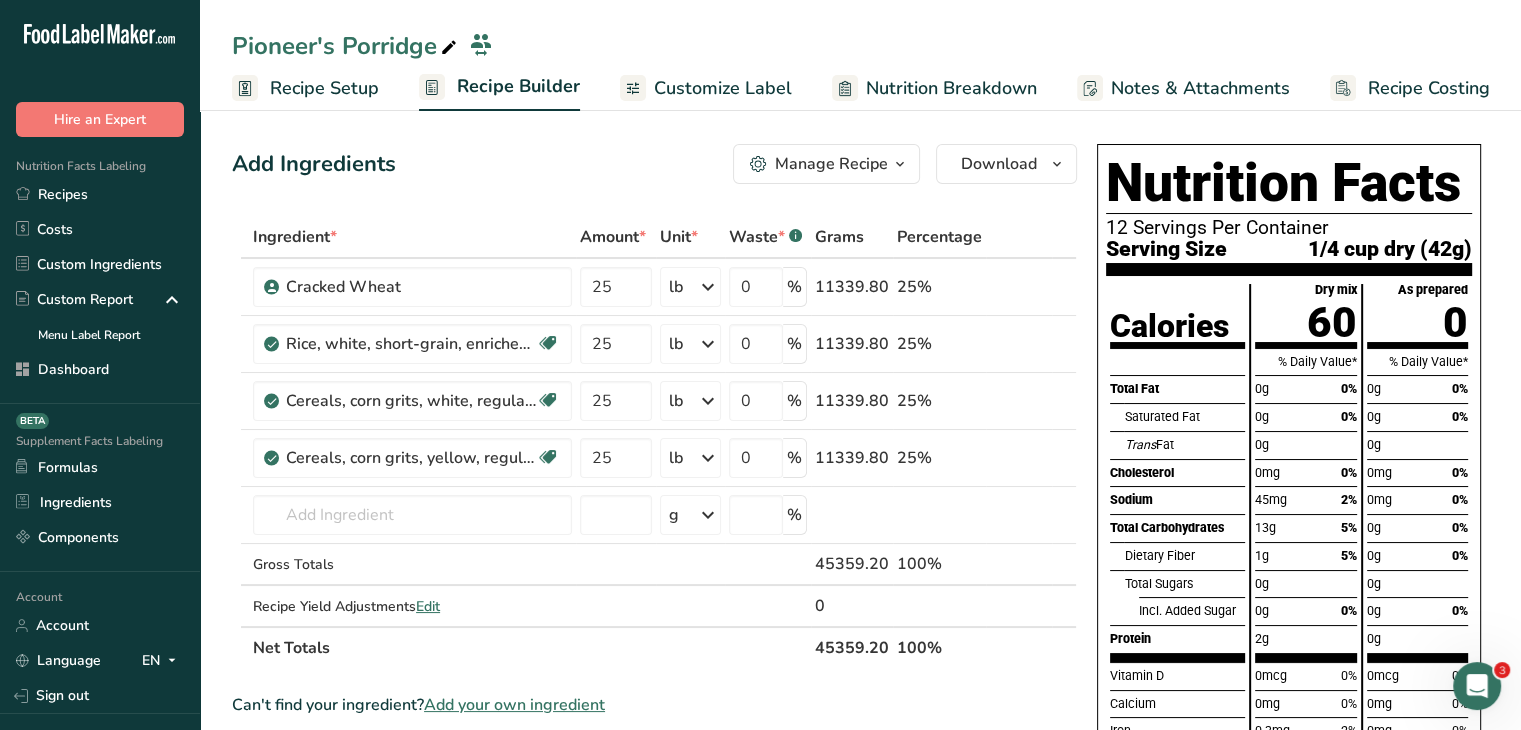 click on "0mg
0%" at bounding box center [1417, 473] 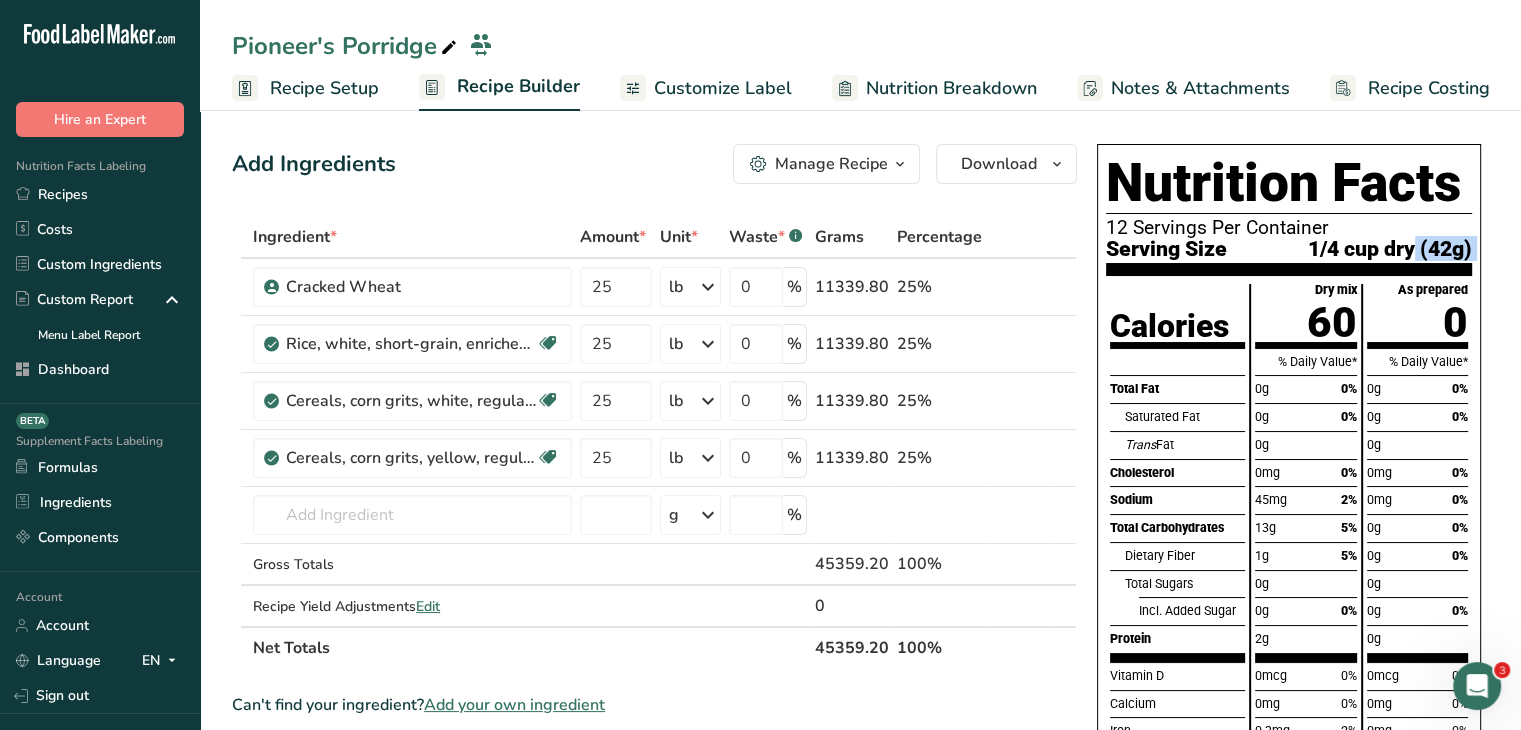 click on "1/4 cup dry (42g)" at bounding box center (1390, 248) 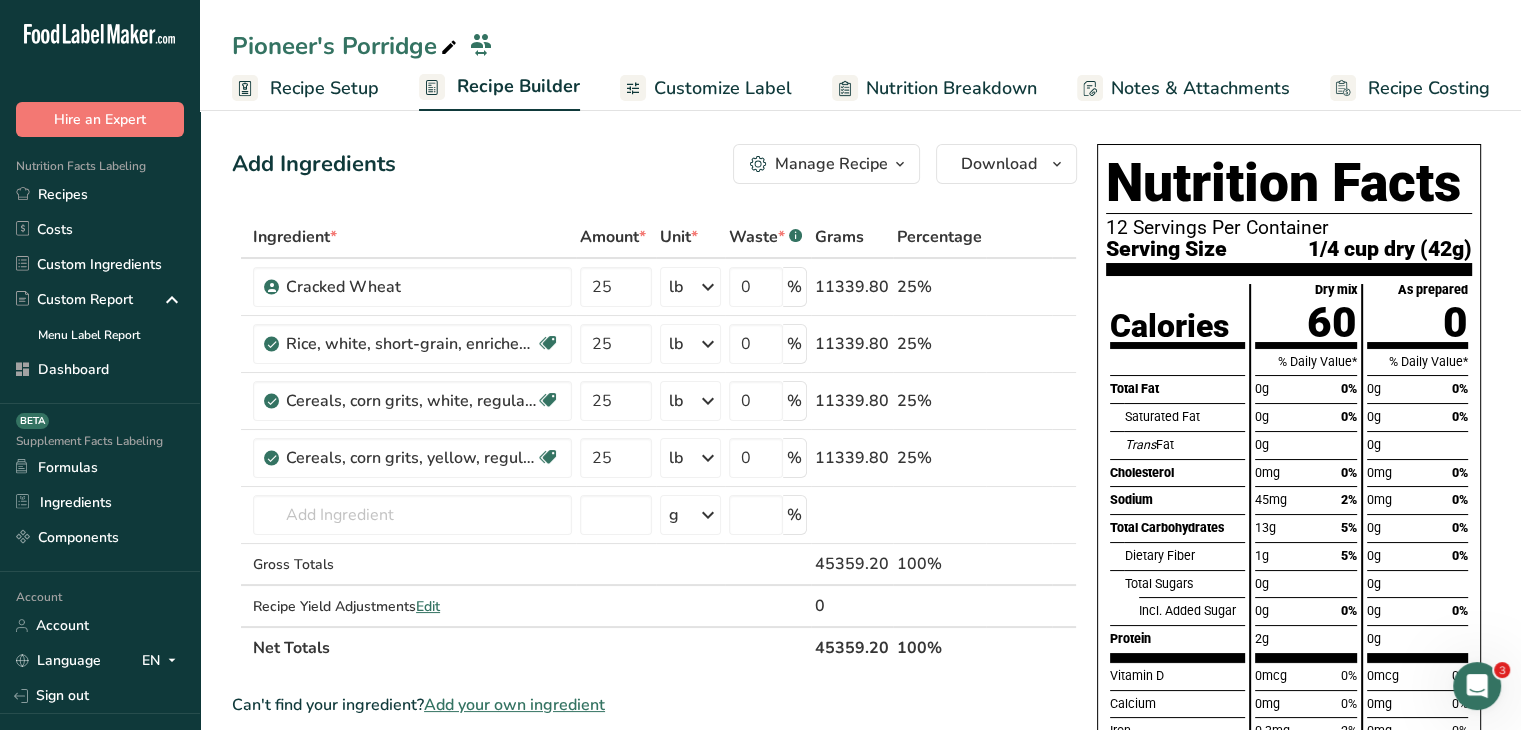 click on "% Daily Value*" at bounding box center [1417, 362] 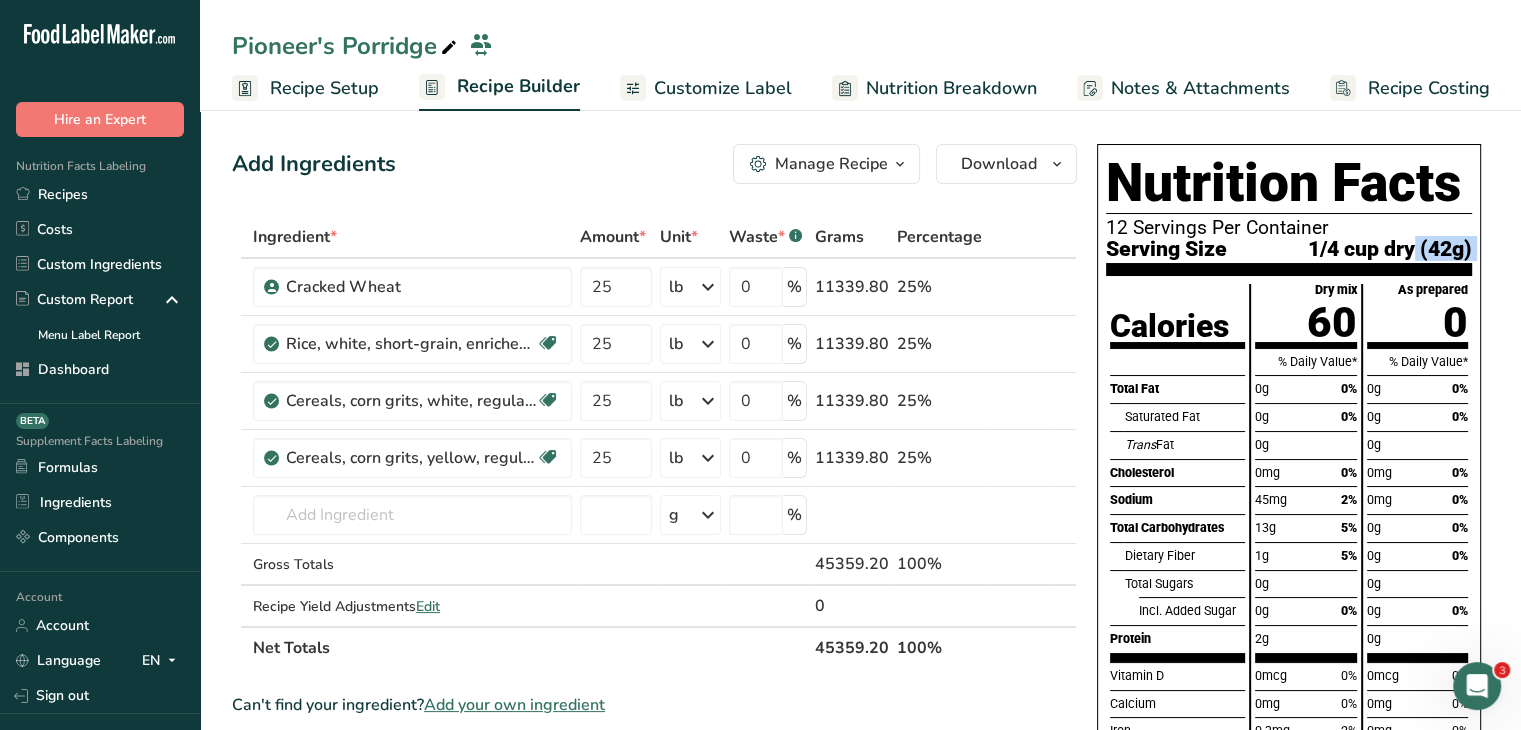 click on "1/4 cup dry (42g)" at bounding box center (1390, 248) 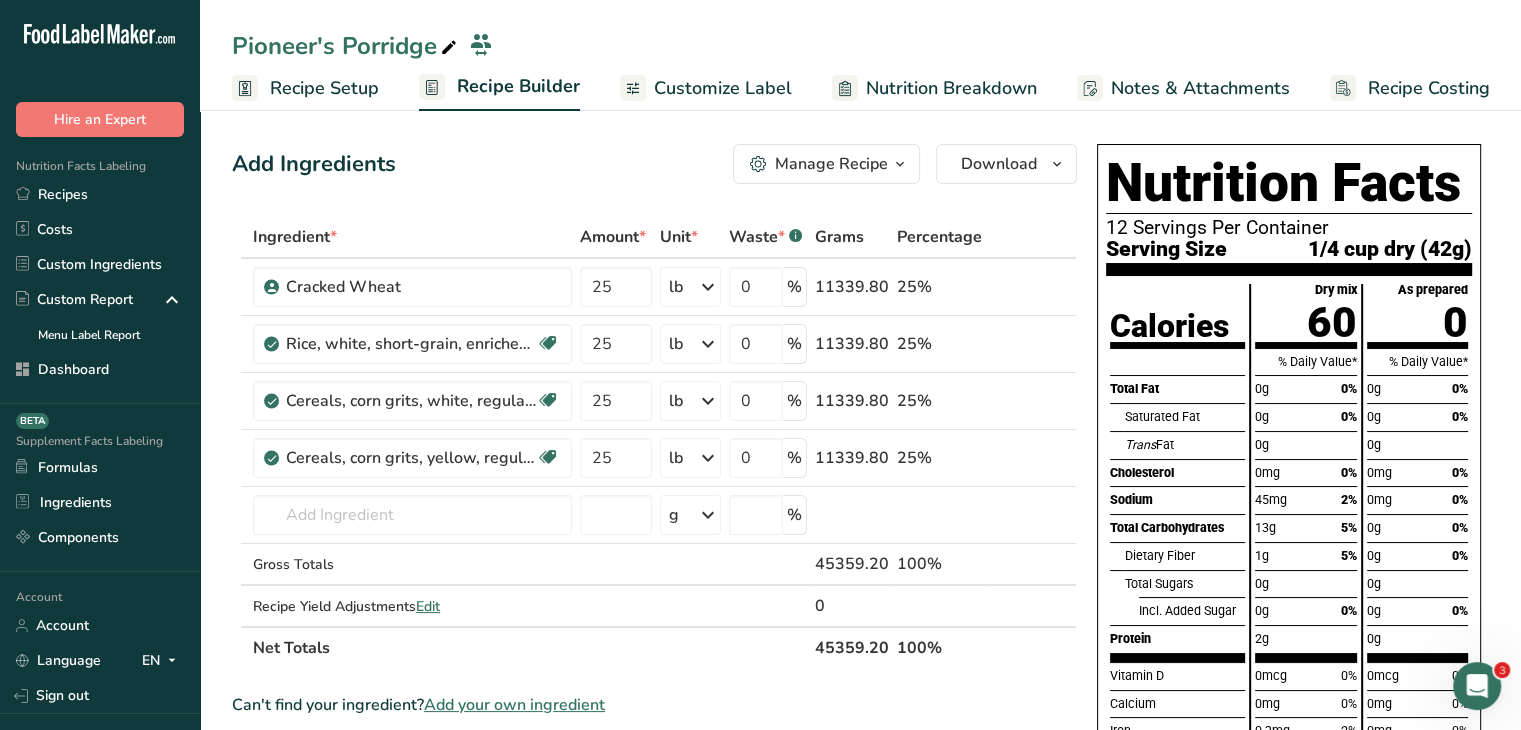 click on "Recipe Setup" at bounding box center (324, 88) 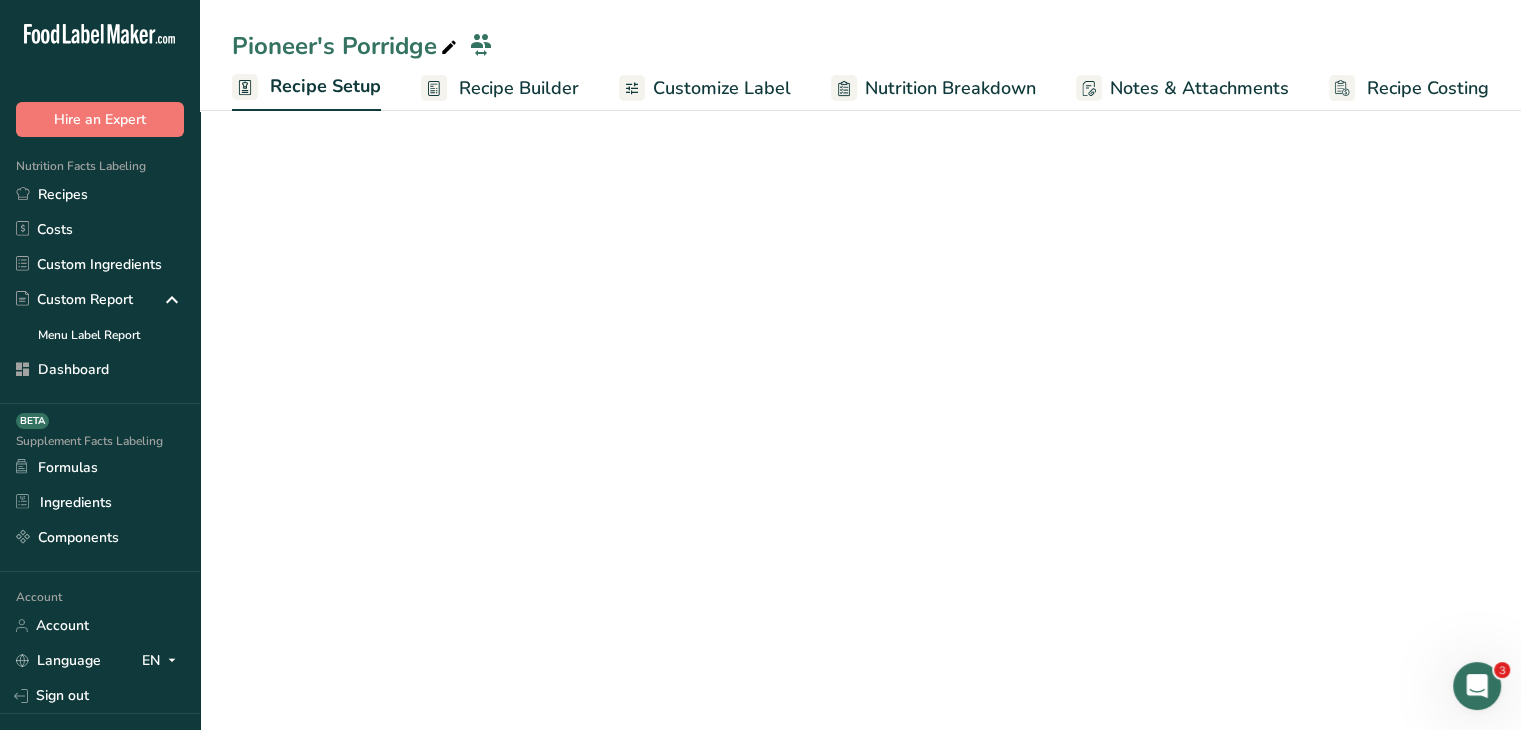 scroll, scrollTop: 0, scrollLeft: 0, axis: both 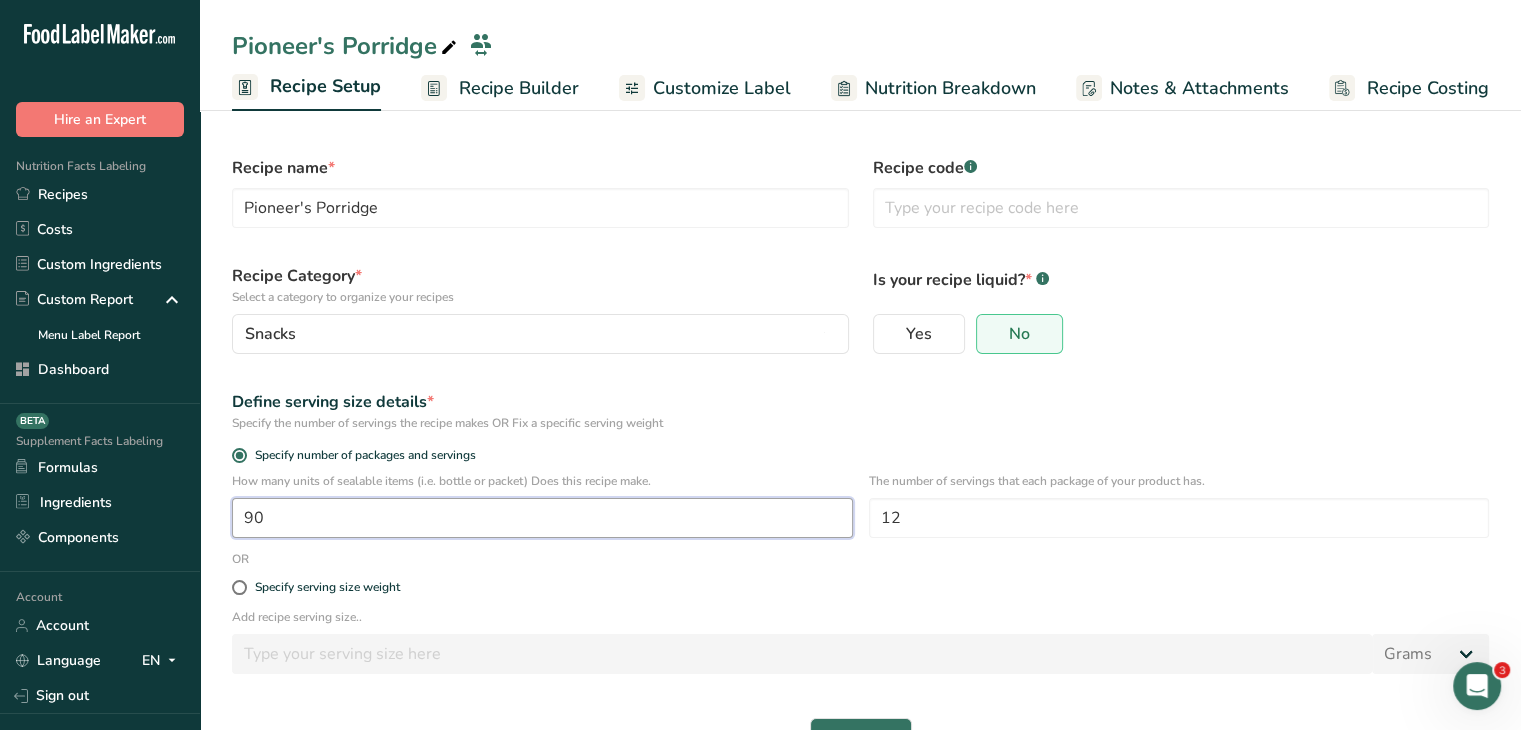 click on "90" at bounding box center (542, 518) 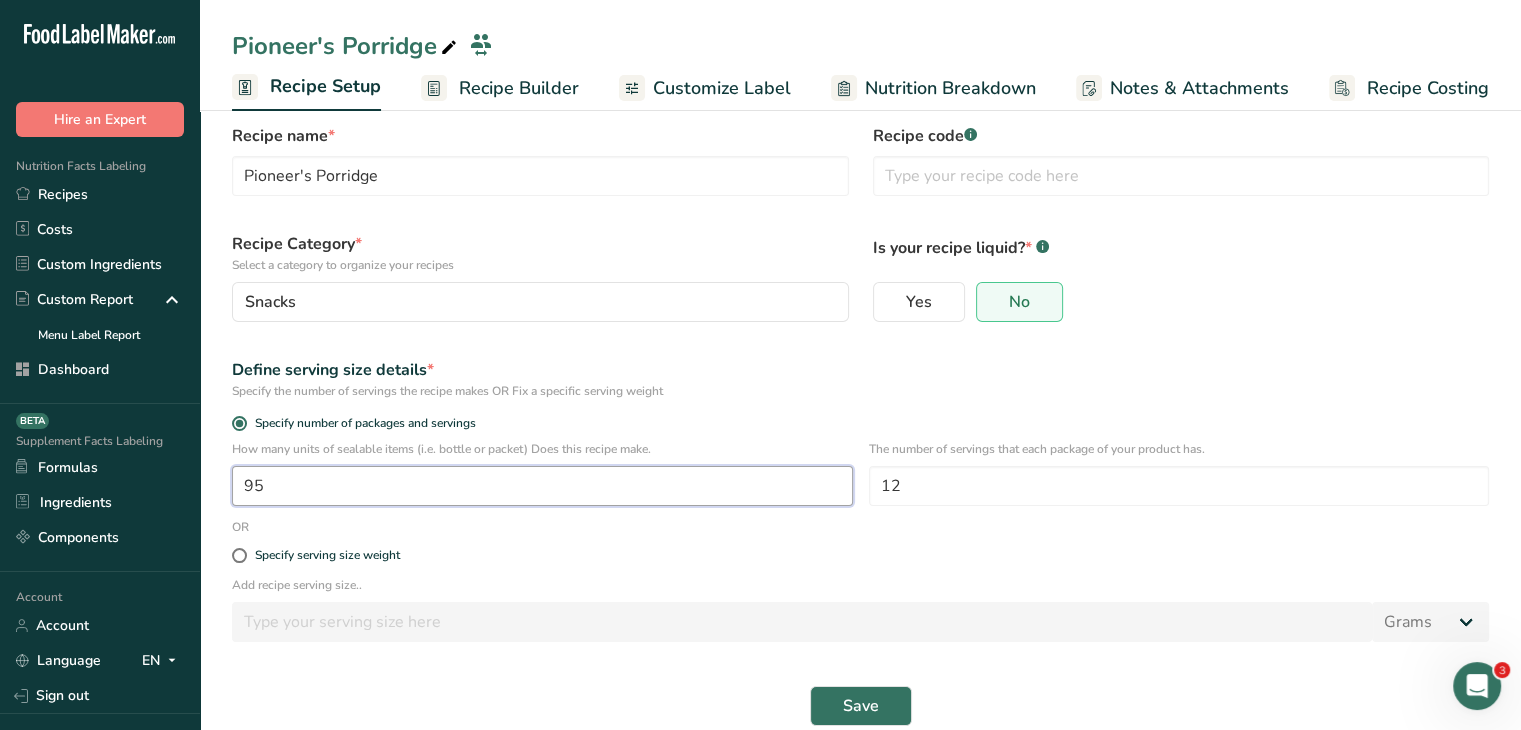 scroll, scrollTop: 60, scrollLeft: 0, axis: vertical 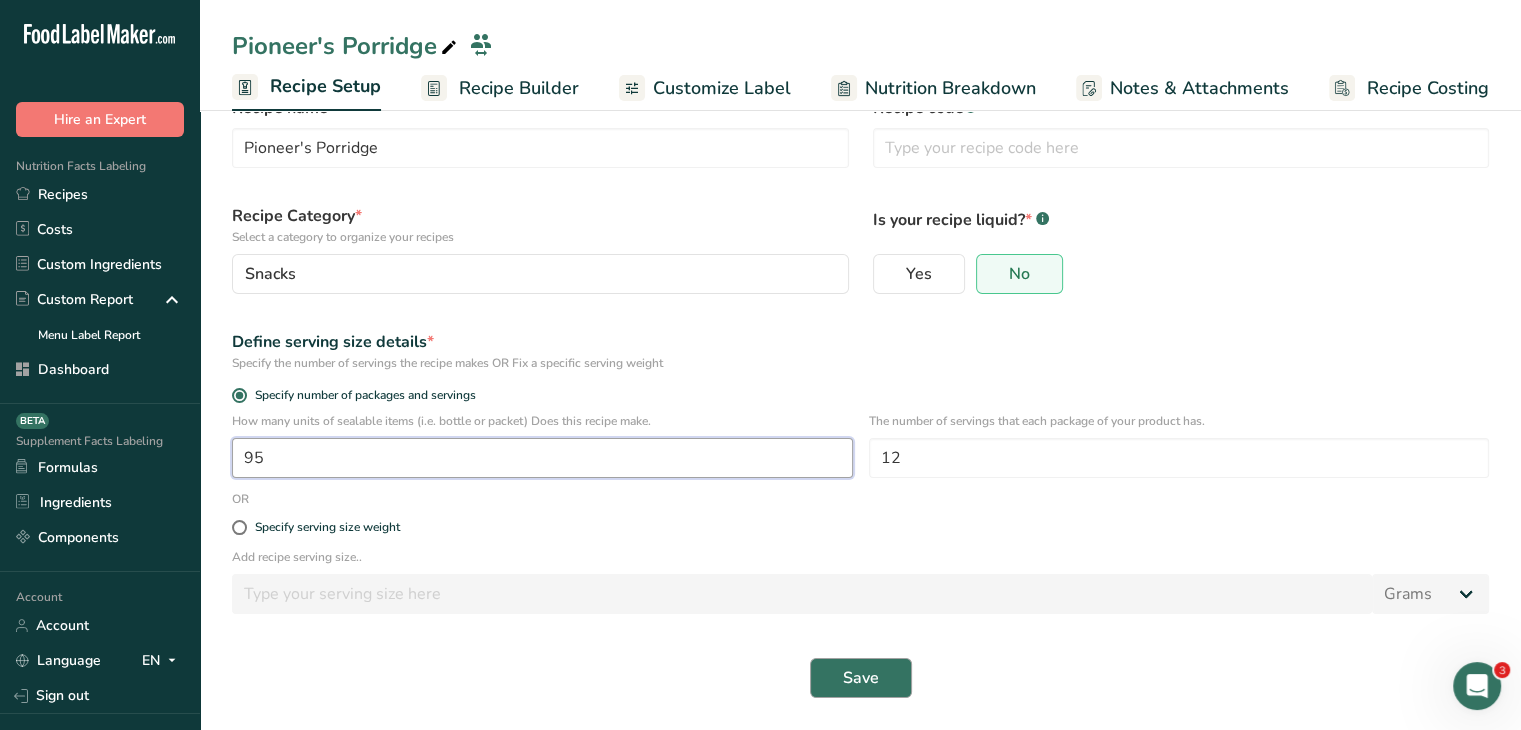 type on "95" 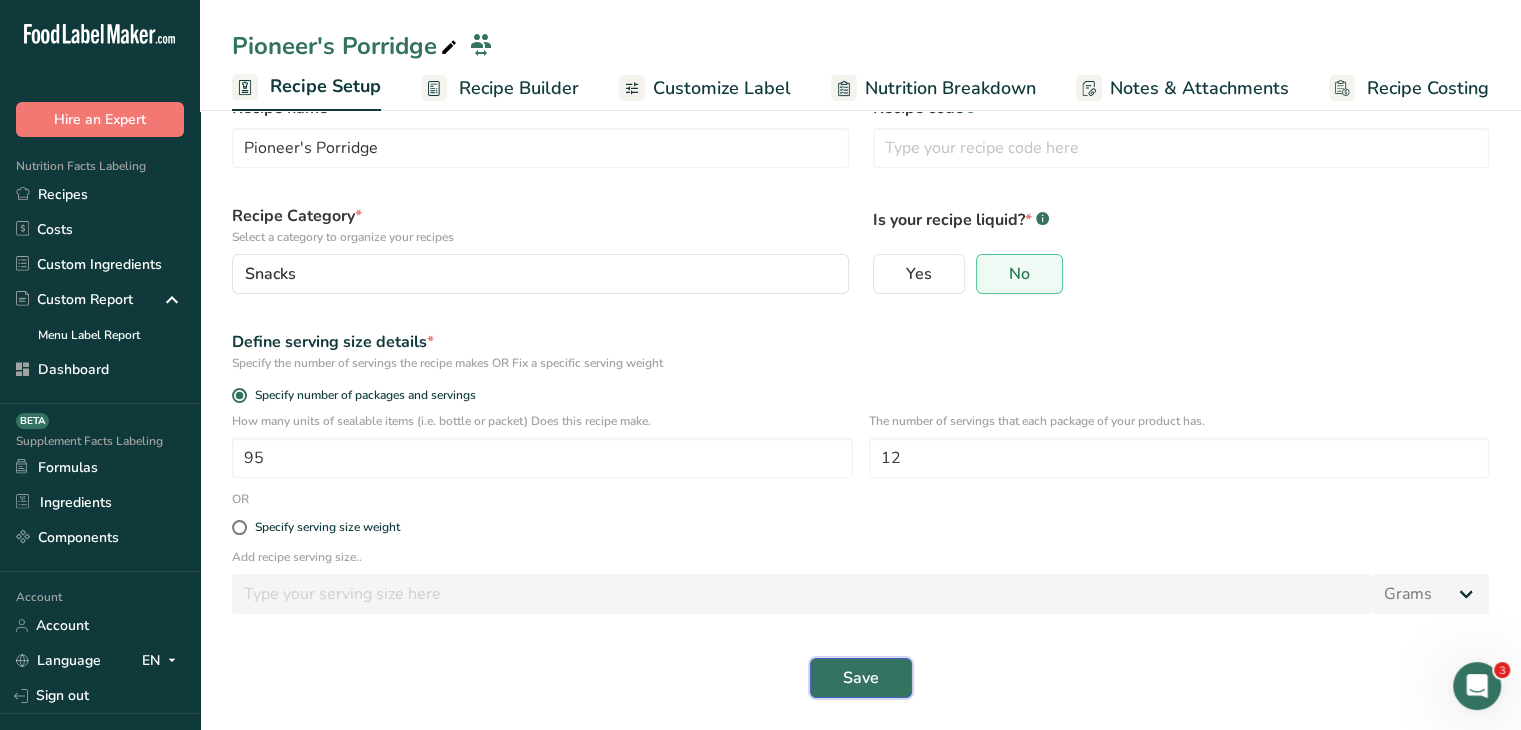 click on "Save" at bounding box center (861, 678) 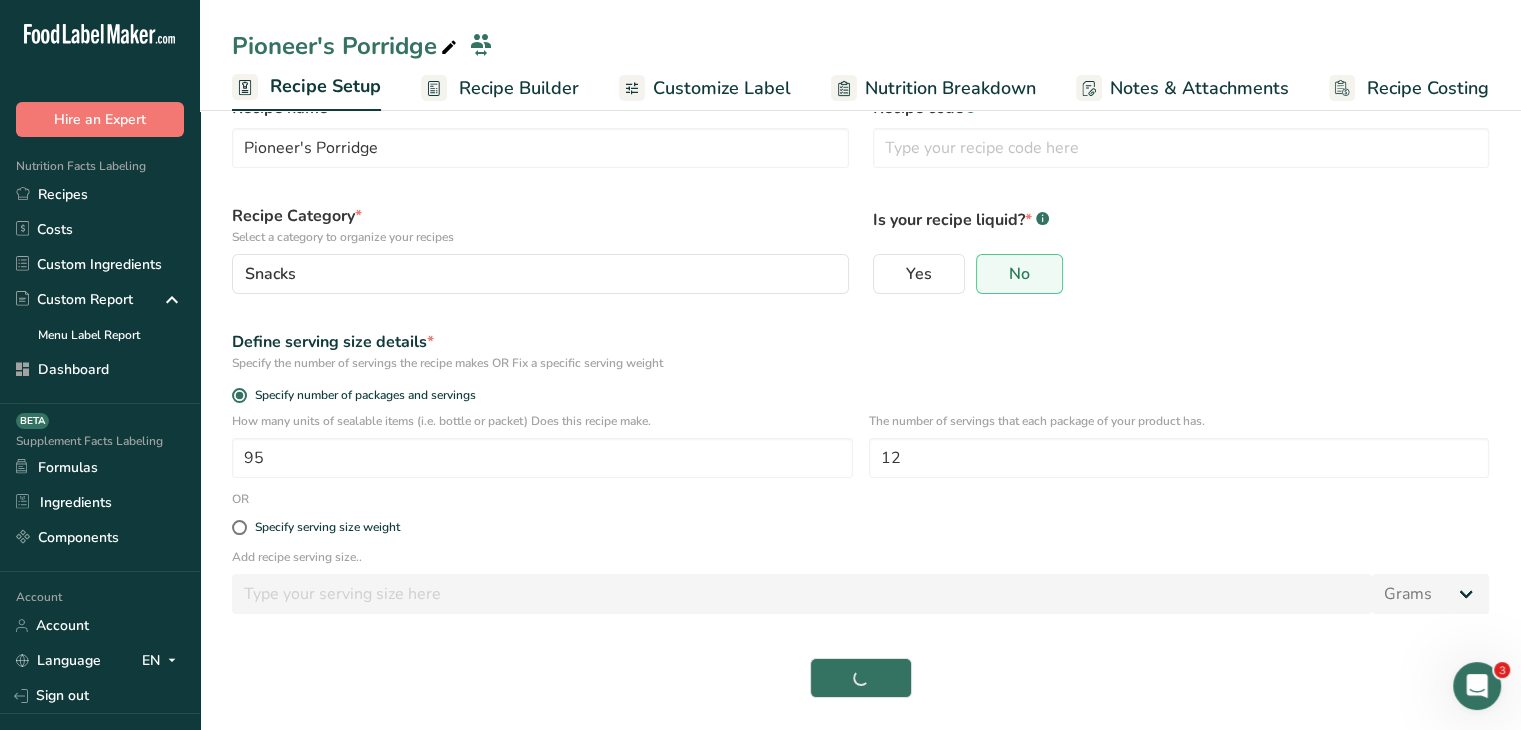 click on "Save" at bounding box center [860, 678] 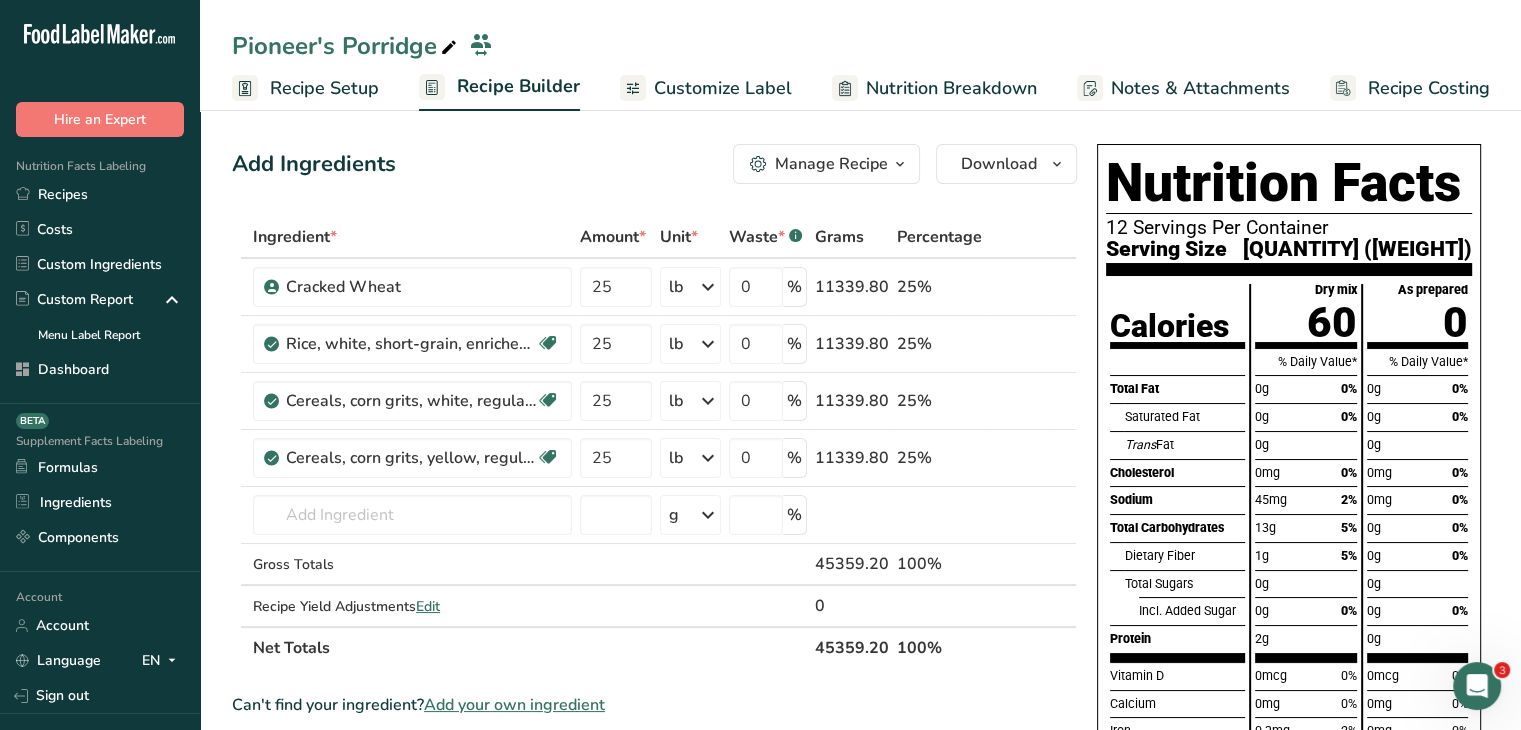 scroll, scrollTop: 0, scrollLeft: 0, axis: both 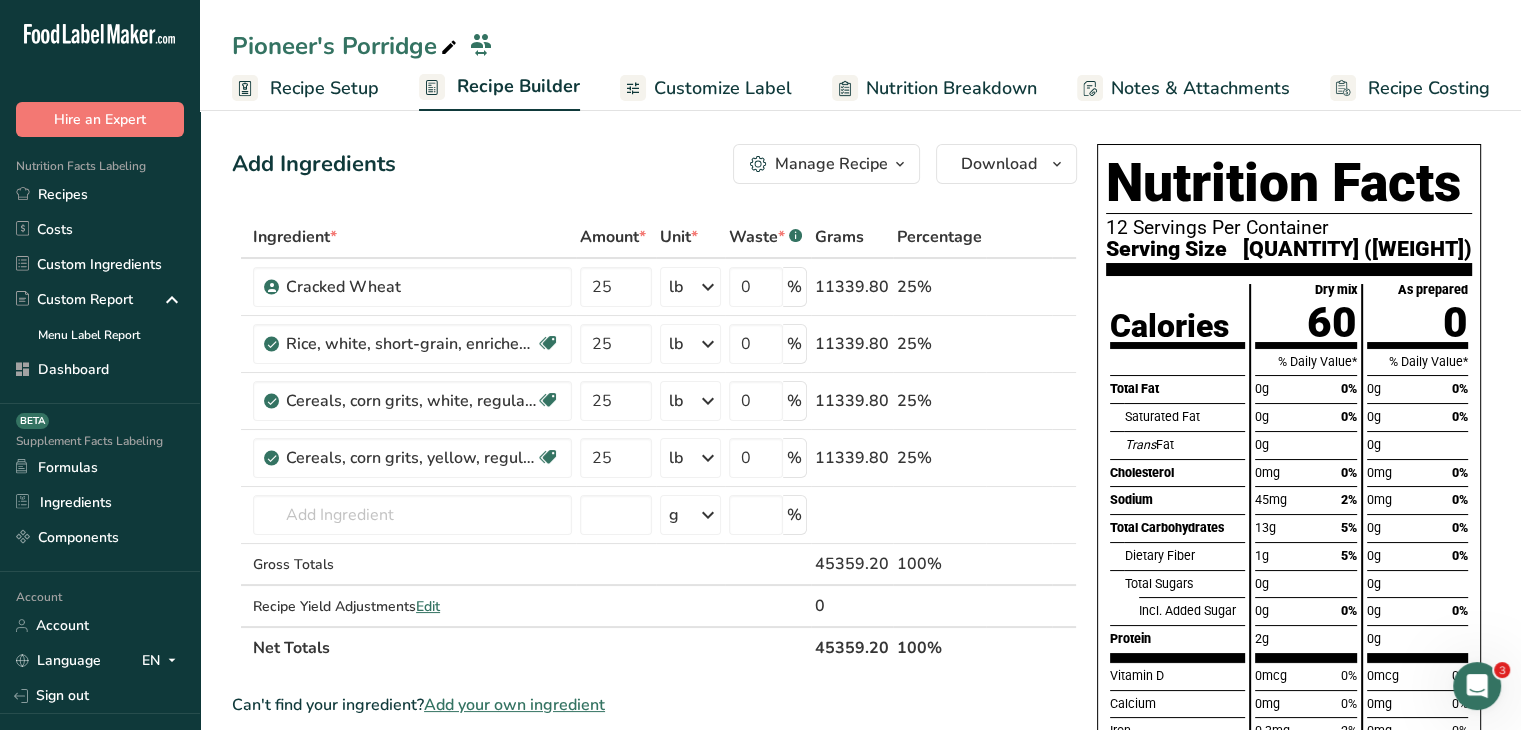 click on "Recipe Setup" at bounding box center [324, 88] 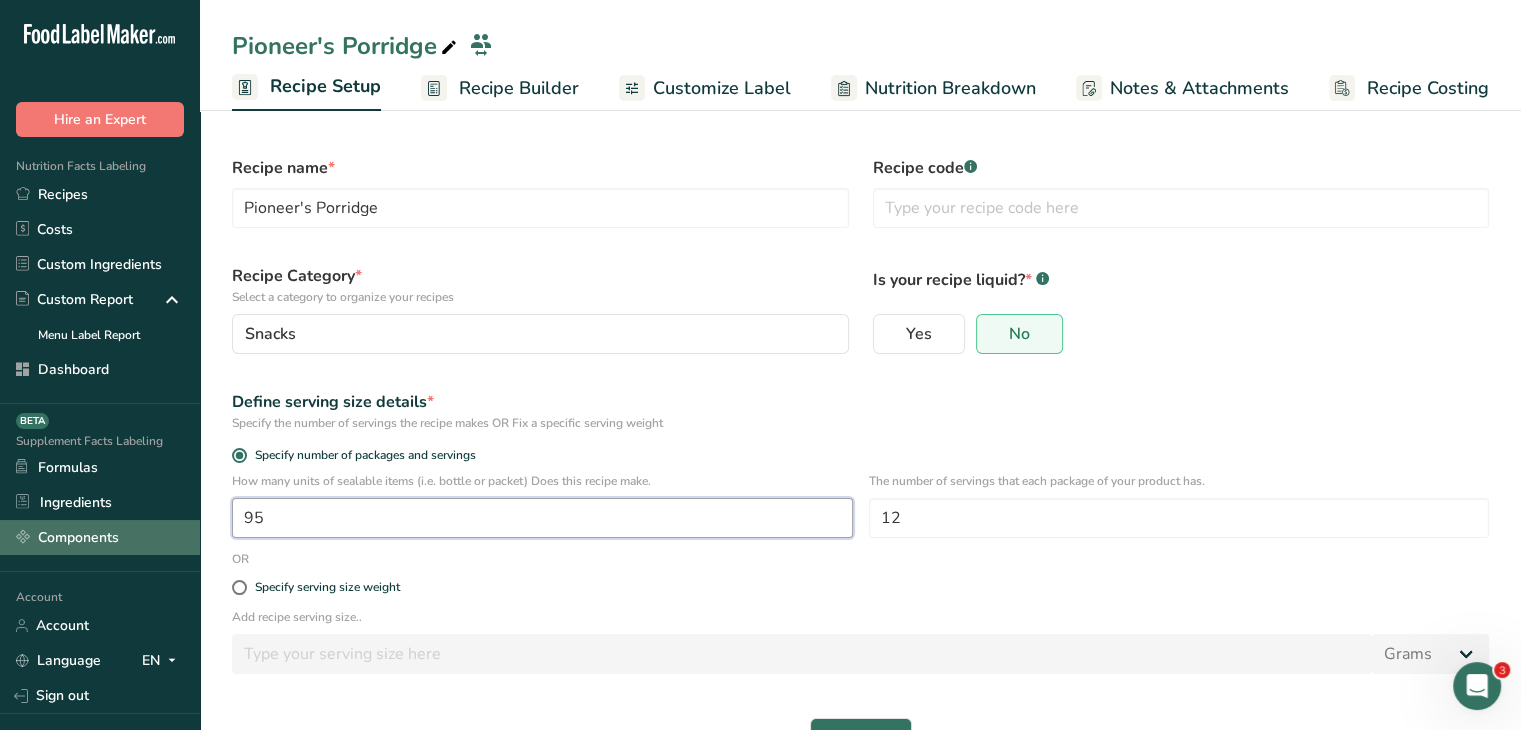 drag, startPoint x: 318, startPoint y: 514, endPoint x: 140, endPoint y: 520, distance: 178.10109 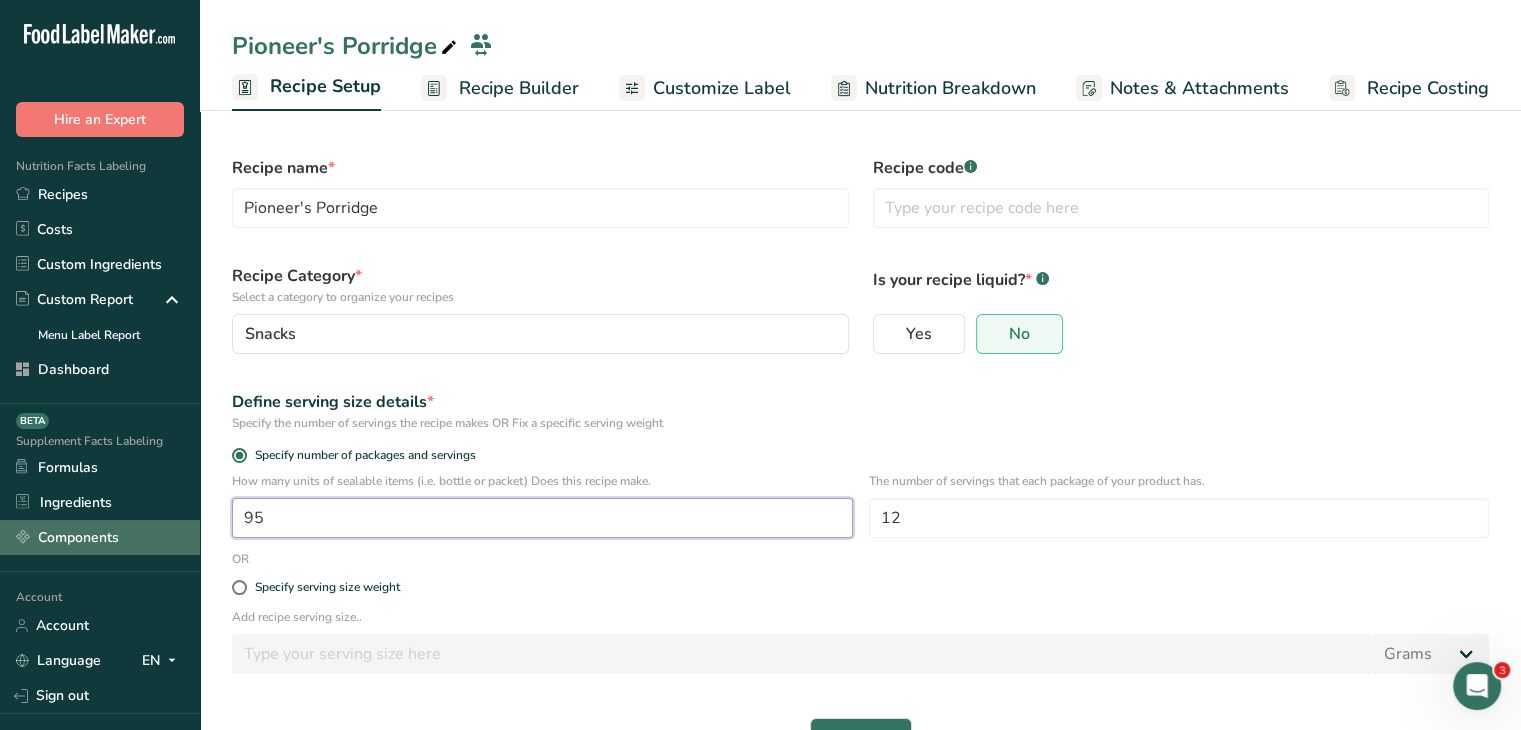 click on ".a-20{fill:#fff;}
Hire an Expert
Nutrition Facts Labeling
Recipes
Costs
Custom Ingredients
Custom Report
Menu Label Report
Dashboard
Supplement Facts Labeling
BETA
Formulas
Ingredients
Components
Account
Account
Language
EN
English
Spanish
Sign out
Hire an Expert .
FAQ .
About Us .
Terms & Conditions ." at bounding box center [760, 395] 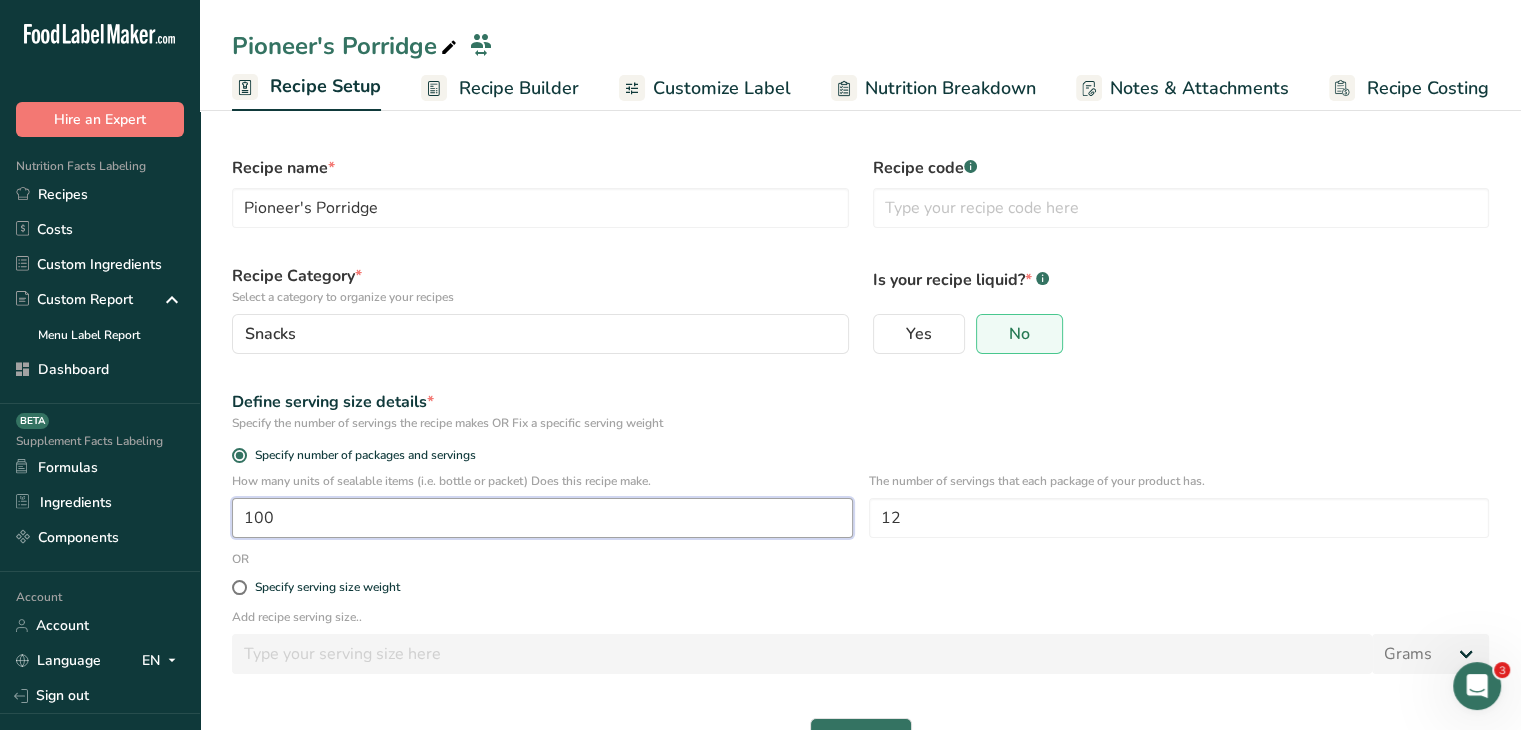 type on "100" 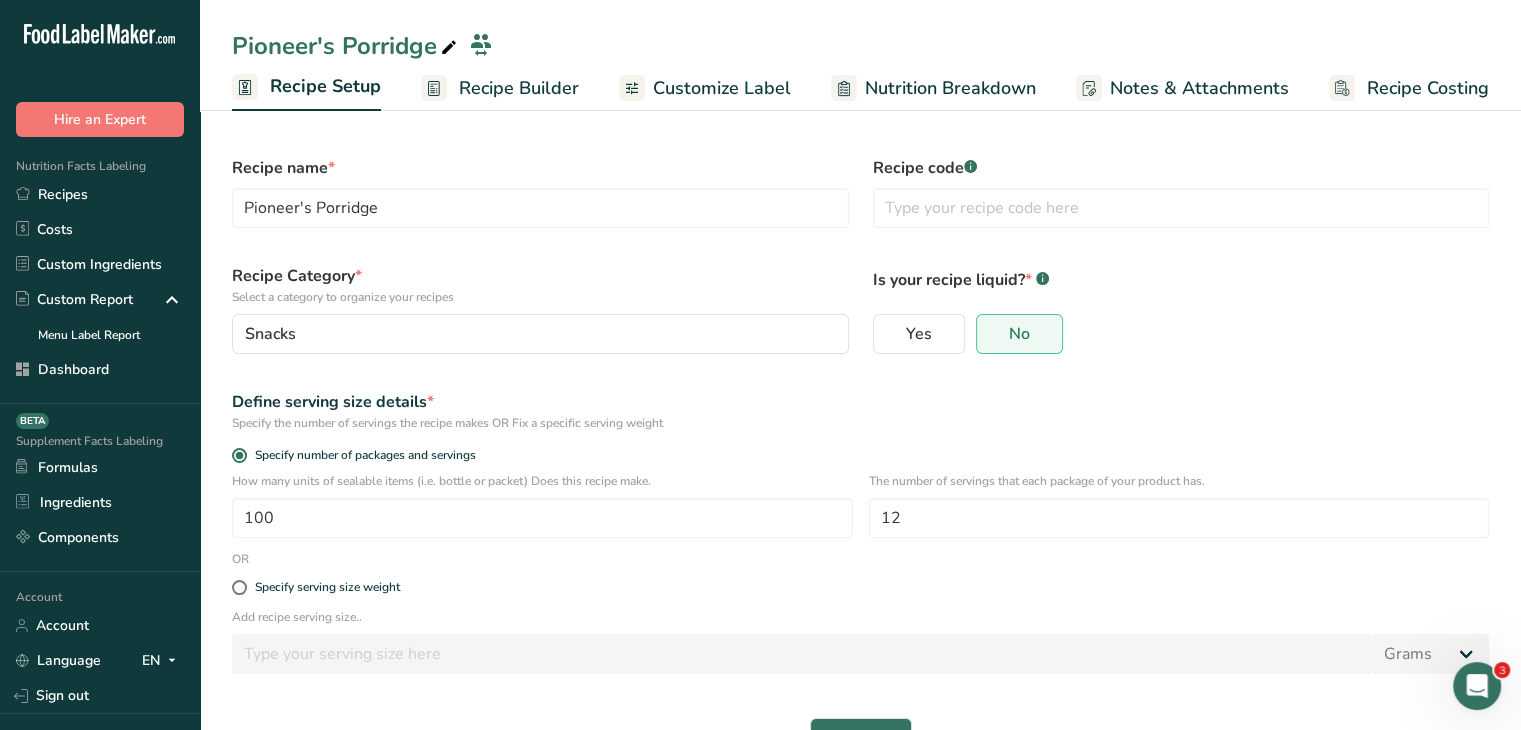 click on "Define serving size details *
Specify the number of servings the recipe makes OR Fix a specific serving weight" at bounding box center [860, 411] 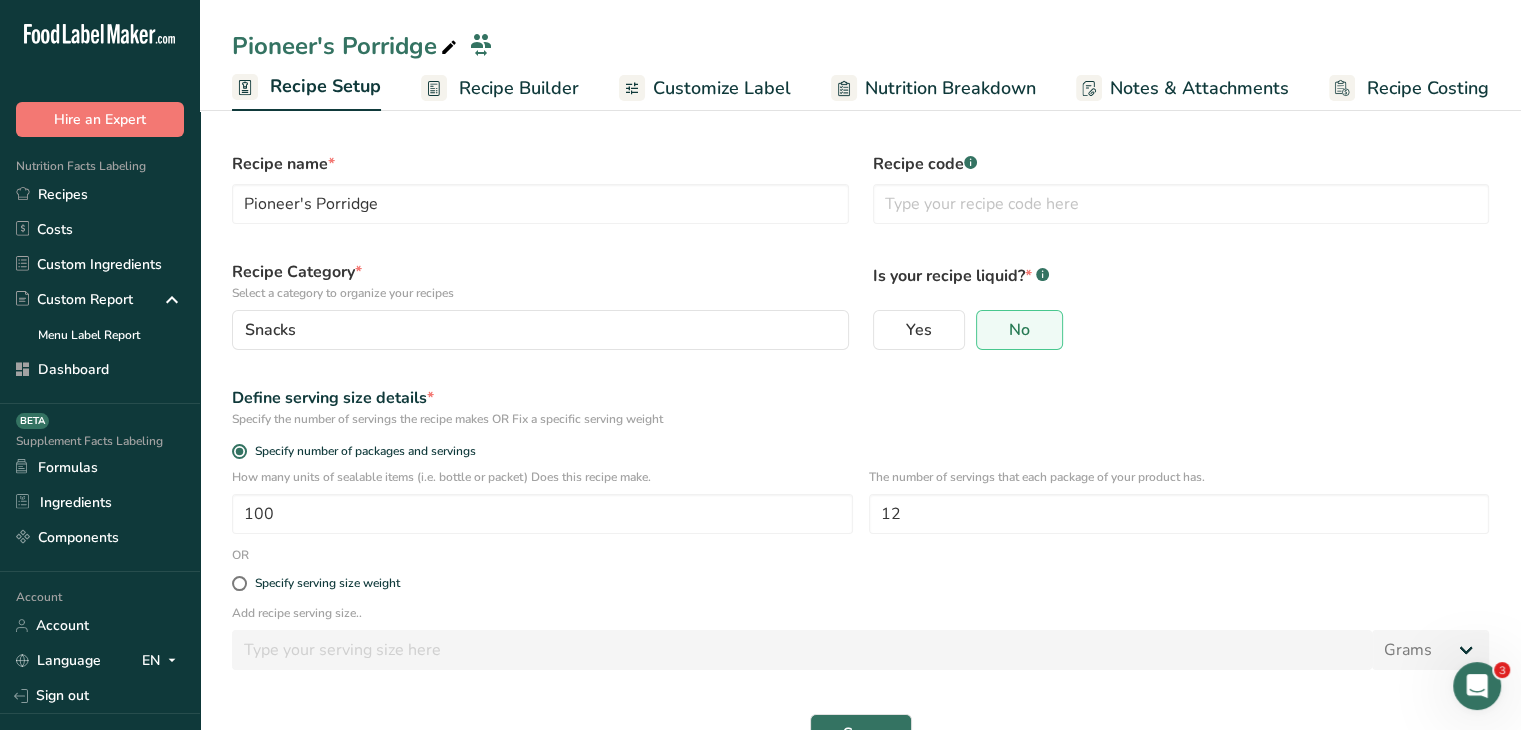 scroll, scrollTop: 60, scrollLeft: 0, axis: vertical 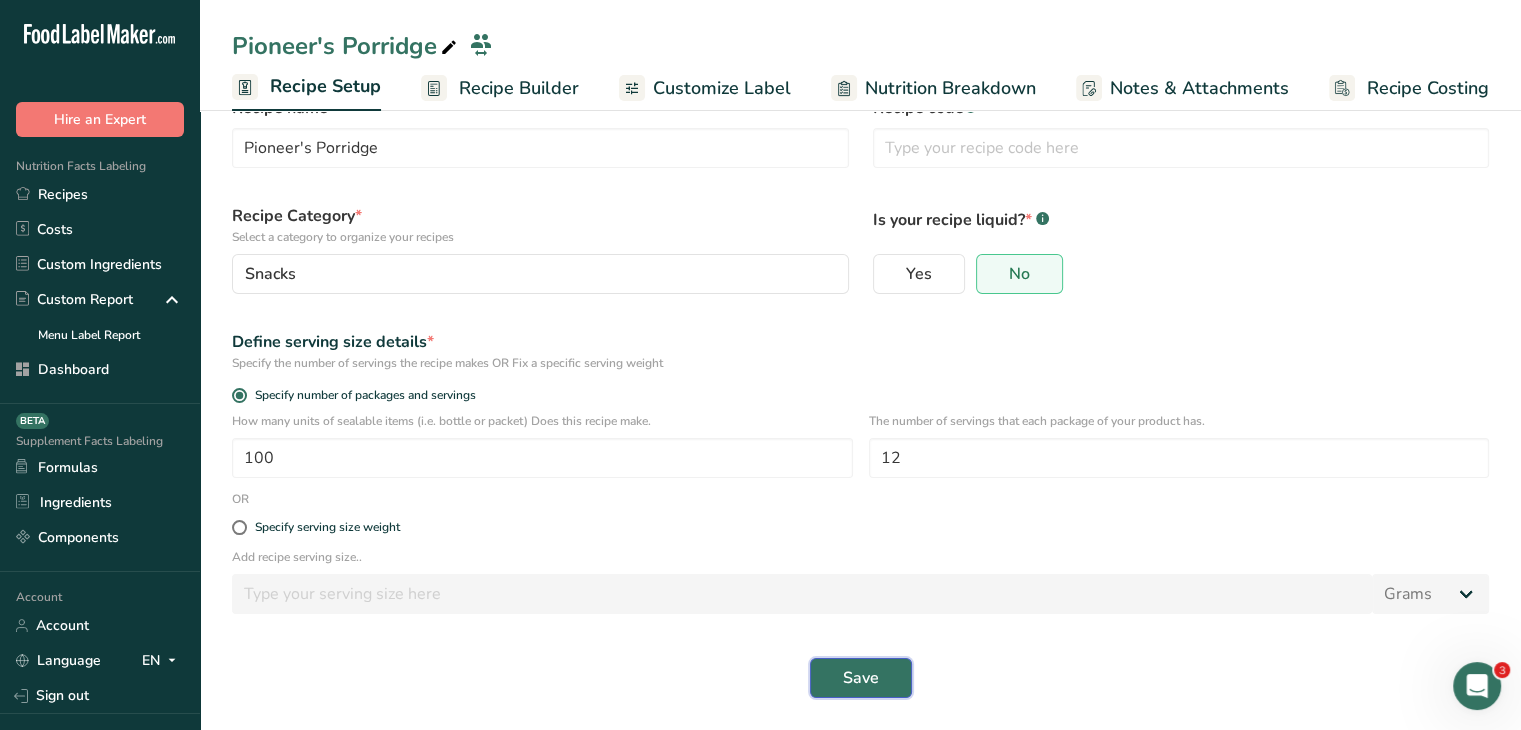 click on "Save" at bounding box center (861, 678) 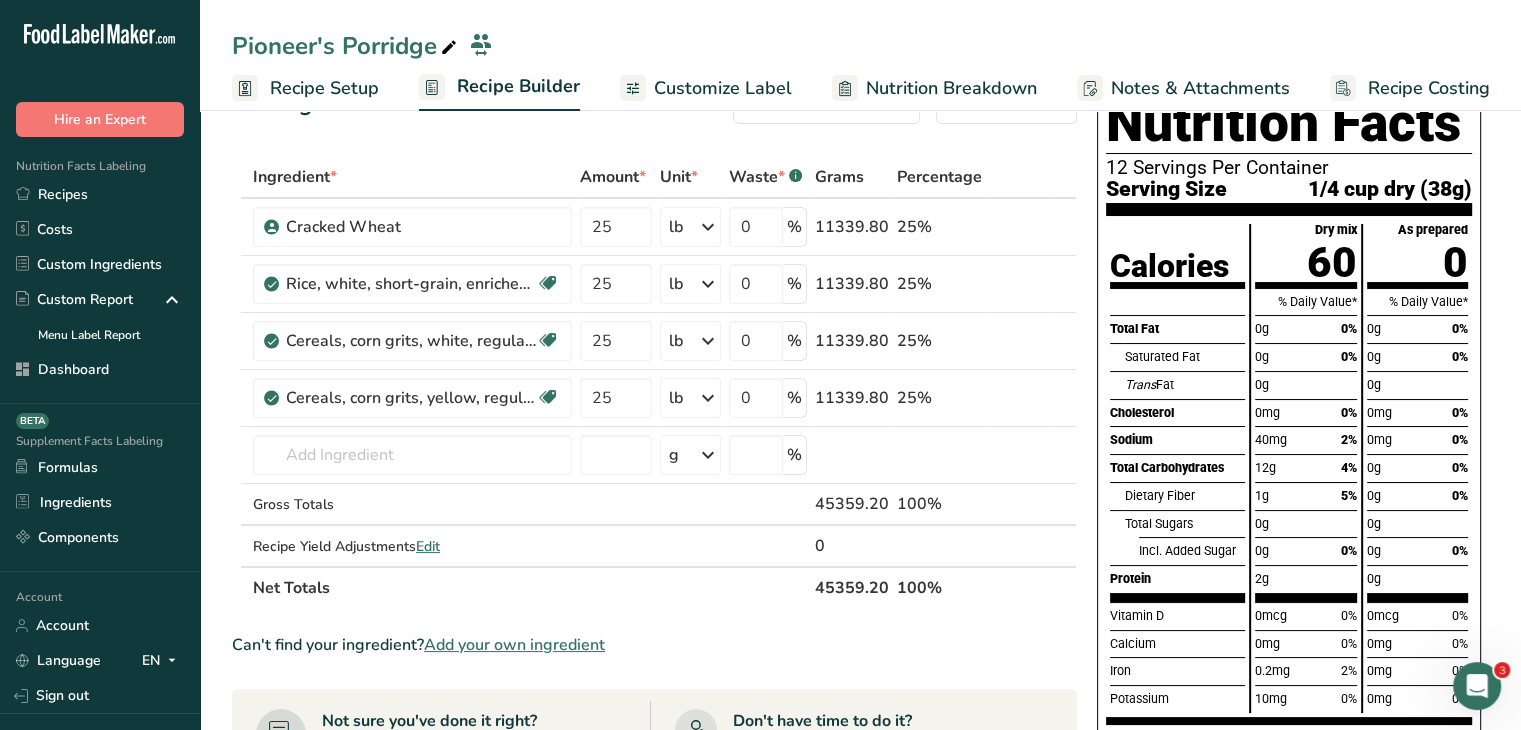 drag, startPoint x: 1460, startPoint y: 251, endPoint x: 1447, endPoint y: 256, distance: 13.928389 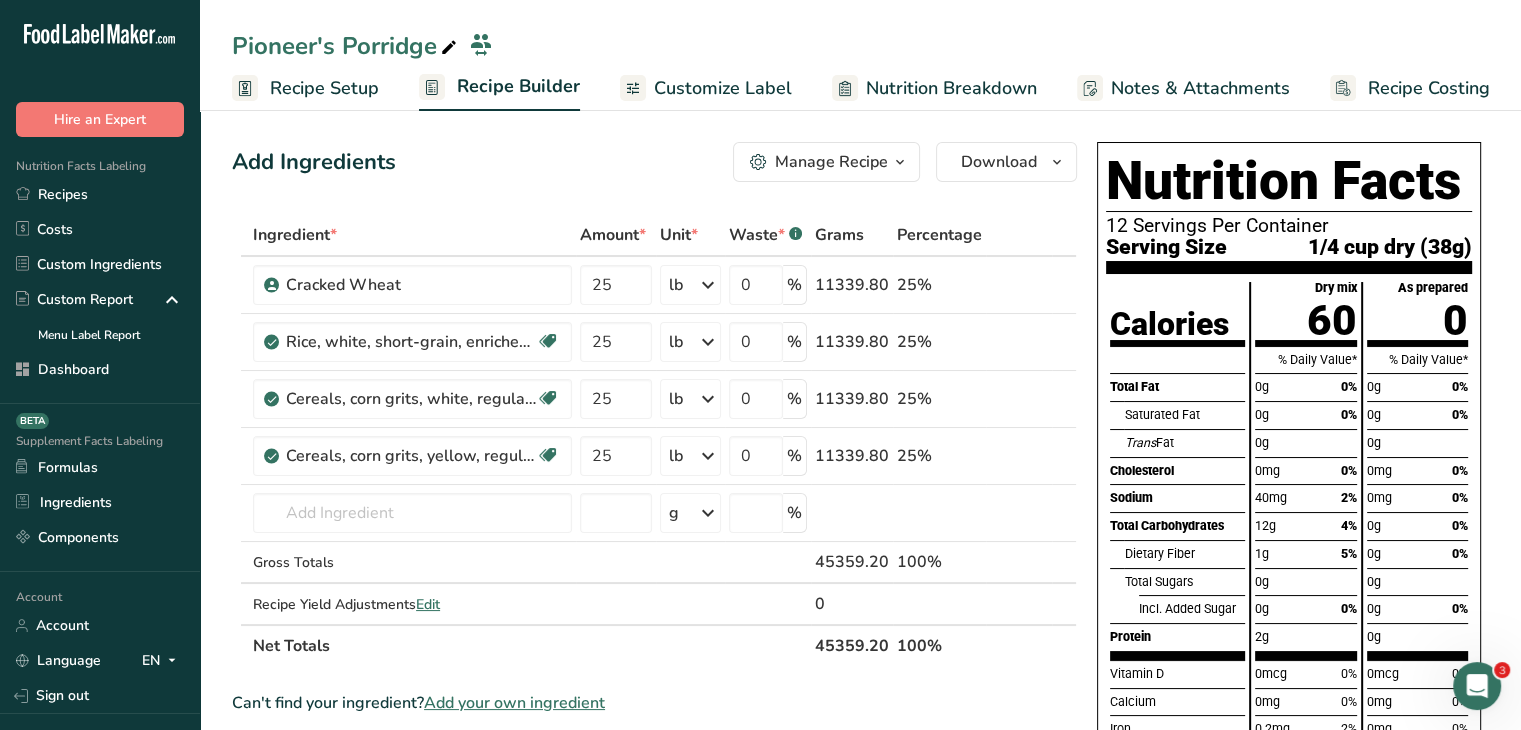 scroll, scrollTop: 0, scrollLeft: 0, axis: both 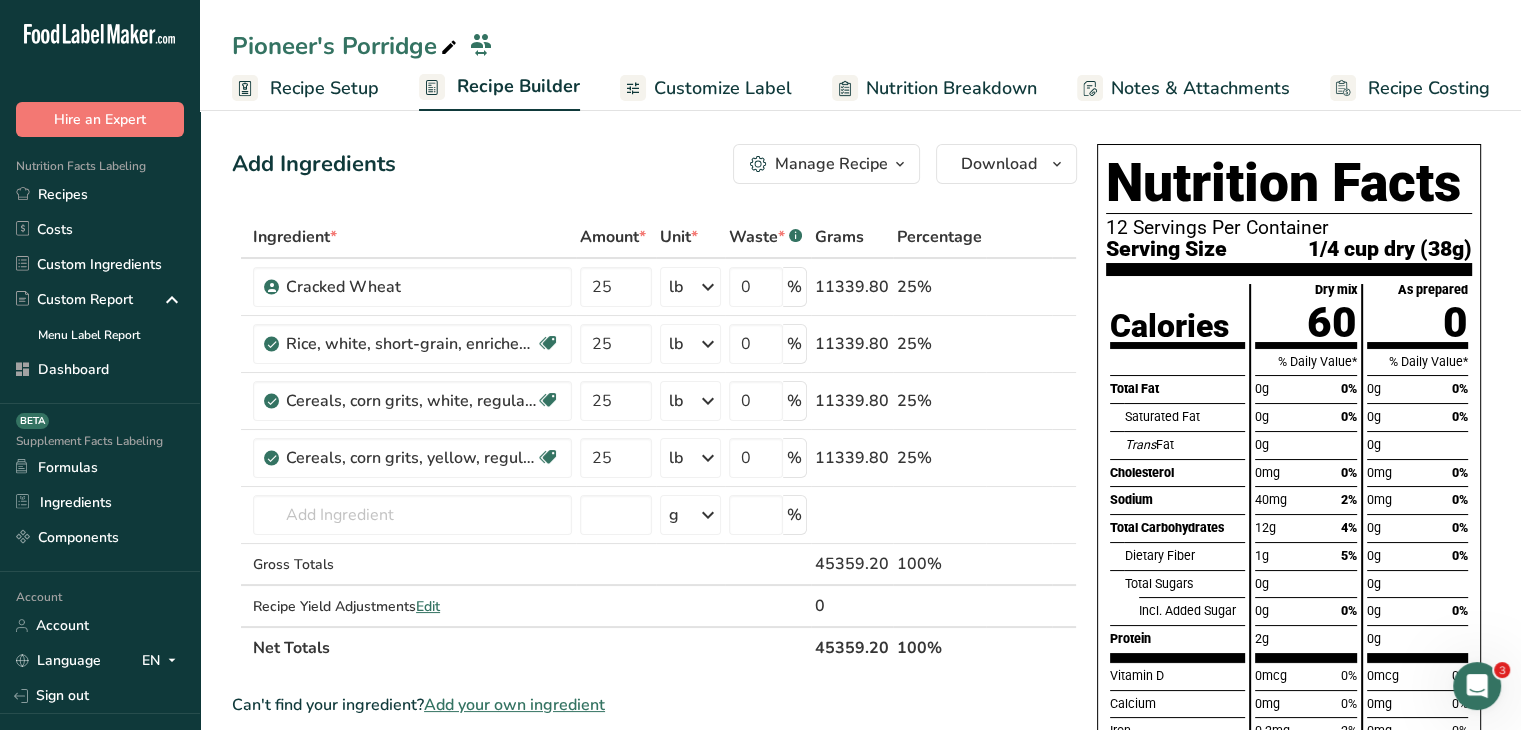 click on "As prepared
0" at bounding box center (1417, 315) 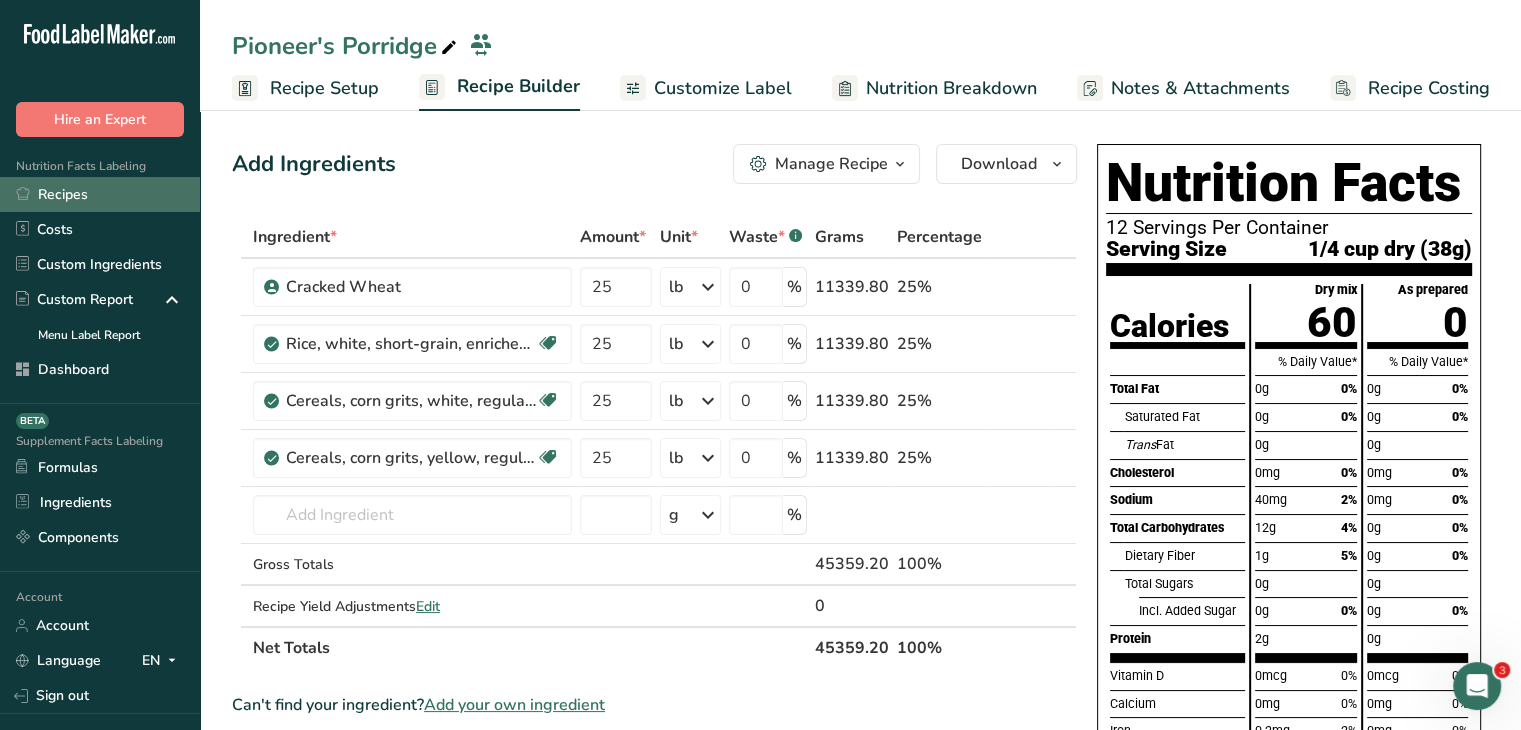 click on "Recipes" at bounding box center [100, 194] 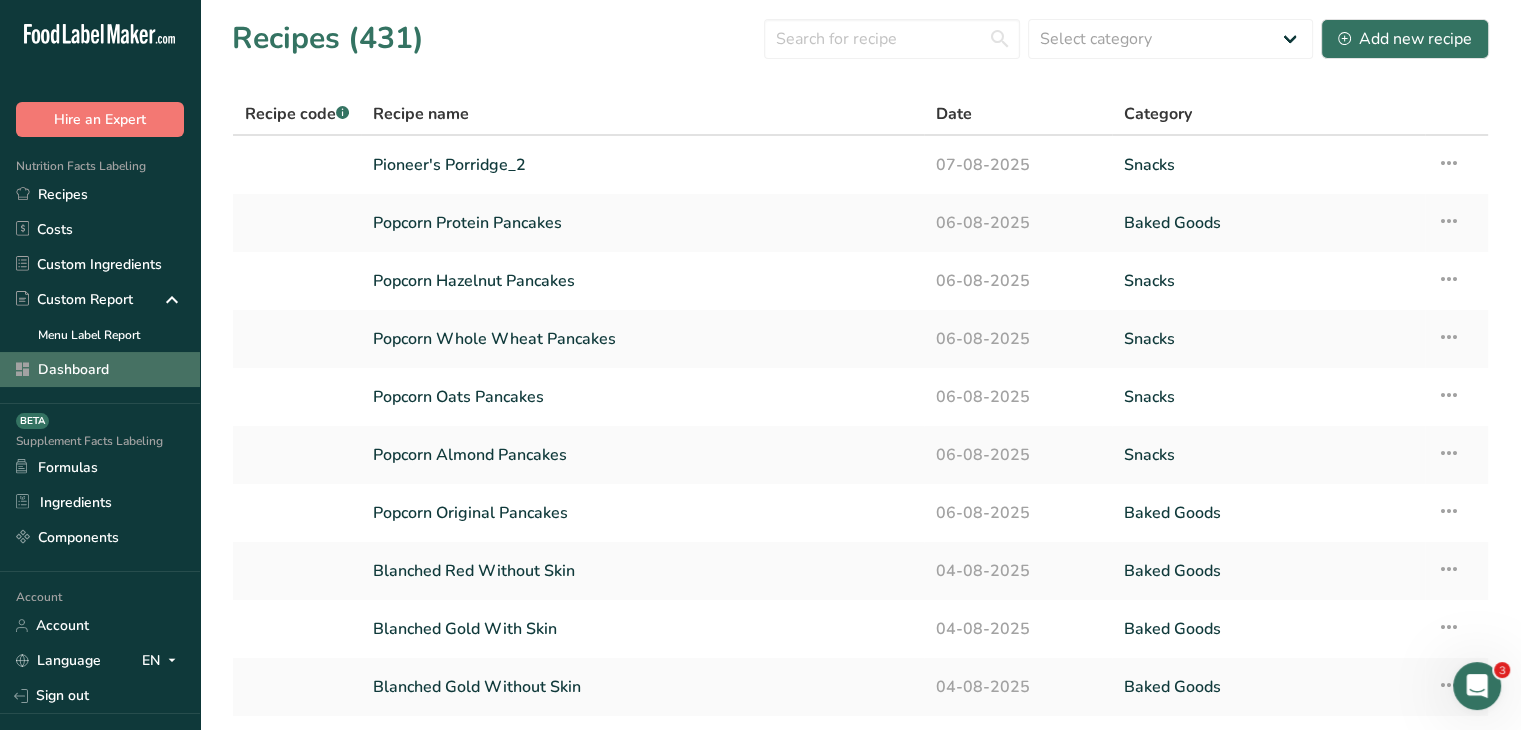 click on "Dashboard" at bounding box center [100, 369] 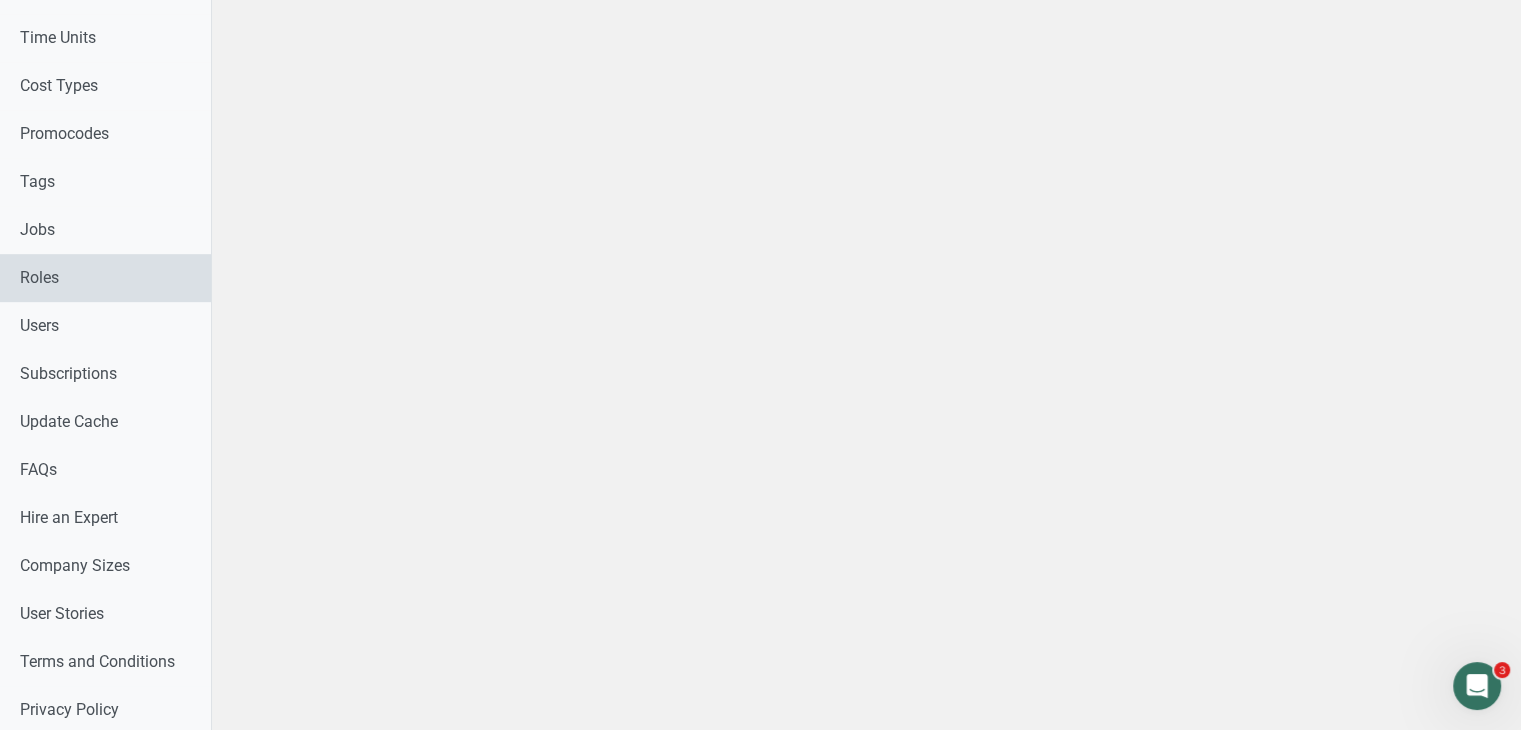 click on "Roles" at bounding box center [105, 278] 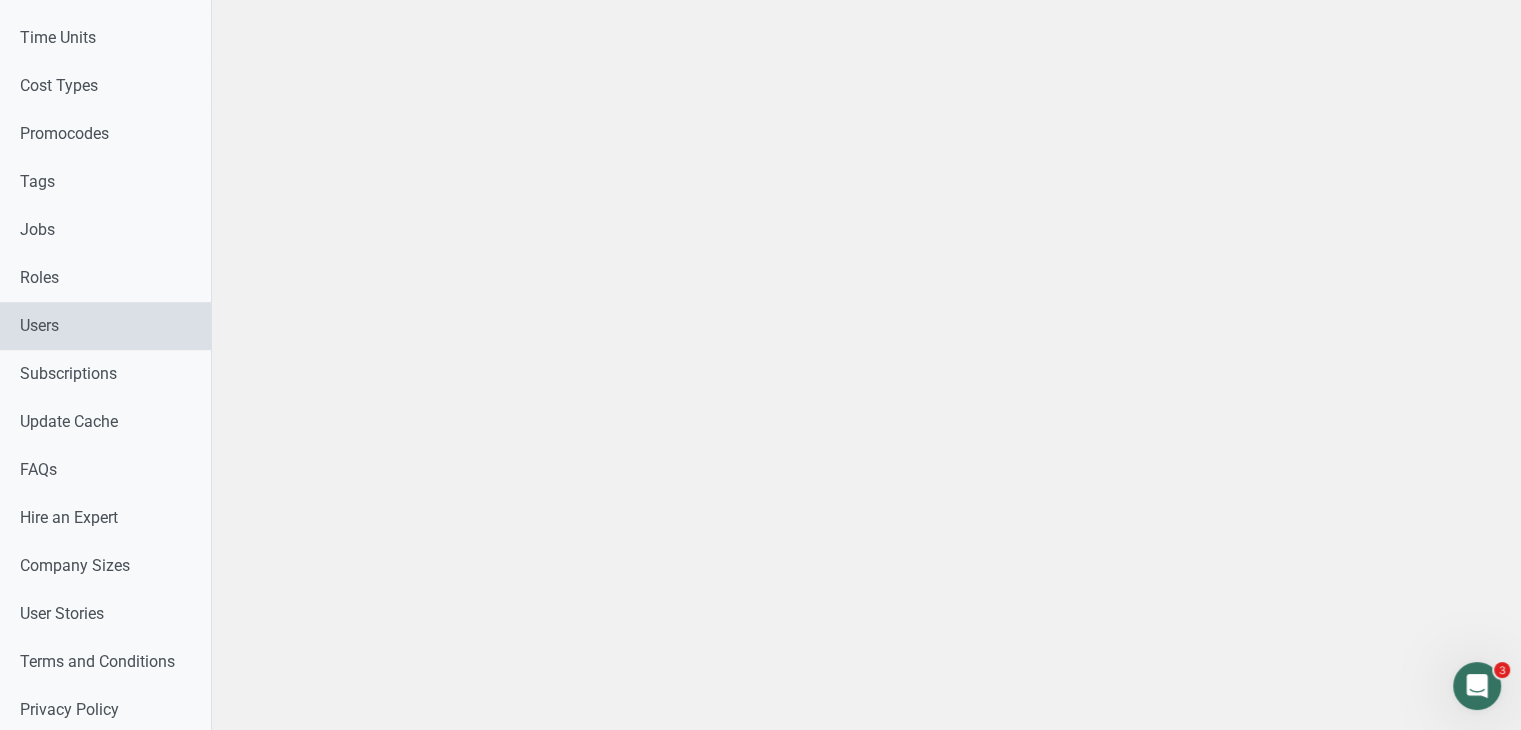 click on "Users" at bounding box center (105, 326) 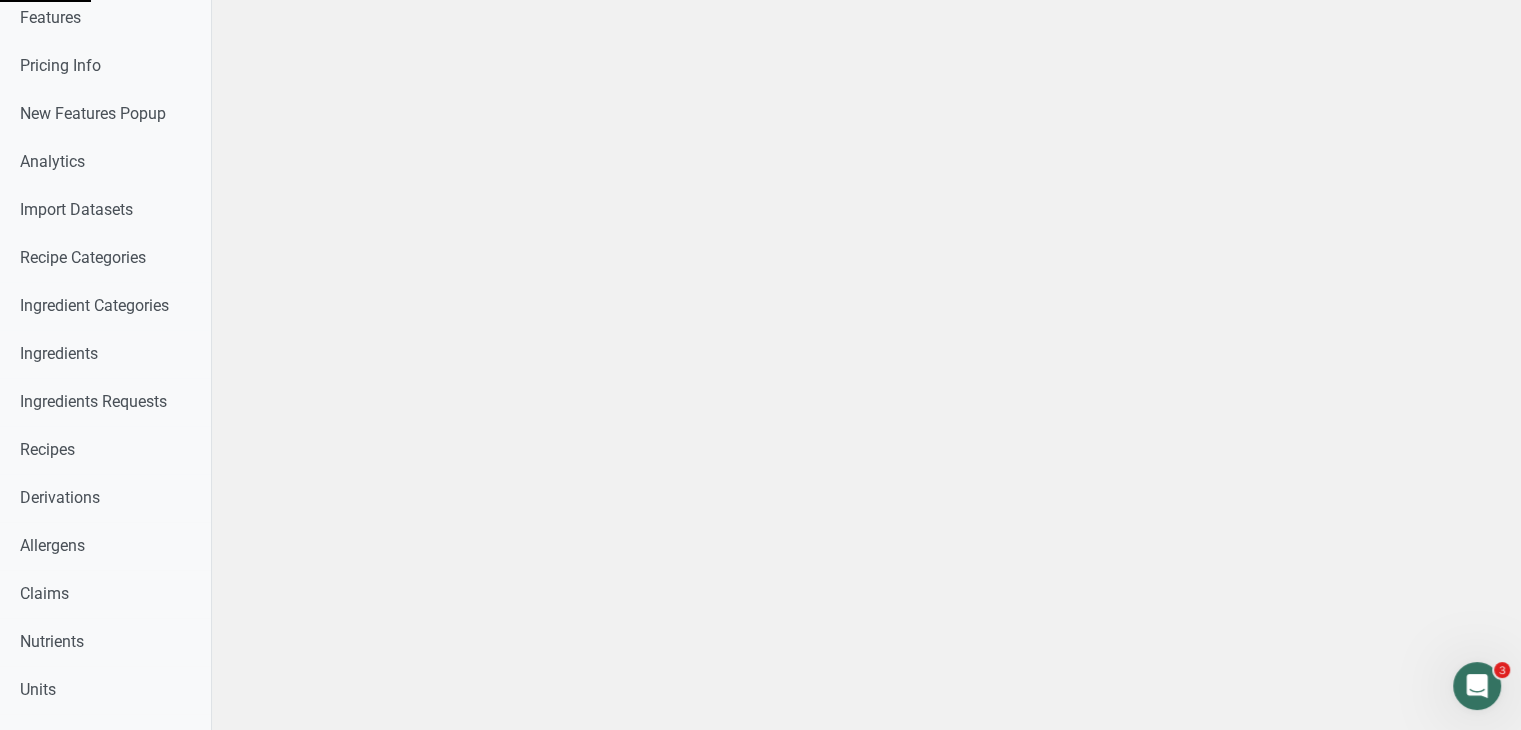 scroll, scrollTop: 98, scrollLeft: 0, axis: vertical 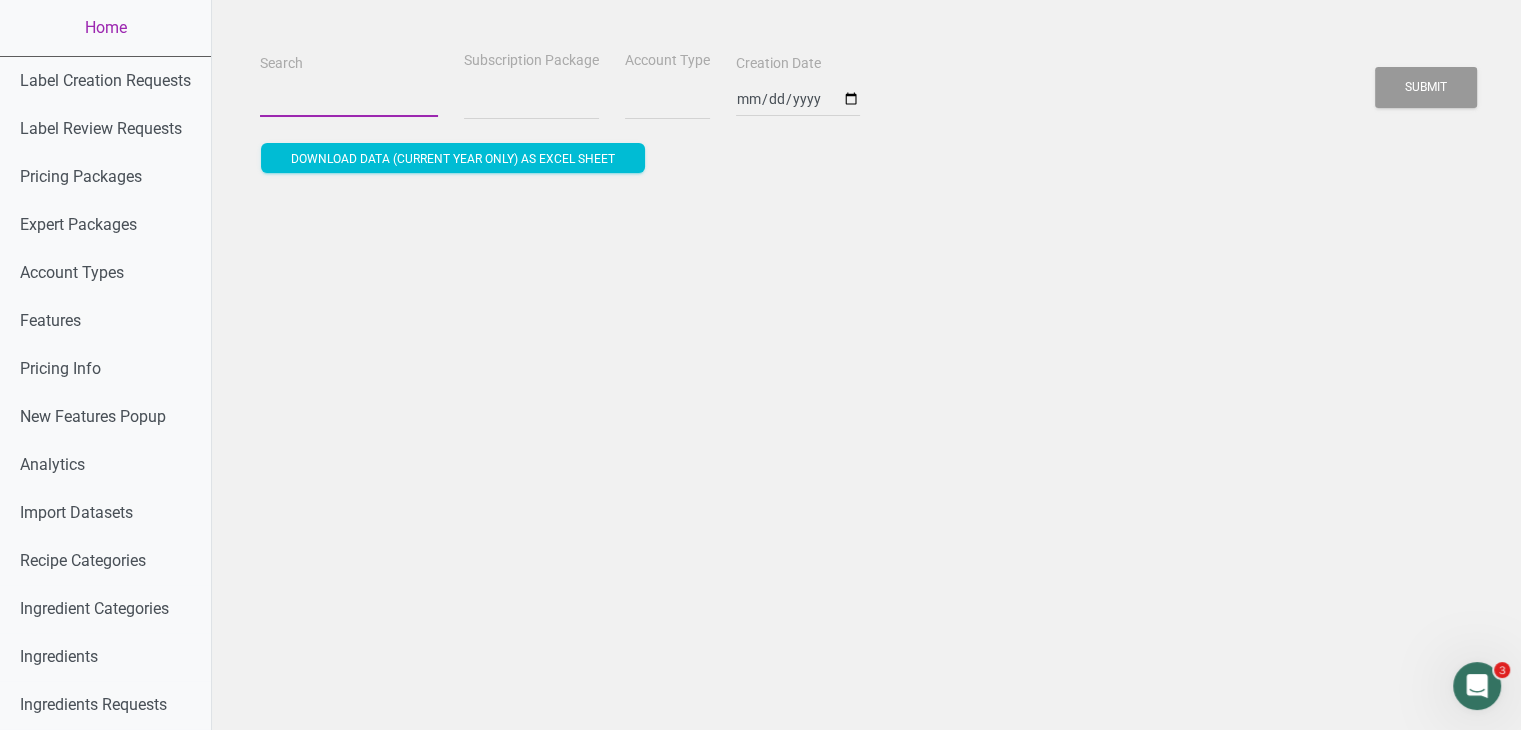 click on "Search" at bounding box center (349, 99) 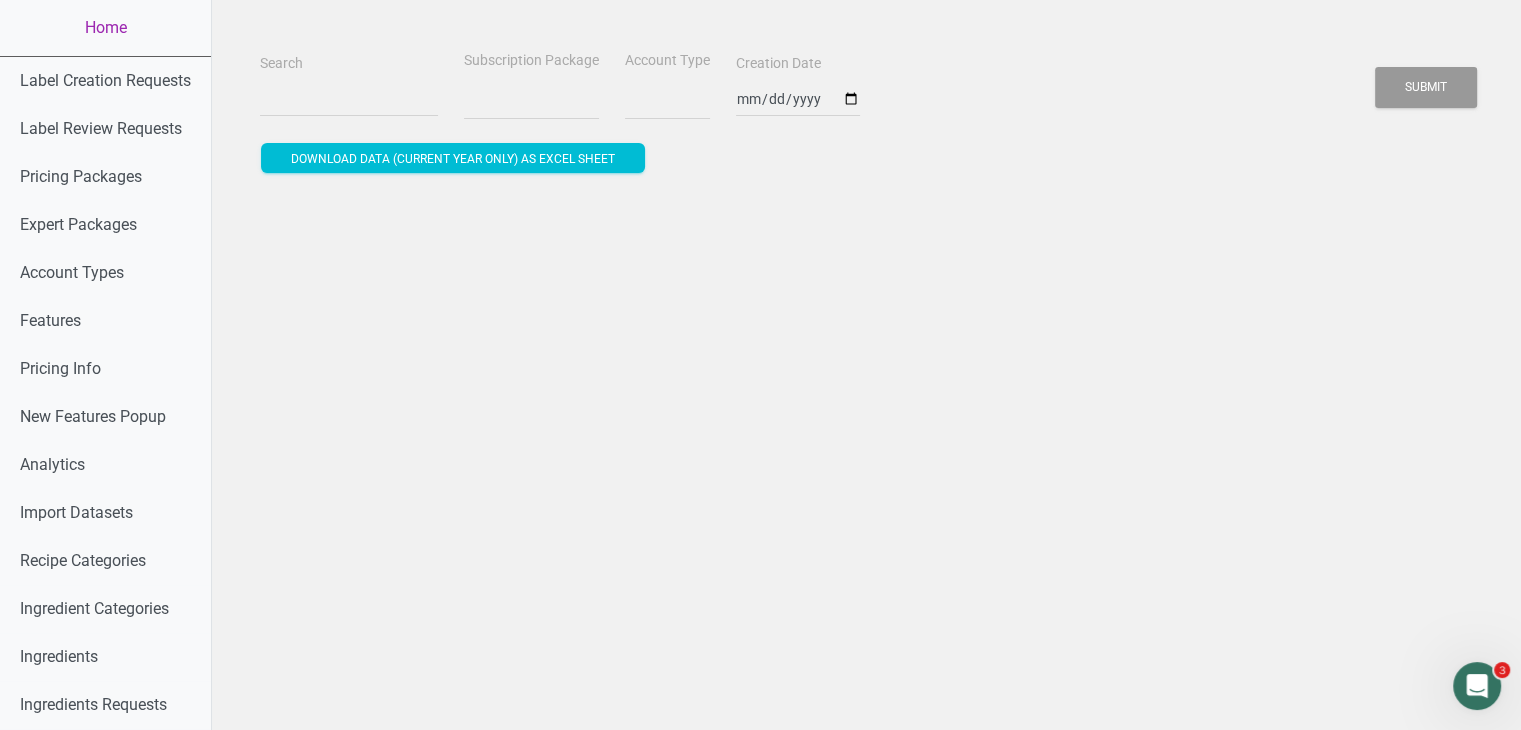select 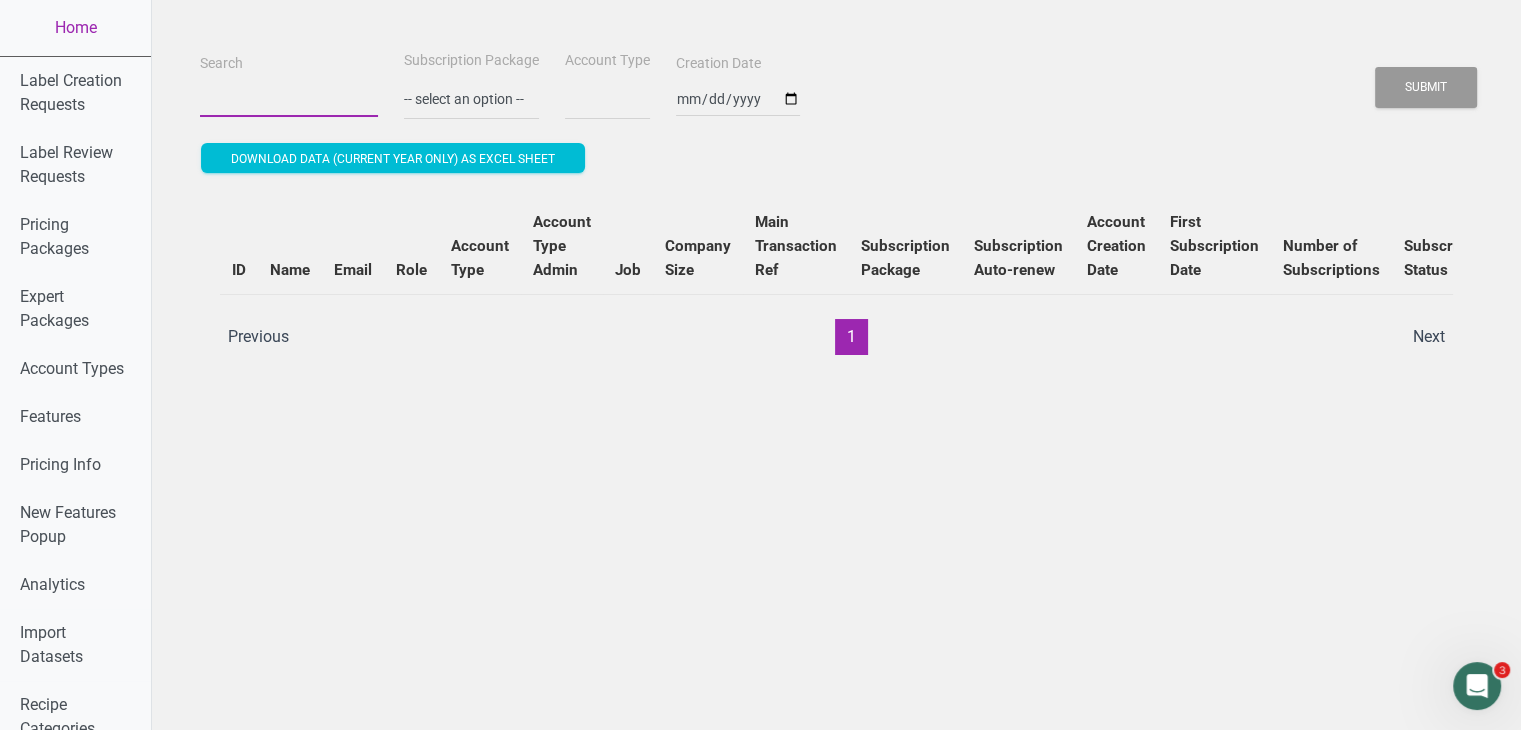 paste on "[EMAIL]" 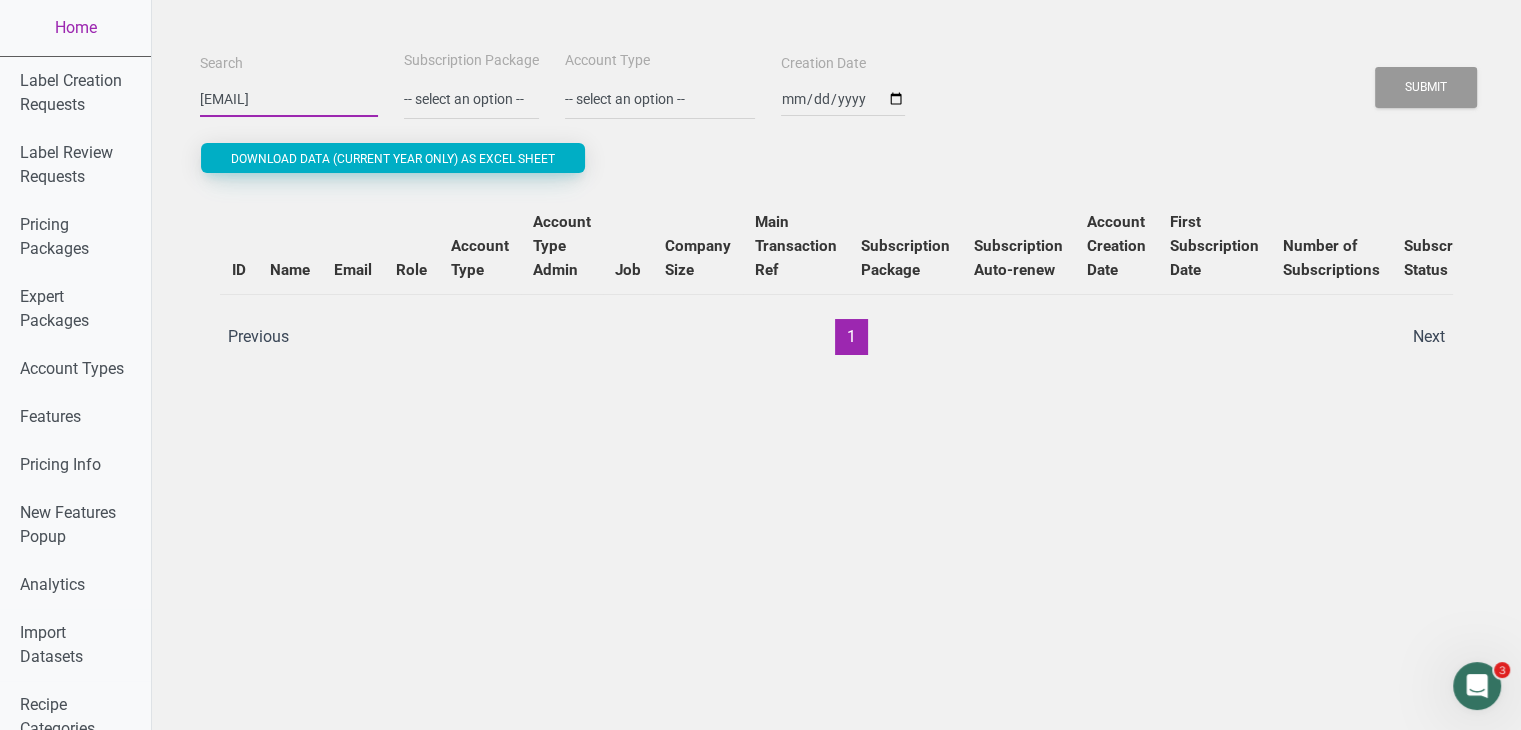 click on "Submit" at bounding box center (1426, 87) 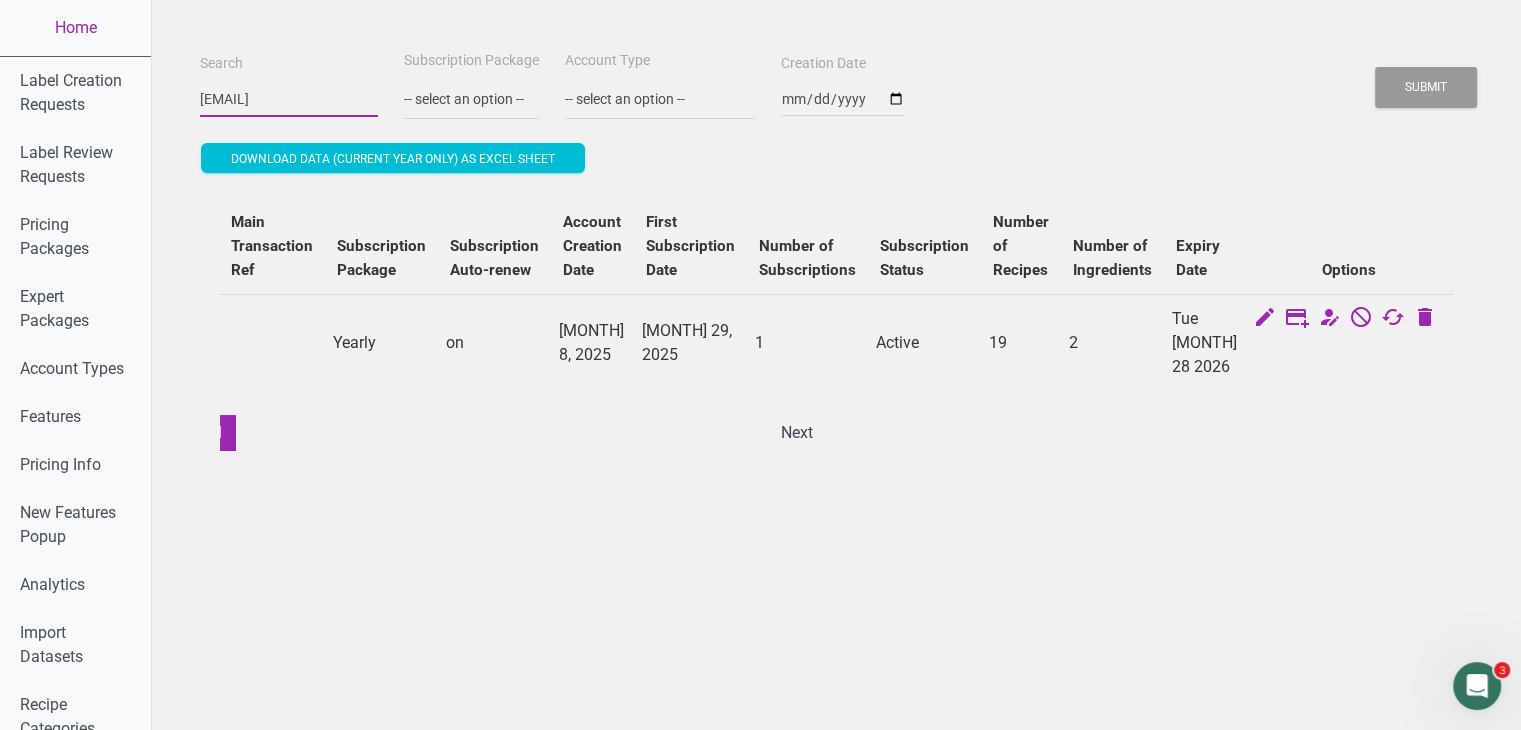 scroll, scrollTop: 0, scrollLeft: 695, axis: horizontal 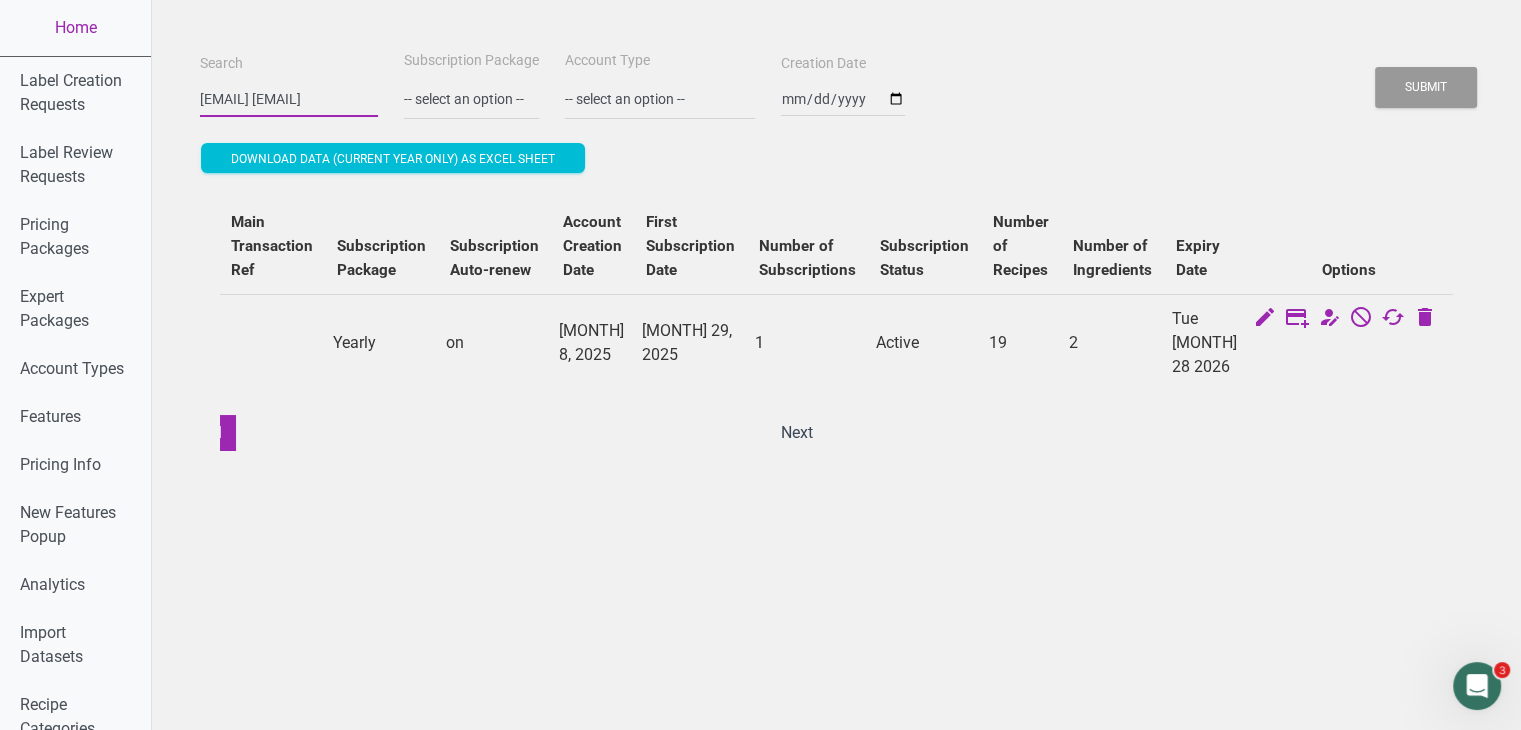 click on "[EMAIL] [EMAIL]" at bounding box center (289, 99) 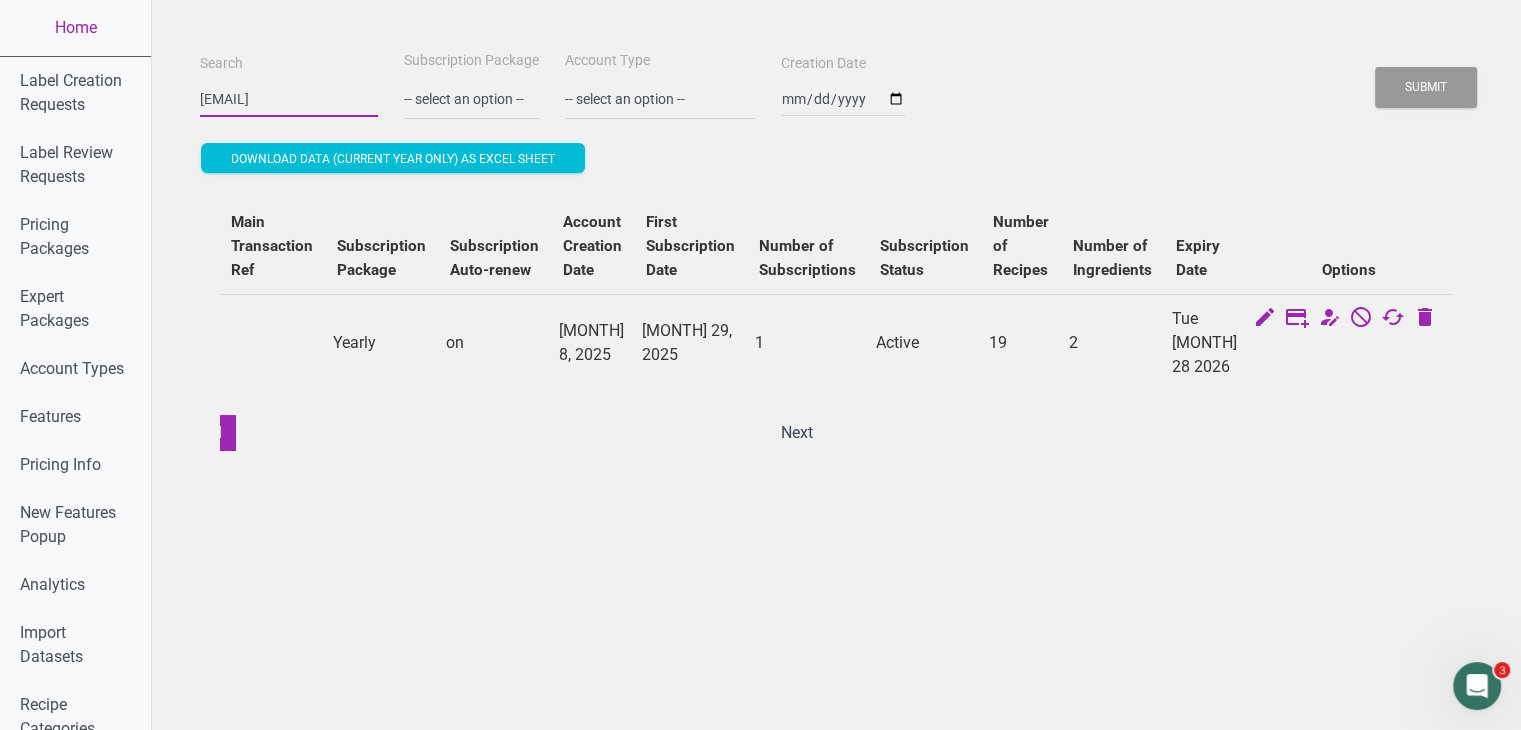 scroll, scrollTop: 0, scrollLeft: 0, axis: both 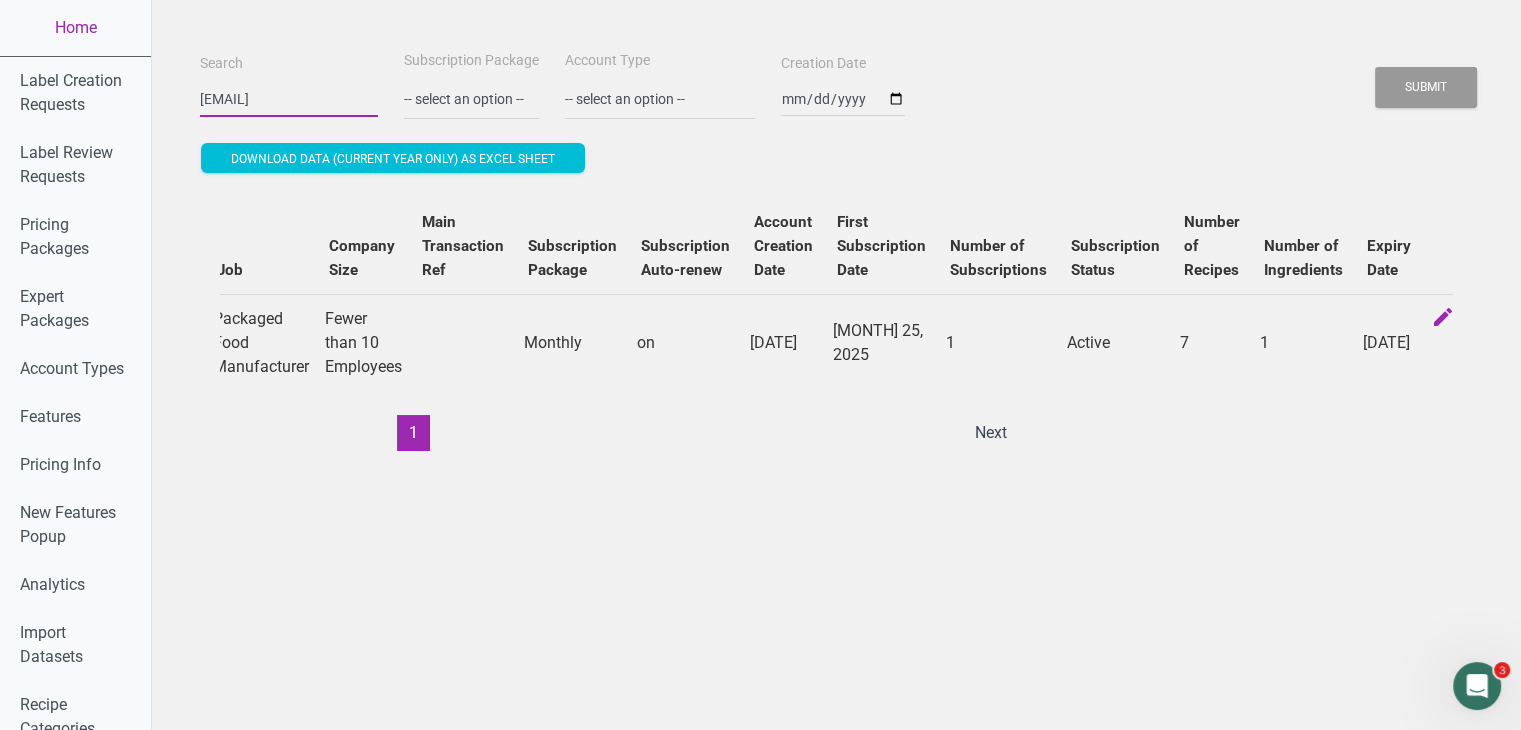 click on "[EMAIL]" at bounding box center [289, 99] 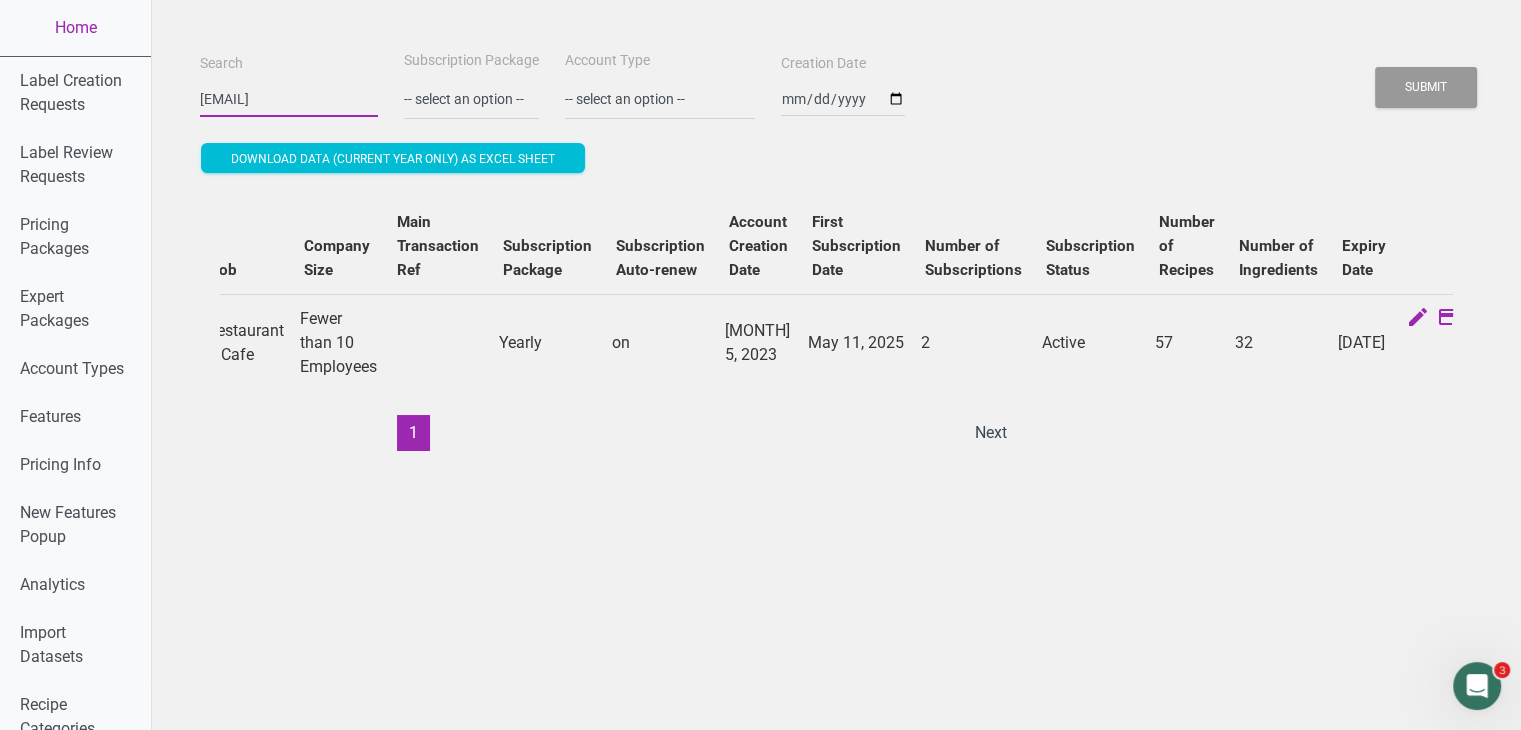 scroll, scrollTop: 0, scrollLeft: 699, axis: horizontal 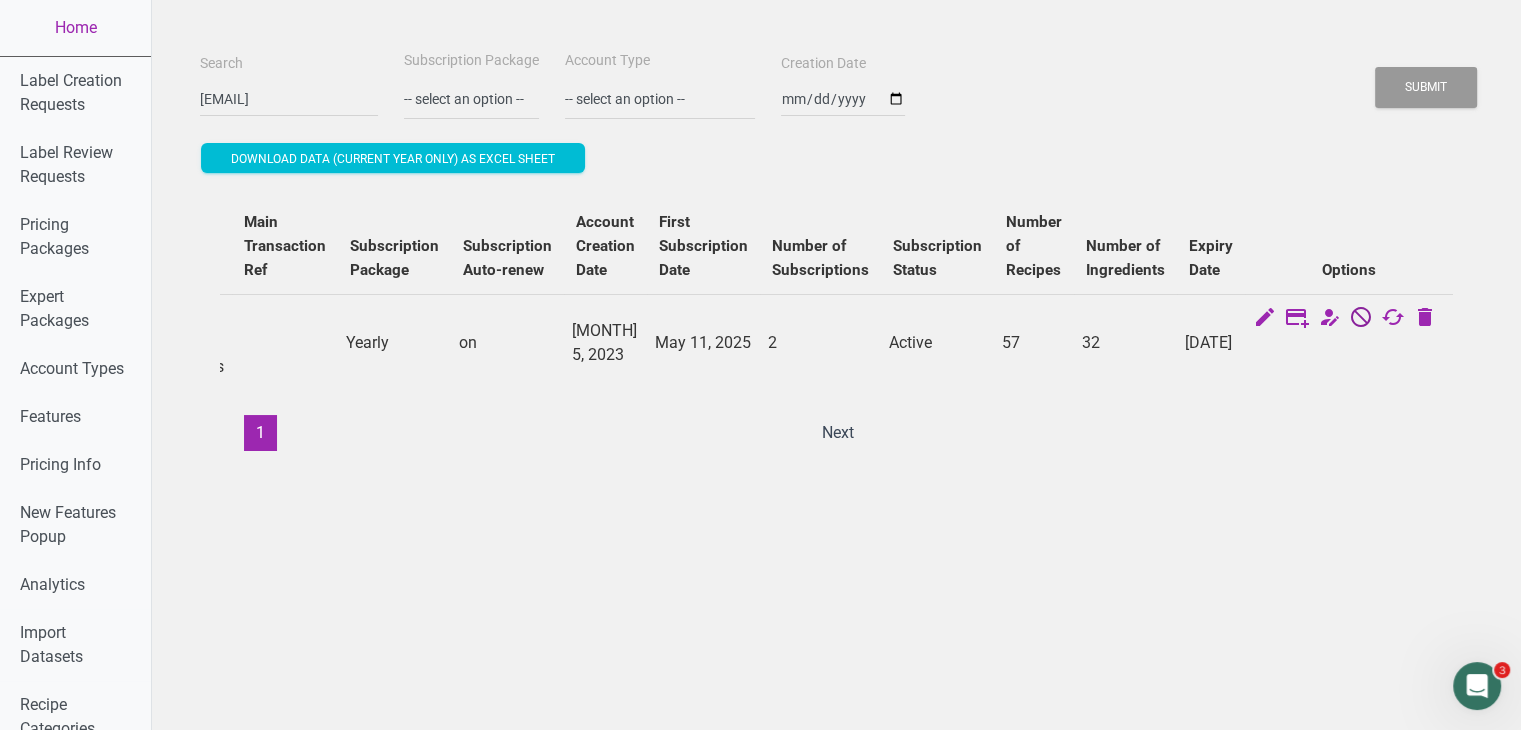 click at bounding box center [1361, 319] 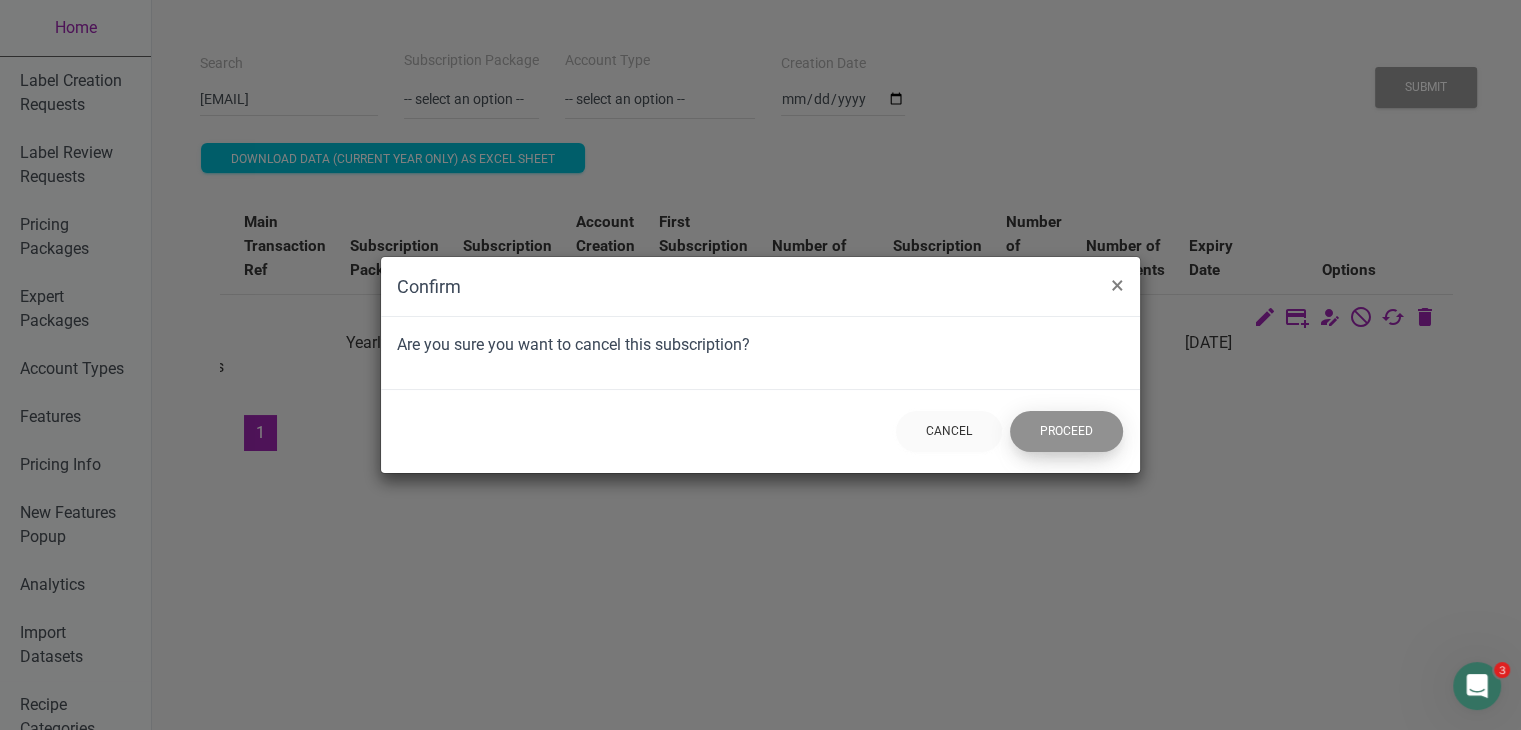click on "Proceed" at bounding box center (1066, 431) 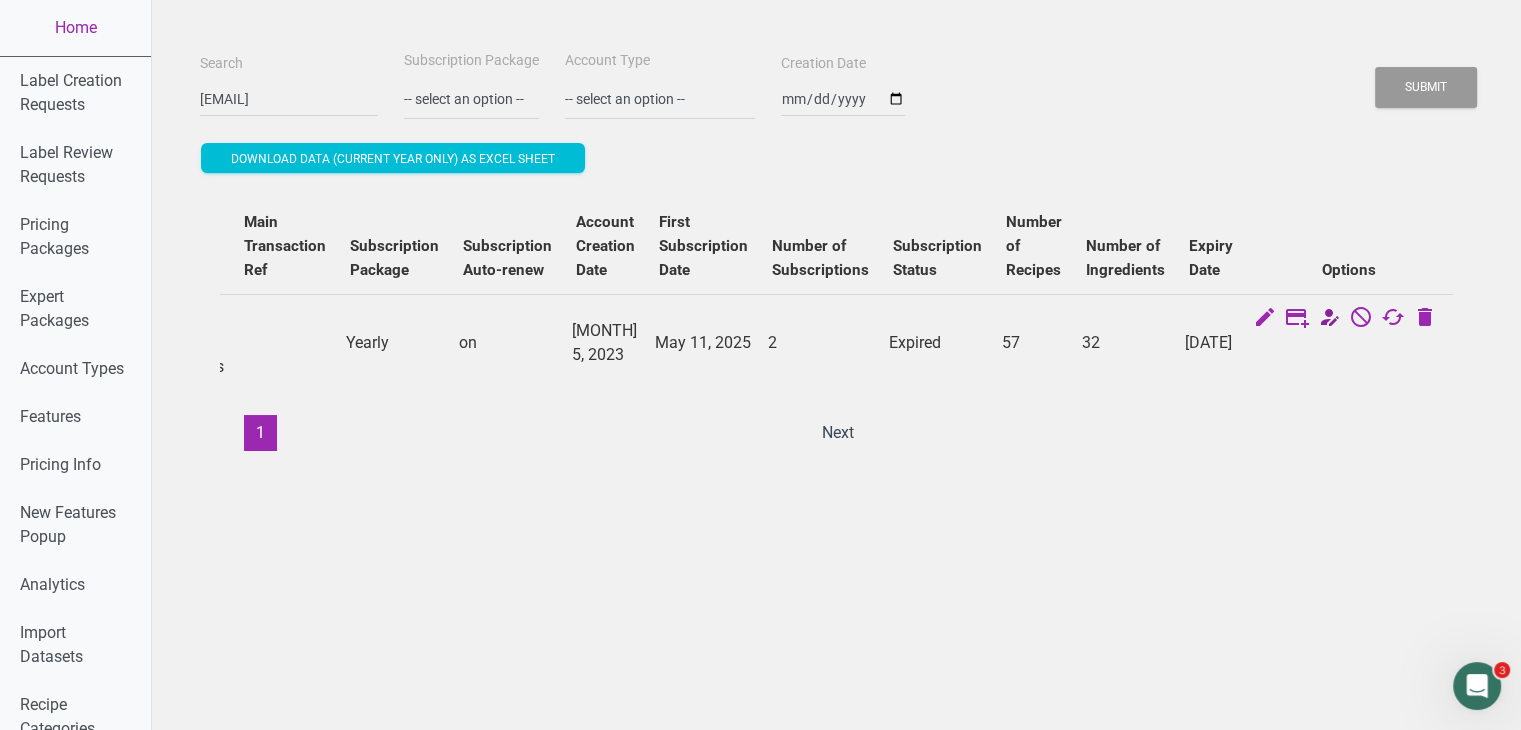 click at bounding box center [1329, 319] 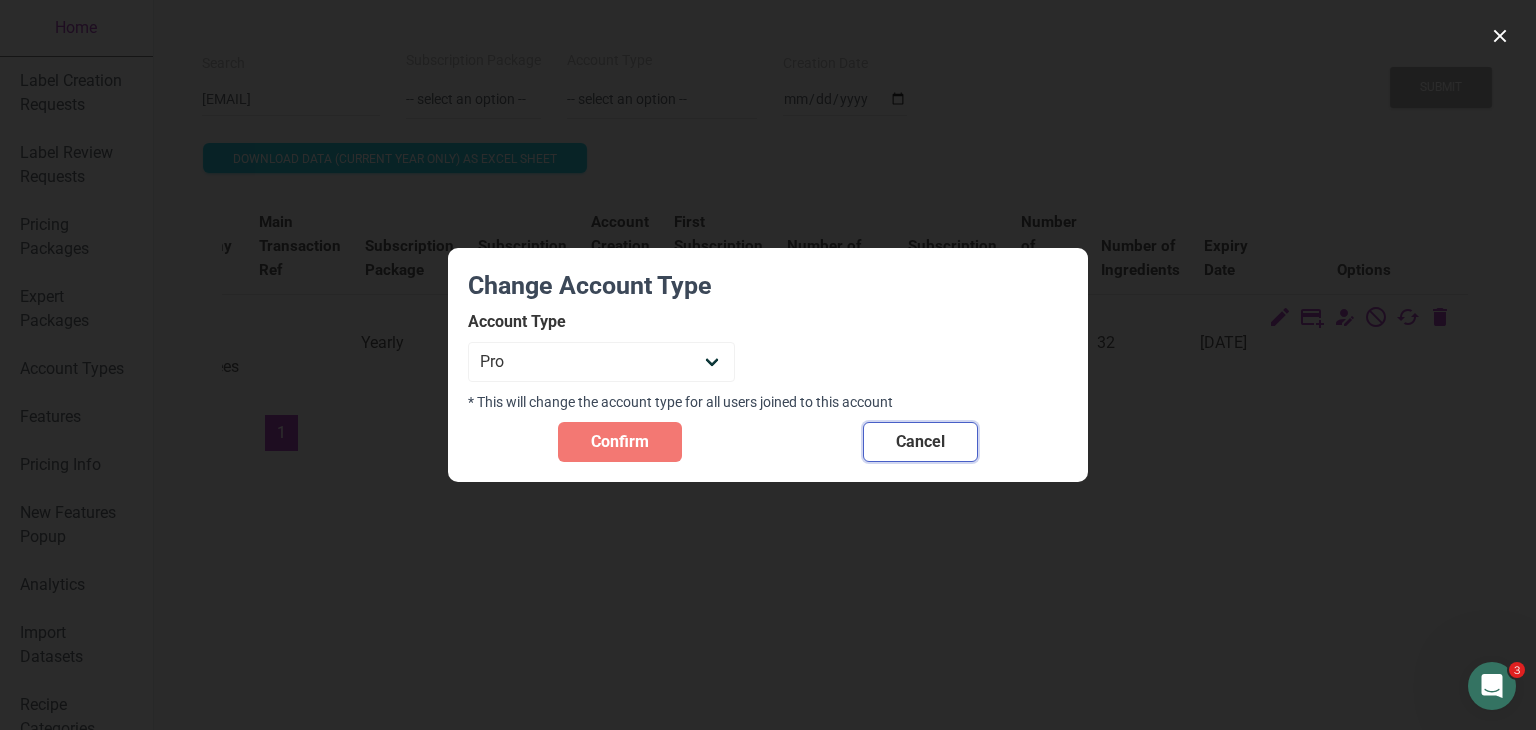 click on "Cancel" at bounding box center (920, 442) 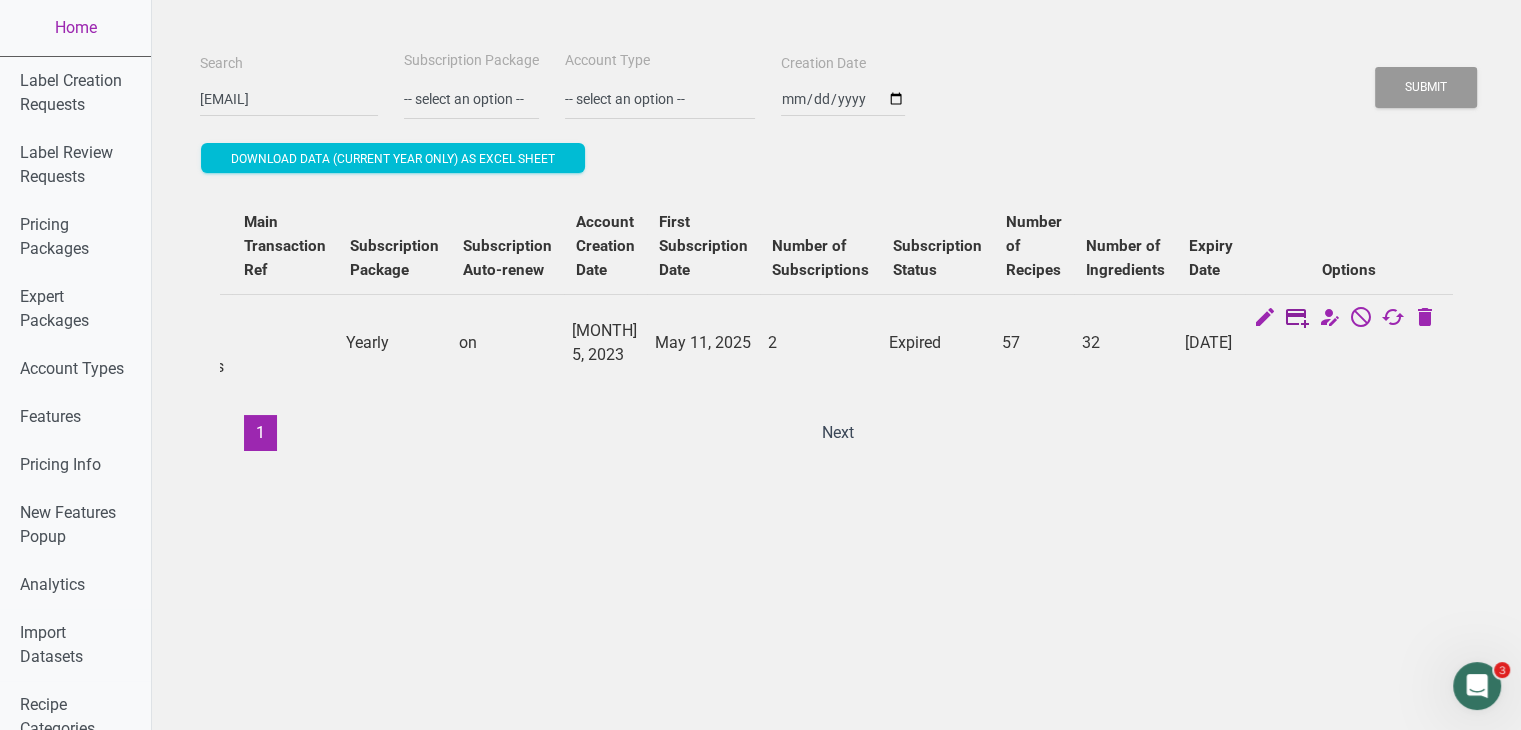 click at bounding box center (1297, 319) 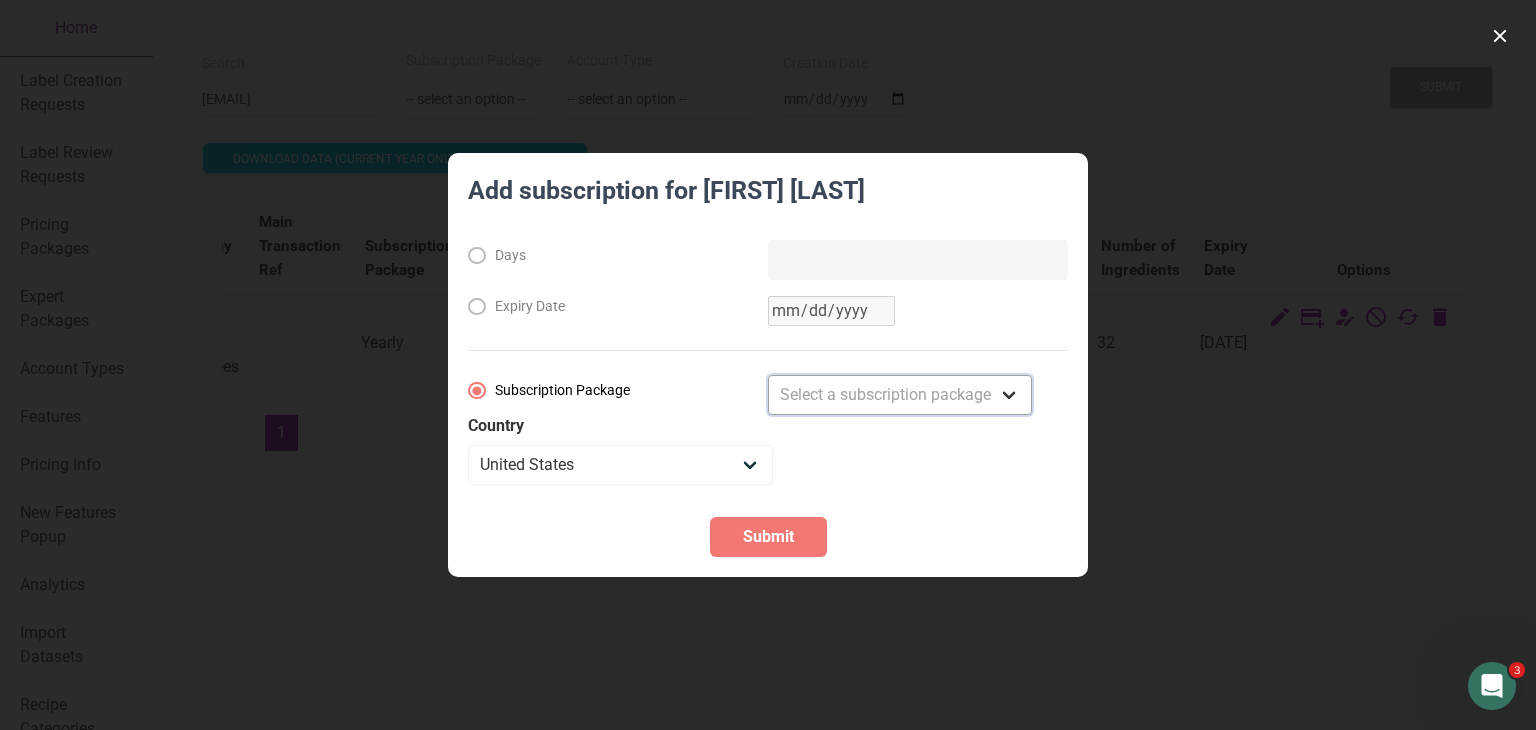 click on "Select a subscription package
Monthly
Yearly
Quarterly
Free Trial" at bounding box center (900, 395) 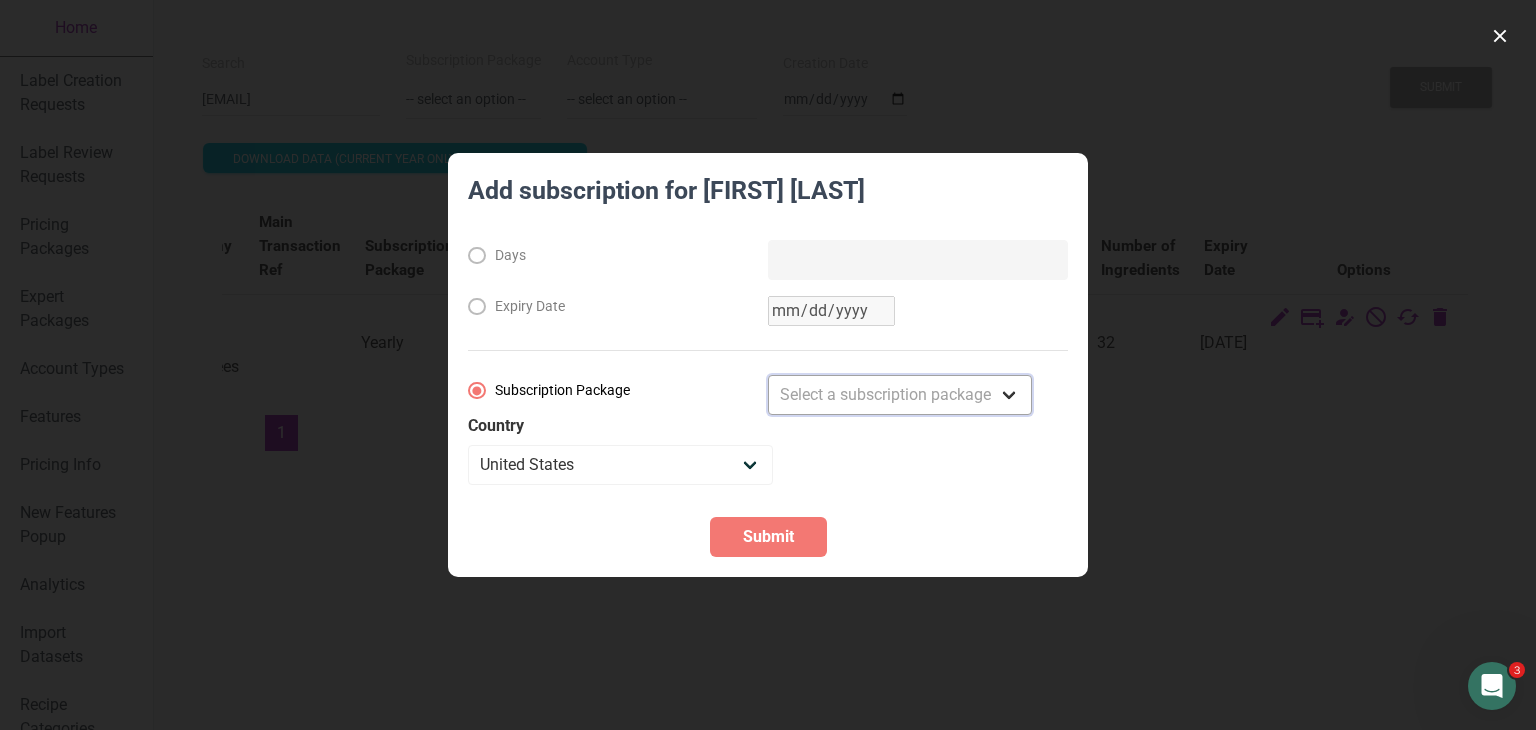 select on "2" 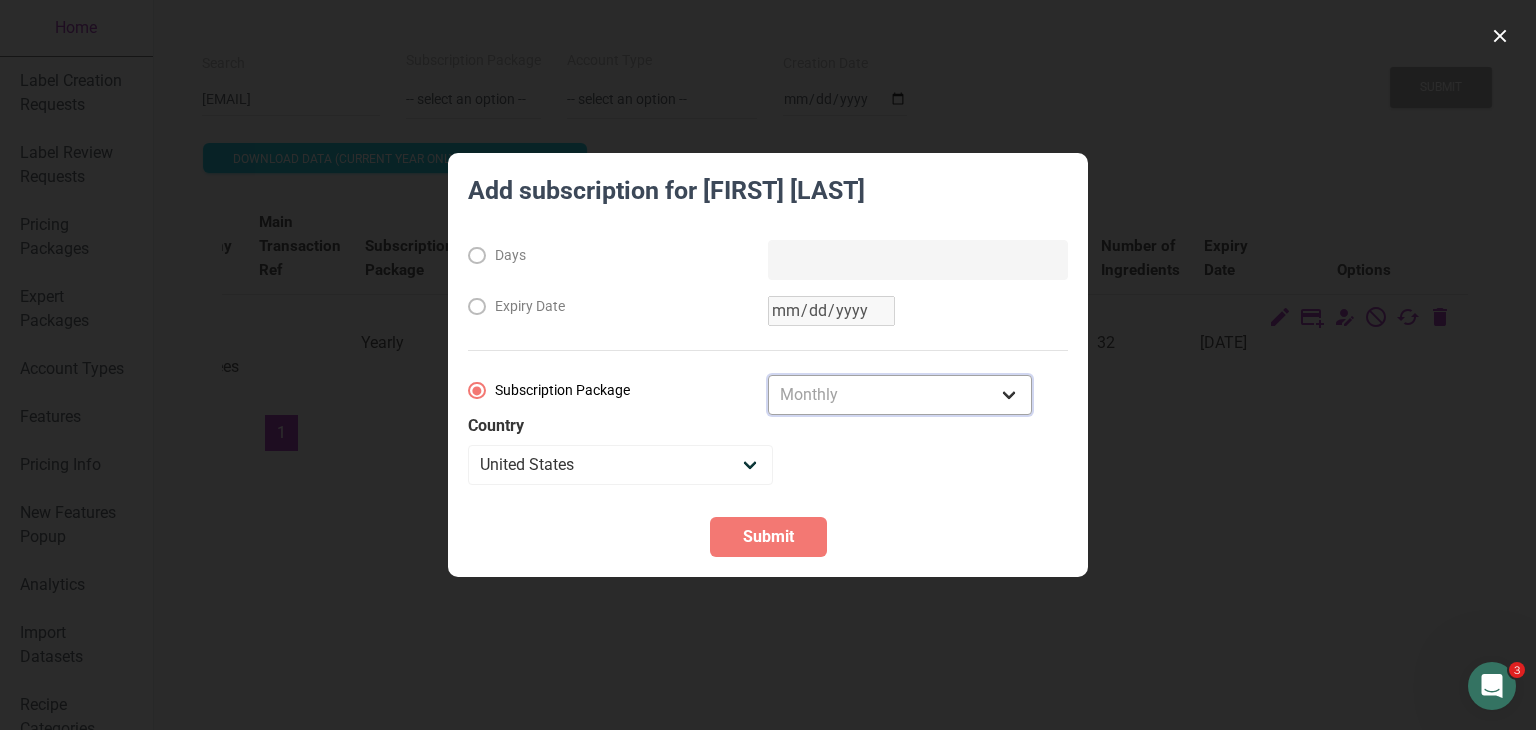 click on "Select a subscription package
Monthly
Yearly
Quarterly
Free Trial" at bounding box center (900, 395) 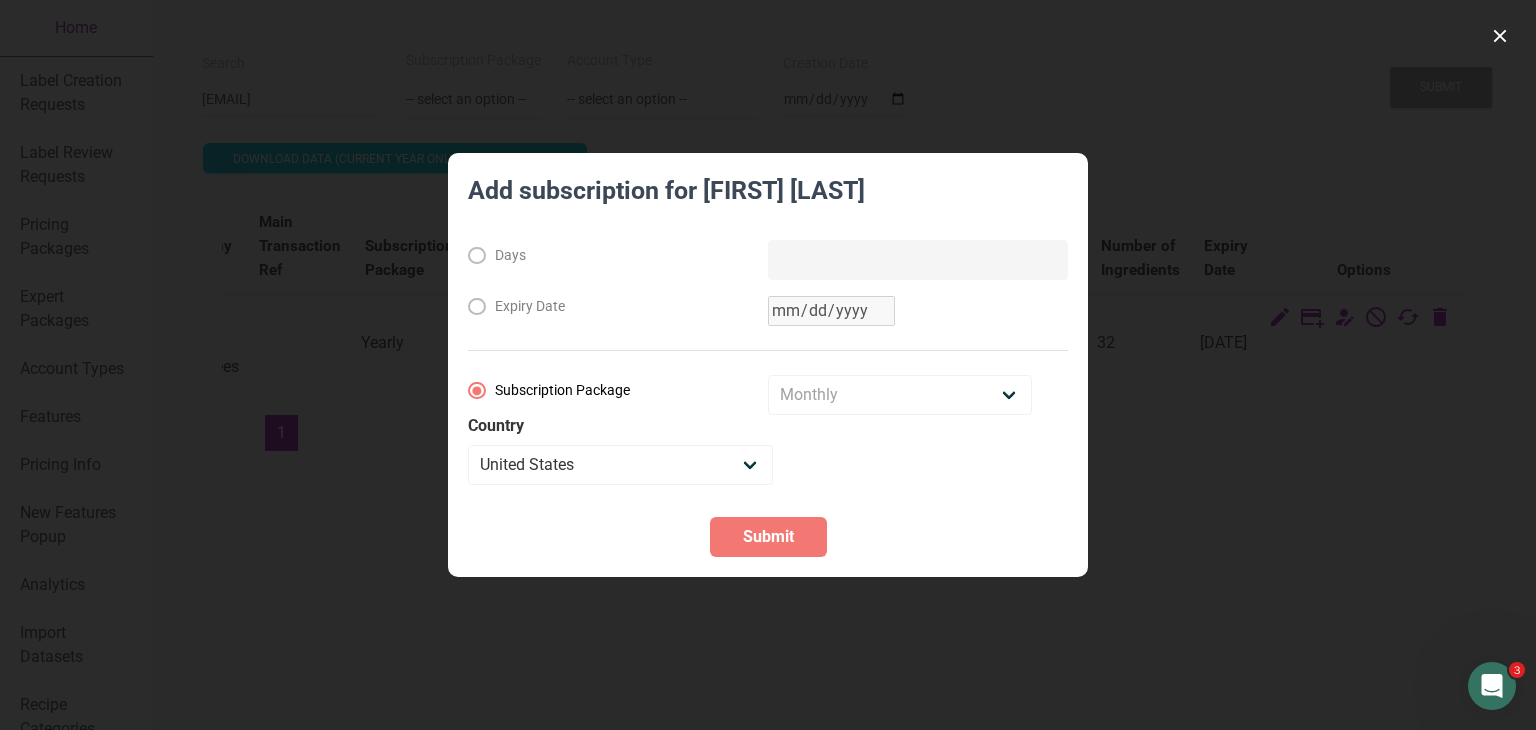 click on "Country" at bounding box center (768, 426) 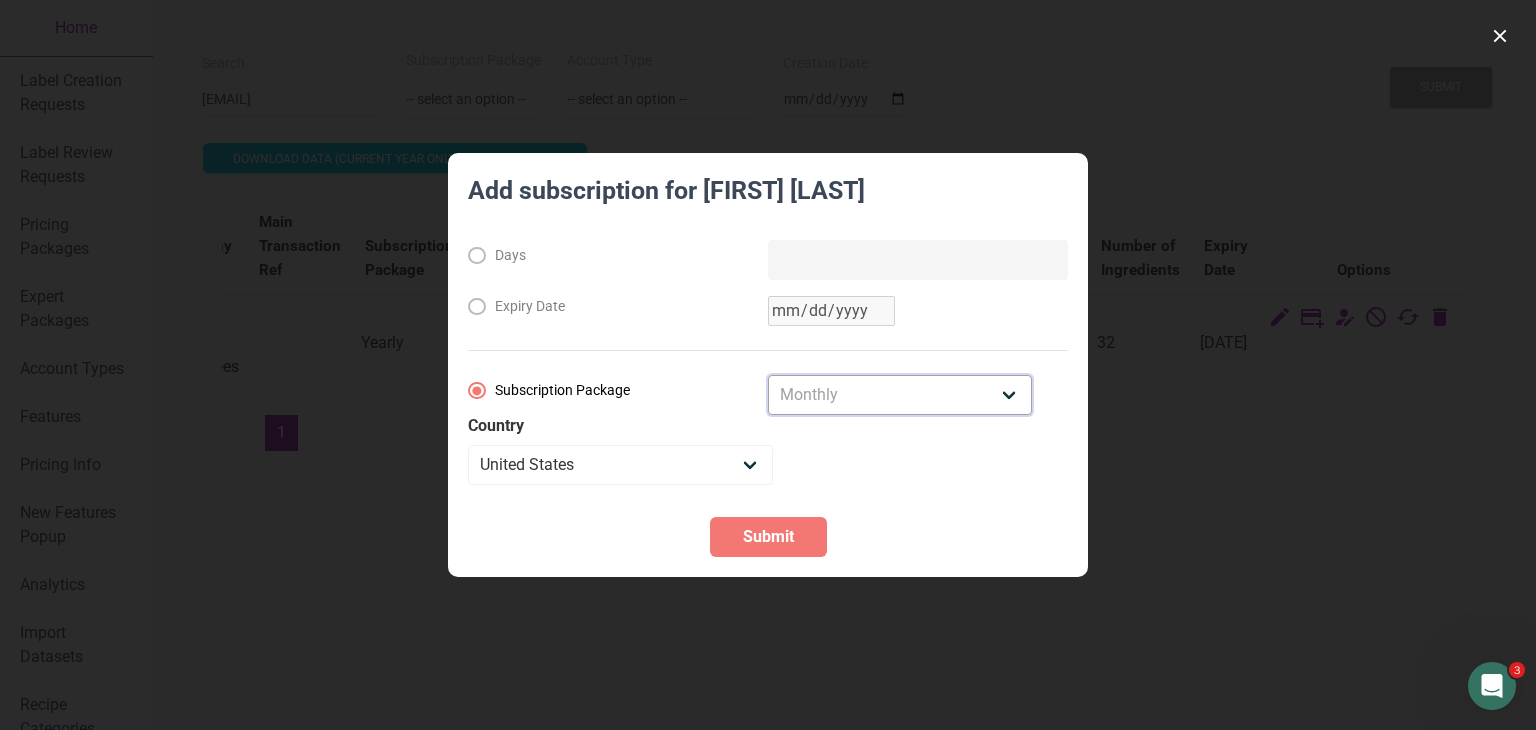 click on "Select a subscription package
Monthly
Yearly
Quarterly
Free Trial" at bounding box center (900, 395) 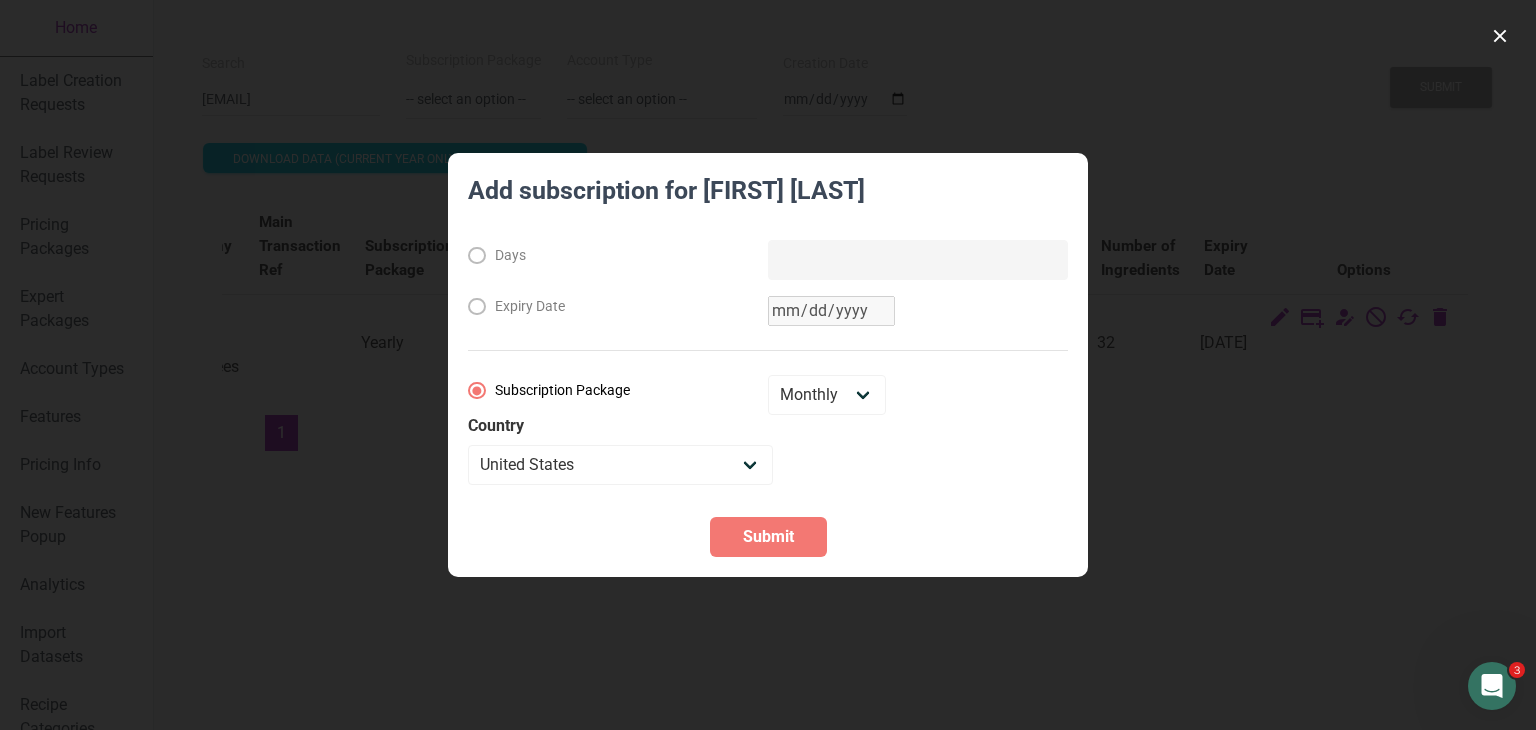 click on "Monthly
Yearly
Quarterly
Free Trial" at bounding box center [918, 395] 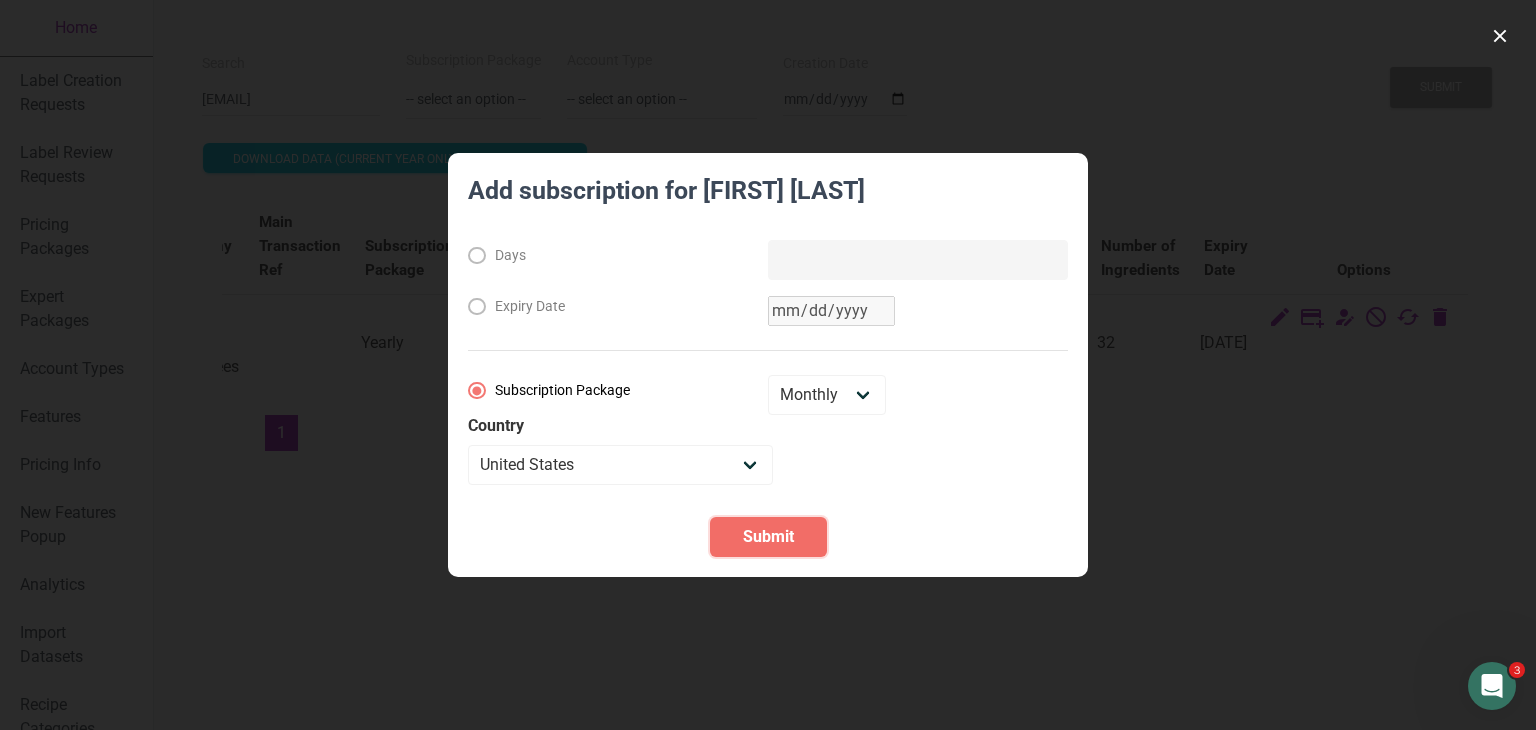 click on "Submit" at bounding box center (768, 537) 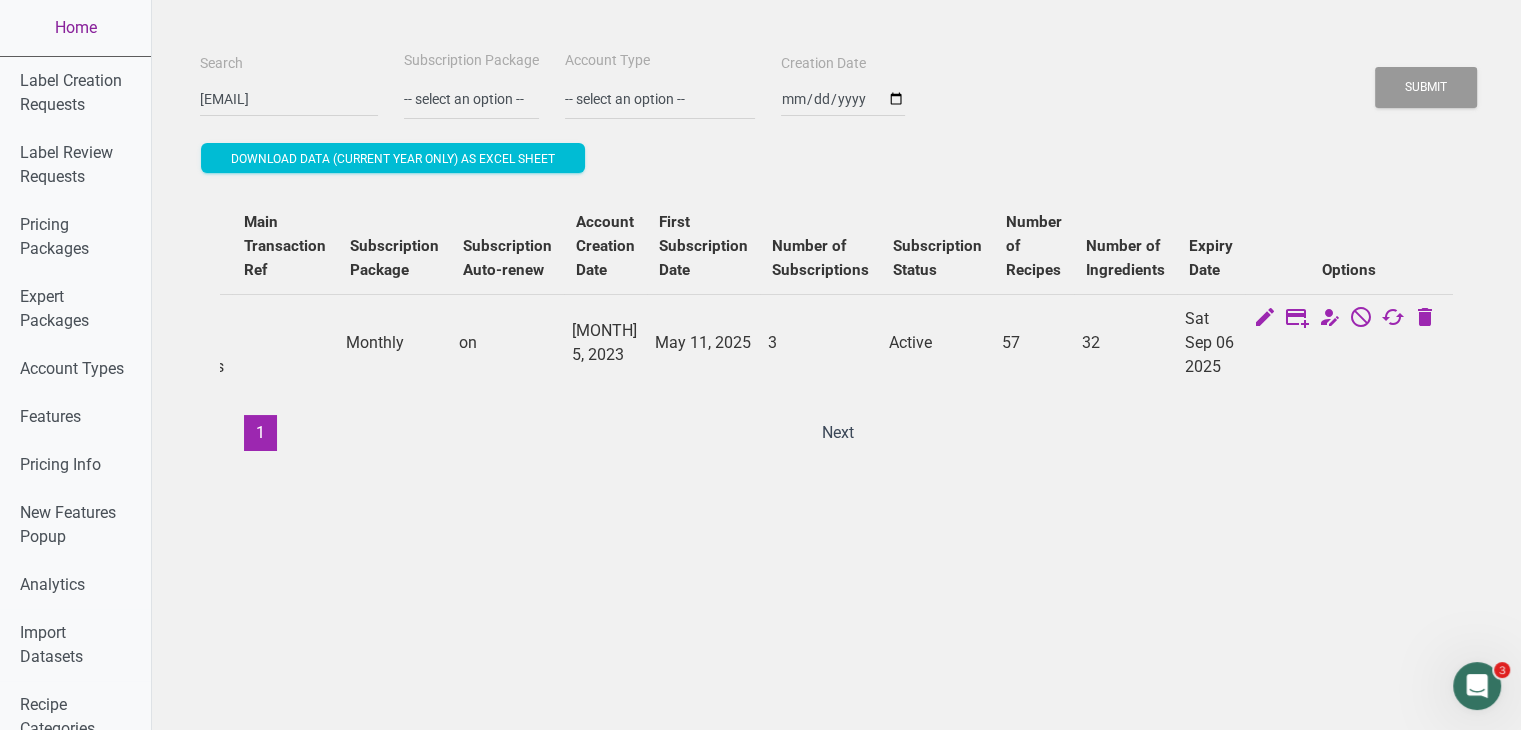 click on "Home" at bounding box center [75, 28] 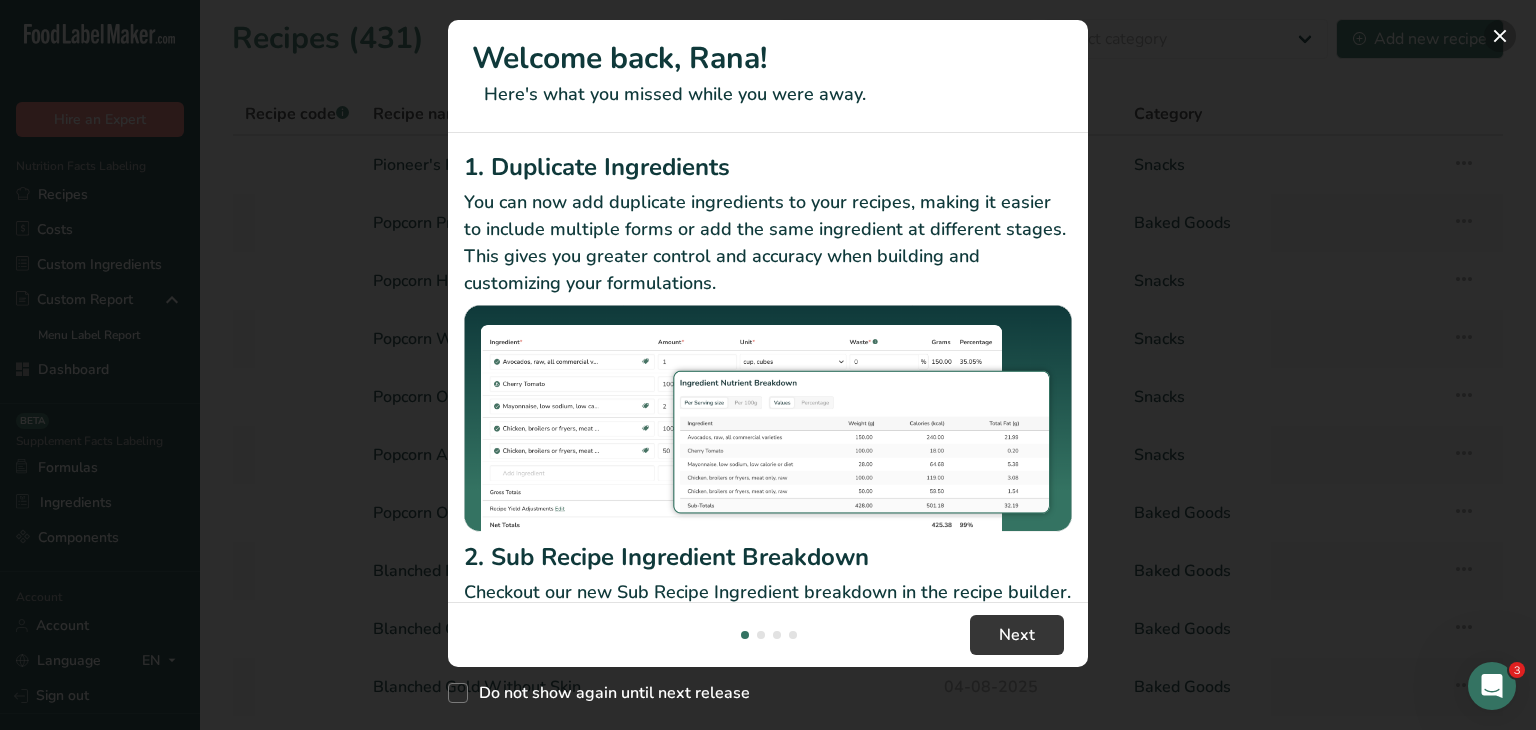 click at bounding box center (1500, 36) 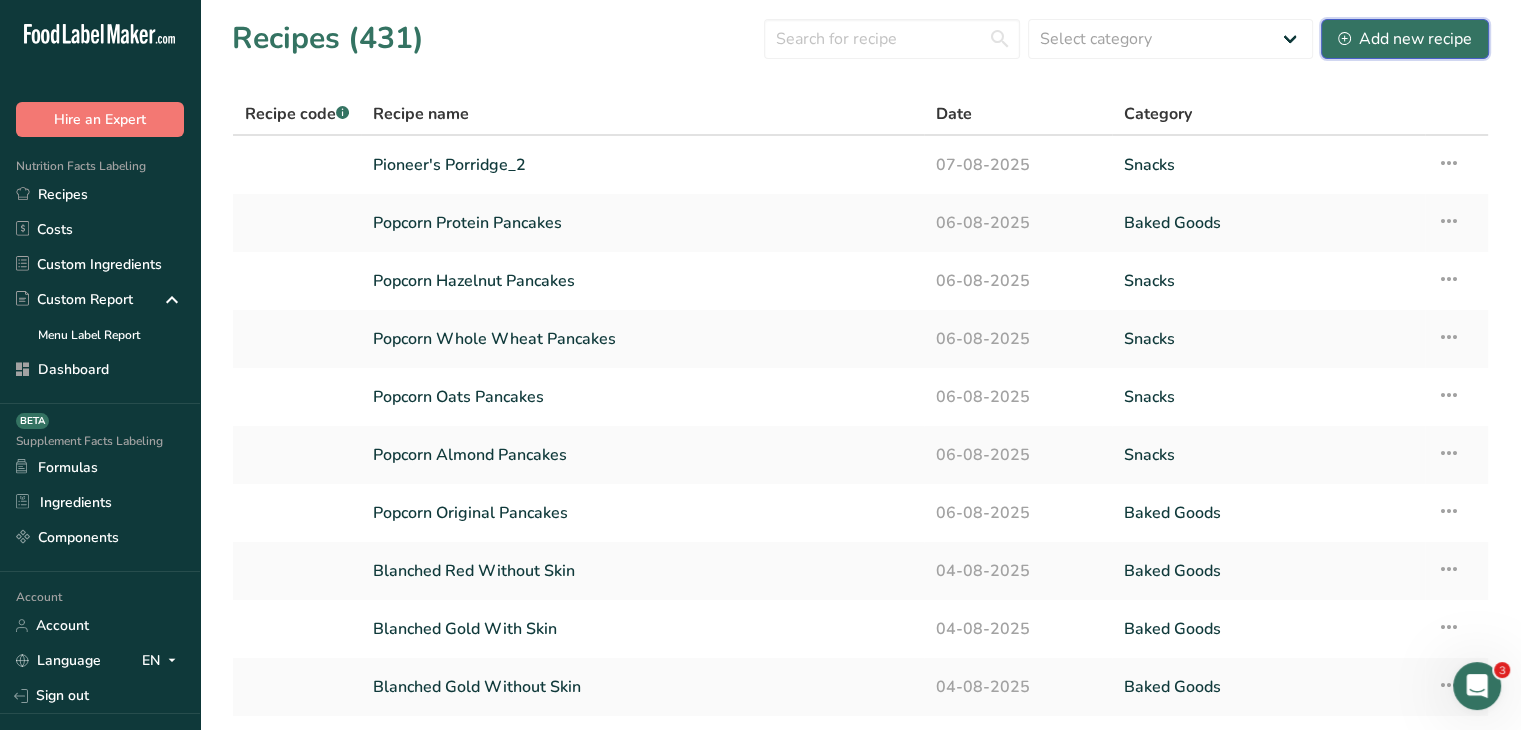 click on "Add new recipe" at bounding box center (1405, 39) 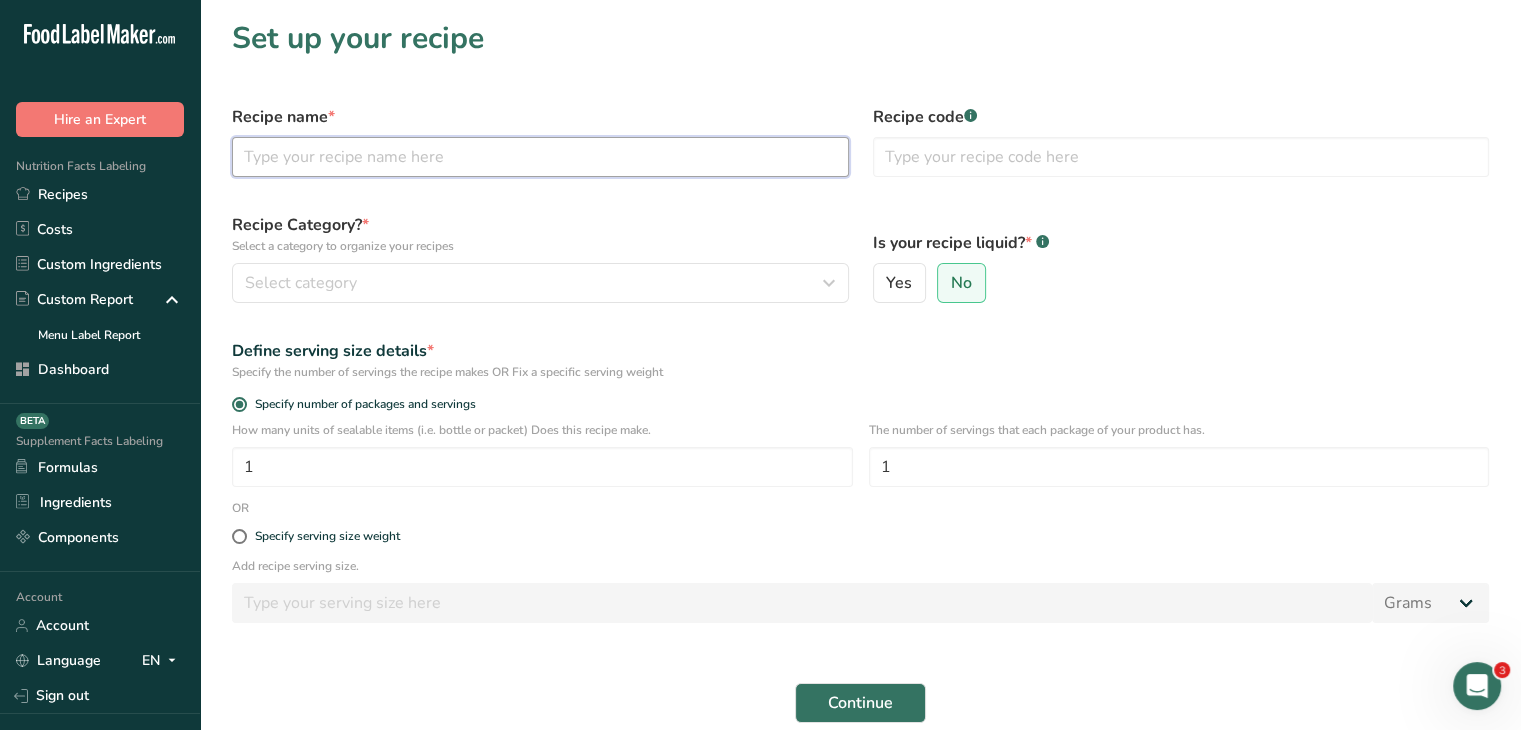 click at bounding box center (540, 157) 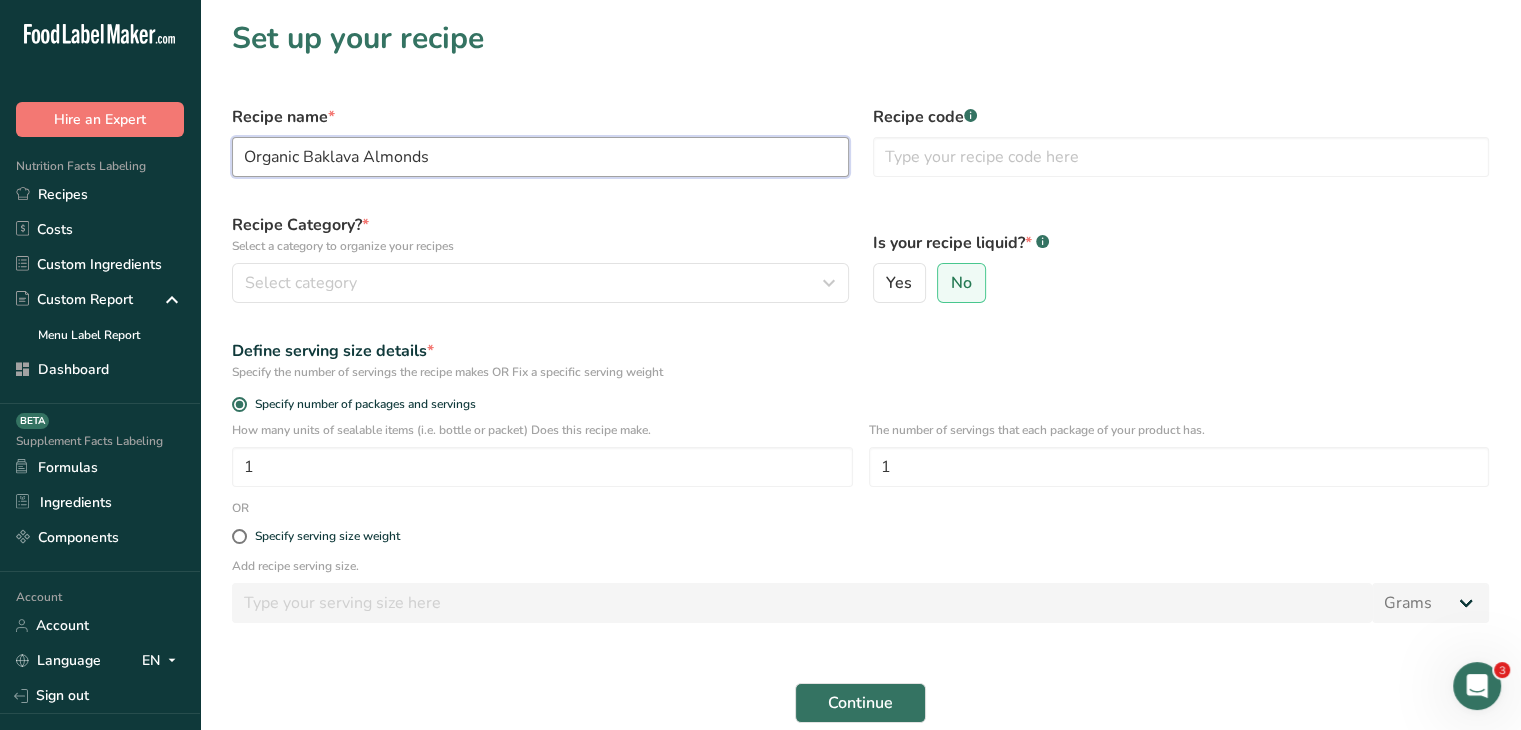 type on "Organic Baklava Almonds" 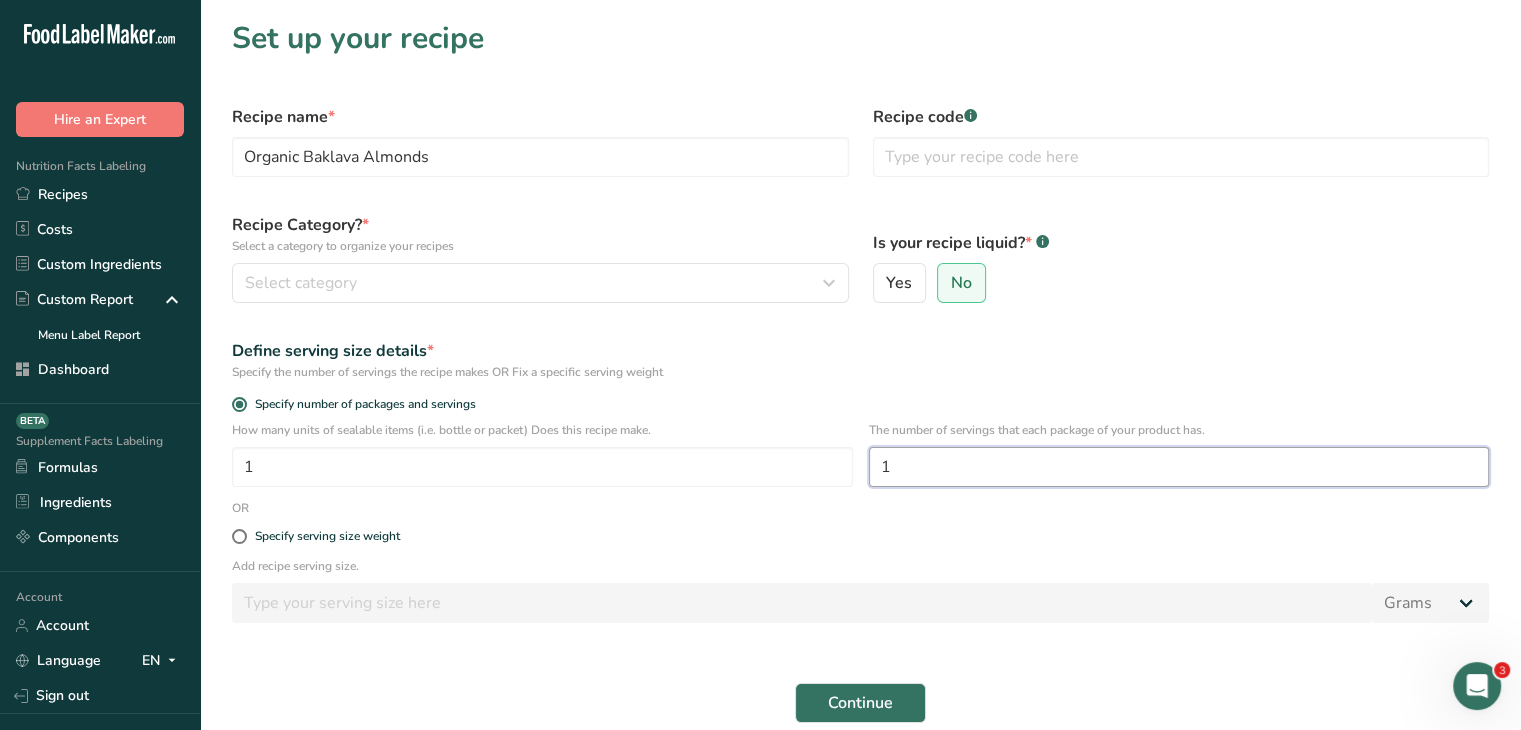 drag, startPoint x: 890, startPoint y: 459, endPoint x: 880, endPoint y: 463, distance: 10.770329 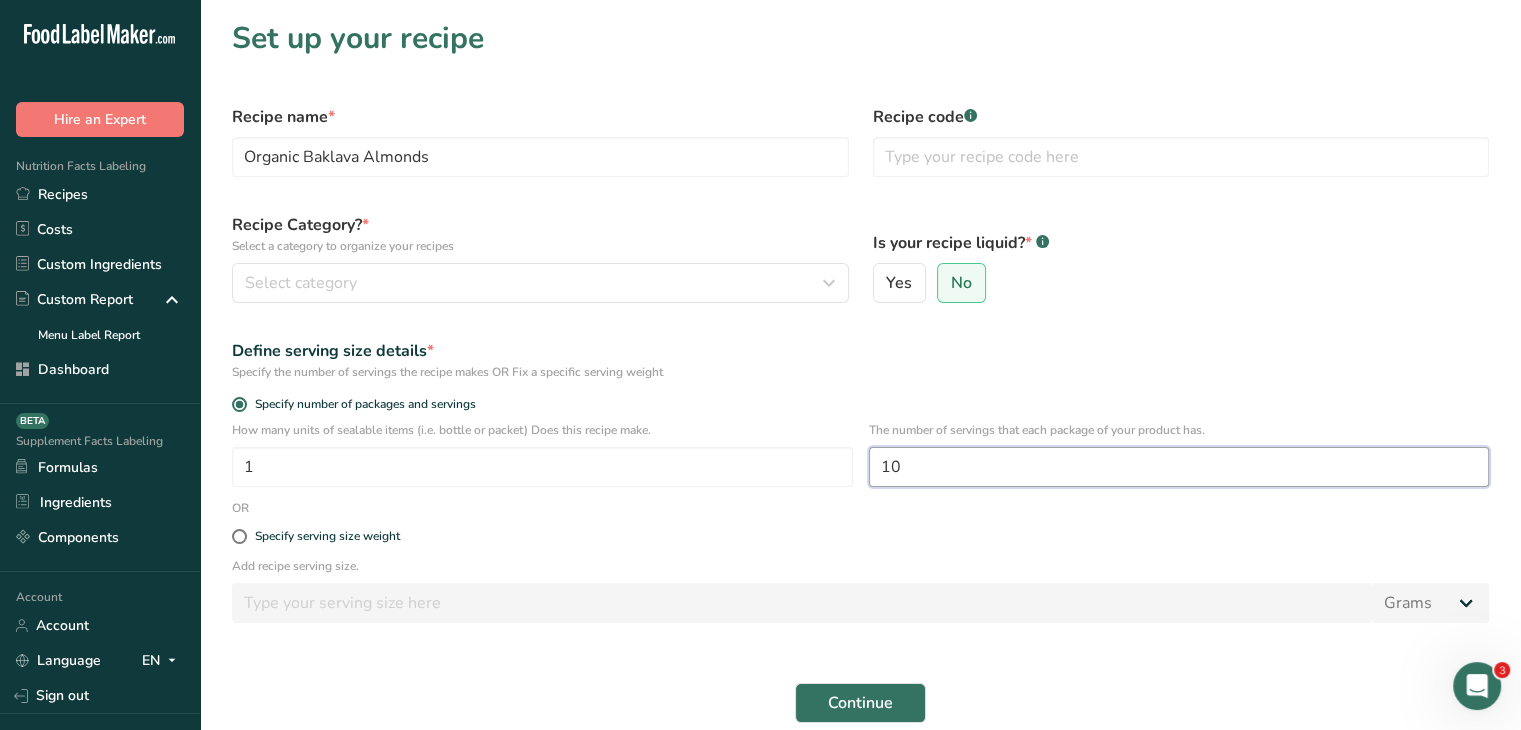 type on "10" 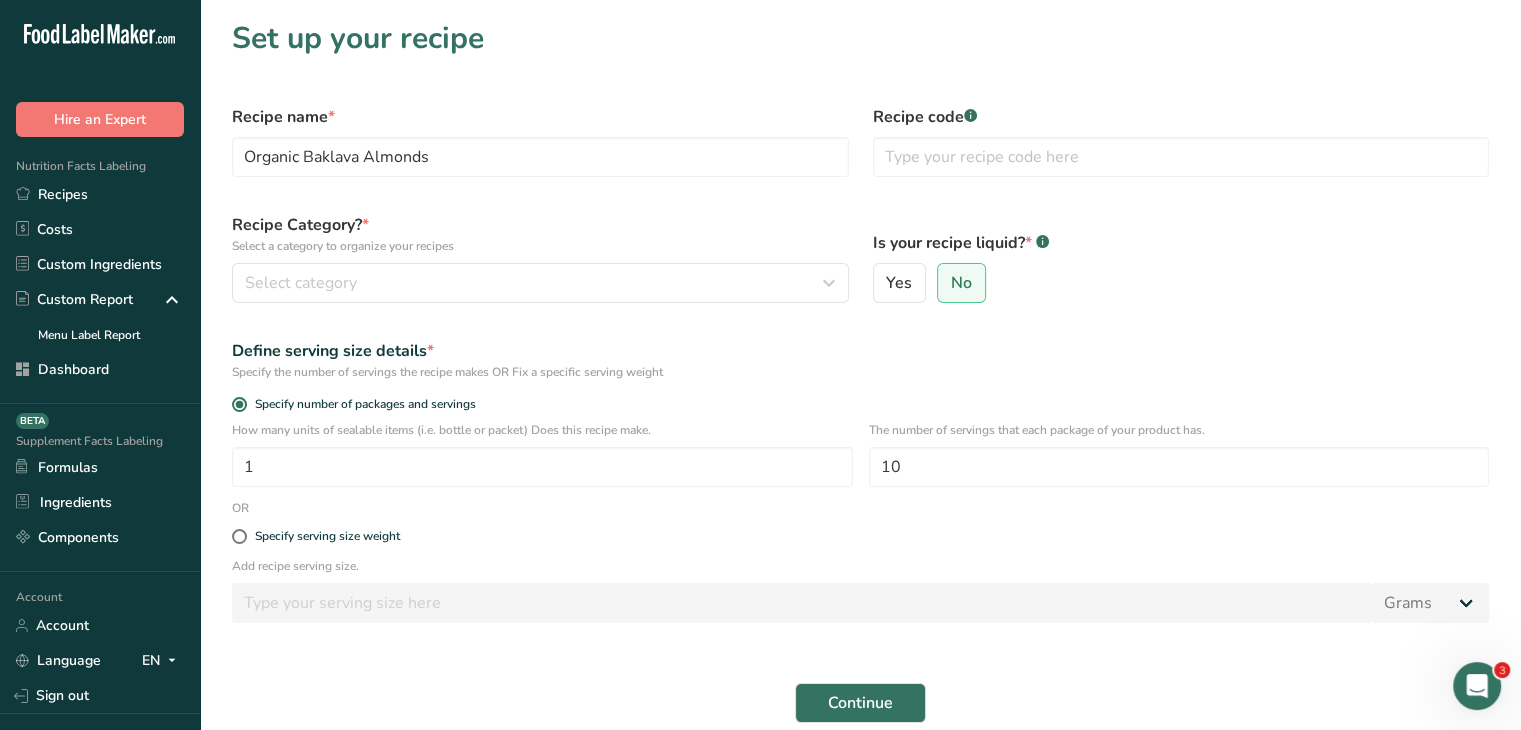 click on "Add recipe serving size." at bounding box center [860, 566] 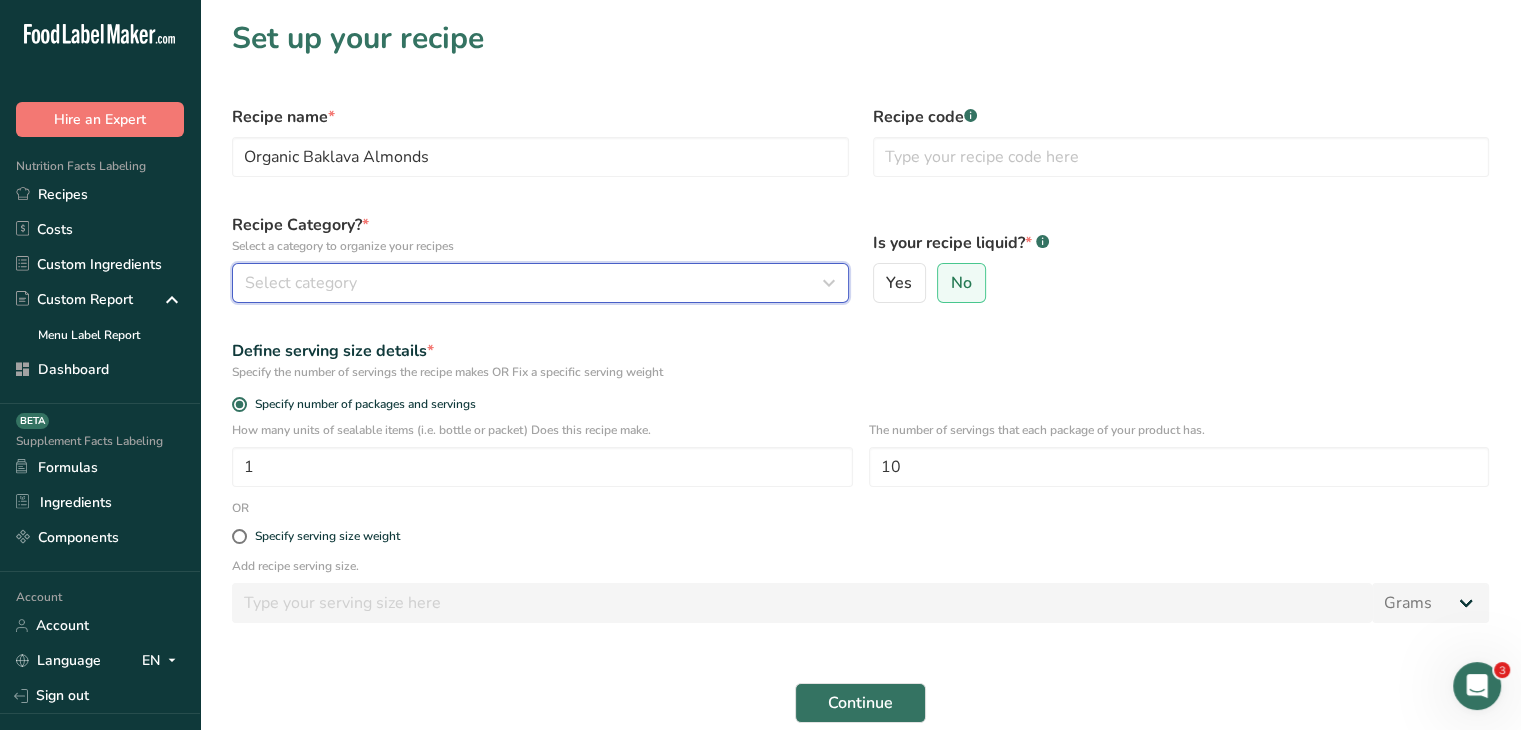 click on "Select category" at bounding box center [540, 283] 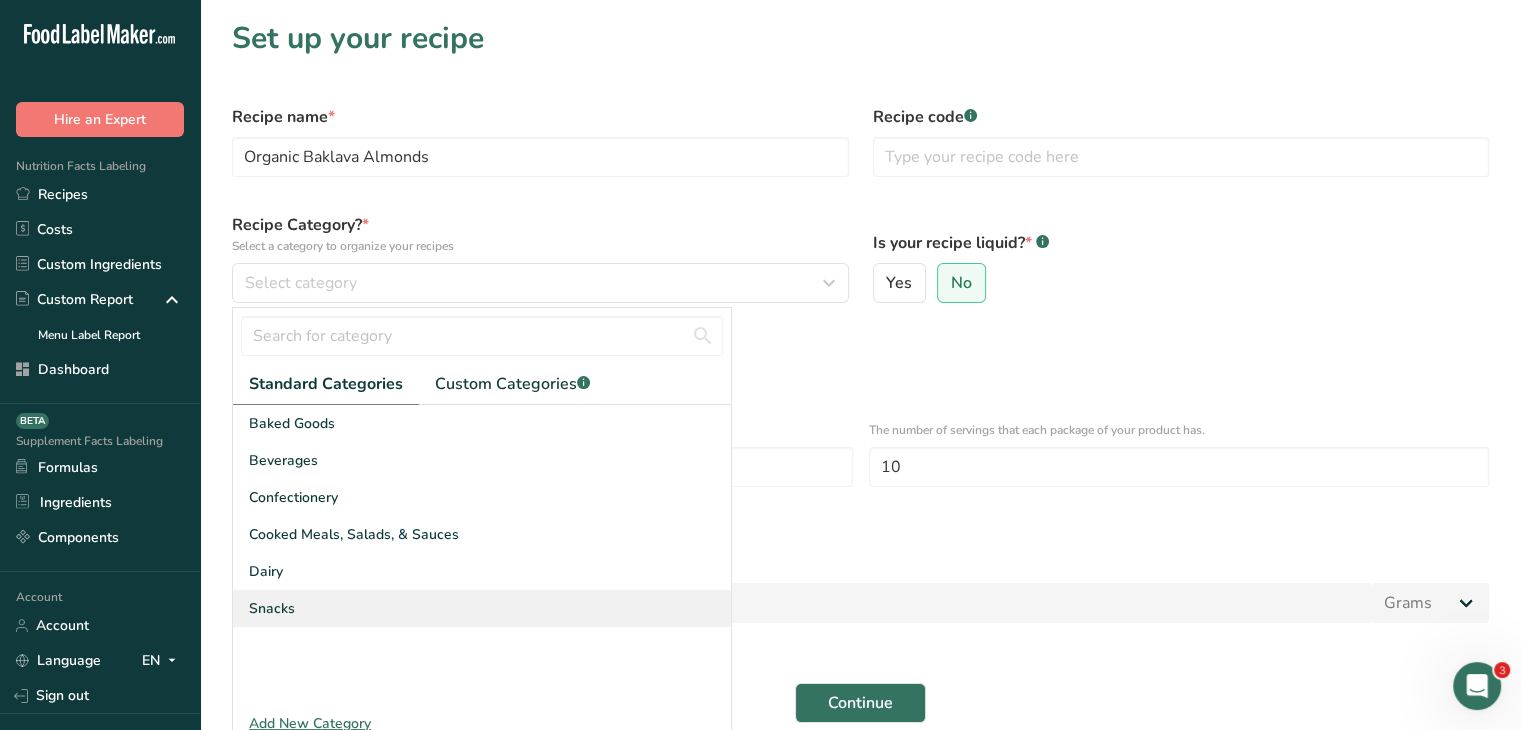 click on "Snacks" at bounding box center (482, 608) 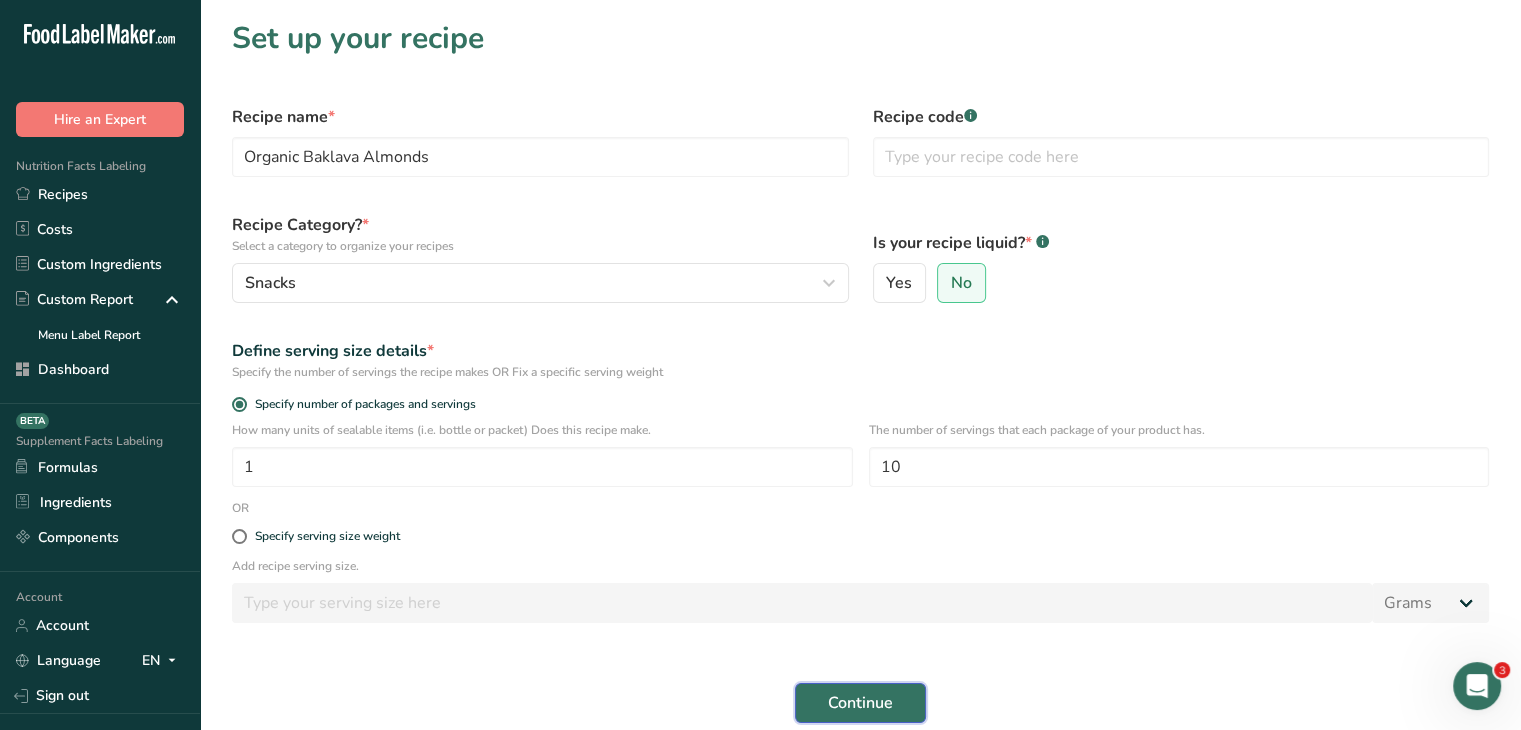 click on "Continue" at bounding box center (860, 703) 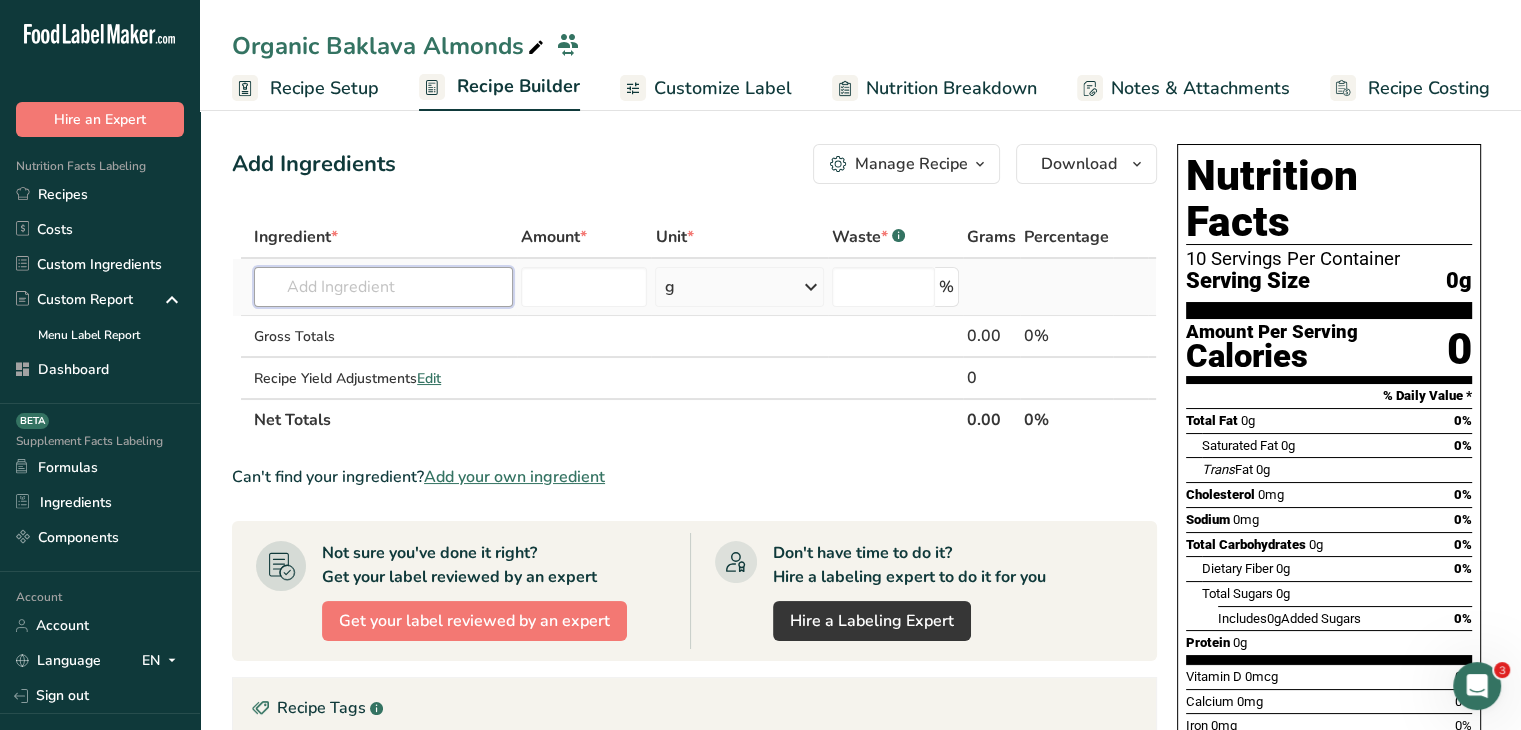 click at bounding box center (383, 287) 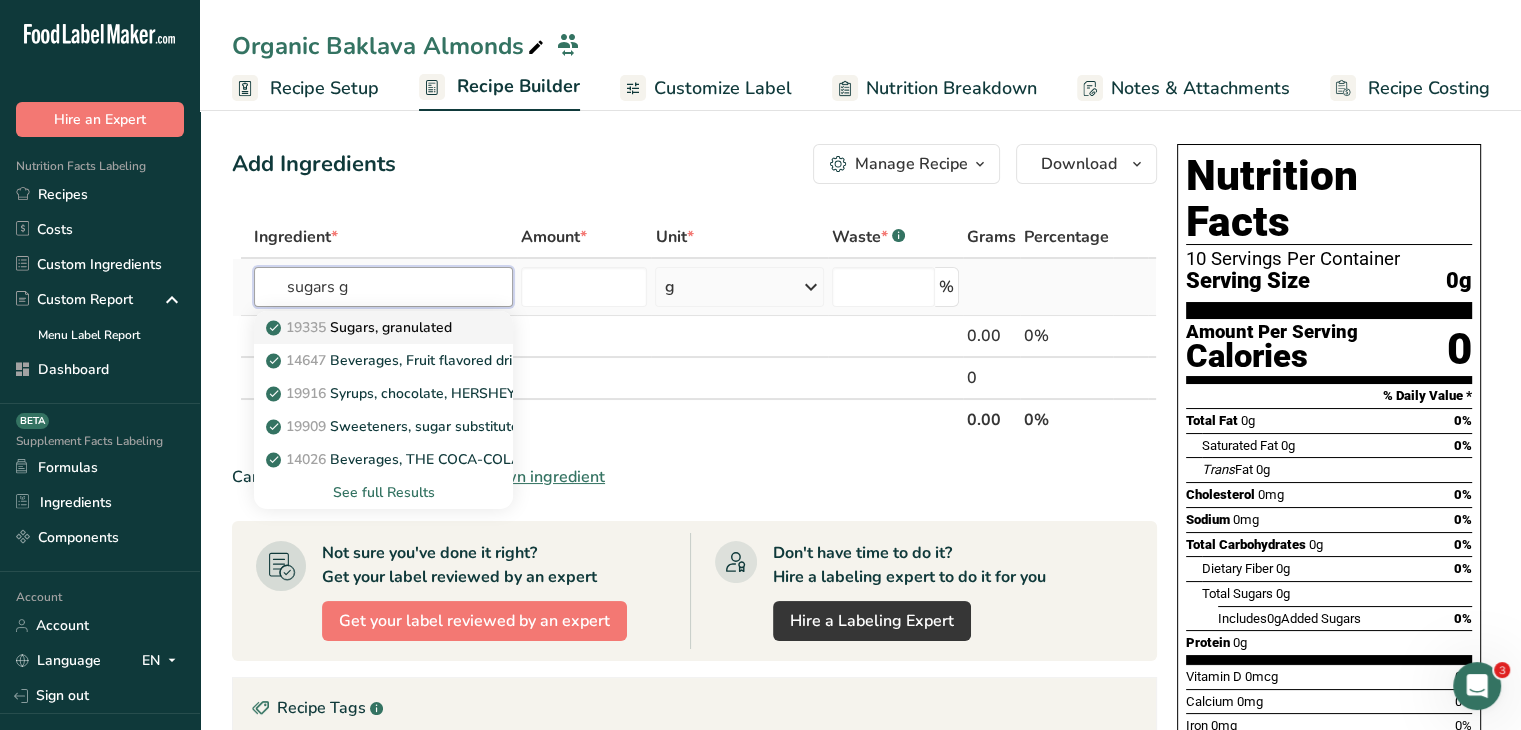type on "sugars g" 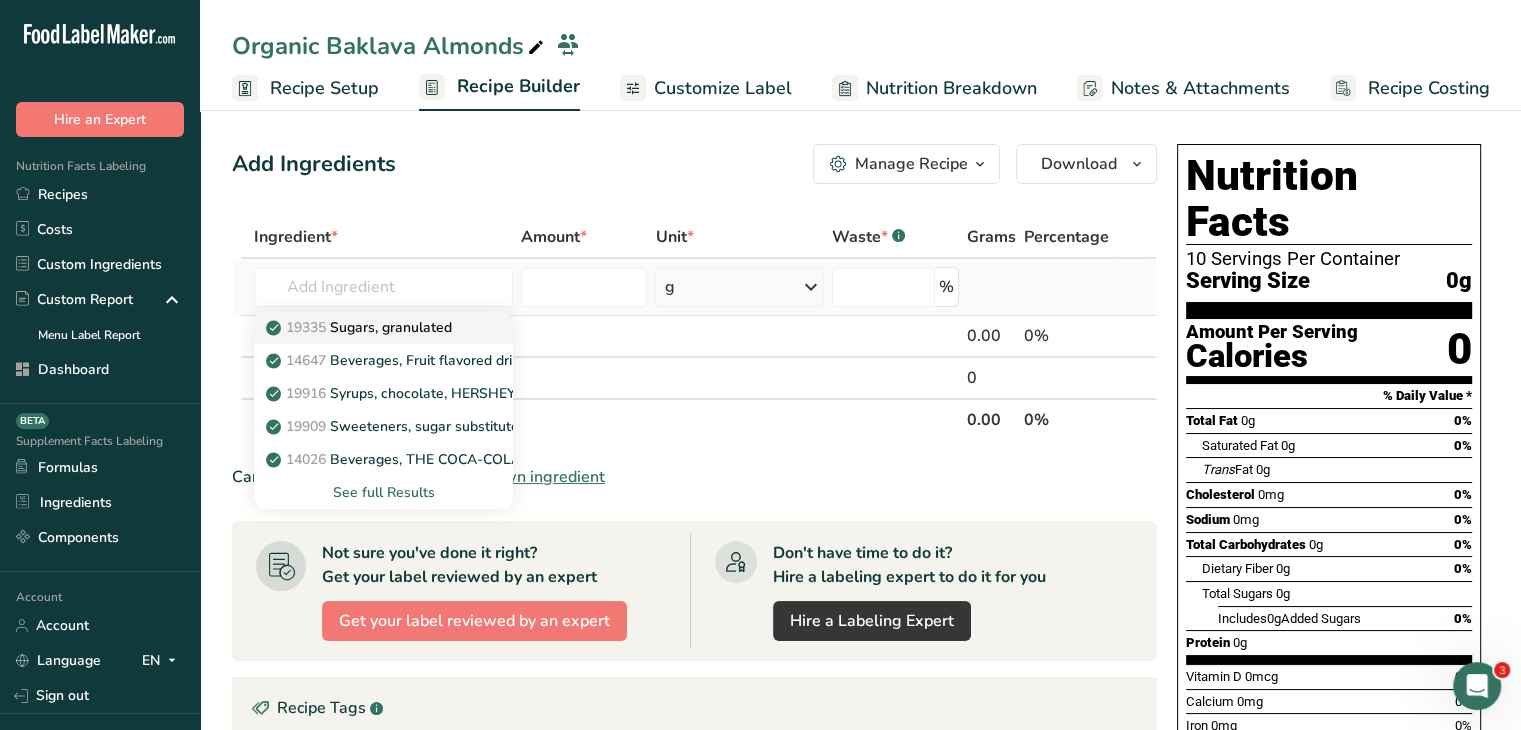 click on "19335
Sugars, granulated" at bounding box center [361, 327] 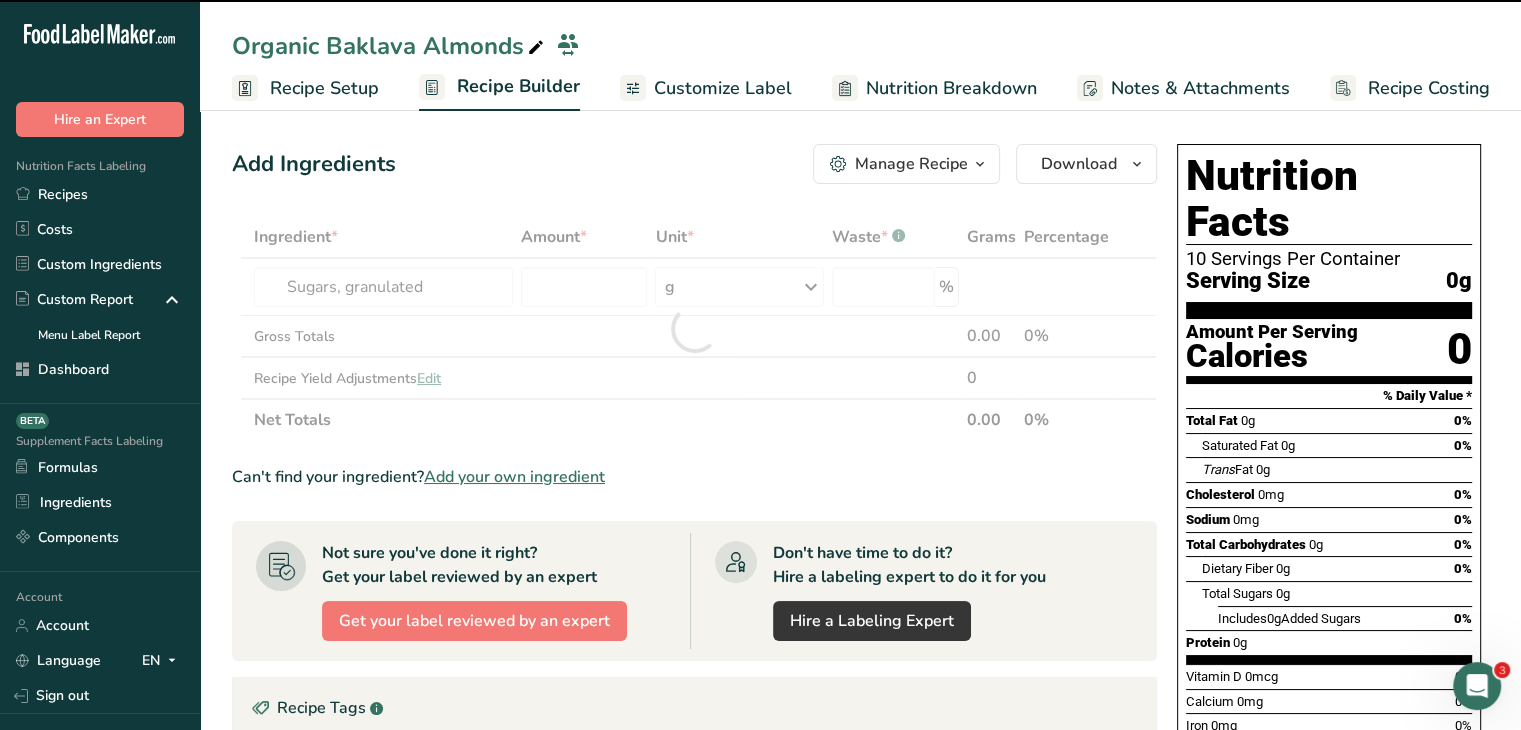 type on "0" 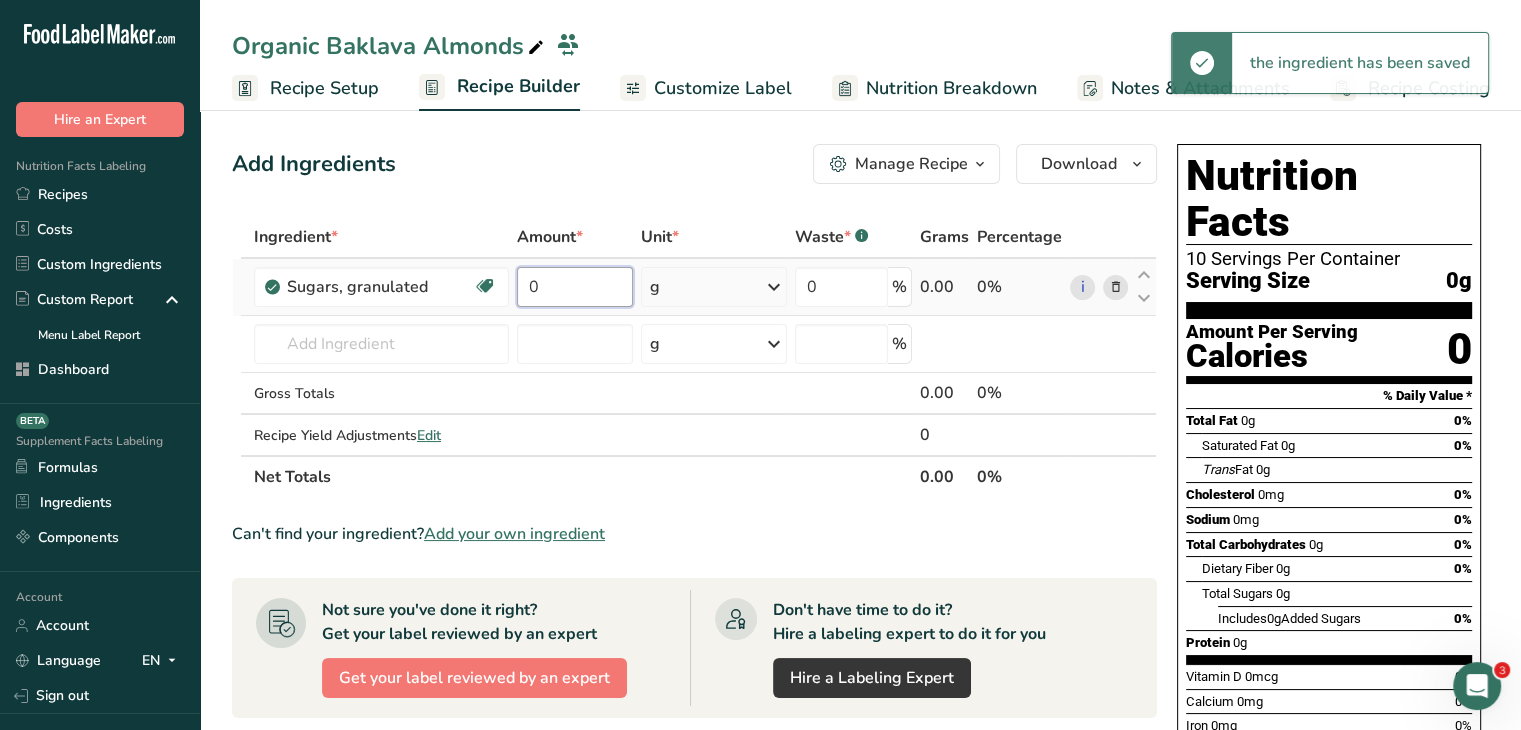 drag, startPoint x: 592, startPoint y: 297, endPoint x: 547, endPoint y: 303, distance: 45.39824 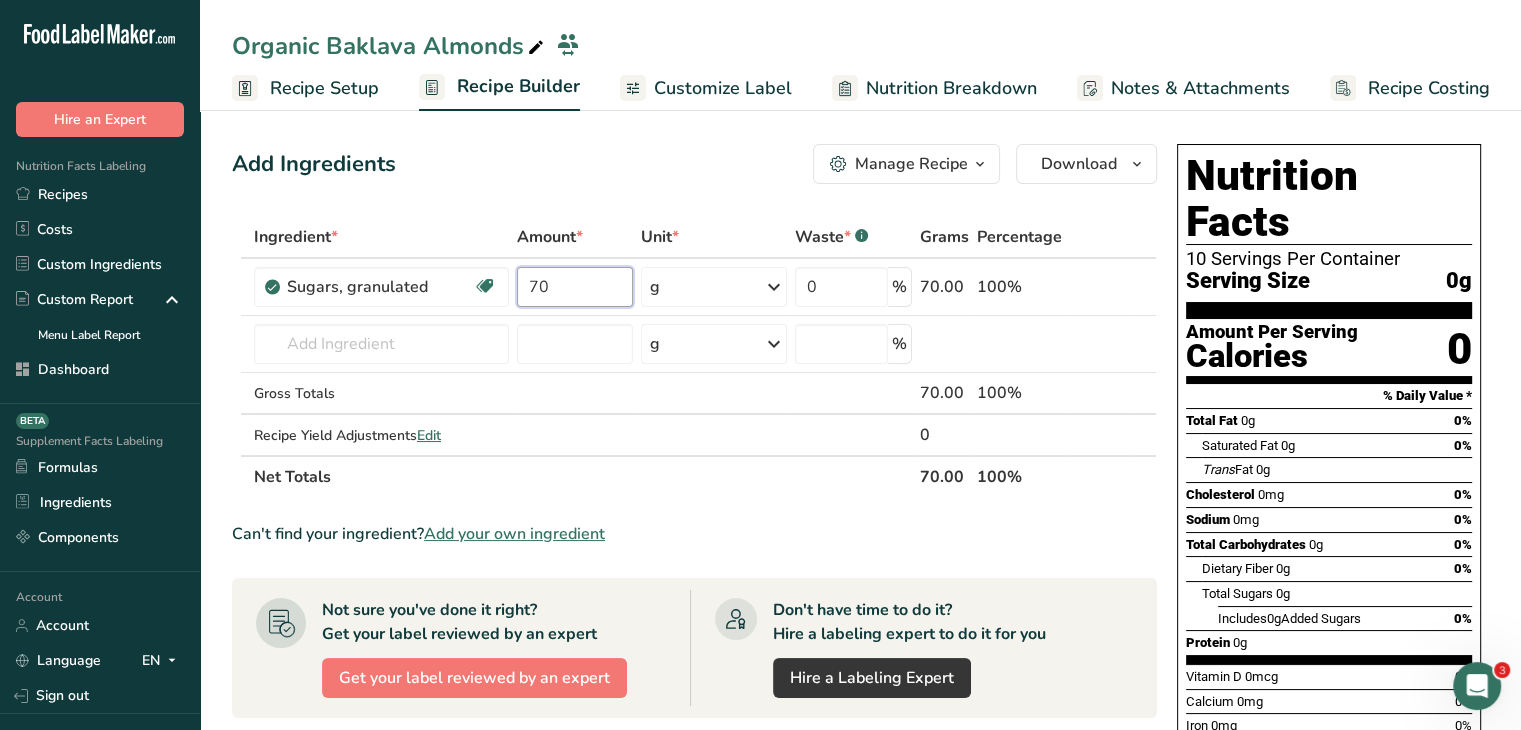 type on "70" 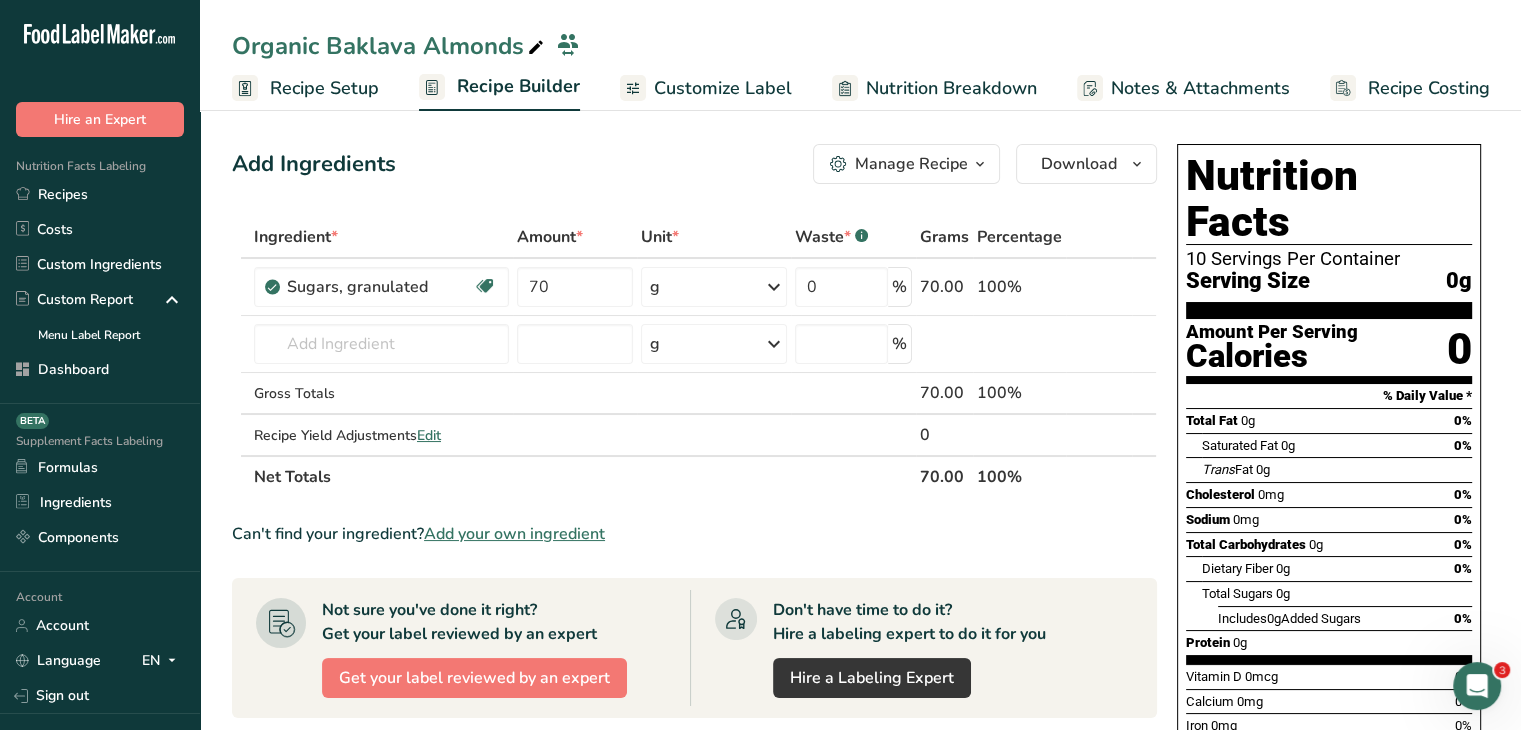click on "Add Ingredients
Manage Recipe         Delete Recipe           Duplicate Recipe             Scale Recipe             Save as Sub-Recipe   .a-a{fill:#347362;}.b-a{fill:#fff;}                               Nutrition Breakdown                 Recipe Card
NEW
Amino Acids Pattern Report           Activity History
Download
Choose your preferred label style
Standard FDA label
Standard FDA label
The most common format for nutrition facts labels in compliance with the FDA's typeface, style and requirements
Tabular FDA label
A label format compliant with the FDA regulations presented in a tabular (horizontal) display.
Linear FDA label
A simple linear display for small sized packages.
Simplified FDA label" at bounding box center [694, 164] 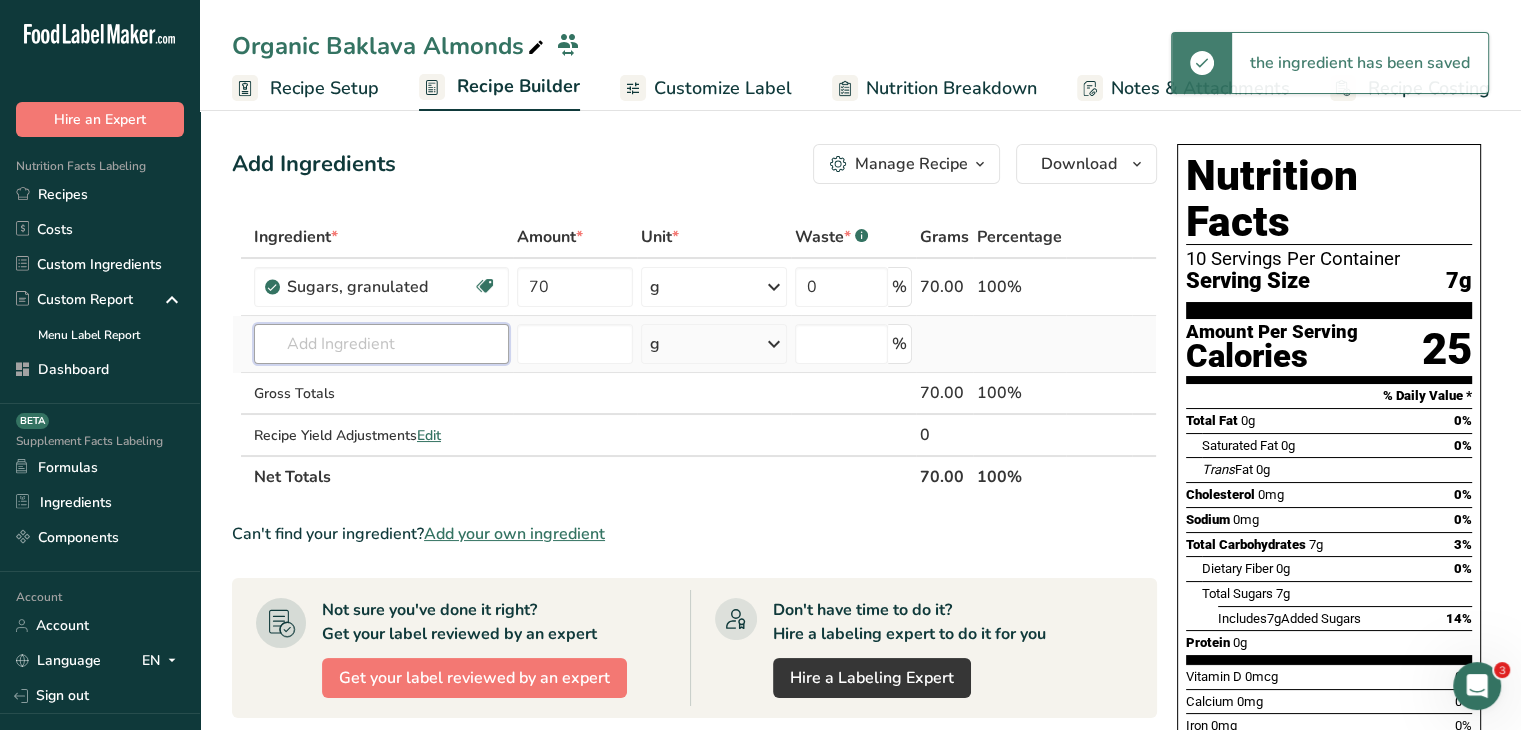 click at bounding box center (381, 344) 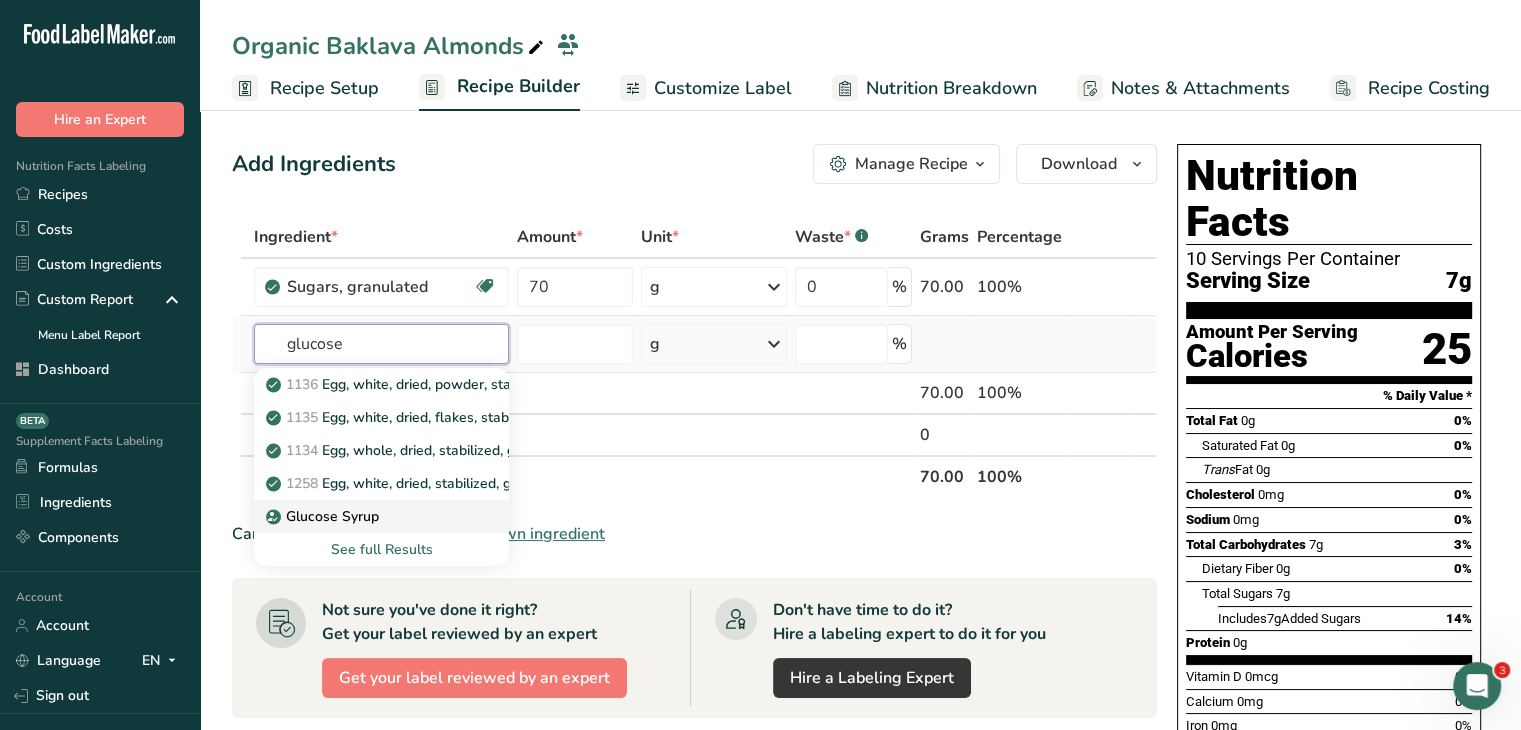 type on "glucose" 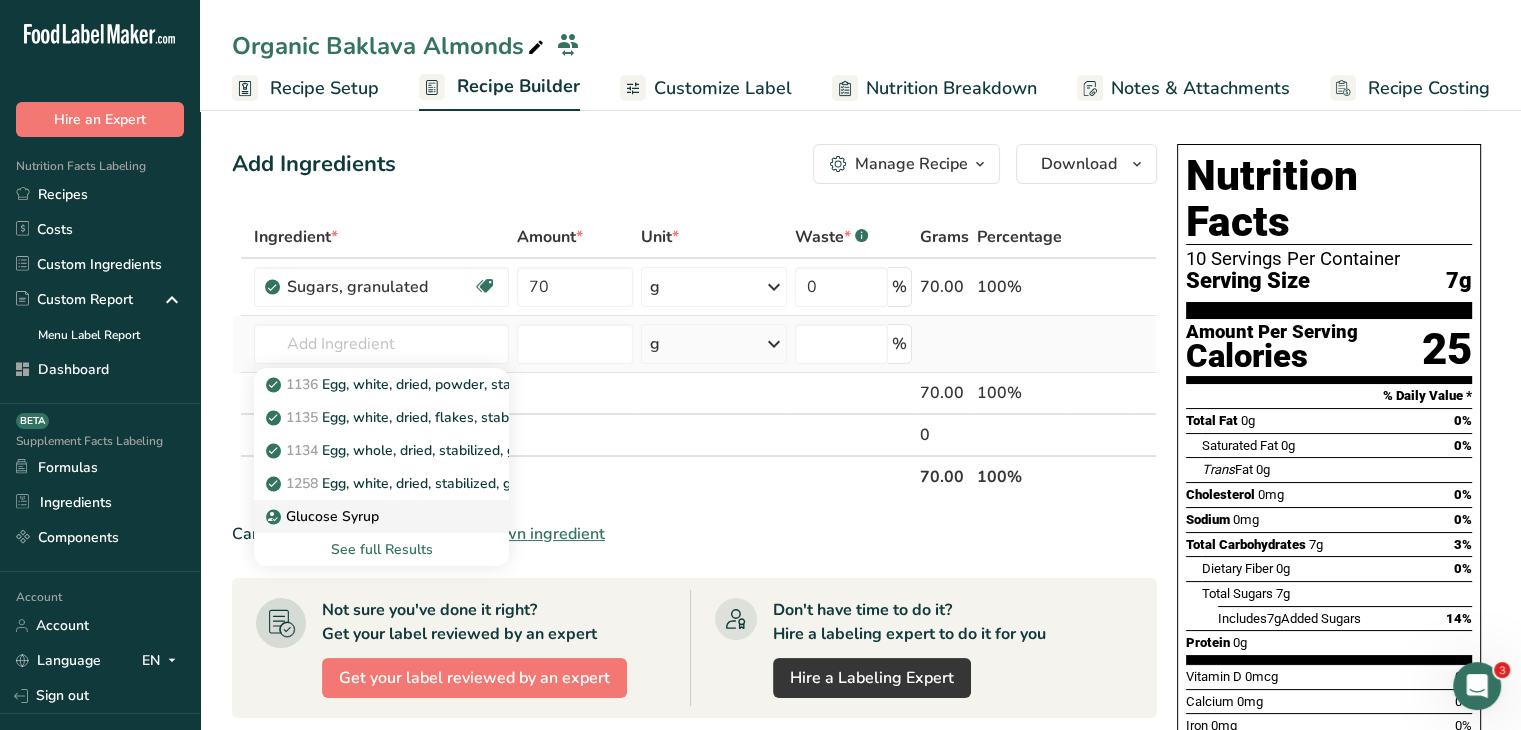 click on "Glucose Syrup" at bounding box center (365, 516) 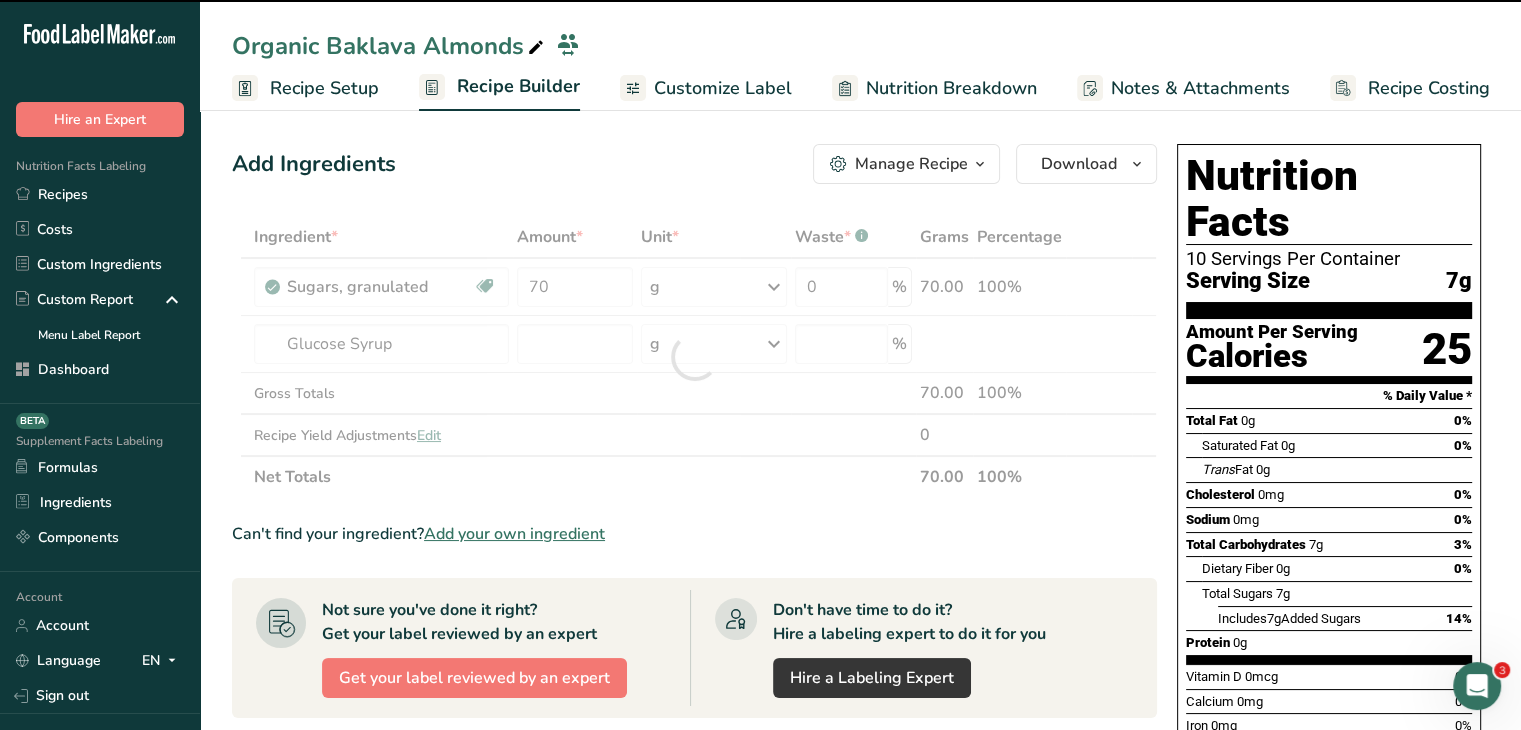 type on "0" 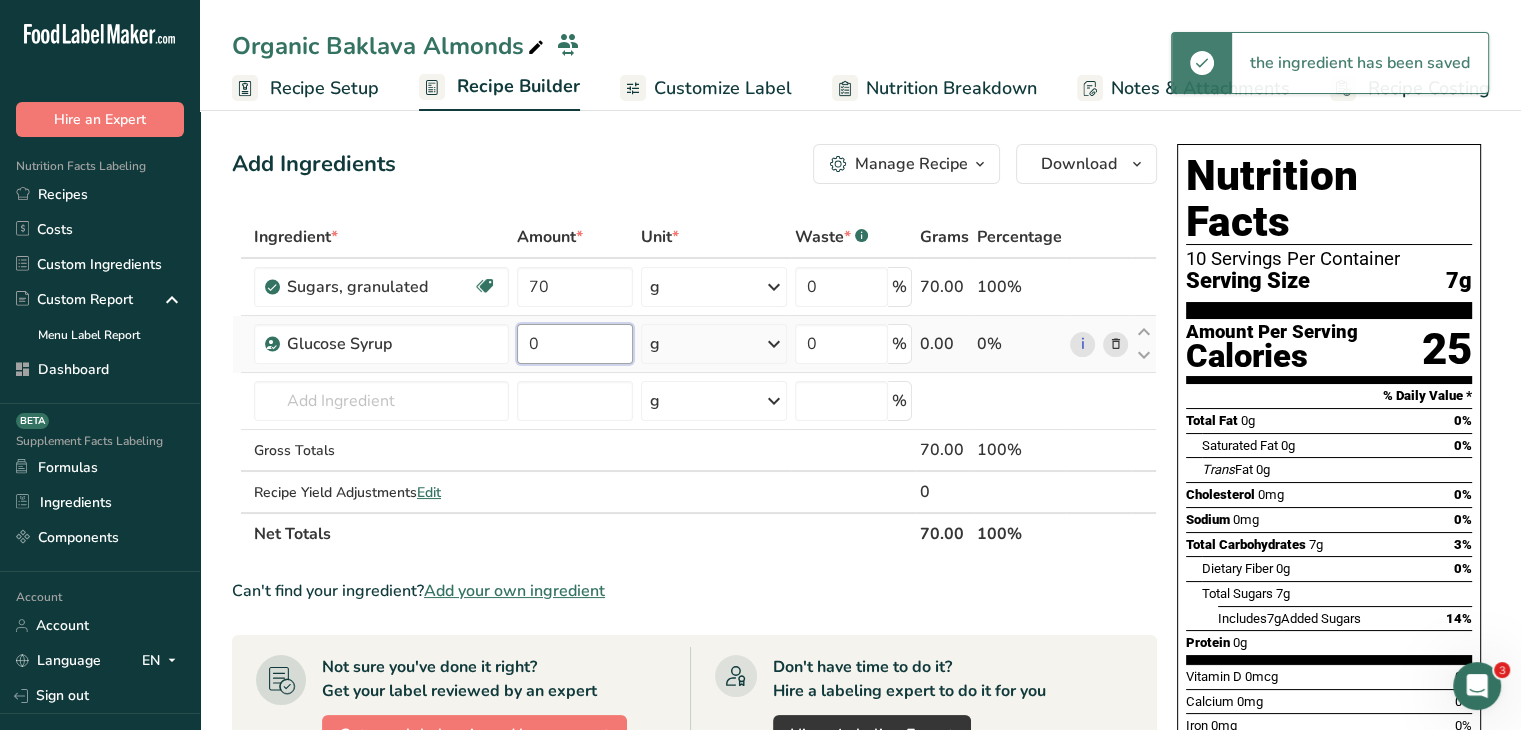 drag, startPoint x: 564, startPoint y: 346, endPoint x: 509, endPoint y: 360, distance: 56.753853 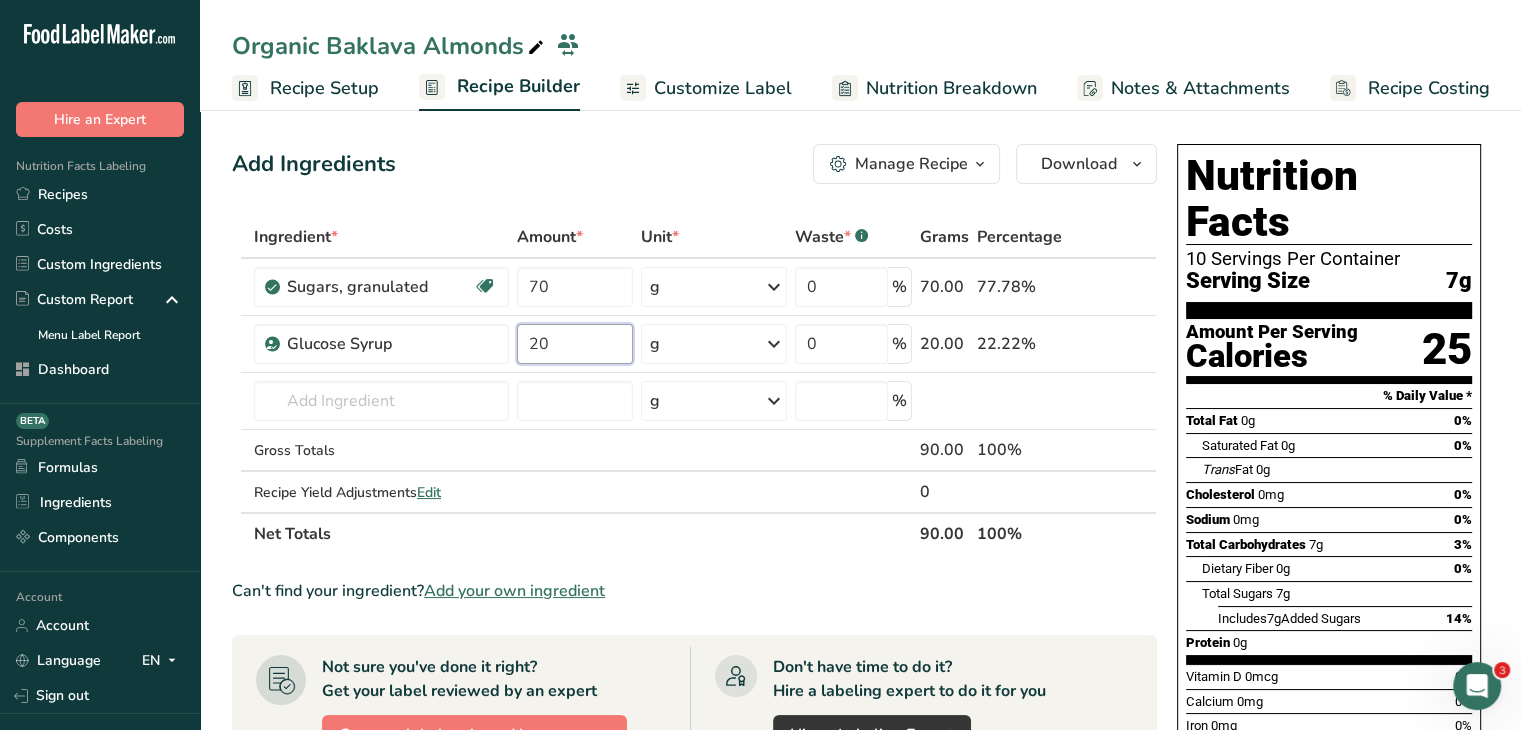 type on "20" 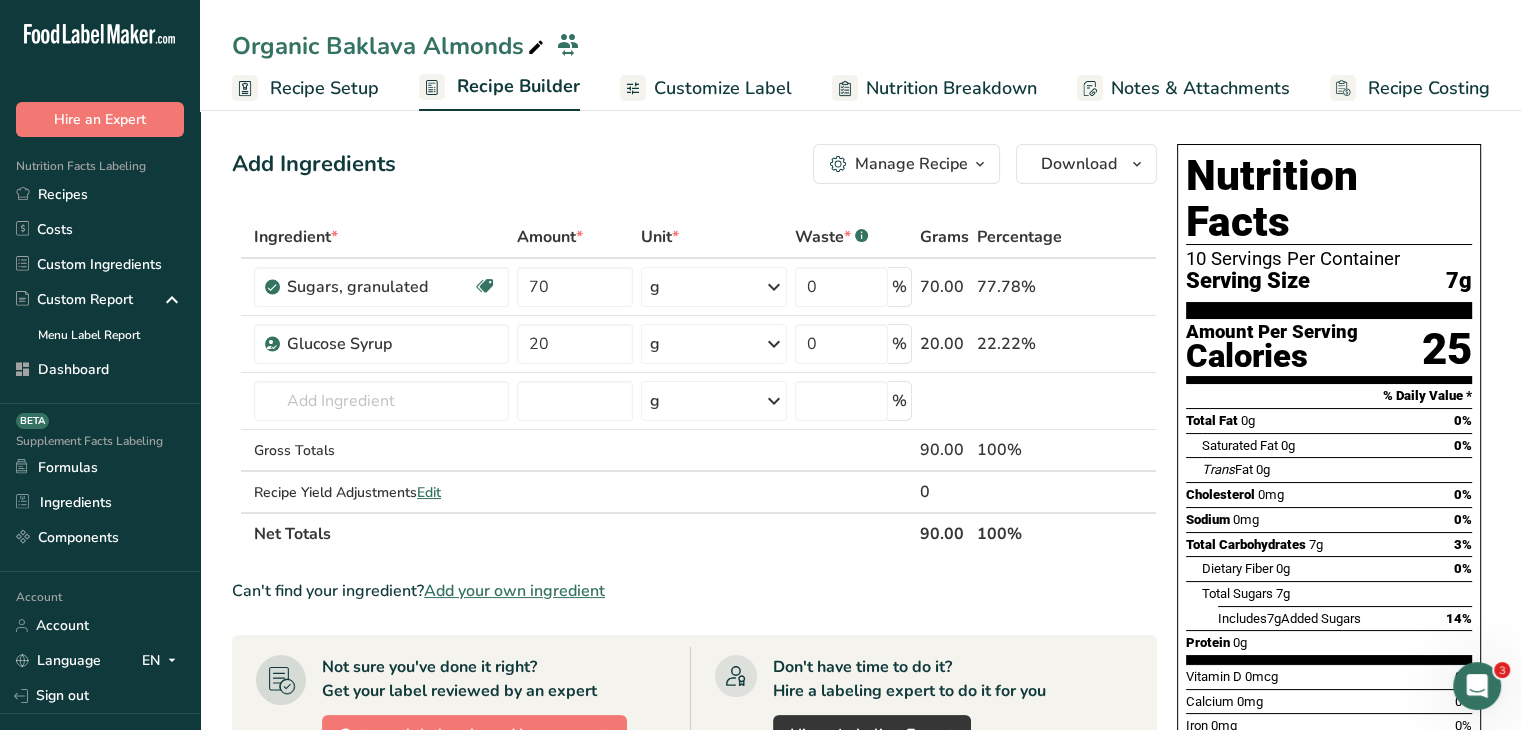 click on "Add Ingredients
Manage Recipe         Delete Recipe           Duplicate Recipe             Scale Recipe             Save as Sub-Recipe   .a-a{fill:#347362;}.b-a{fill:#fff;}                               Nutrition Breakdown                 Recipe Card
NEW
Amino Acids Pattern Report           Activity History
Download
Choose your preferred label style
Standard FDA label
Standard FDA label
The most common format for nutrition facts labels in compliance with the FDA's typeface, style and requirements
Tabular FDA label
A label format compliant with the FDA regulations presented in a tabular (horizontal) display.
Linear FDA label
A simple linear display for small sized packages.
Simplified FDA label" at bounding box center [700, 690] 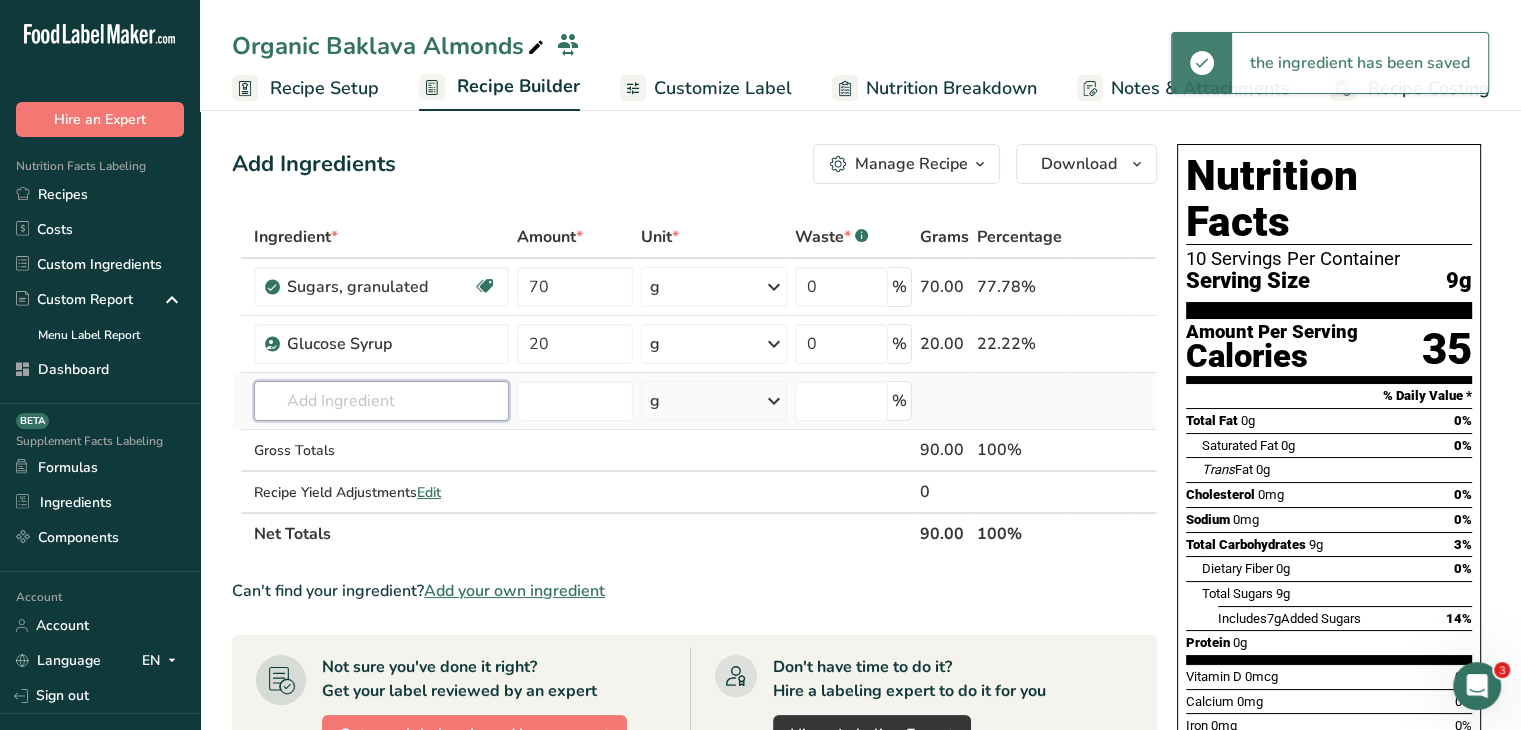 click at bounding box center [381, 401] 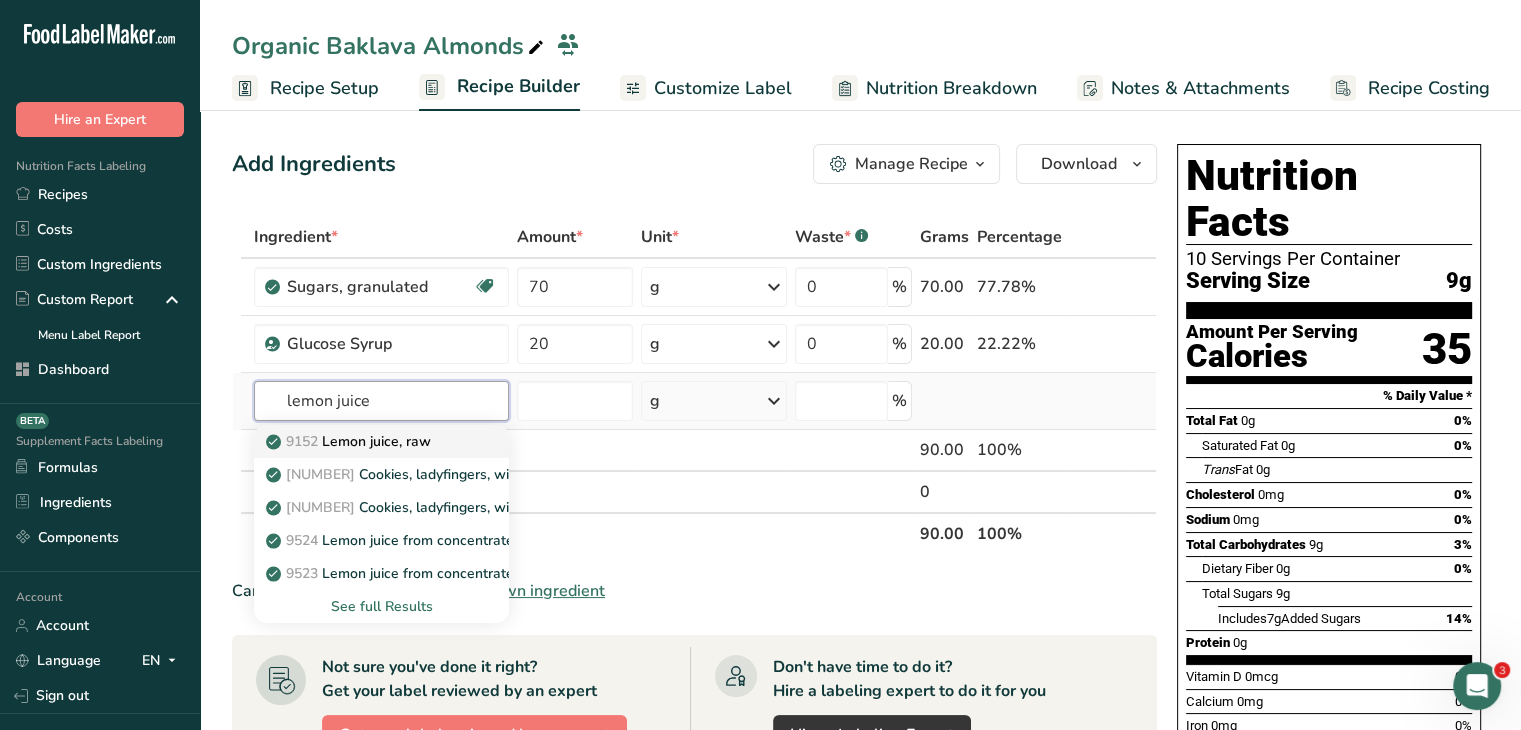 type on "lemon juice" 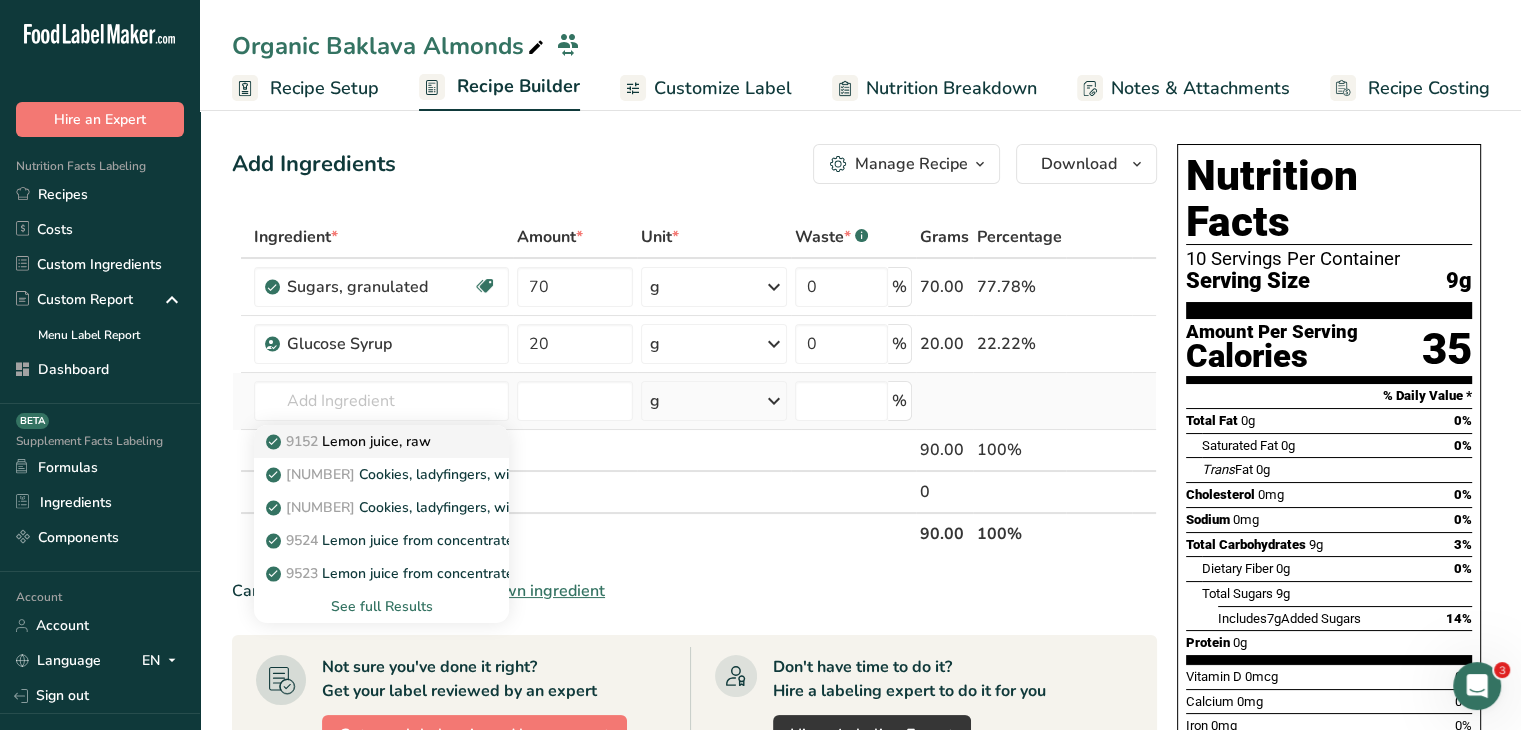 click on "9152
Lemon juice, raw" at bounding box center (365, 441) 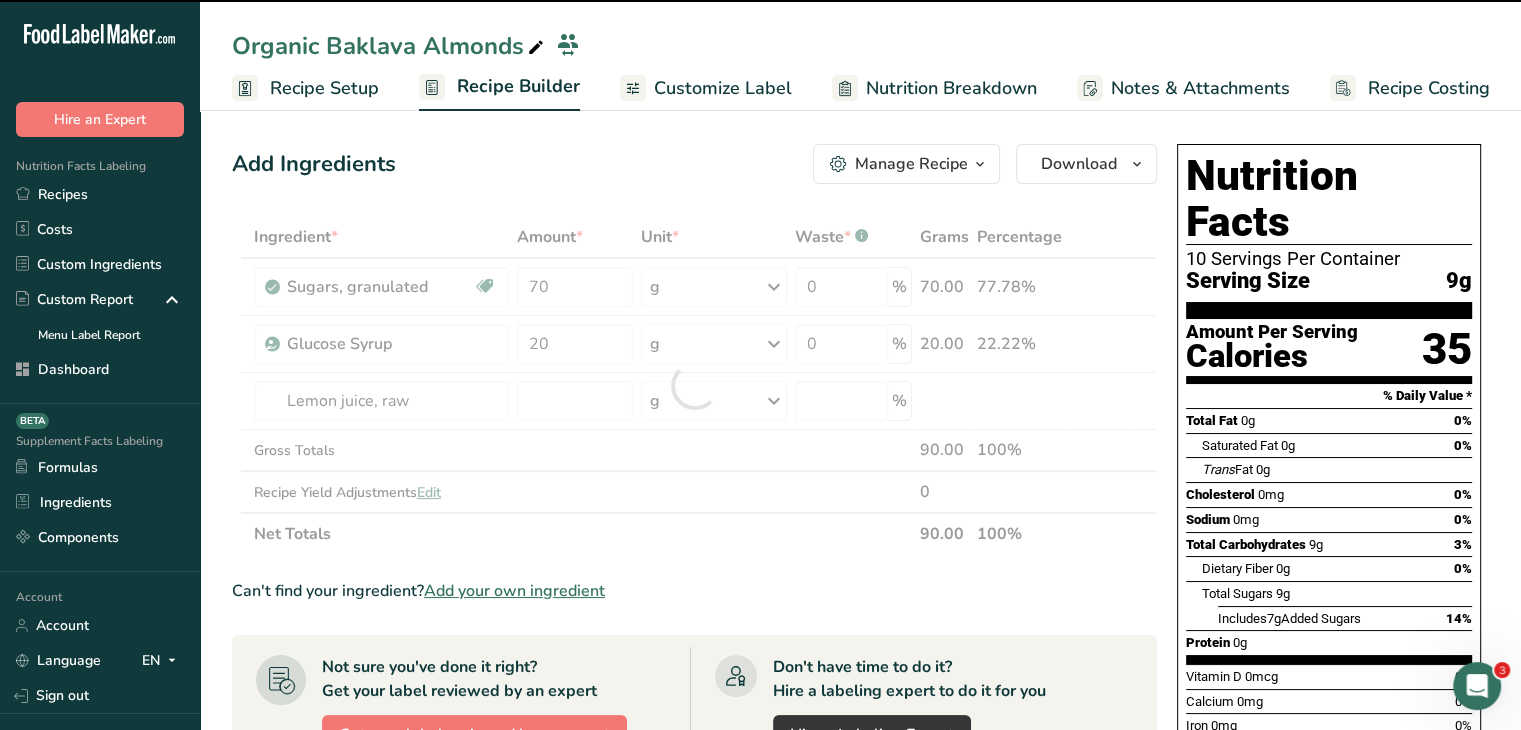 type on "0" 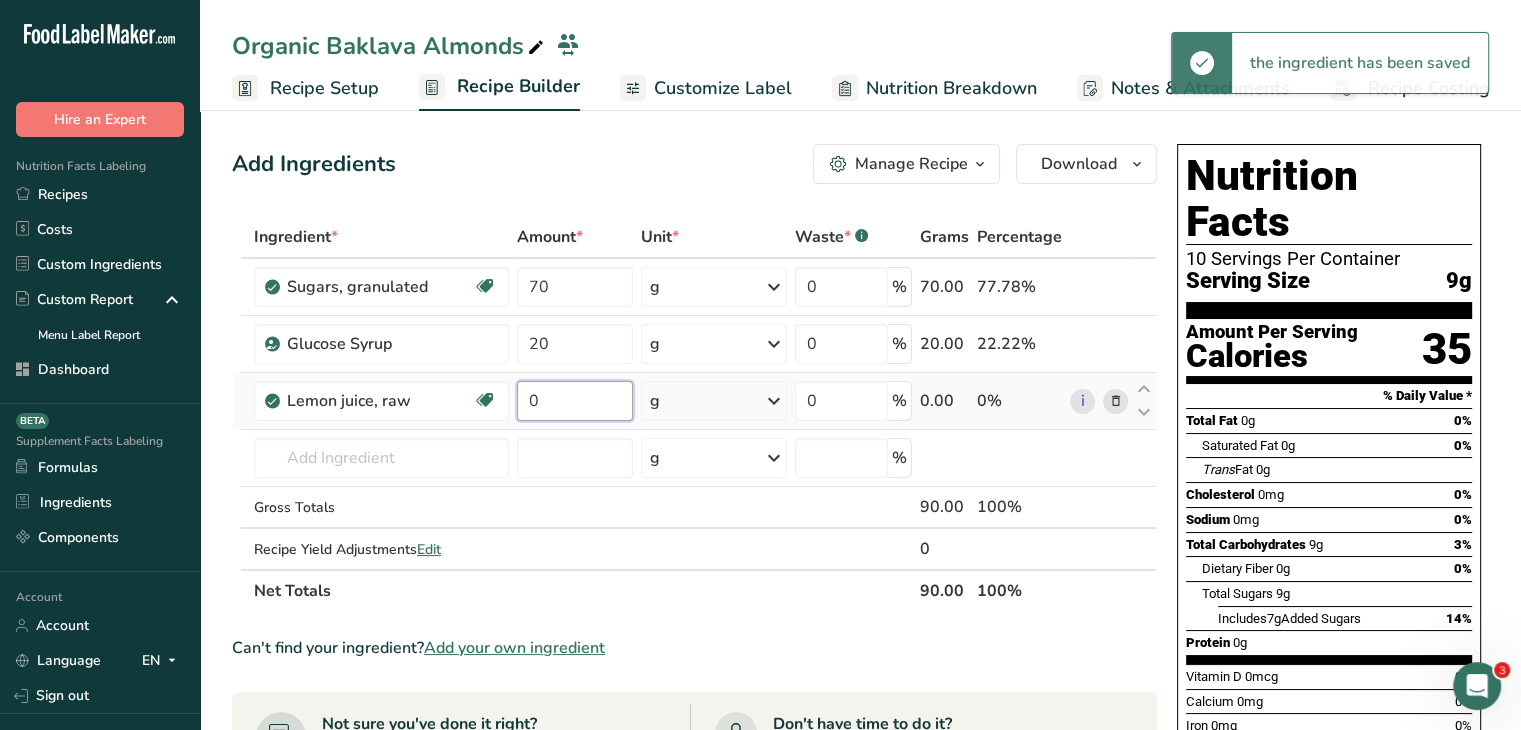 click on "0" at bounding box center [575, 401] 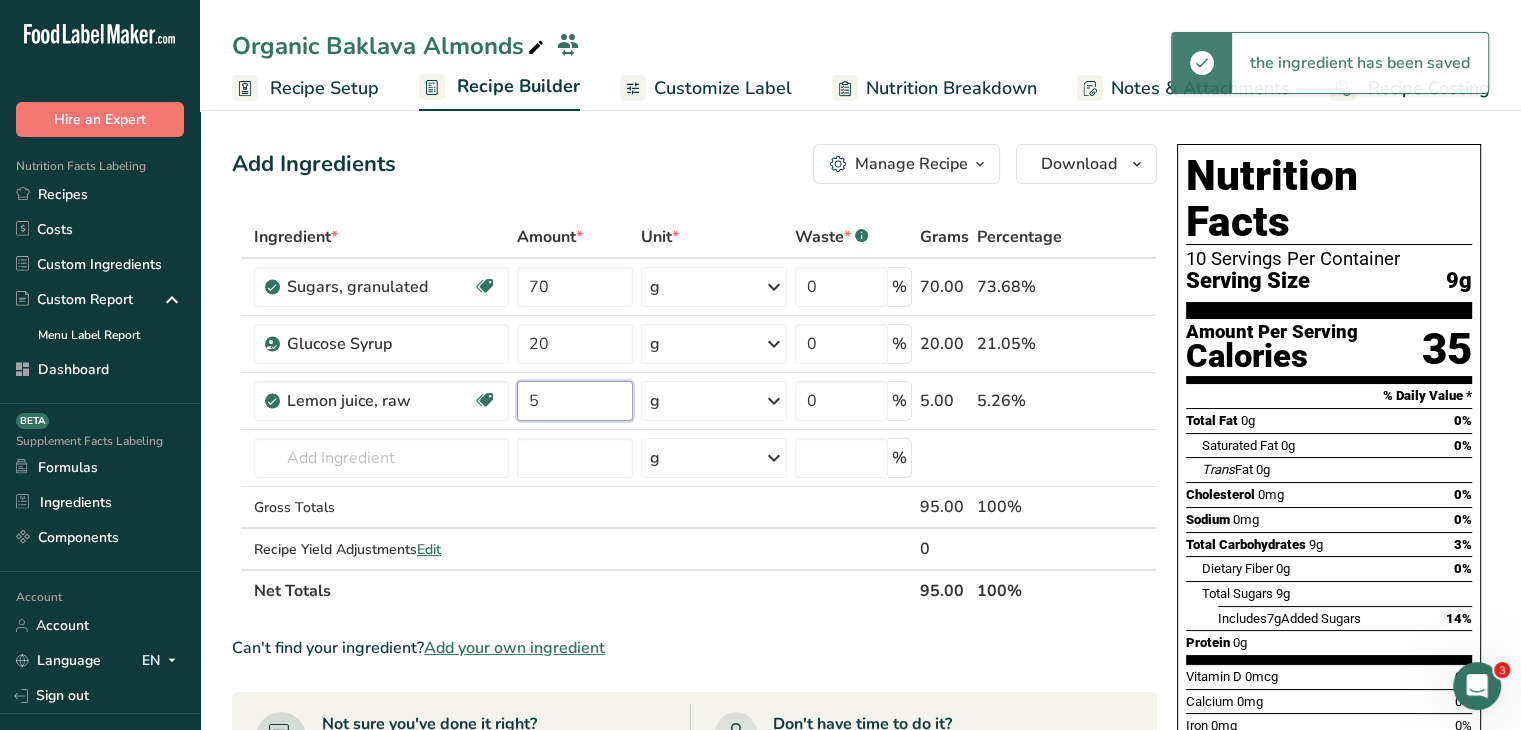 type on "5" 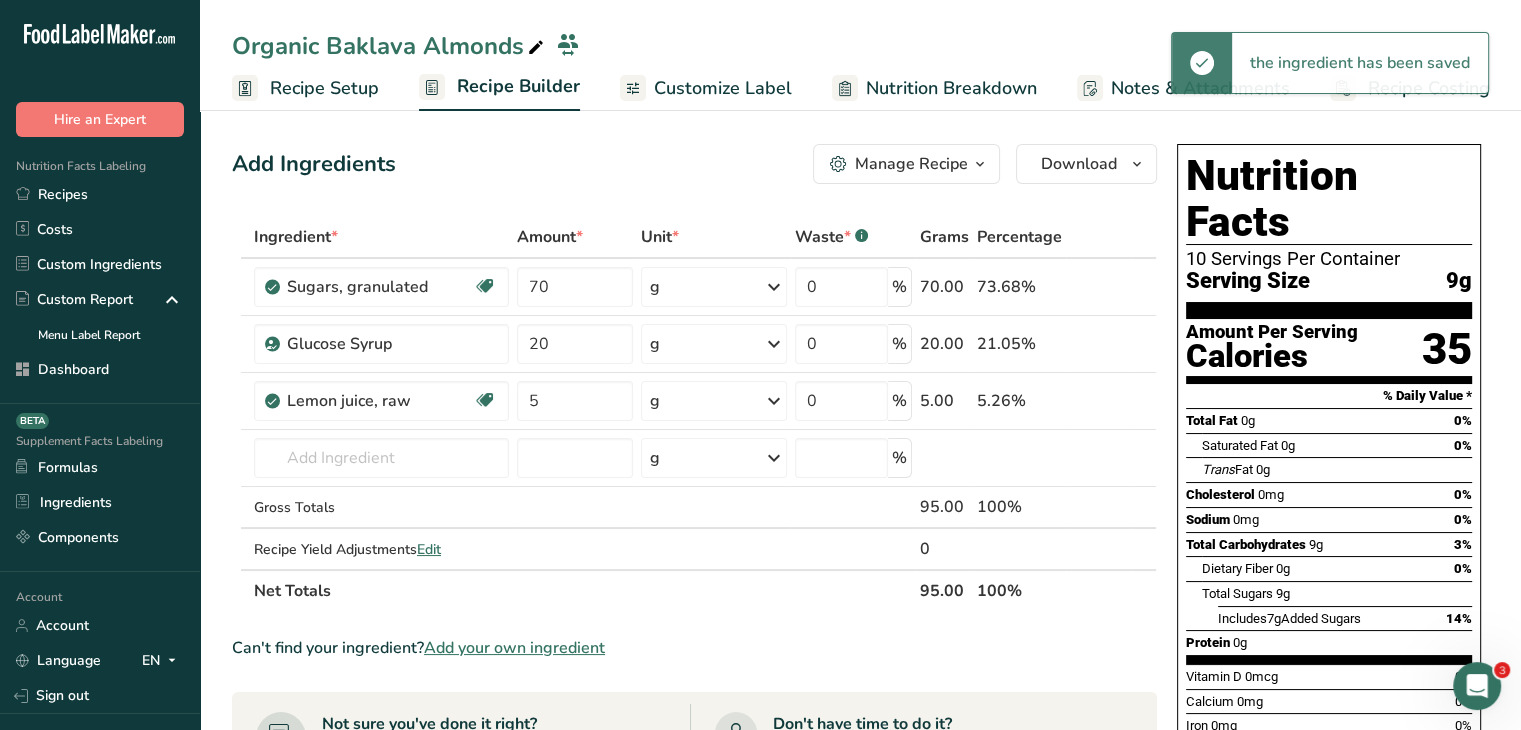 click on "Add Ingredients
Manage Recipe         Delete Recipe           Duplicate Recipe             Scale Recipe             Save as Sub-Recipe   .a-a{fill:#347362;}.b-a{fill:#fff;}                               Nutrition Breakdown                 Recipe Card
NEW
Amino Acids Pattern Report           Activity History
Download
Choose your preferred label style
Standard FDA label
Standard FDA label
The most common format for nutrition facts labels in compliance with the FDA's typeface, style and requirements
Tabular FDA label
A label format compliant with the FDA regulations presented in a tabular (horizontal) display.
Linear FDA label
A simple linear display for small sized packages.
Simplified FDA label" at bounding box center (700, 719) 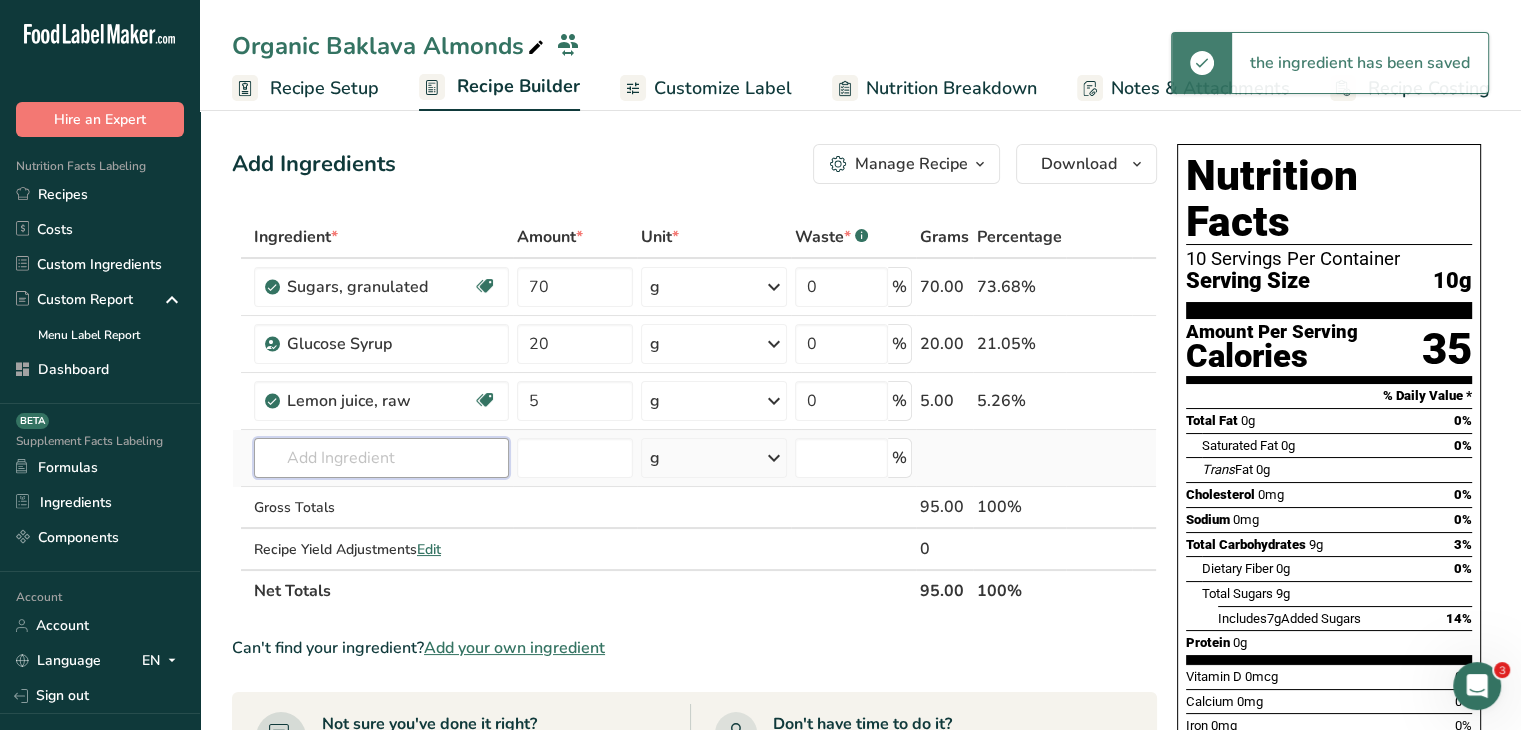 click at bounding box center (381, 458) 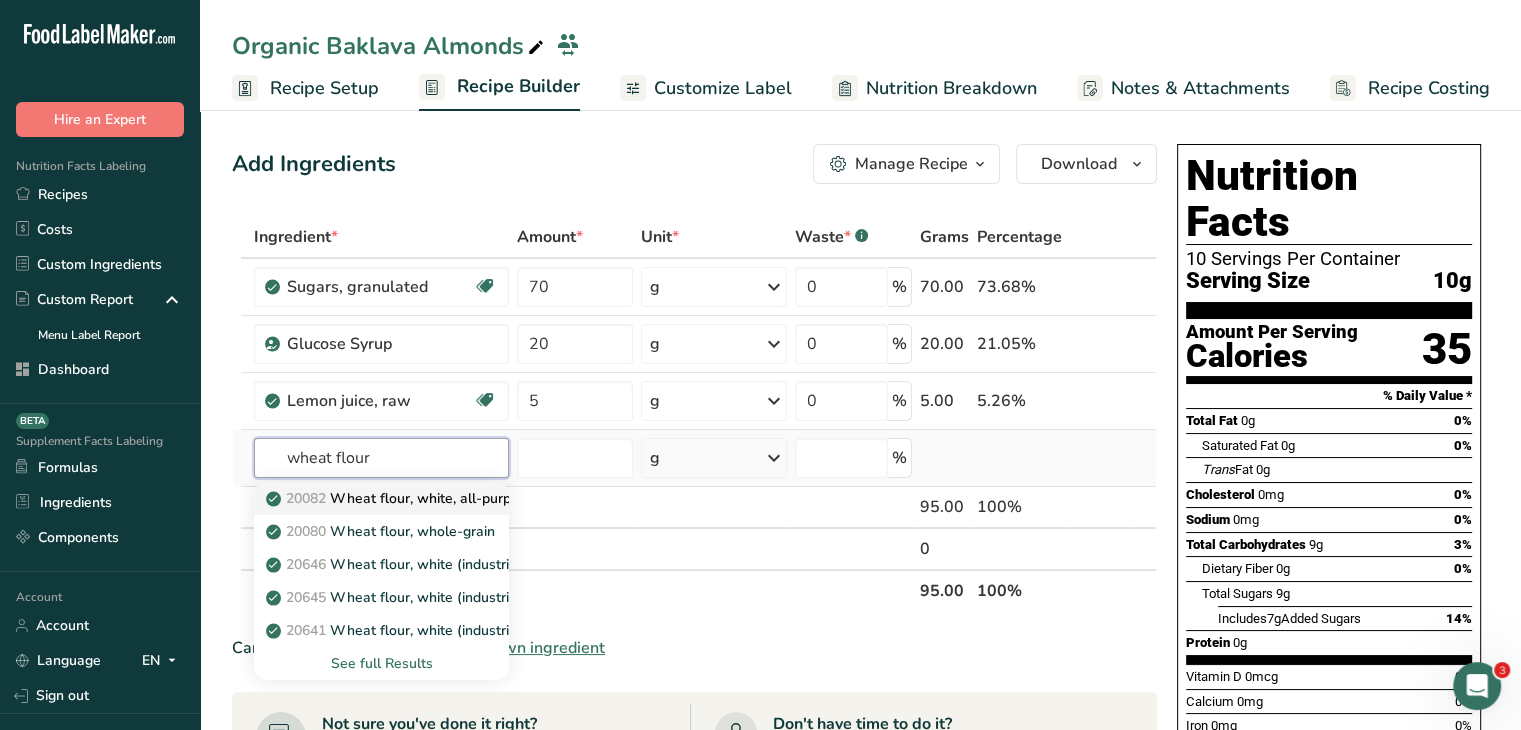 type on "wheat flour" 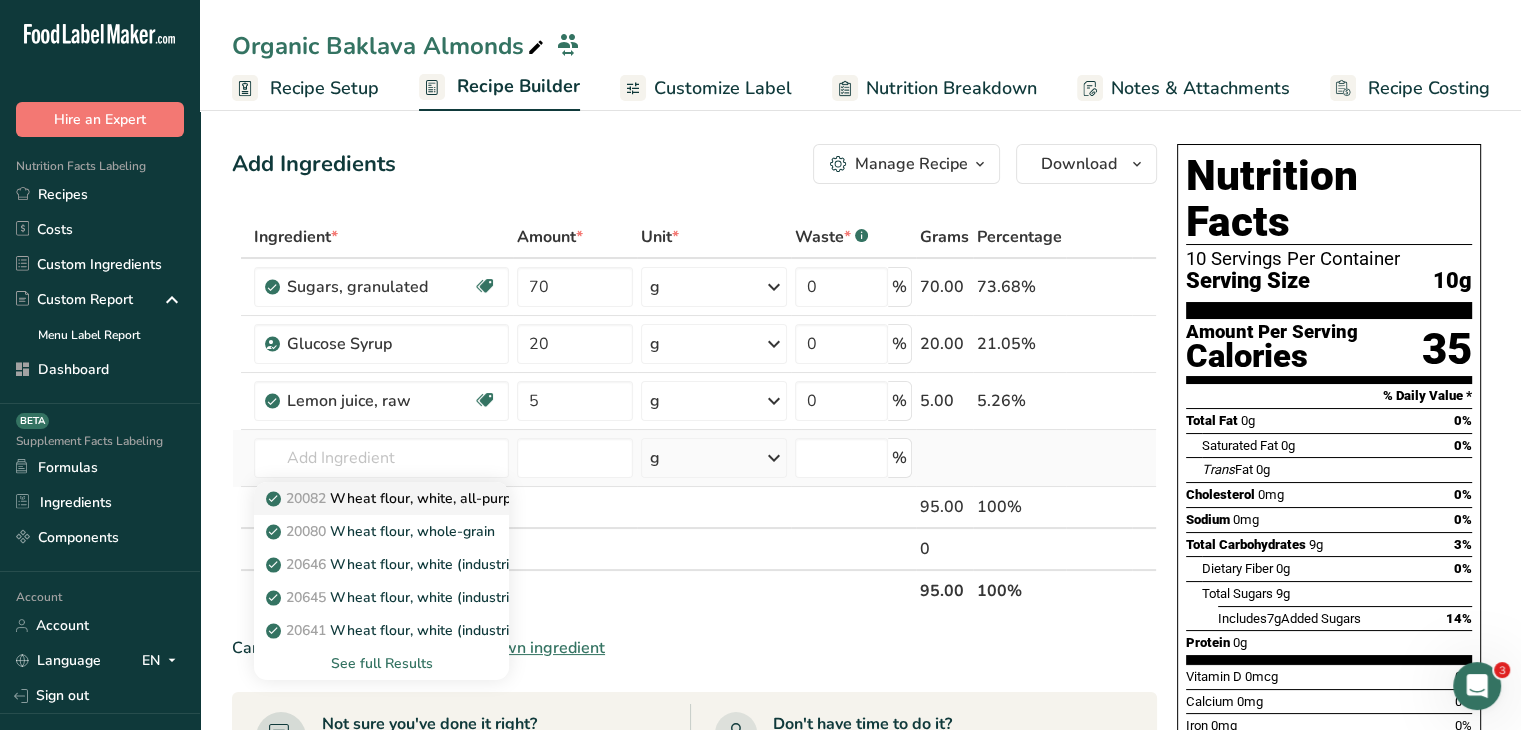 click on "20082
Wheat flour, white, all-purpose, self-rising, enriched" at bounding box center (468, 498) 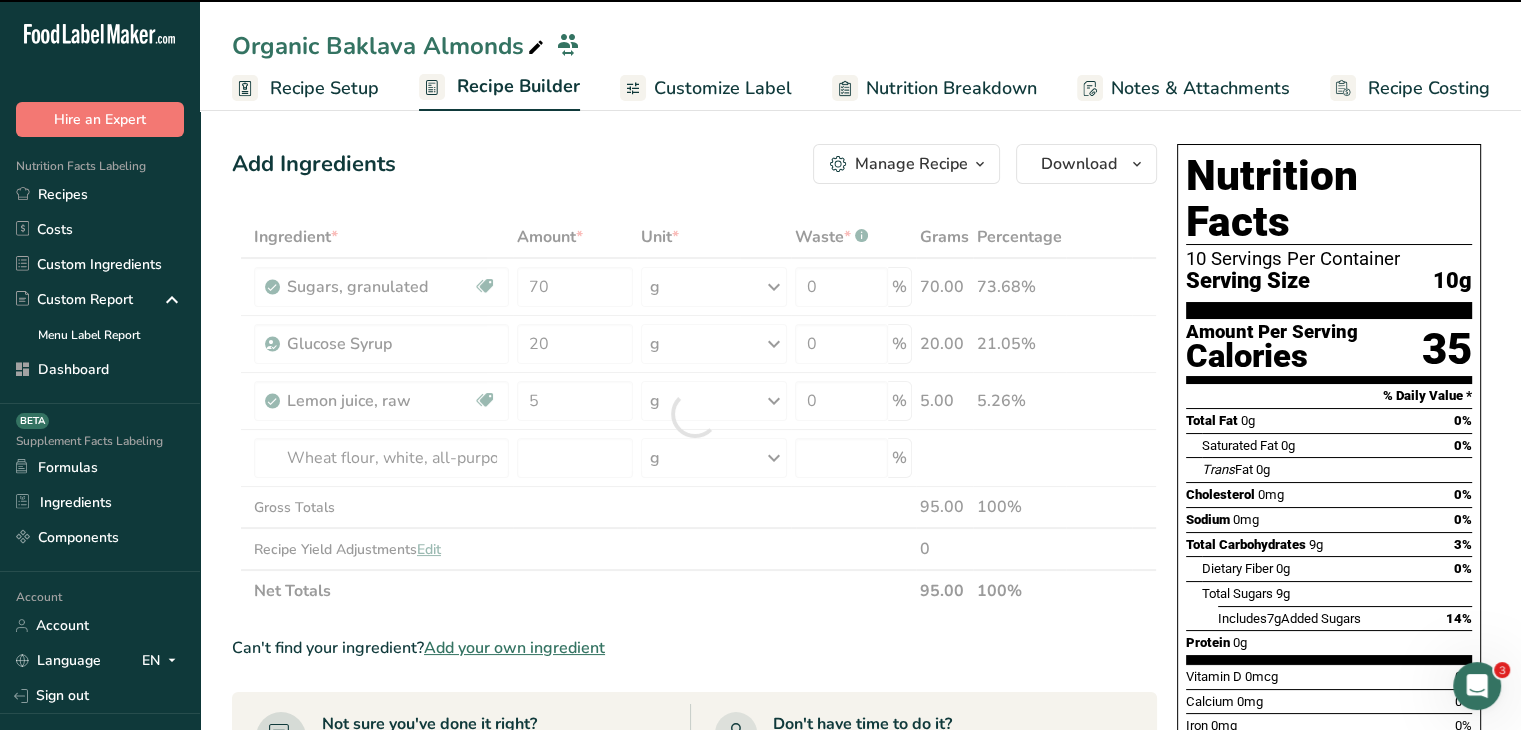 type on "0" 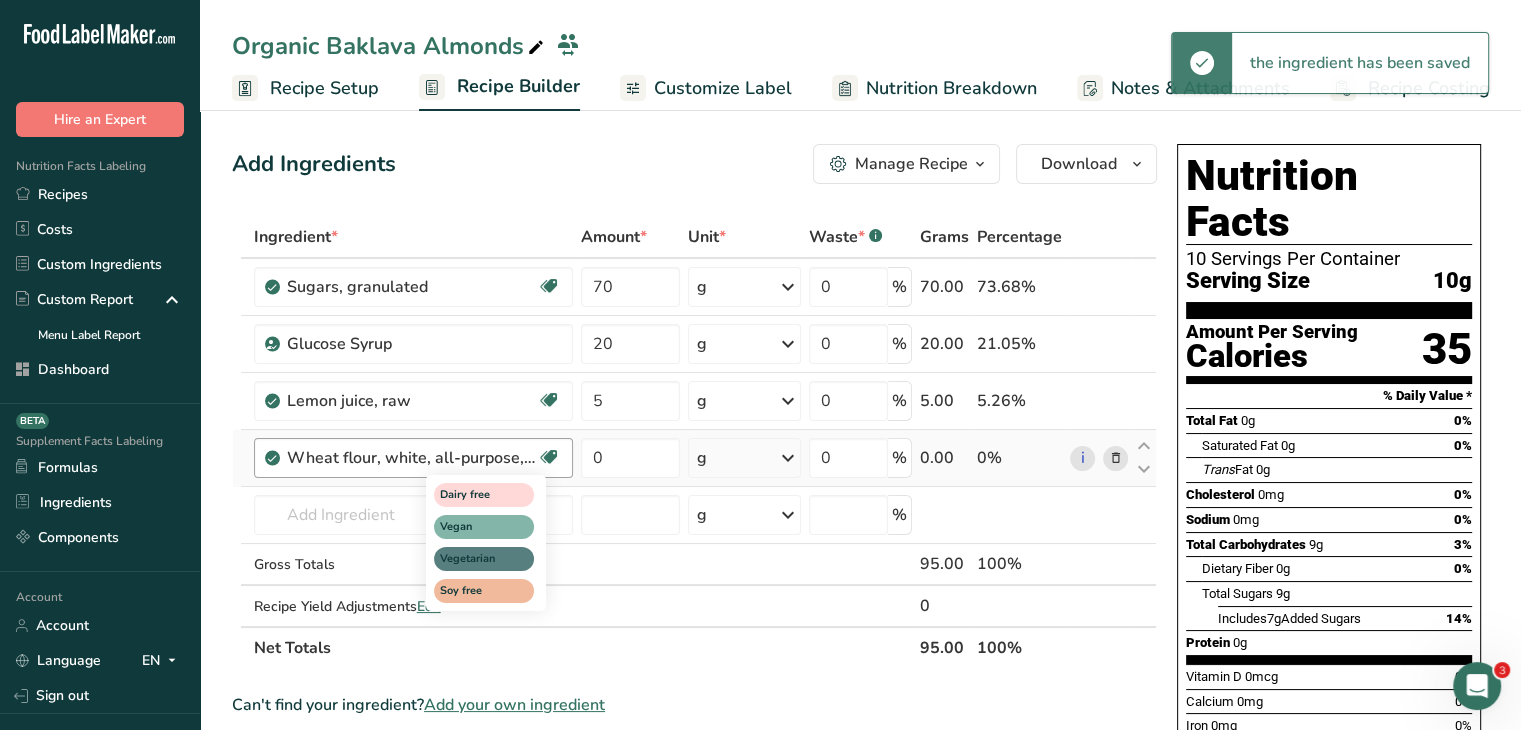 click at bounding box center (549, 457) 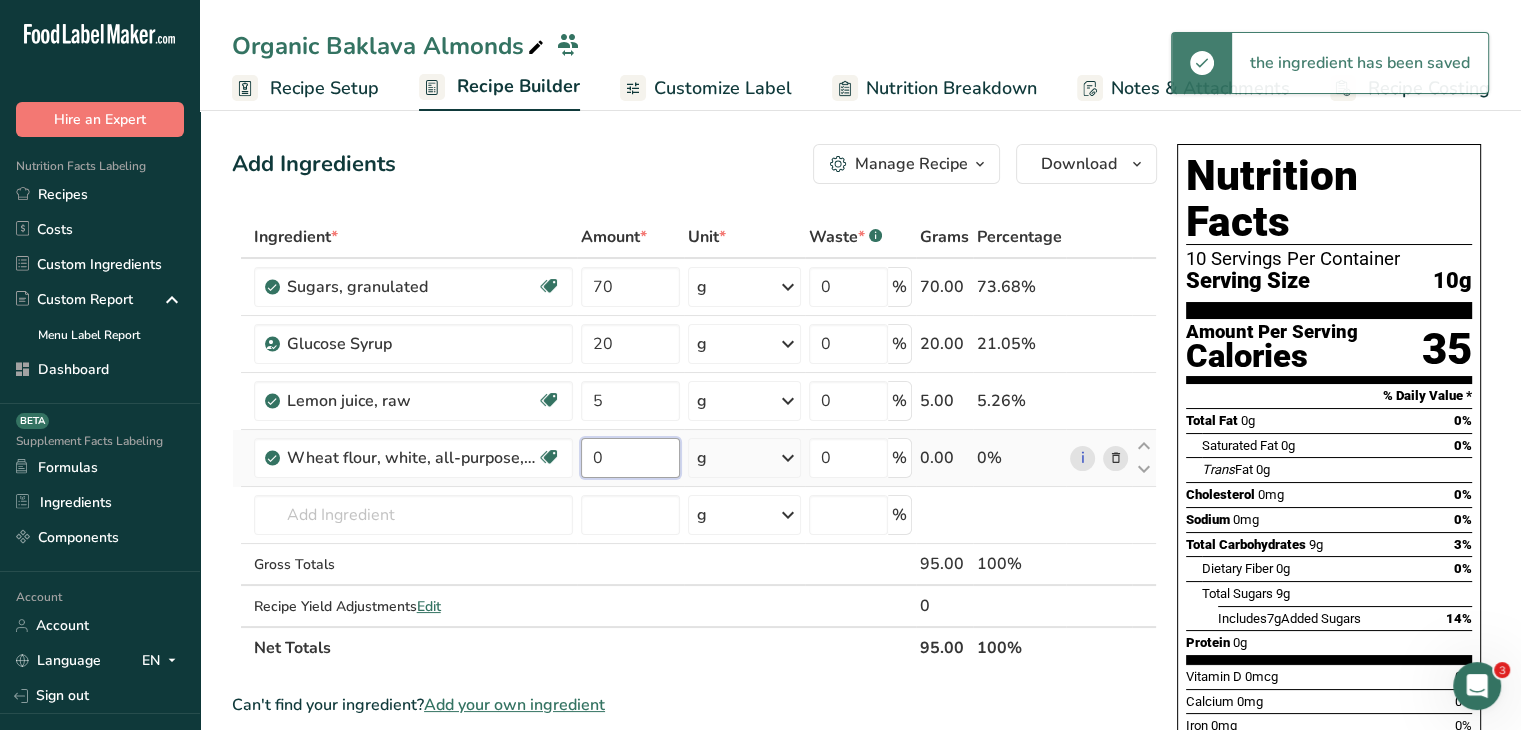 click on "0" at bounding box center [631, 458] 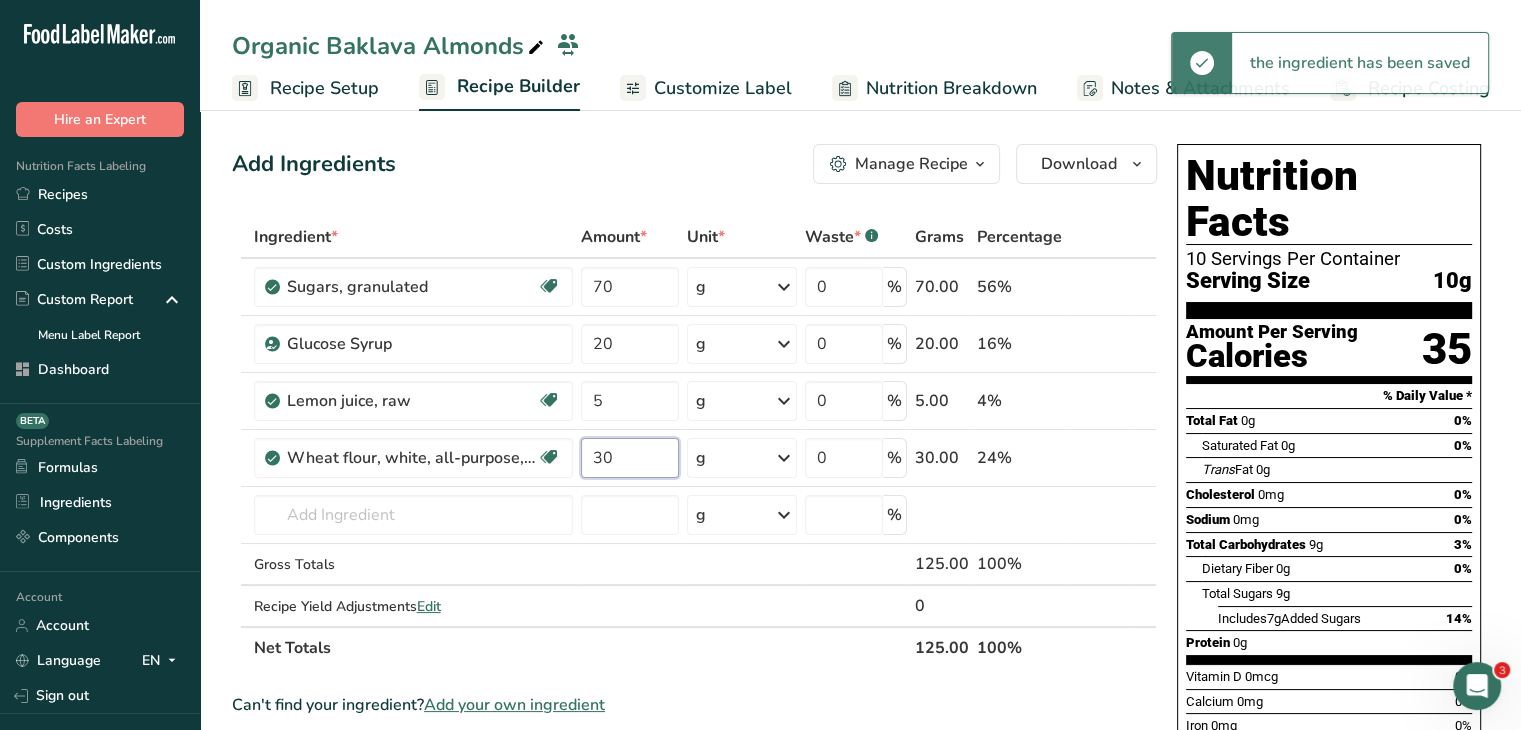 type on "30" 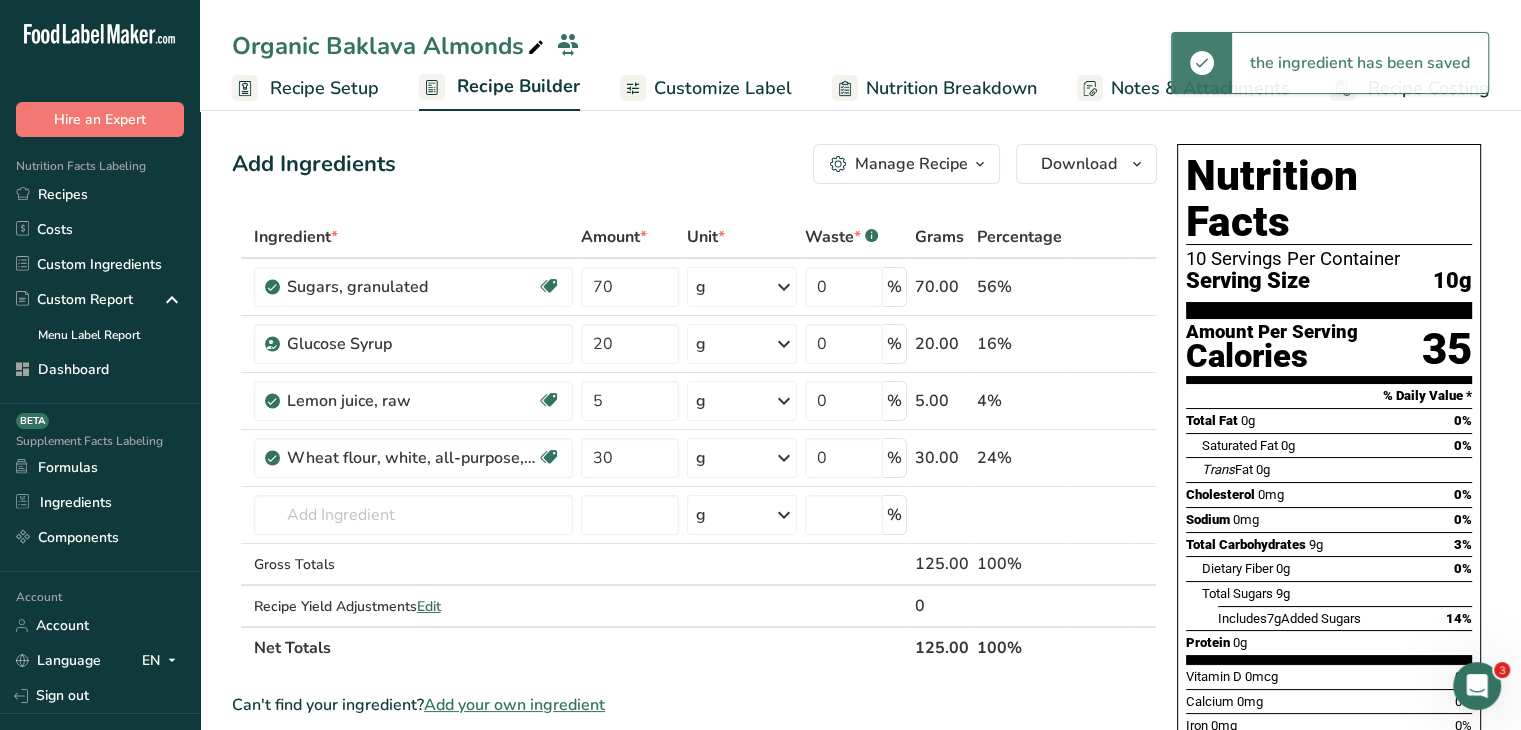 click on "Add Ingredients
Manage Recipe         Delete Recipe           Duplicate Recipe             Scale Recipe             Save as Sub-Recipe   .a-a{fill:#347362;}.b-a{fill:#fff;}                               Nutrition Breakdown                 Recipe Card
NEW
Amino Acids Pattern Report           Activity History
Download
Choose your preferred label style
Standard FDA label
Standard FDA label
The most common format for nutrition facts labels in compliance with the FDA's typeface, style and requirements
Tabular FDA label
A label format compliant with the FDA regulations presented in a tabular (horizontal) display.
Linear FDA label
A simple linear display for small sized packages.
Simplified FDA label" at bounding box center [694, 164] 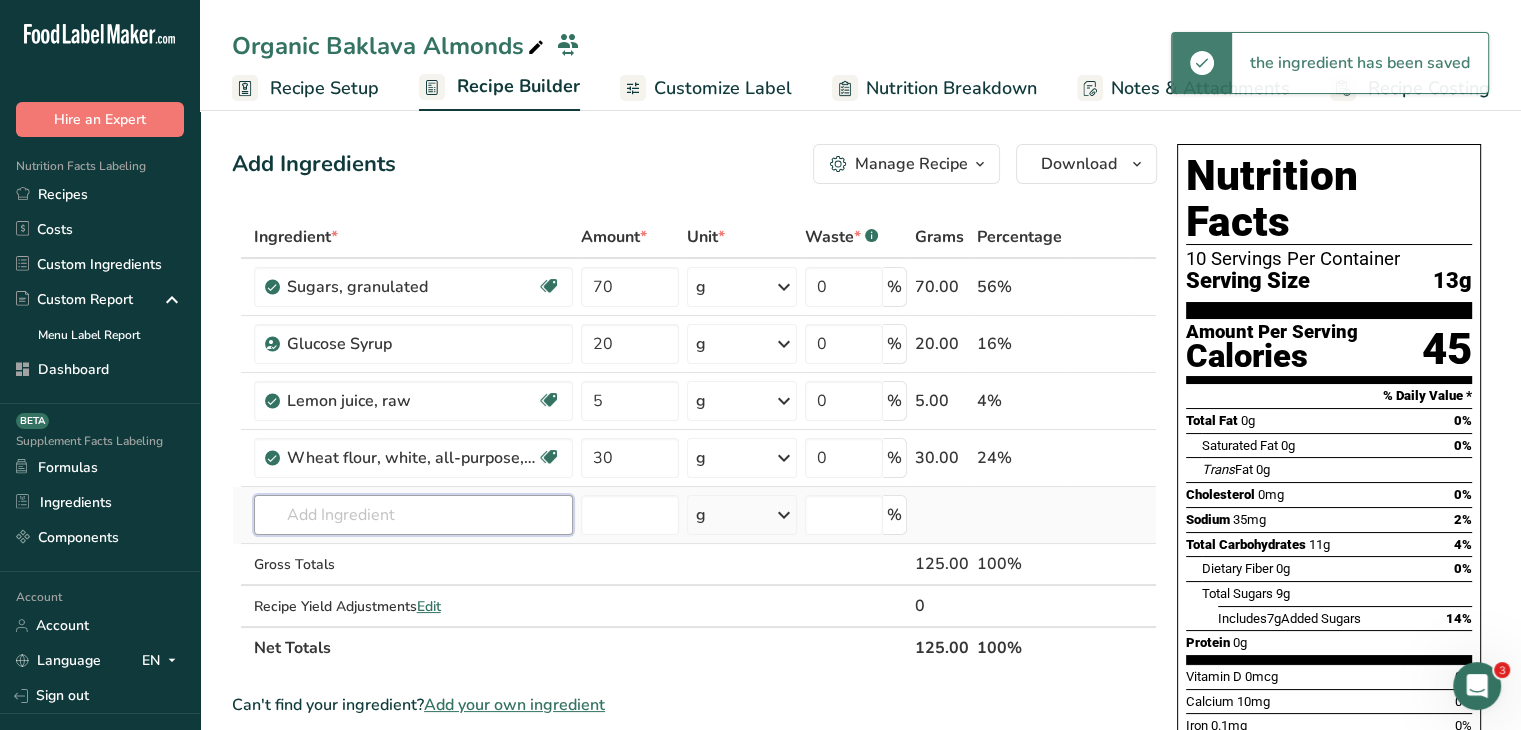 click at bounding box center (413, 515) 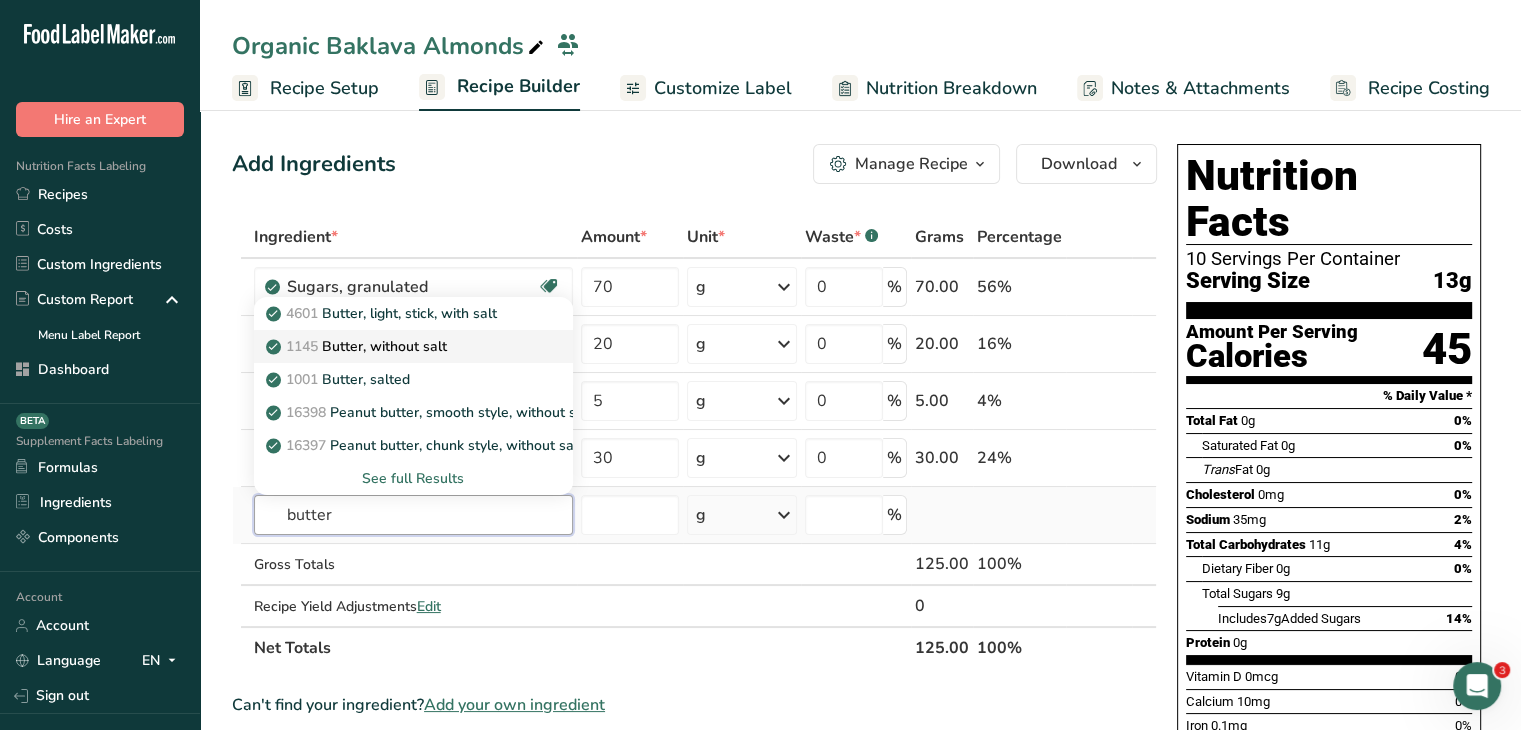 type on "butter" 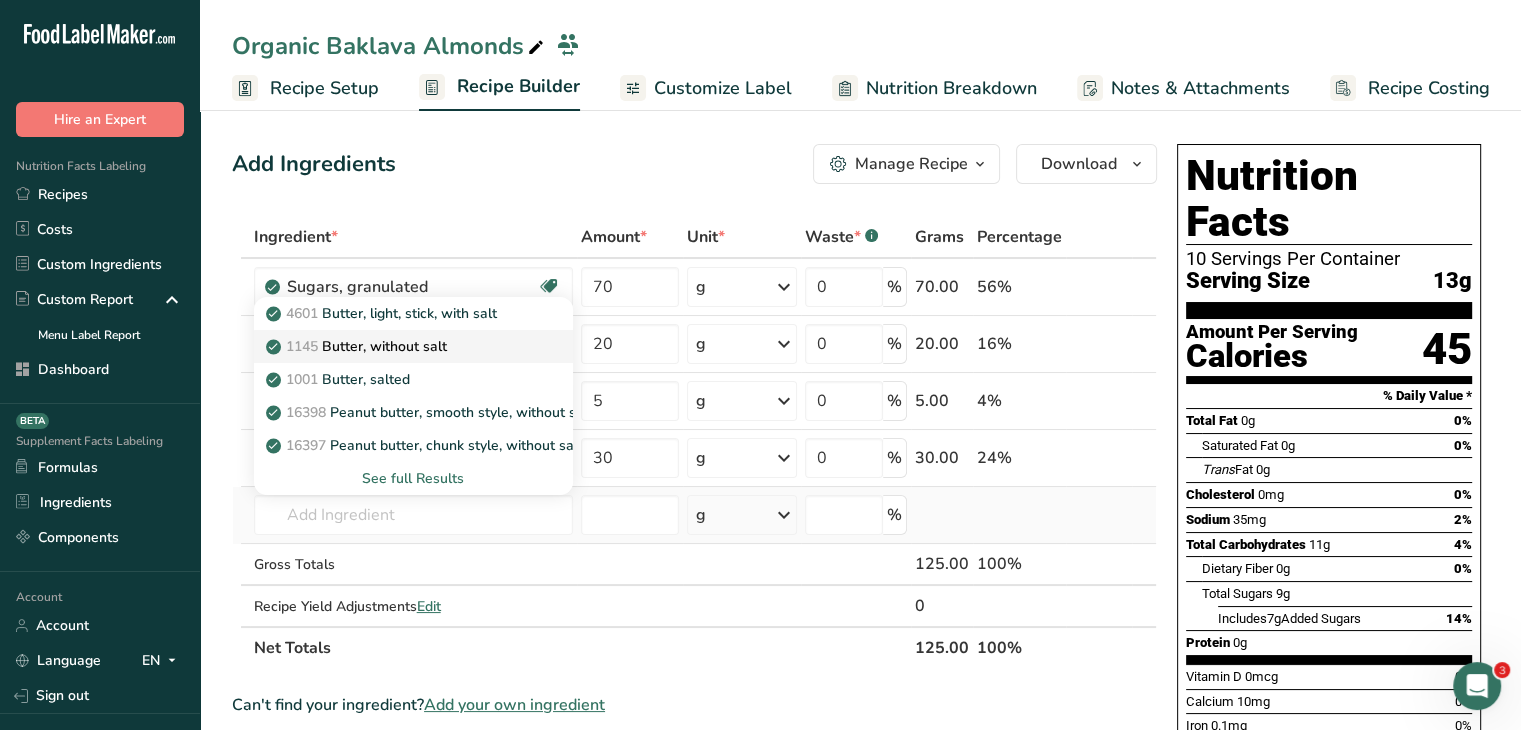 click on "1145
Butter, without salt" at bounding box center [358, 346] 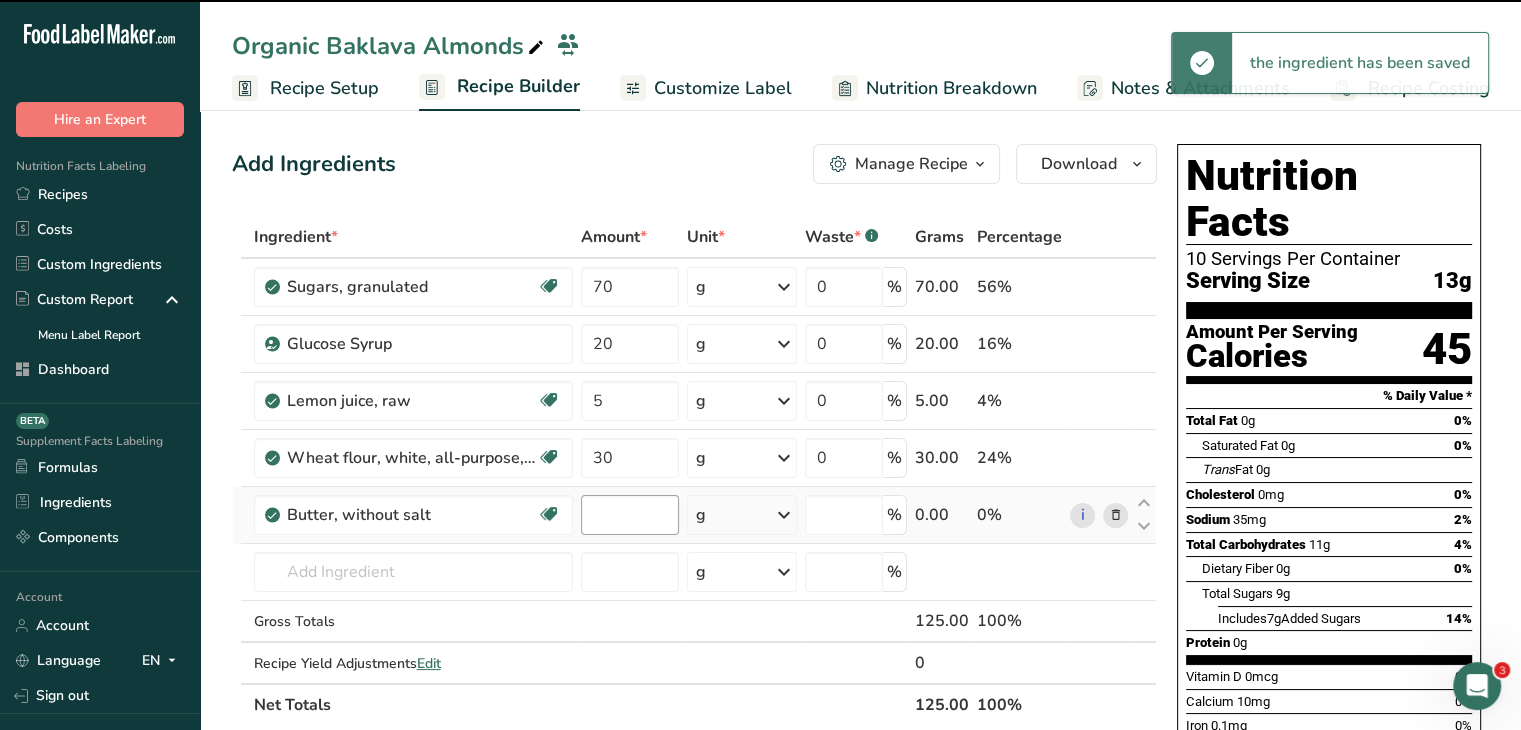 type on "0" 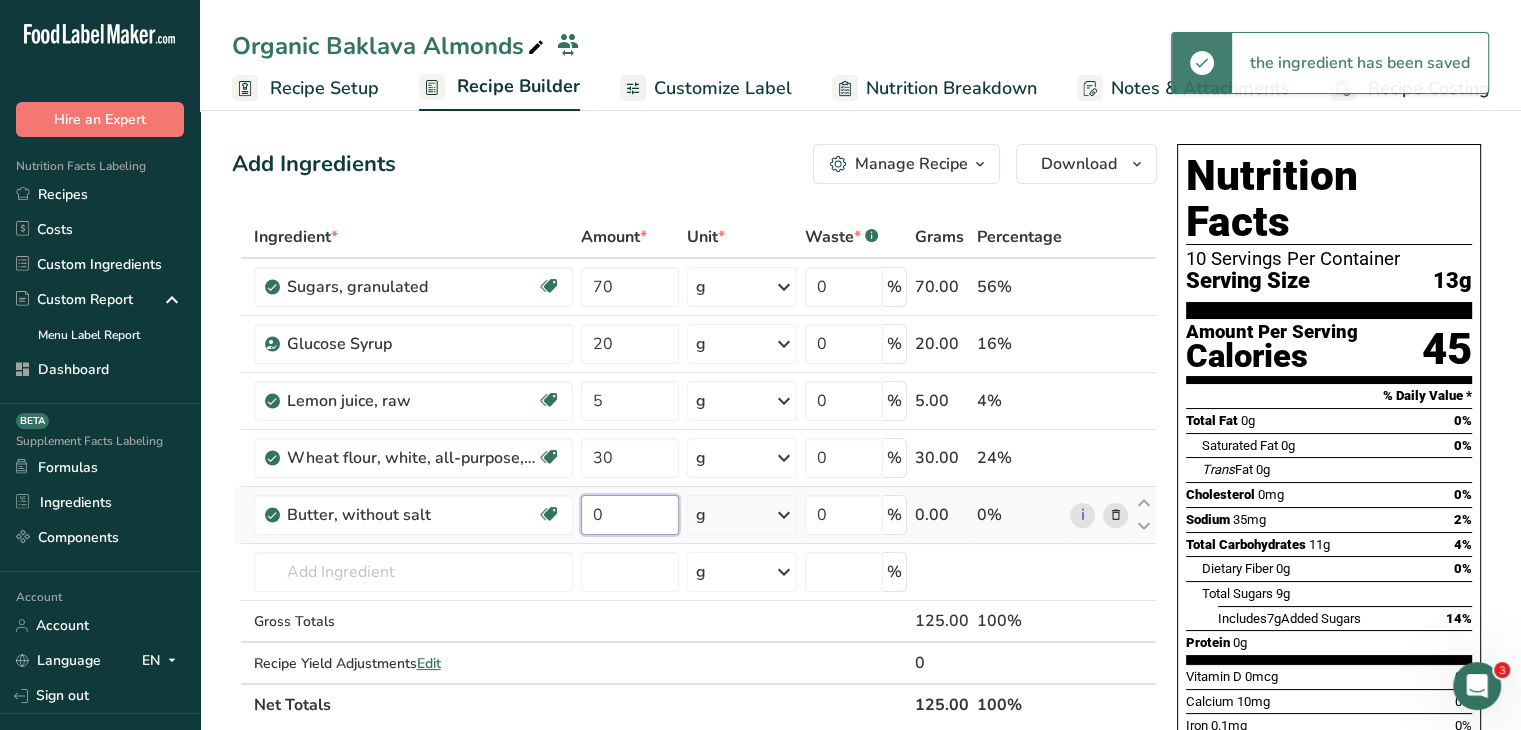 click on "0" at bounding box center [630, 515] 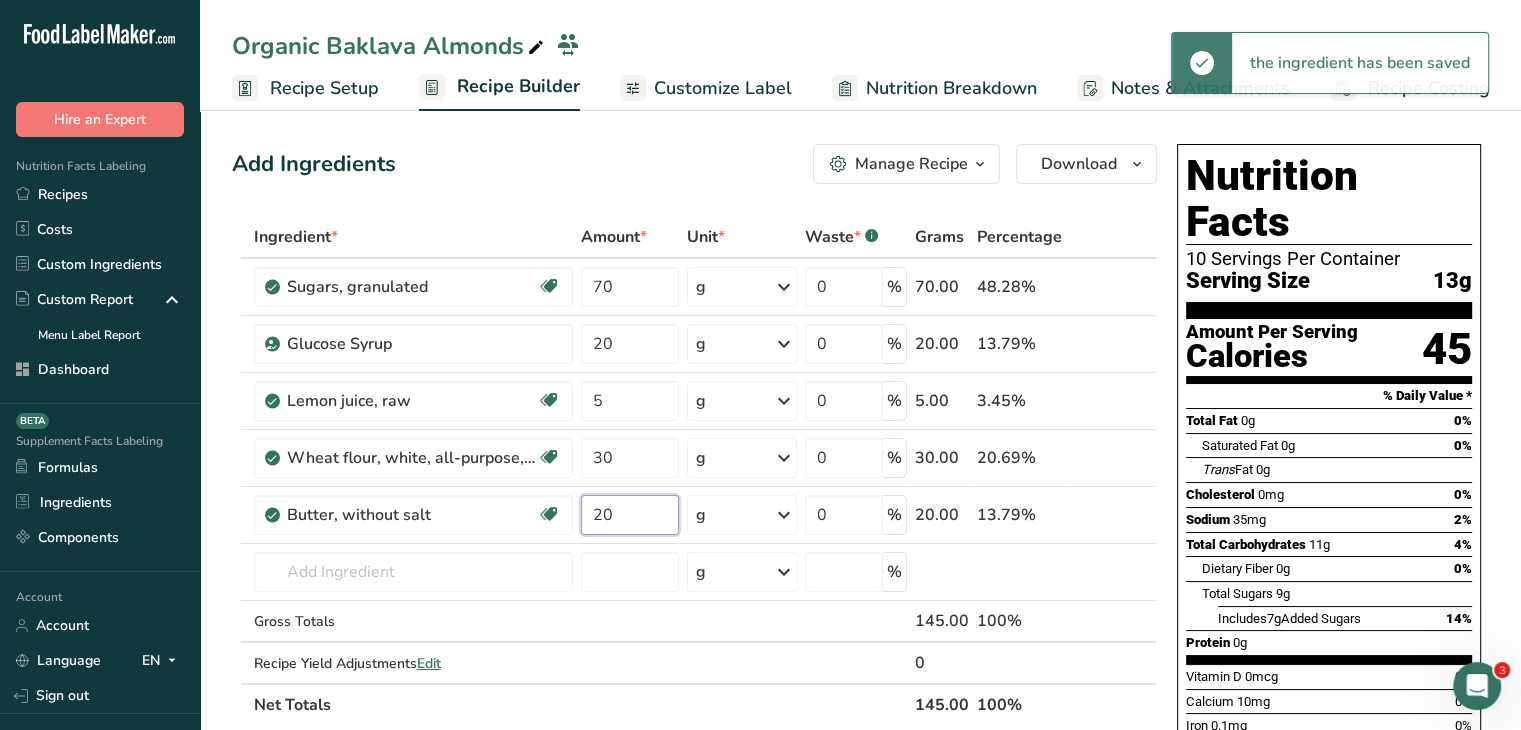 type on "20" 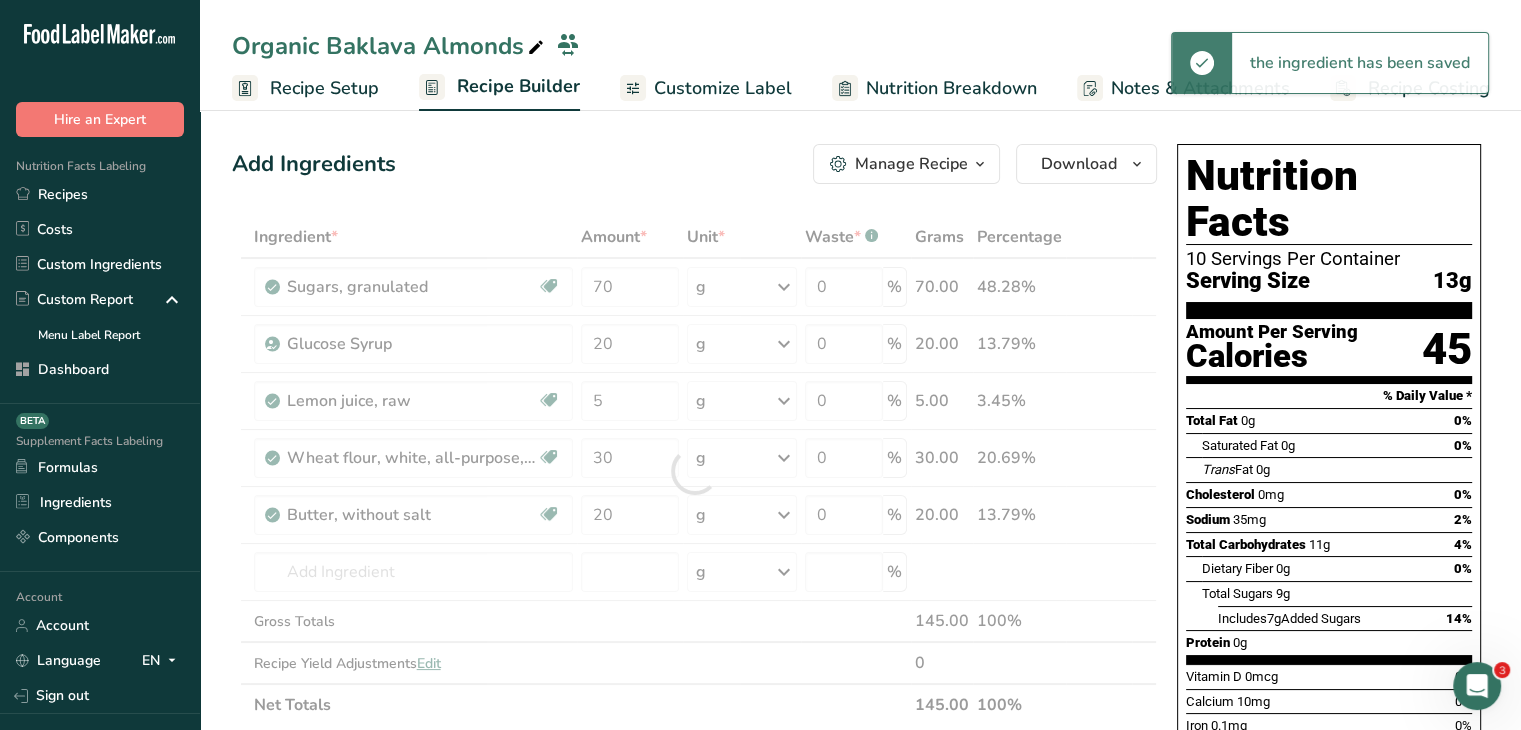 click on "Add Ingredients
Manage Recipe         Delete Recipe           Duplicate Recipe             Scale Recipe             Save as Sub-Recipe   .a-a{fill:#347362;}.b-a{fill:#fff;}                               Nutrition Breakdown                 Recipe Card
NEW
Amino Acids Pattern Report           Activity History
Download
Choose your preferred label style
Standard FDA label
Standard FDA label
The most common format for nutrition facts labels in compliance with the FDA's typeface, style and requirements
Tabular FDA label
A label format compliant with the FDA regulations presented in a tabular (horizontal) display.
Linear FDA label
A simple linear display for small sized packages.
Simplified FDA label" at bounding box center (694, 164) 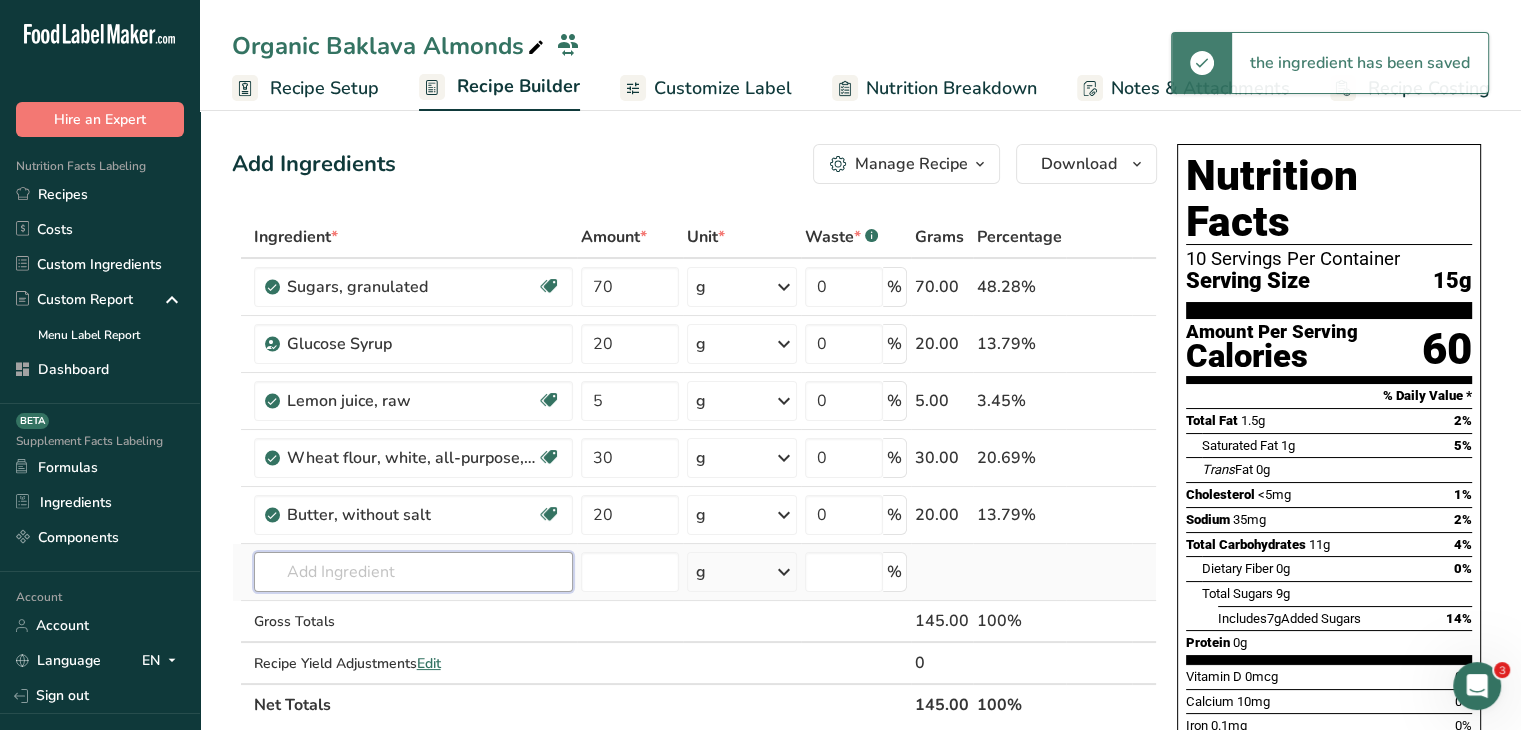 click at bounding box center (413, 572) 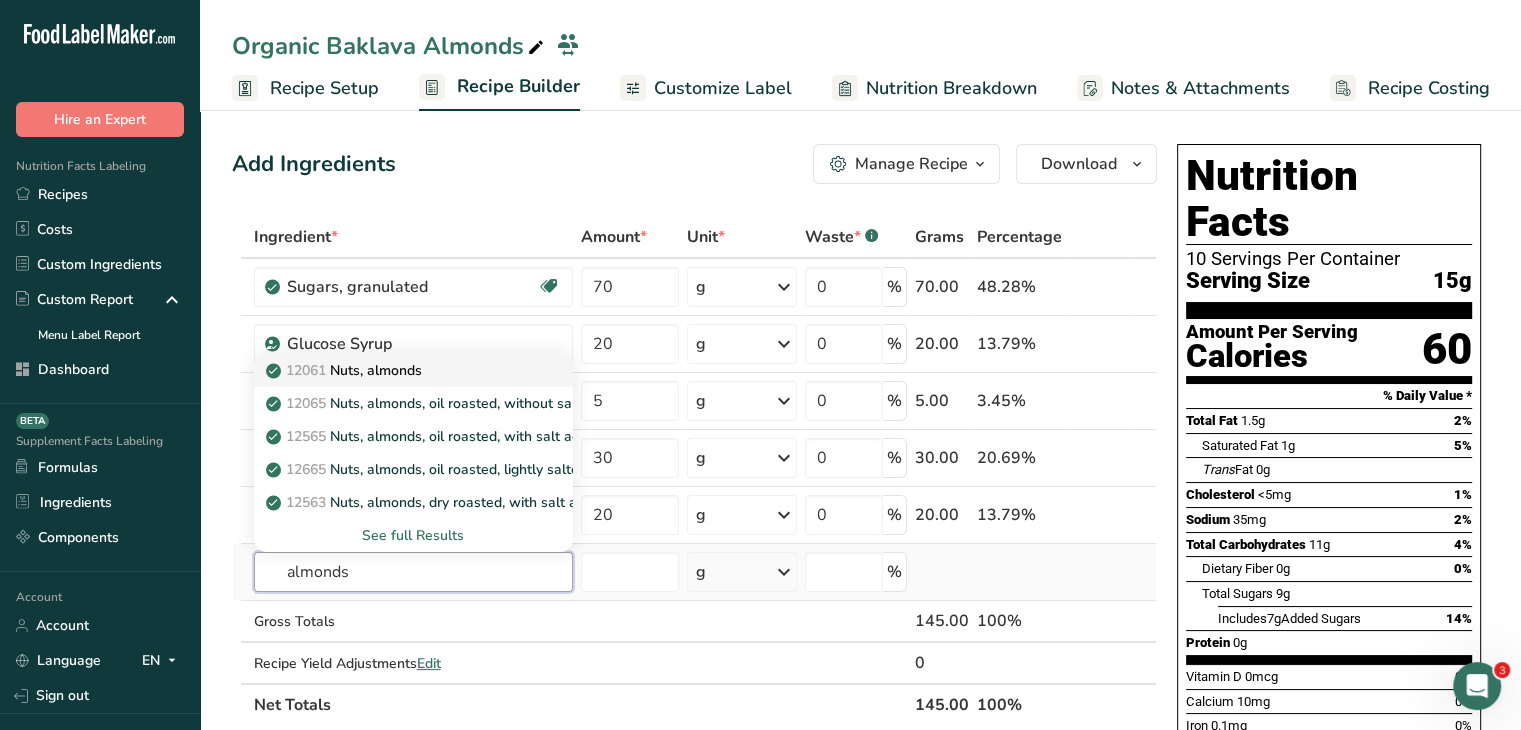 type on "almonds" 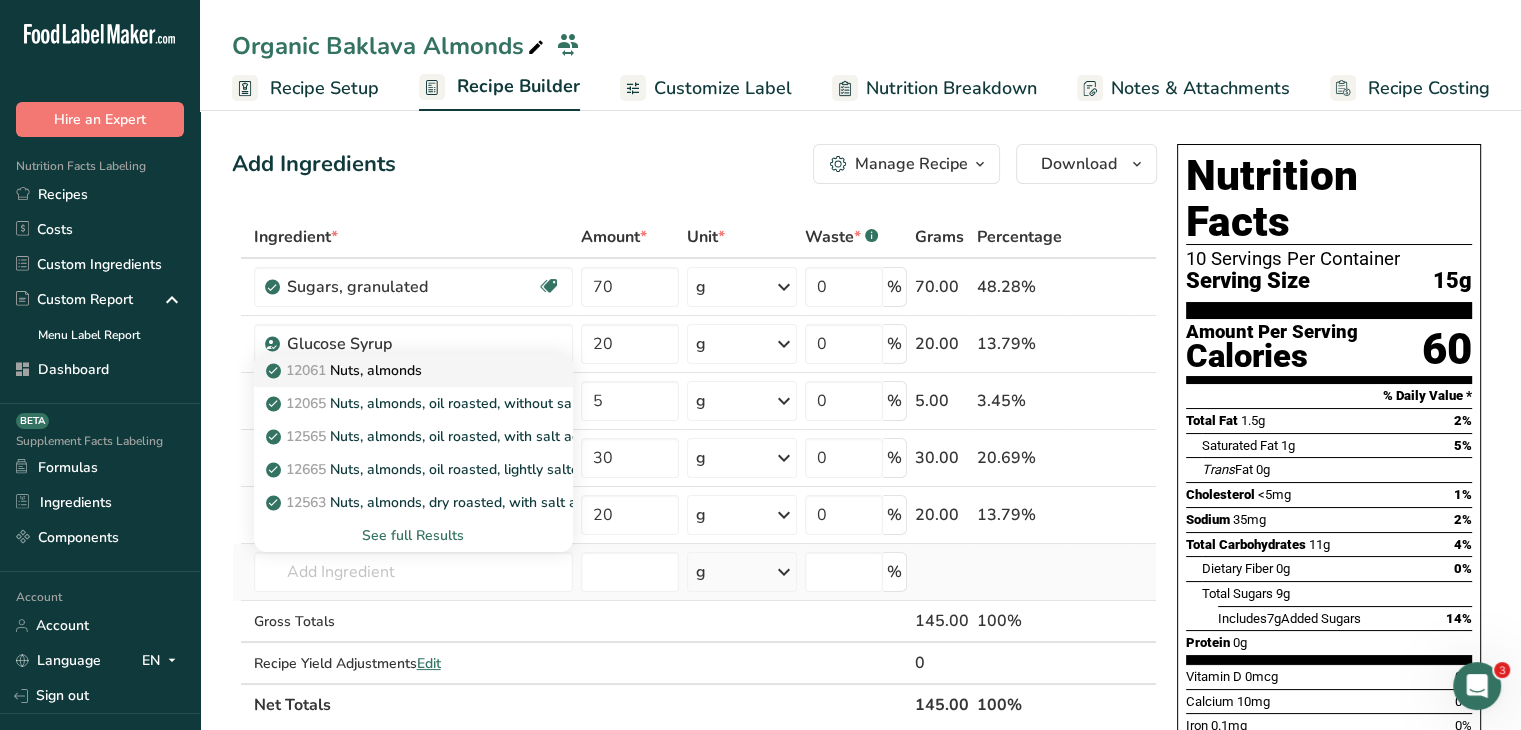 click on "12061
Nuts, almonds" at bounding box center (346, 370) 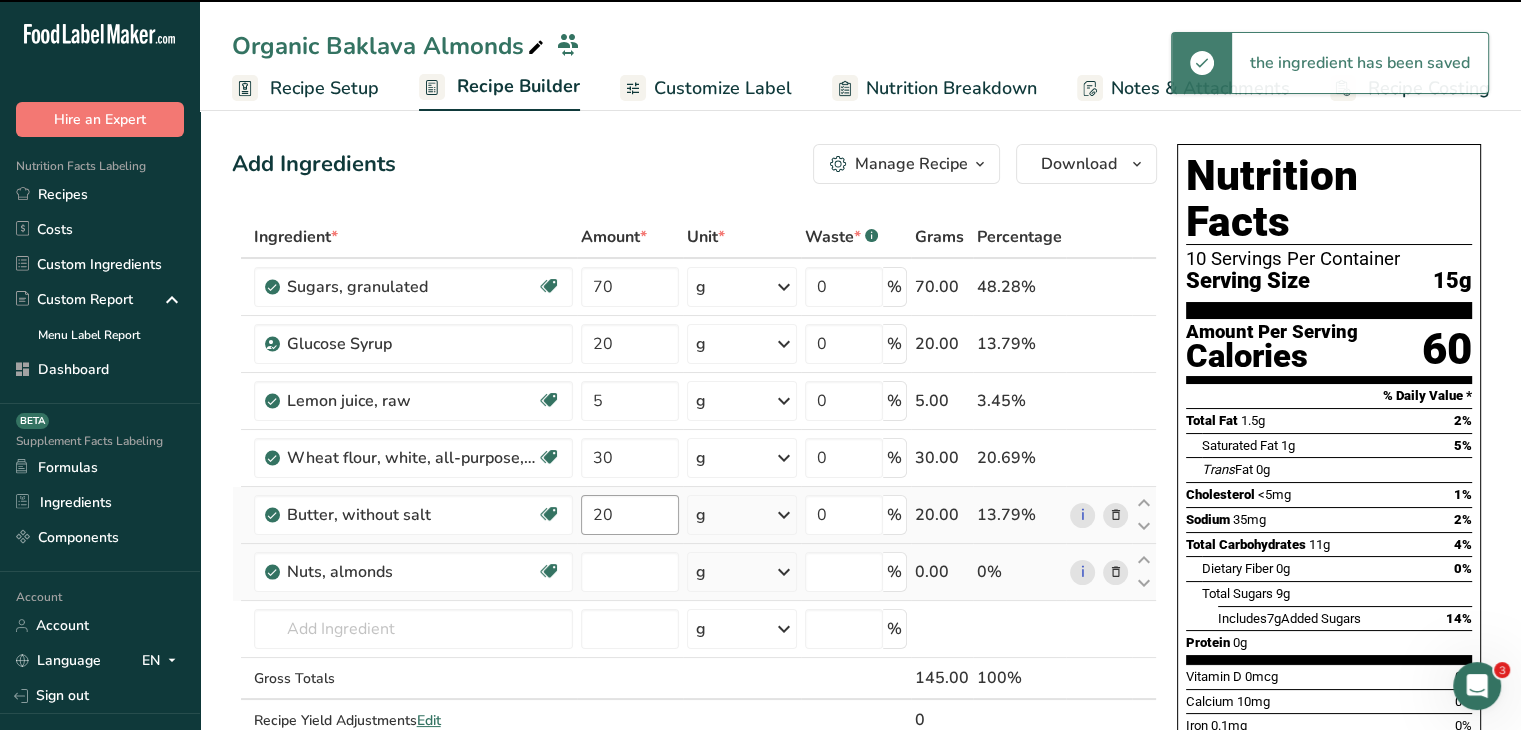type on "0" 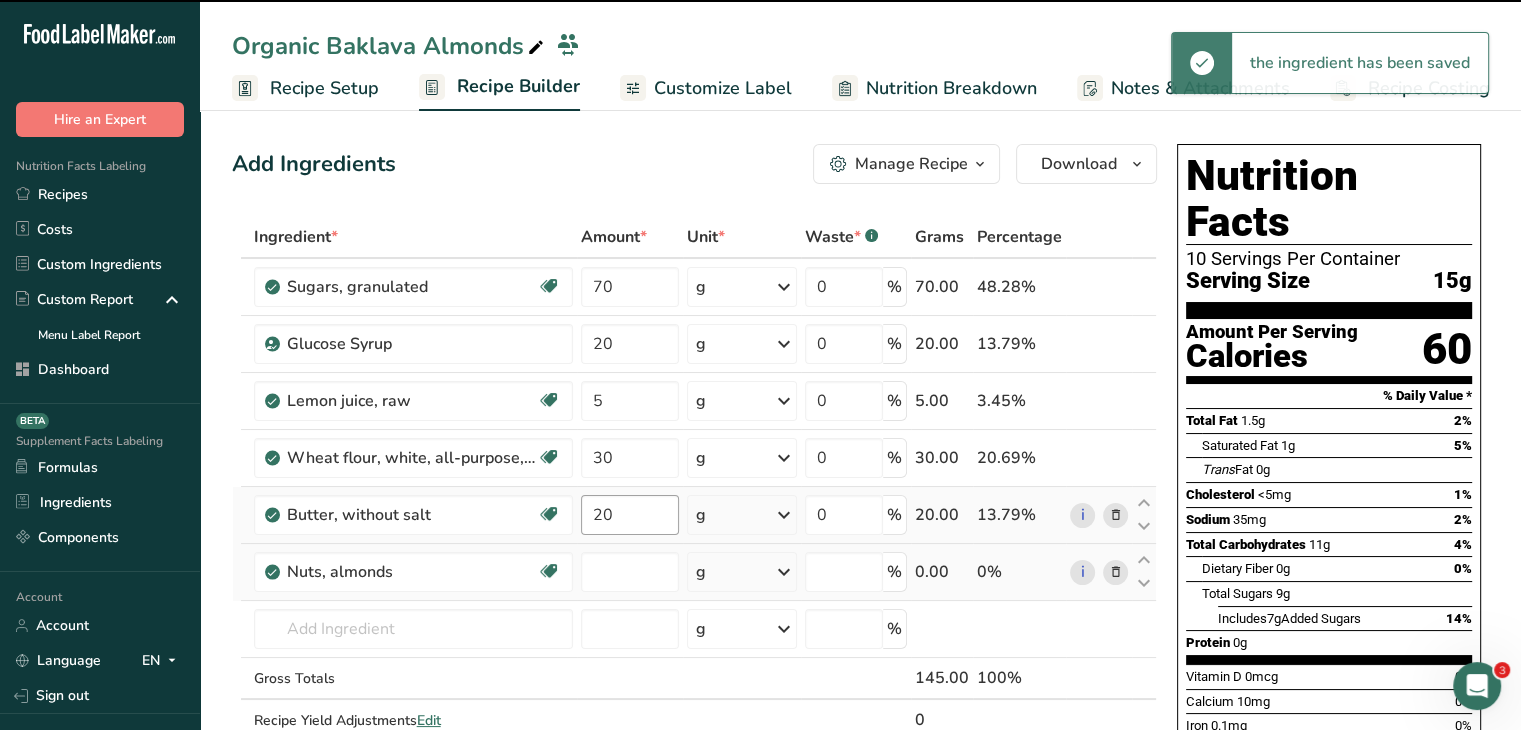 type on "0" 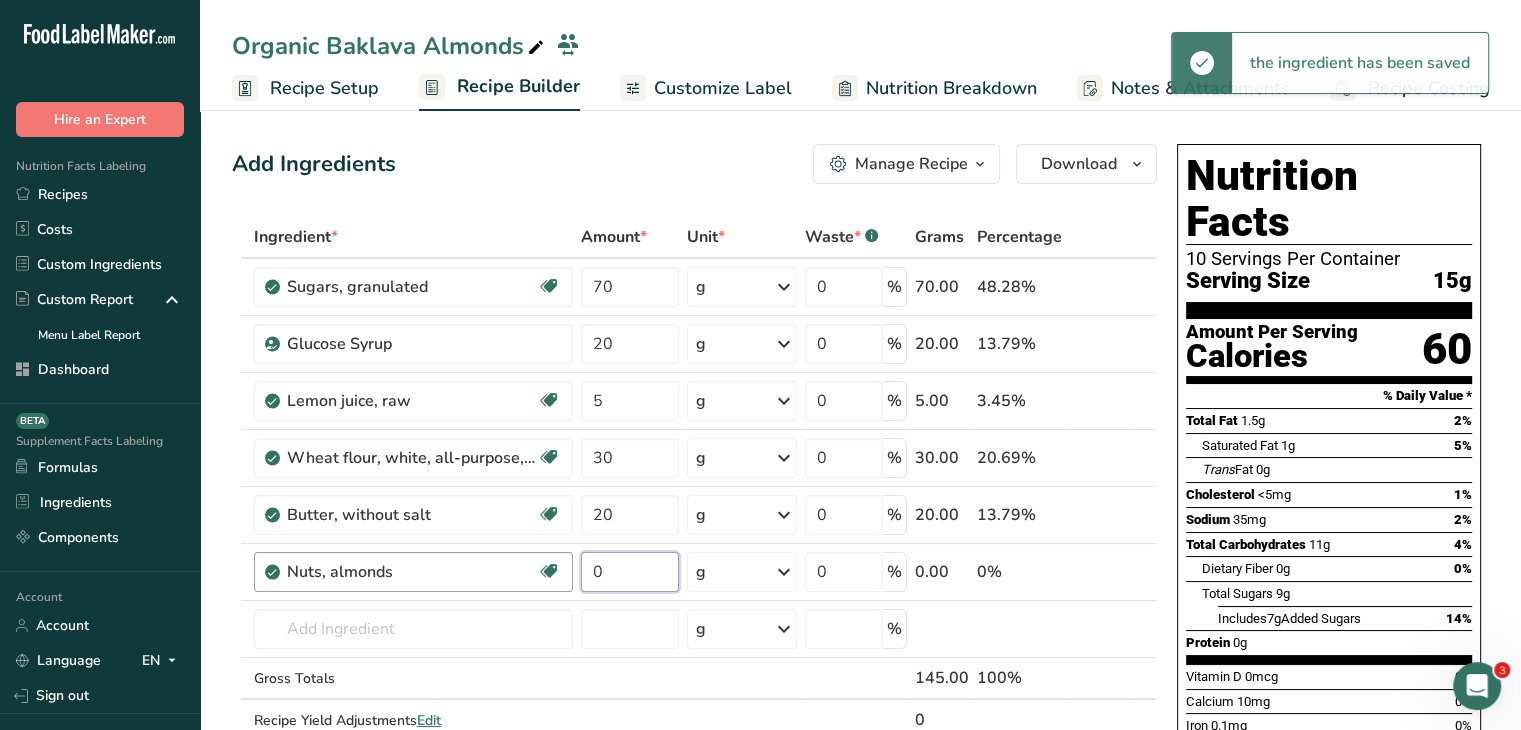 drag, startPoint x: 615, startPoint y: 575, endPoint x: 568, endPoint y: 574, distance: 47.010635 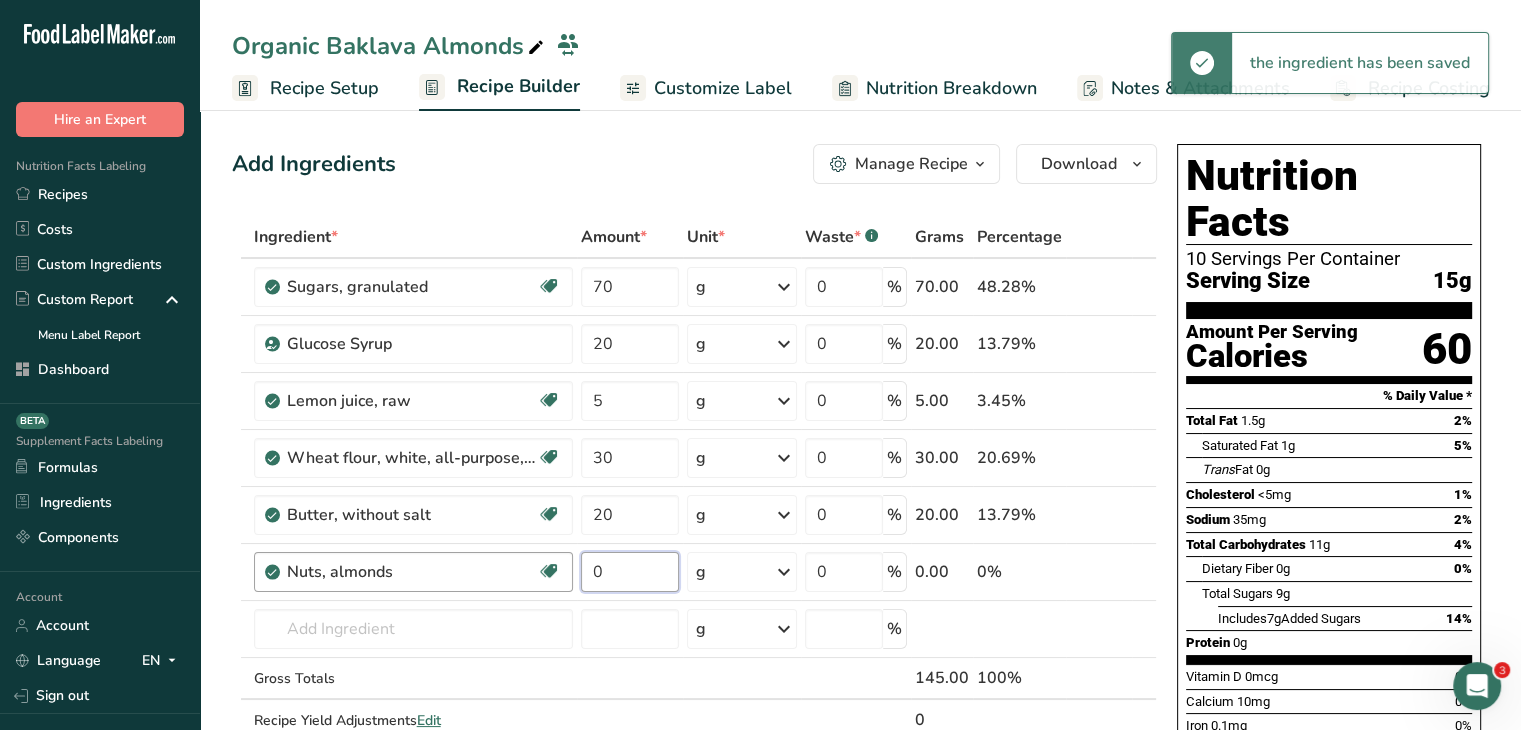 click on "Nuts, almonds
Dairy free
Gluten free
Vegan
Vegetarian
Soy free
0
g
Portions
1 almond
Weight Units
g
kg
mg
See more
Volume Units
l
Volume units require a density conversion. If you know your ingredient's density enter it below. Otherwise, click on "RIA" our AI Regulatory bot - she will be able to help you
lb/ft3
g/cm3
Confirm
mL
Volume units require a density conversion. If you know your ingredient's density enter it below. Otherwise, click on "RIA" our AI Regulatory bot - she will be able to help you
lb/ft3" at bounding box center (694, 572) 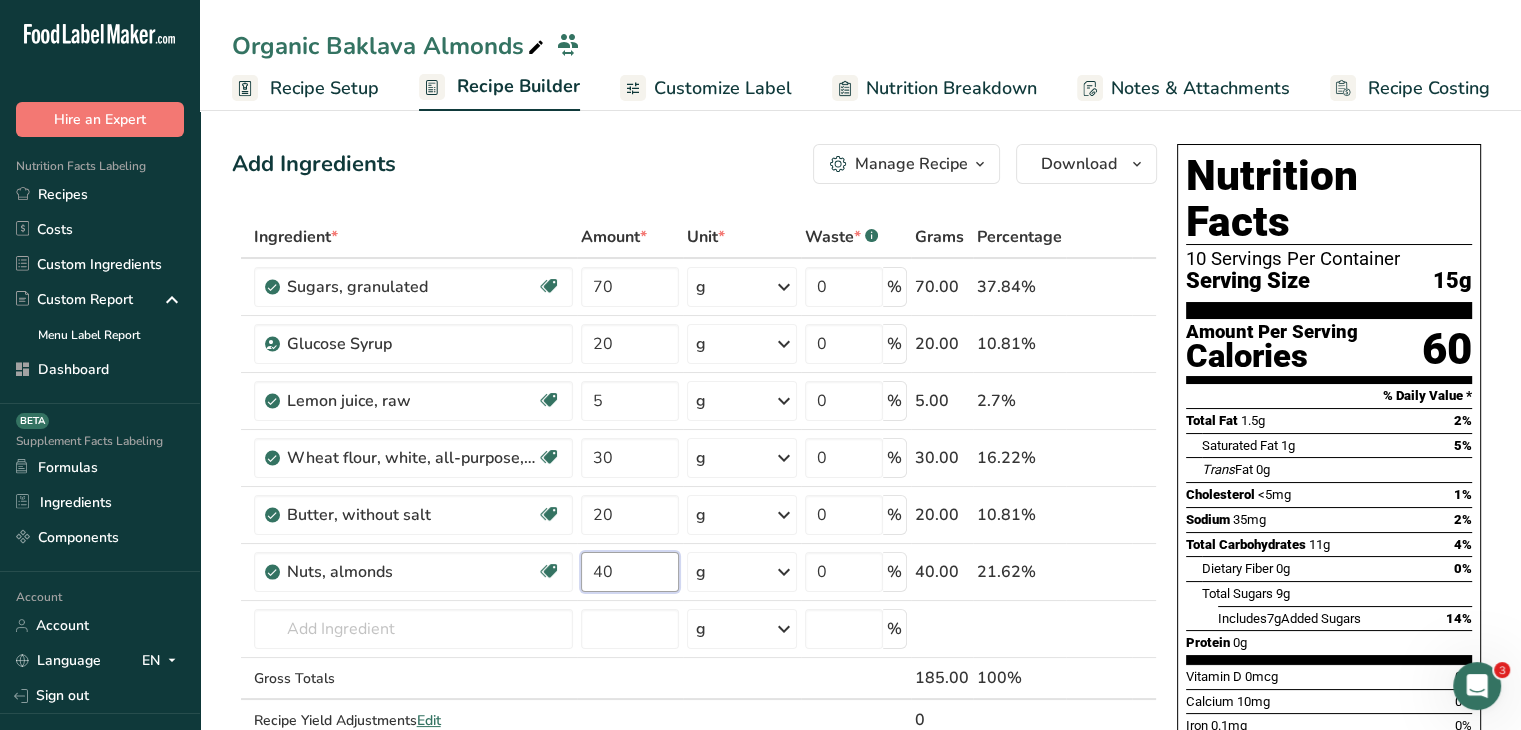 type on "40" 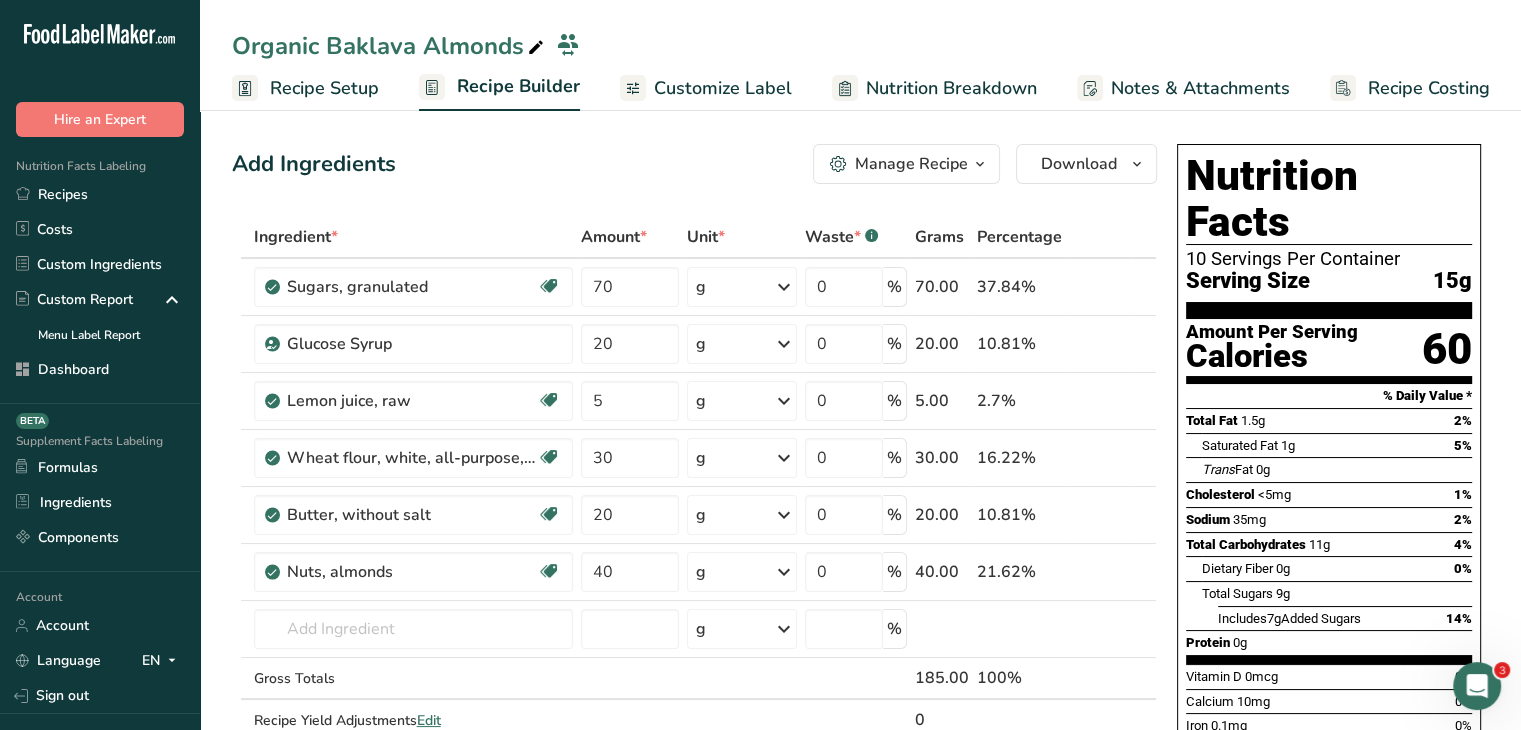 click on "Add Ingredients
Manage Recipe         Delete Recipe           Duplicate Recipe             Scale Recipe             Save as Sub-Recipe   .a-a{fill:#347362;}.b-a{fill:#fff;}                               Nutrition Breakdown                 Recipe Card
NEW
Amino Acids Pattern Report           Activity History
Download
Choose your preferred label style
Standard FDA label
Standard FDA label
The most common format for nutrition facts labels in compliance with the FDA's typeface, style and requirements
Tabular FDA label
A label format compliant with the FDA regulations presented in a tabular (horizontal) display.
Linear FDA label
A simple linear display for small sized packages.
Simplified FDA label" at bounding box center (700, 804) 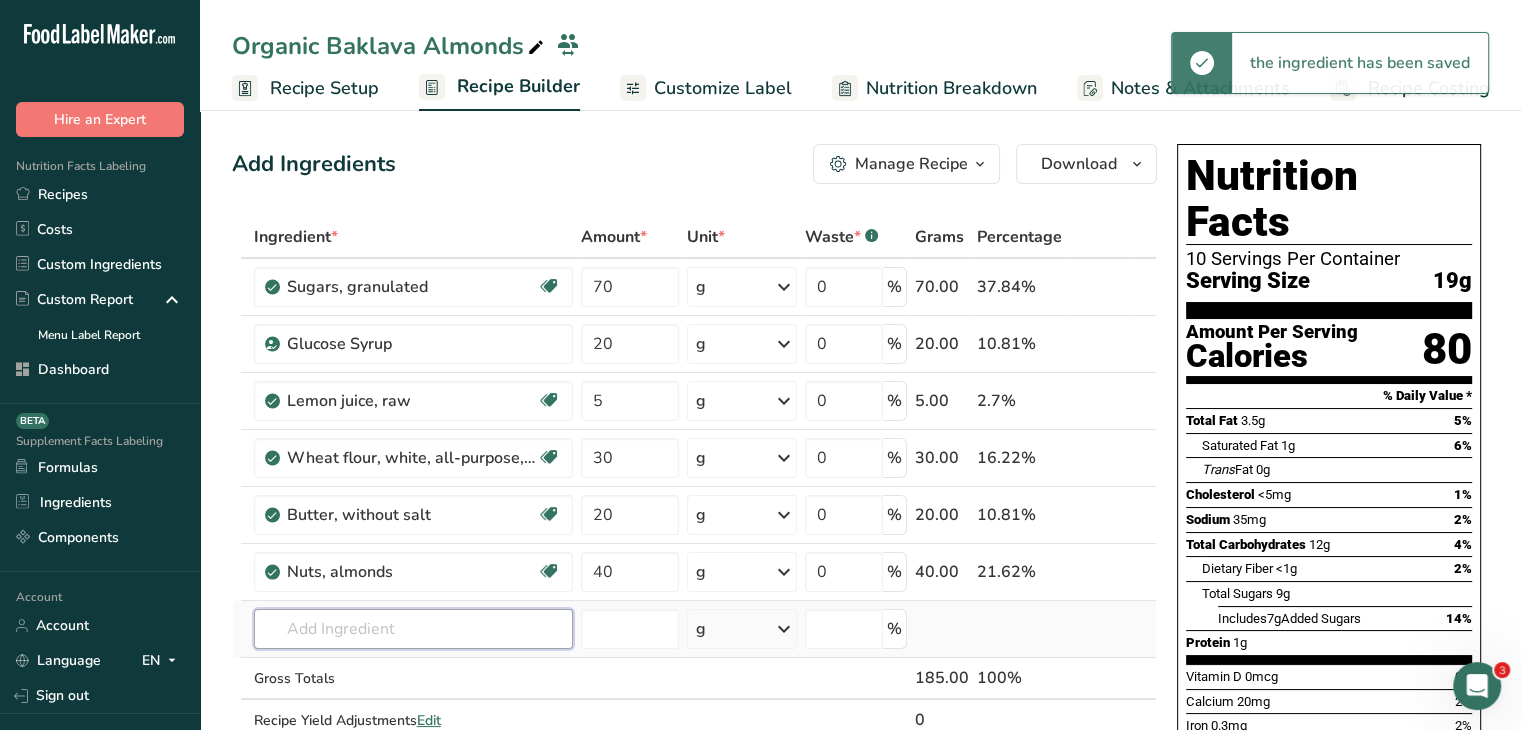 click at bounding box center (413, 629) 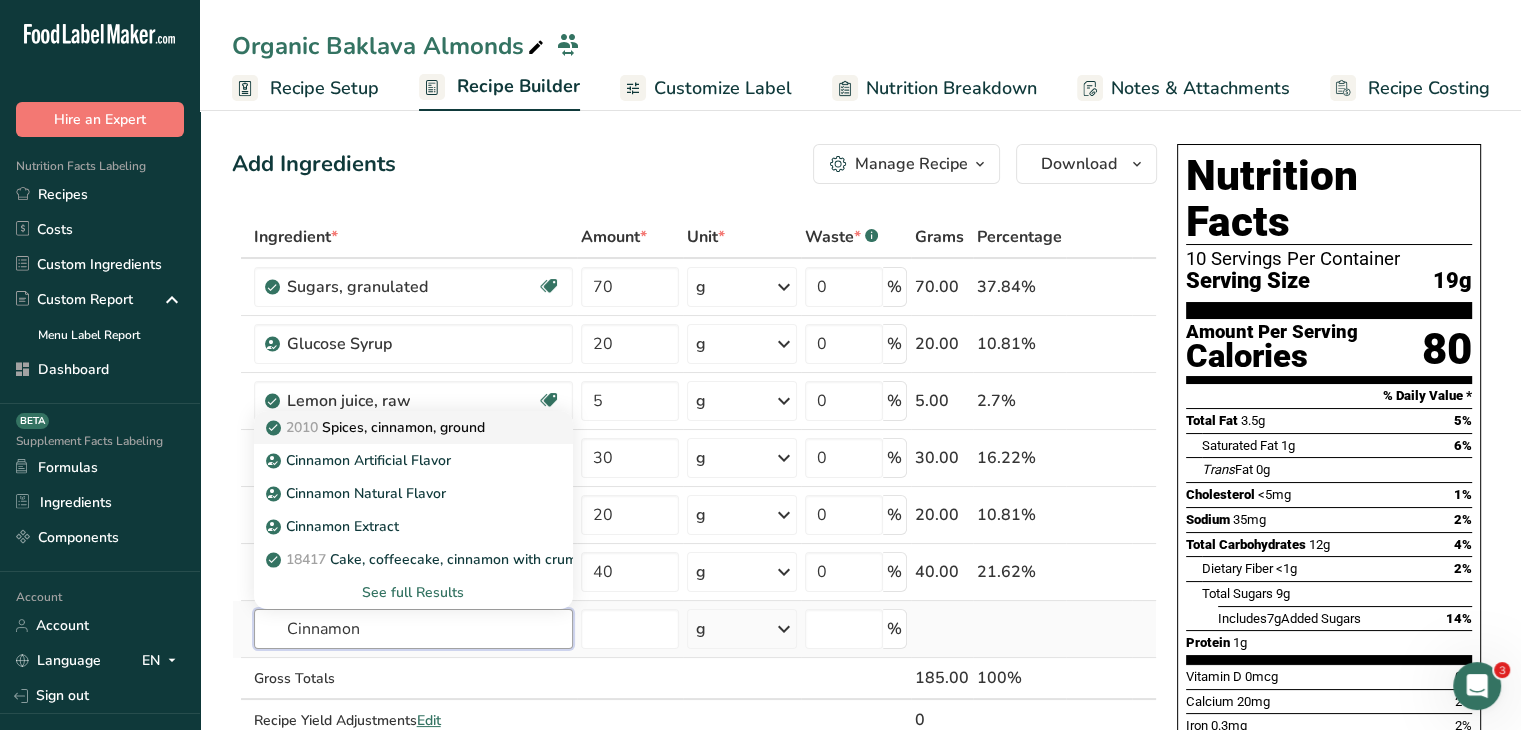 type on "Cinnamon" 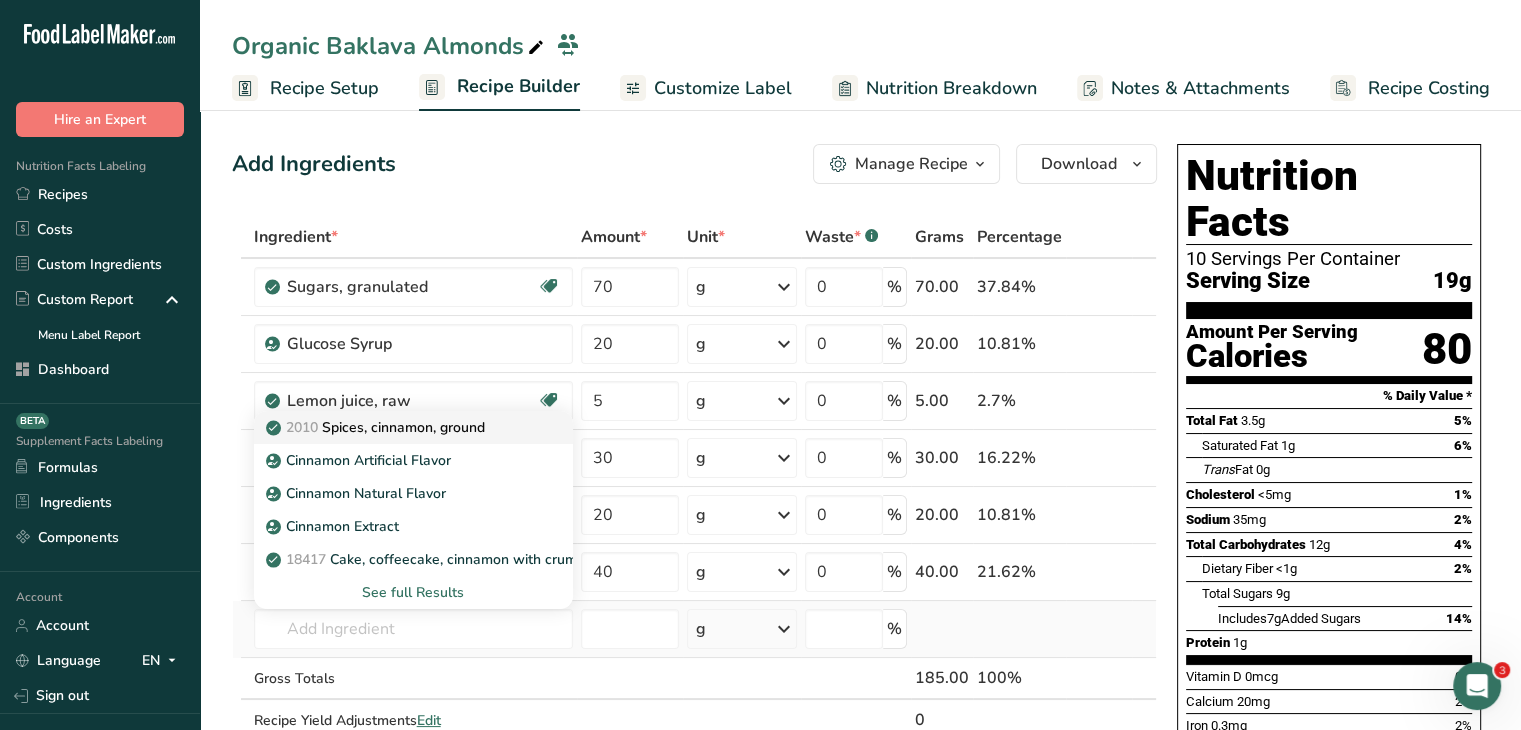 click on "2010
Spices, cinnamon, ground" at bounding box center (413, 427) 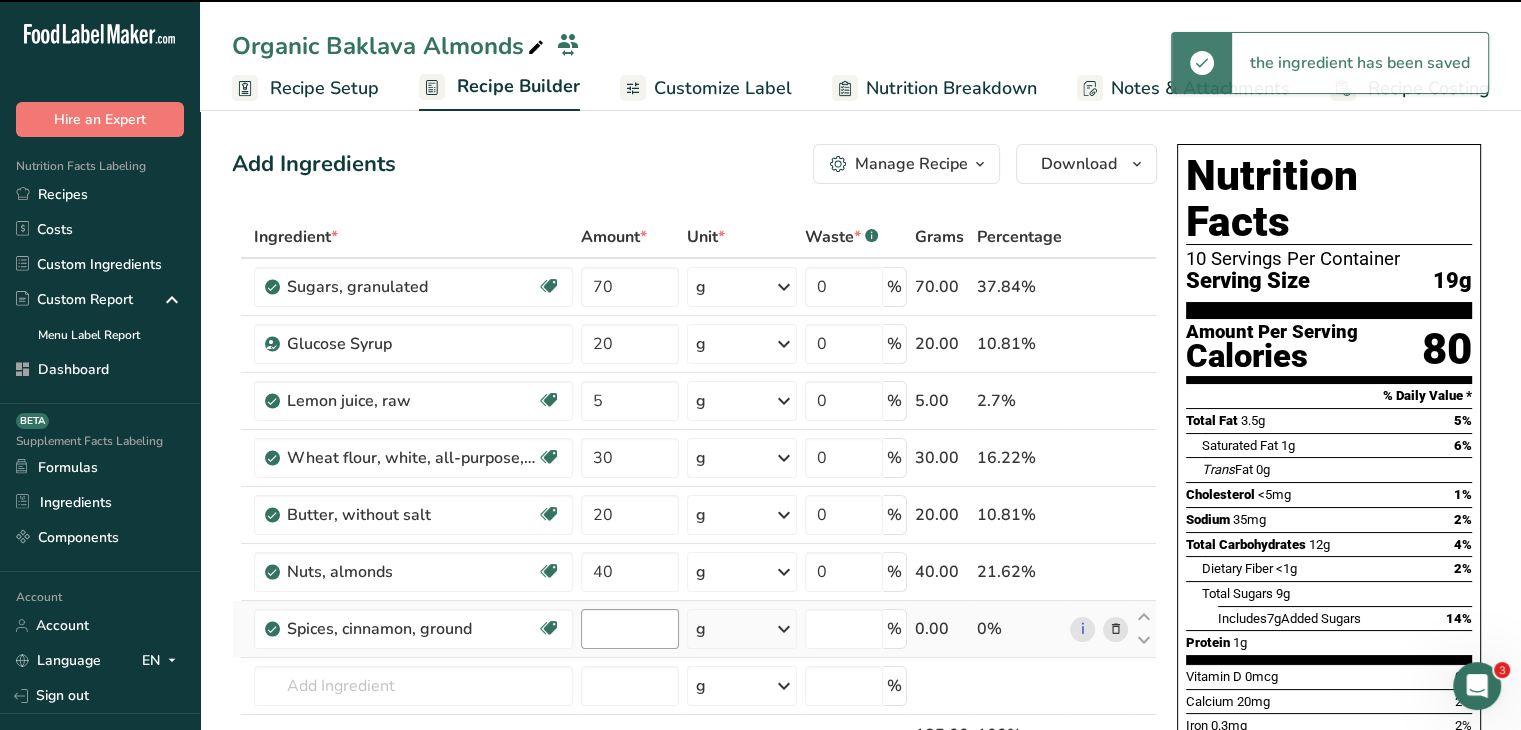 type on "0" 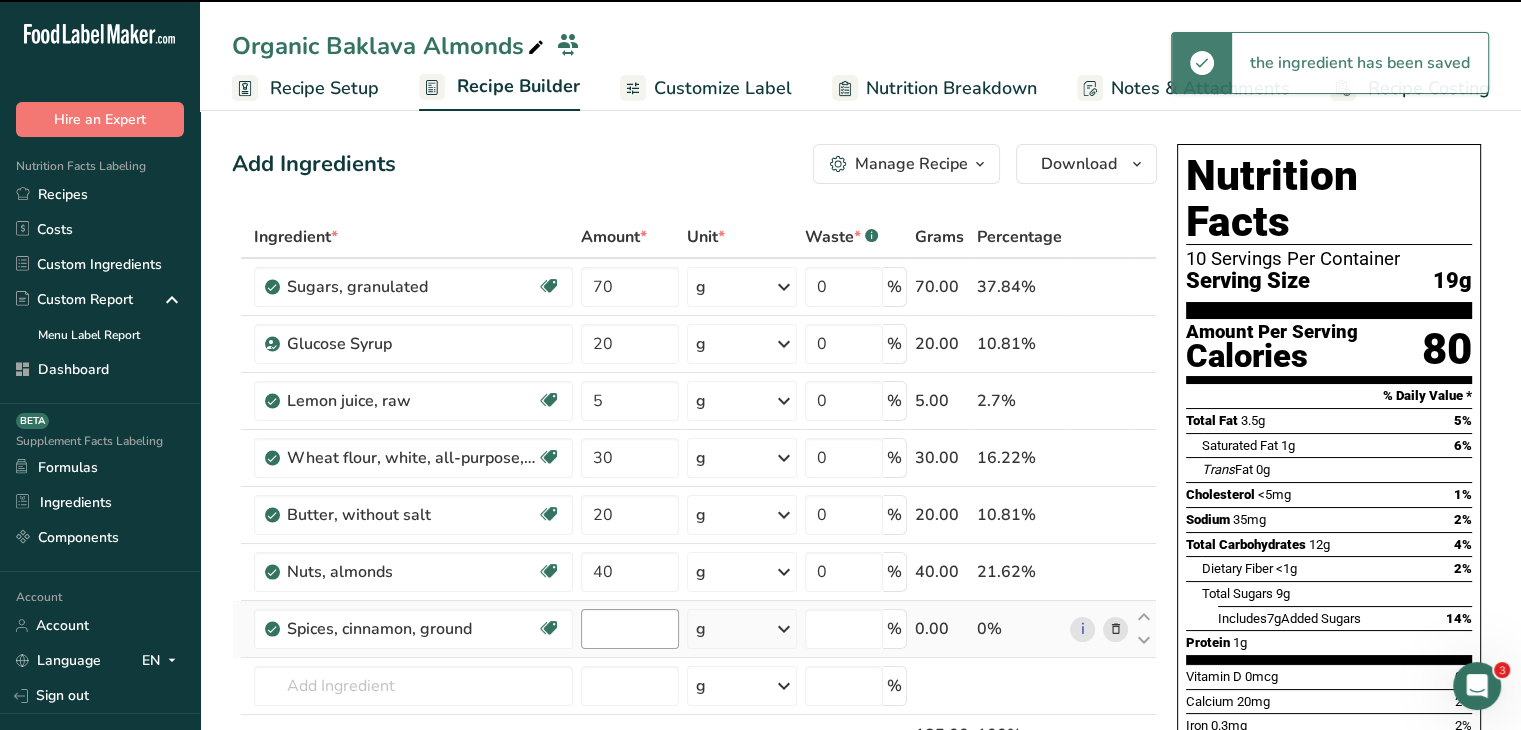 type on "0" 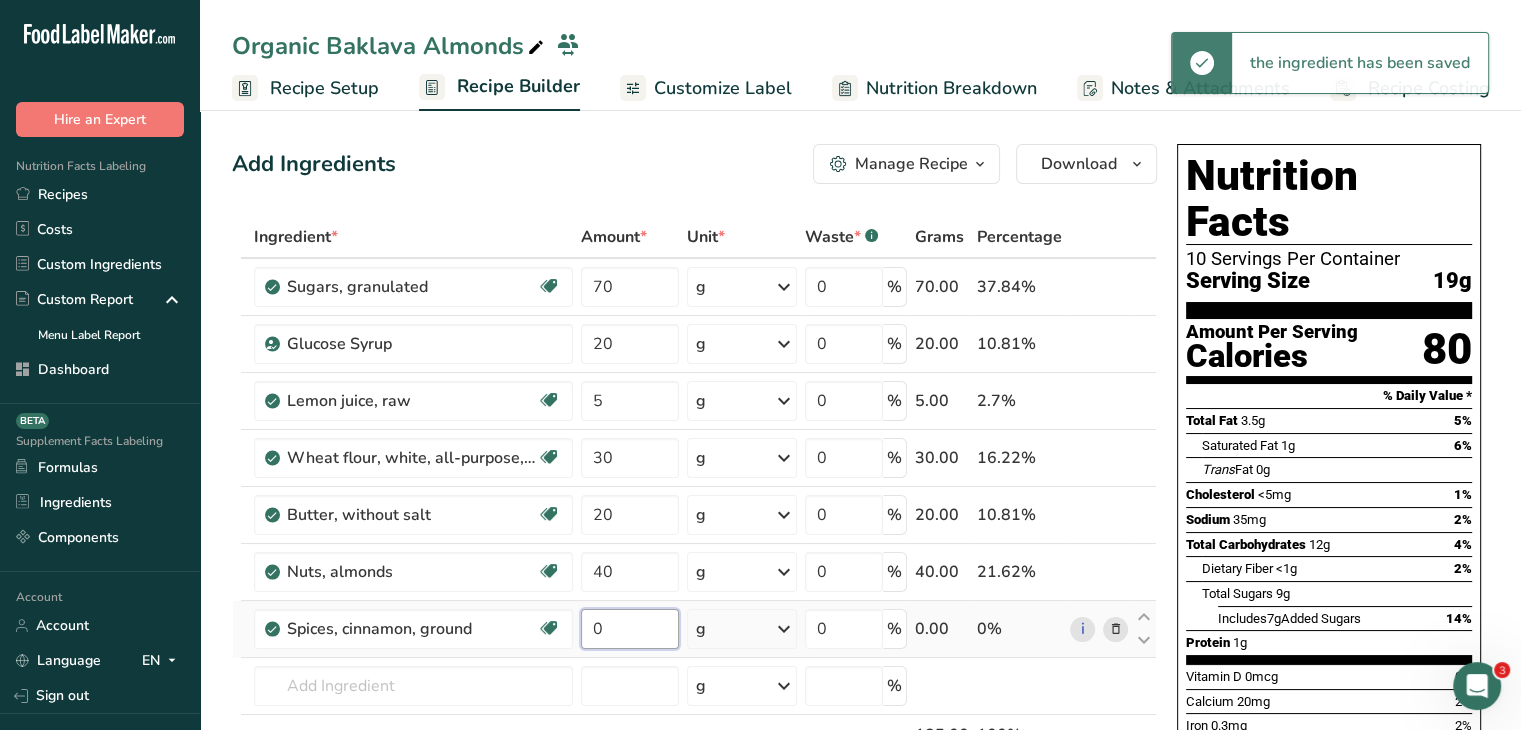 click on "0" at bounding box center (630, 629) 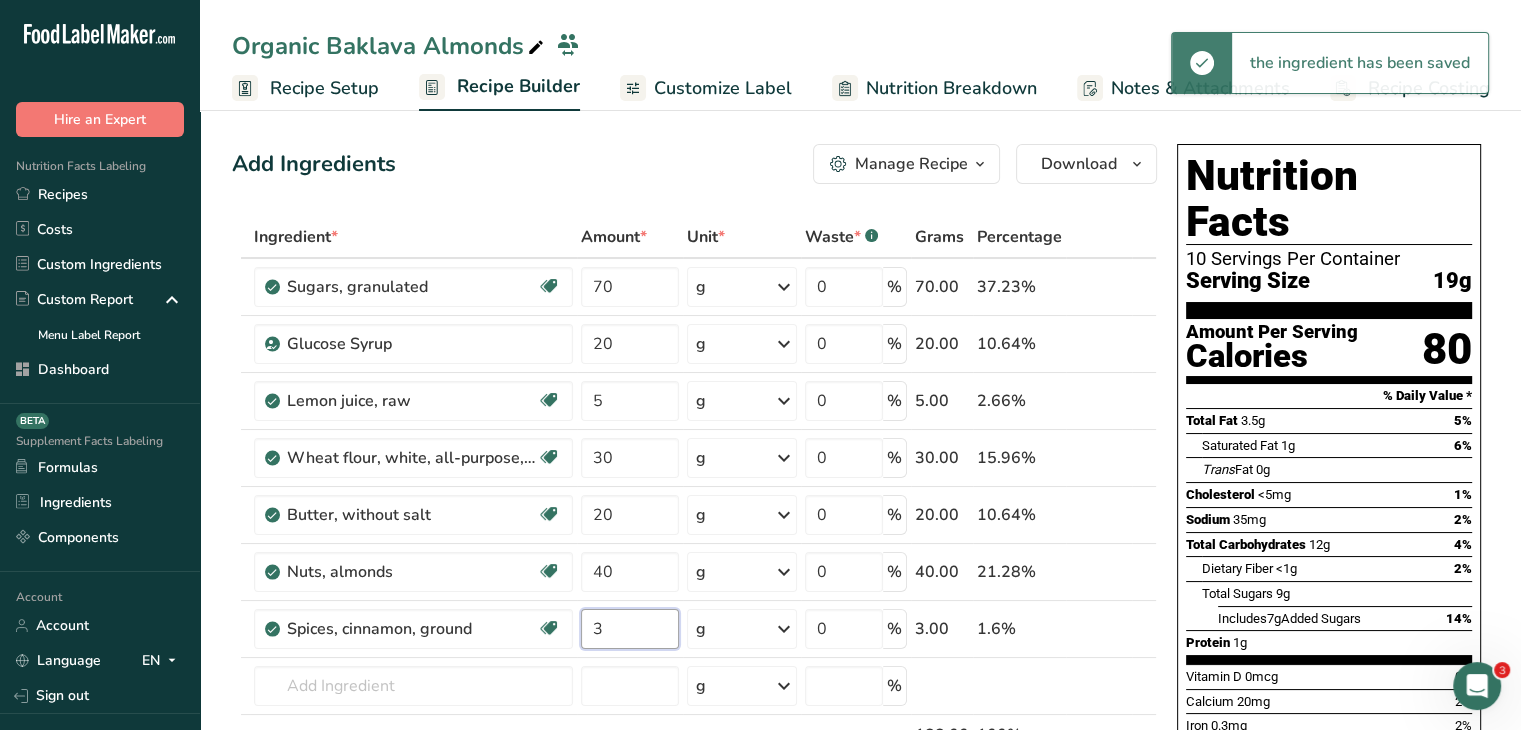 type on "3" 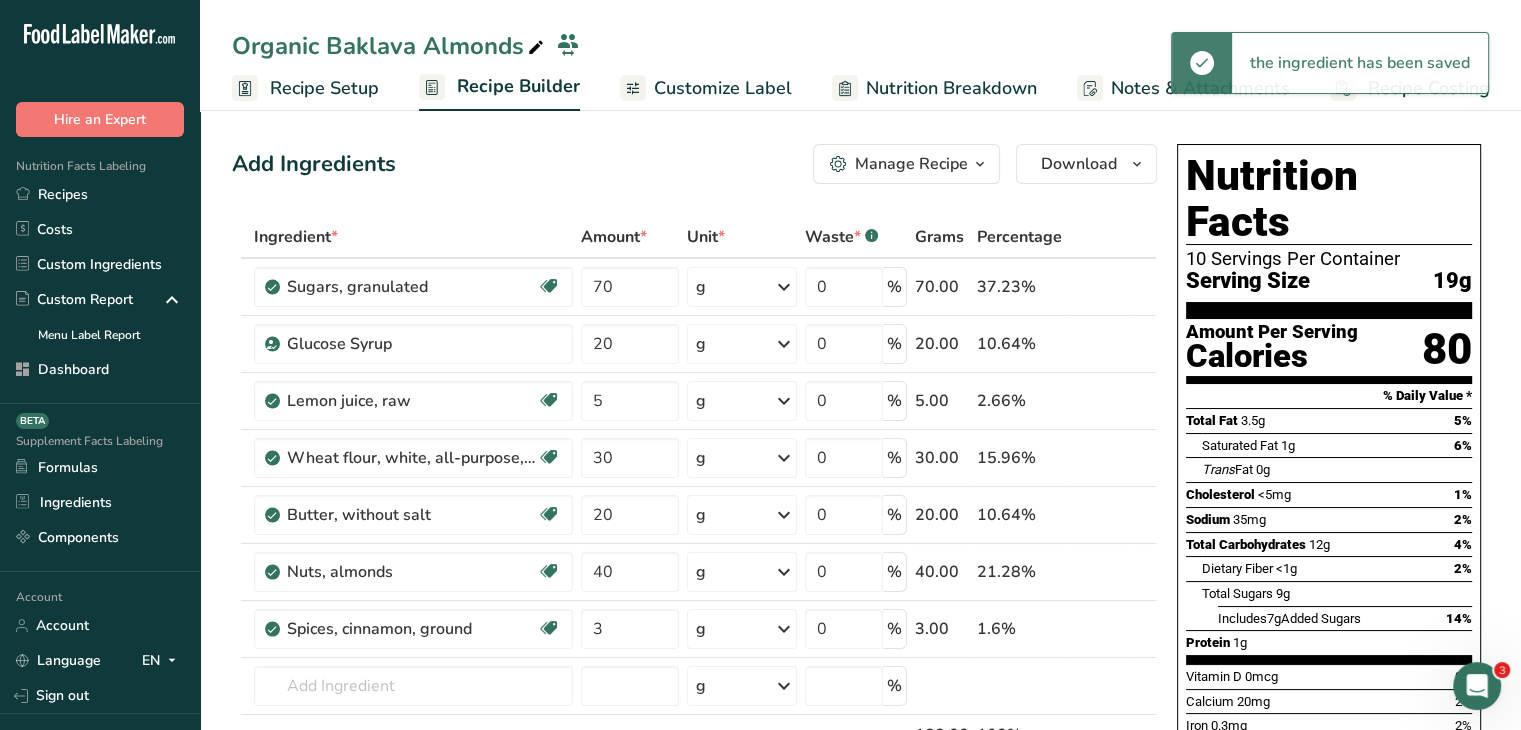 click on "Add Ingredients
Manage Recipe         Delete Recipe           Duplicate Recipe             Scale Recipe             Save as Sub-Recipe   .a-a{fill:#347362;}.b-a{fill:#fff;}                               Nutrition Breakdown                 Recipe Card
NEW
Amino Acids Pattern Report           Activity History
Download
Choose your preferred label style
Standard FDA label
Standard FDA label
The most common format for nutrition facts labels in compliance with the FDA's typeface, style and requirements
Tabular FDA label
A label format compliant with the FDA regulations presented in a tabular (horizontal) display.
Linear FDA label
A simple linear display for small sized packages.
Simplified FDA label" at bounding box center [694, 164] 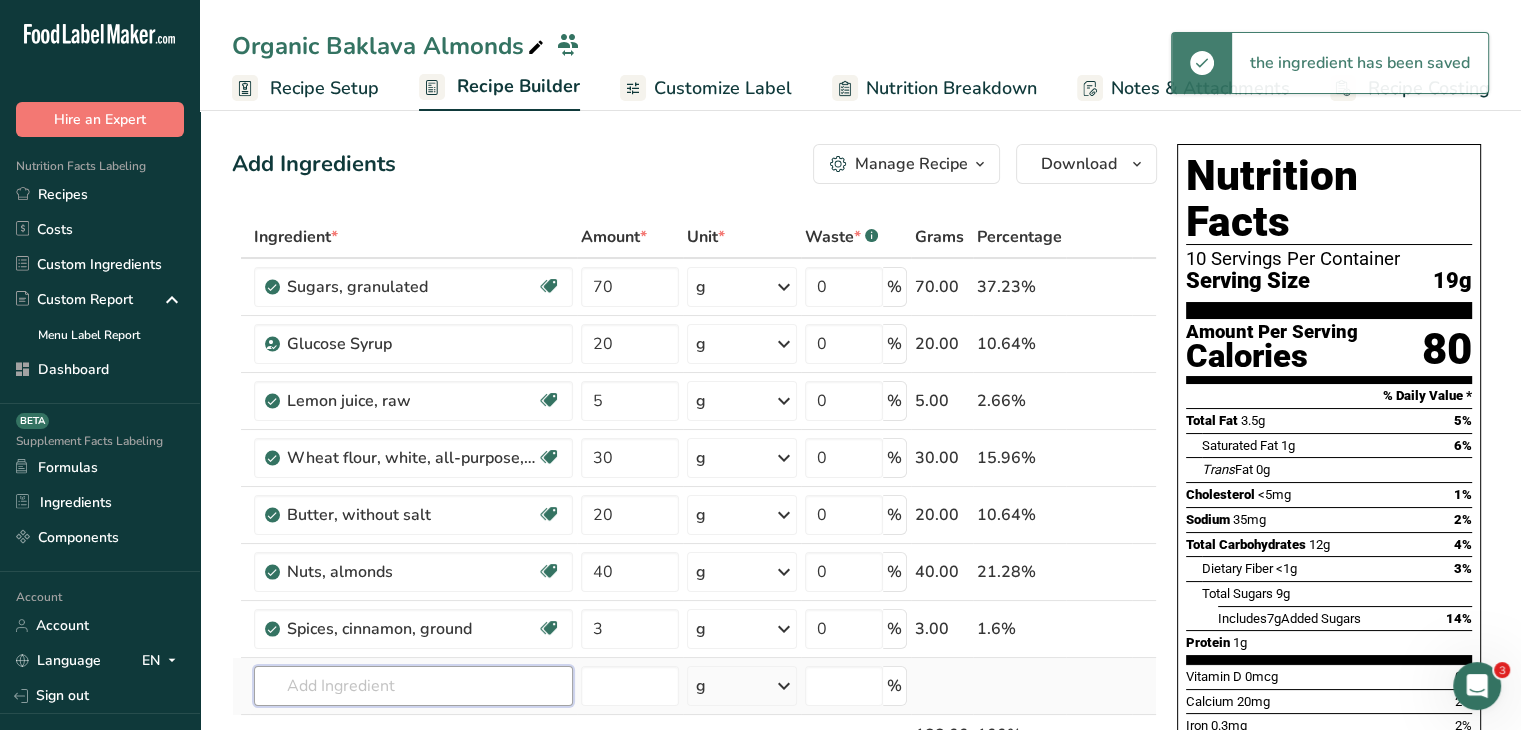 click at bounding box center (413, 686) 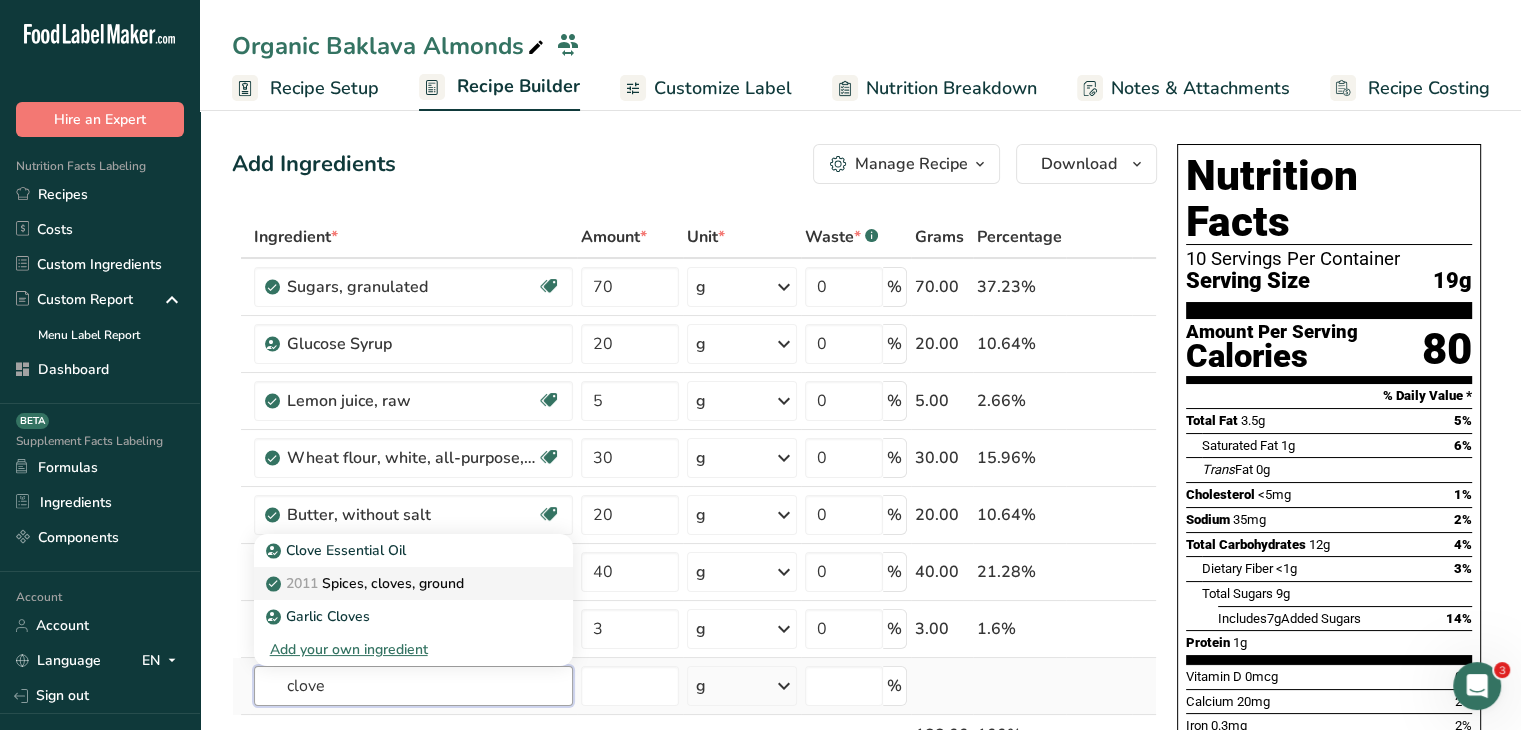 type on "clove" 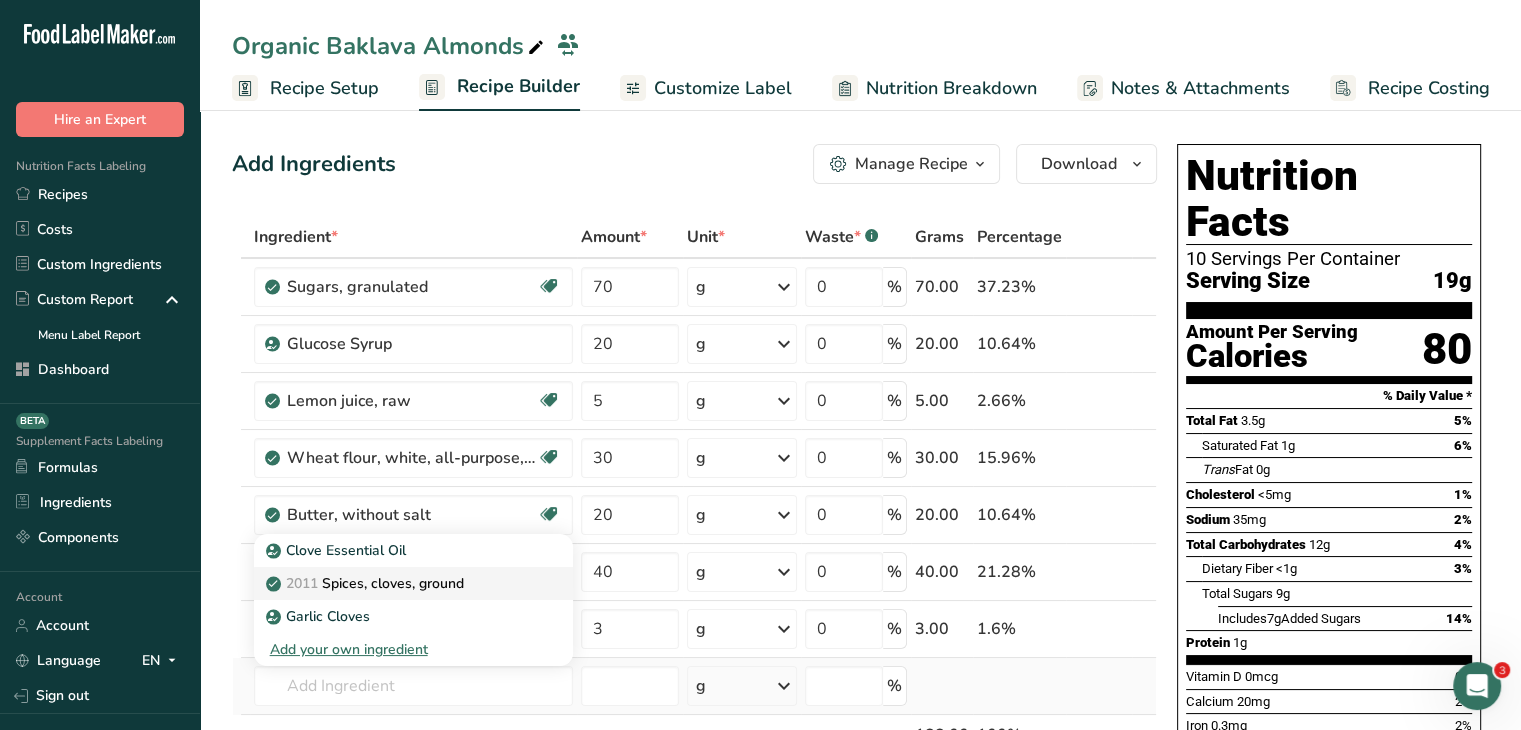 click on "2011
Spices, cloves, ground" at bounding box center [367, 583] 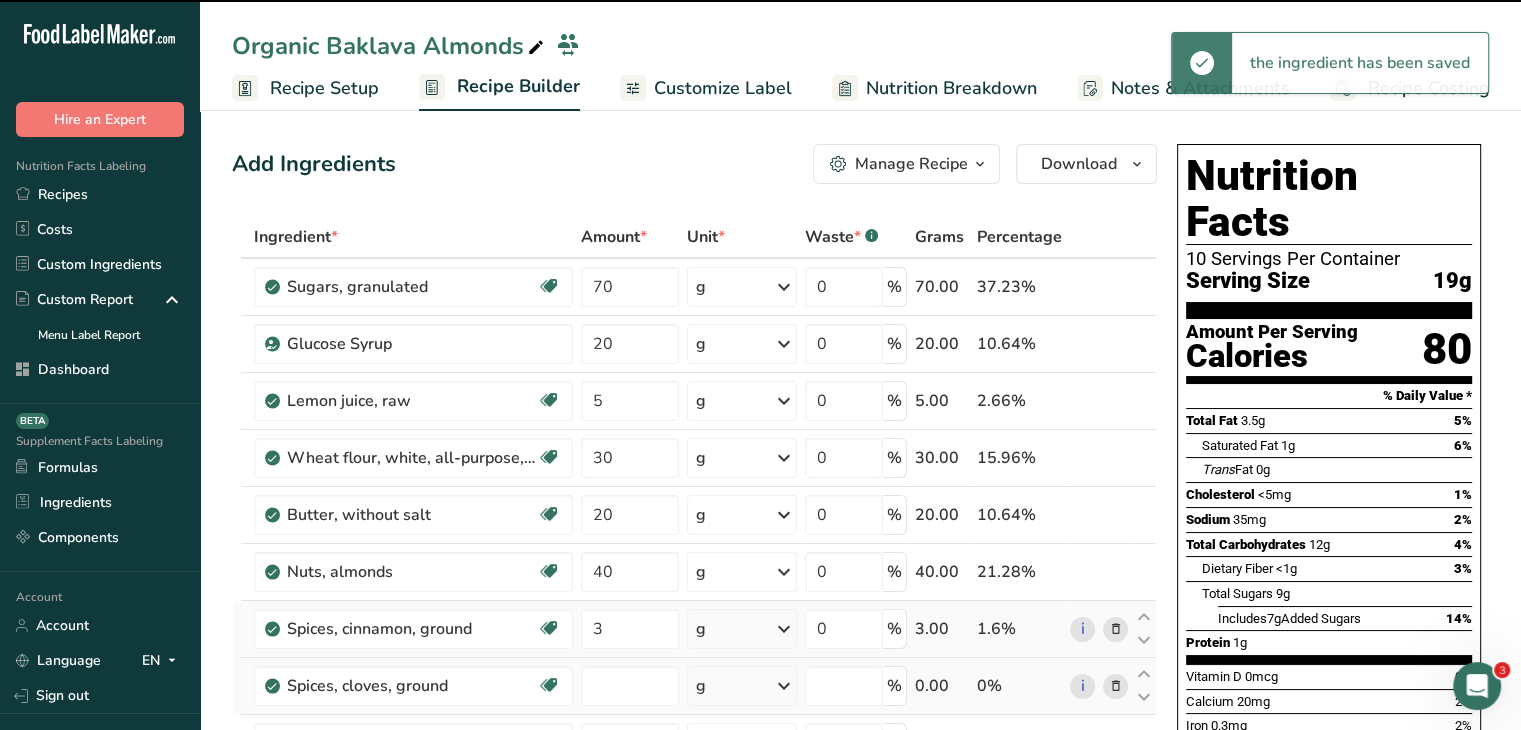 type on "0" 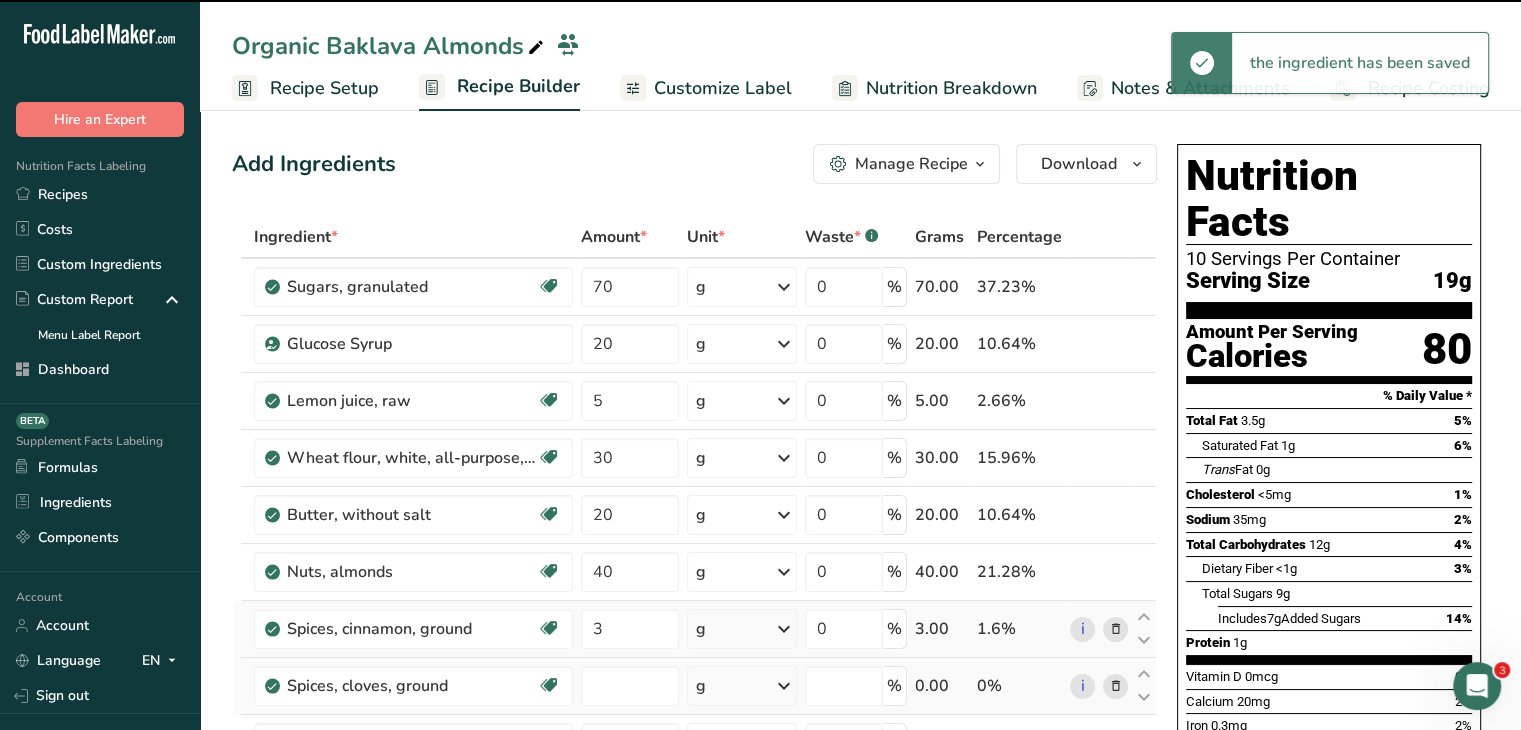 type on "0" 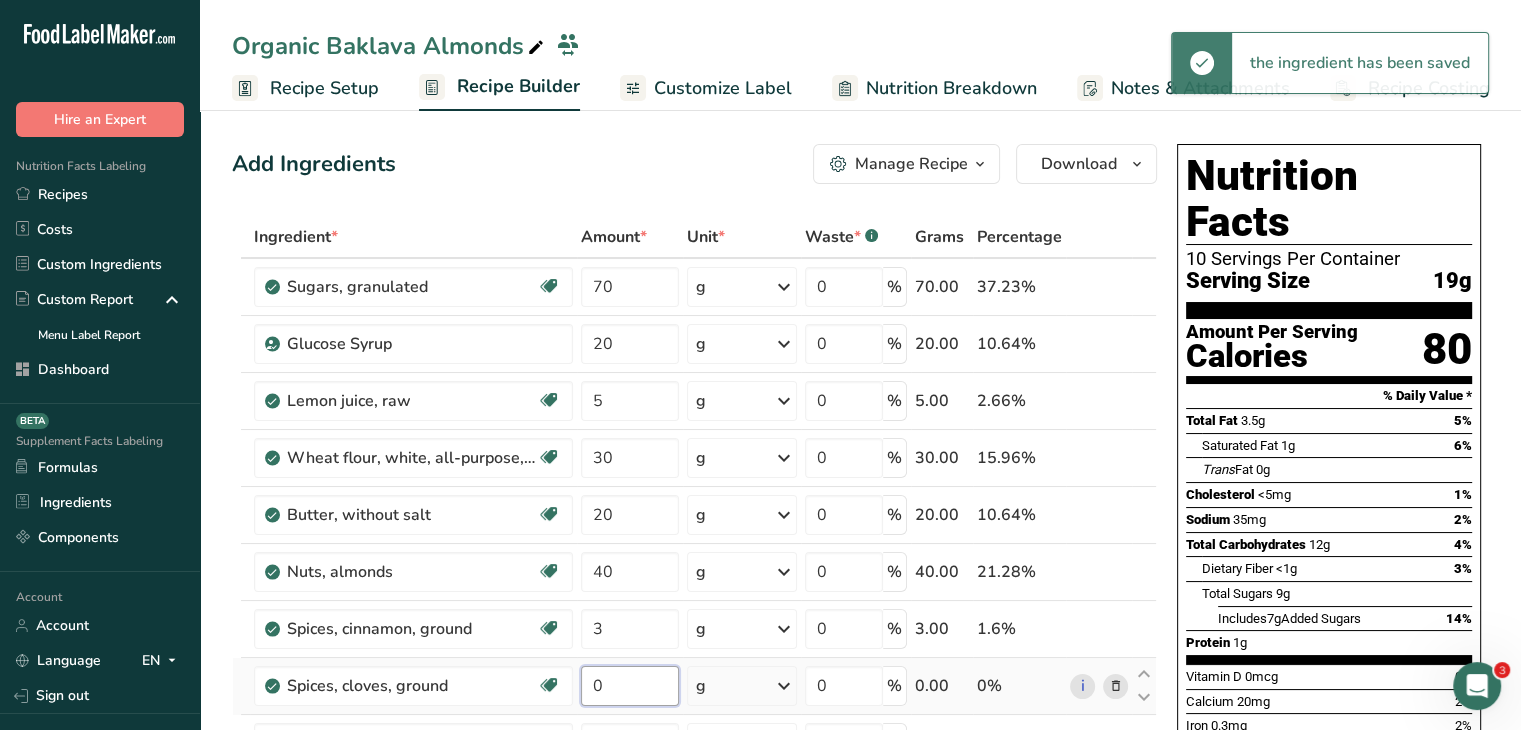 click on "0" at bounding box center [630, 686] 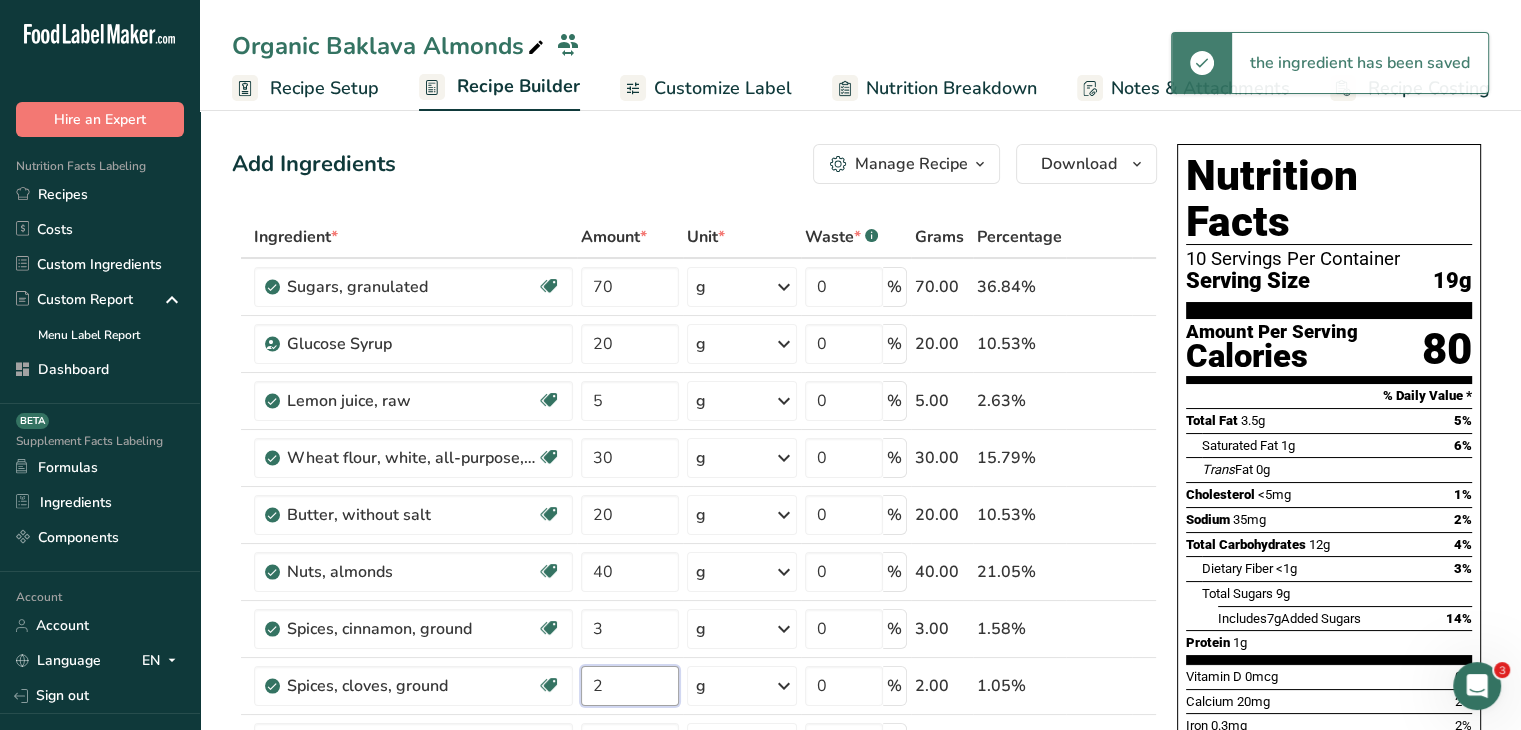 type on "2" 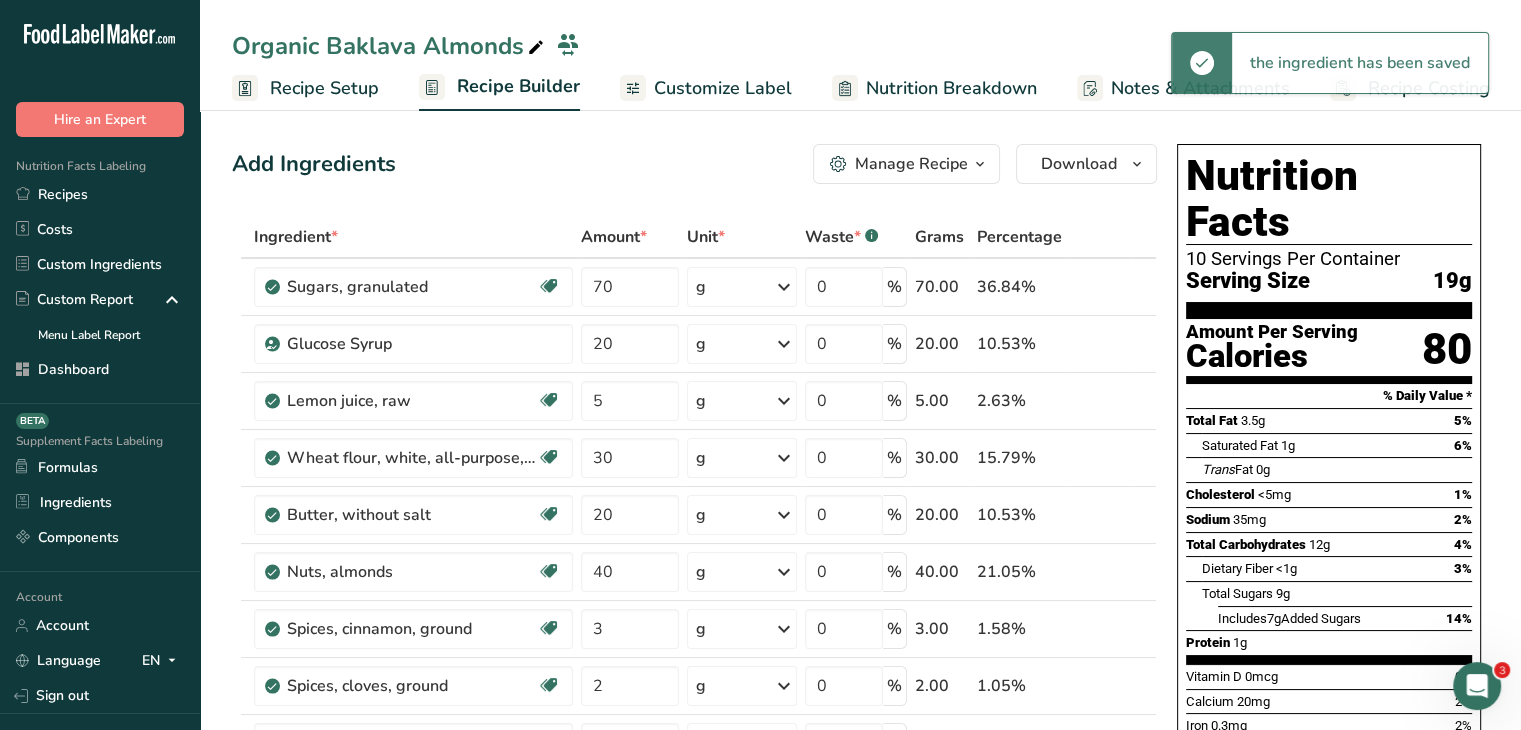 click on "Add Ingredients
Manage Recipe         Delete Recipe           Duplicate Recipe             Scale Recipe             Save as Sub-Recipe   .a-a{fill:#347362;}.b-a{fill:#fff;}                               Nutrition Breakdown                 Recipe Card
NEW
Amino Acids Pattern Report           Activity History
Download
Choose your preferred label style
Standard FDA label
Standard FDA label
The most common format for nutrition facts labels in compliance with the FDA's typeface, style and requirements
Tabular FDA label
A label format compliant with the FDA regulations presented in a tabular (horizontal) display.
Linear FDA label
A simple linear display for small sized packages.
Simplified FDA label" at bounding box center [694, 164] 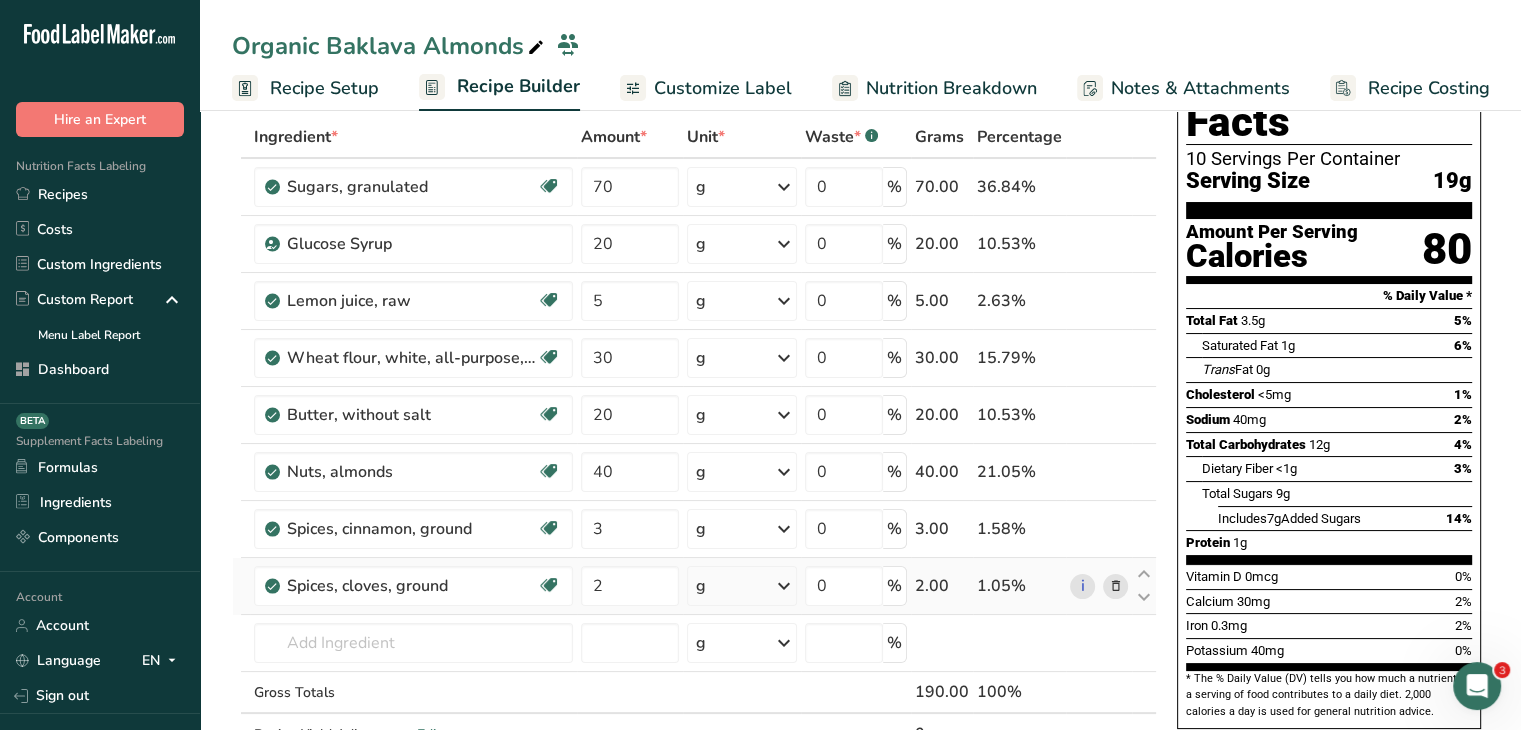 scroll, scrollTop: 0, scrollLeft: 0, axis: both 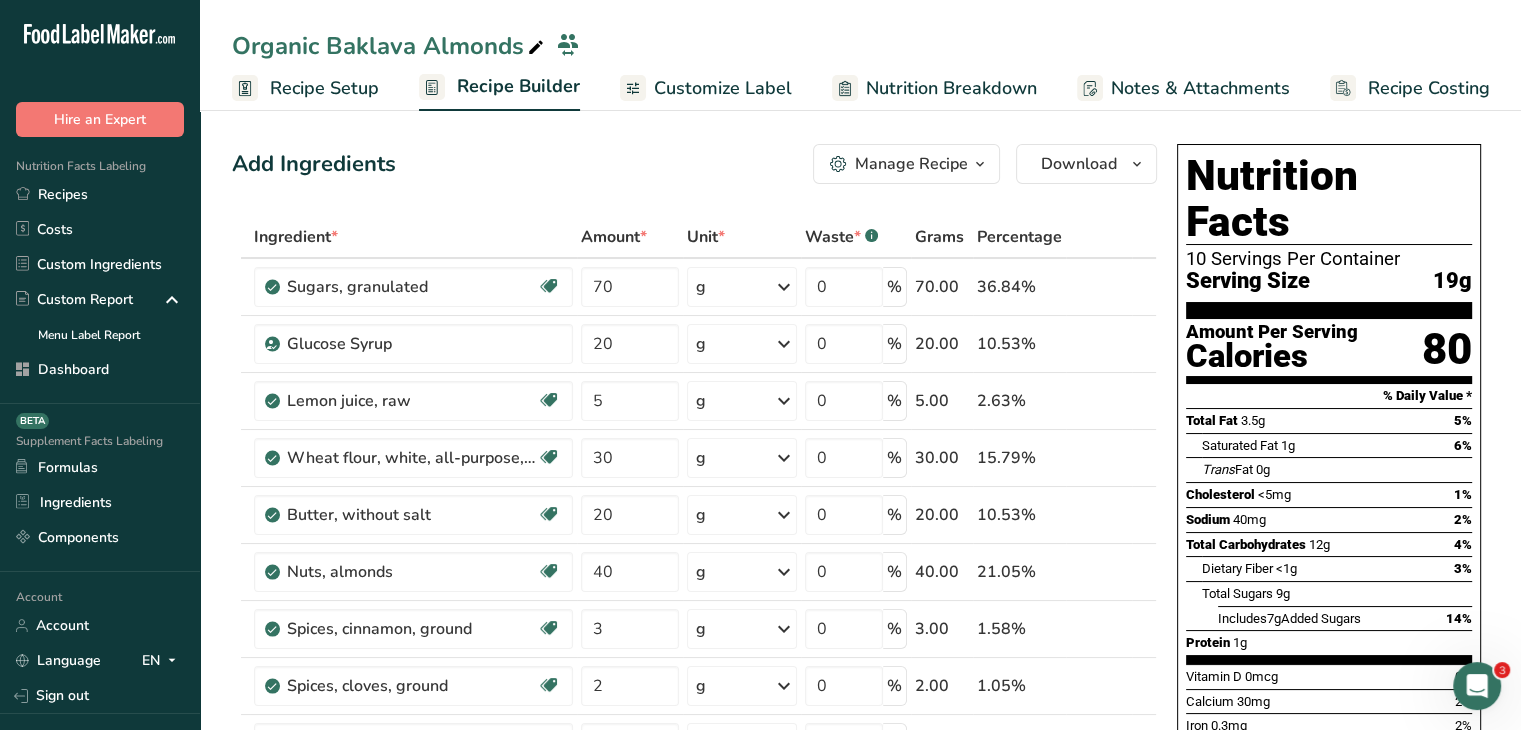 click on "Customize Label" at bounding box center (723, 88) 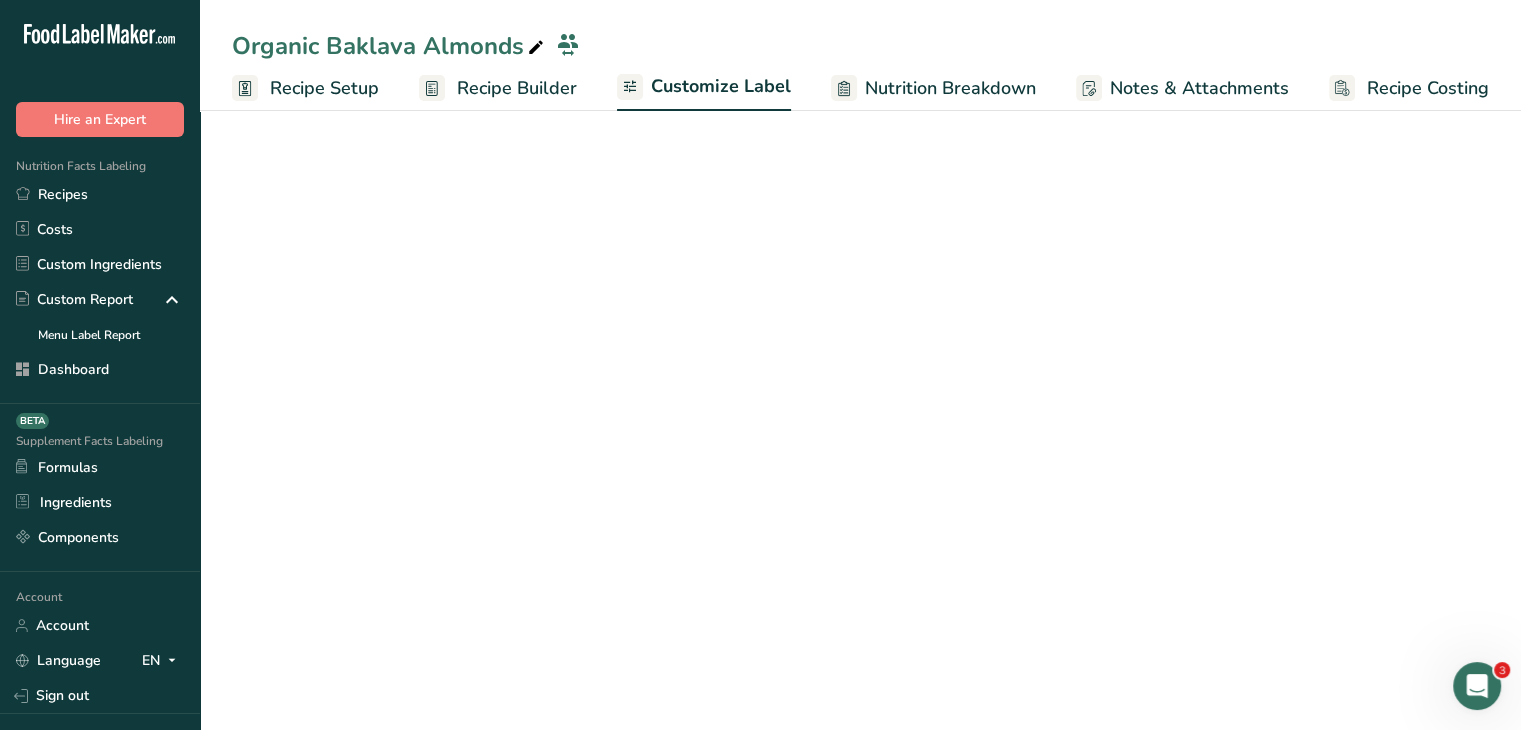 scroll, scrollTop: 0, scrollLeft: 0, axis: both 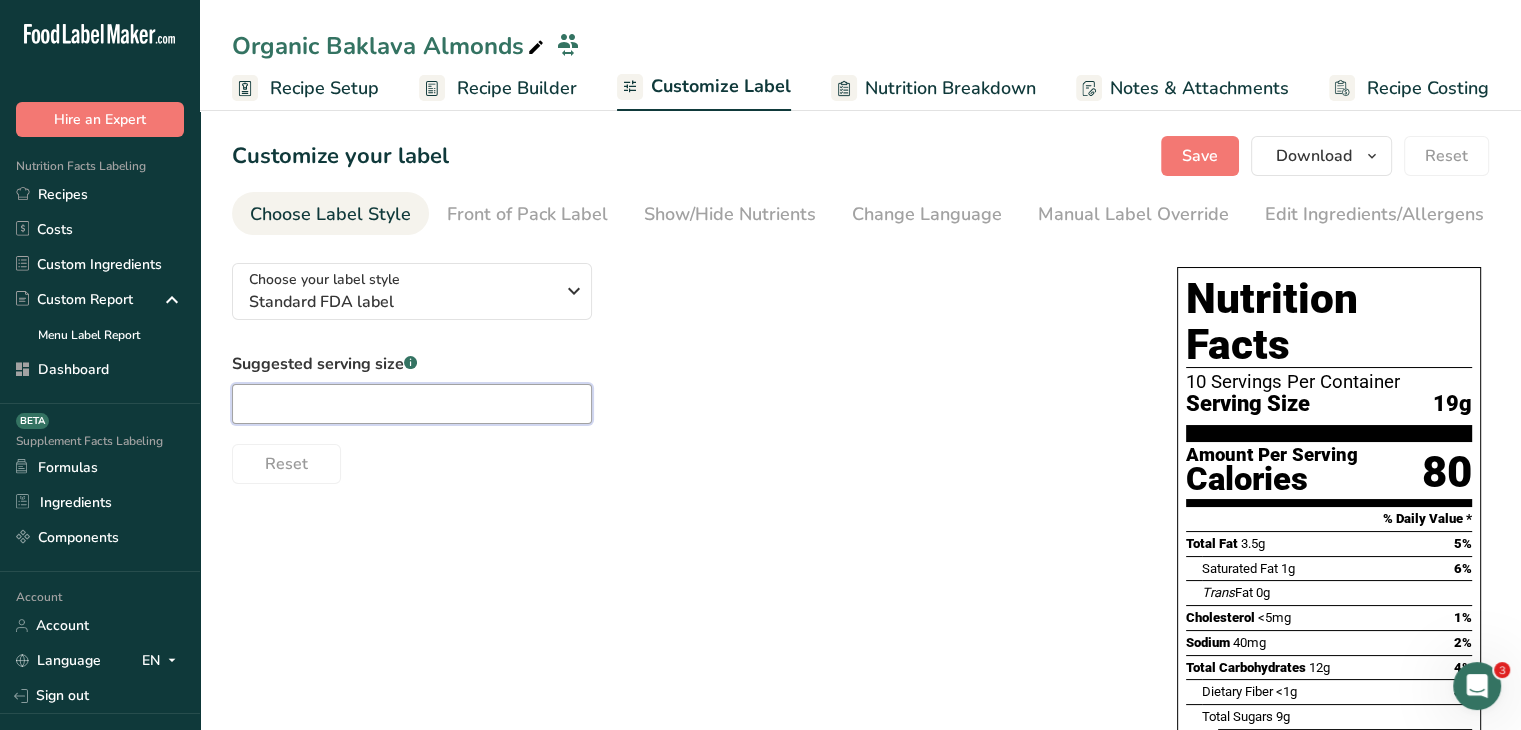 click at bounding box center (412, 404) 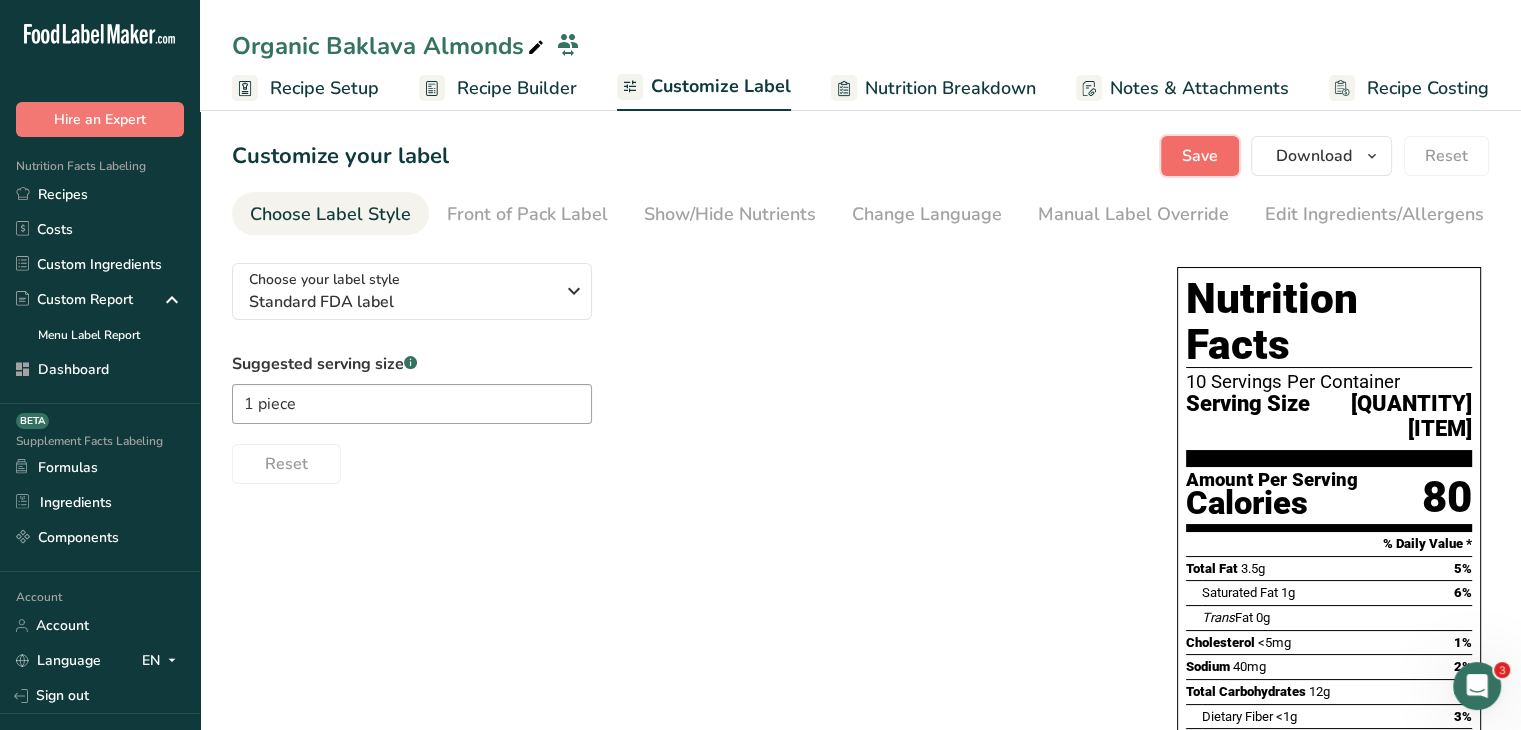 click on "Save" at bounding box center [1200, 156] 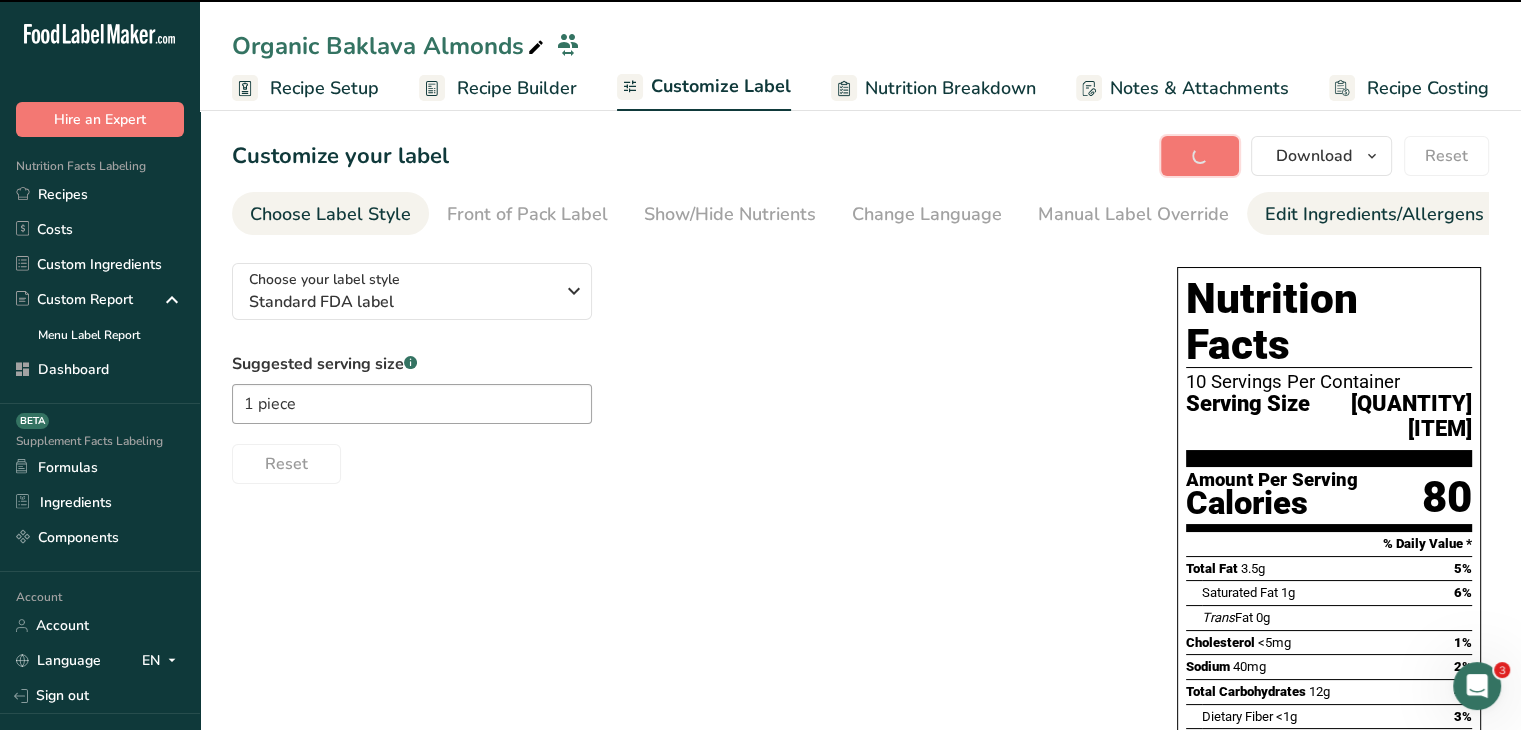 type on "1 piece" 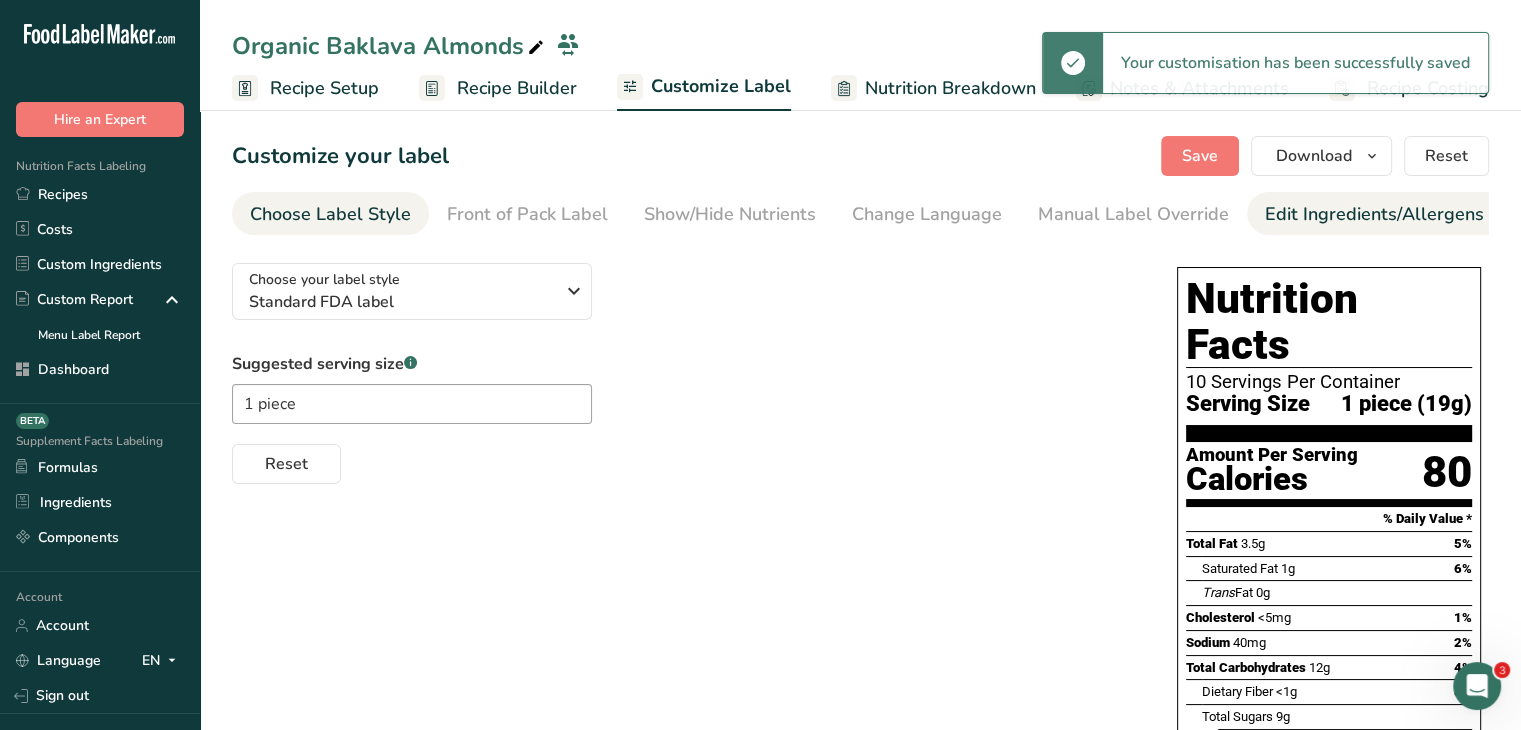 click on "Edit Ingredients/Allergens List" at bounding box center (1392, 214) 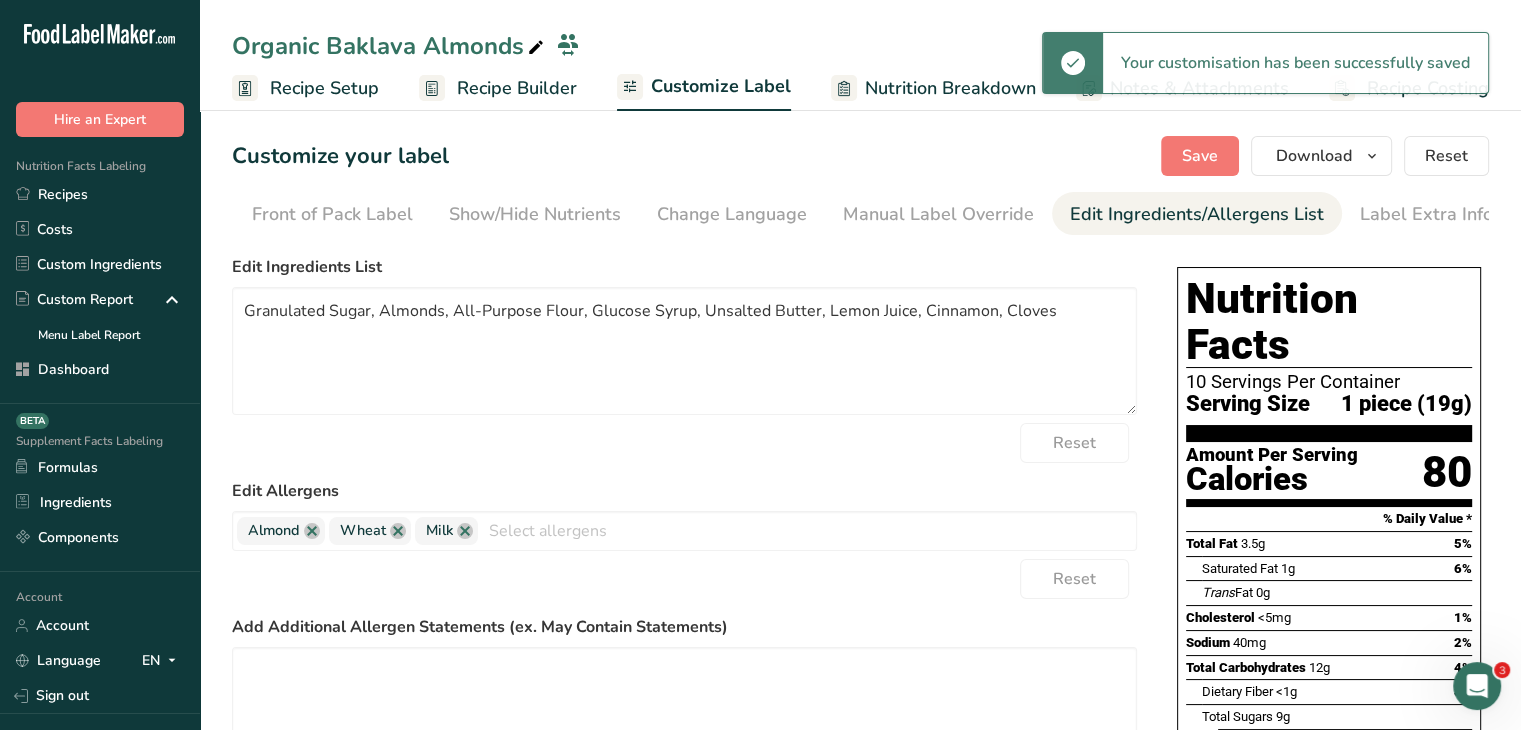 scroll, scrollTop: 0, scrollLeft: 196, axis: horizontal 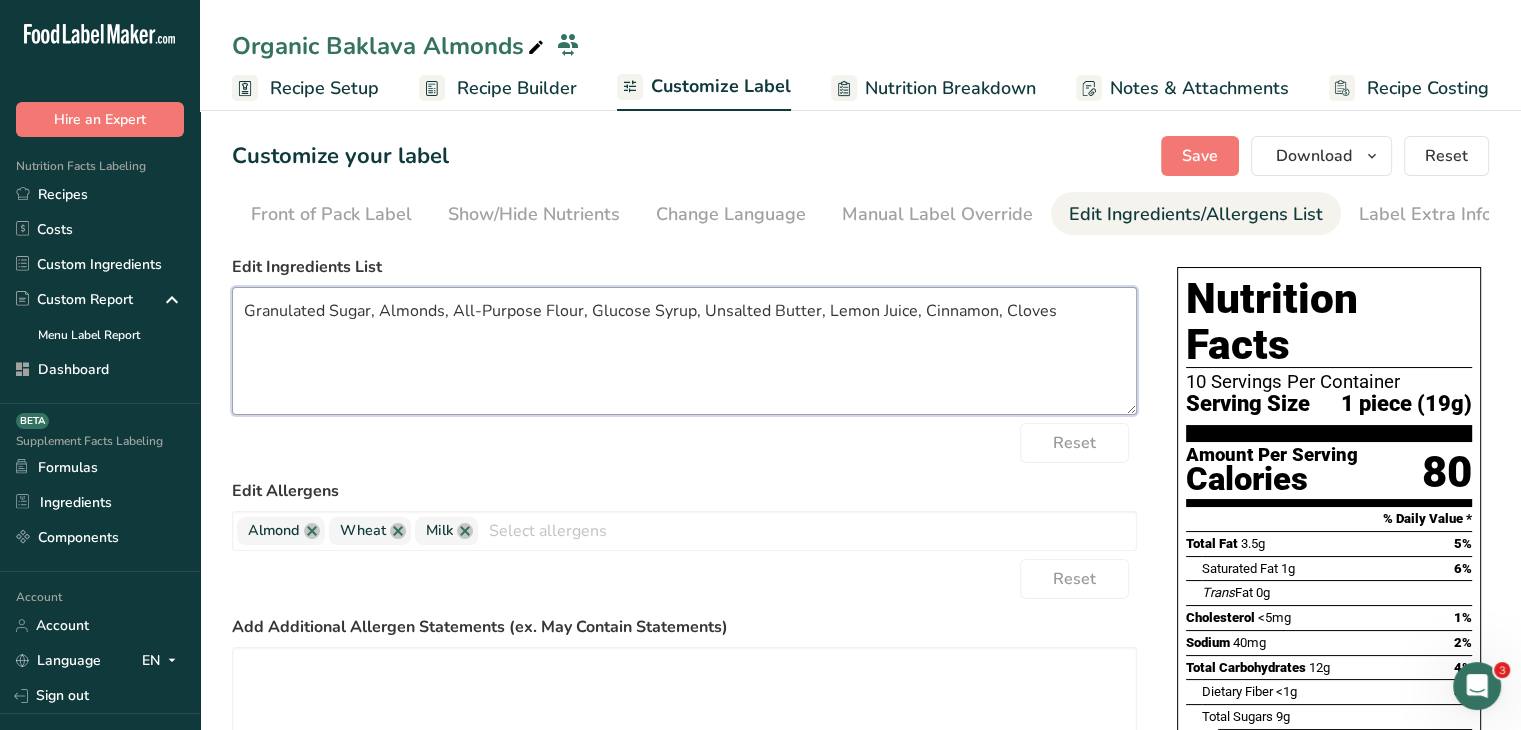 click on "Granulated Sugar, Almonds, All-Purpose Flour, Glucose Syrup, Unsalted Butter, Lemon Juice, Cinnamon, Cloves" at bounding box center [684, 351] 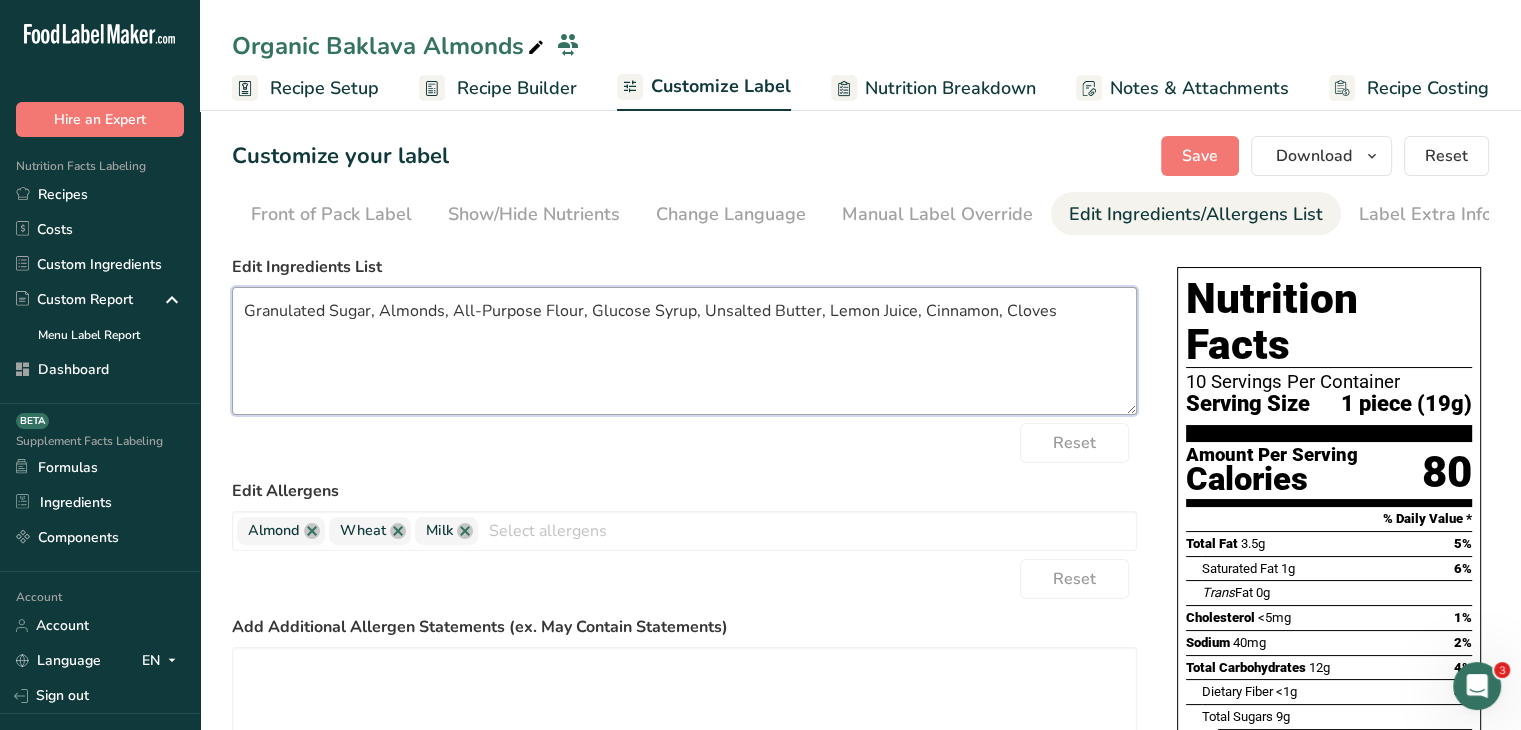 drag, startPoint x: 540, startPoint y: 318, endPoint x: 448, endPoint y: 310, distance: 92.34717 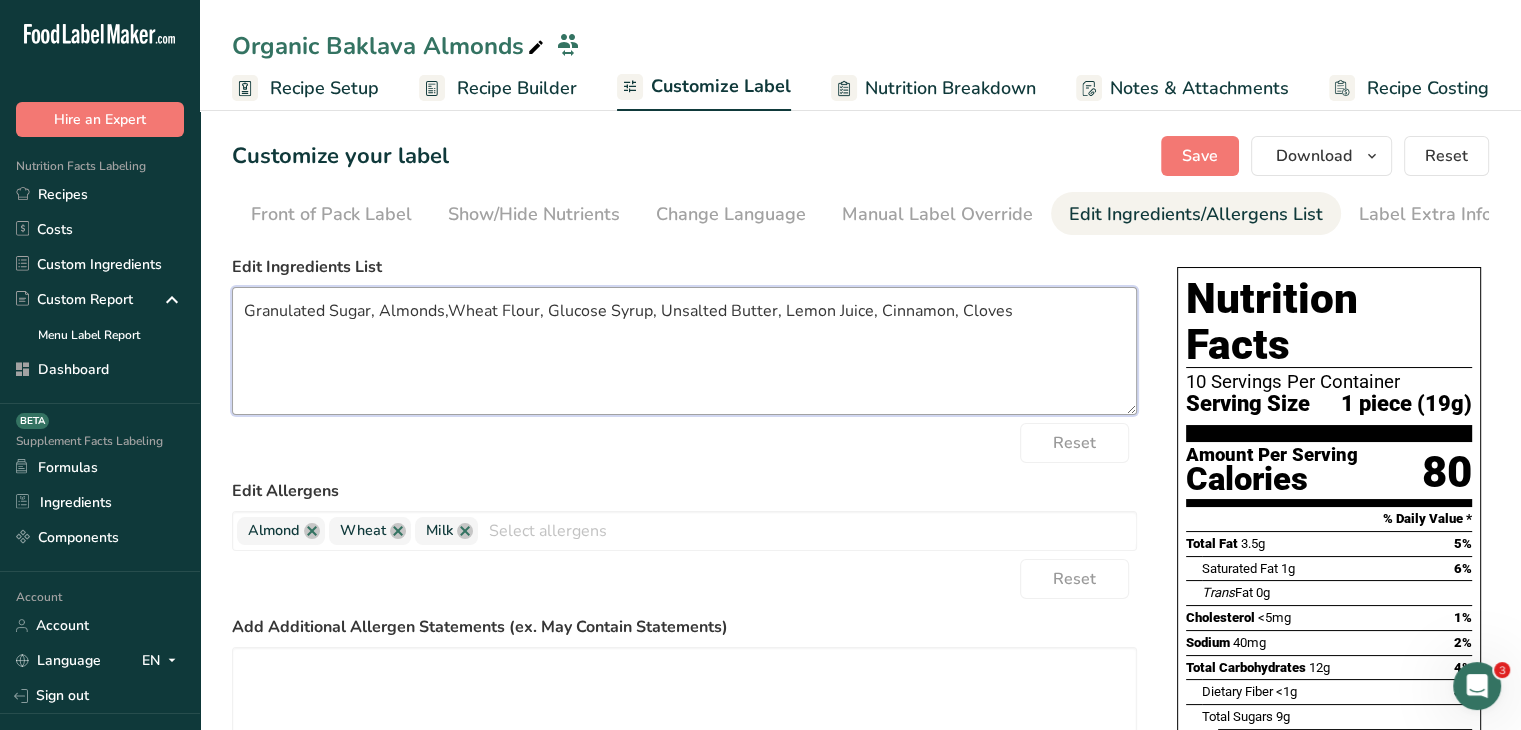 click on "Granulated Sugar, Almonds,Wheat Flour, Glucose Syrup, Unsalted Butter, Lemon Juice, Cinnamon, Cloves" at bounding box center (684, 351) 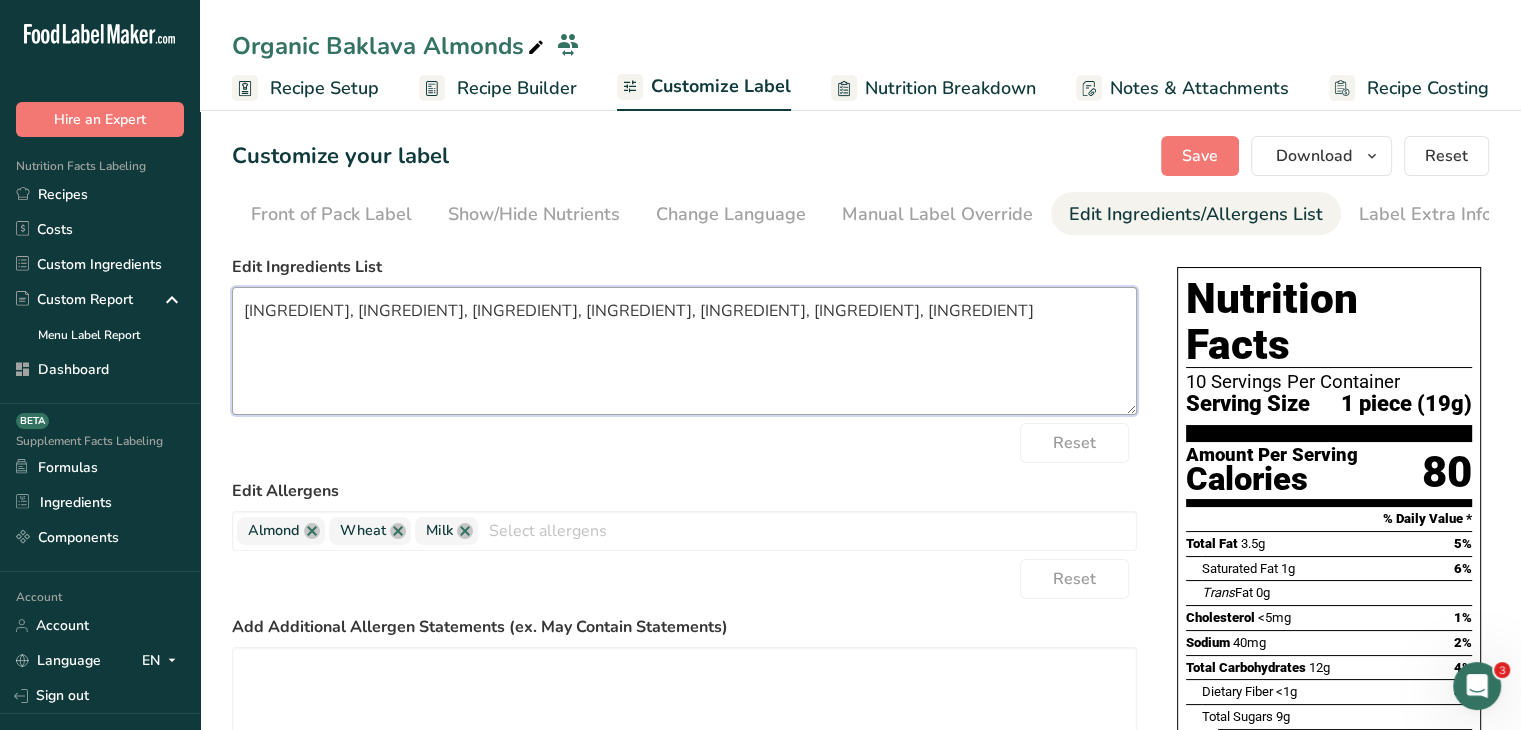 drag, startPoint x: 652, startPoint y: 314, endPoint x: 612, endPoint y: 306, distance: 40.792156 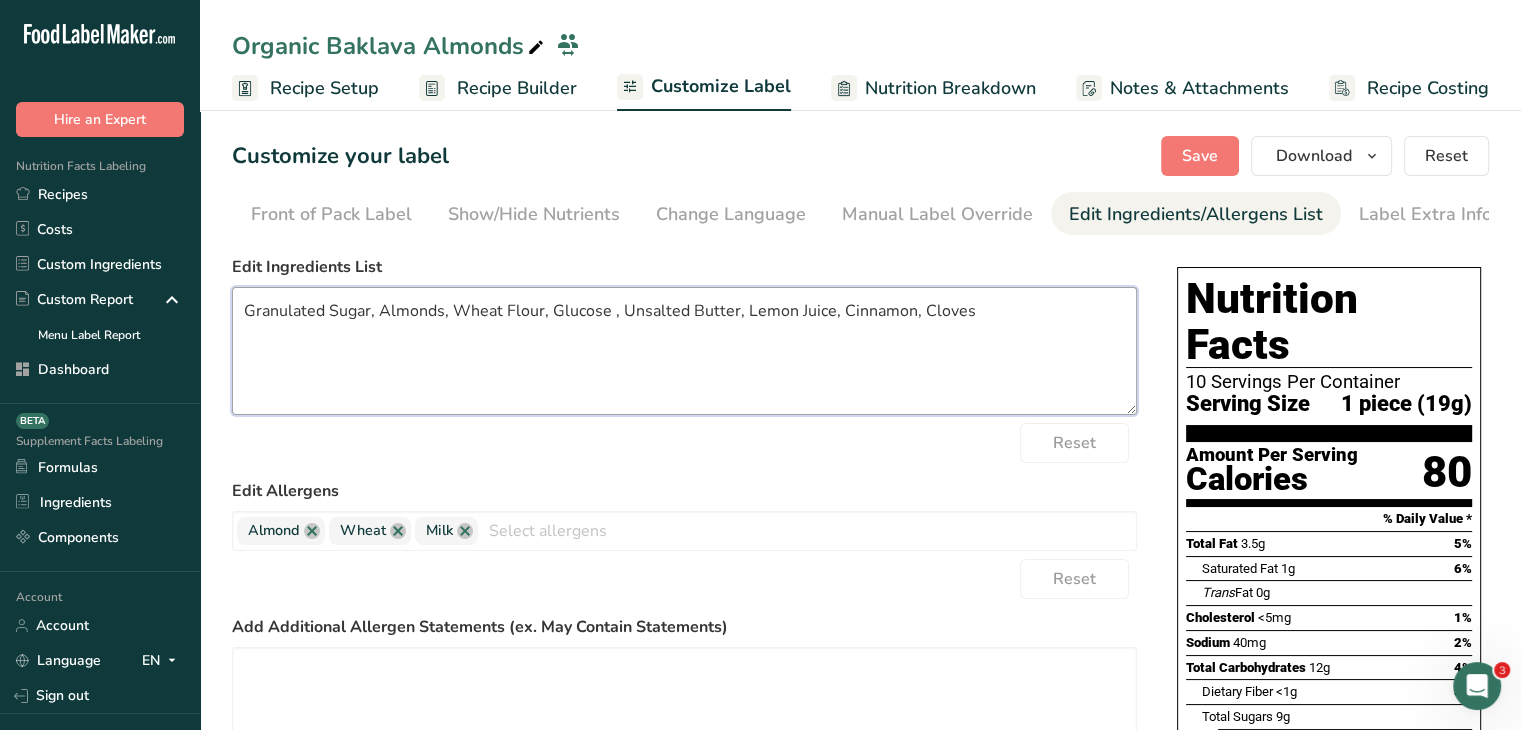click on "Granulated Sugar, Almonds, Wheat Flour, Glucose , Unsalted Butter, Lemon Juice, Cinnamon, Cloves" at bounding box center (684, 351) 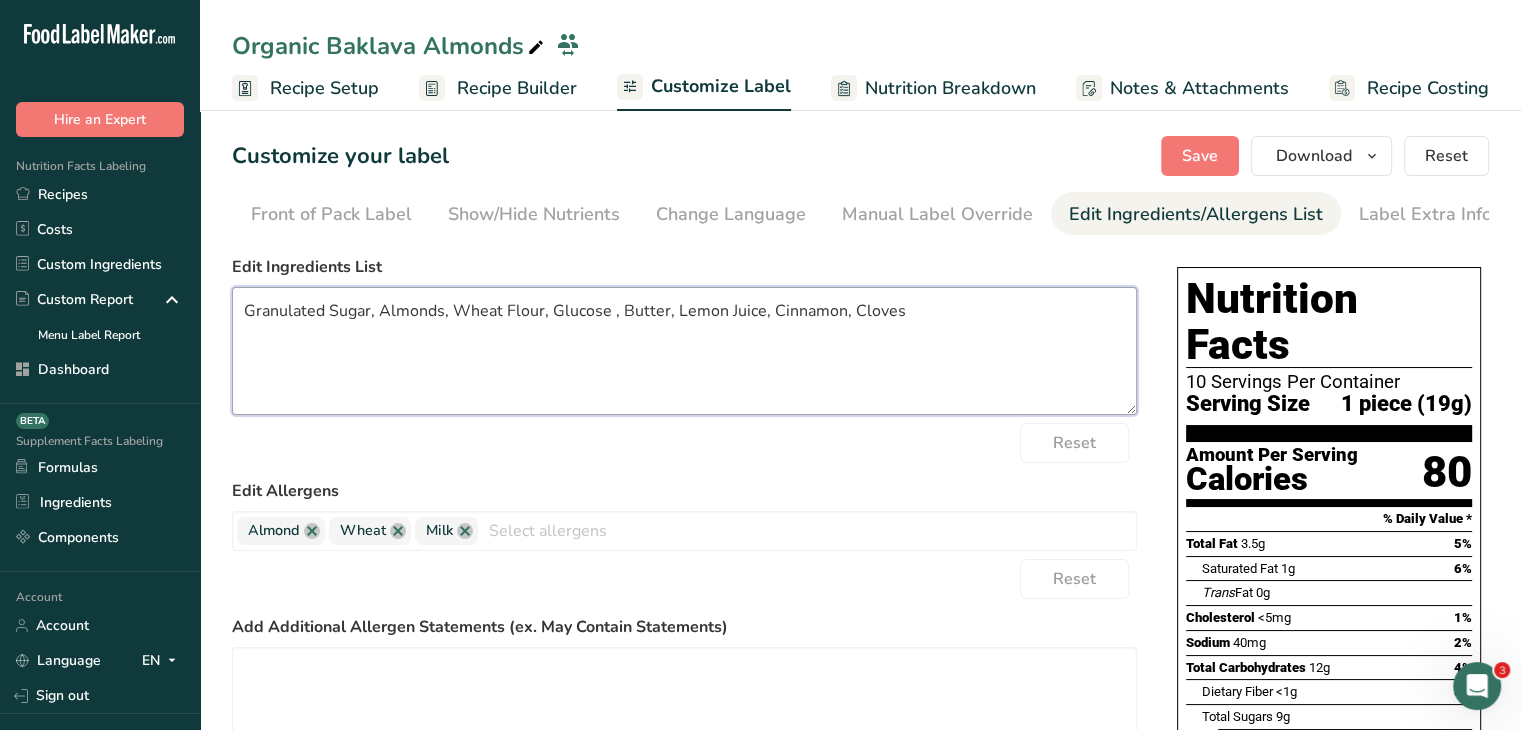 click on "Granulated Sugar, Almonds, Wheat Flour, Glucose , Butter, Lemon Juice, Cinnamon, Cloves" at bounding box center (684, 351) 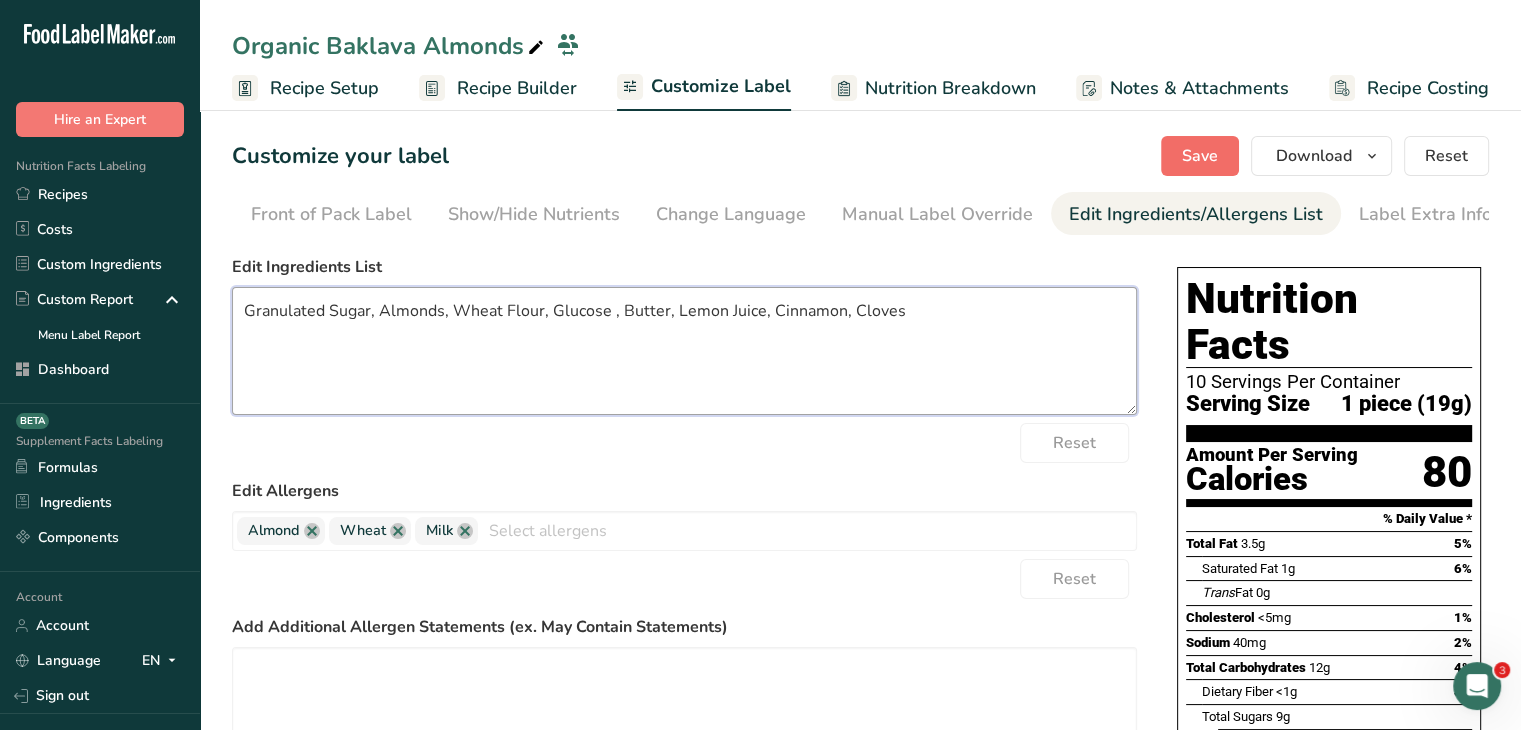 type on "Granulated Sugar, Almonds, Wheat Flour, Glucose , Butter, Lemon Juice, Cinnamon, Cloves" 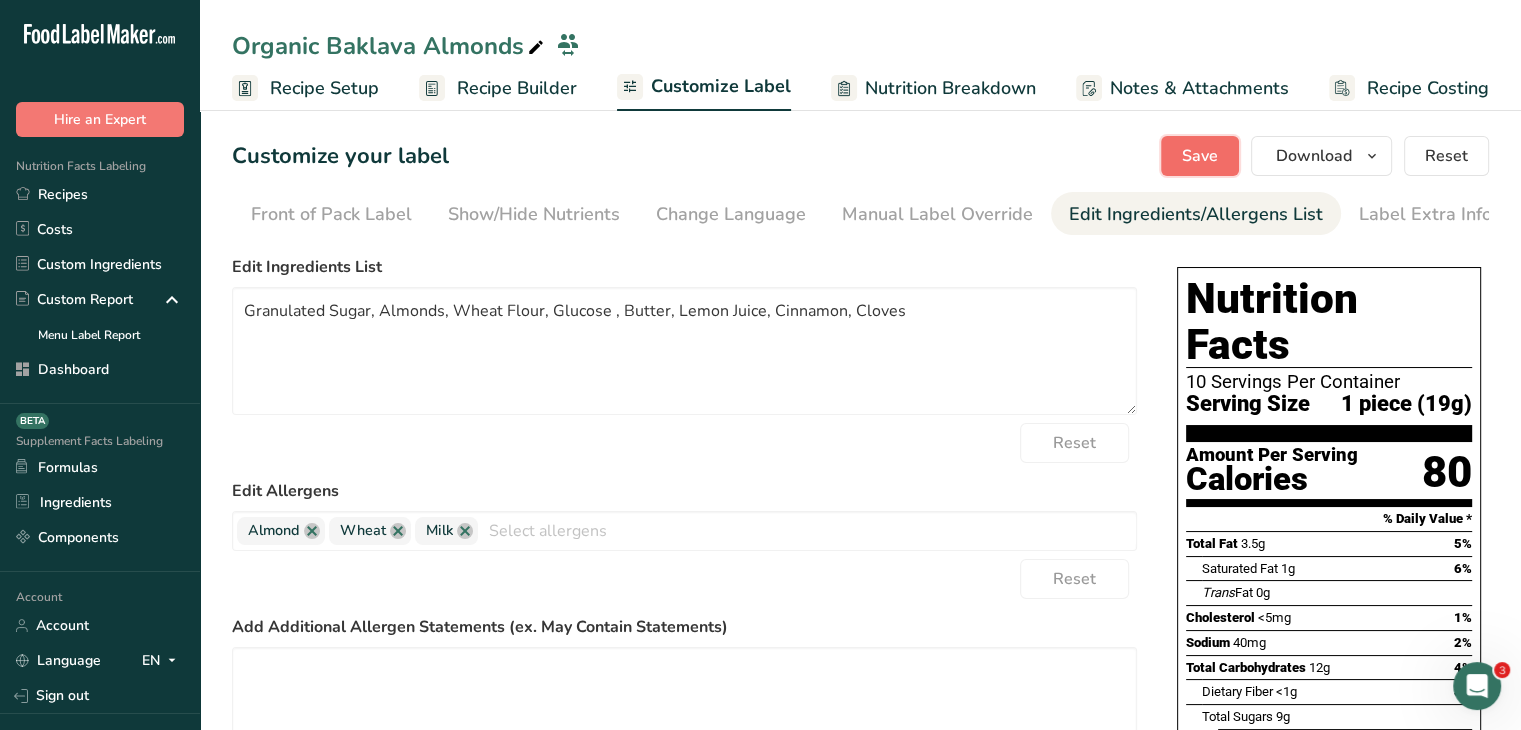 click on "Save" at bounding box center [1200, 156] 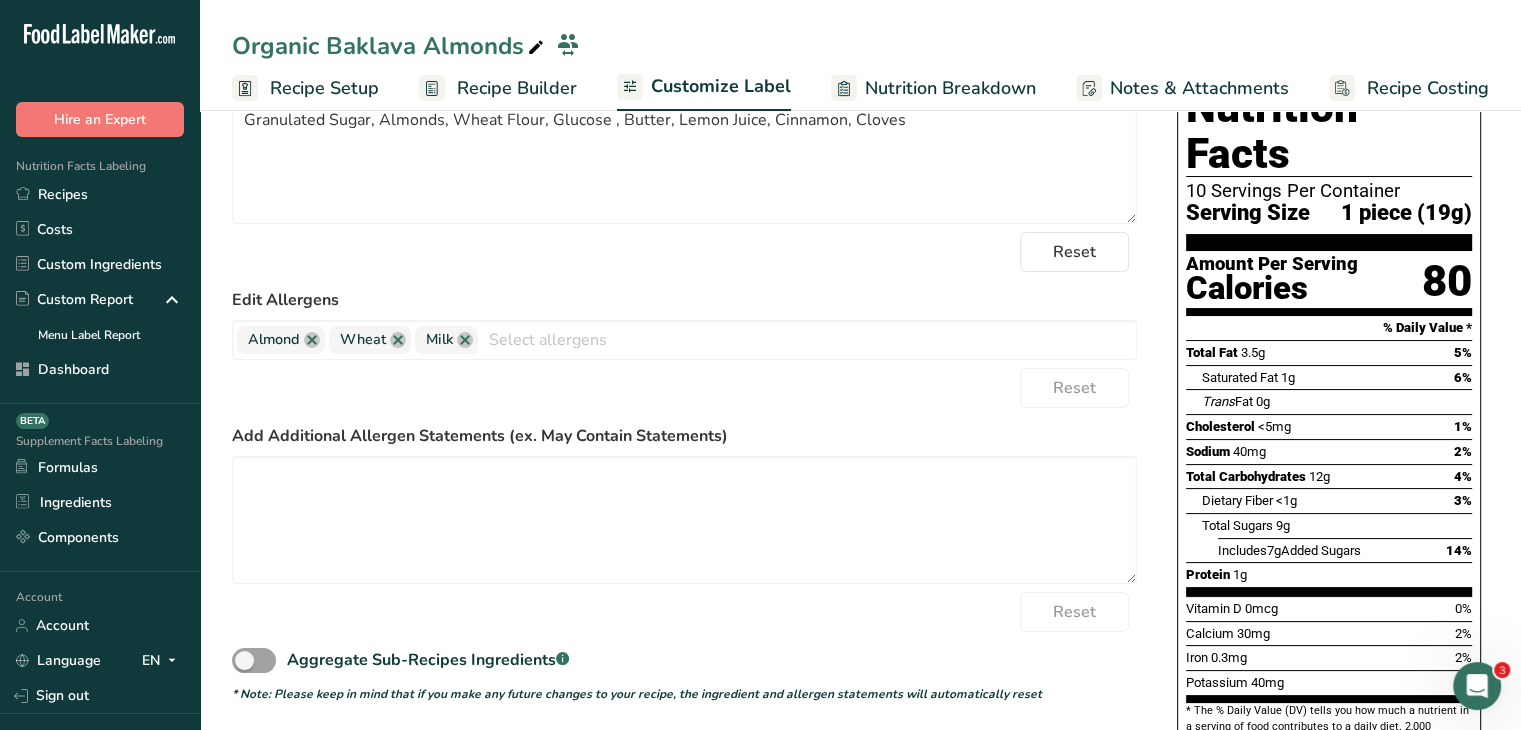 scroll, scrollTop: 308, scrollLeft: 0, axis: vertical 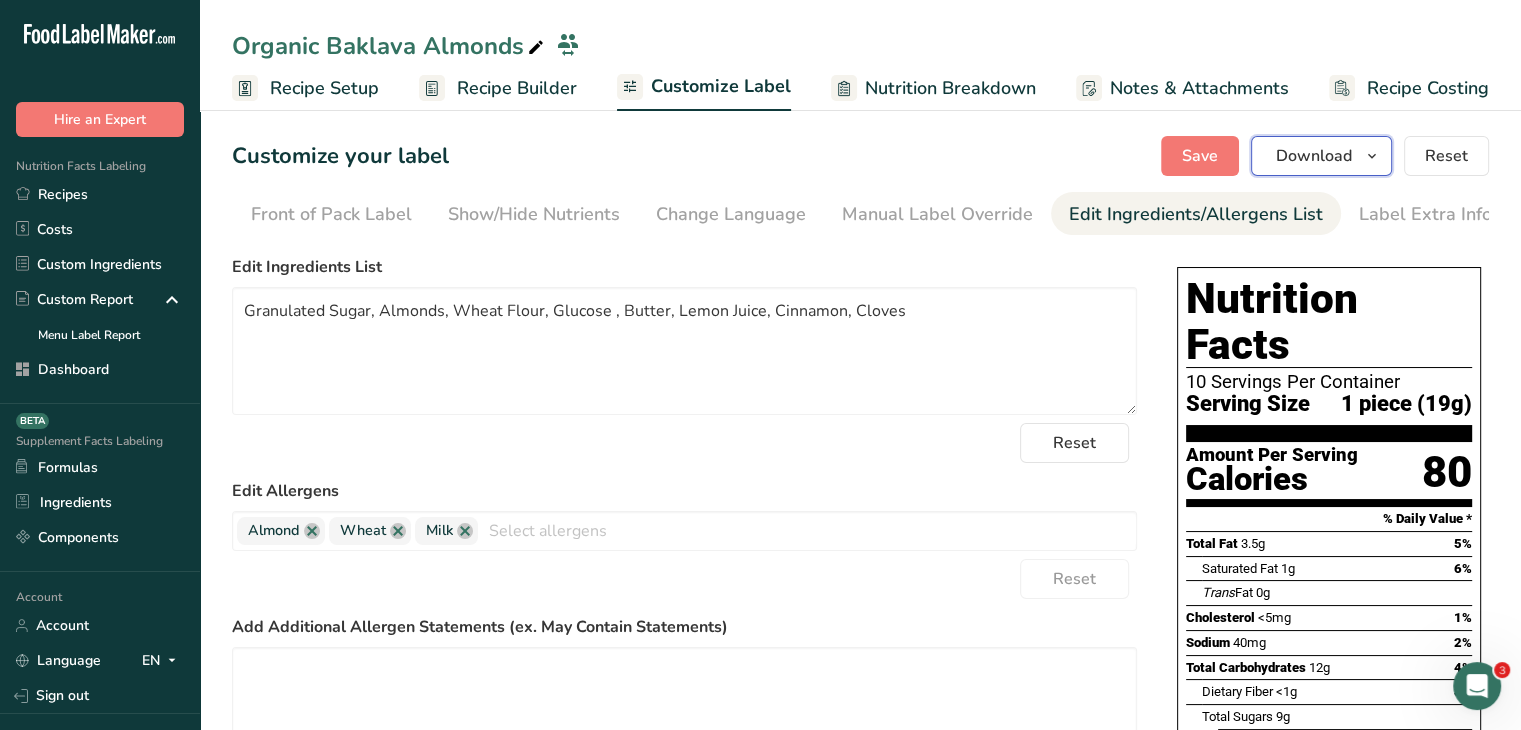 click on "Download" at bounding box center [1314, 156] 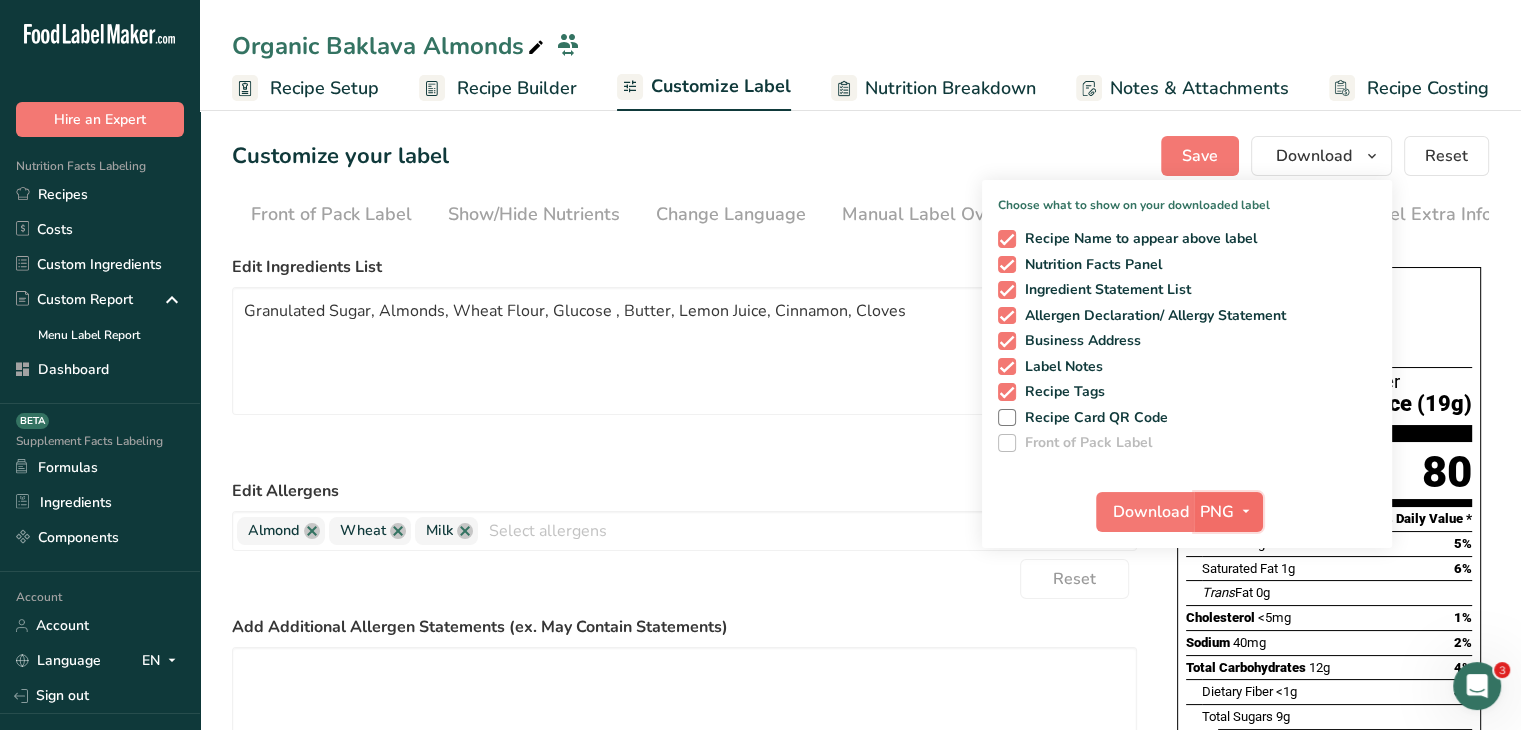 click on "PNG" at bounding box center (1217, 512) 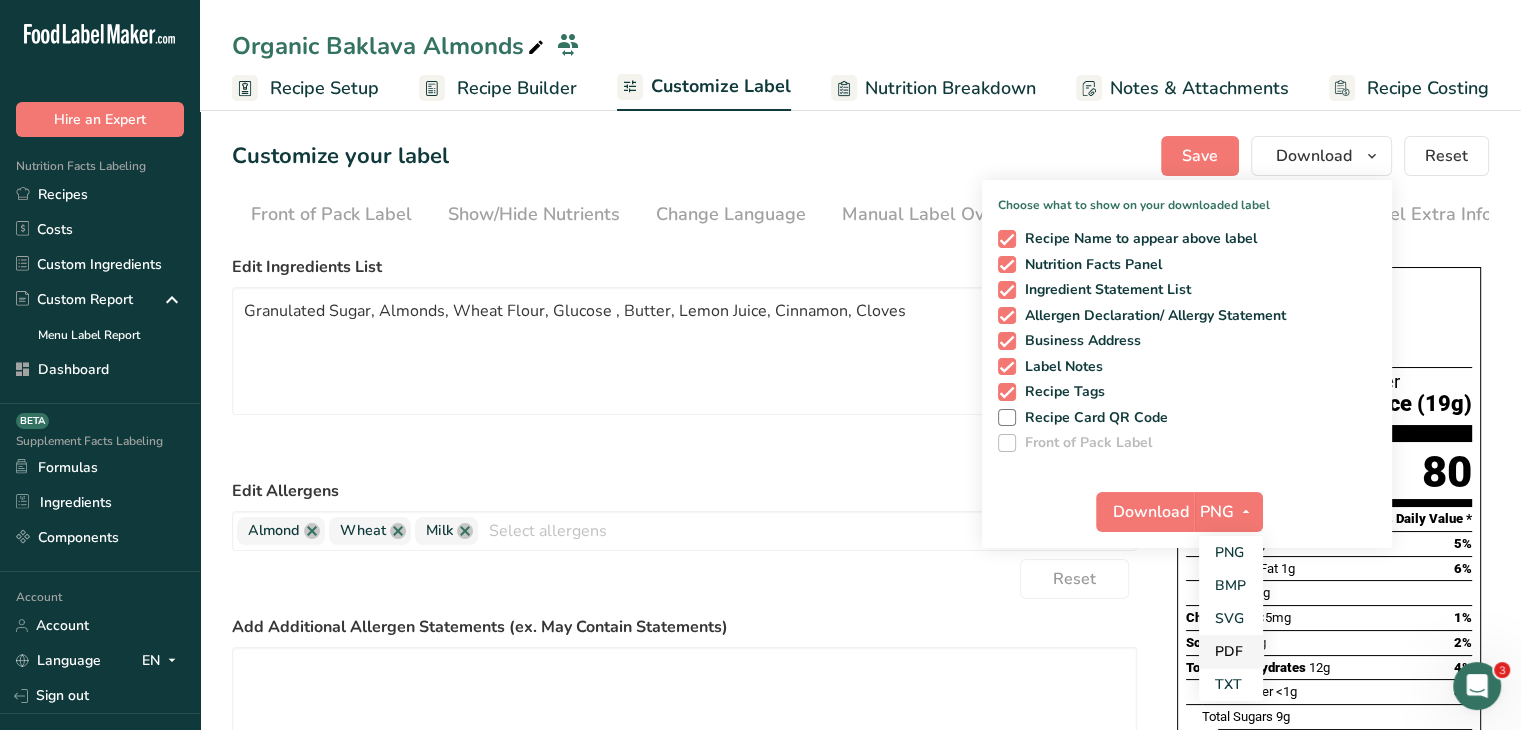 click on "PDF" at bounding box center [1231, 651] 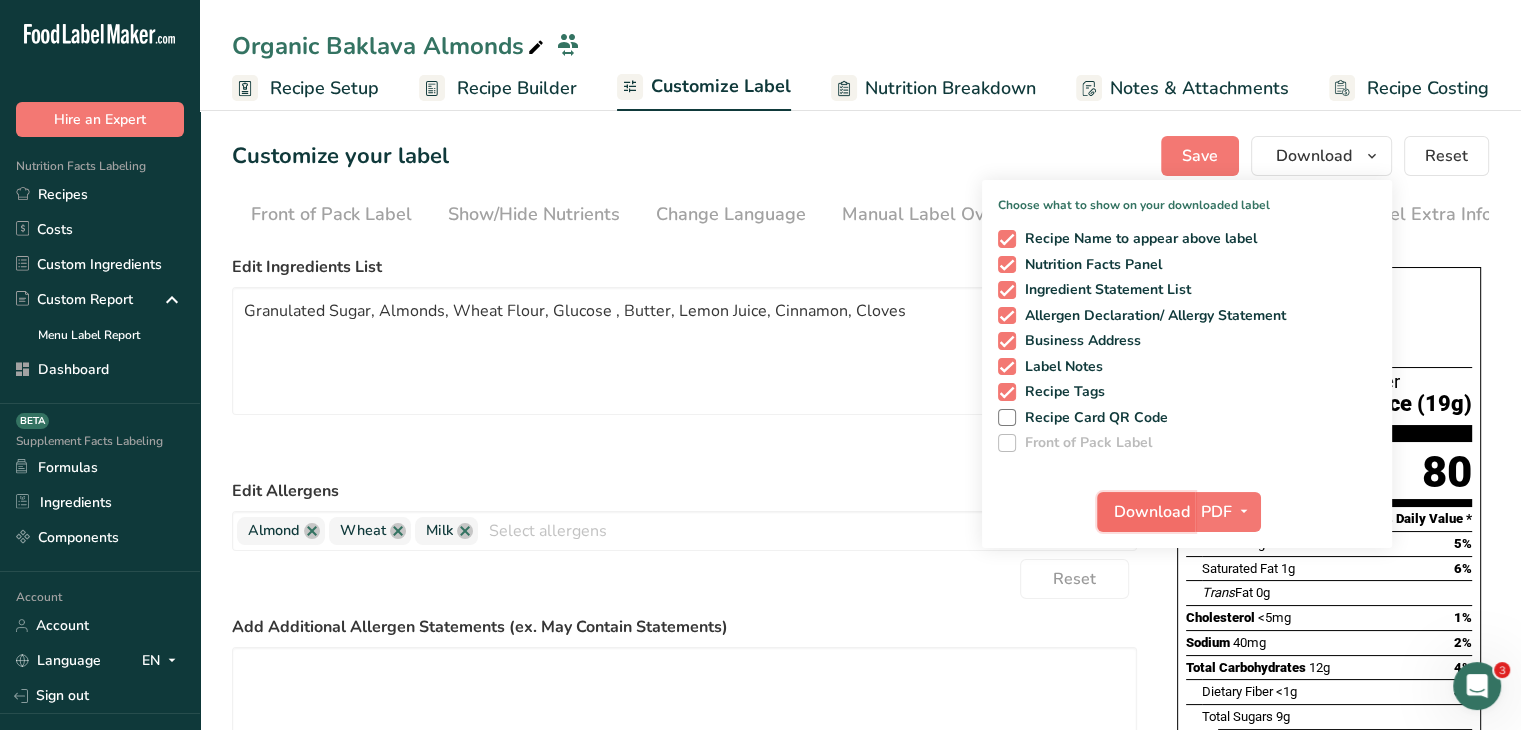 click on "Download" at bounding box center [1152, 512] 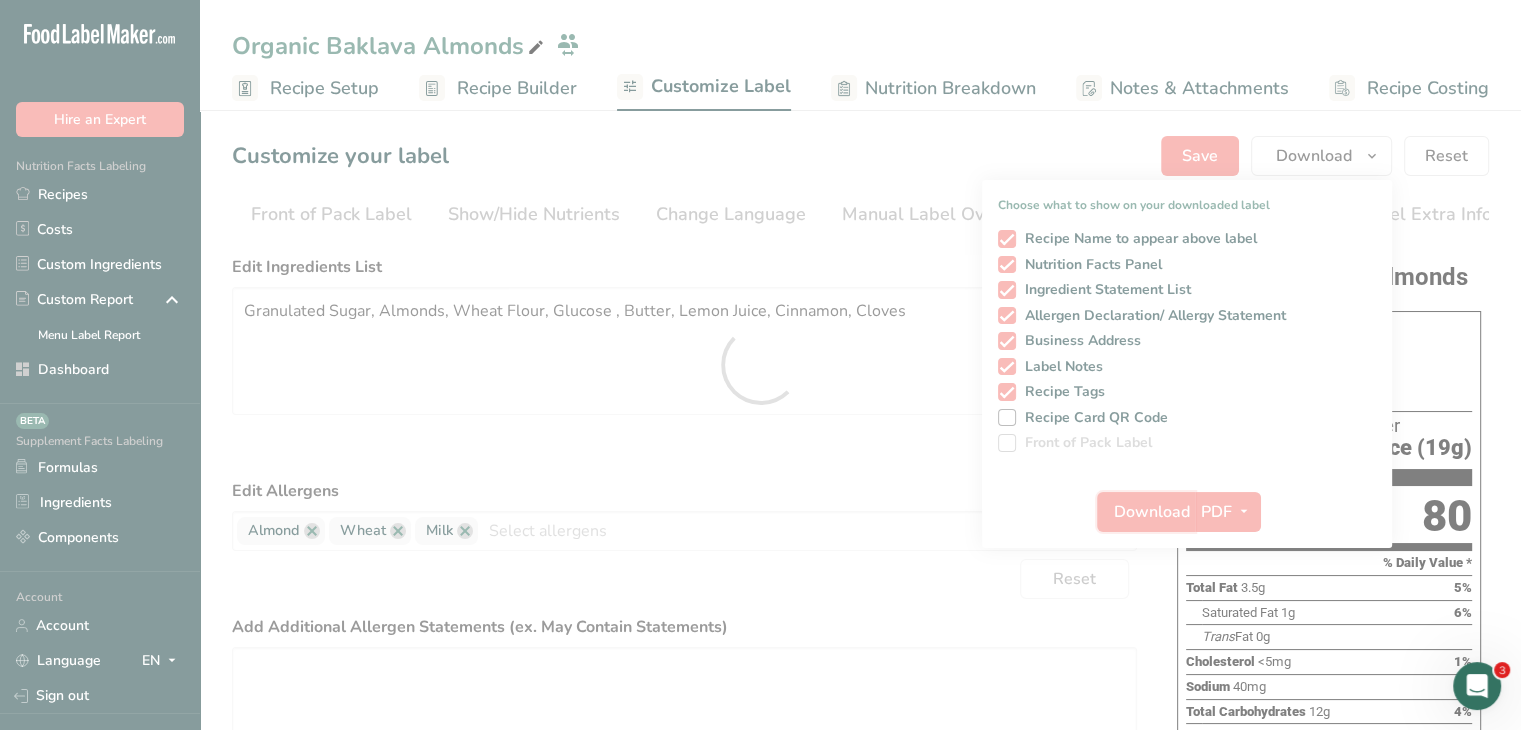 scroll, scrollTop: 0, scrollLeft: 0, axis: both 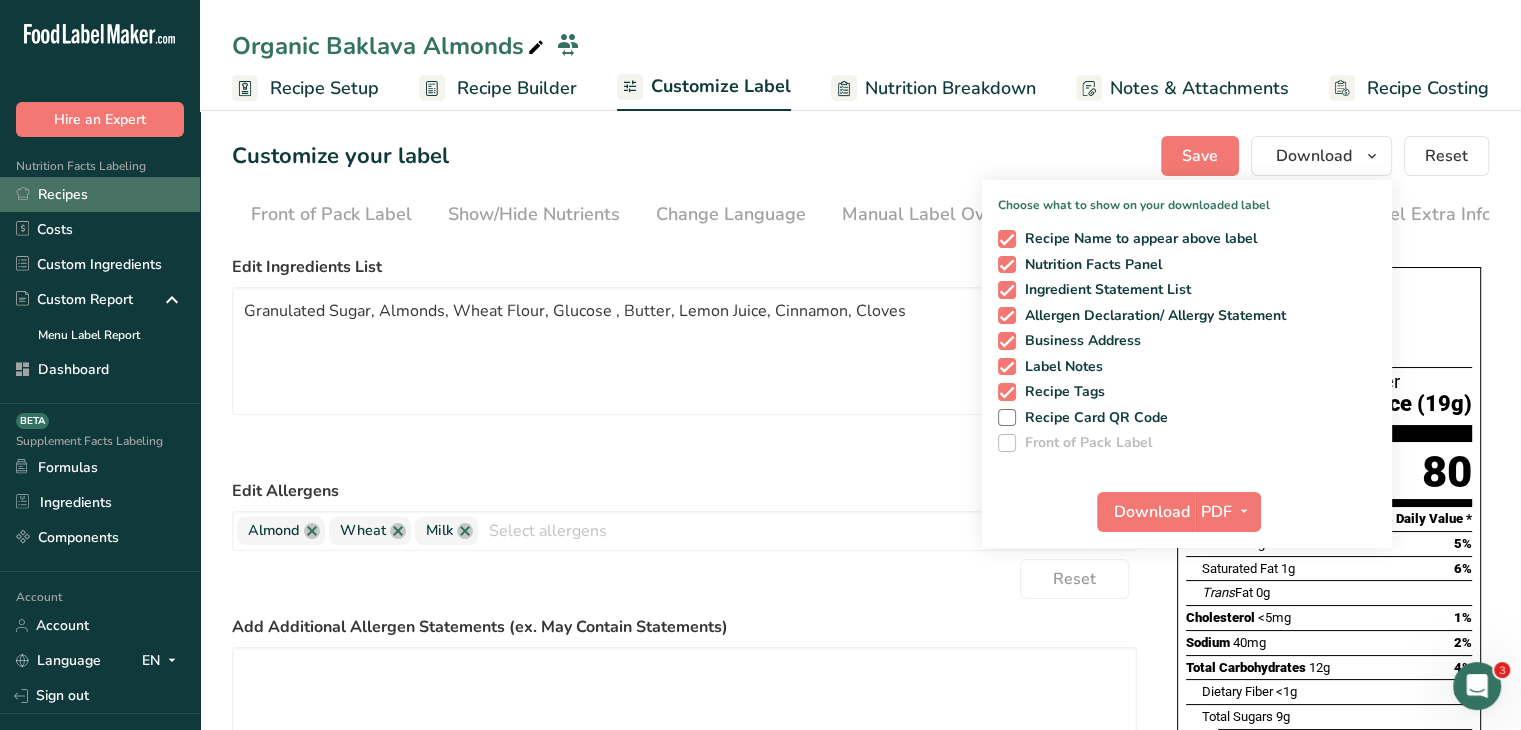 click on "Recipes" at bounding box center [100, 194] 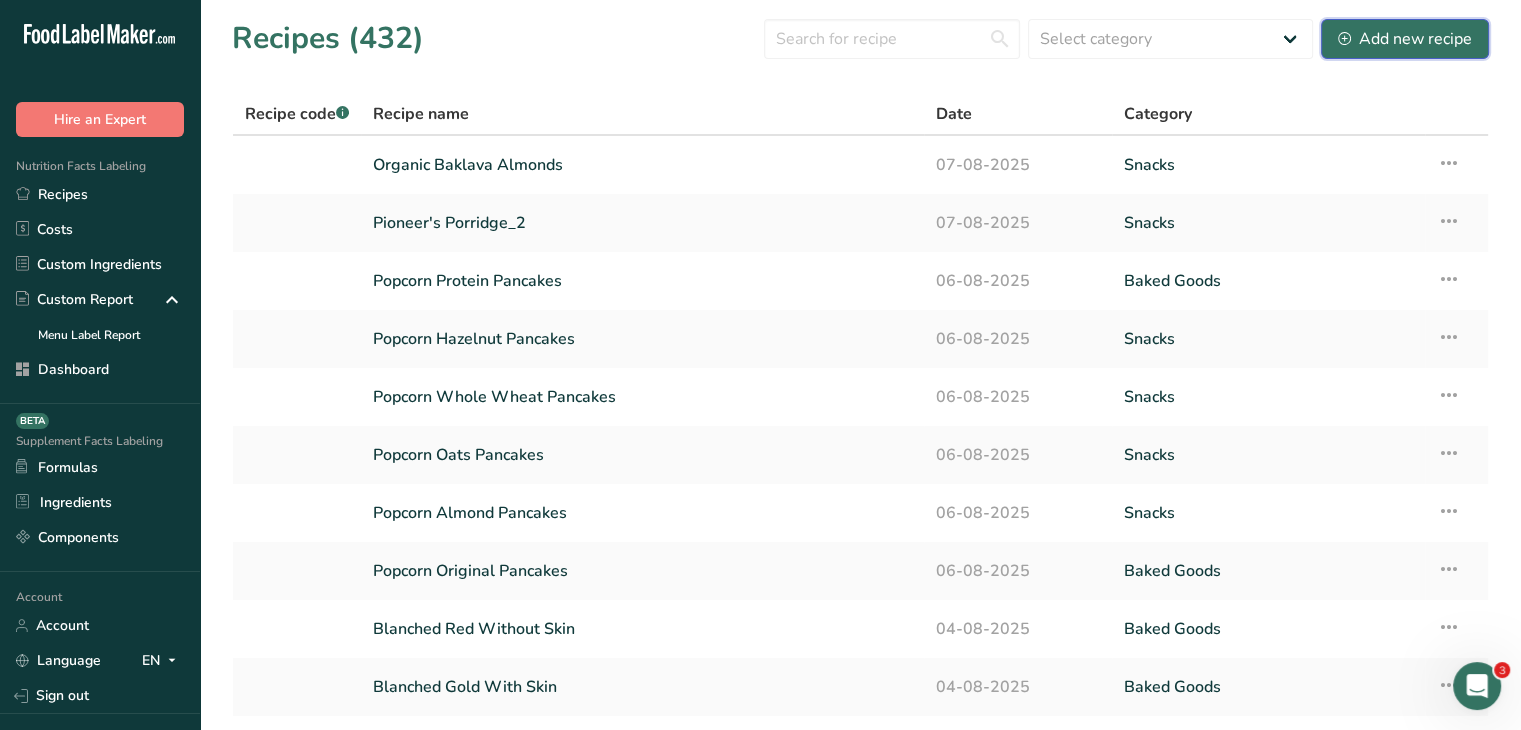 click on "Add new recipe" at bounding box center [1405, 39] 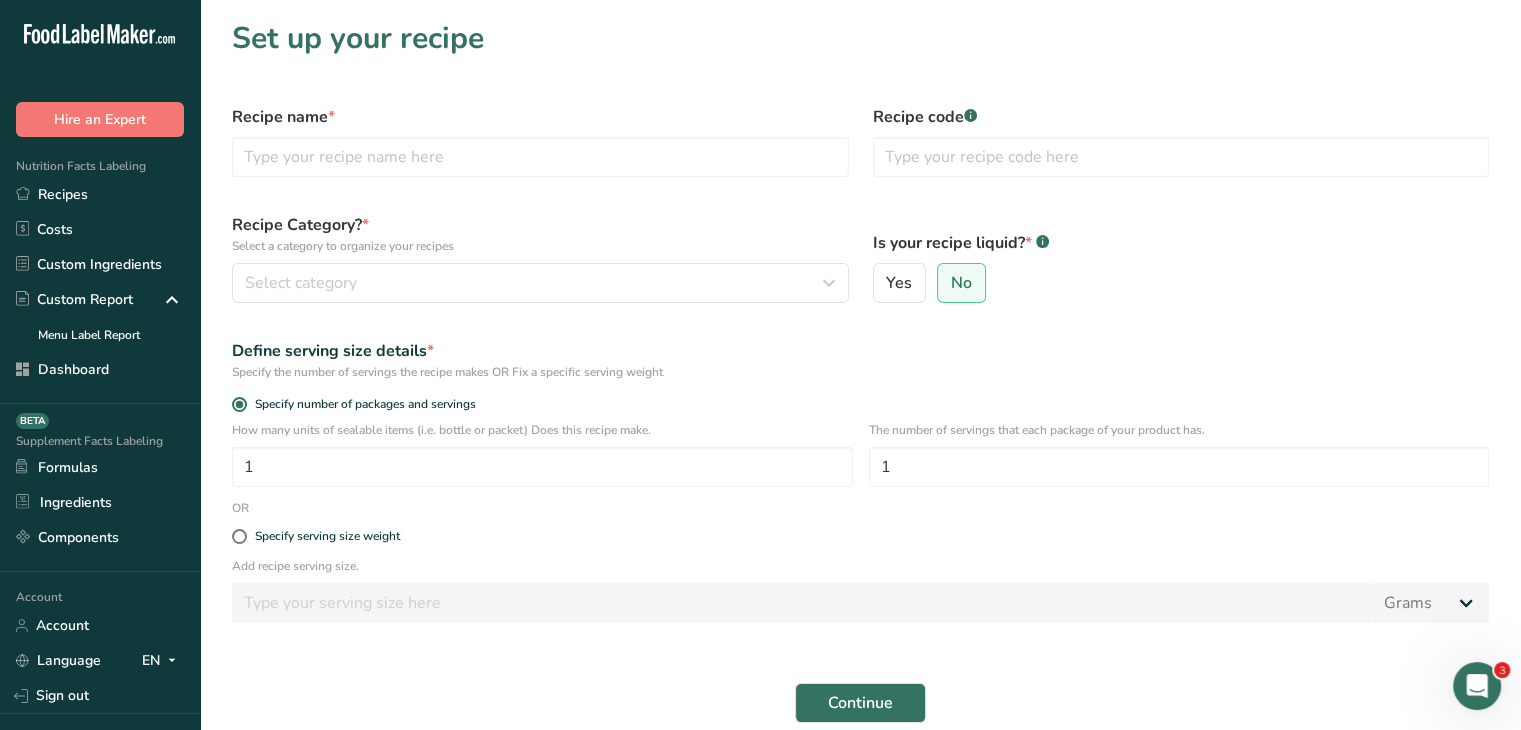 click on "Recipe name *" at bounding box center [540, 141] 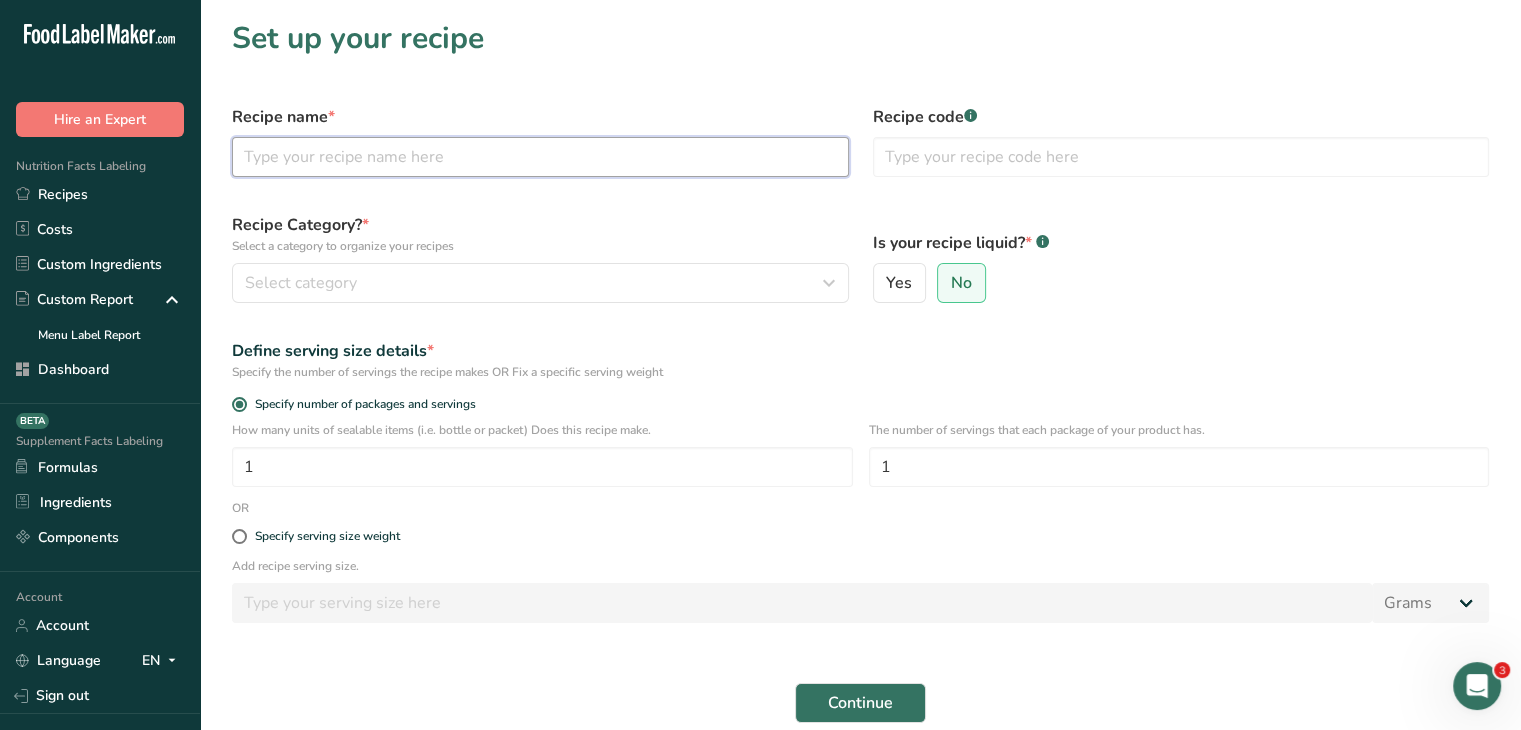 click at bounding box center [540, 157] 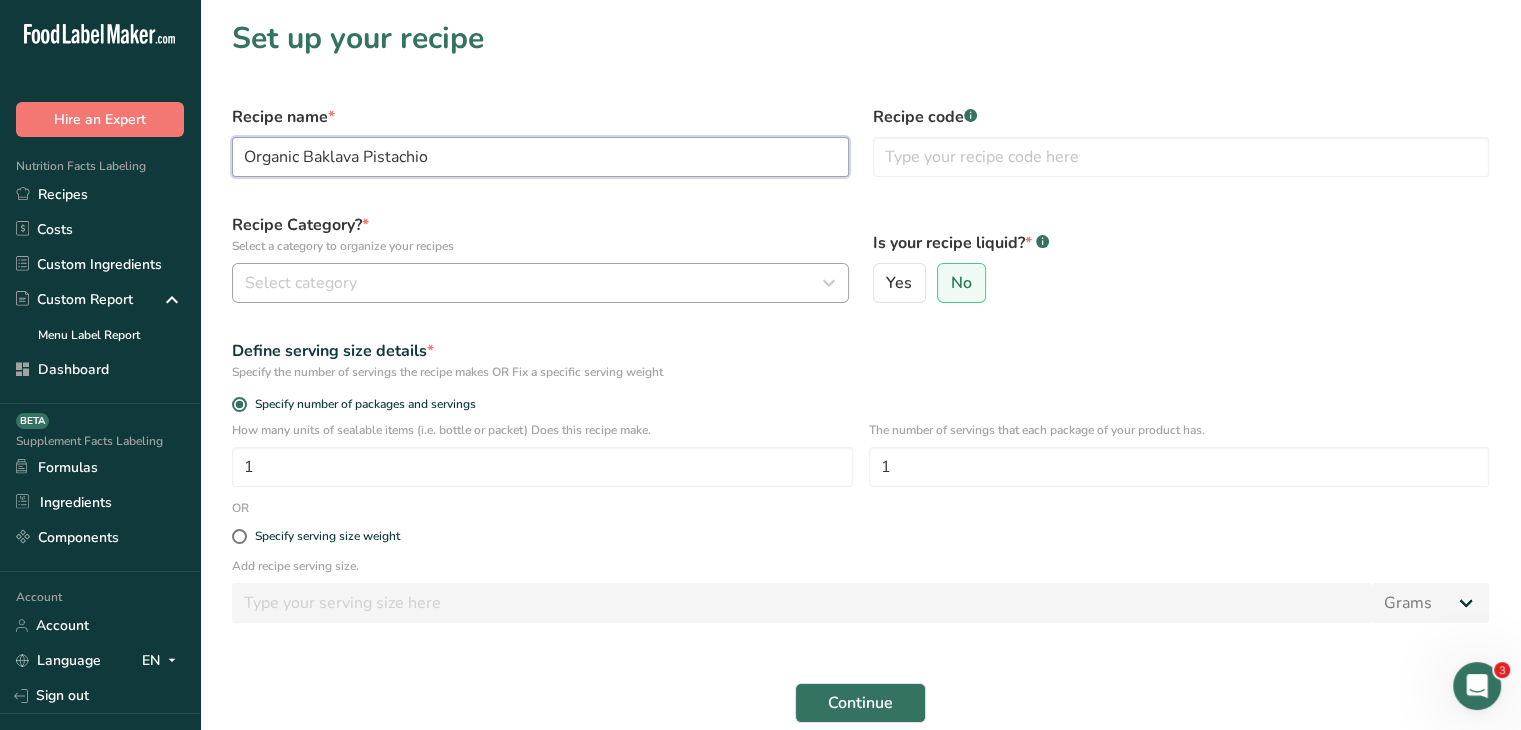 type on "Organic Baklava Pistachio" 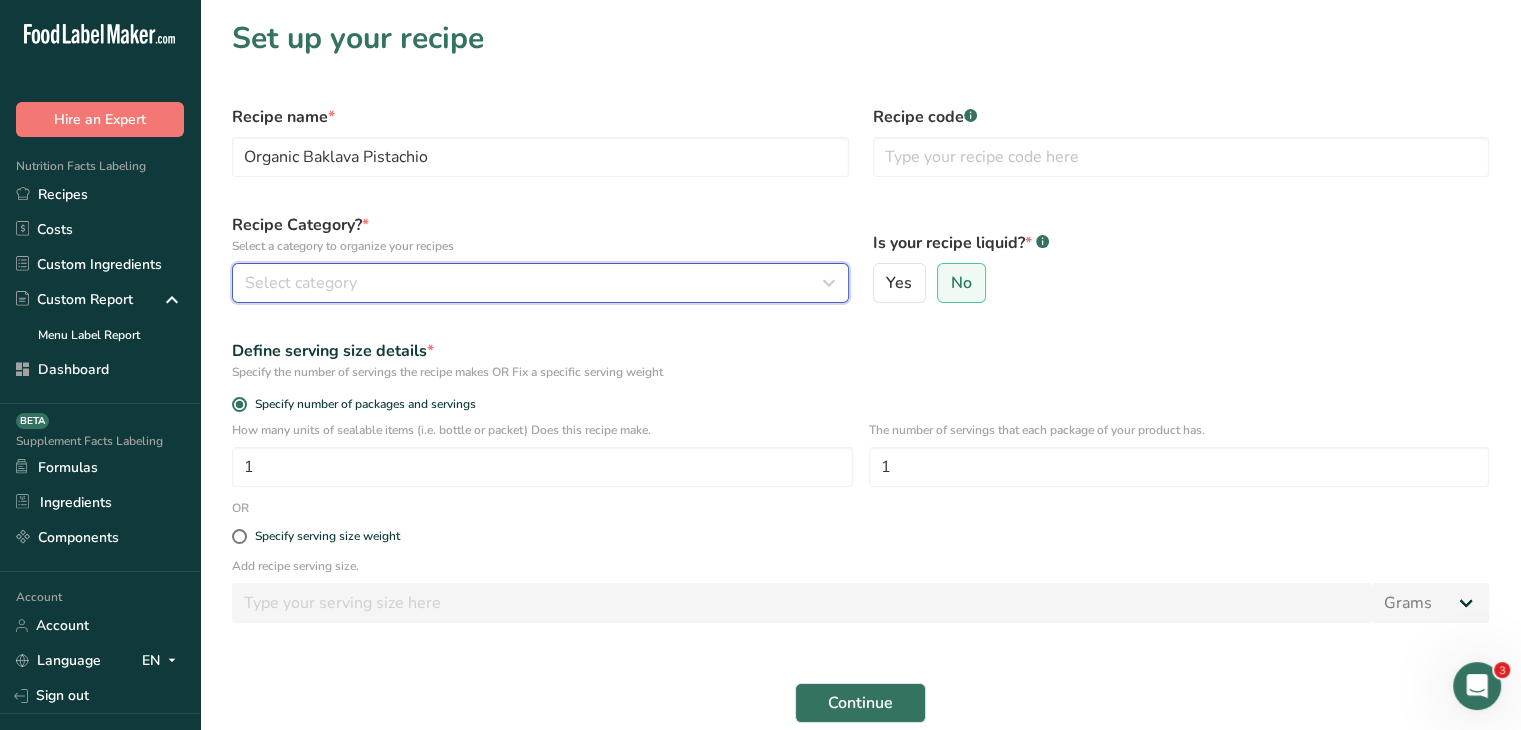 click on "Select category" at bounding box center (534, 283) 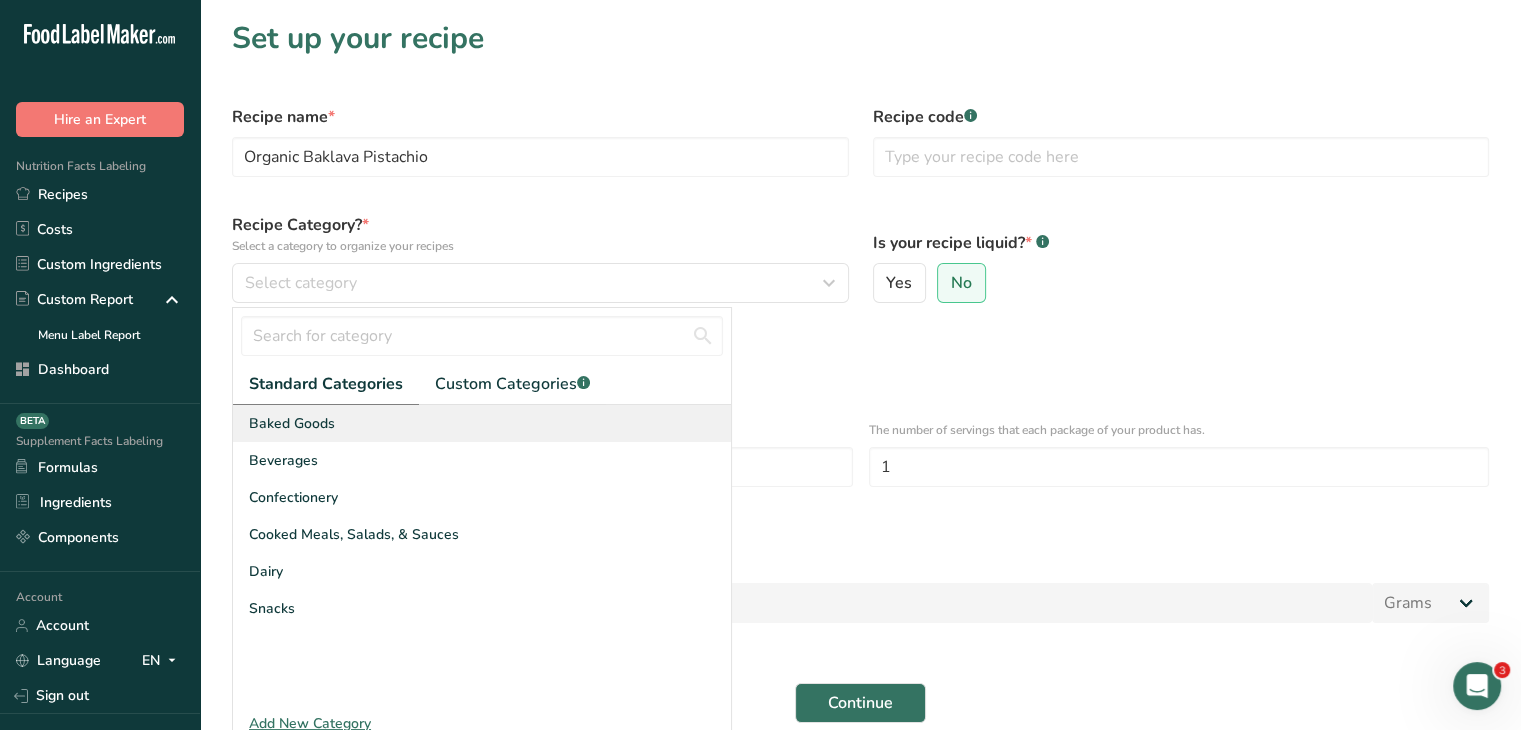 click on "Baked Goods" at bounding box center [482, 423] 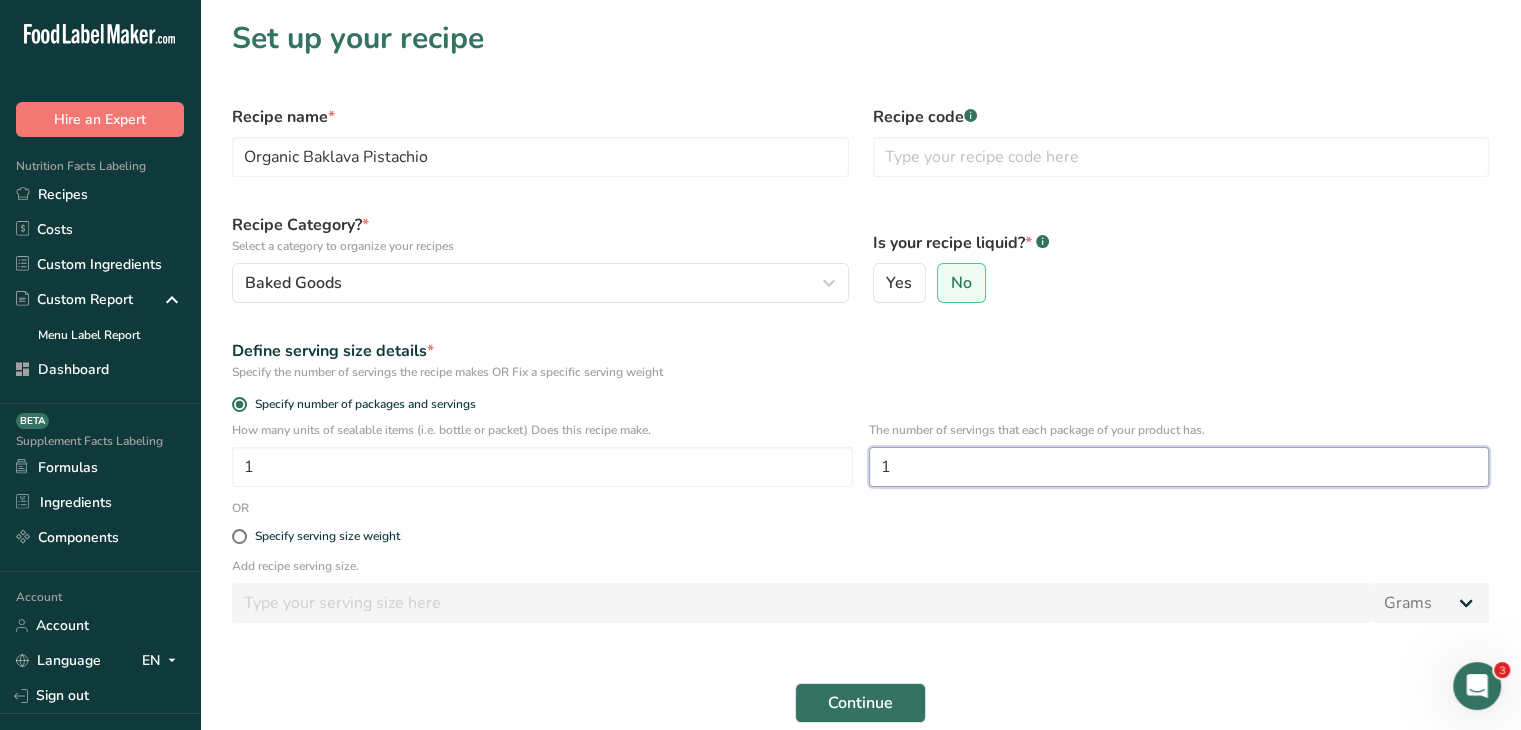 click on "1" at bounding box center (1179, 467) 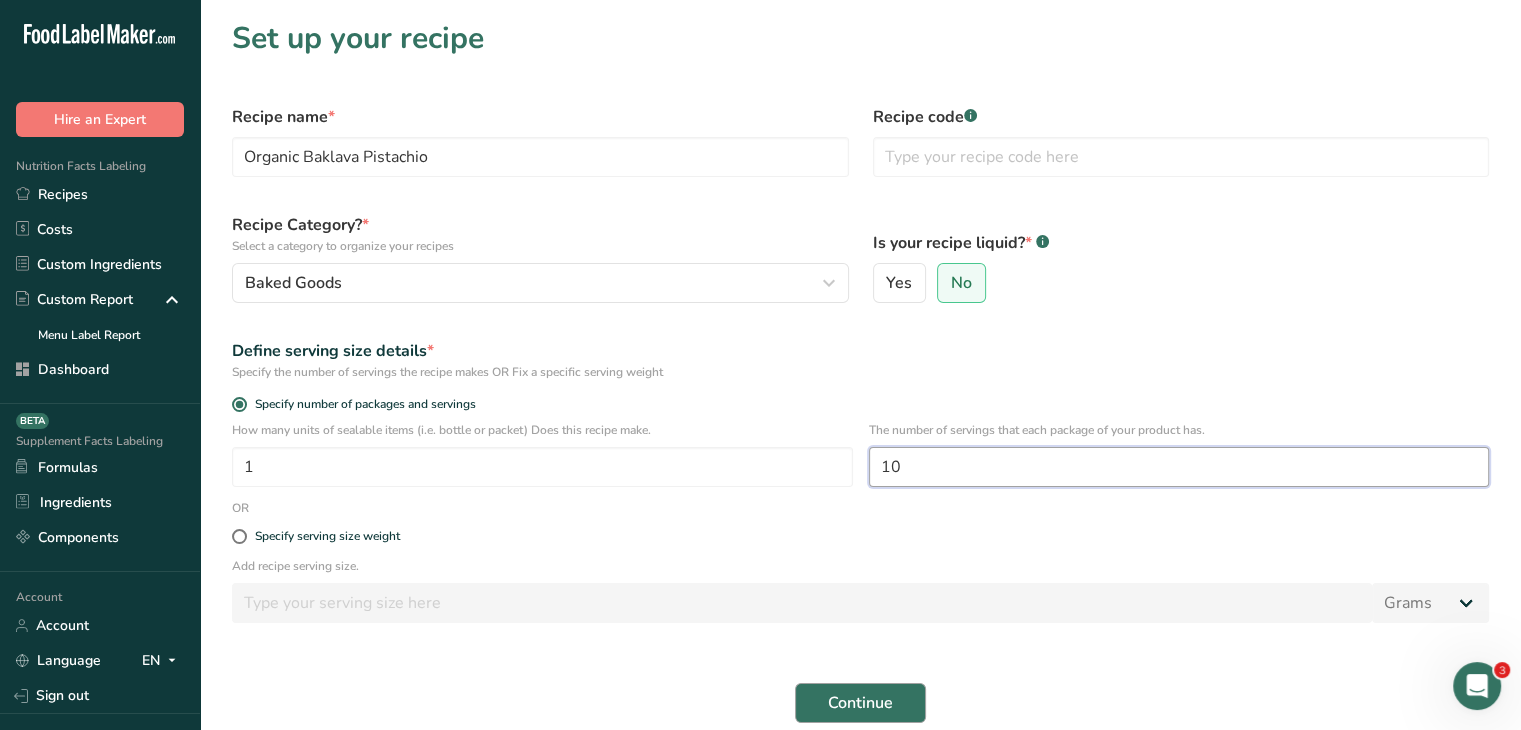 type on "10" 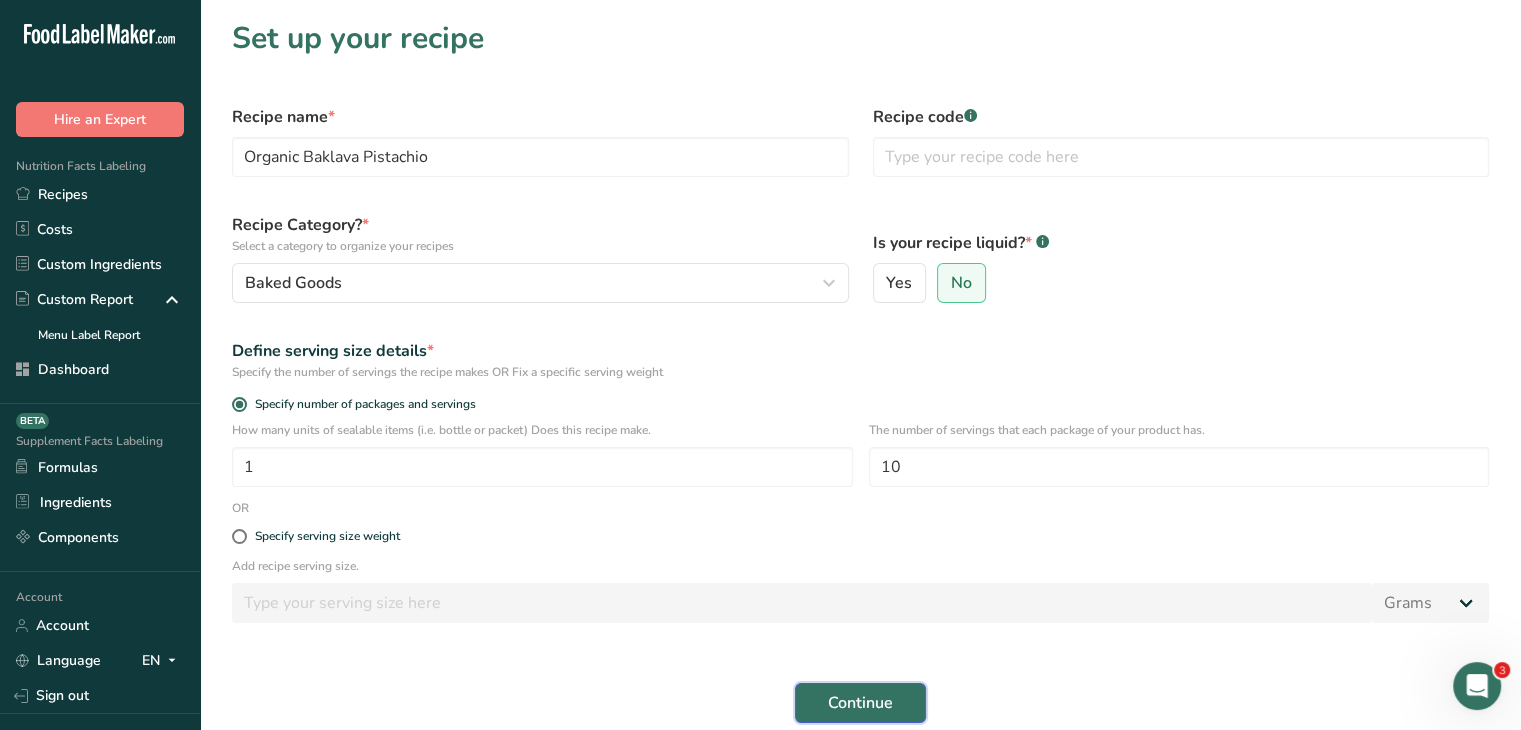 click on "Continue" at bounding box center (860, 703) 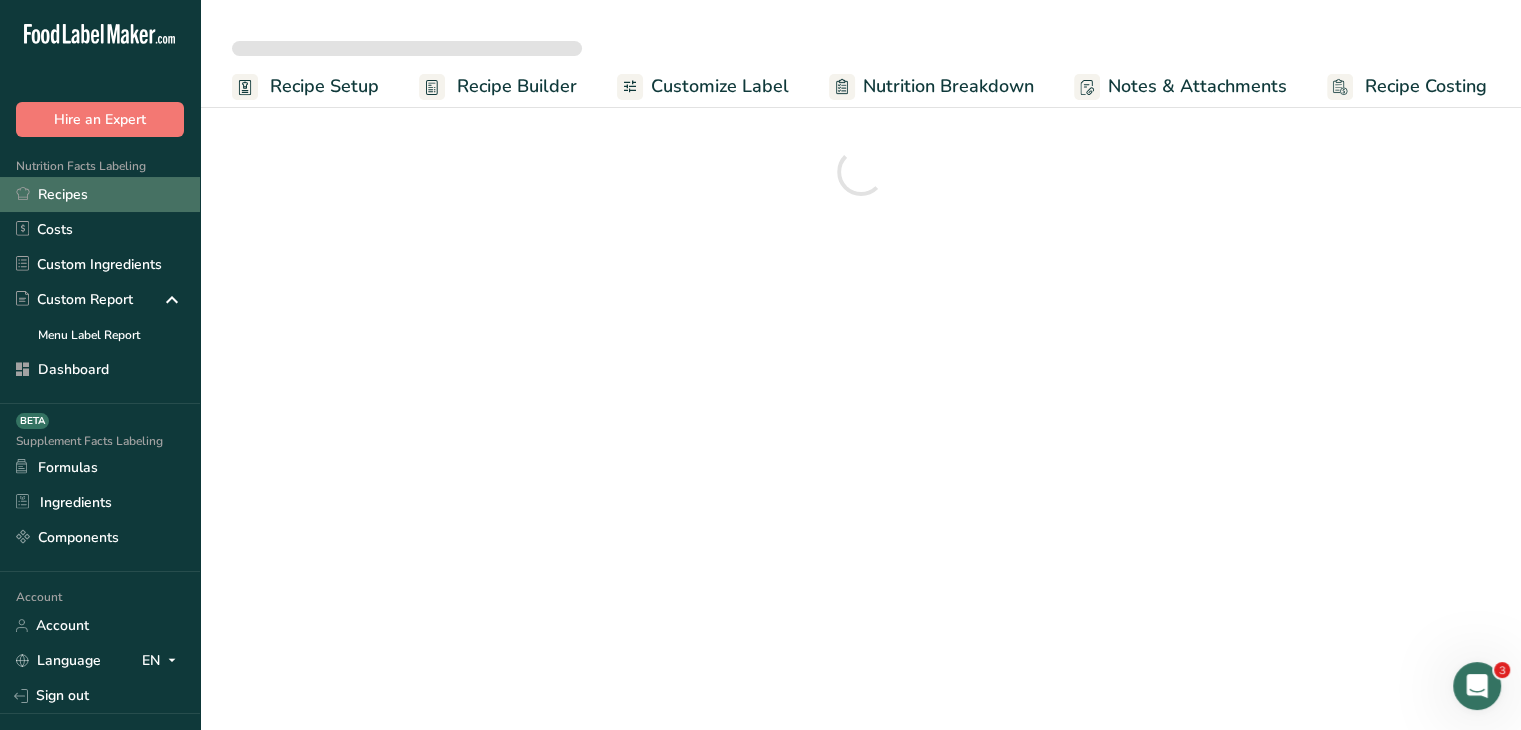 click on "Recipes" at bounding box center [100, 194] 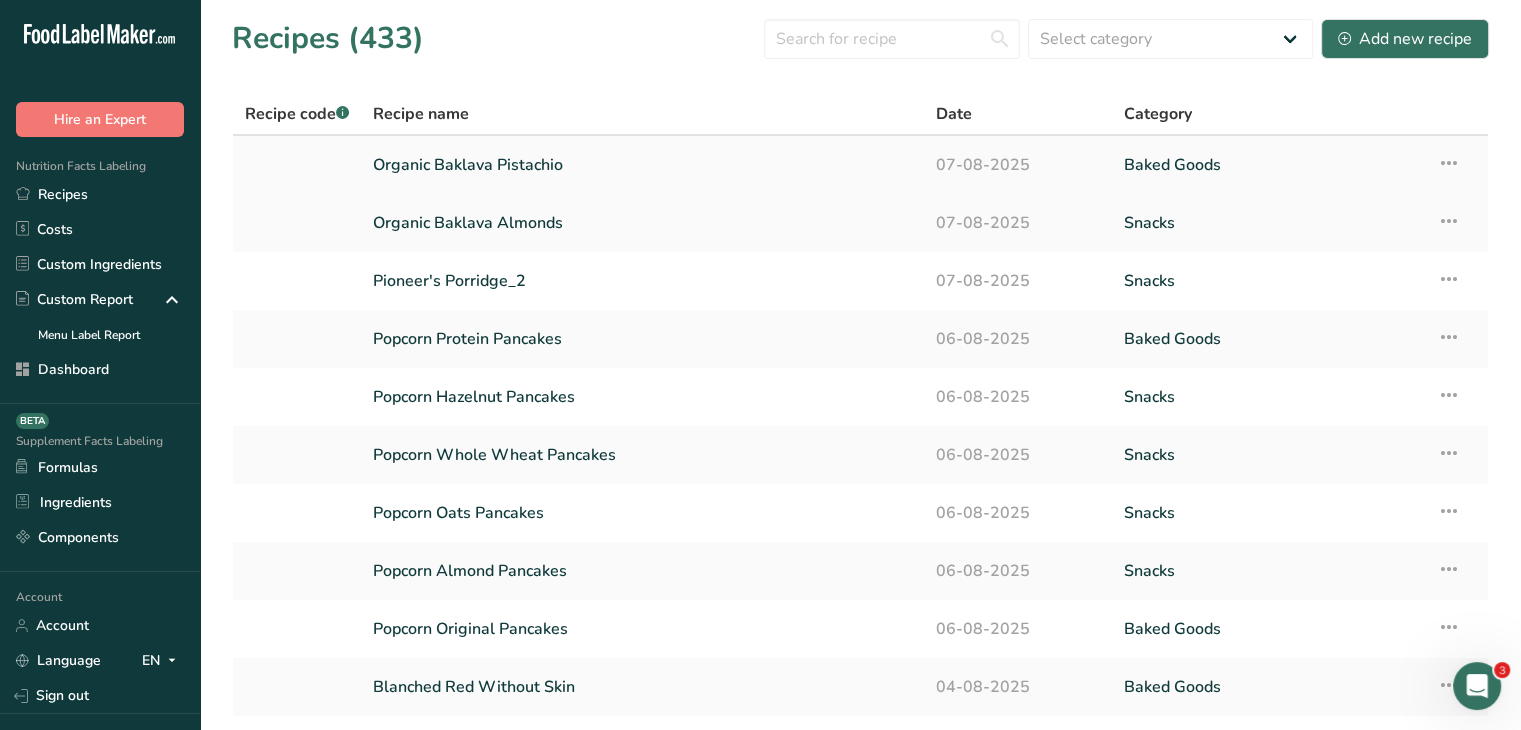 click at bounding box center (1449, 163) 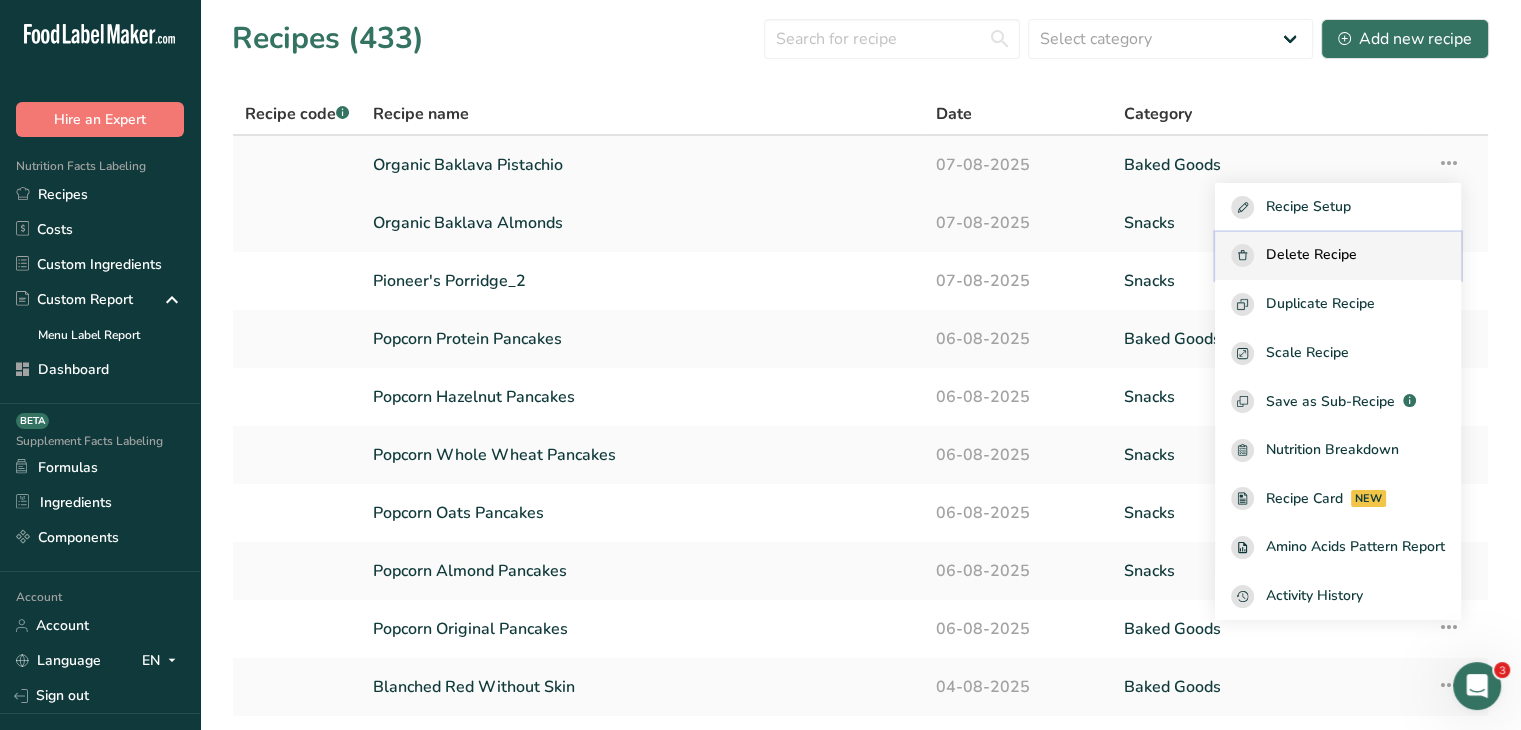 click on "Delete Recipe" at bounding box center (1311, 255) 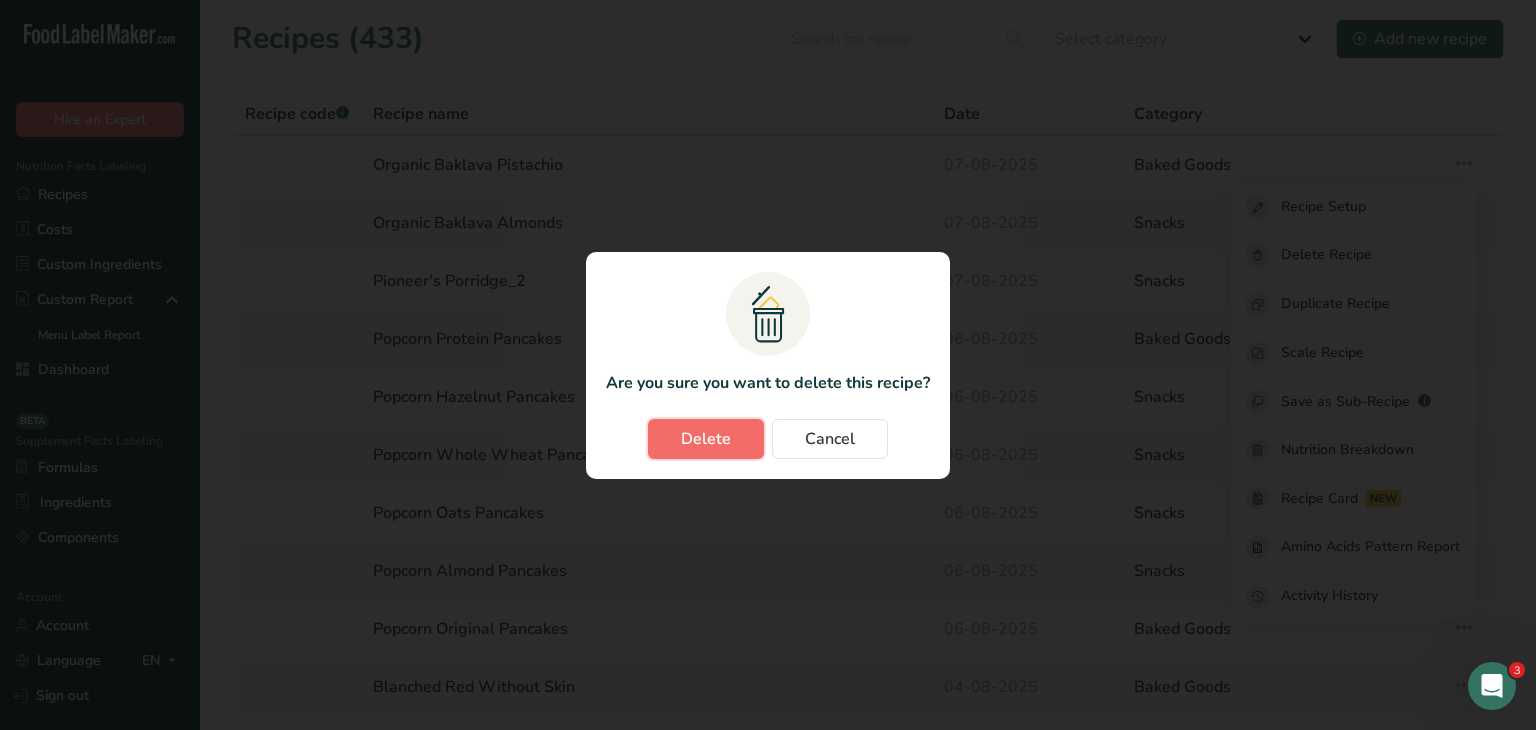 click on "Delete" at bounding box center (706, 439) 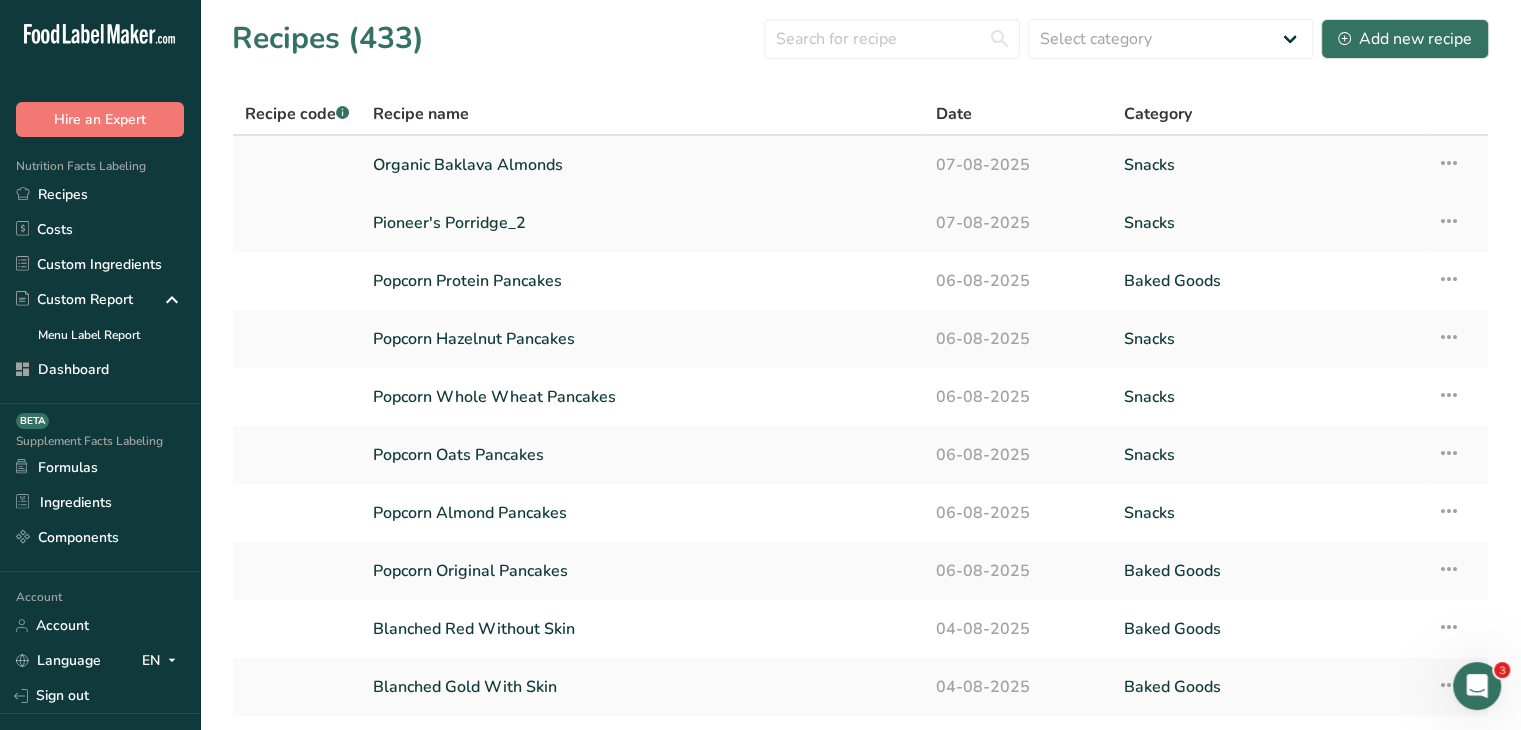 click at bounding box center (1449, 163) 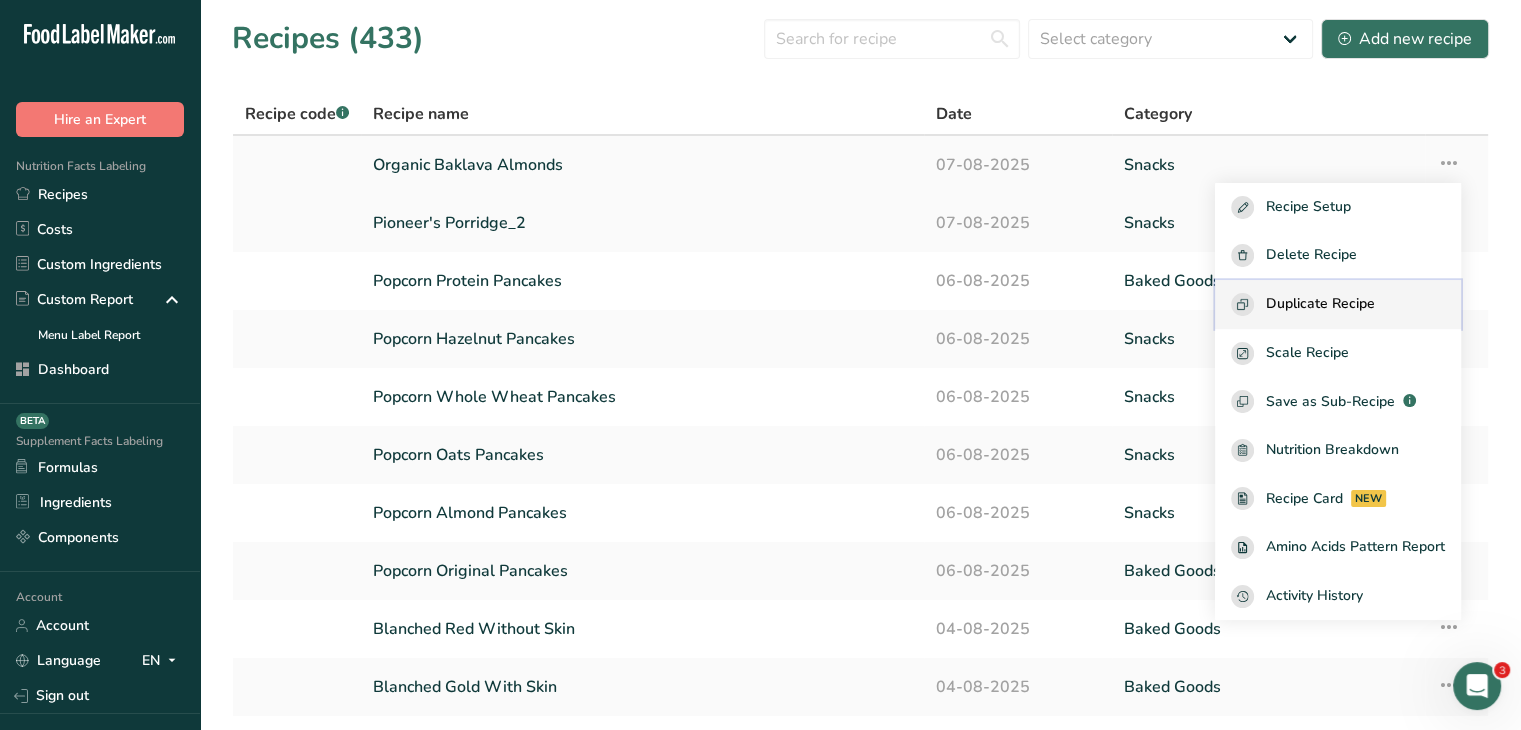 click on "Duplicate Recipe" at bounding box center (1320, 304) 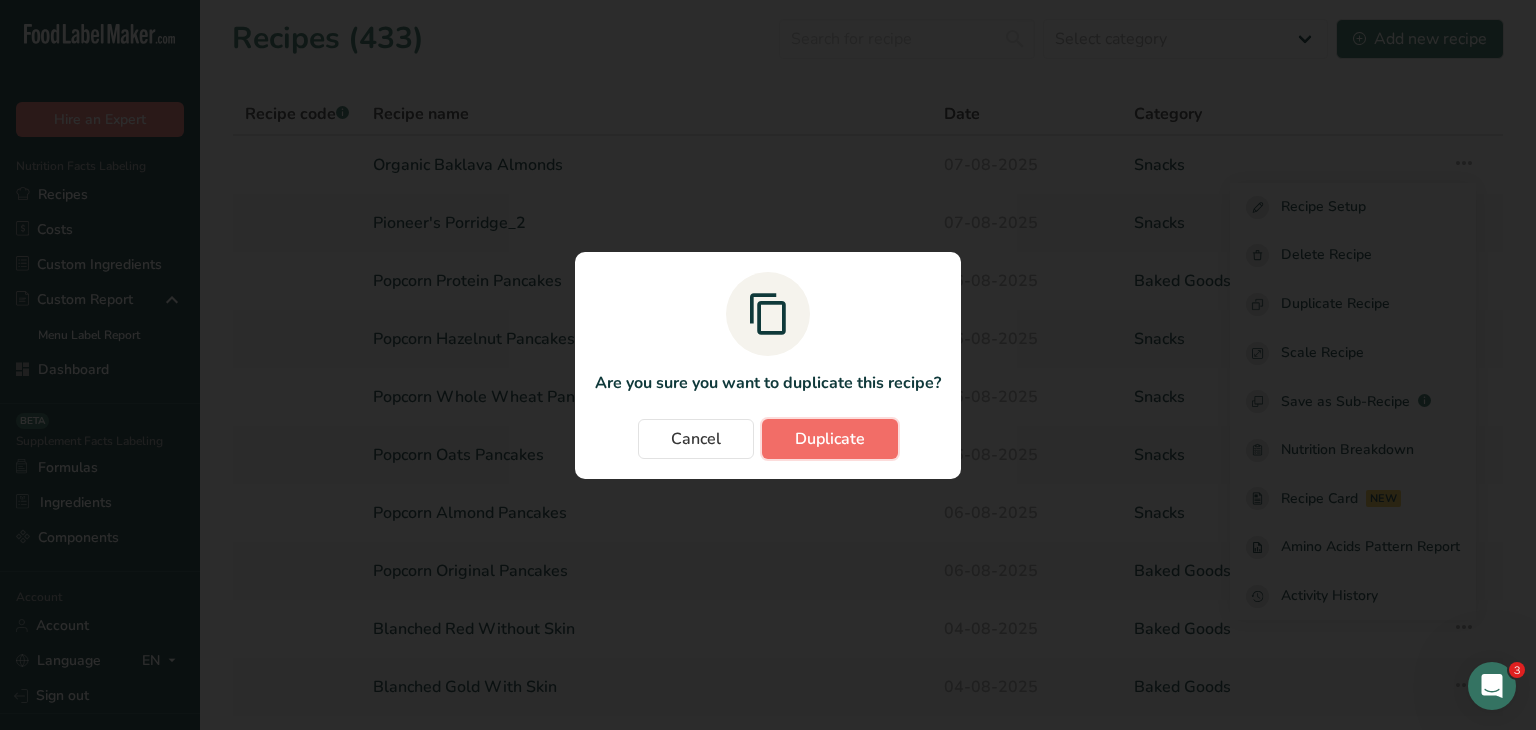 click on "Duplicate" at bounding box center [830, 439] 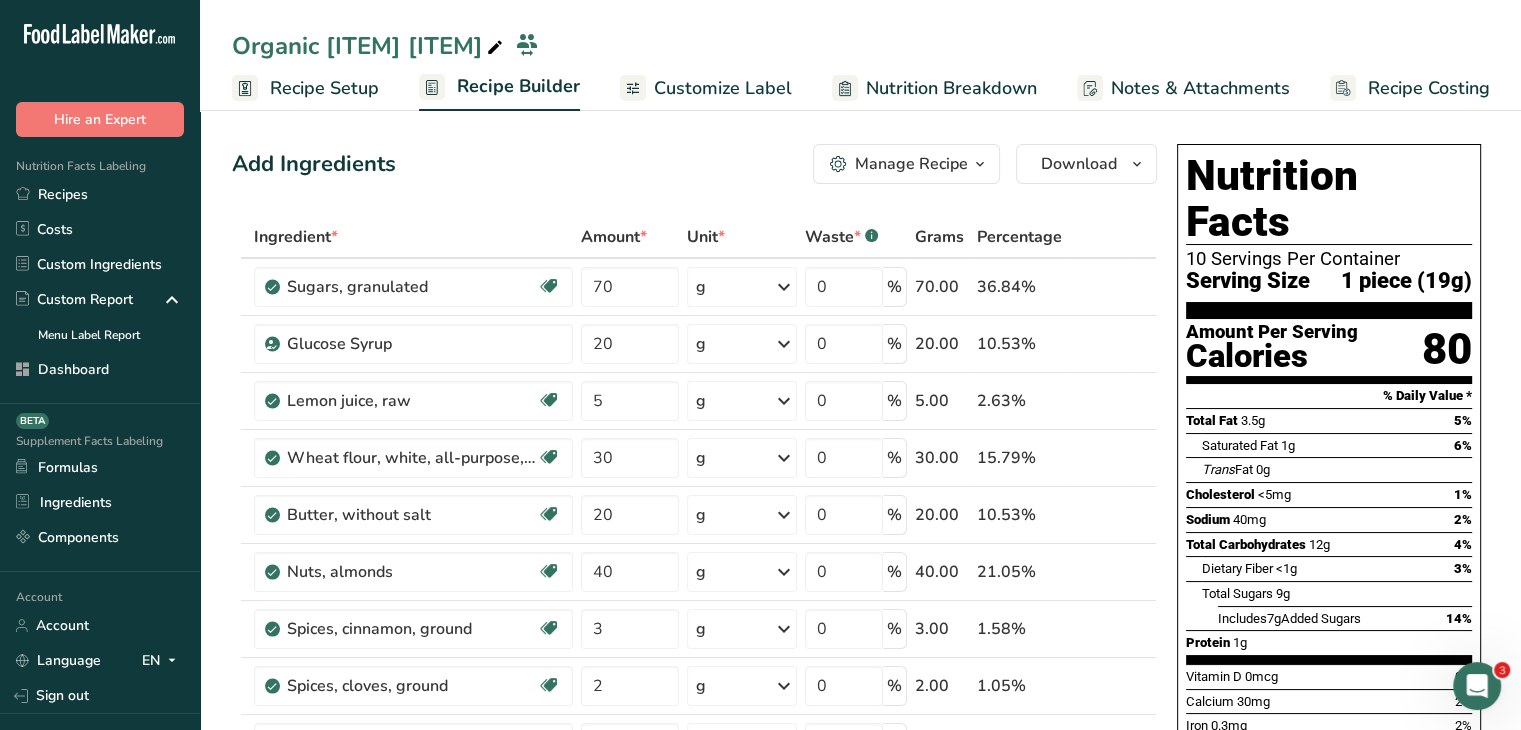 click on "Organic [ITEM] [ITEM]" at bounding box center [369, 46] 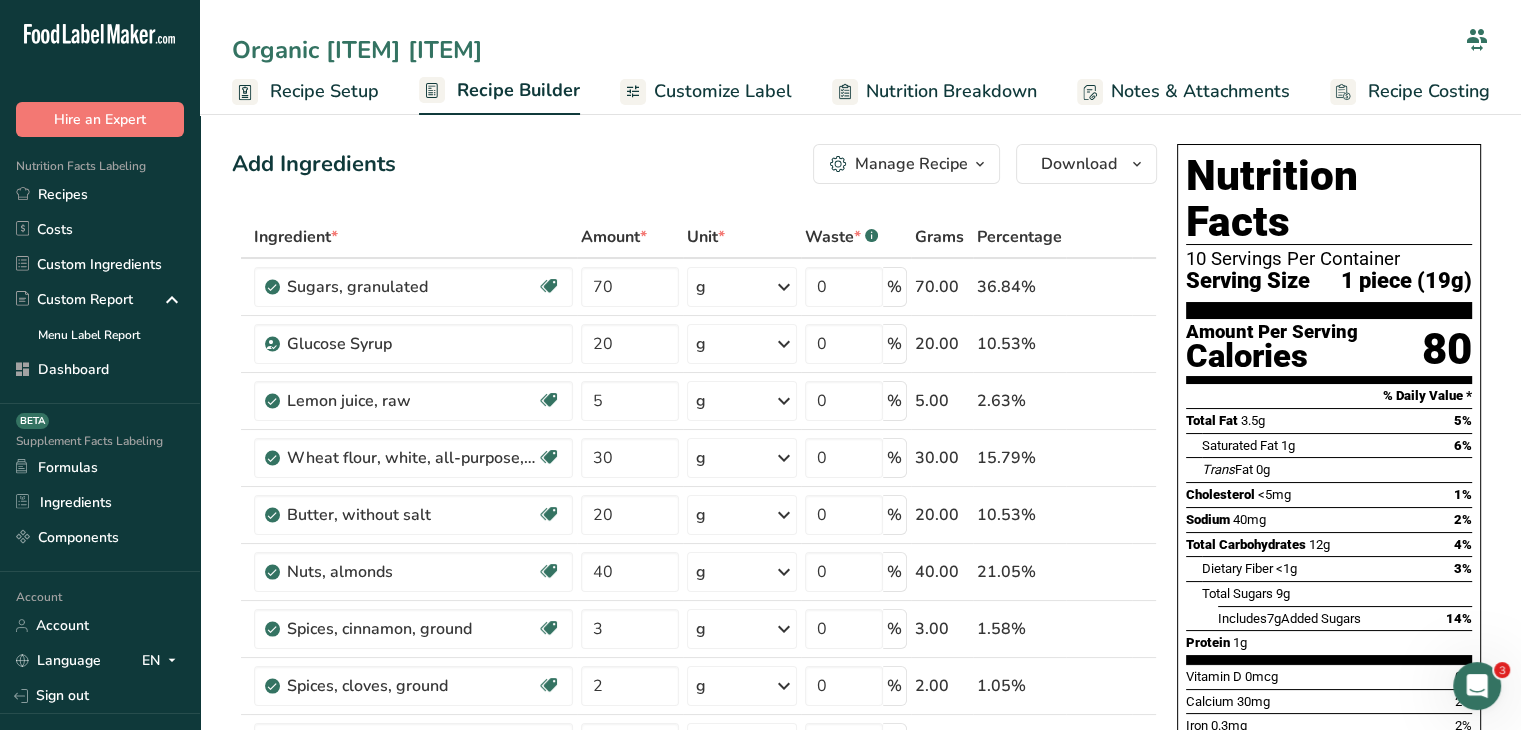 drag, startPoint x: 510, startPoint y: 45, endPoint x: 440, endPoint y: 49, distance: 70.11419 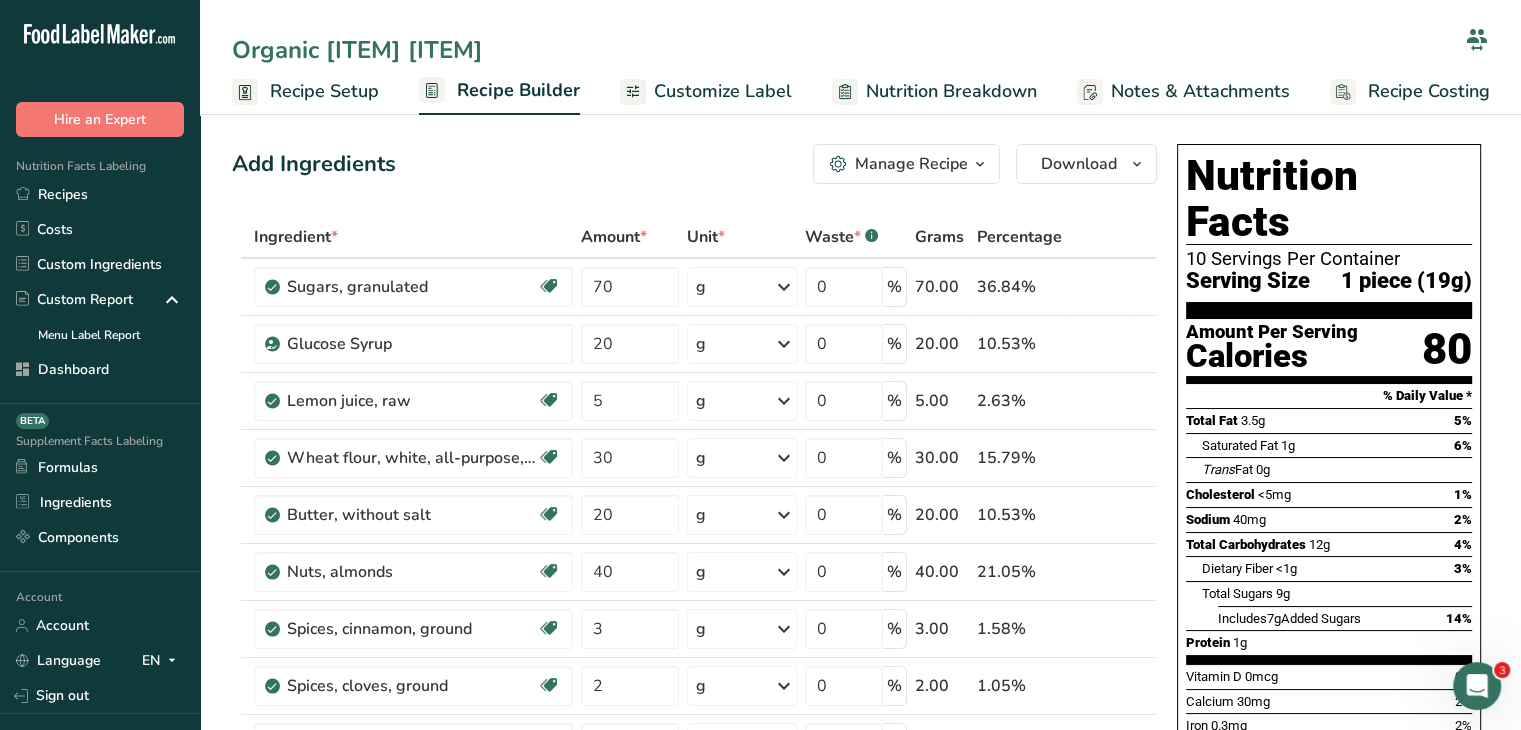 drag, startPoint x: 565, startPoint y: 38, endPoint x: 428, endPoint y: 53, distance: 137.81873 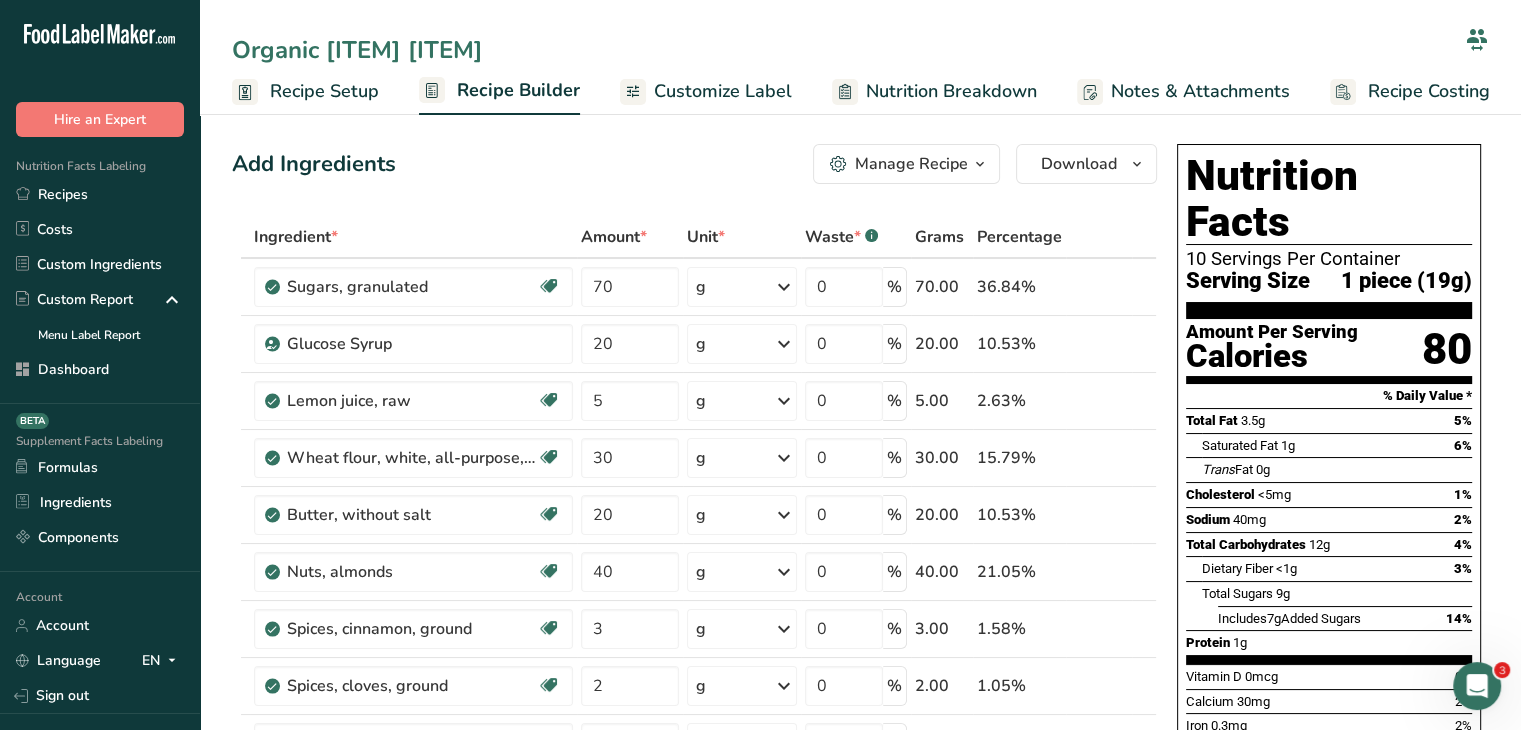 click on "Organic [ITEM] [ITEM]" at bounding box center [844, 50] 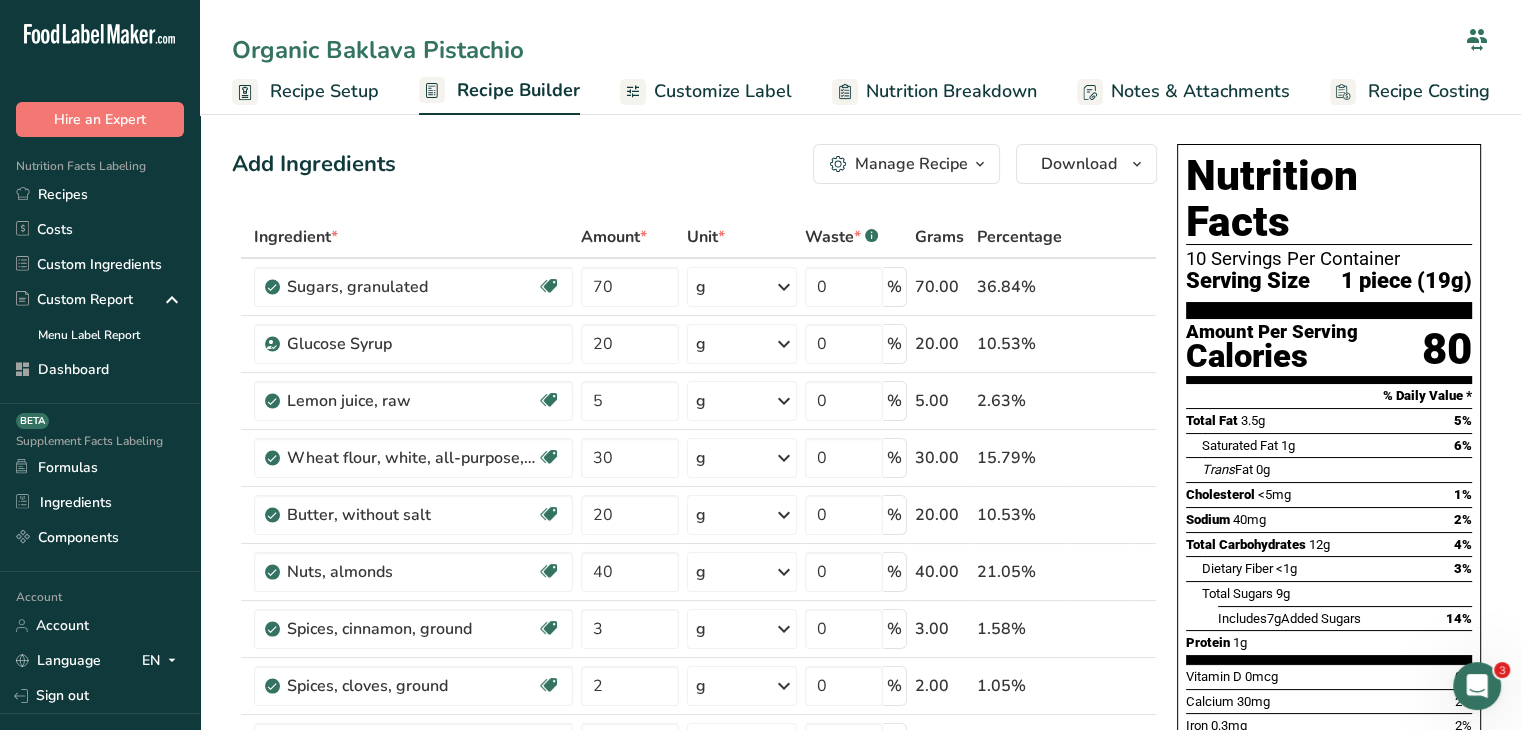 type on "Organic Baklava Pistachio" 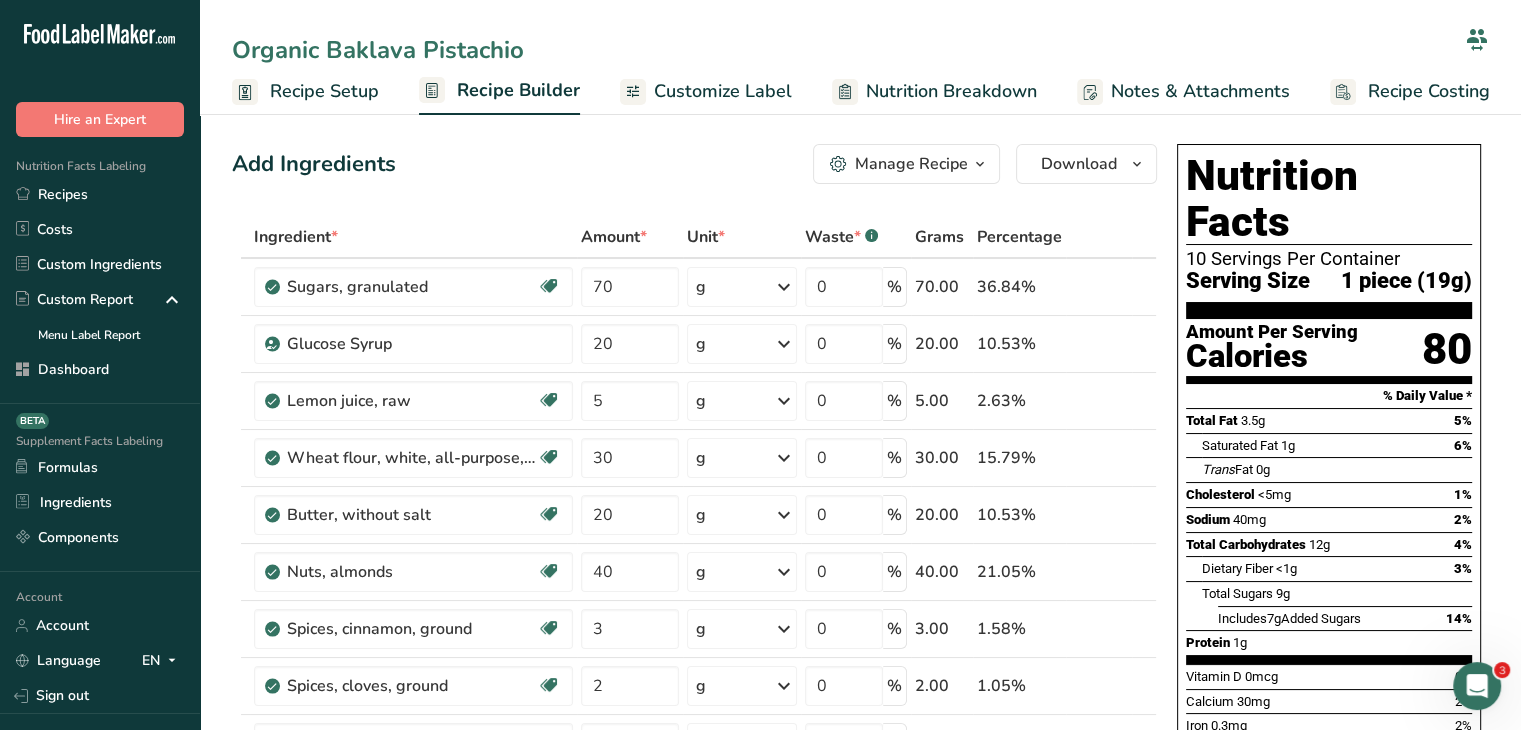 click on "Add Ingredients
Manage Recipe         Delete Recipe           Duplicate Recipe             Scale Recipe             Save as Sub-Recipe   .a-a{fill:#347362;}.b-a{fill:#fff;}                               Nutrition Breakdown                 Recipe Card
NEW
Amino Acids Pattern Report           Activity History
Download
Choose your preferred label style
Standard FDA label
Standard FDA label
The most common format for nutrition facts labels in compliance with the FDA's typeface, style and requirements
Tabular FDA label
A label format compliant with the FDA regulations presented in a tabular (horizontal) display.
Linear FDA label
A simple linear display for small sized packages.
Simplified FDA label" at bounding box center (694, 164) 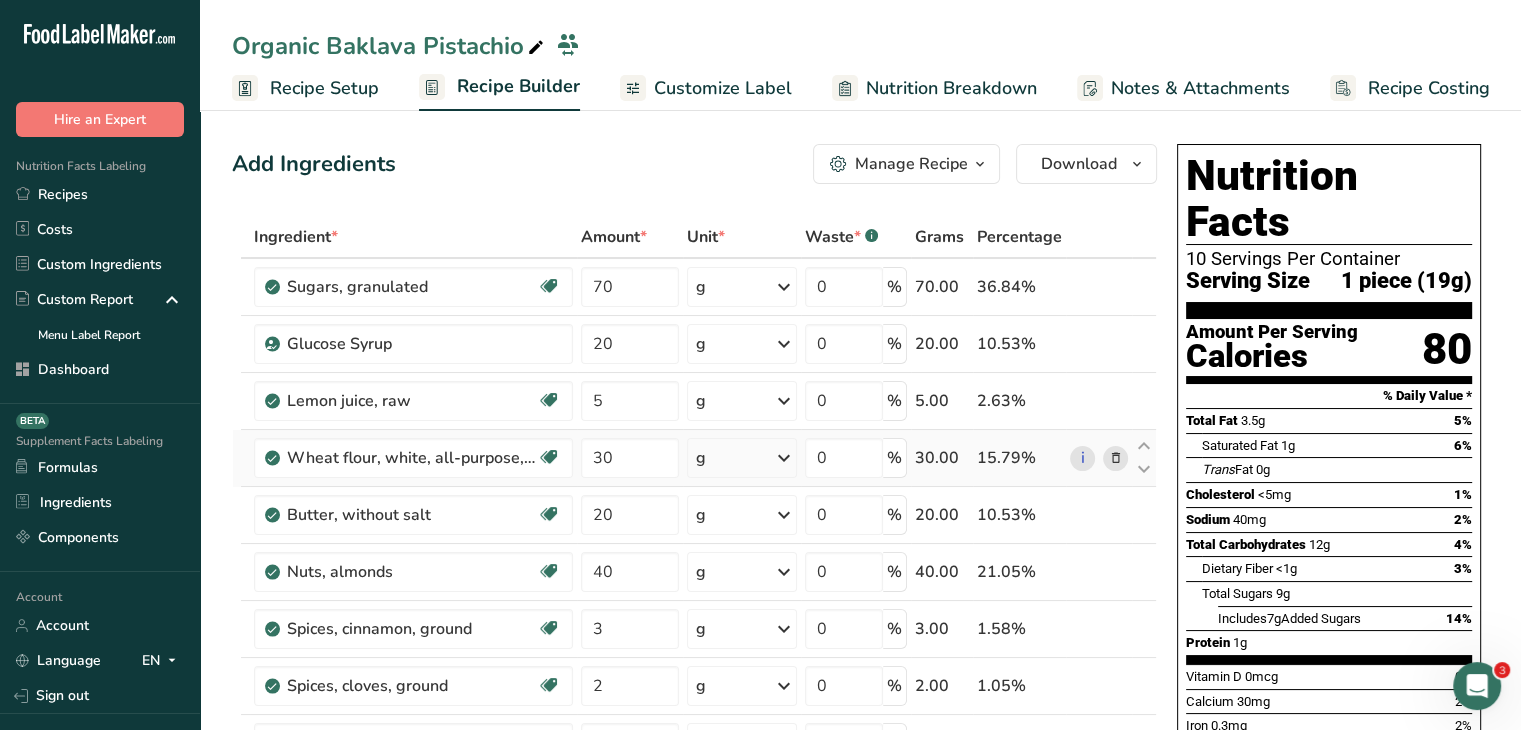 scroll, scrollTop: 100, scrollLeft: 0, axis: vertical 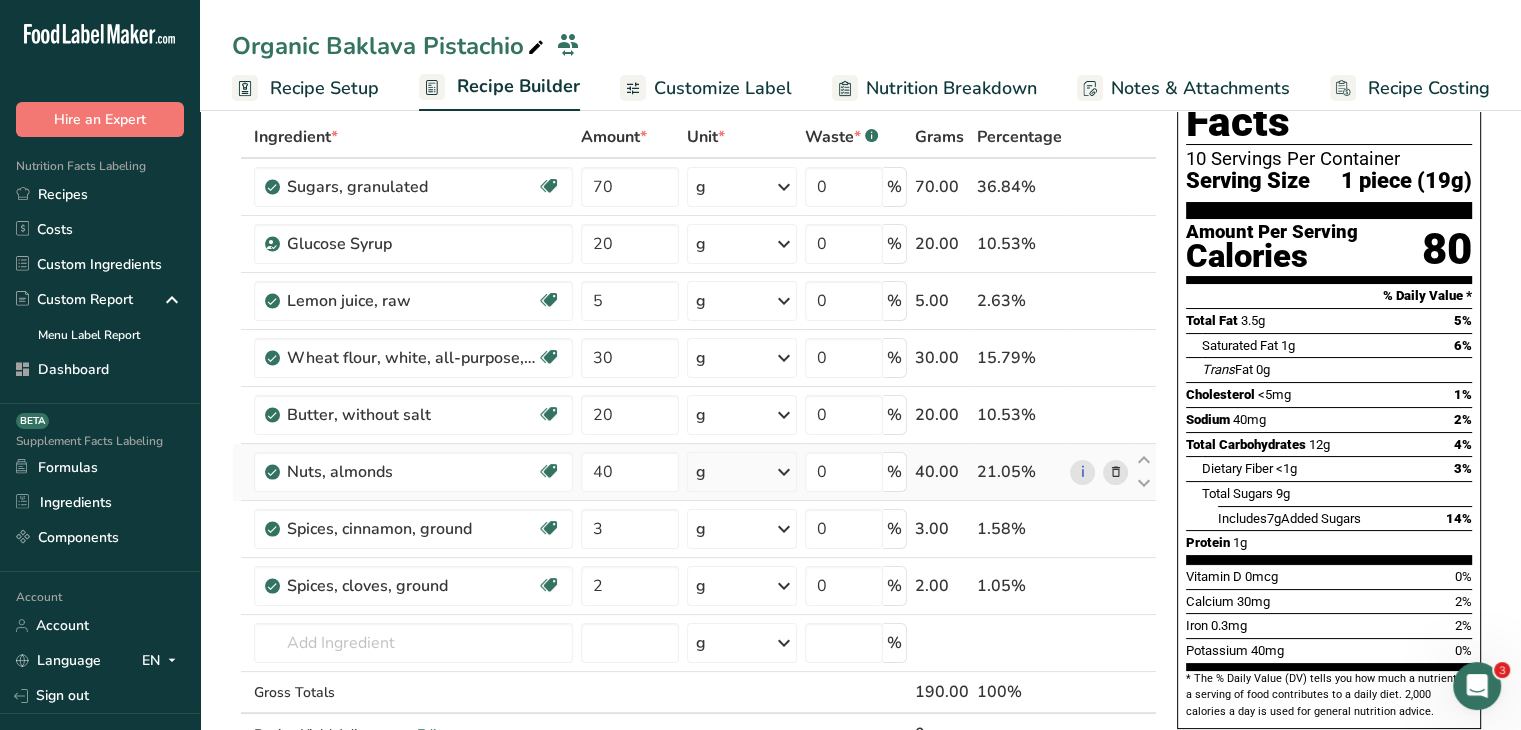 click at bounding box center (1115, 472) 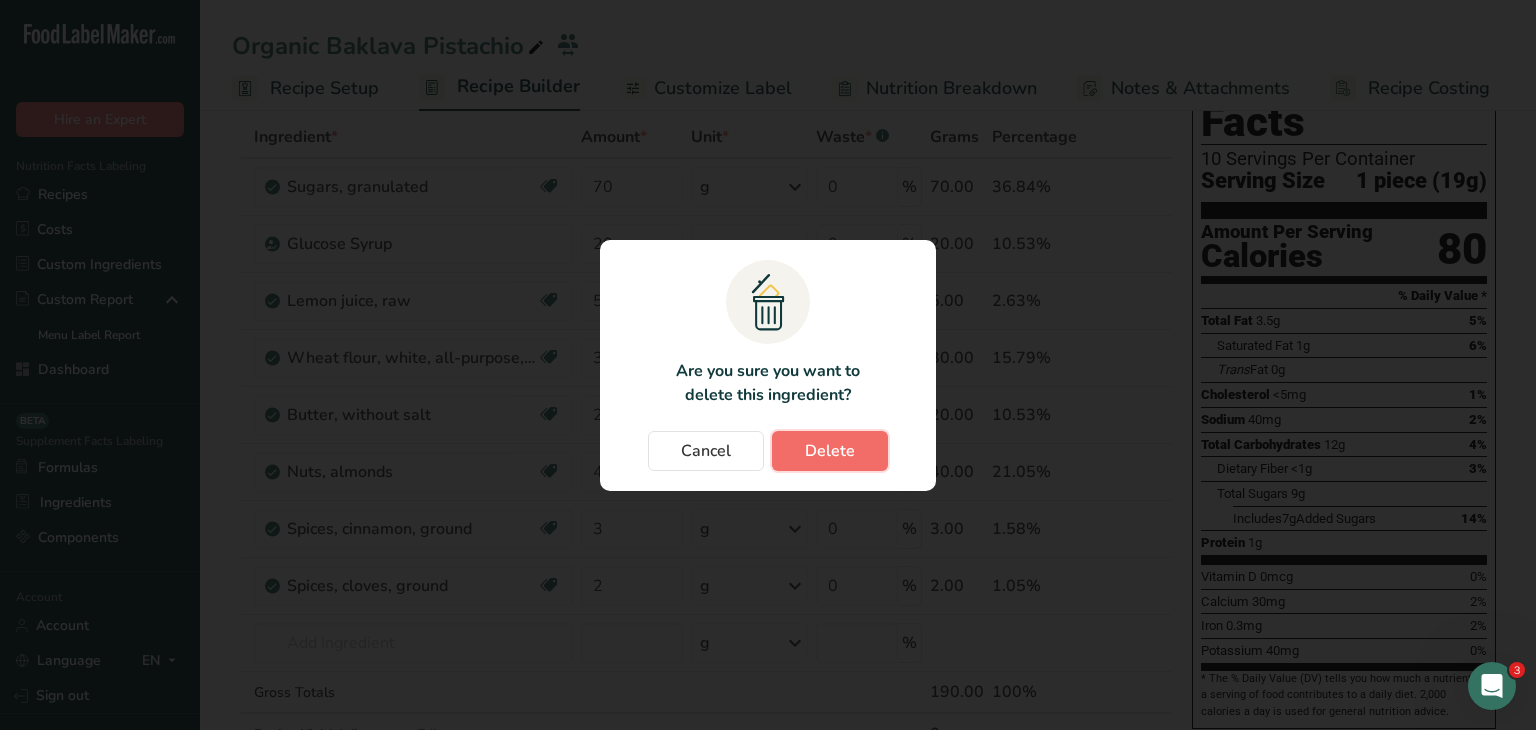click on "Delete" at bounding box center (830, 451) 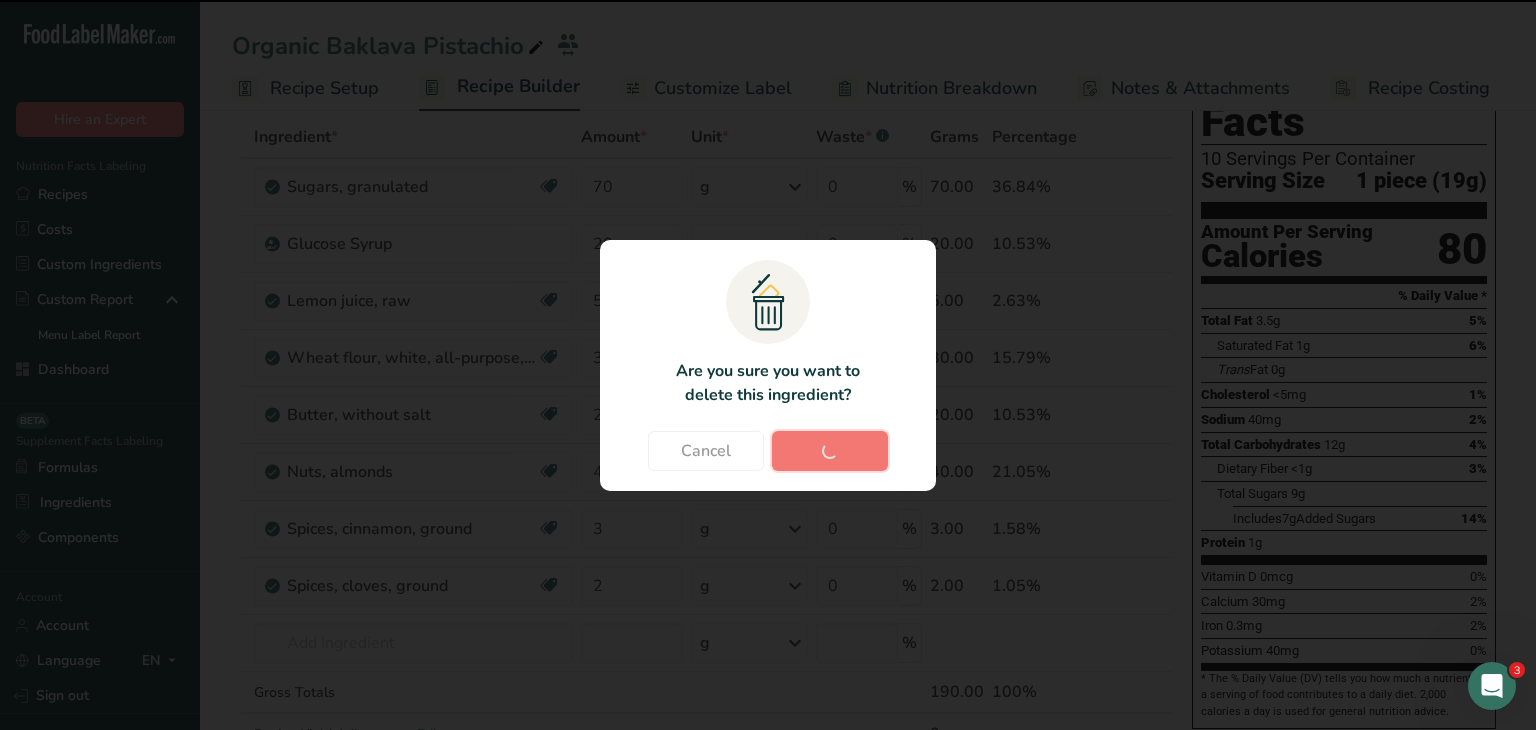 type on "3" 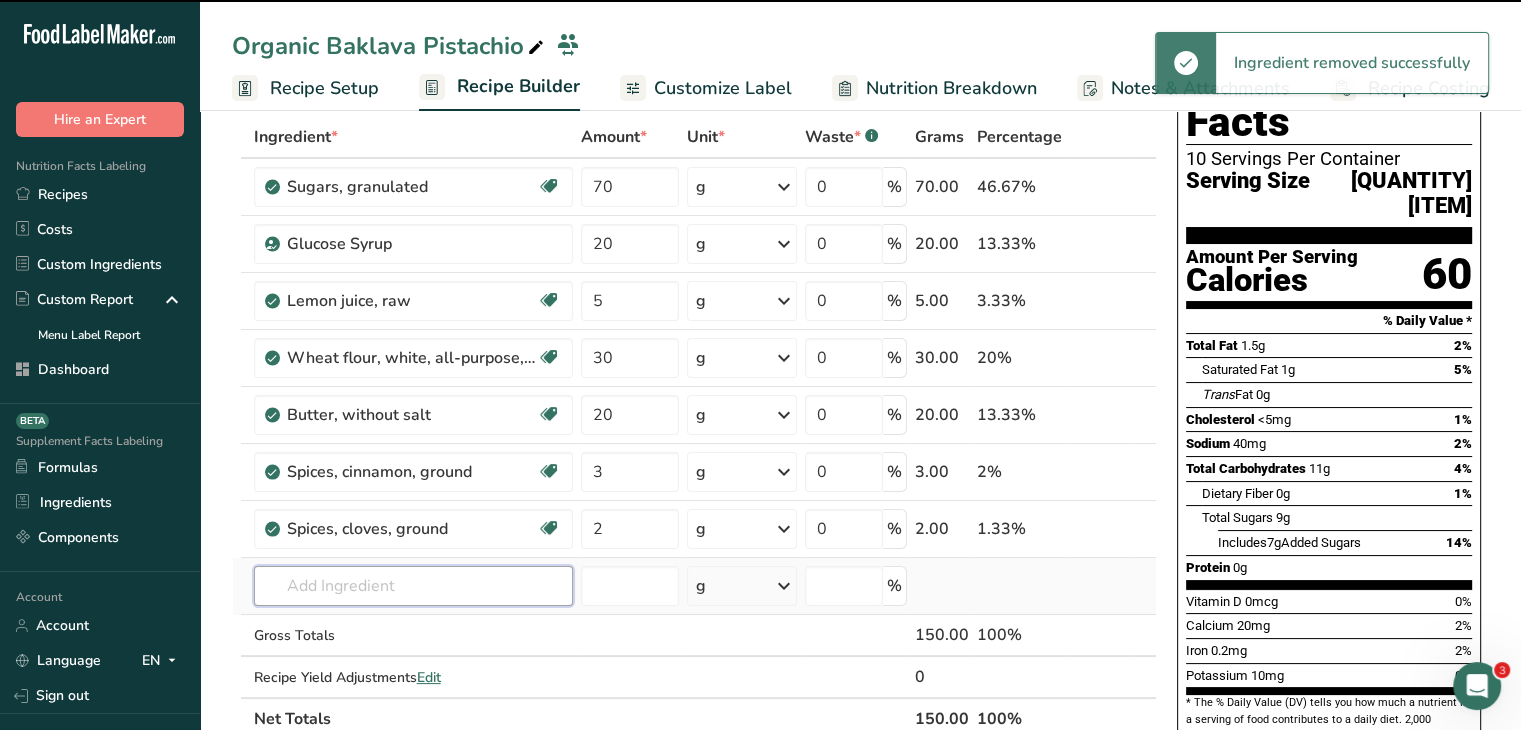 click at bounding box center [413, 586] 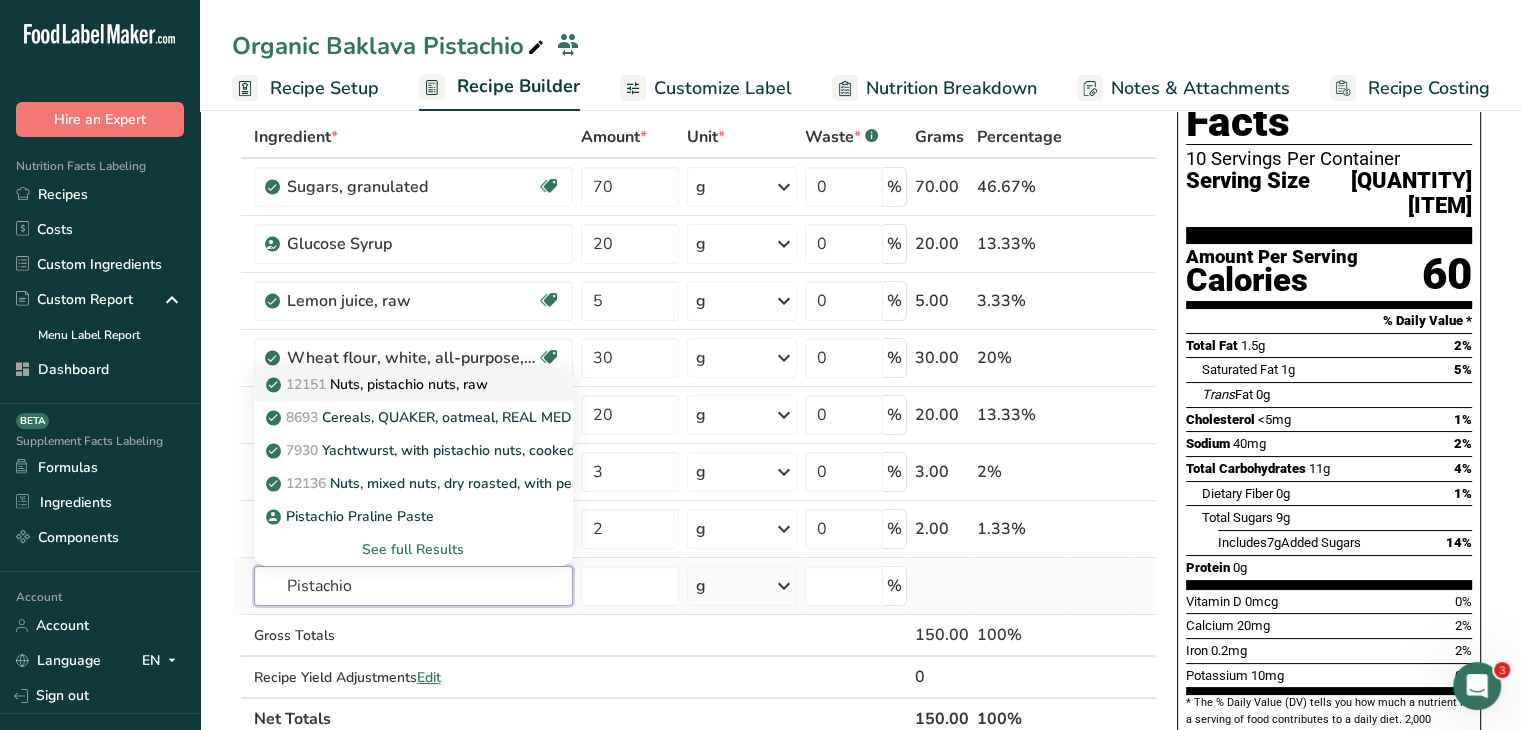 type on "Pistachio" 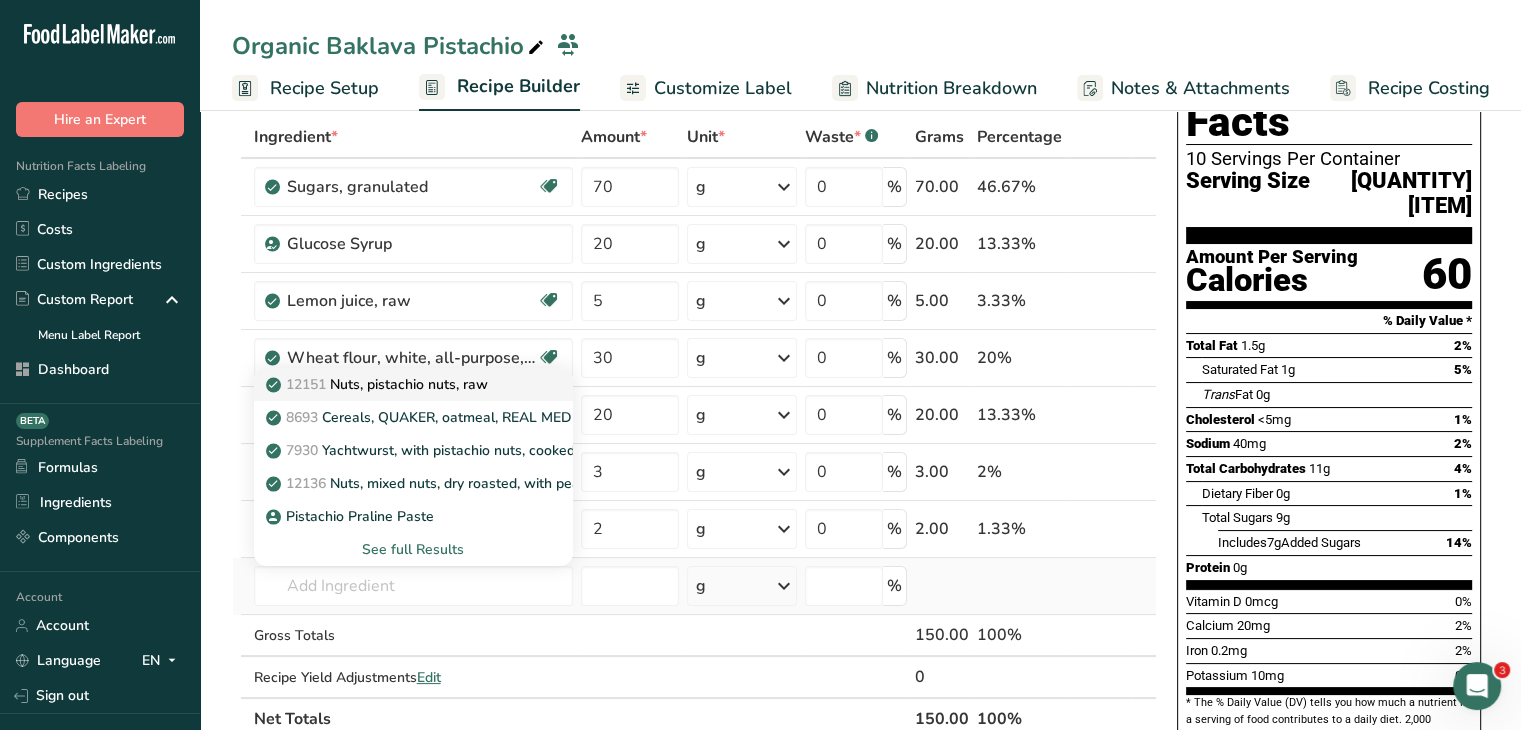 click on "12151
Nuts, pistachio nuts, raw" at bounding box center [379, 384] 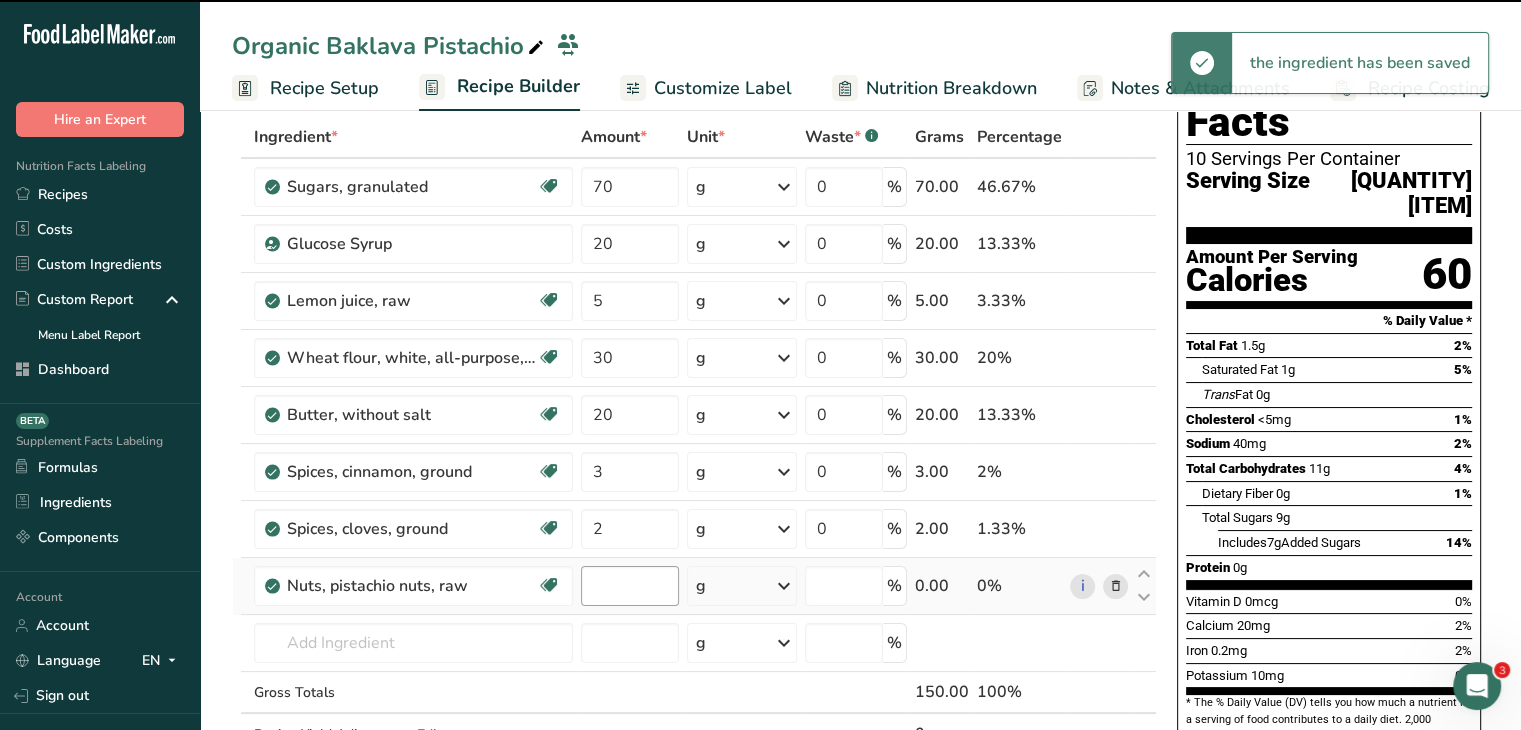 type on "0" 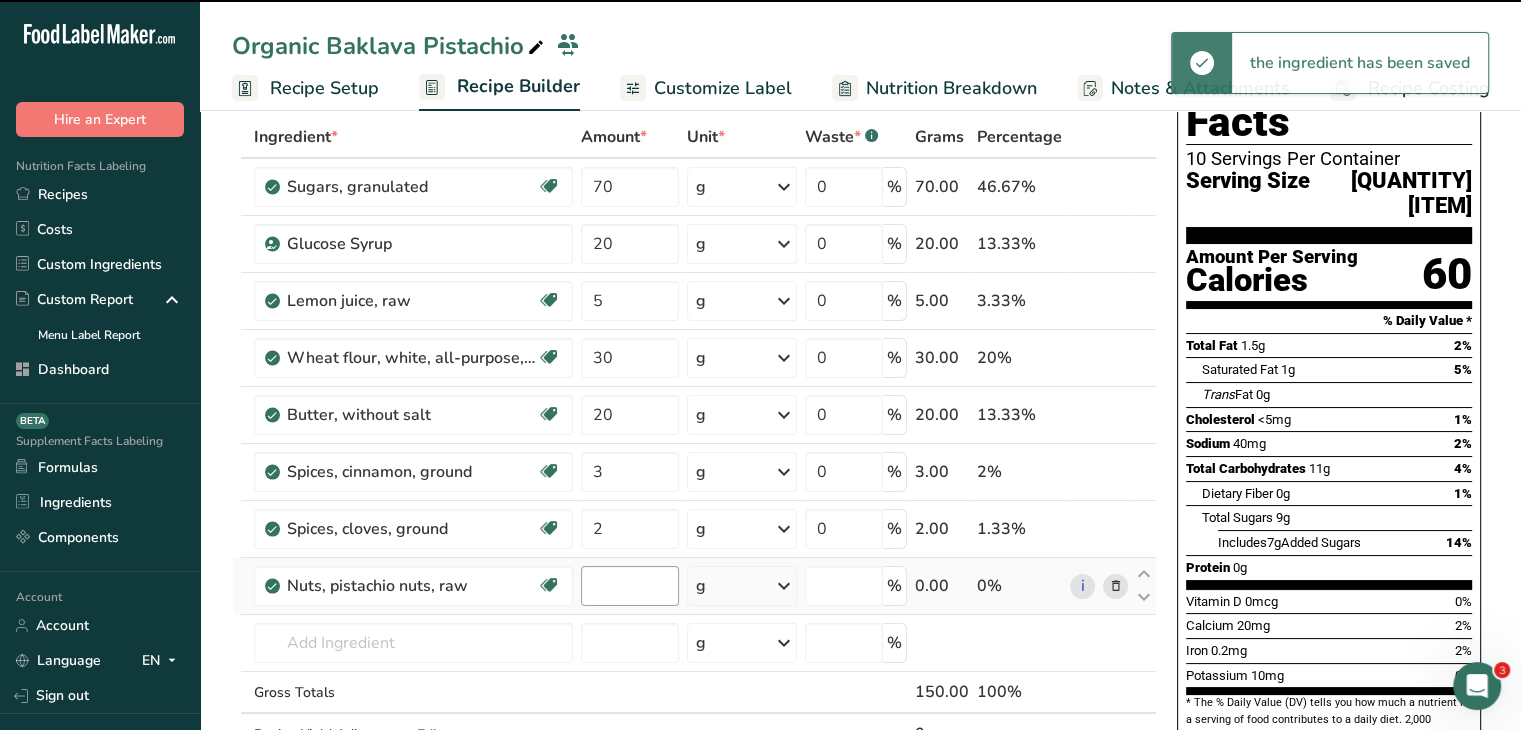 type on "0" 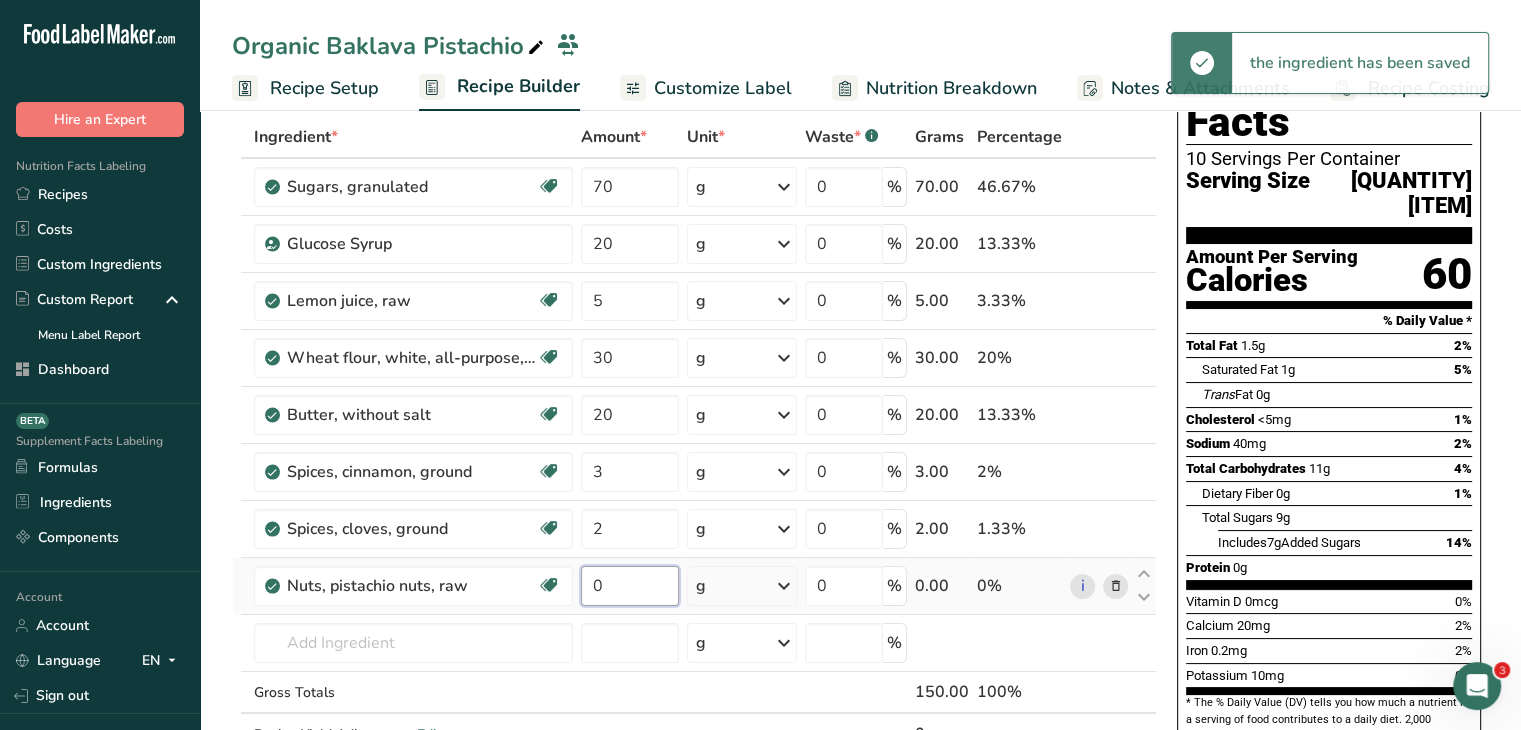 drag, startPoint x: 606, startPoint y: 588, endPoint x: 596, endPoint y: 589, distance: 10.049875 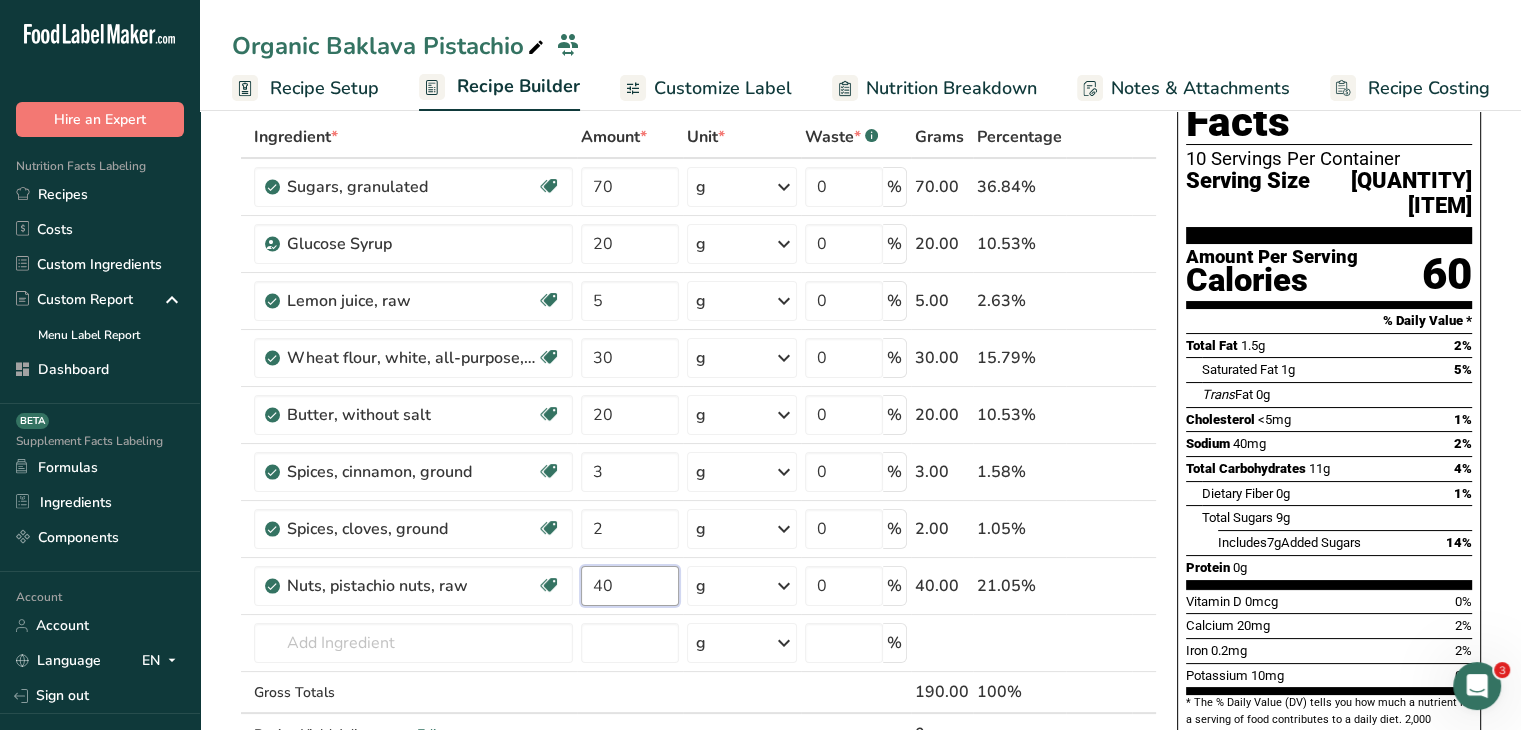 type on "40" 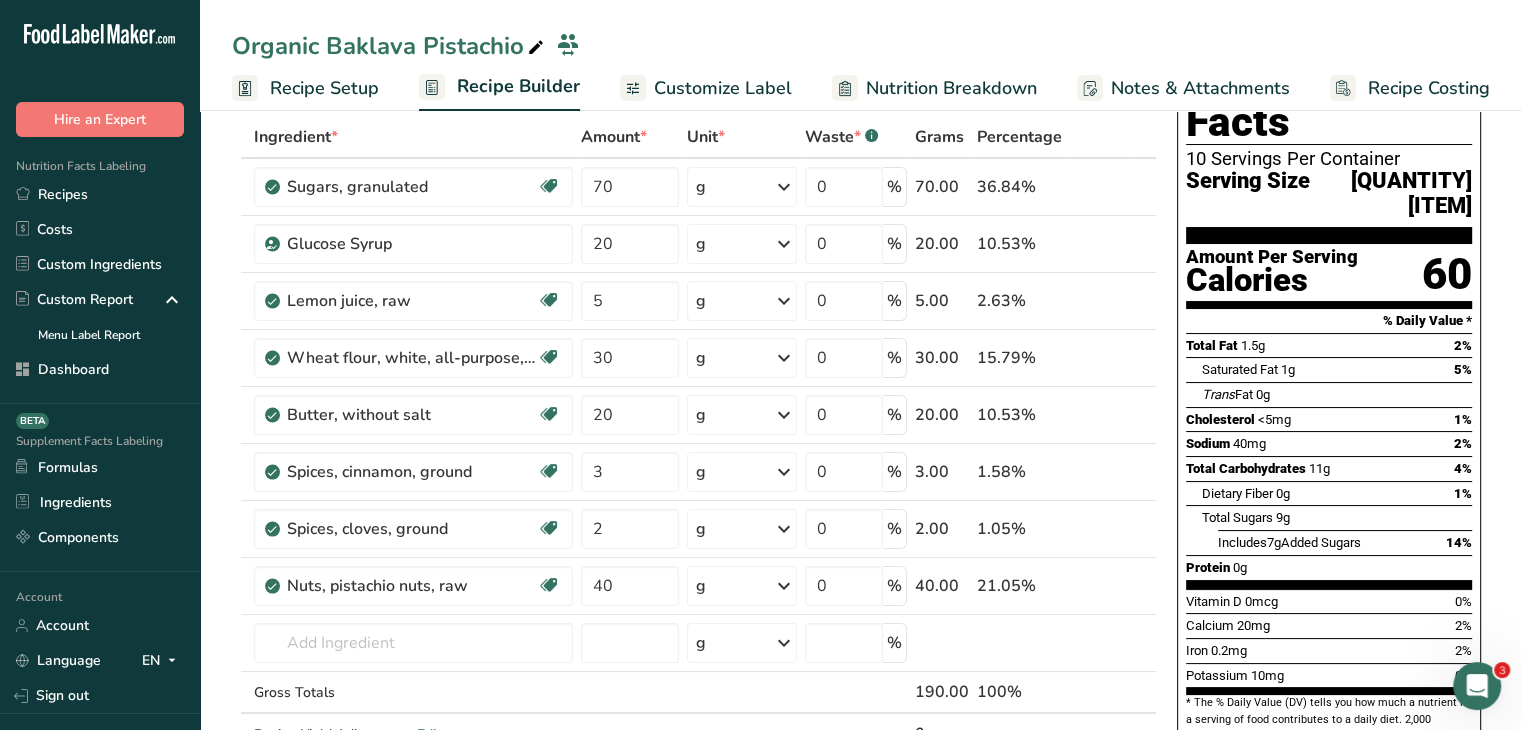 click on "Vitamin D
0mcg
0%" at bounding box center [1329, 601] 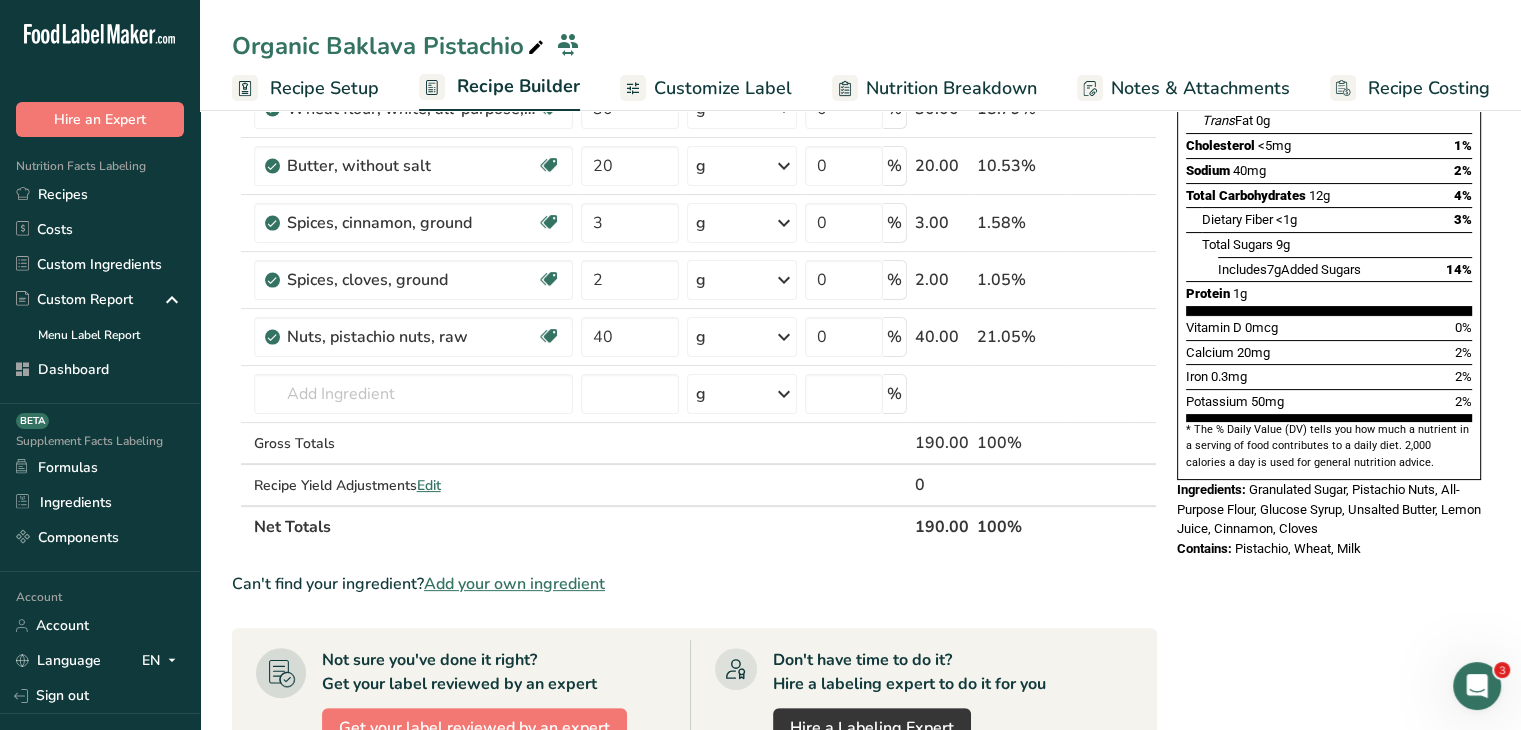 scroll, scrollTop: 0, scrollLeft: 0, axis: both 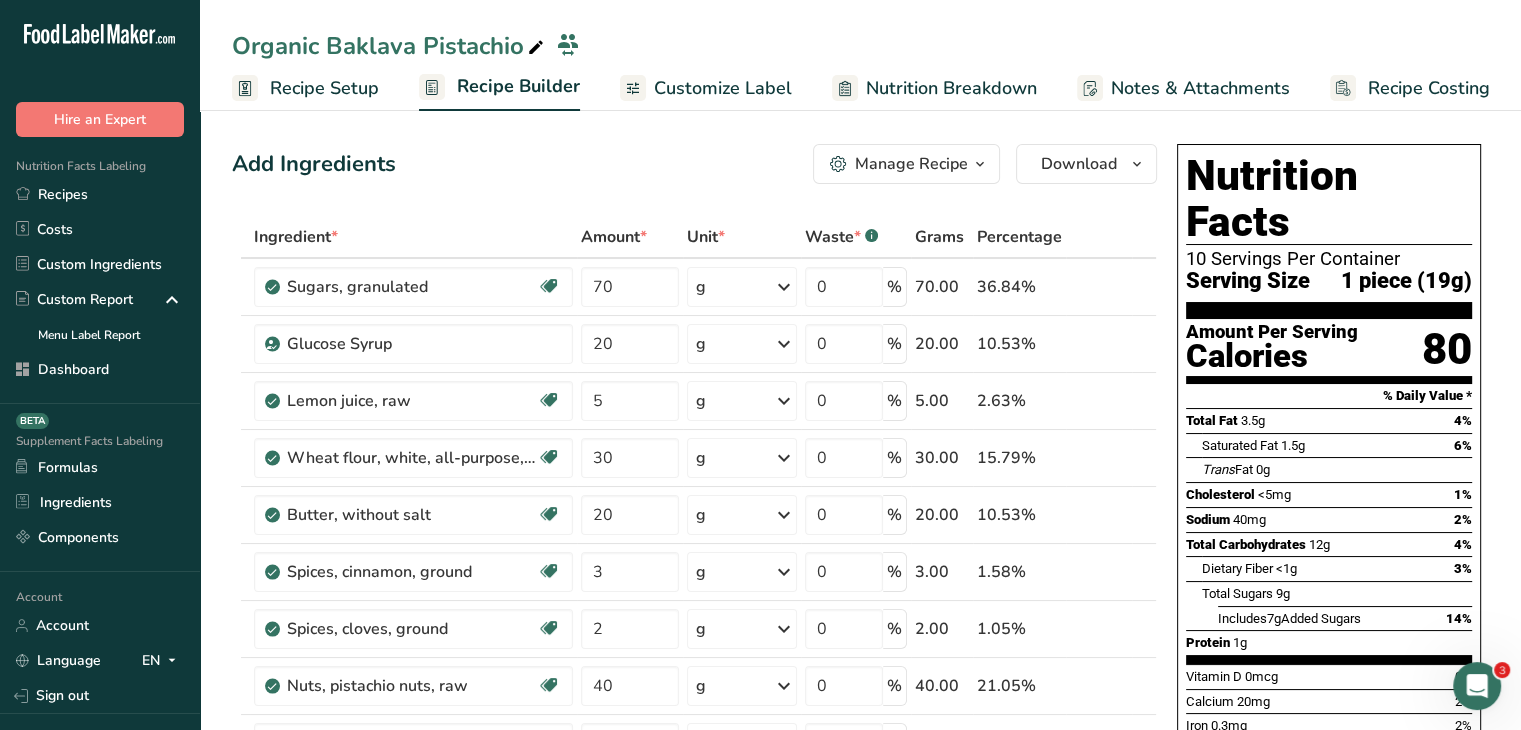 click on "Customize Label" at bounding box center [723, 88] 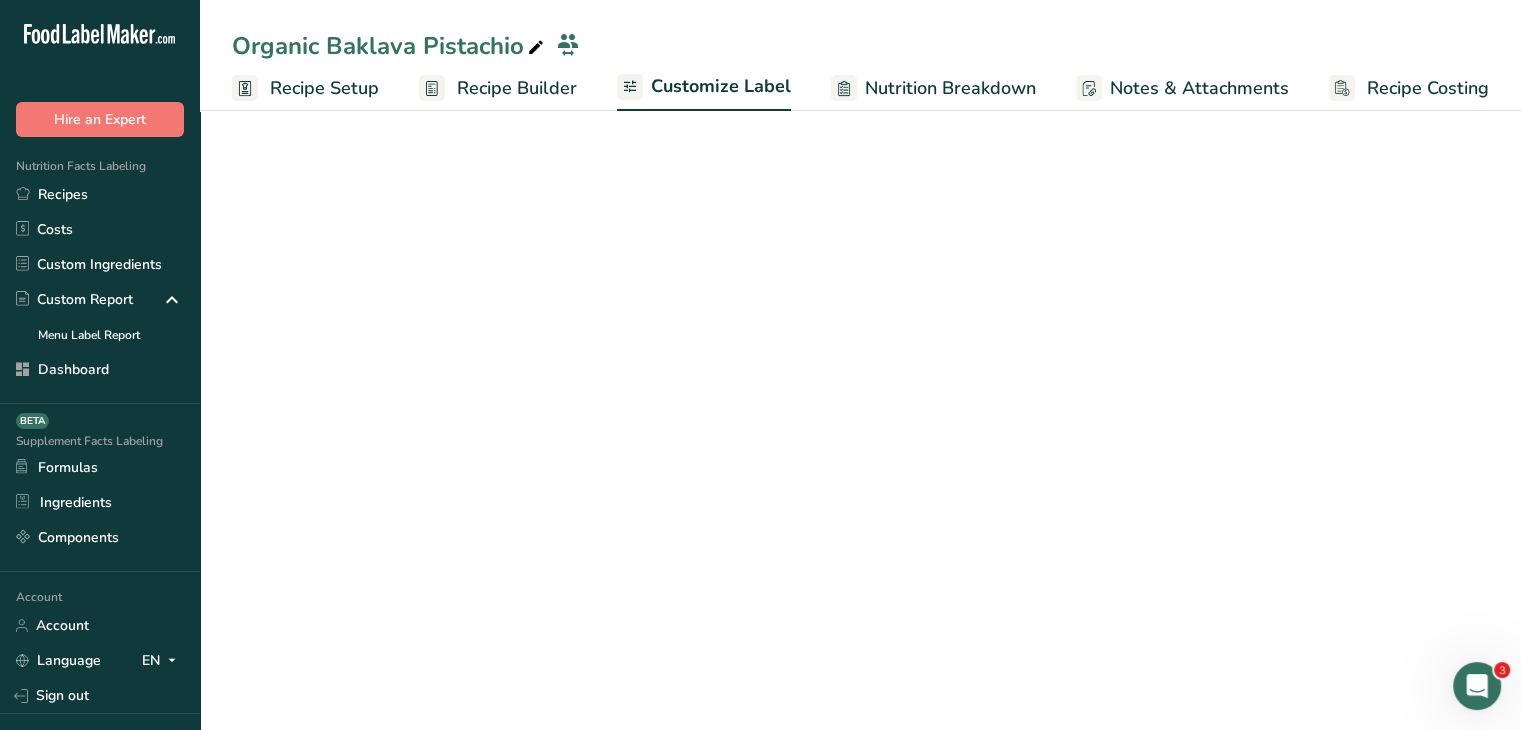 scroll, scrollTop: 0, scrollLeft: 0, axis: both 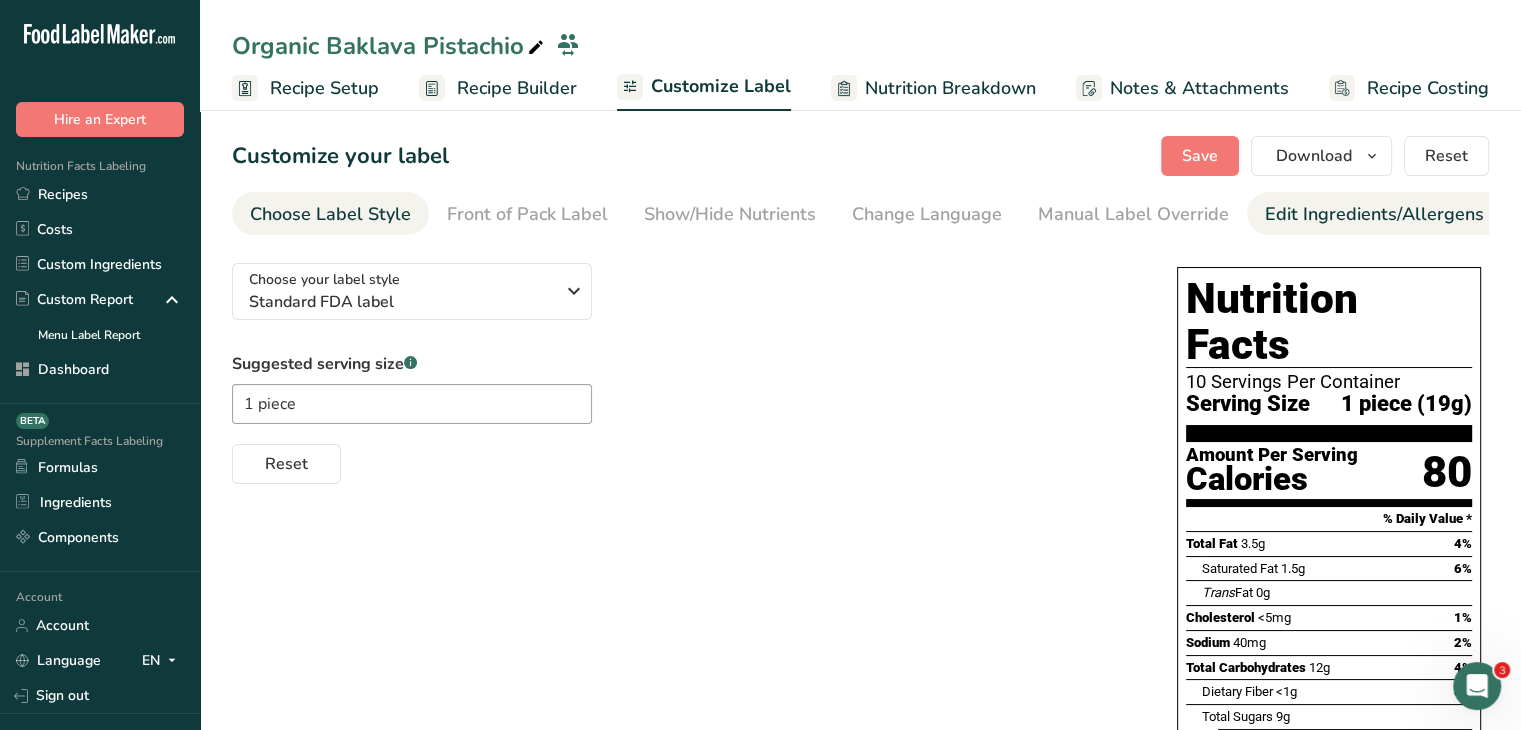 click on "Edit Ingredients/Allergens List" at bounding box center (1392, 214) 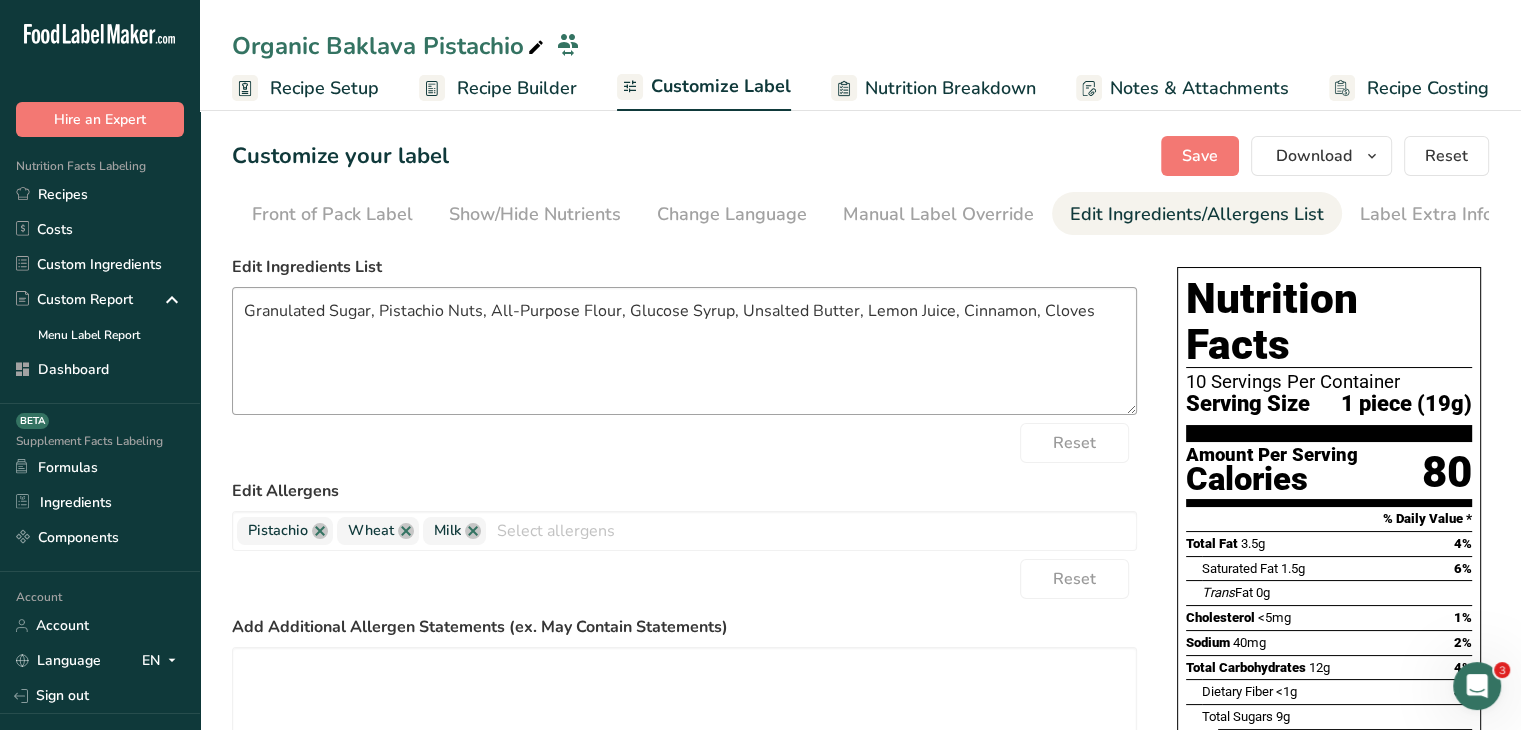 scroll, scrollTop: 0, scrollLeft: 196, axis: horizontal 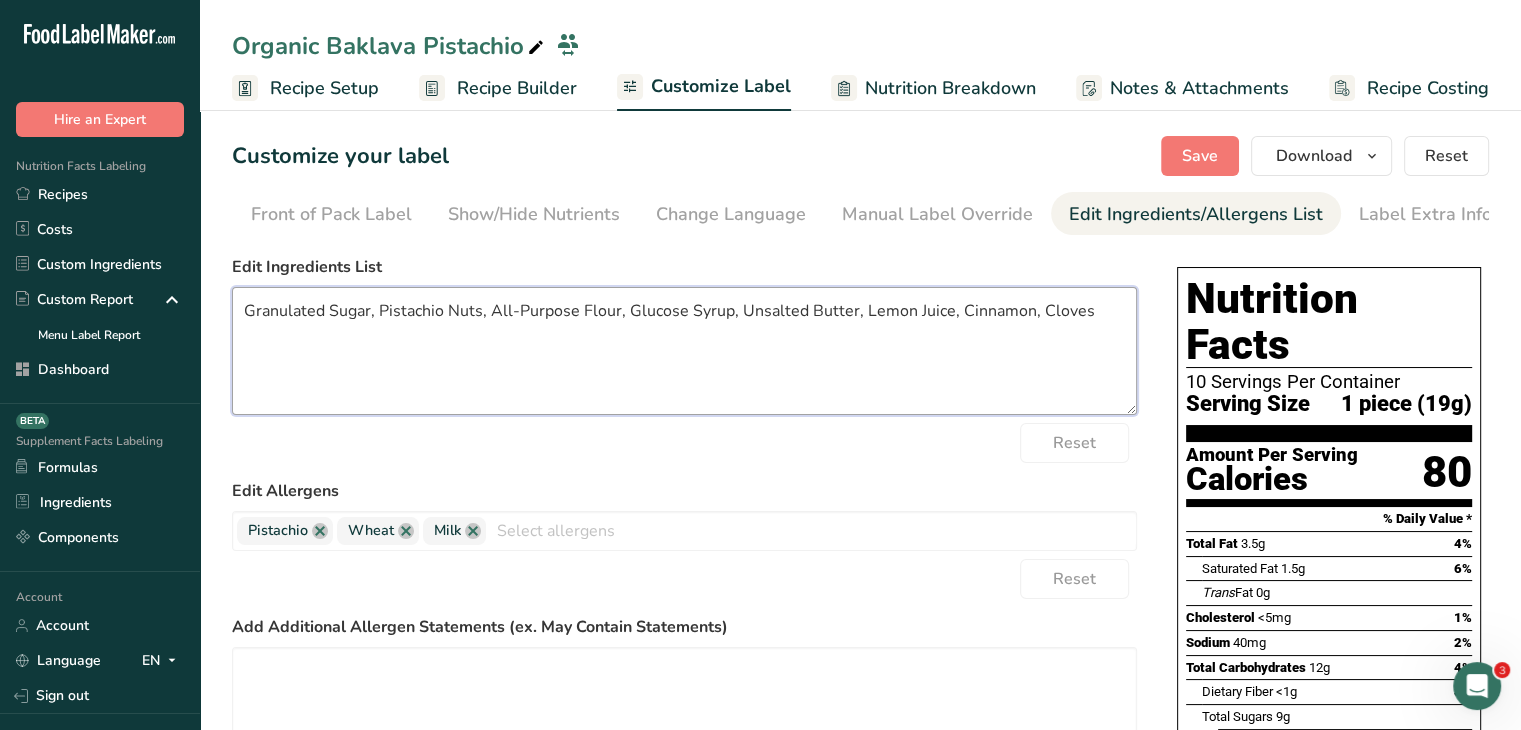 click on "Granulated Sugar, Pistachio Nuts, All-Purpose Flour, Glucose Syrup, Unsalted Butter, Lemon Juice, Cinnamon, Cloves" at bounding box center [684, 351] 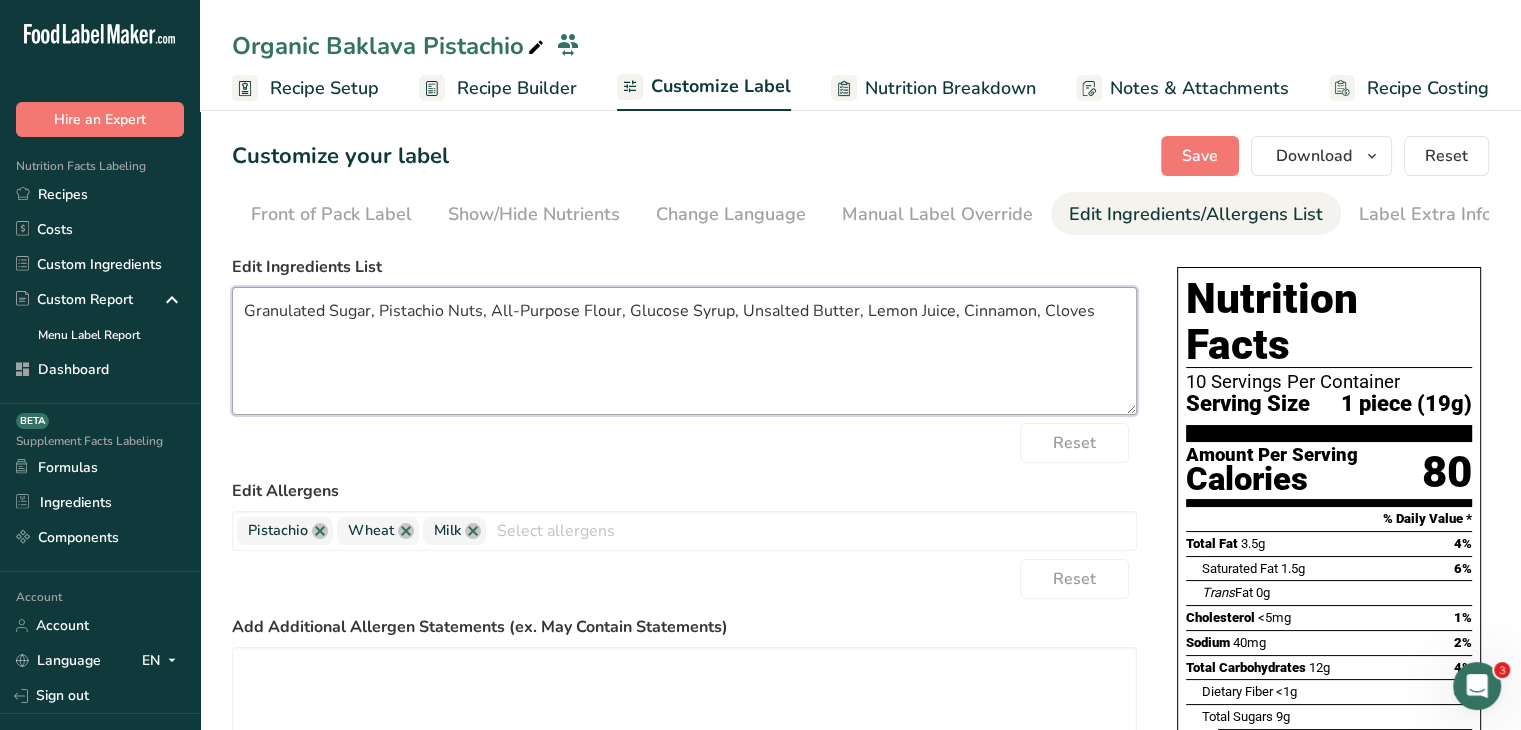 drag, startPoint x: 804, startPoint y: 323, endPoint x: 739, endPoint y: 317, distance: 65.27634 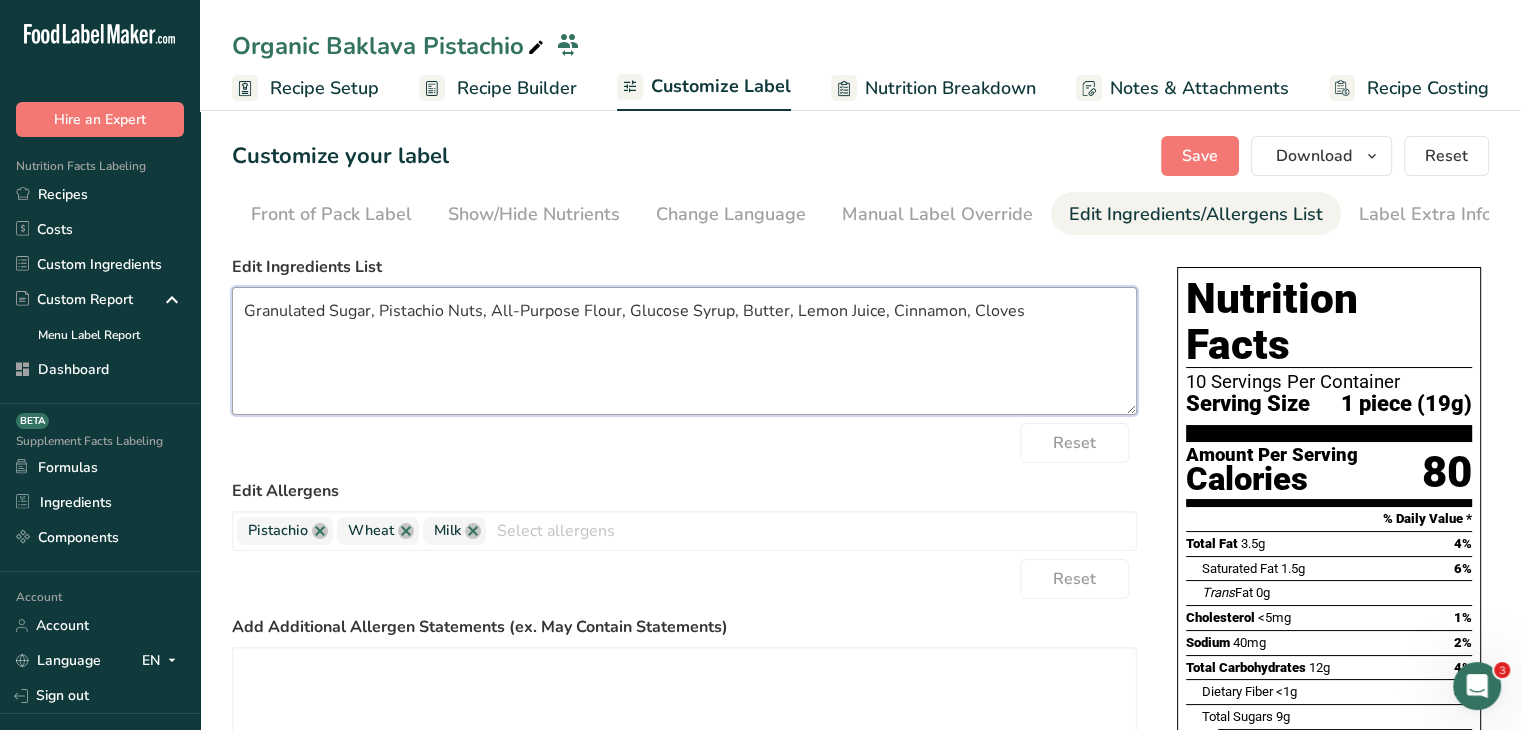 drag, startPoint x: 728, startPoint y: 314, endPoint x: 681, endPoint y: 320, distance: 47.38143 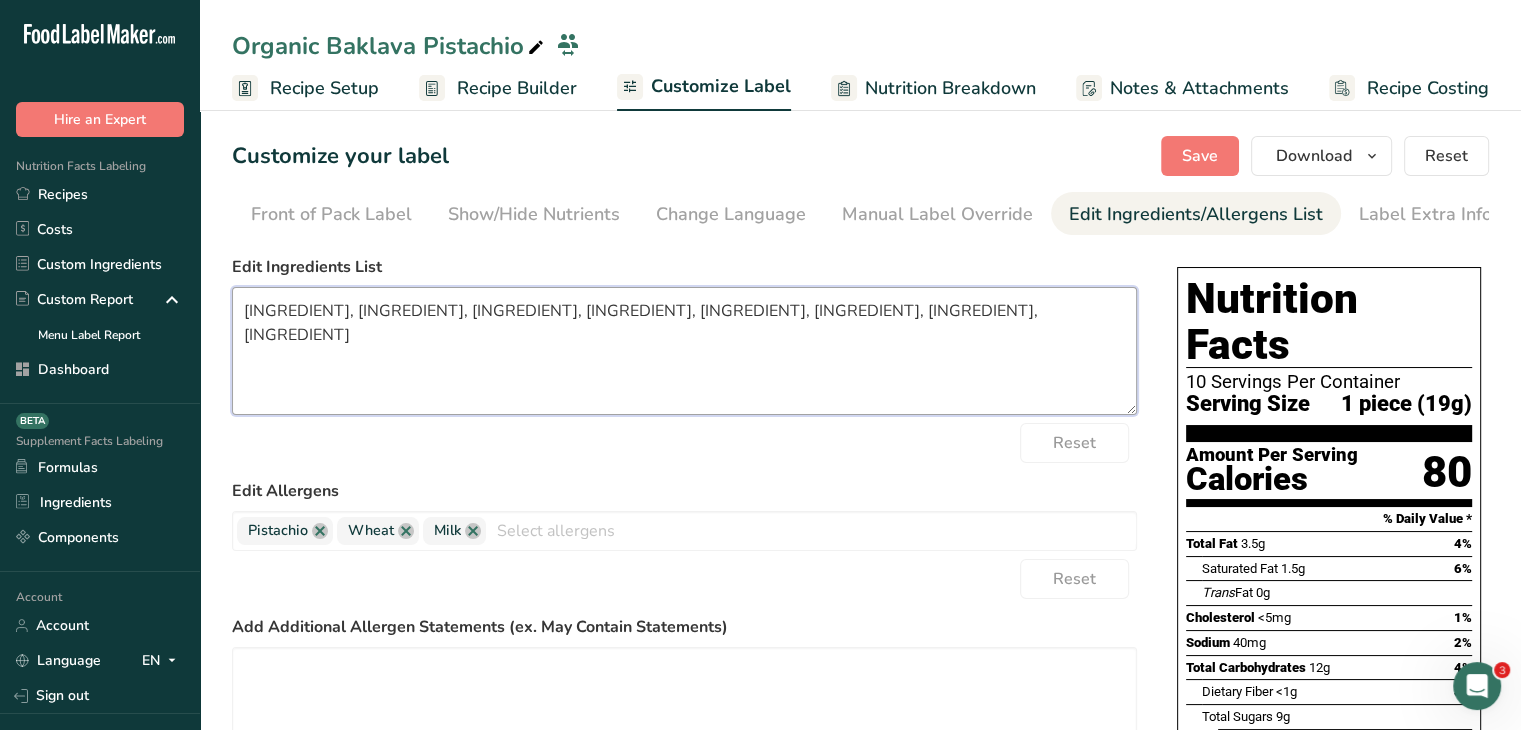drag, startPoint x: 575, startPoint y: 309, endPoint x: 492, endPoint y: 306, distance: 83.0542 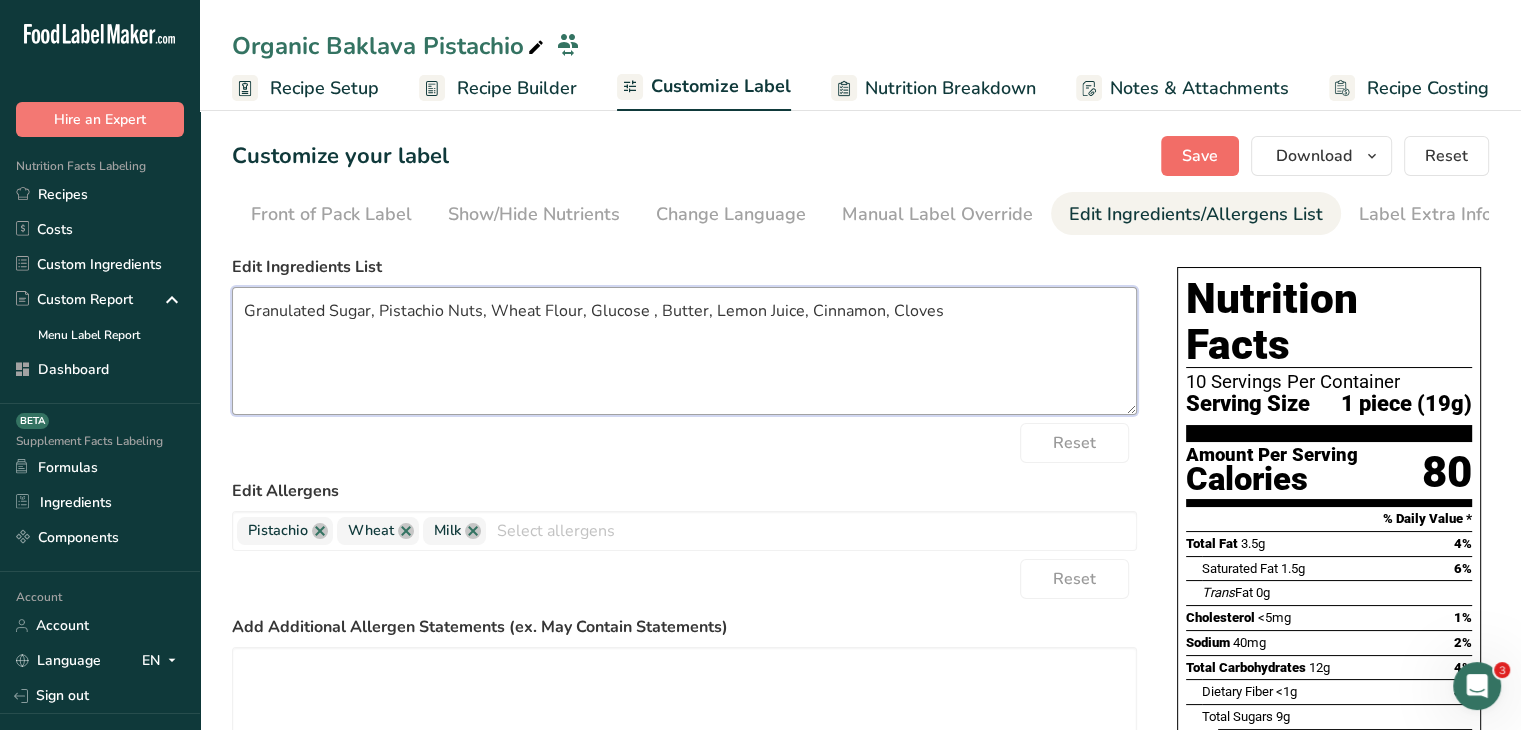 type on "Granulated Sugar, Pistachio Nuts, Wheat Flour, Glucose , Butter, Lemon Juice, Cinnamon, Cloves" 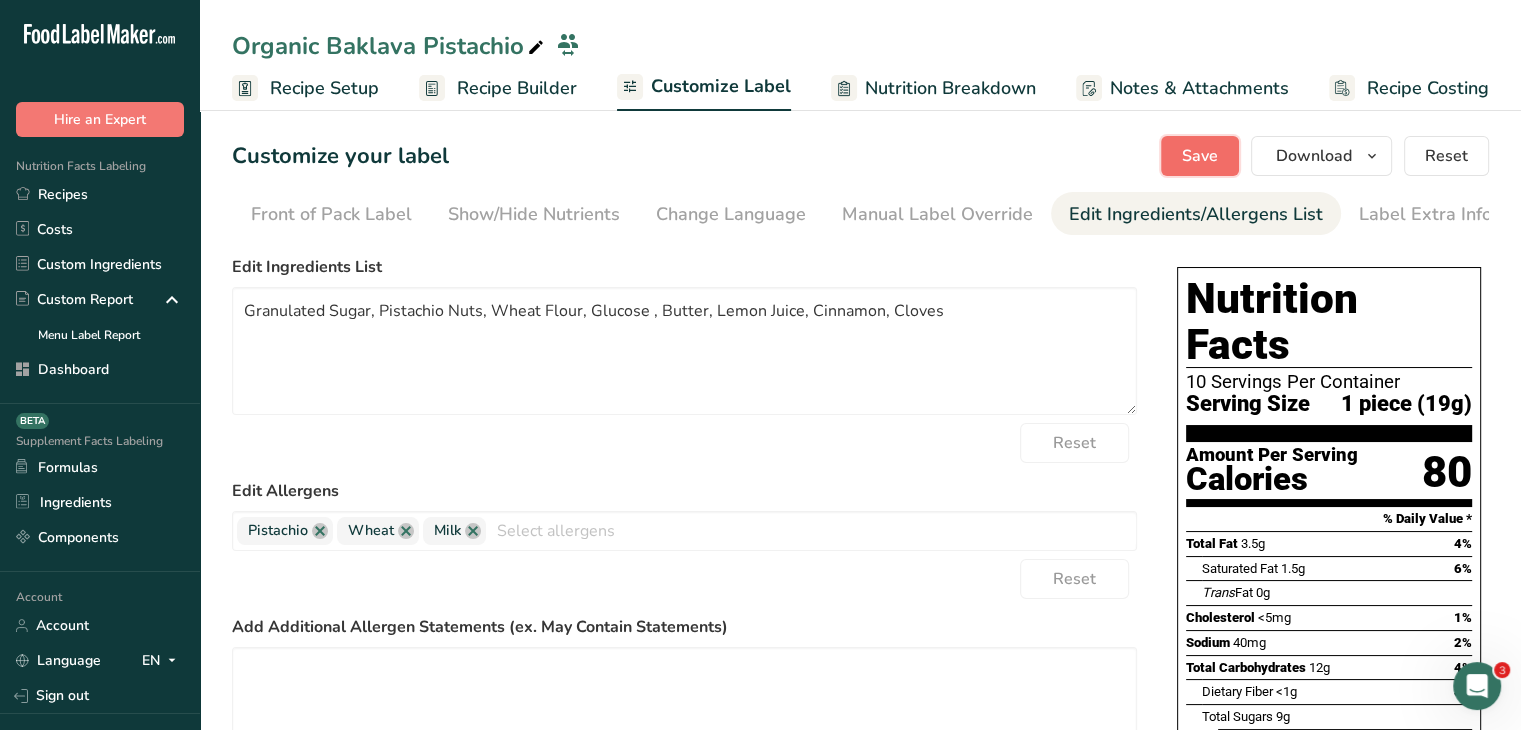 click on "Save" at bounding box center [1200, 156] 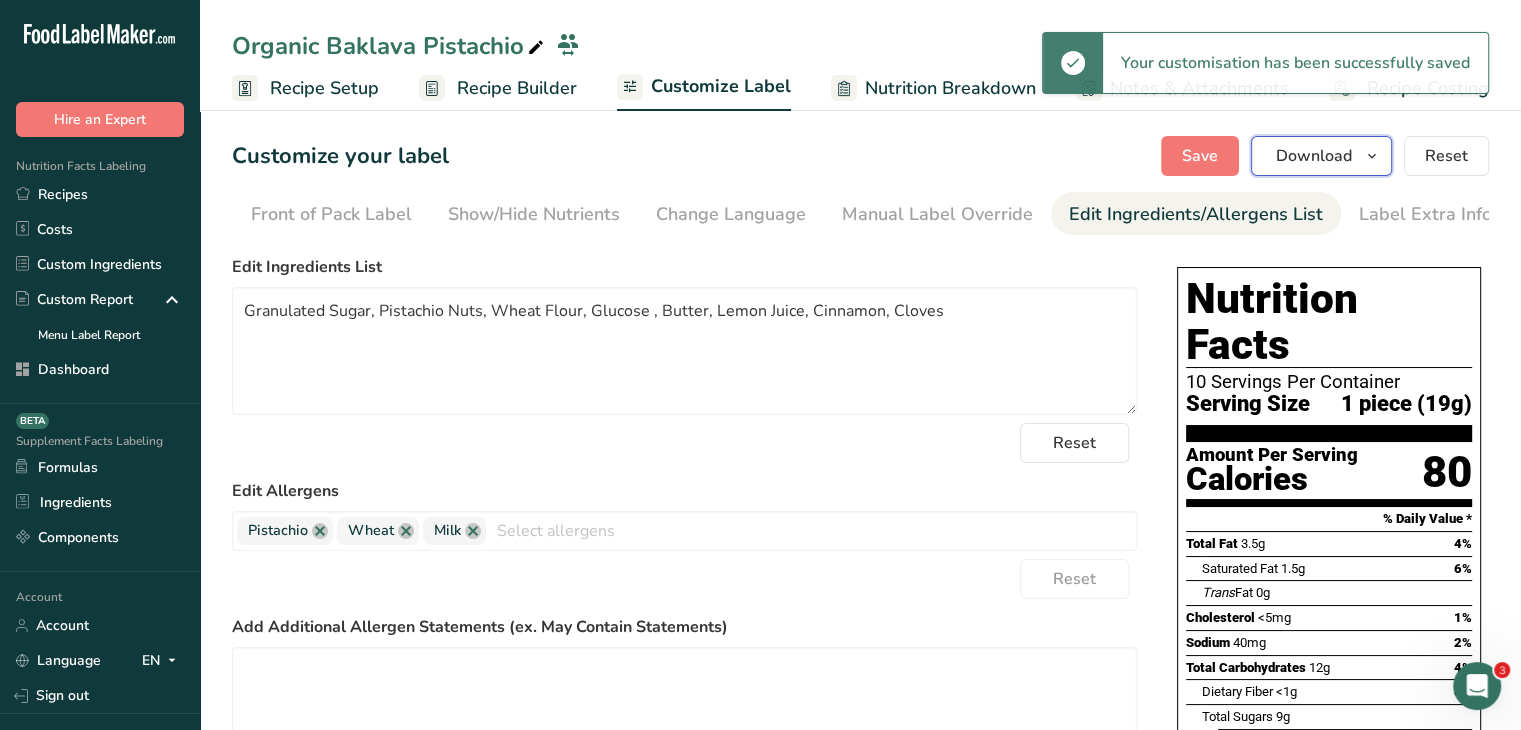 click on "Download" at bounding box center [1314, 156] 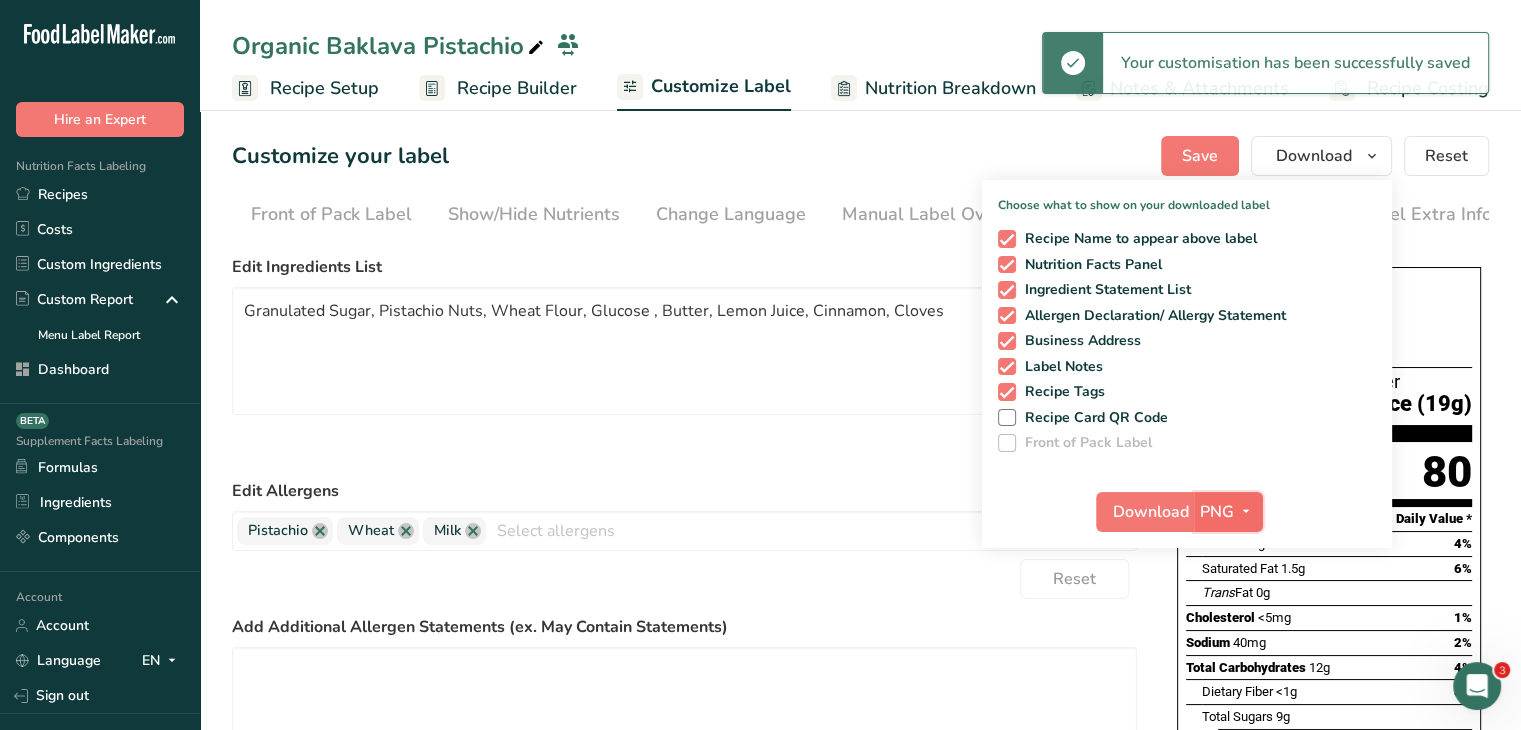 click on "PNG" at bounding box center [1228, 512] 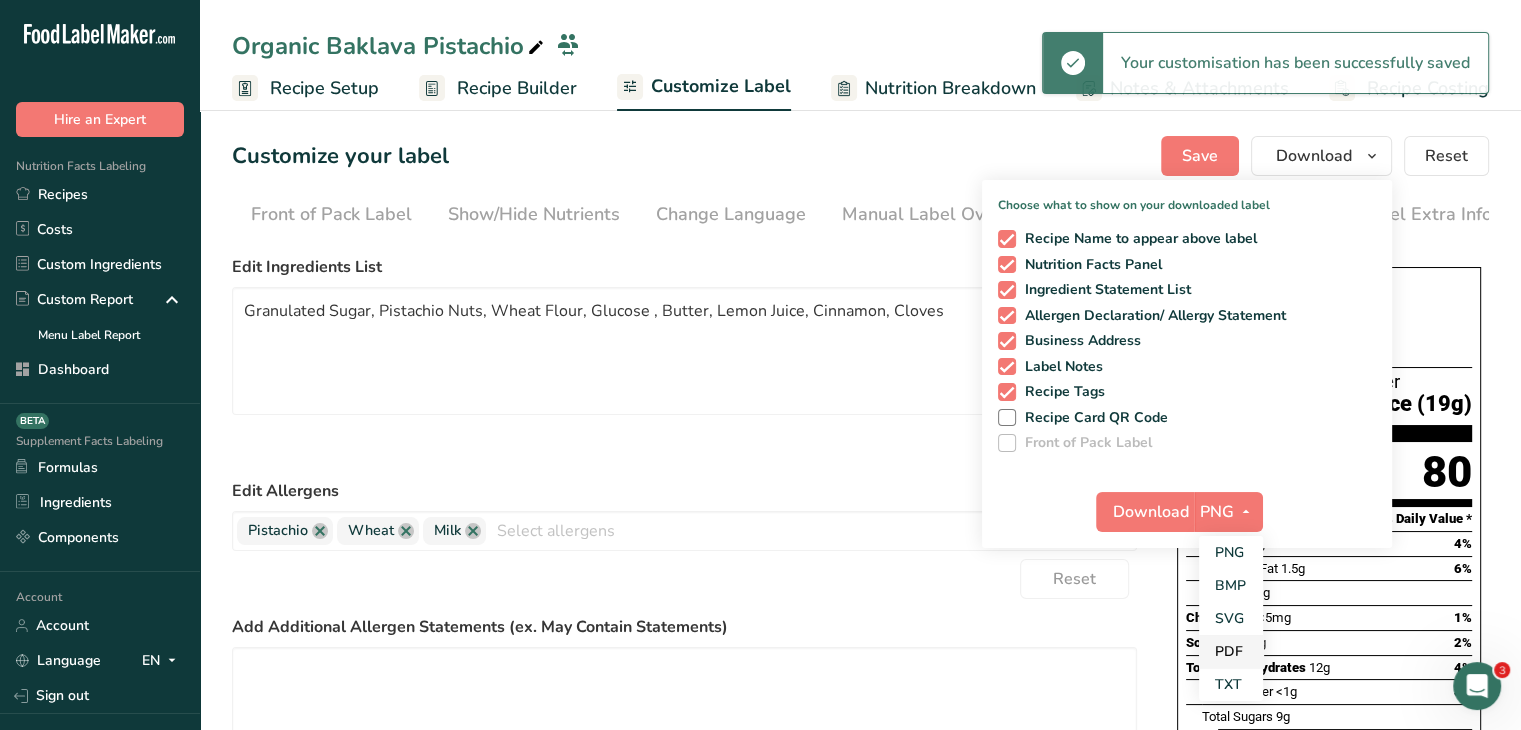 click on "PDF" at bounding box center (1231, 651) 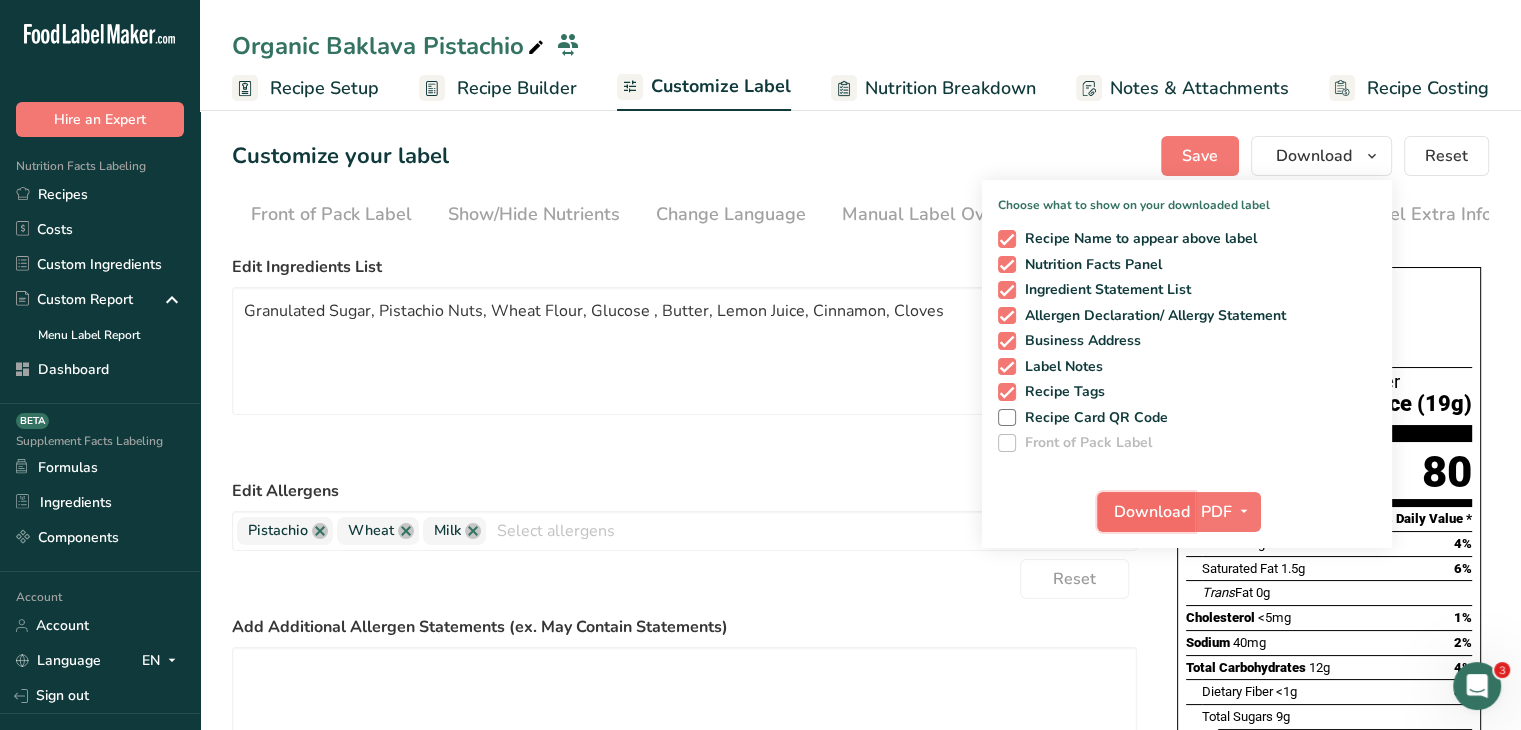 click on "Download" at bounding box center [1152, 512] 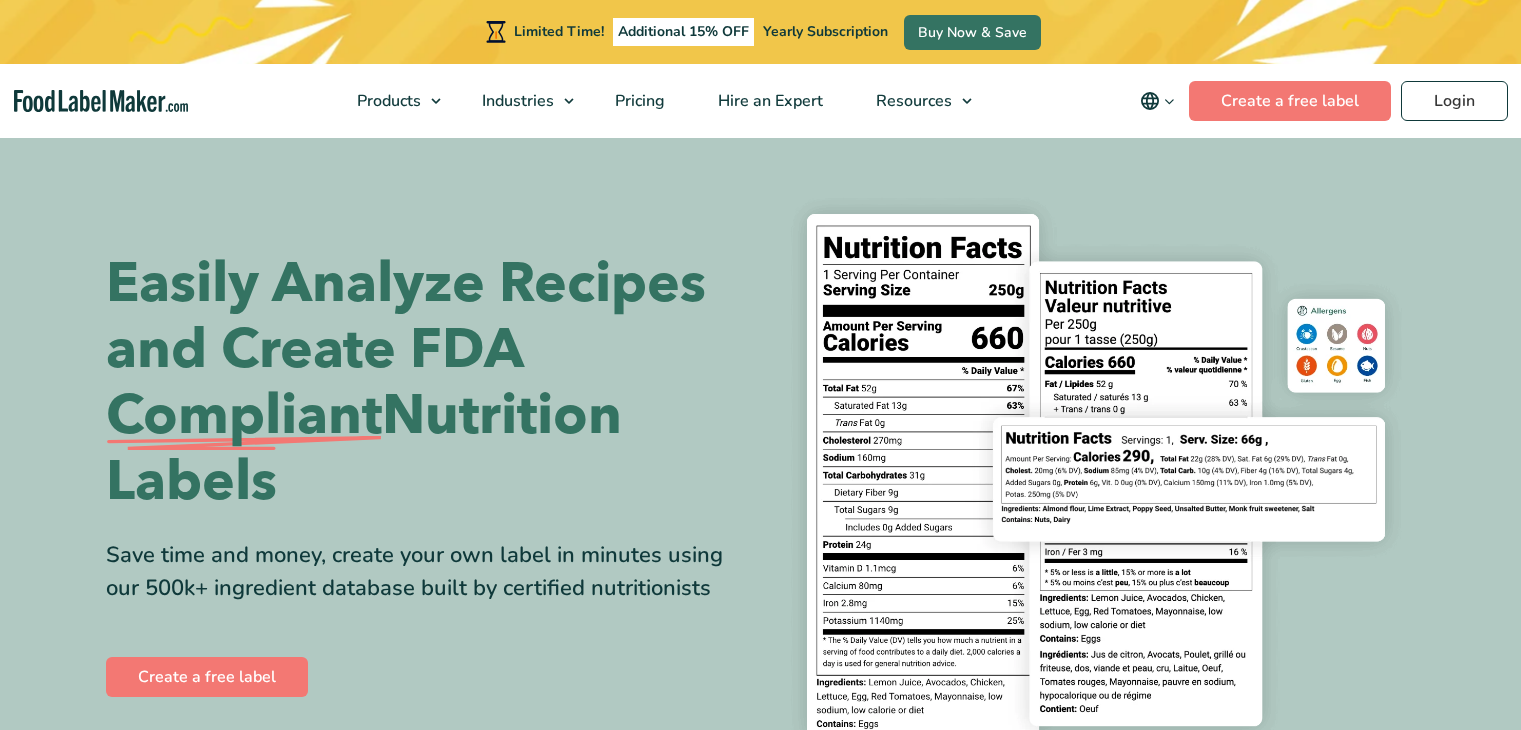 scroll, scrollTop: 0, scrollLeft: 0, axis: both 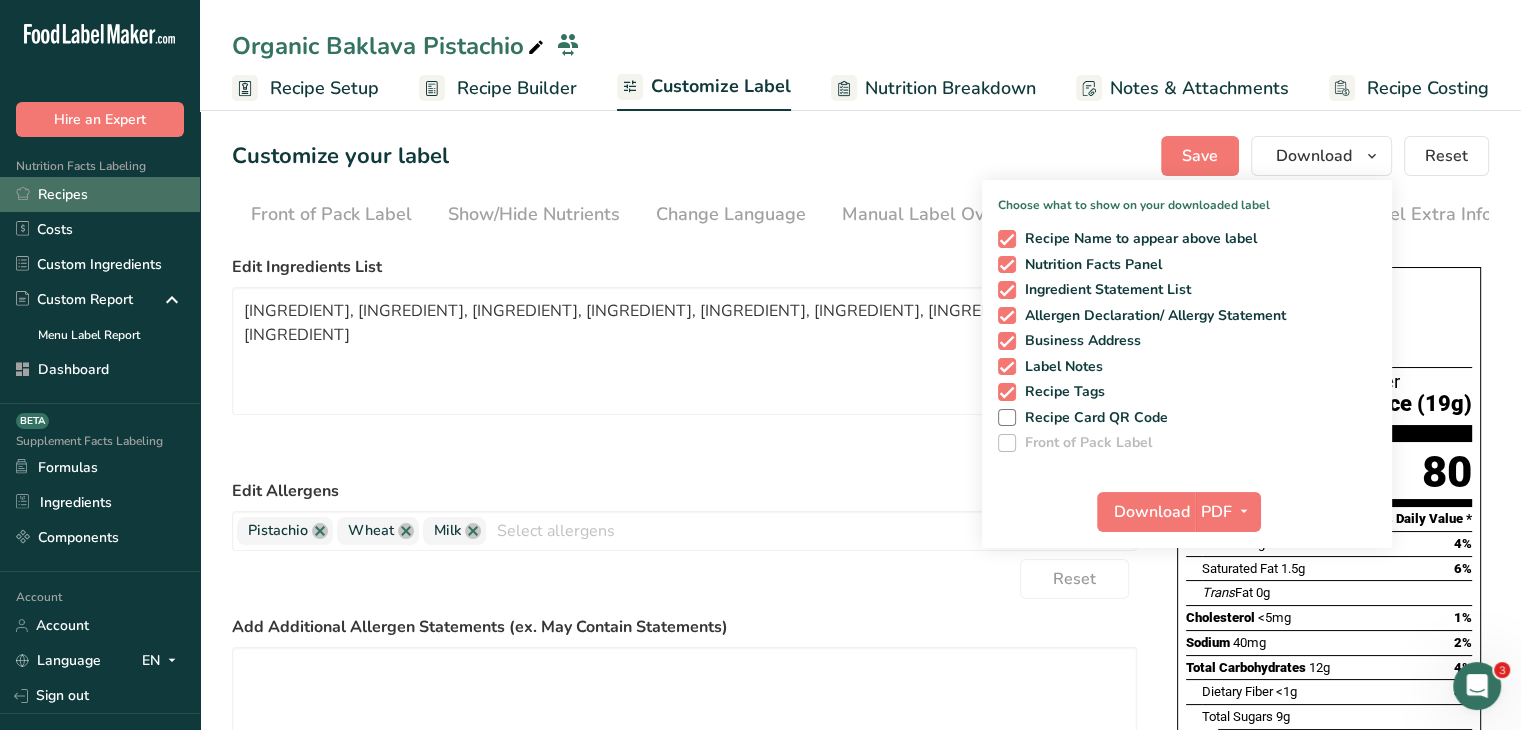 click on "Recipes" at bounding box center (100, 194) 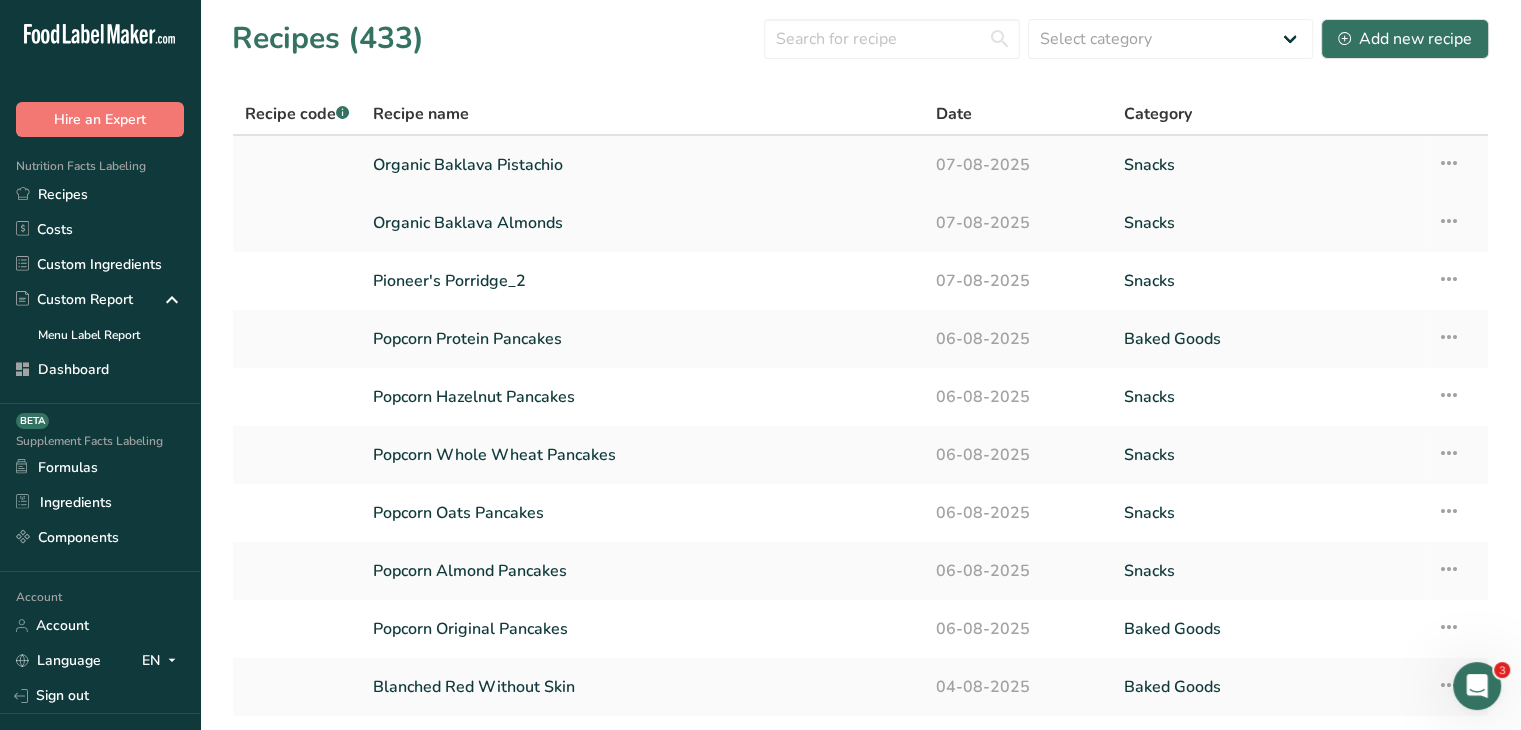 click at bounding box center (1449, 163) 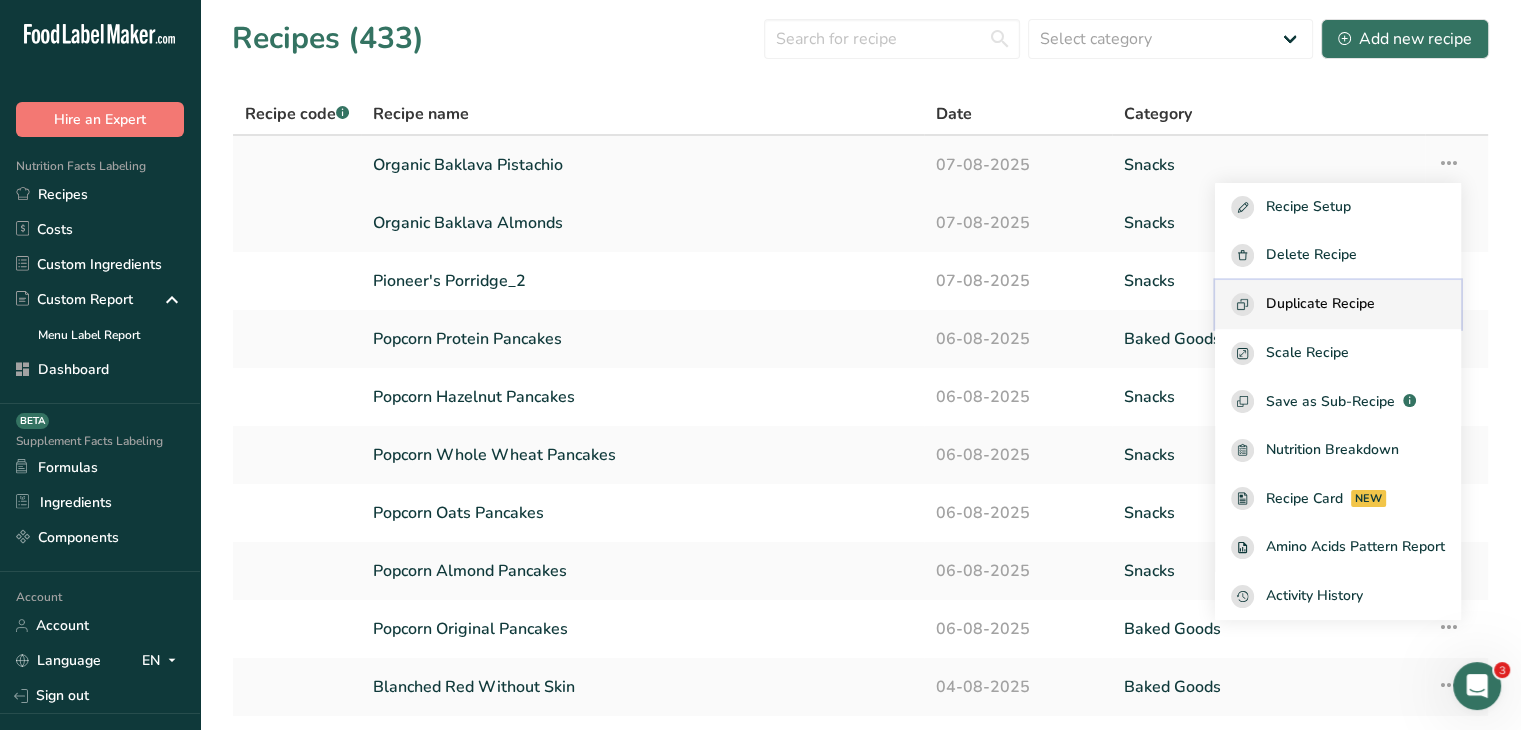 click on "Duplicate Recipe" at bounding box center (1338, 304) 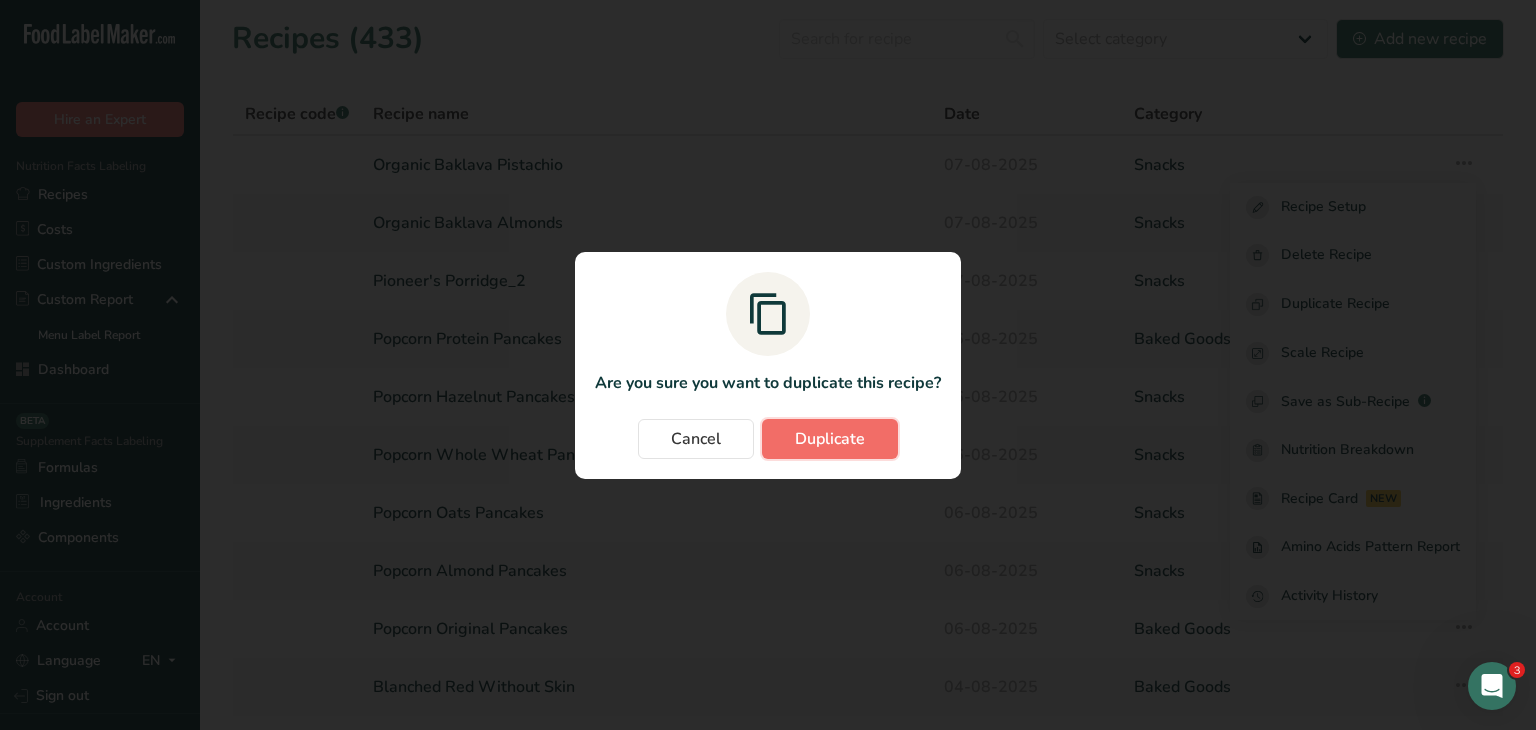 click on "Duplicate" at bounding box center [830, 439] 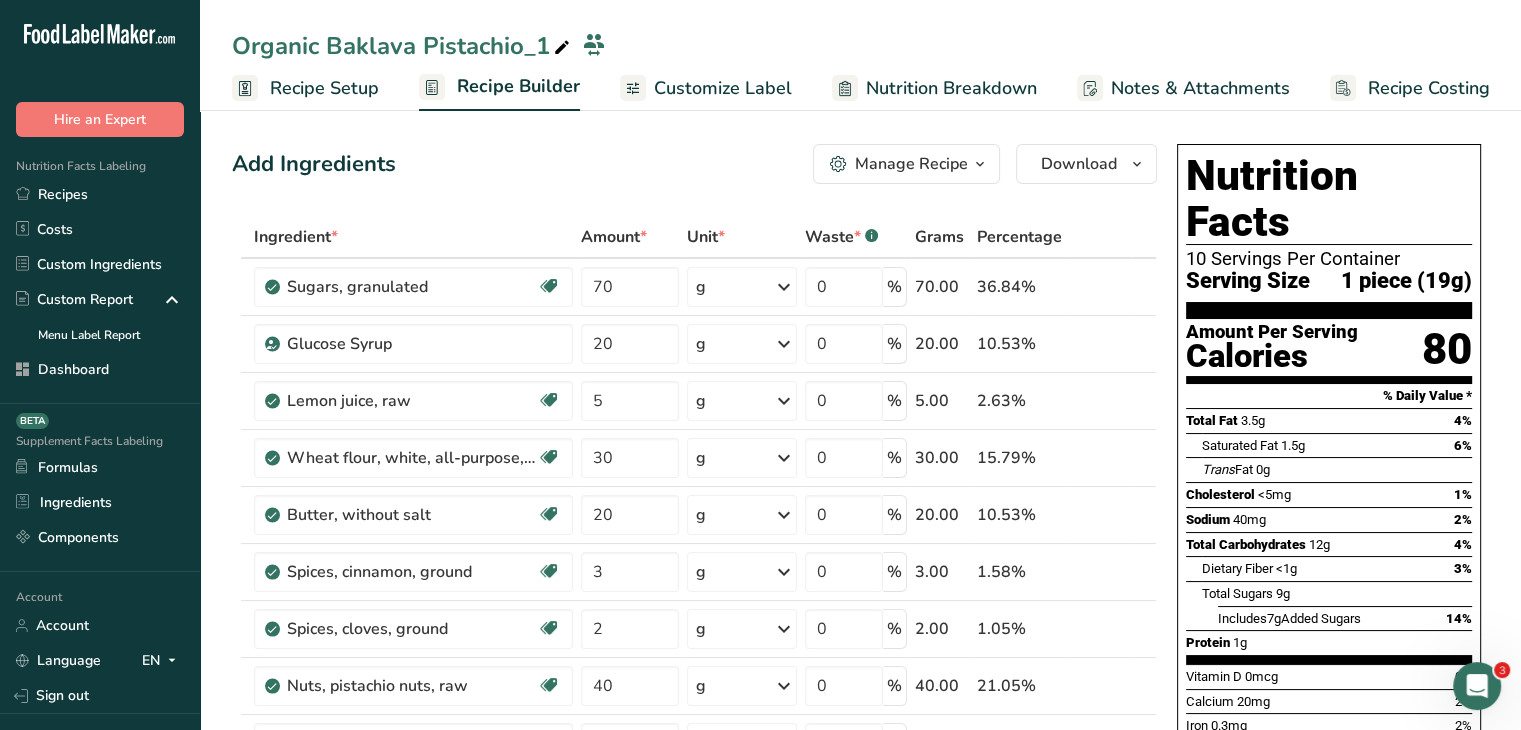 click on "Organic Baklava Pistachio_1
Recipe Setup                       Recipe Builder   Customize Label               Nutrition Breakdown               Notes & Attachments                 Recipe Costing" at bounding box center (860, 55) 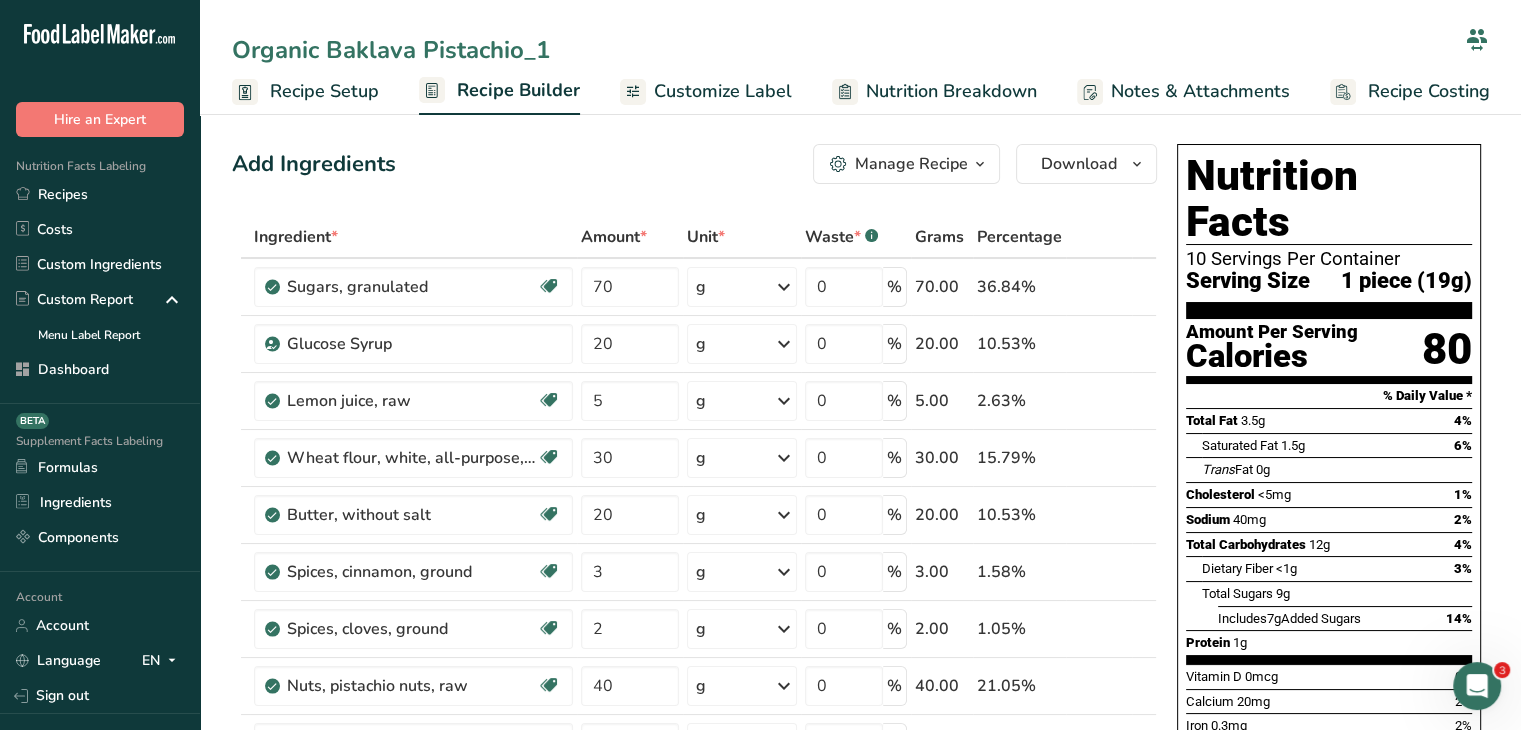 drag, startPoint x: 556, startPoint y: 45, endPoint x: 425, endPoint y: 43, distance: 131.01526 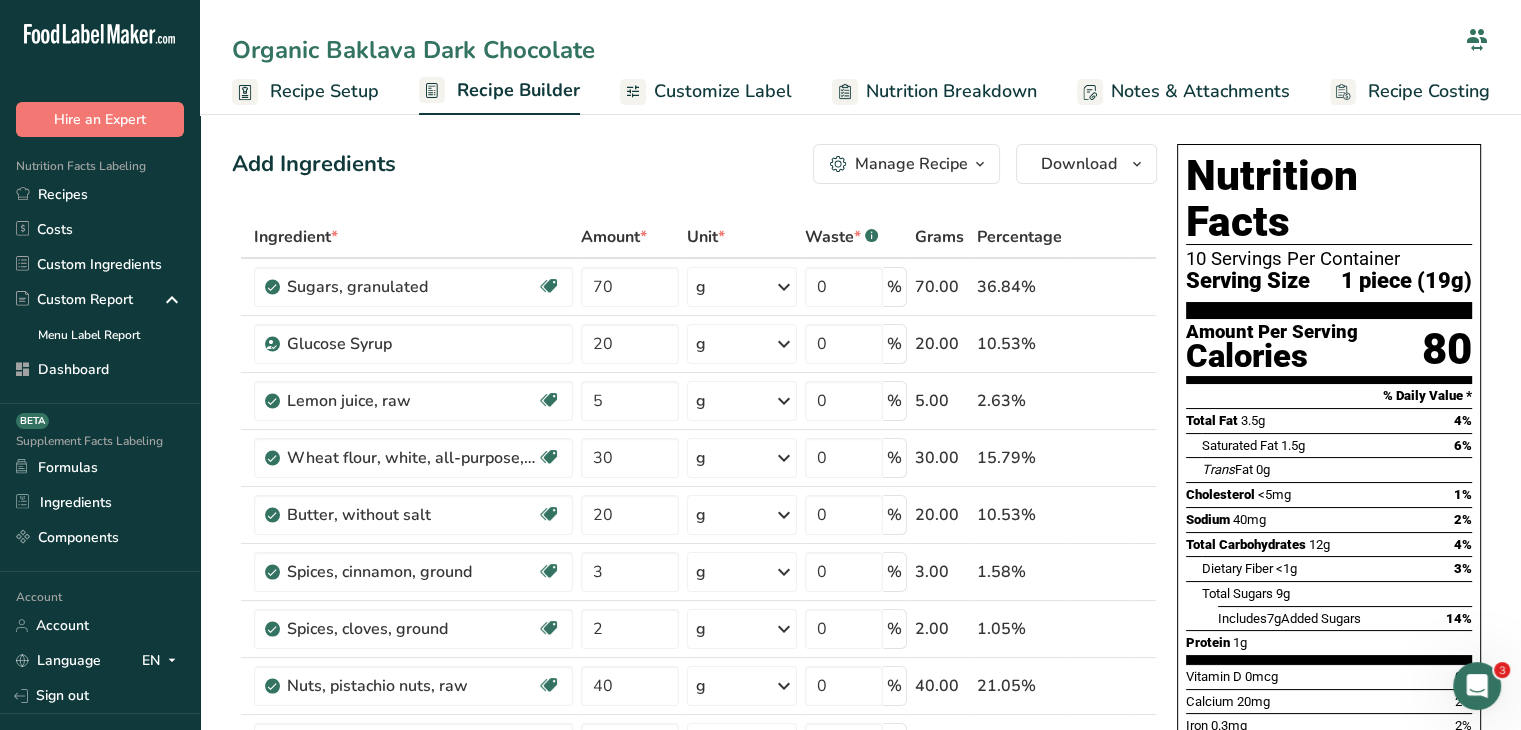 type on "Organic Baklava Dark Chocolate" 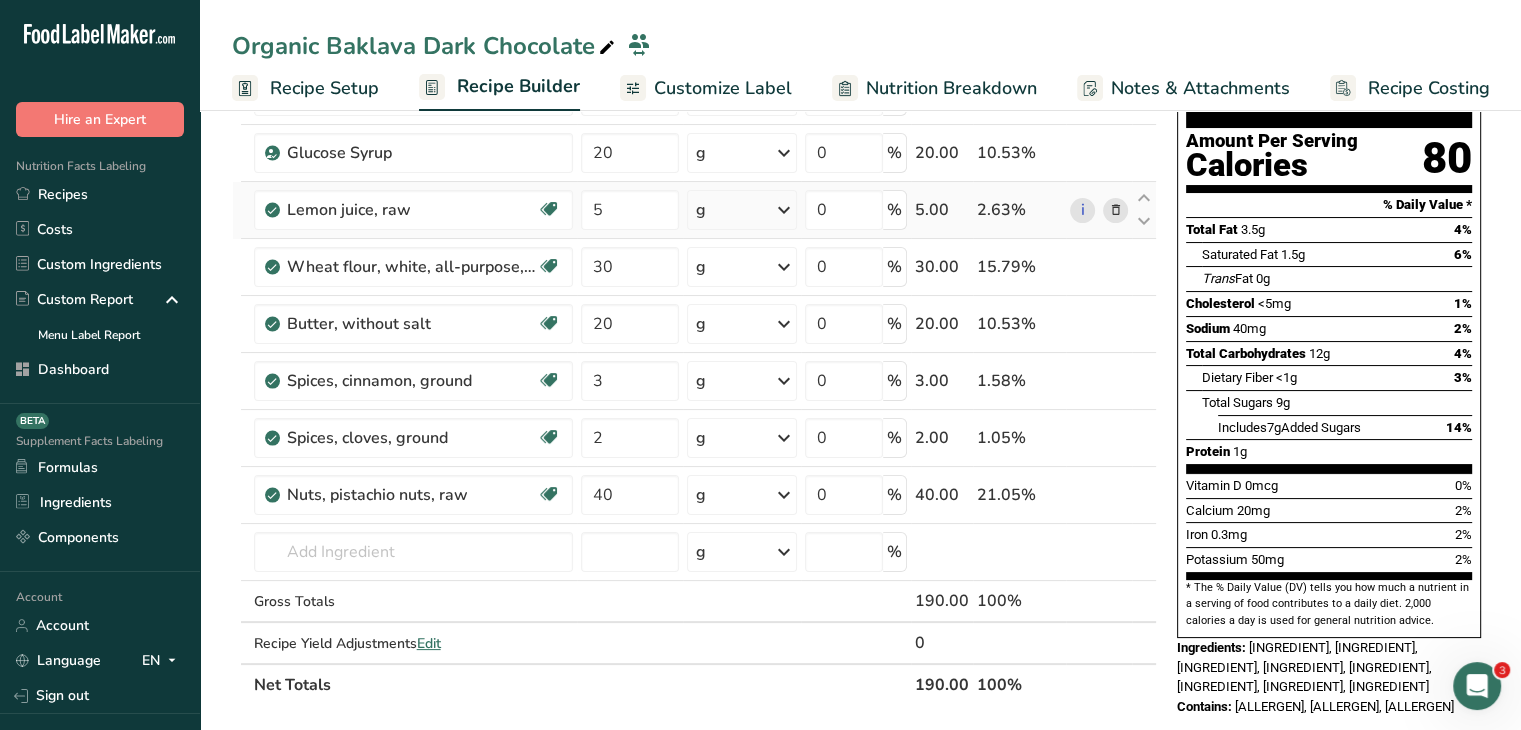 scroll, scrollTop: 200, scrollLeft: 0, axis: vertical 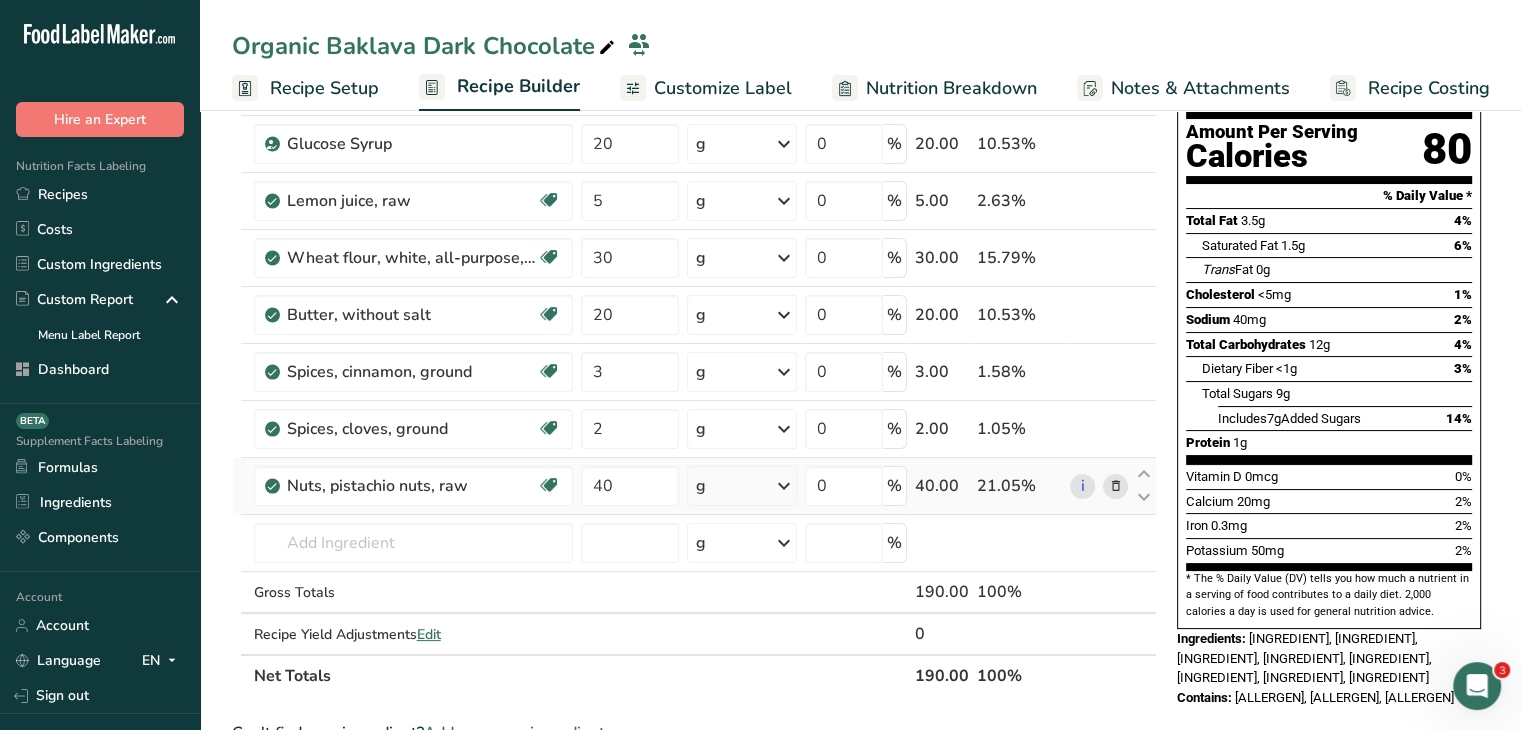 click at bounding box center (1115, 486) 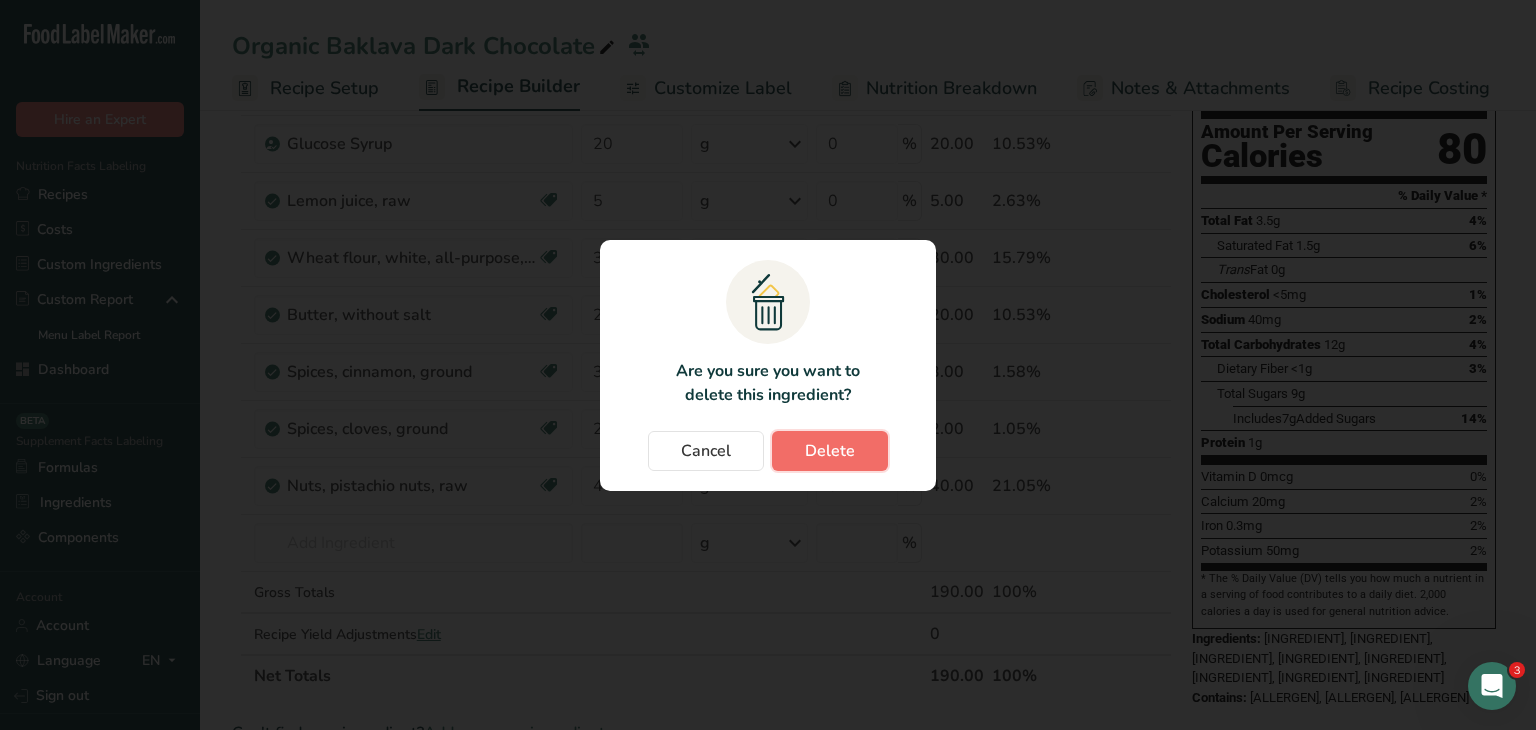 click on "Delete" at bounding box center (830, 451) 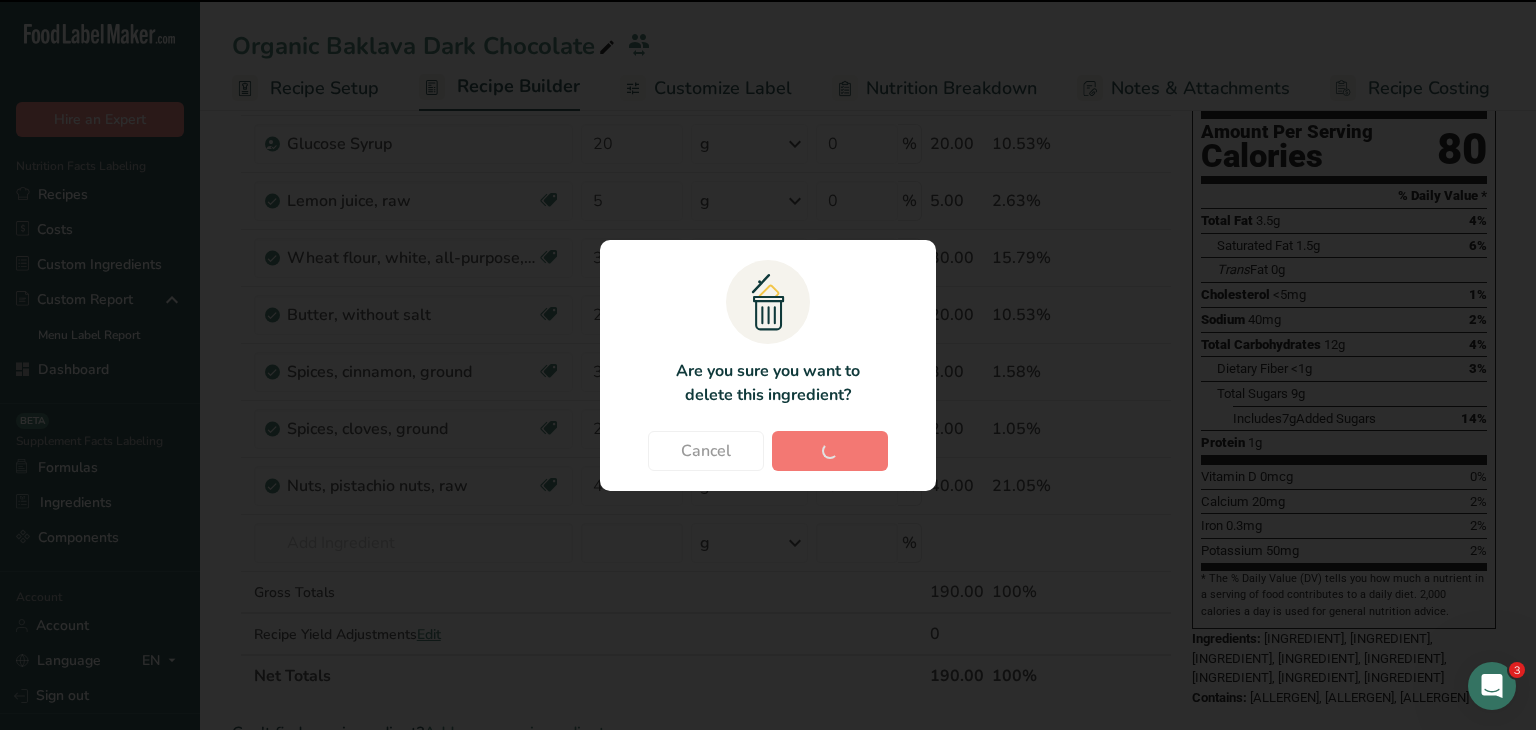 type 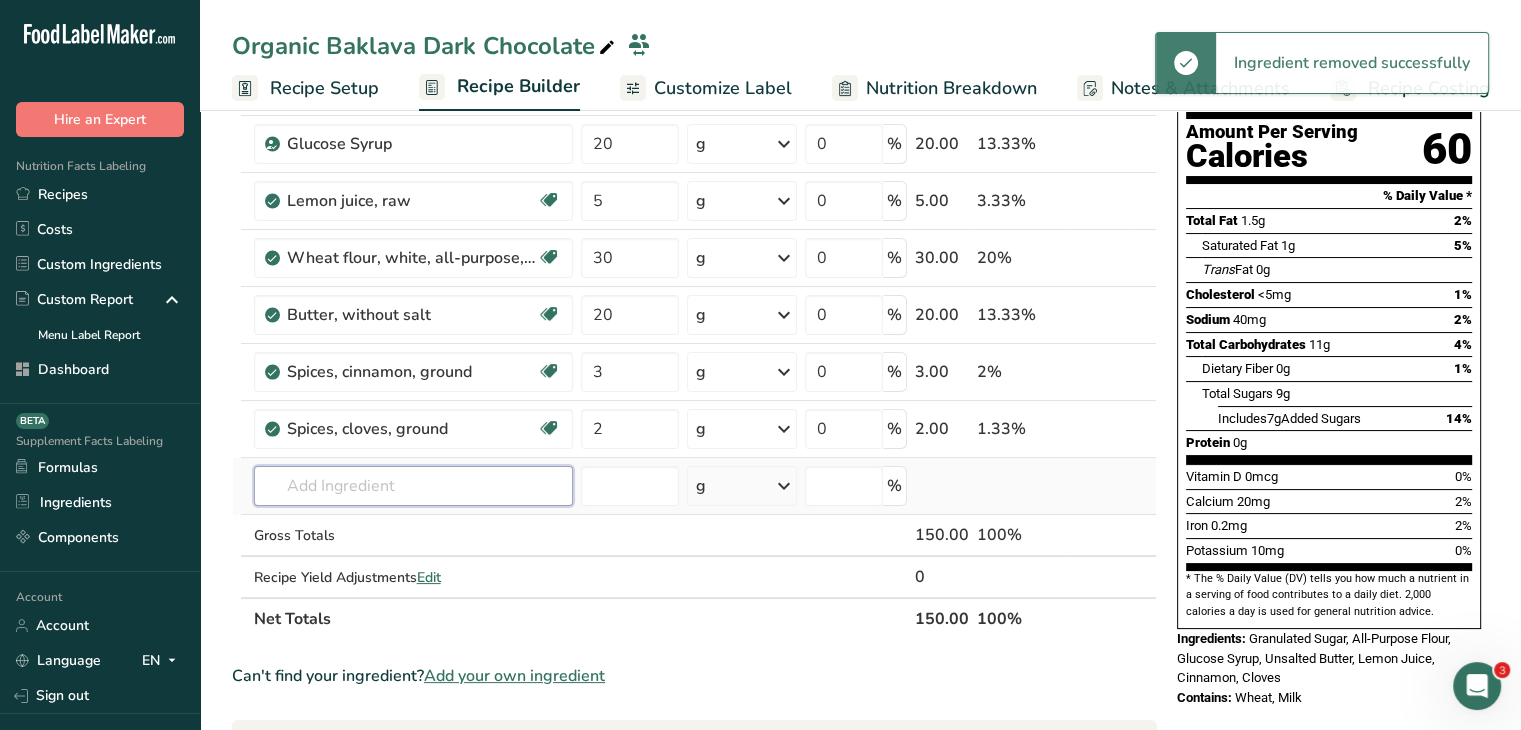 click at bounding box center [413, 486] 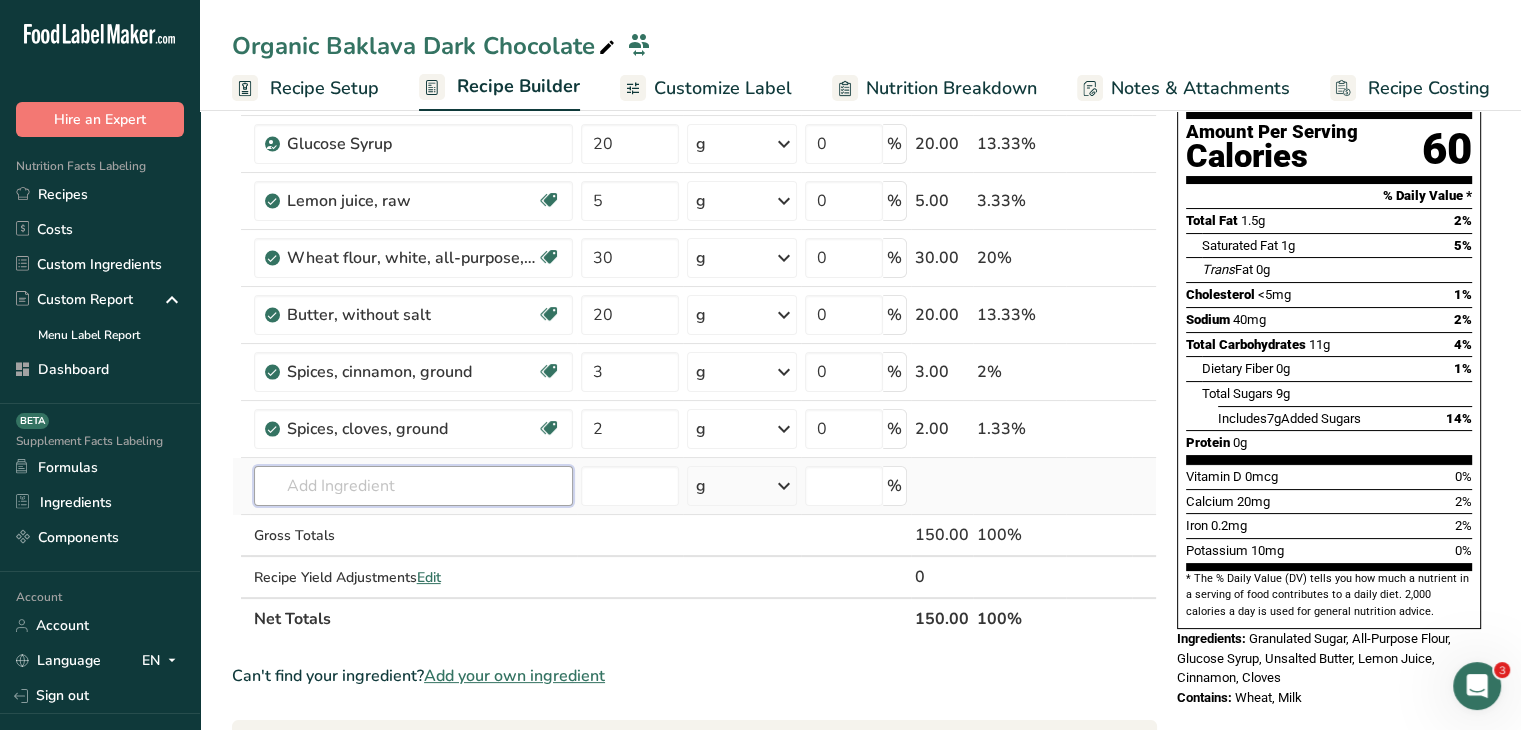type on "C" 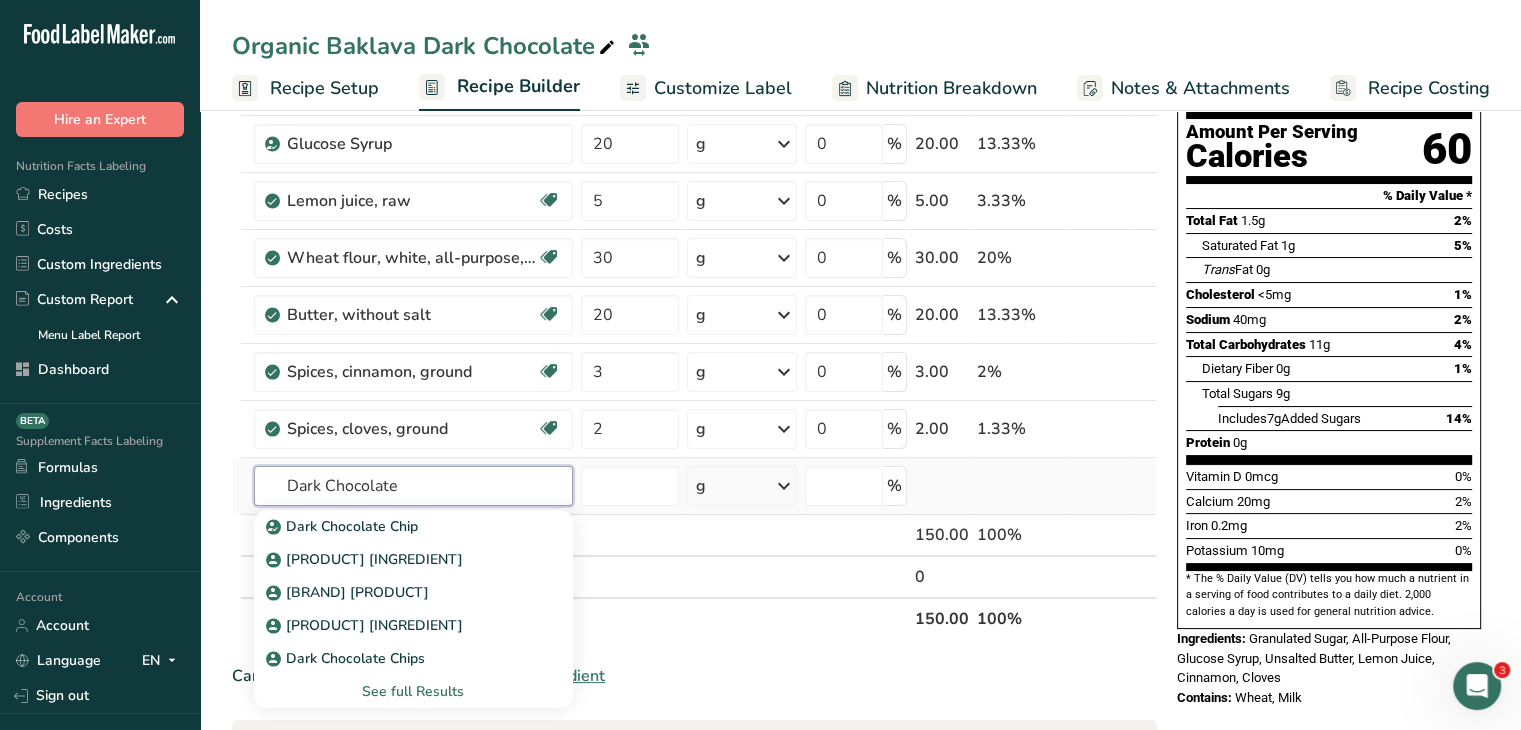 type on "Dark Chocolate" 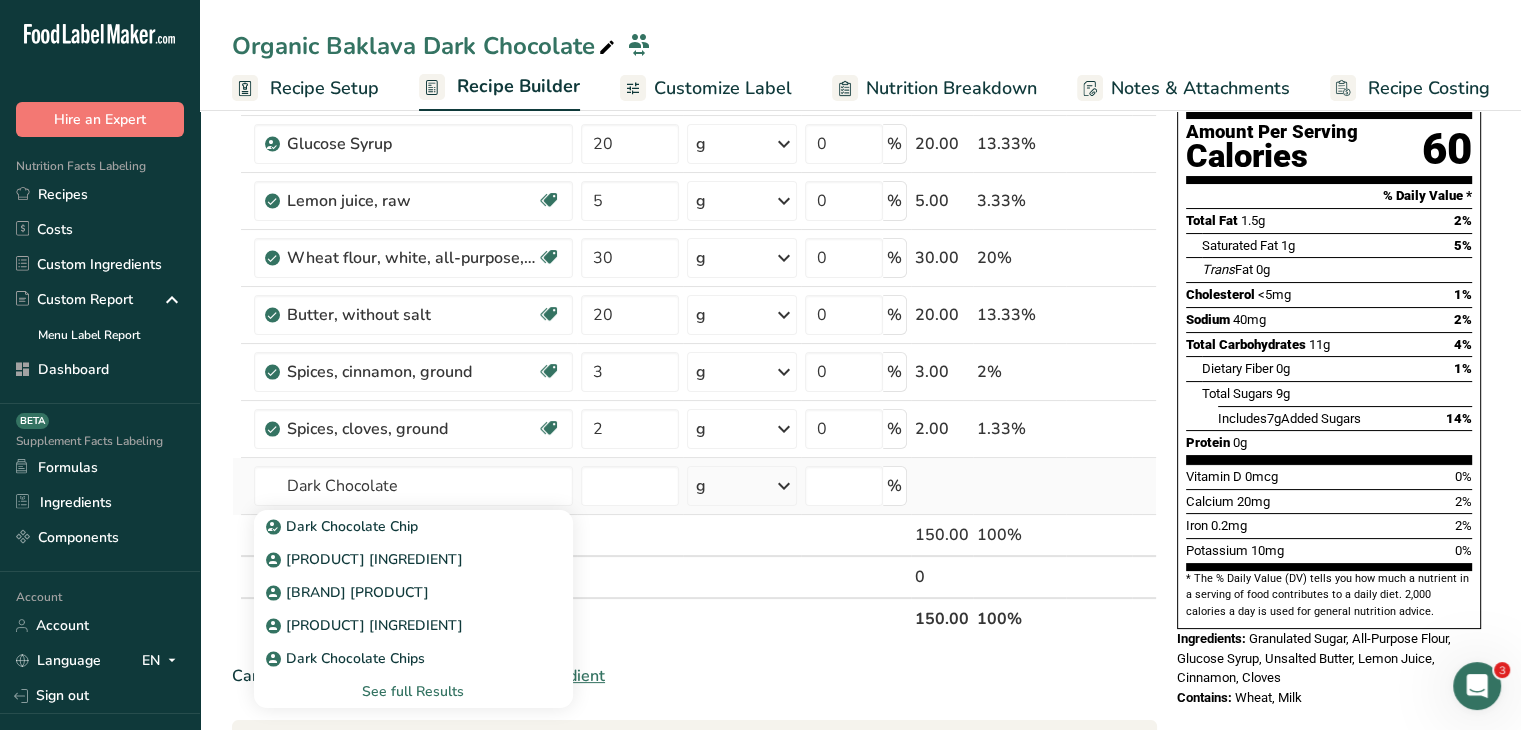 type 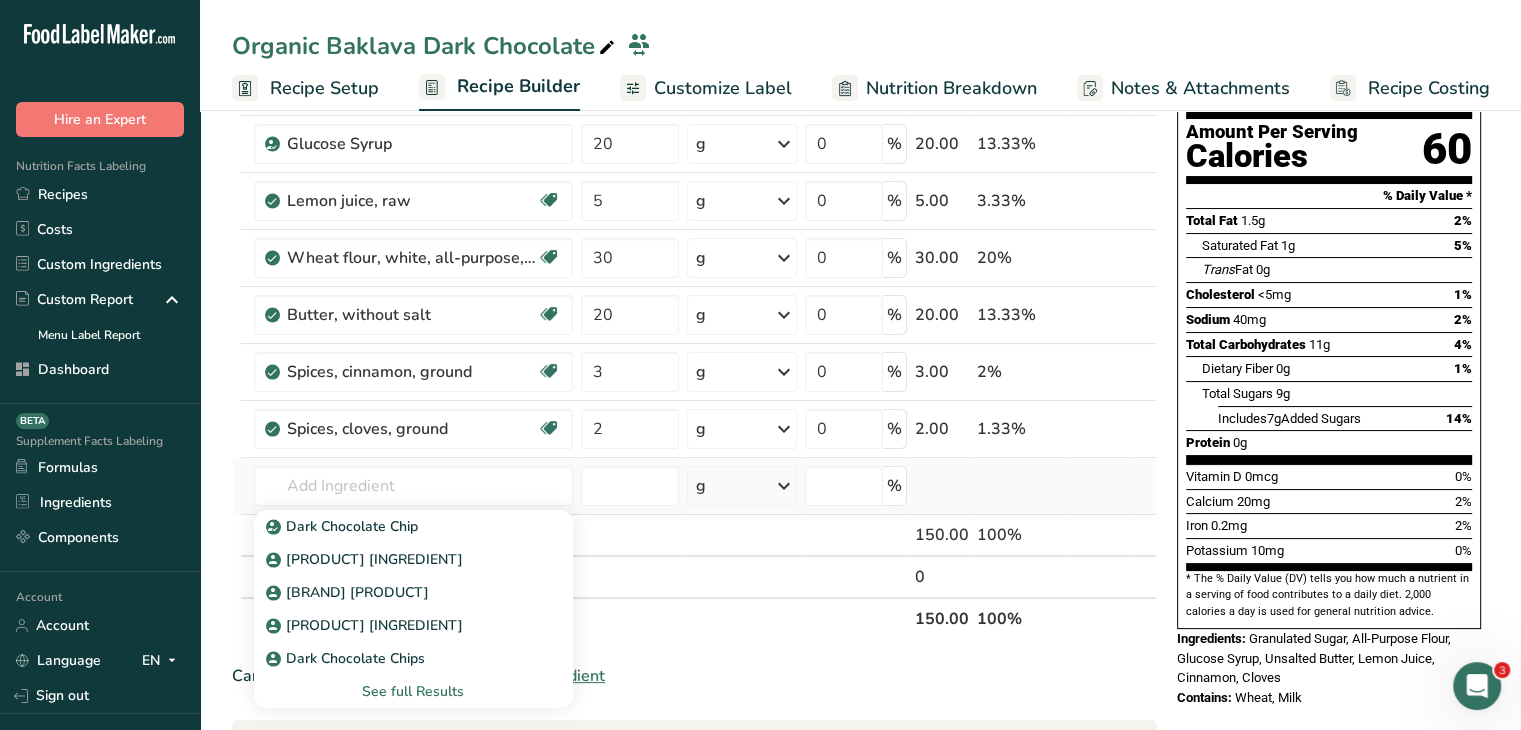 click on "See full Results" at bounding box center (413, 691) 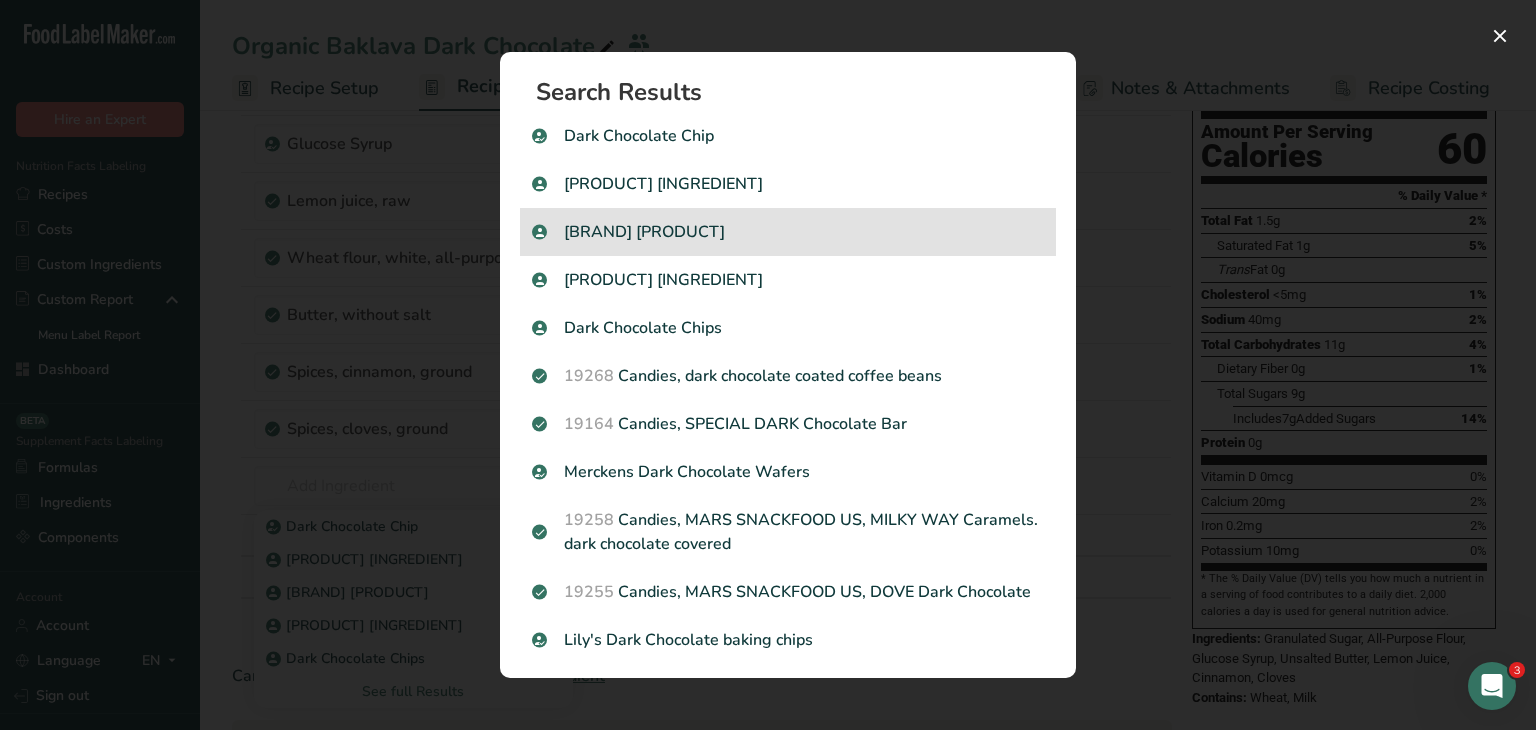 click on "Van Leer Dark Chocolate" at bounding box center (788, 232) 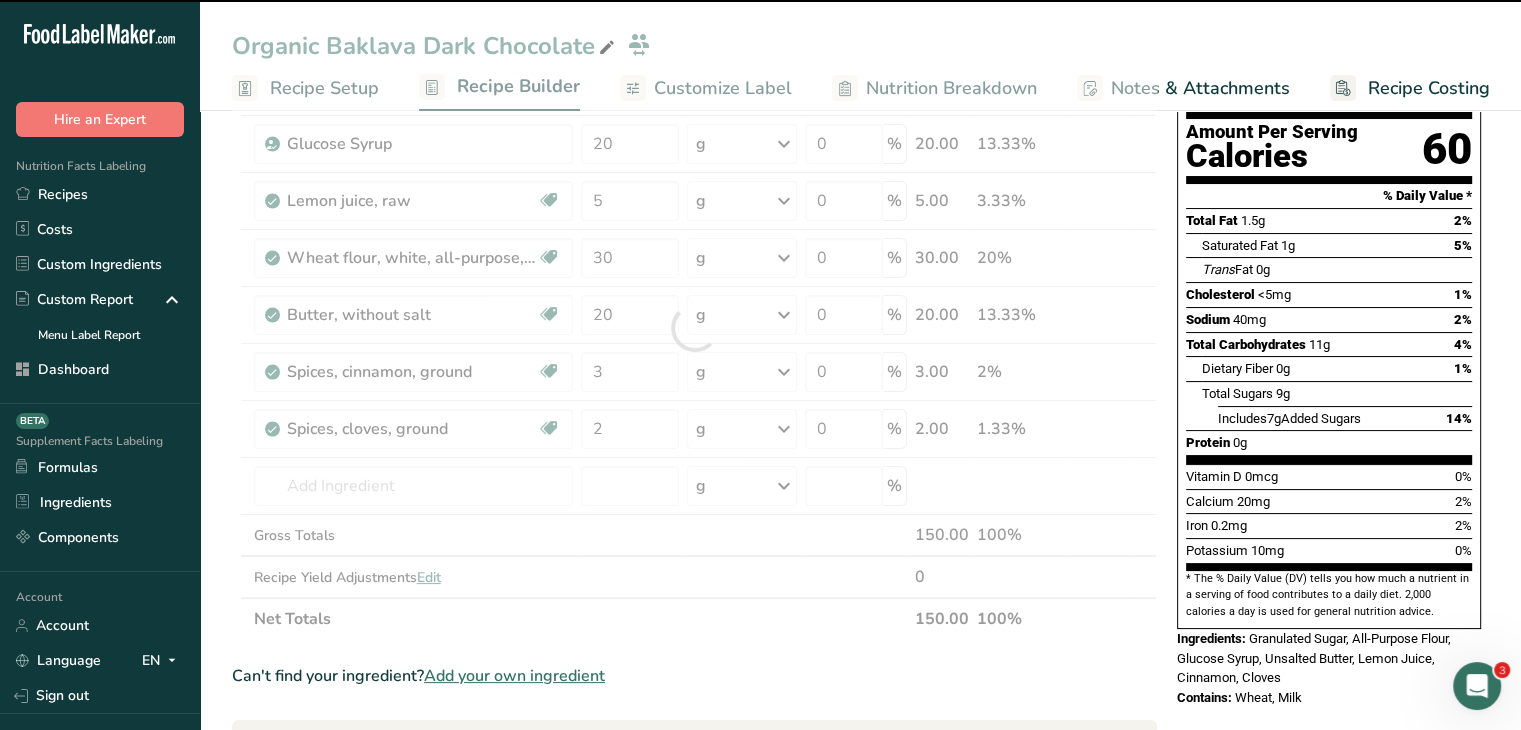 type on "0" 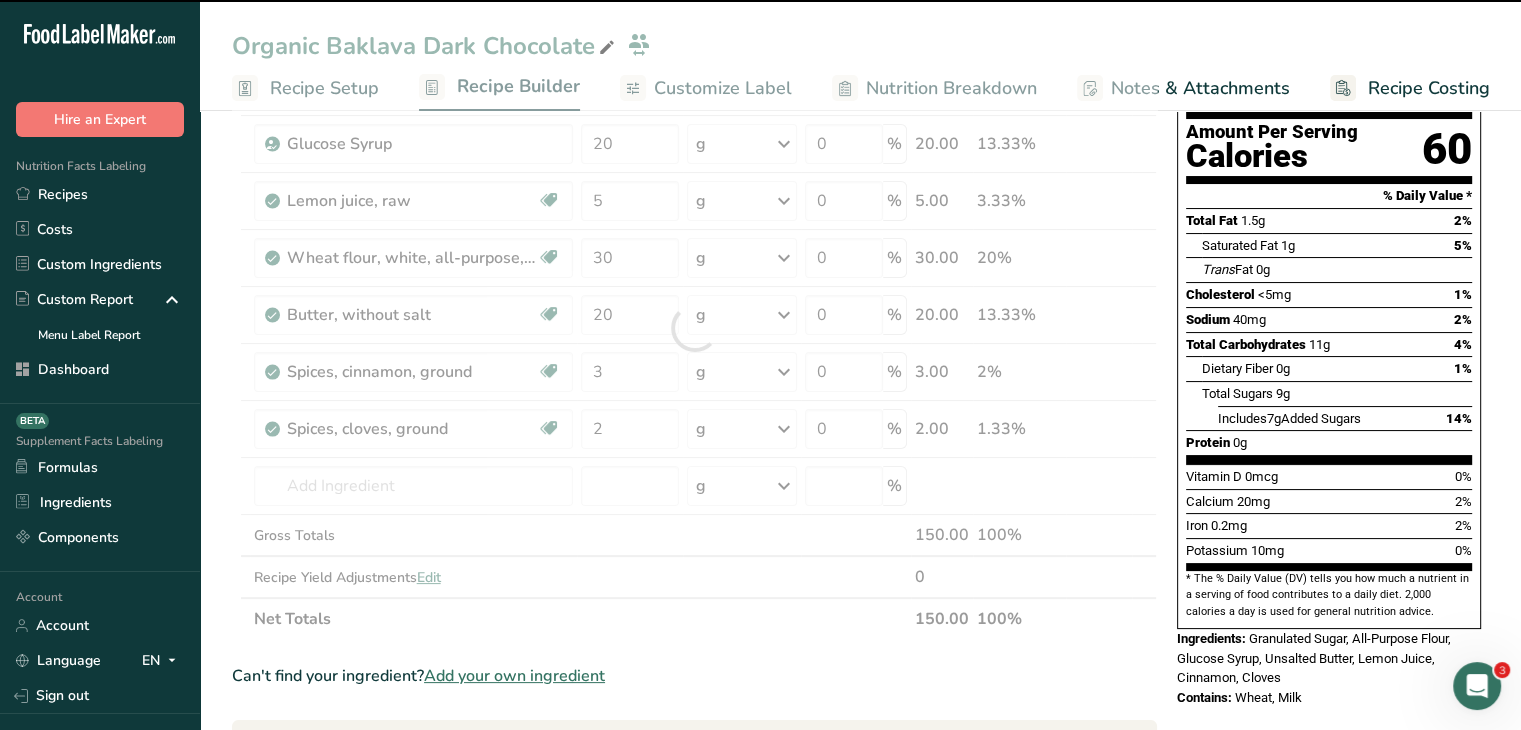 type on "0" 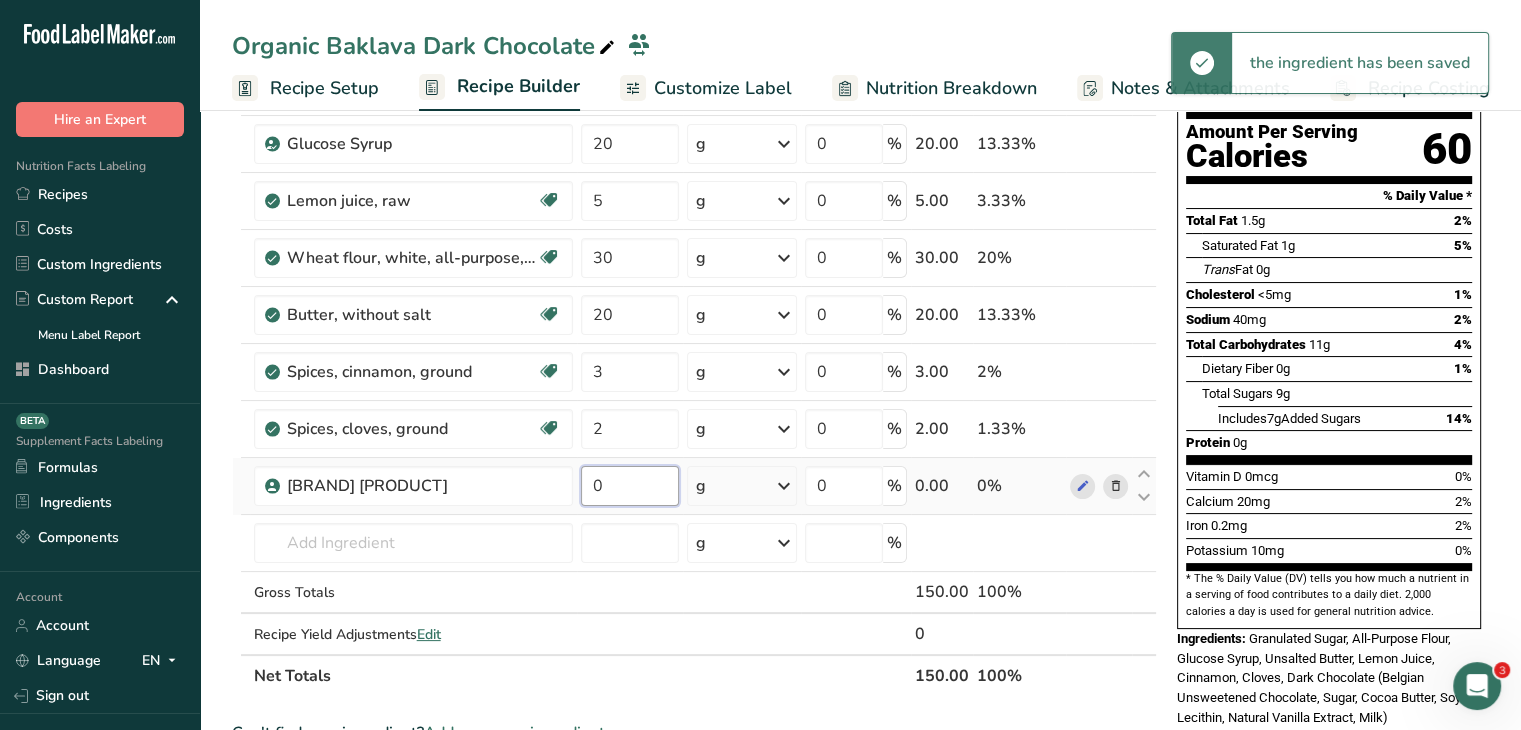 drag, startPoint x: 612, startPoint y: 490, endPoint x: 596, endPoint y: 488, distance: 16.124516 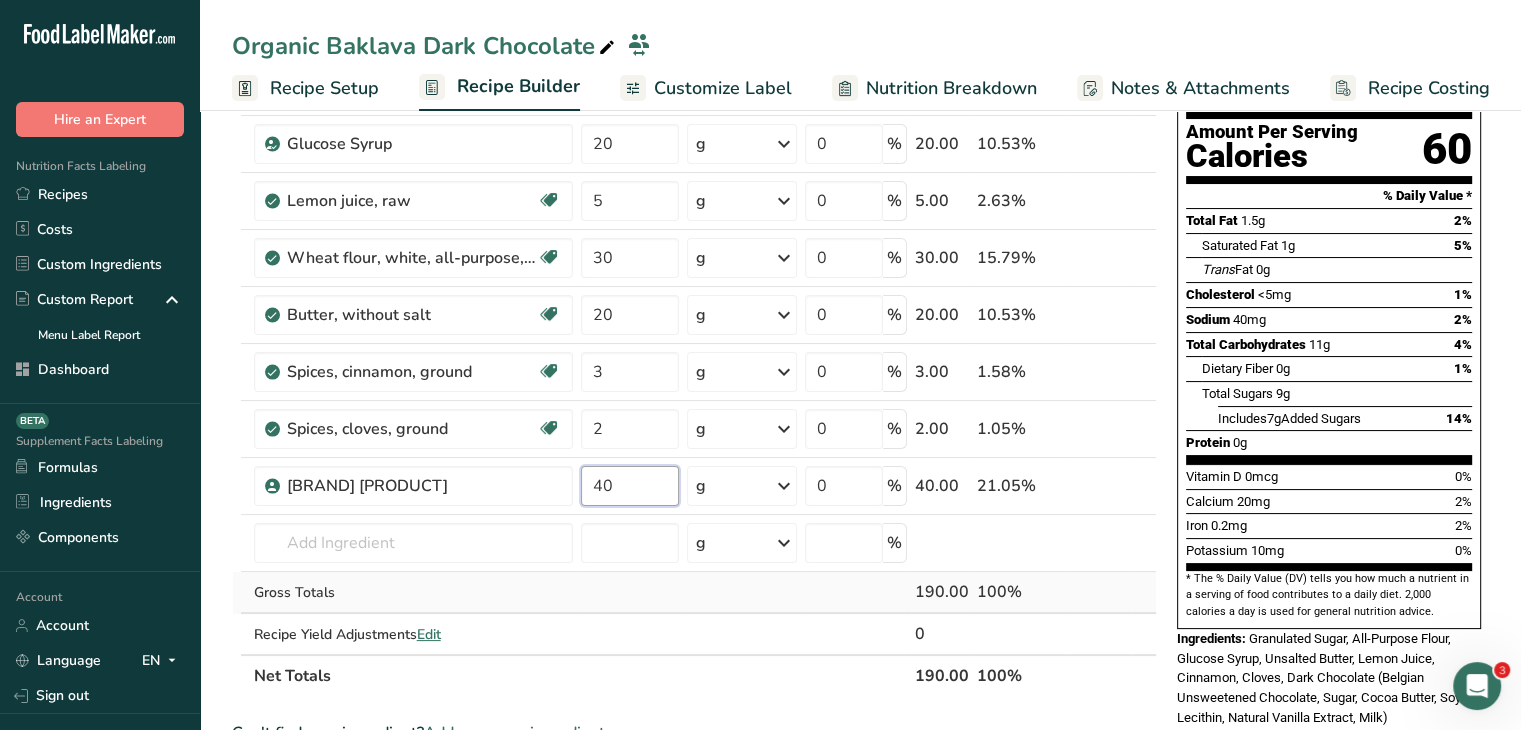 type on "40" 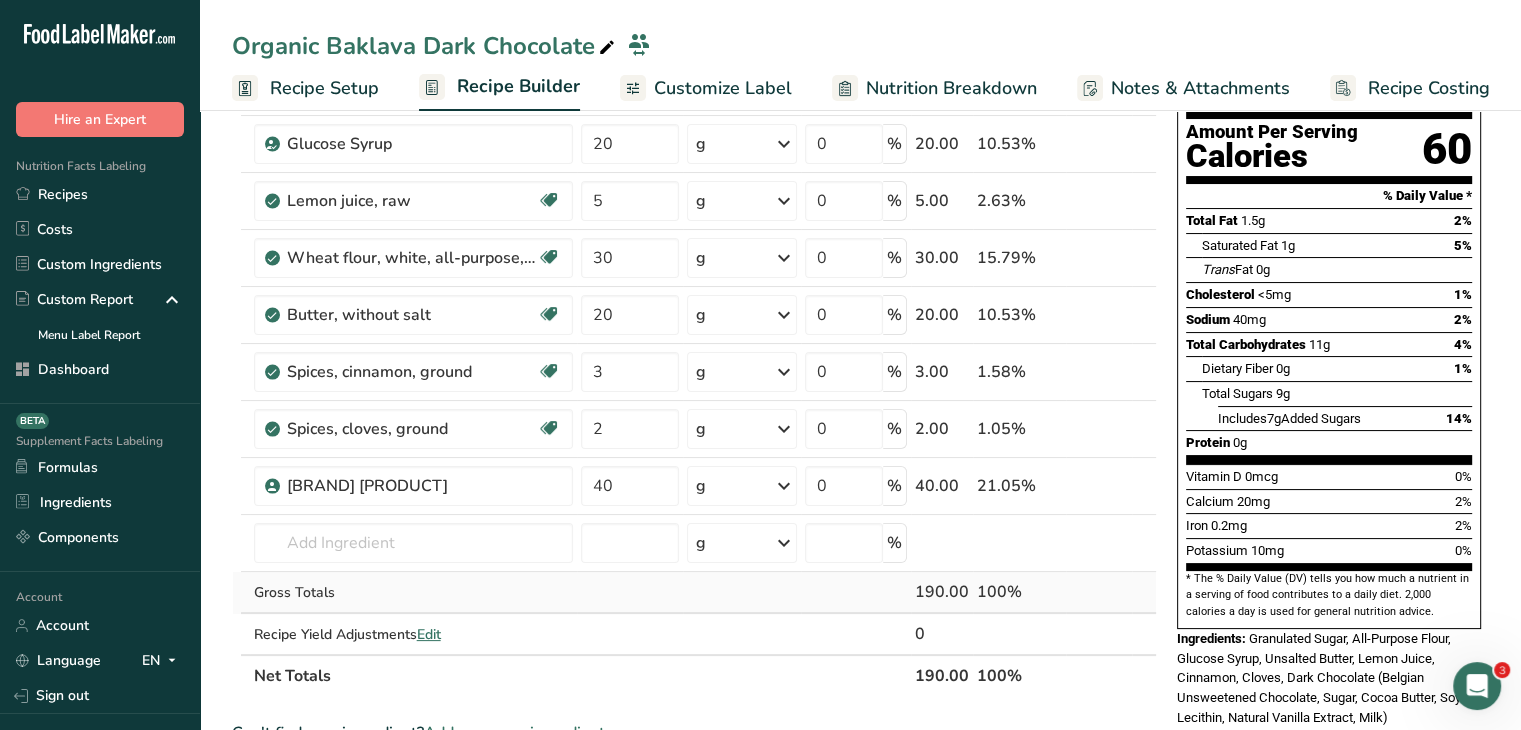 click on "Ingredient *
Amount *
Unit *
Waste *   .a-a{fill:#347362;}.b-a{fill:#fff;}          Grams
Percentage
Sugars, granulated
Dairy free
Gluten free
Vegan
Vegetarian
Soy free
70
g
Portions
1 serving packet
1 cup
Weight Units
g
kg
mg
See more
Volume Units
l
Volume units require a density conversion. If you know your ingredient's density enter it below. Otherwise, click on "RIA" our AI Regulatory bot - she will be able to help you
lb/ft3
g/cm3
Confirm
mL
lb/ft3" at bounding box center (694, 356) 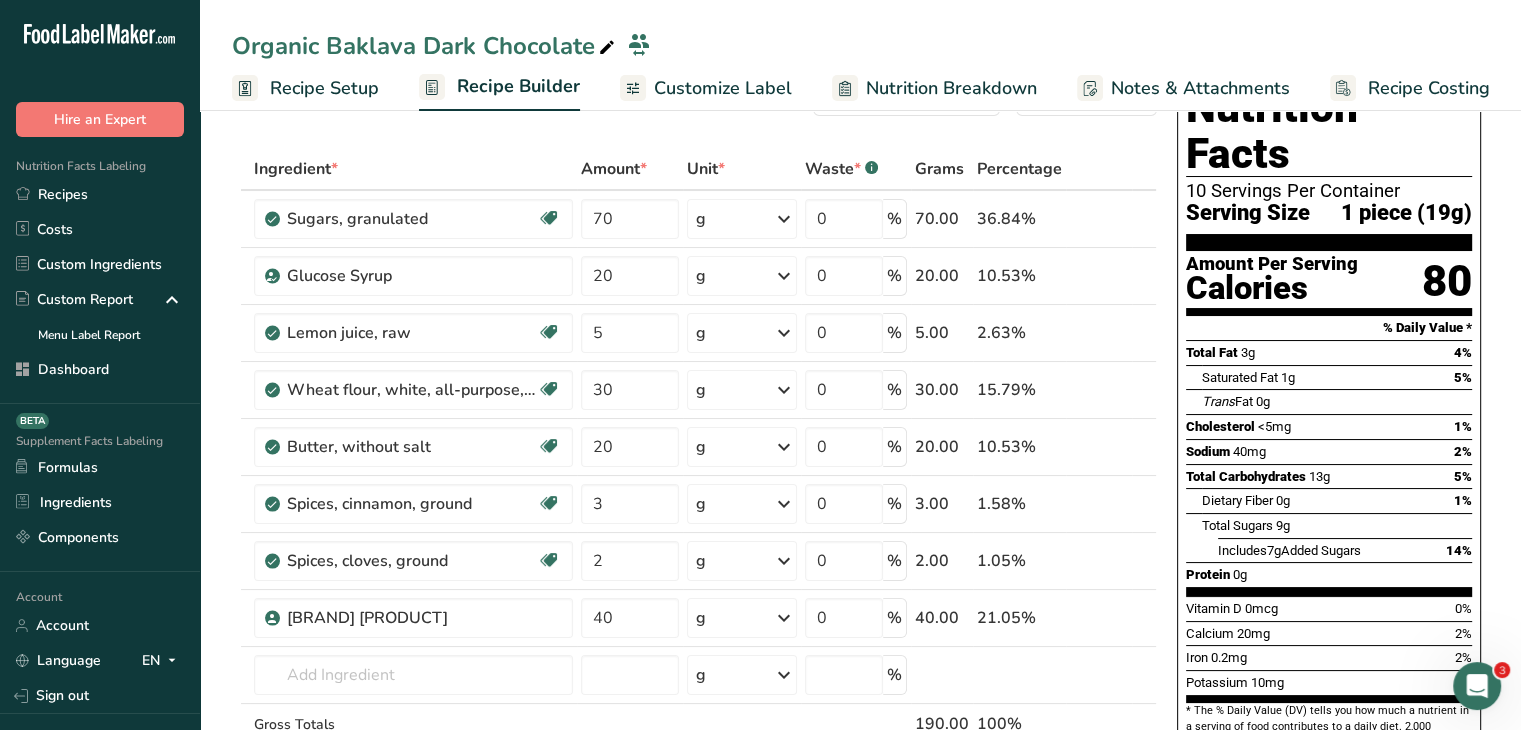 scroll, scrollTop: 0, scrollLeft: 0, axis: both 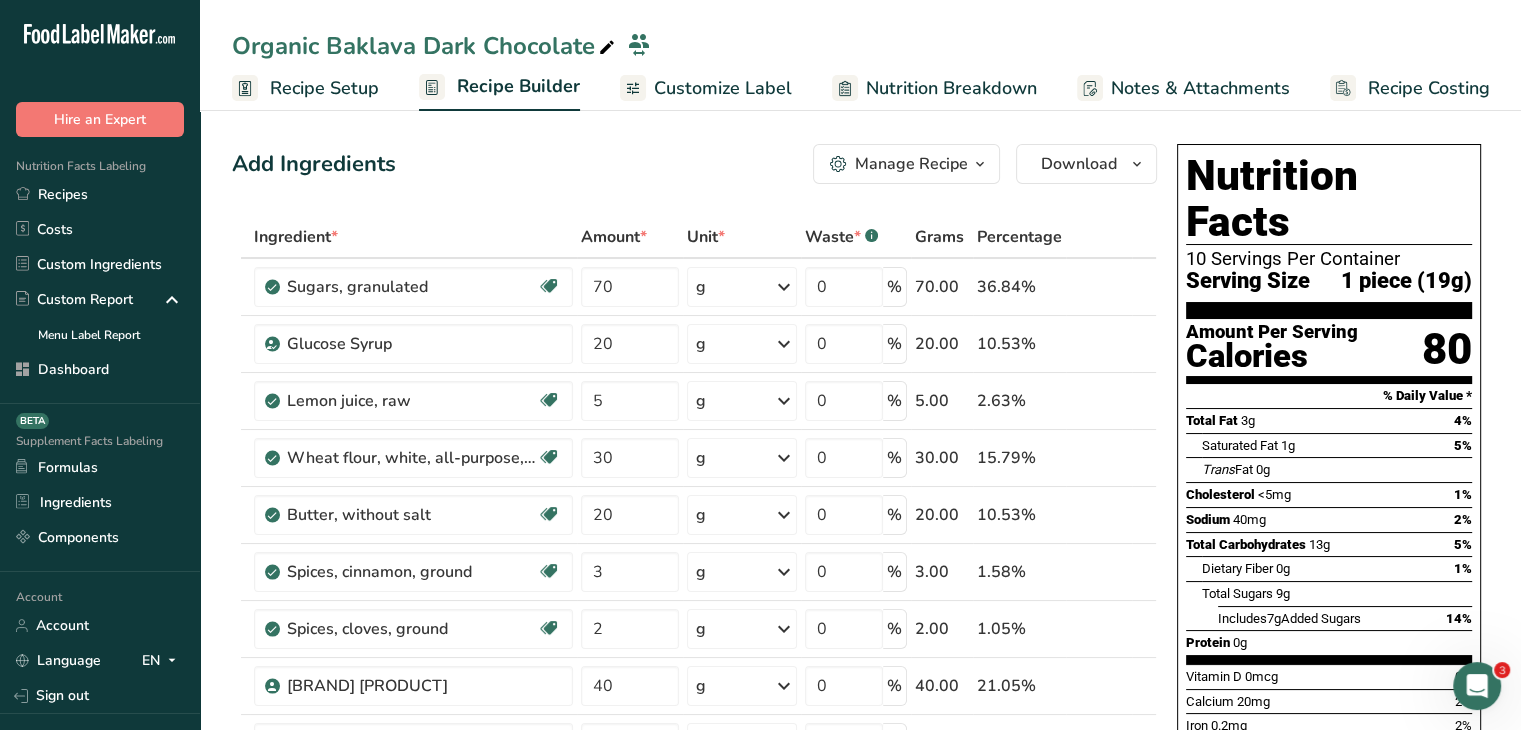 click on "Organic Baklava Dark Chocolate" at bounding box center [860, 46] 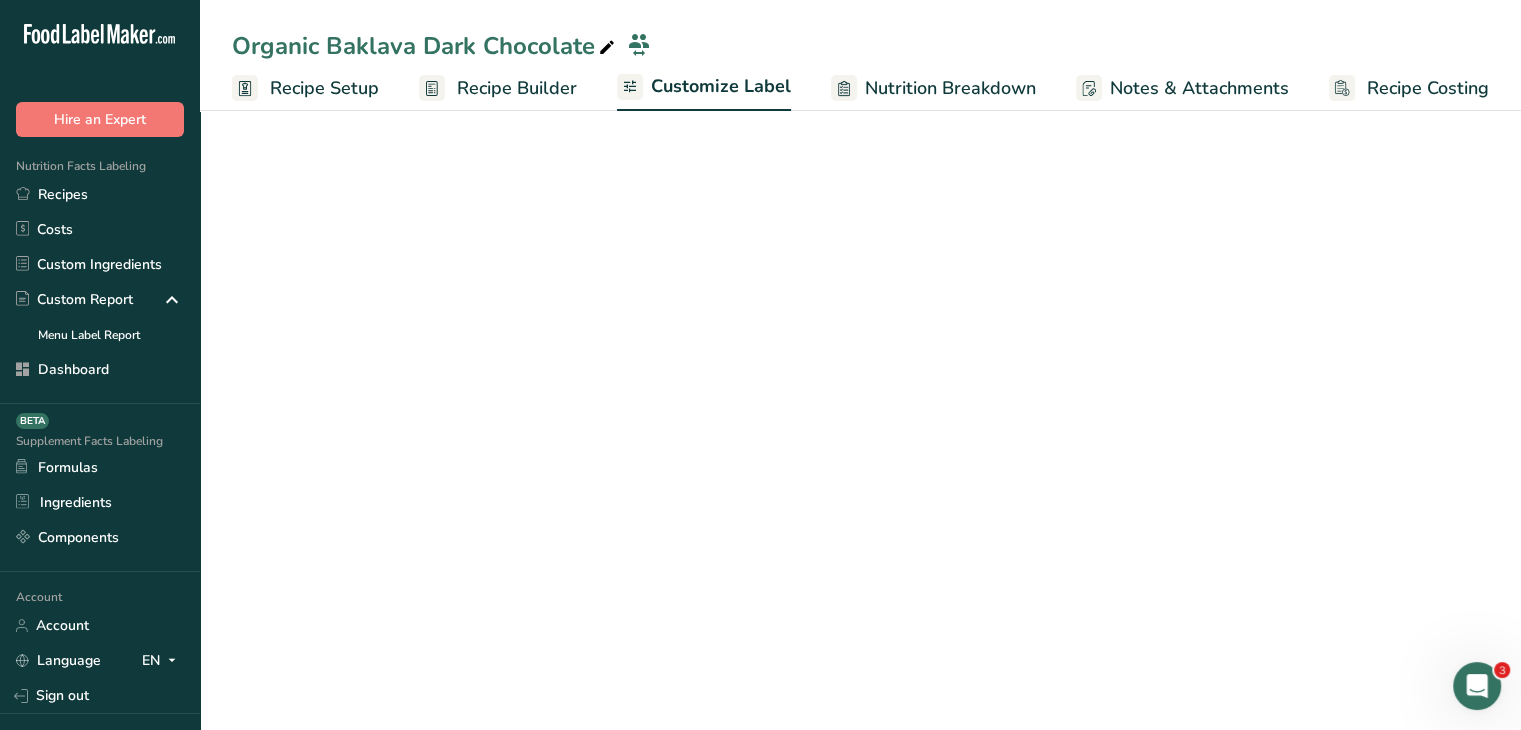 scroll, scrollTop: 0, scrollLeft: 0, axis: both 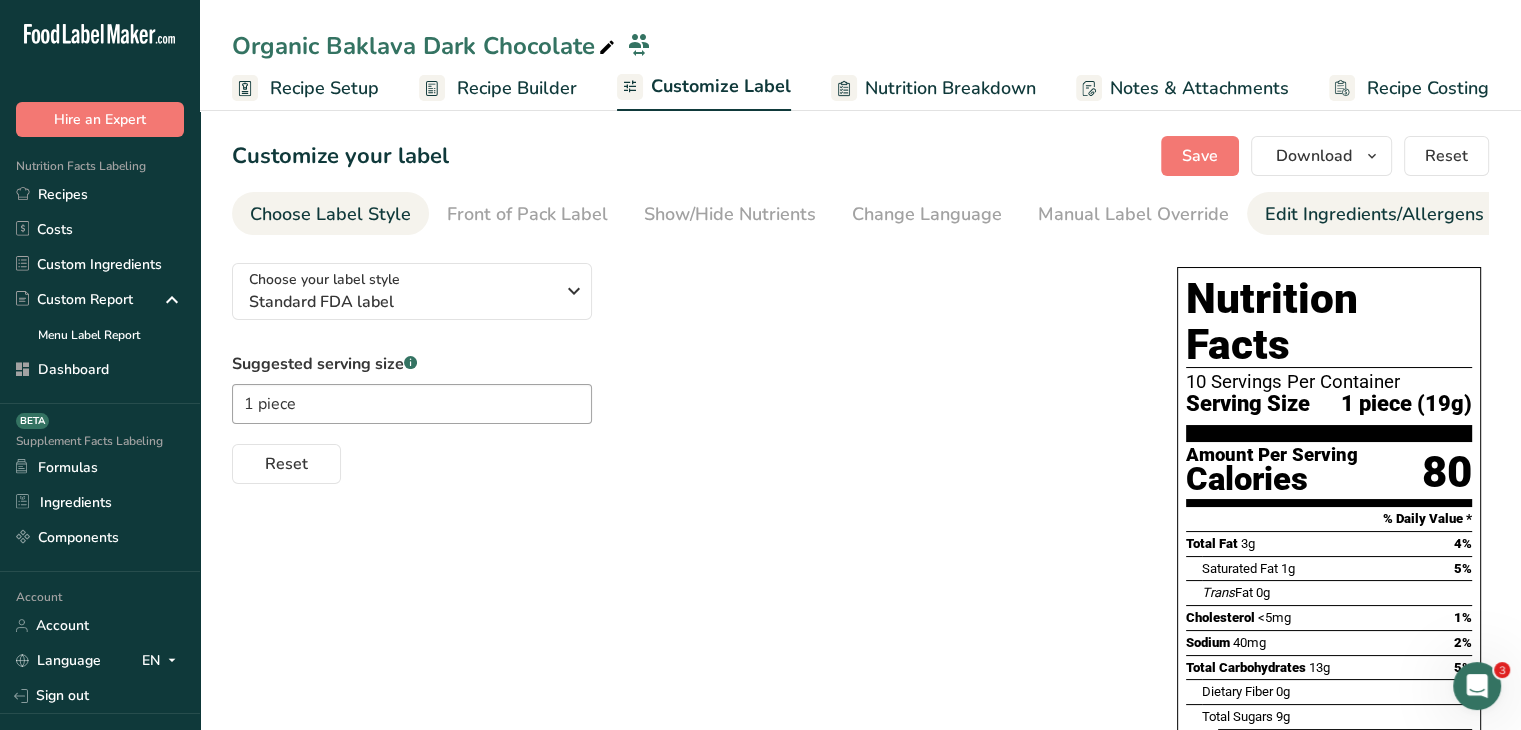 click on "Edit Ingredients/Allergens List" at bounding box center [1392, 214] 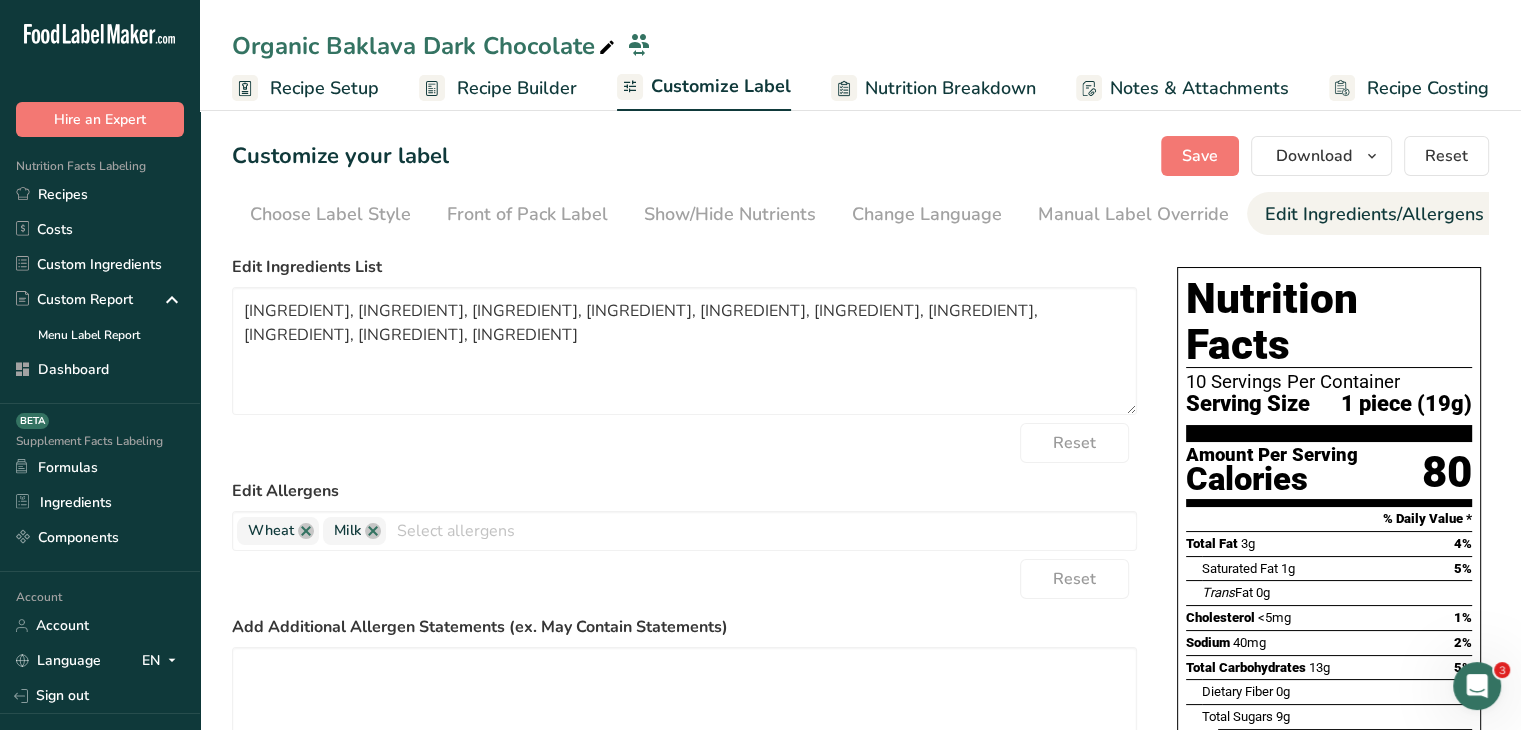 scroll, scrollTop: 0, scrollLeft: 196, axis: horizontal 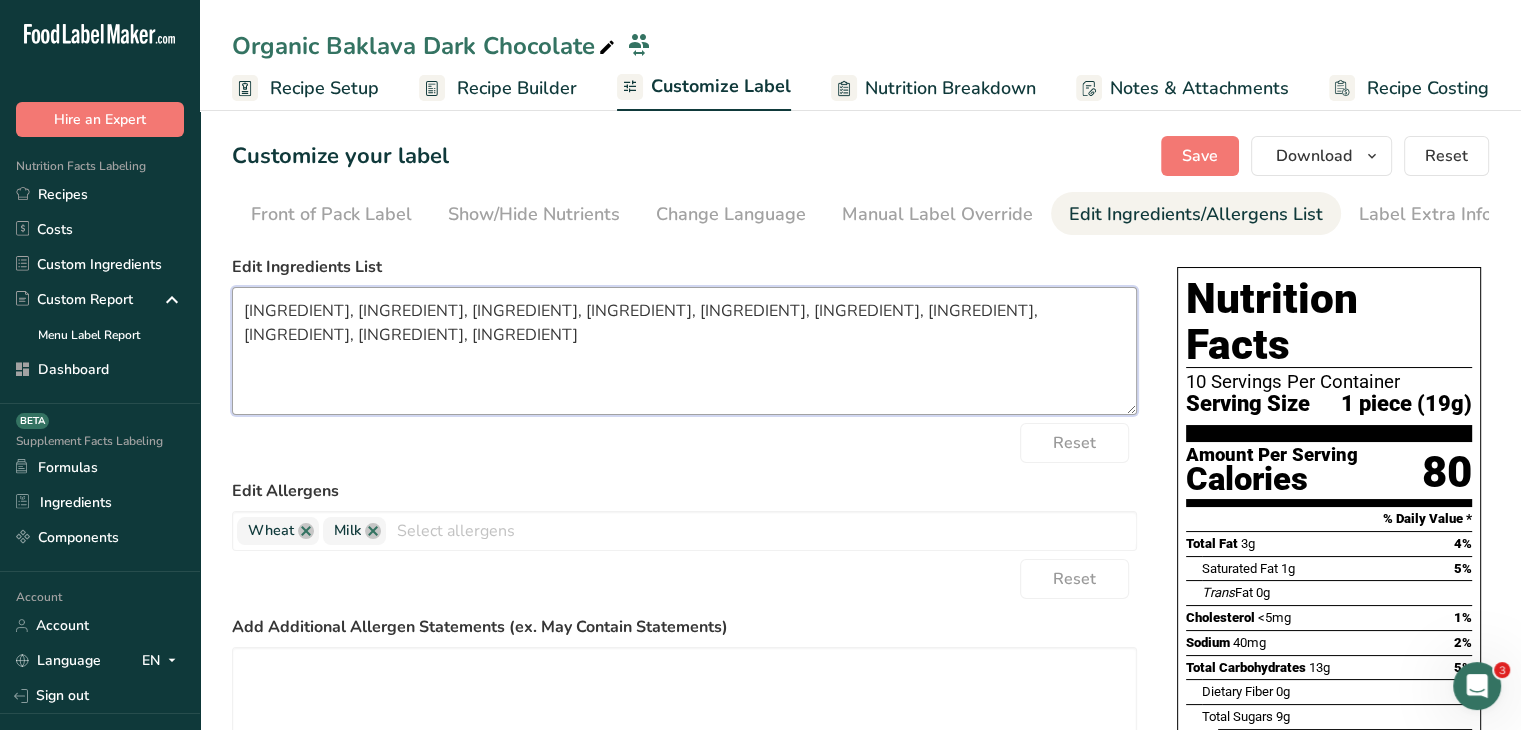 click on "Granulated Sugar, Dark Chocolate (Belgian Unsweetened Chocolate, Sugar, Cocoa Butter, Soy Lecithin, Natural Vanilla Extract, Milk), All-Purpose Flour, Glucose Syrup, Unsalted Butter, Lemon Juice, Cinnamon, Cloves" at bounding box center [684, 351] 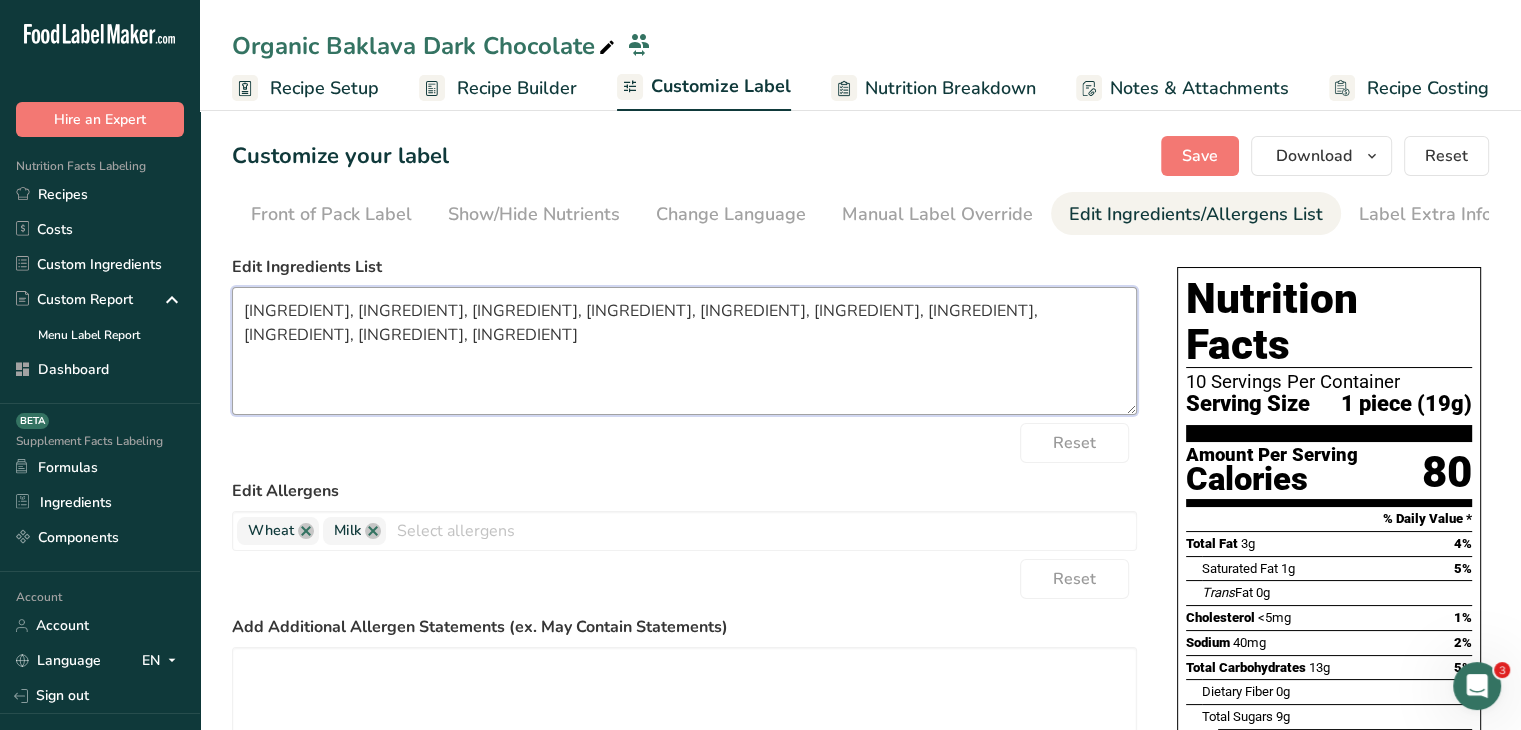 drag, startPoint x: 491, startPoint y: 313, endPoint x: 333, endPoint y: 361, distance: 165.13025 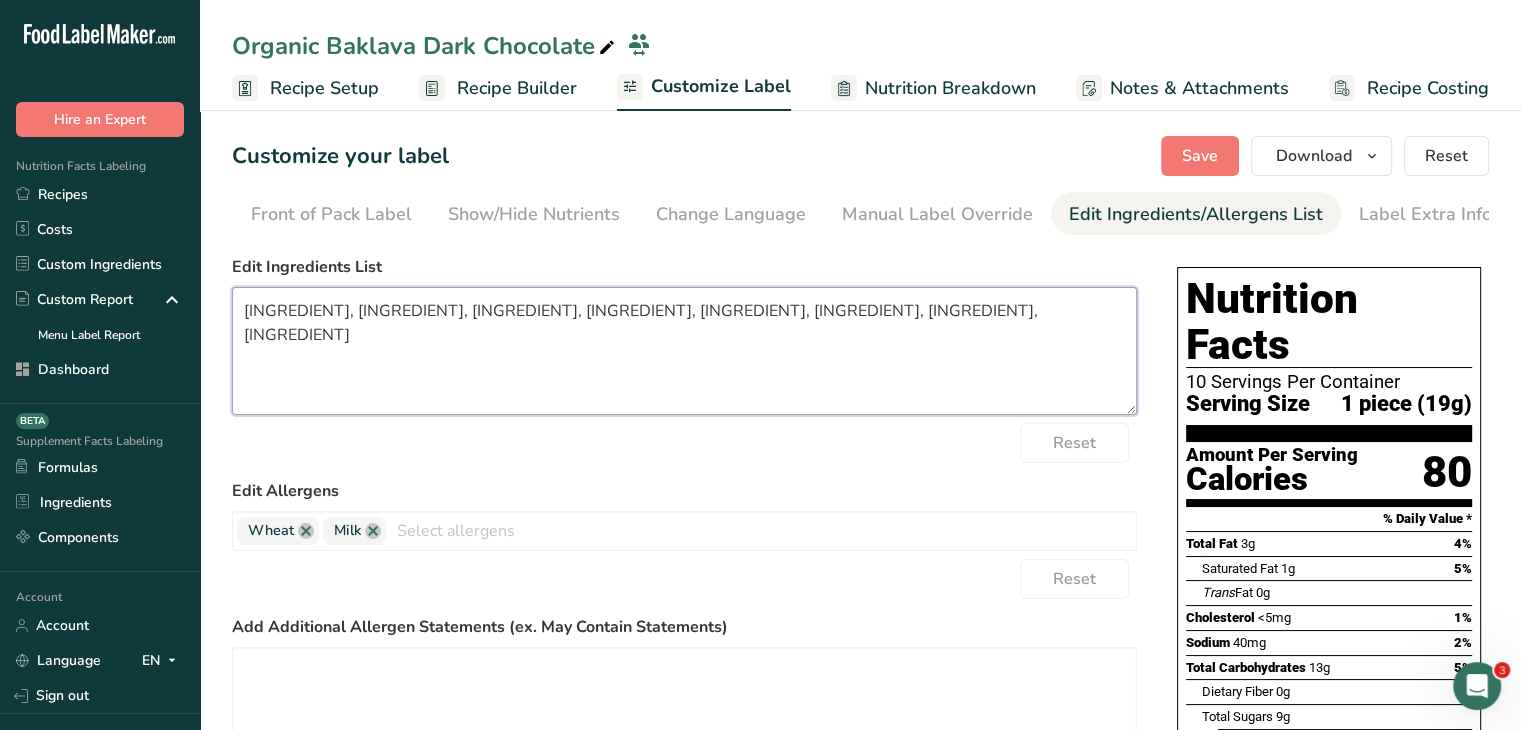 click on "Granulated Sugar, Dark Chocolate ), All-Purpose Flour, Glucose Syrup, Unsalted Butter, Lemon Juice, Cinnamon, Cloves" at bounding box center (684, 351) 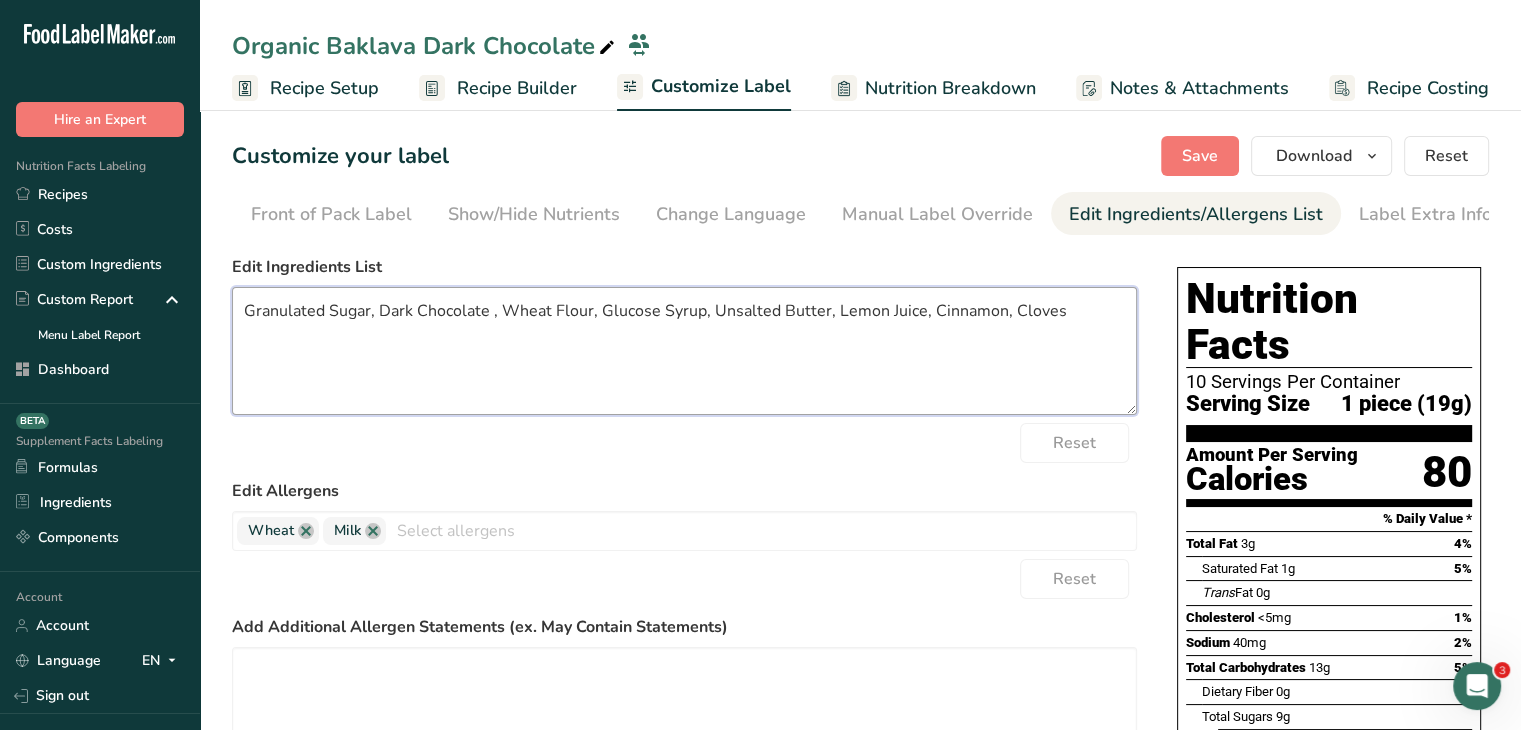 drag, startPoint x: 700, startPoint y: 319, endPoint x: 664, endPoint y: 321, distance: 36.05551 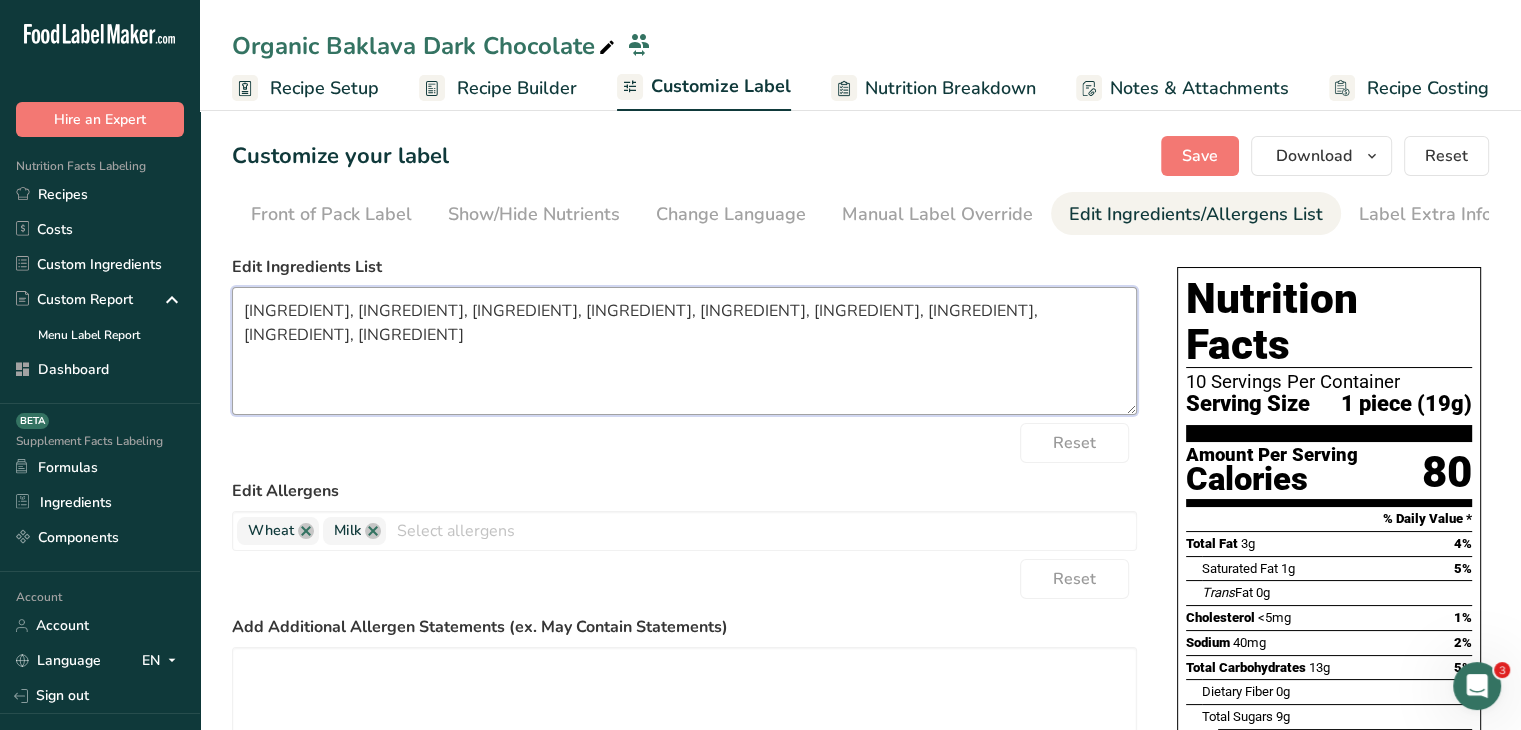 drag, startPoint x: 737, startPoint y: 321, endPoint x: 671, endPoint y: 313, distance: 66.48308 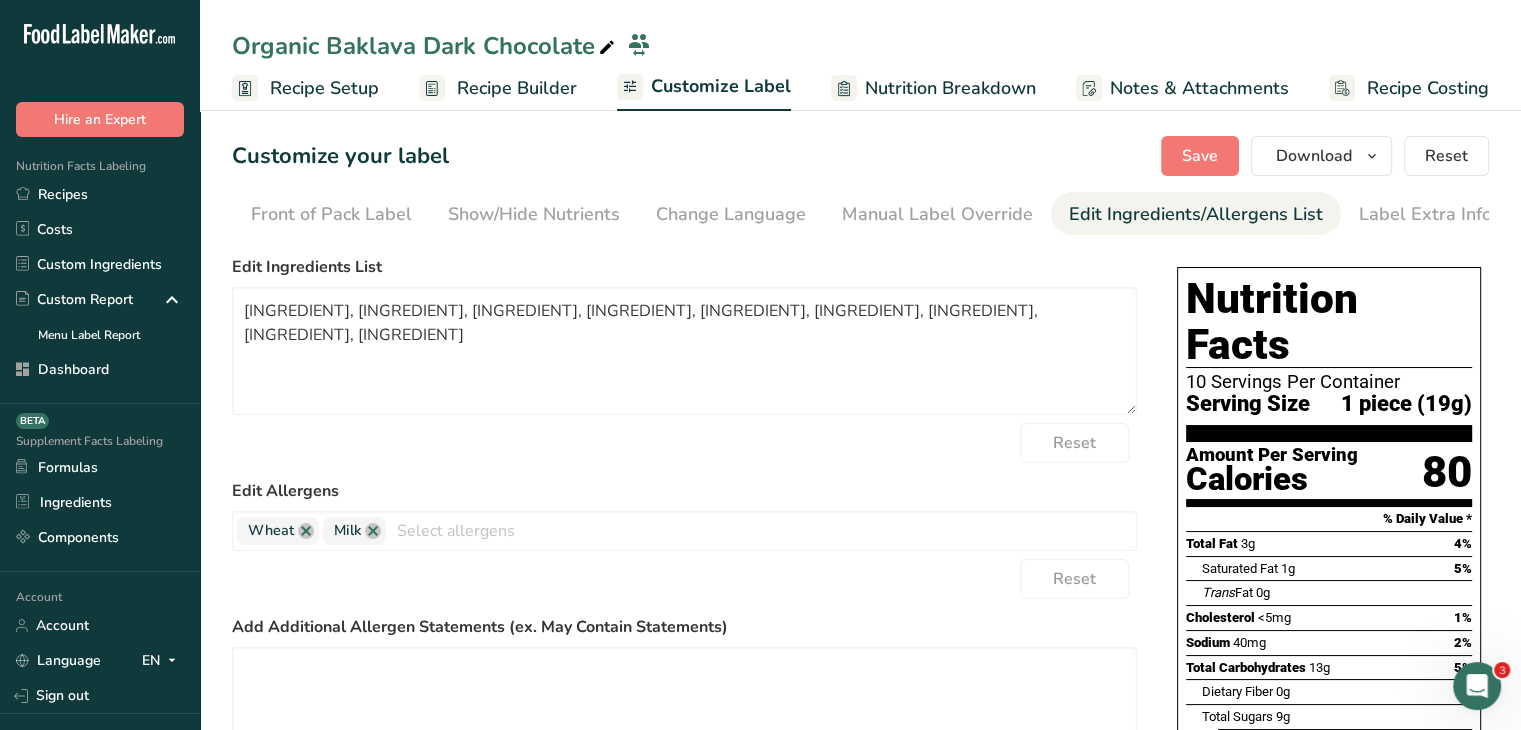 click on "Save
Download
Choose what to show on your downloaded label
Recipe Name to appear above label
Nutrition Facts Panel
Ingredient Statement List
Allergen Declaration/ Allergy Statement
Business Address
Label Notes
Recipe Tags
Recipe Card QR Code
Front of Pack Label
Download
PNG
PNG
BMP
SVG
PDF
TXT
Reset" at bounding box center [1325, 156] 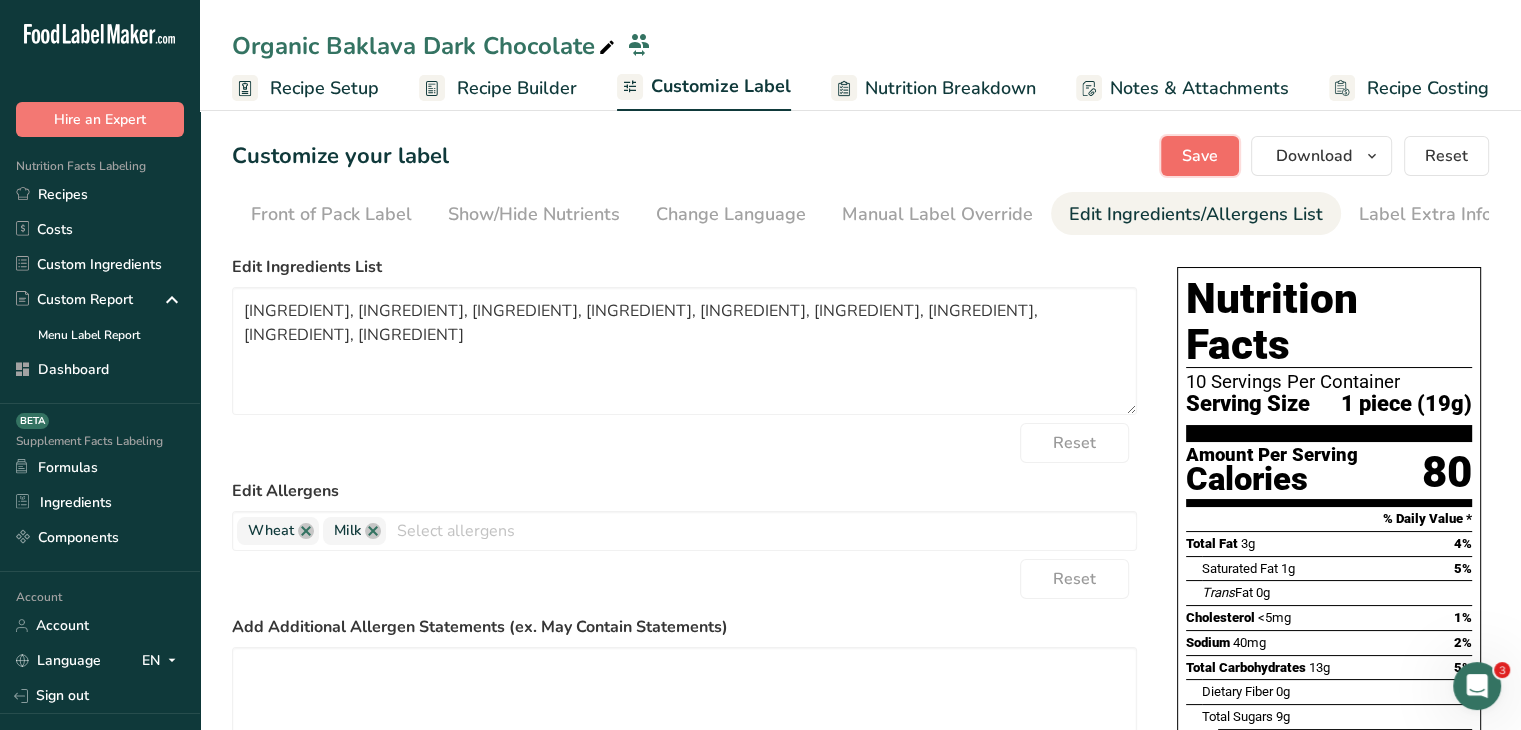 click on "Save" at bounding box center (1200, 156) 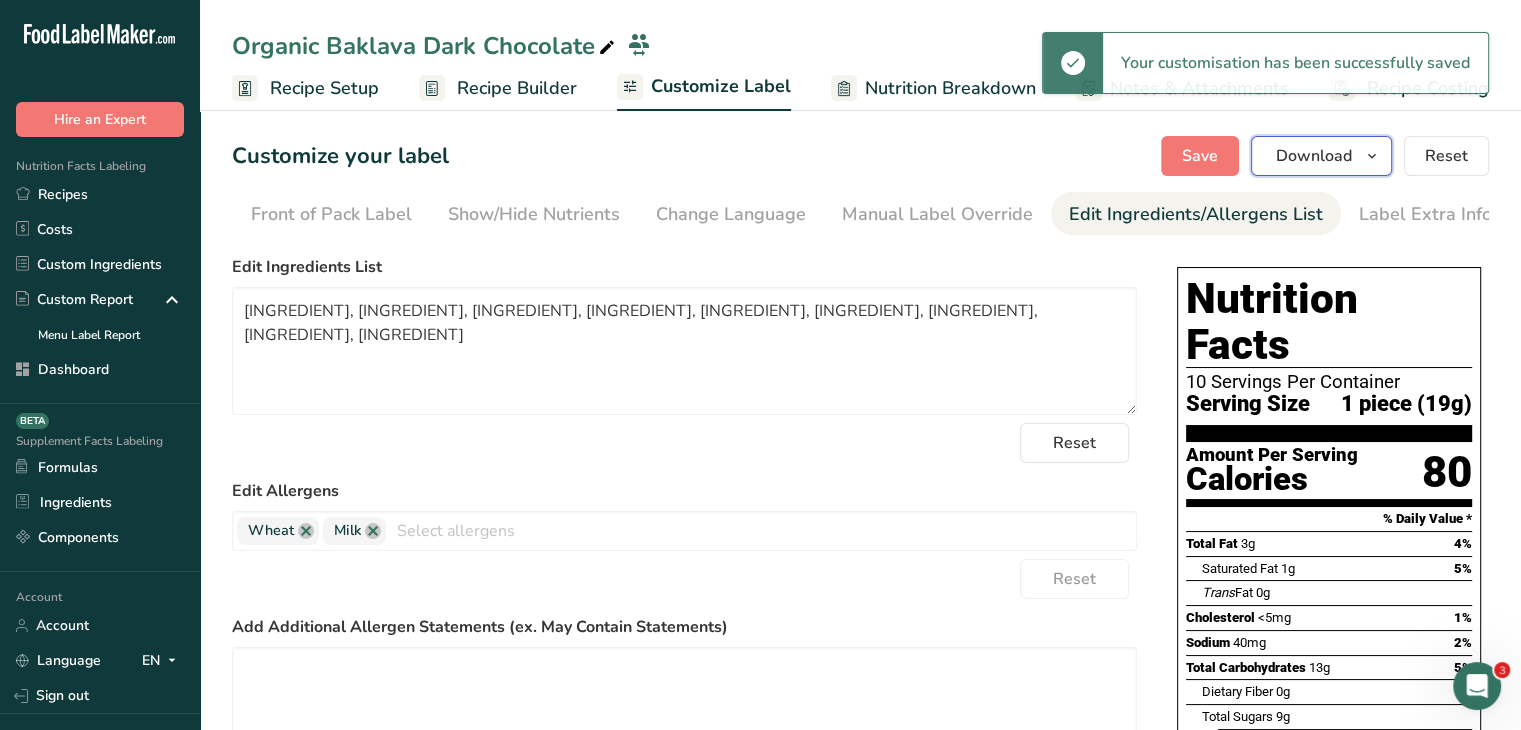 click on "Download" at bounding box center [1314, 156] 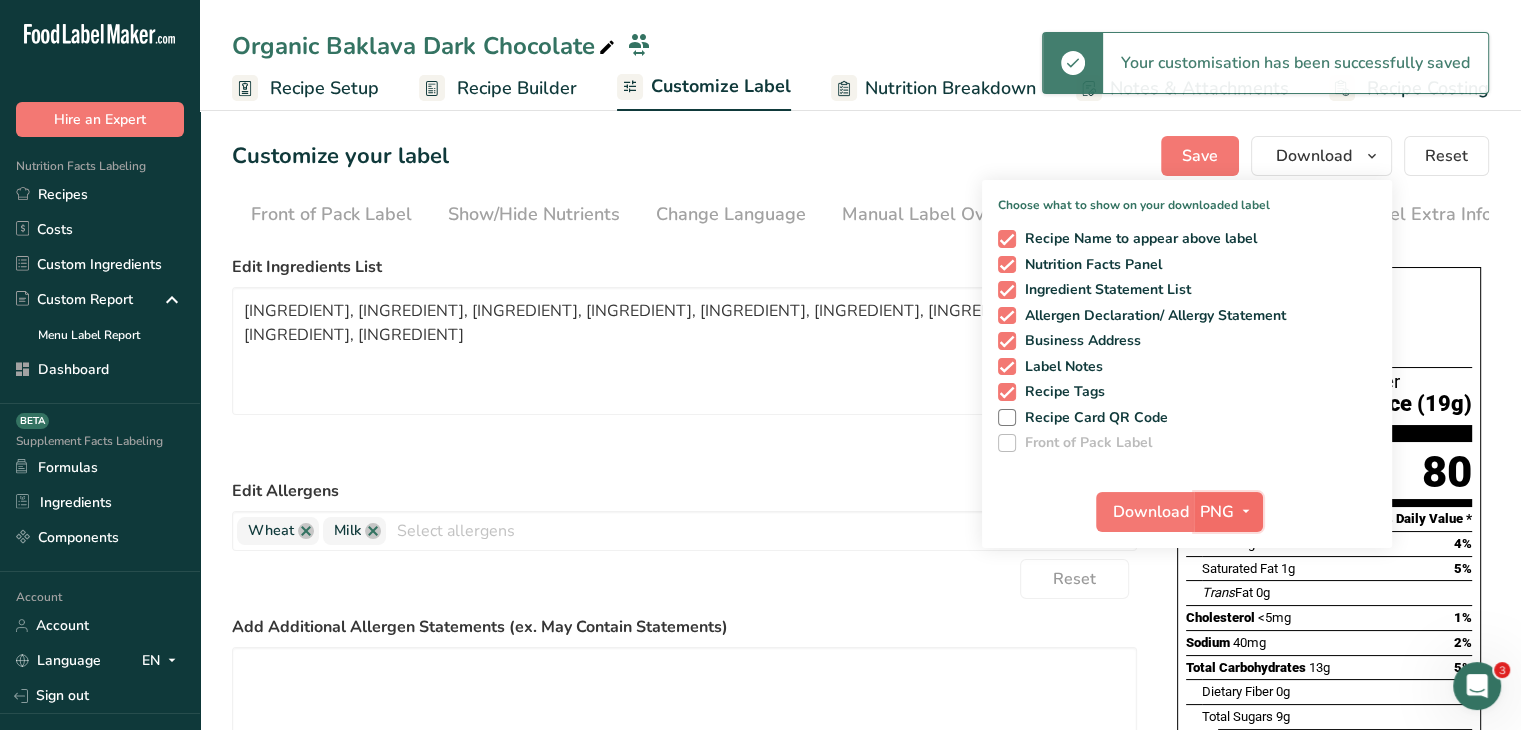 click on "PNG" at bounding box center [1217, 512] 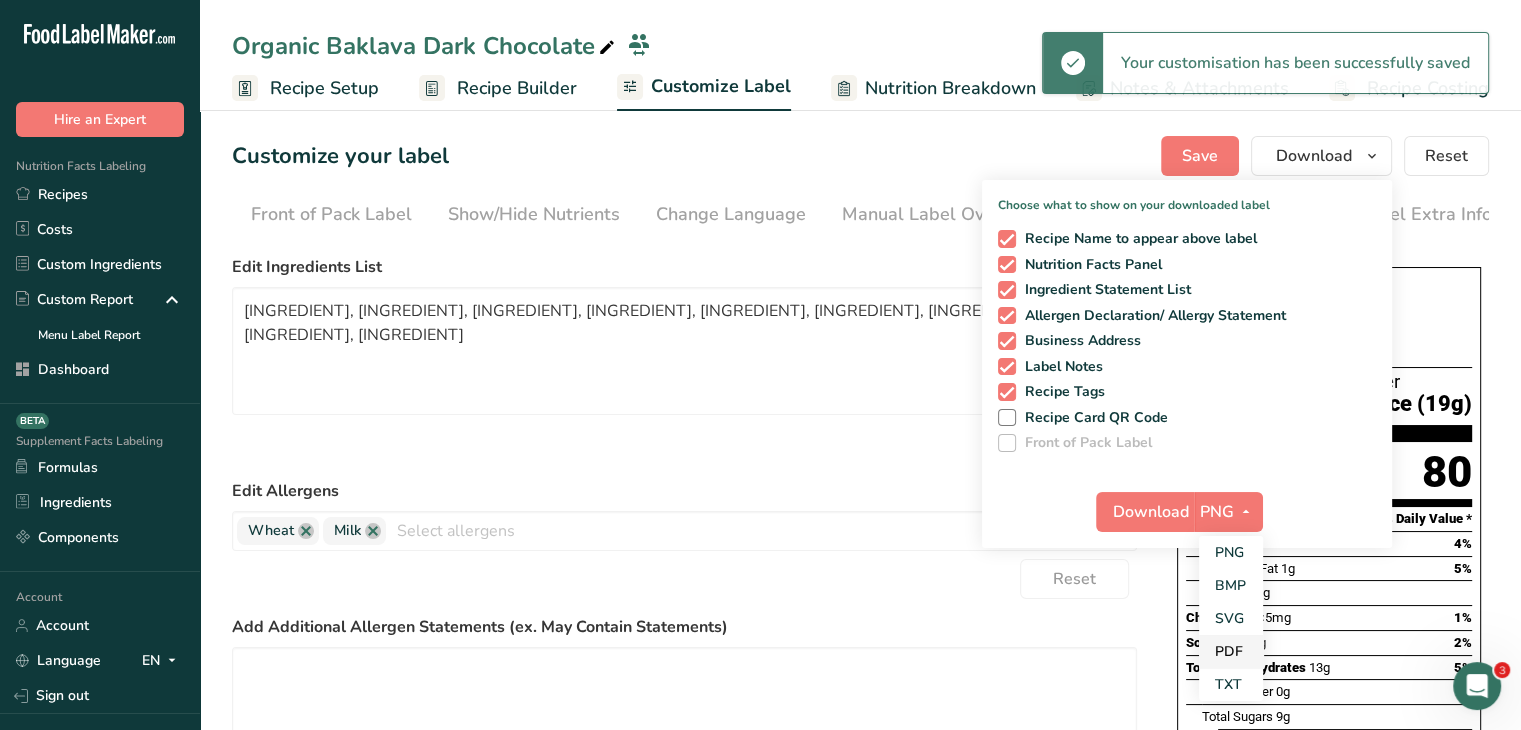 click on "PDF" at bounding box center [1231, 651] 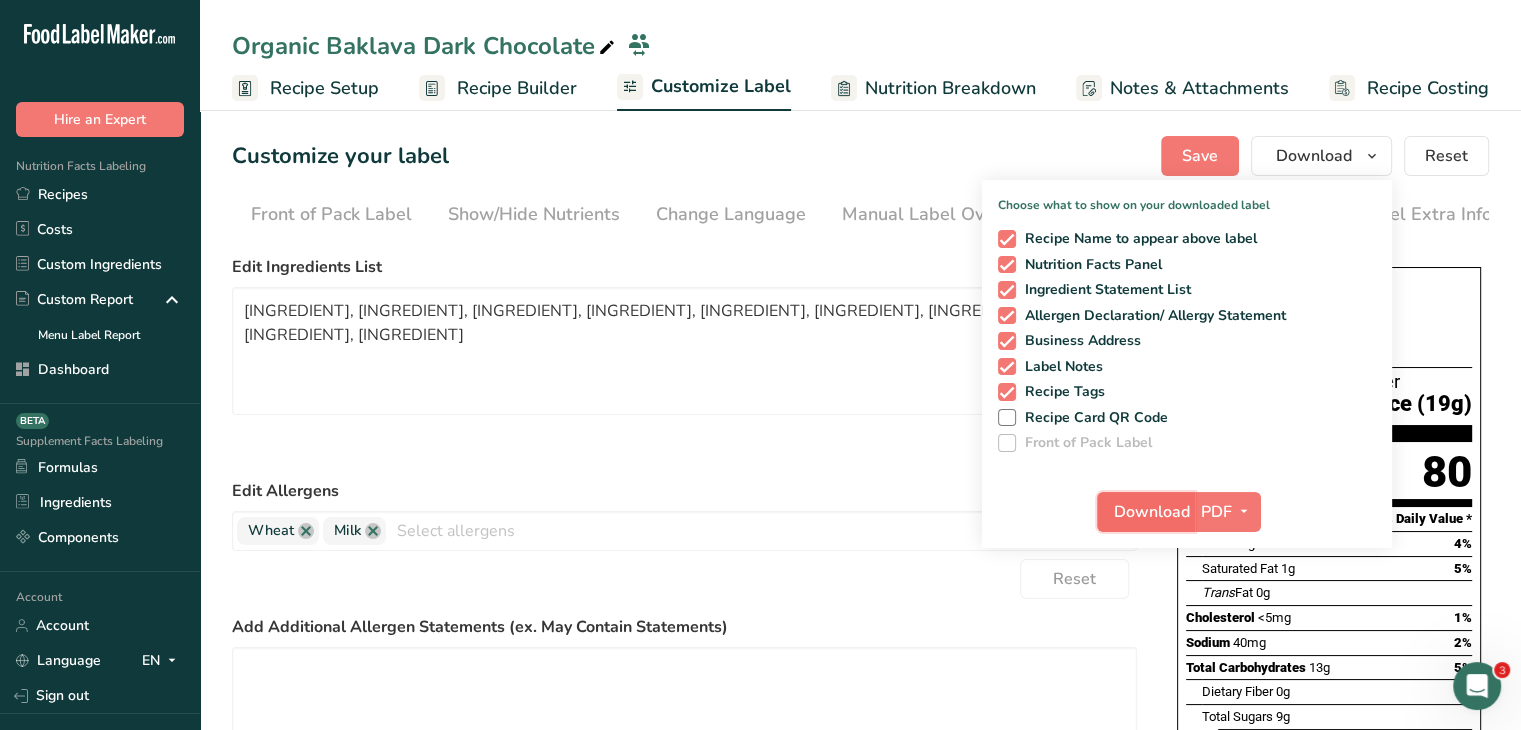 click on "Download" at bounding box center [1146, 512] 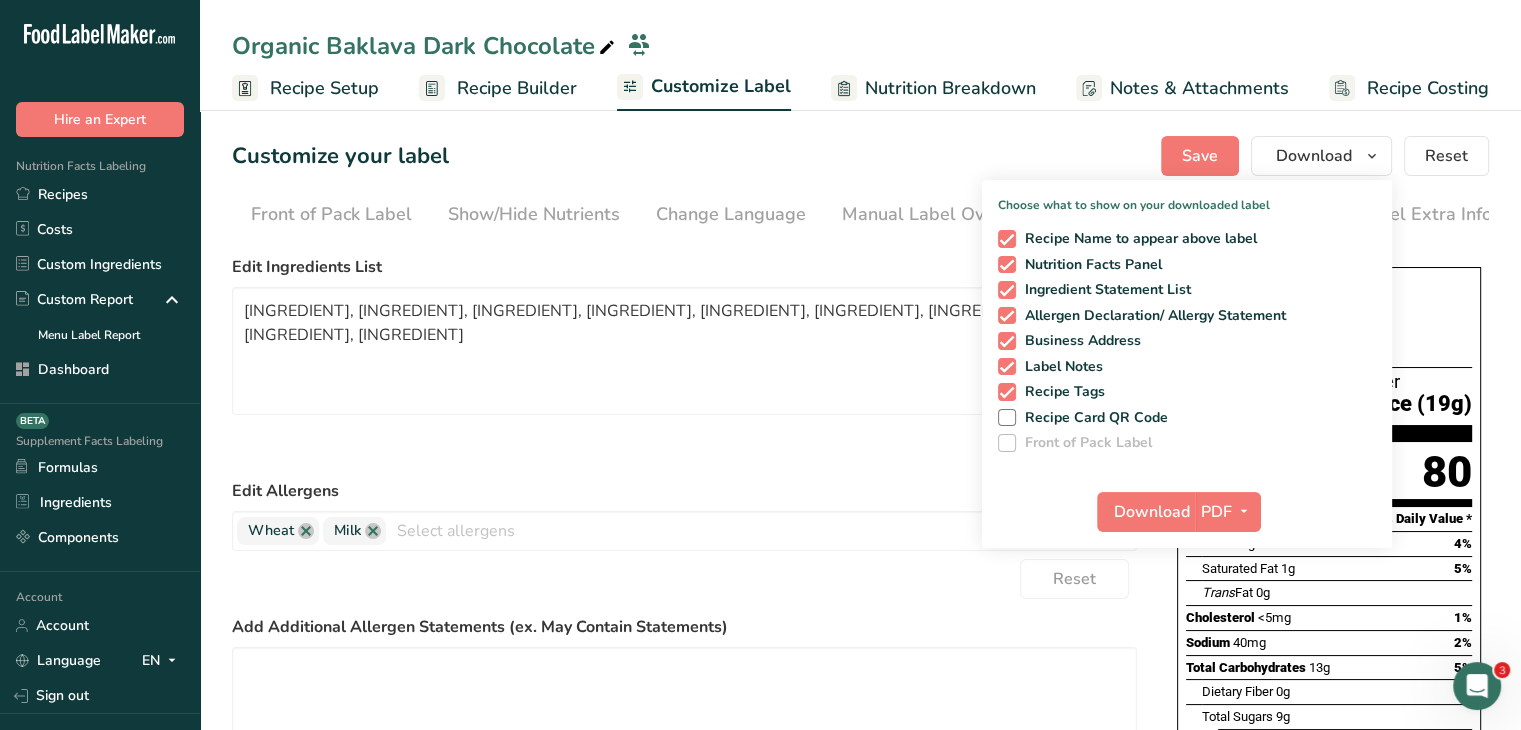 click on "Organic Baklava Dark Chocolate" at bounding box center [425, 46] 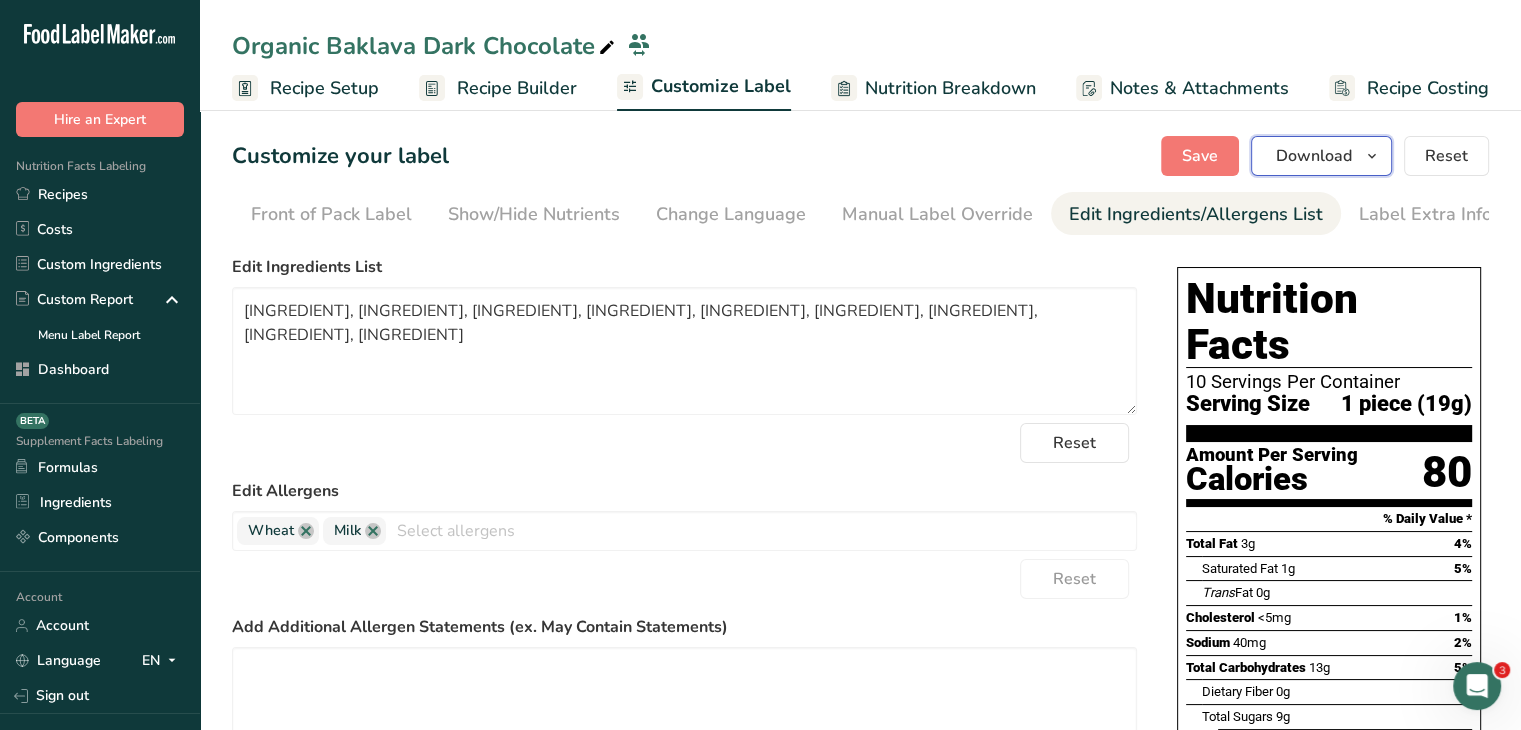 click on "Download" at bounding box center (1314, 156) 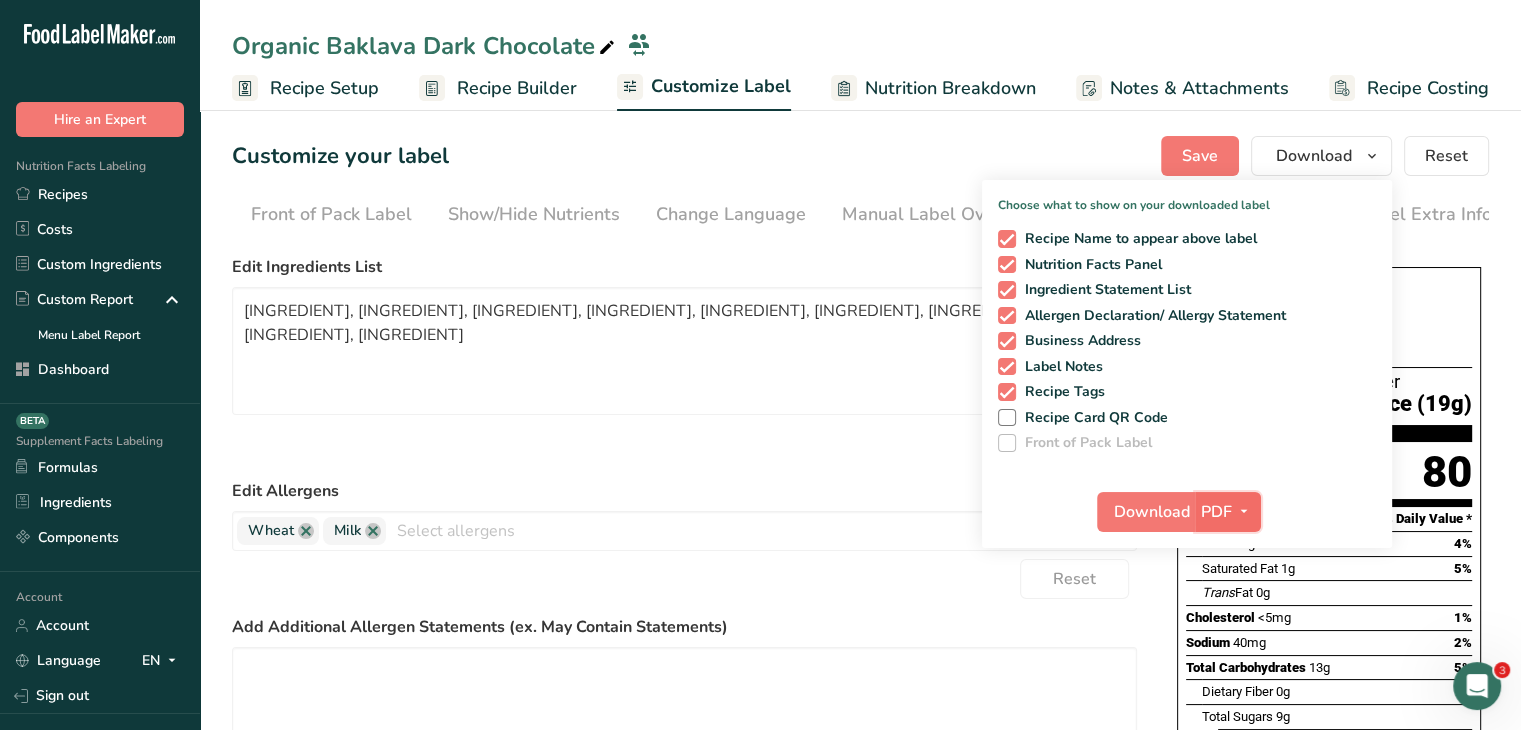 click on "PDF" at bounding box center (1228, 512) 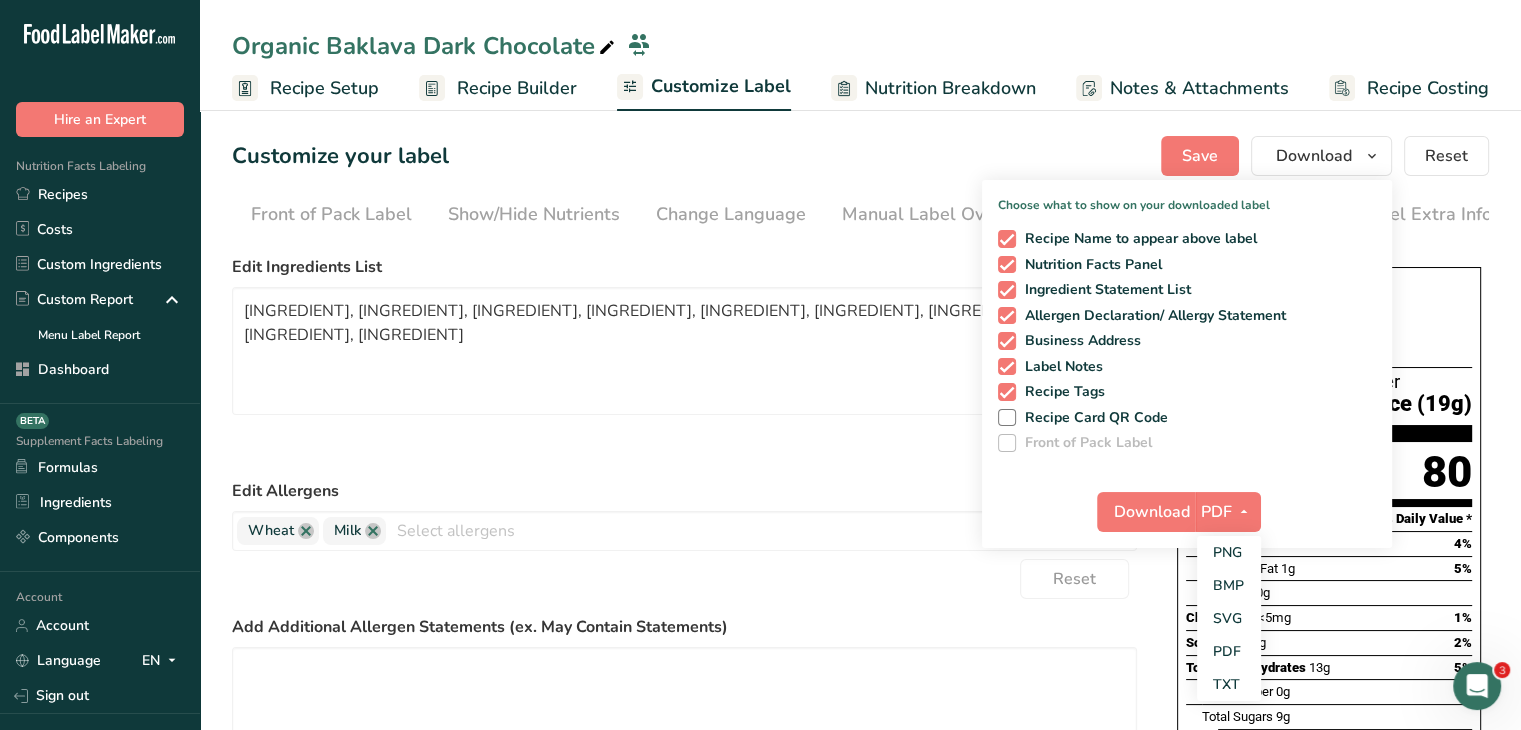 click on "Customize your label
Save
Download
Choose what to show on your downloaded label
Recipe Name to appear above label
Nutrition Facts Panel
Ingredient Statement List
Allergen Declaration/ Allergy Statement
Business Address
Label Notes
Recipe Tags
Recipe Card QR Code
Front of Pack Label
Download
PDF
PNG
BMP
SVG
PDF
TXT
Reset" at bounding box center [860, 156] 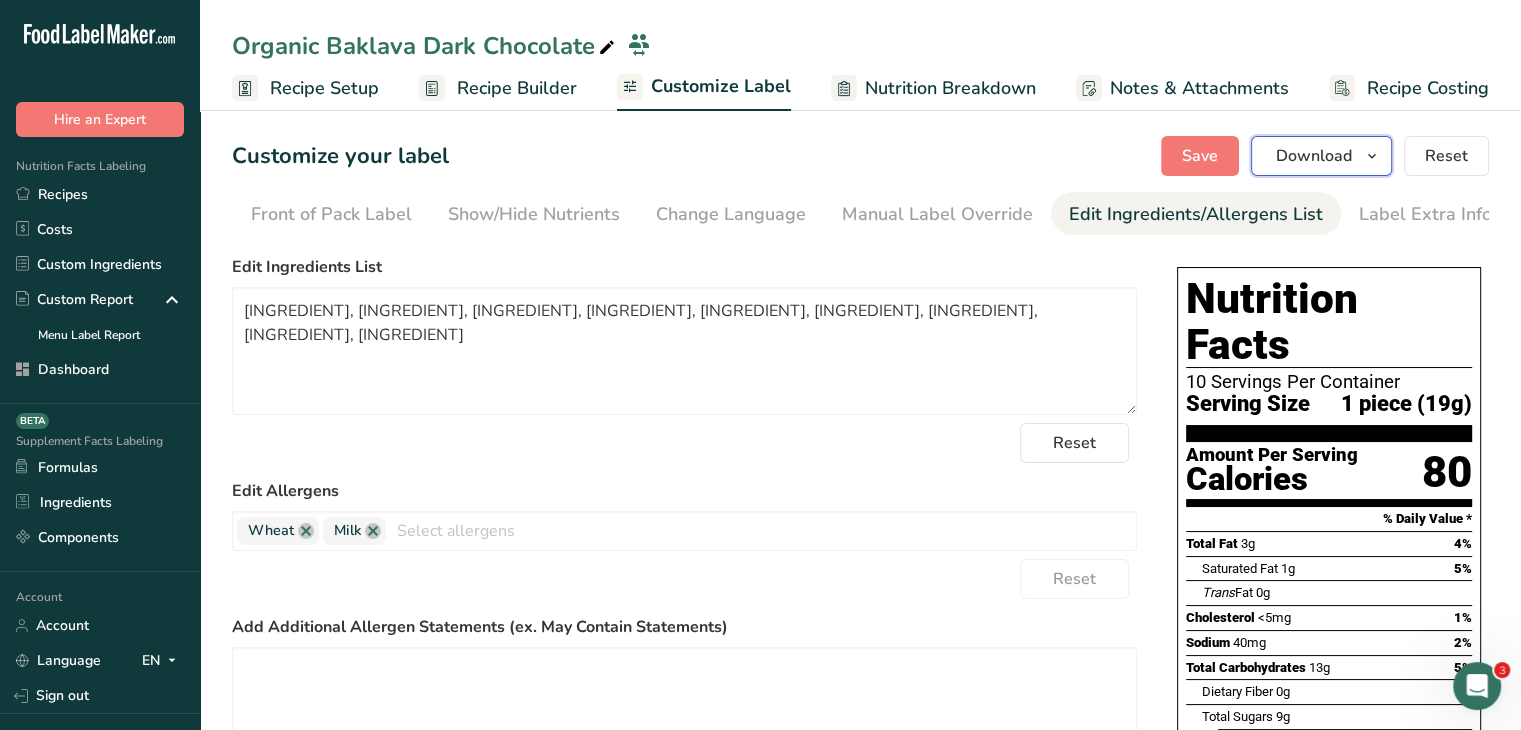 click on "Download" at bounding box center [1321, 156] 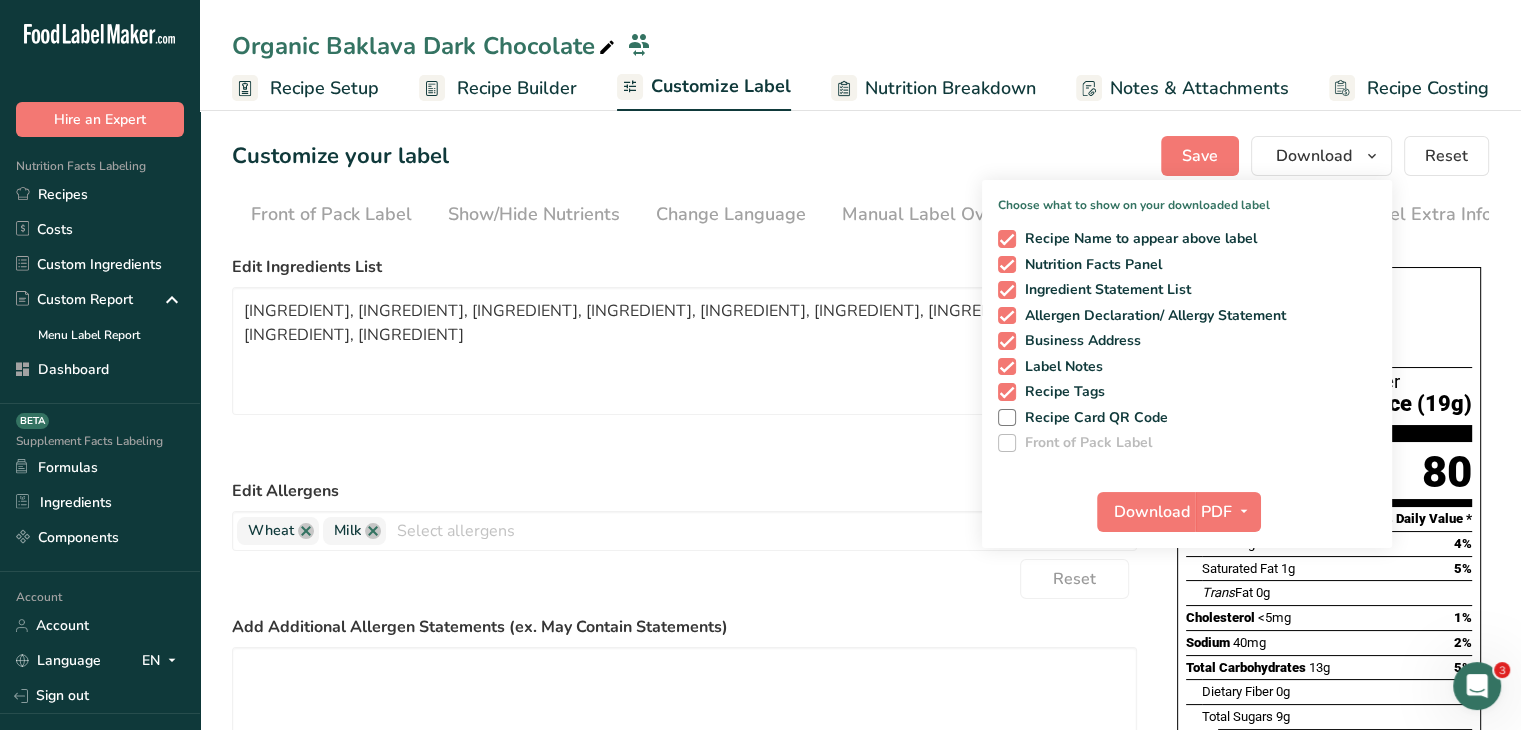 click on "Customize your label
Save
Download
Choose what to show on your downloaded label
Recipe Name to appear above label
Nutrition Facts Panel
Ingredient Statement List
Allergen Declaration/ Allergy Statement
Business Address
Label Notes
Recipe Tags
Recipe Card QR Code
Front of Pack Label
Download
PDF
PNG
BMP
SVG
PDF
TXT
Reset" at bounding box center (860, 156) 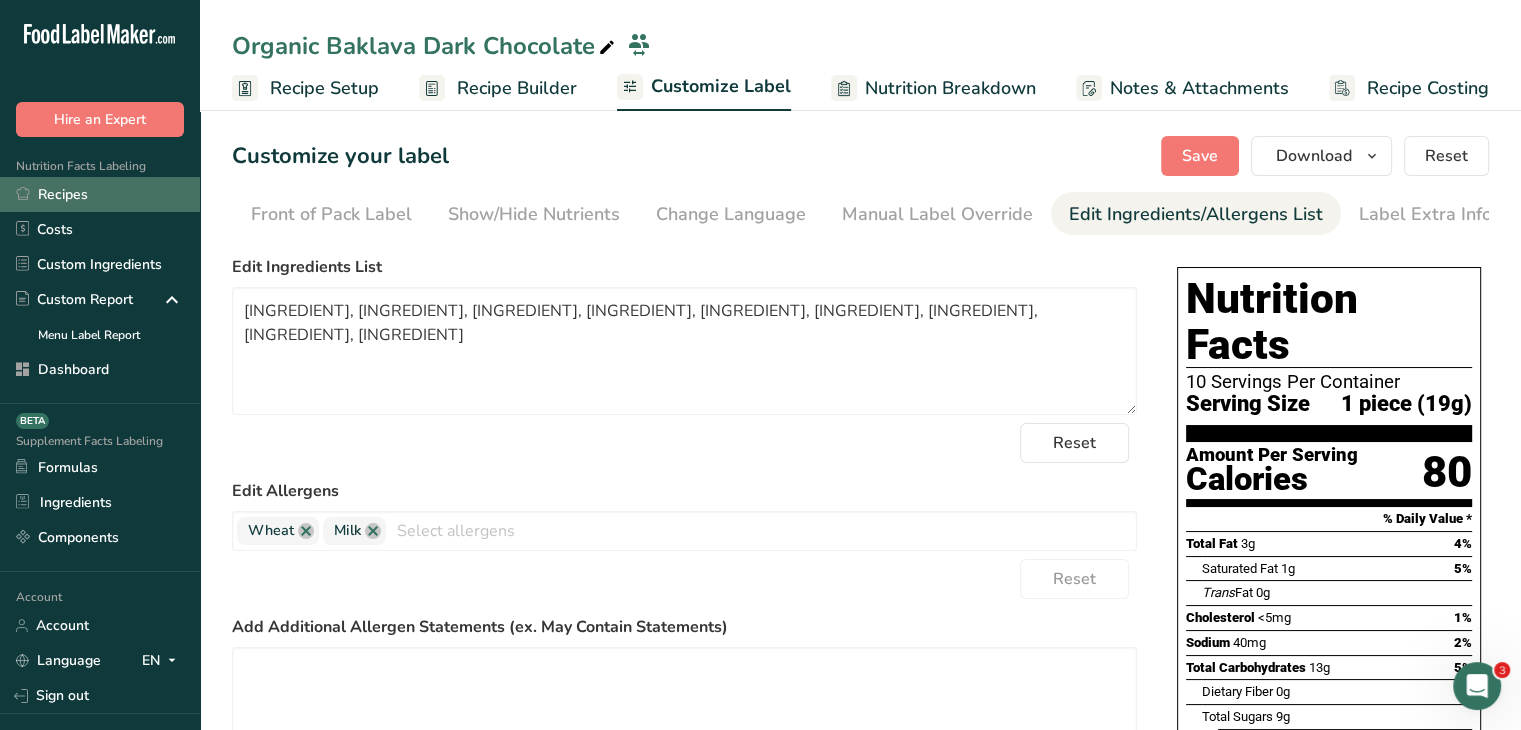 click on "Recipes" at bounding box center [100, 194] 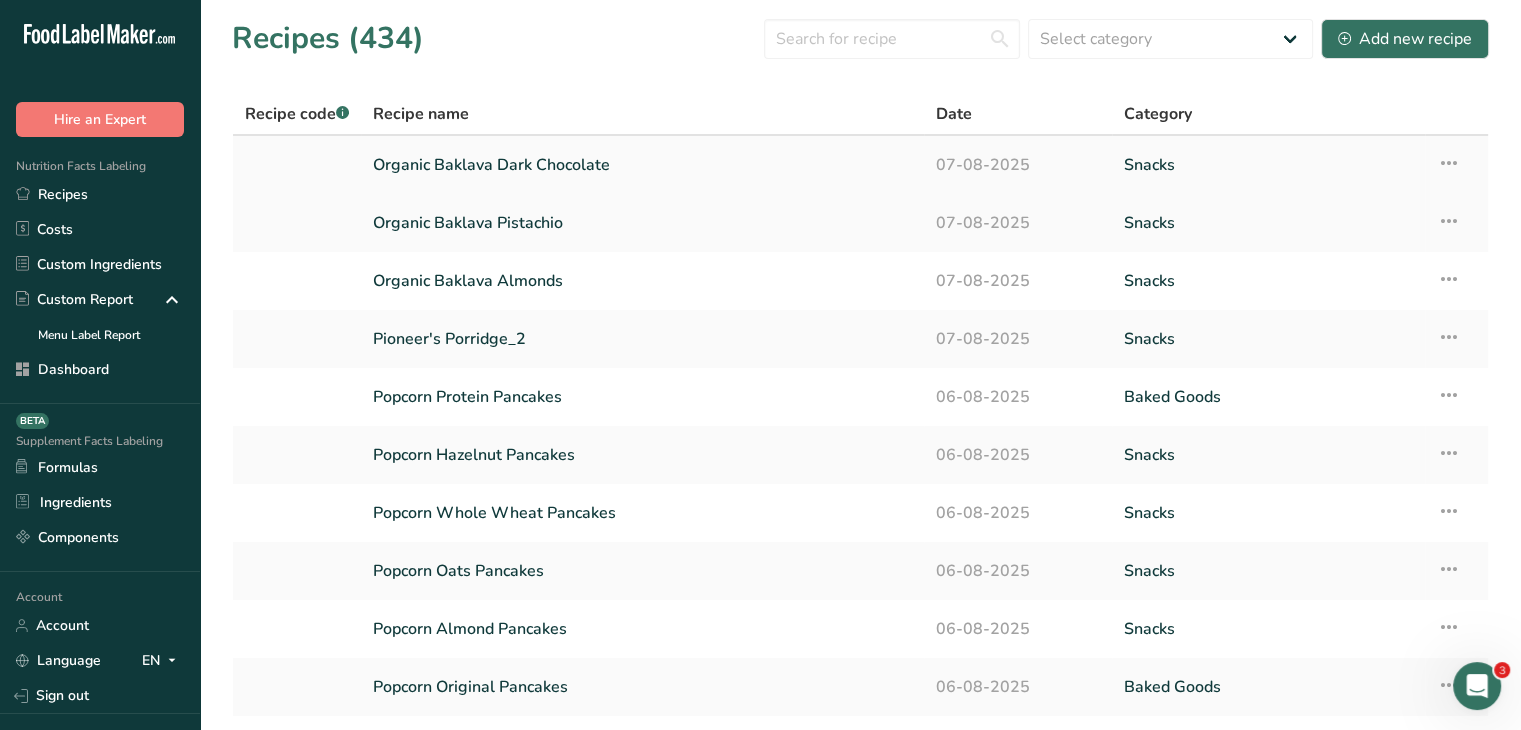click at bounding box center (1449, 163) 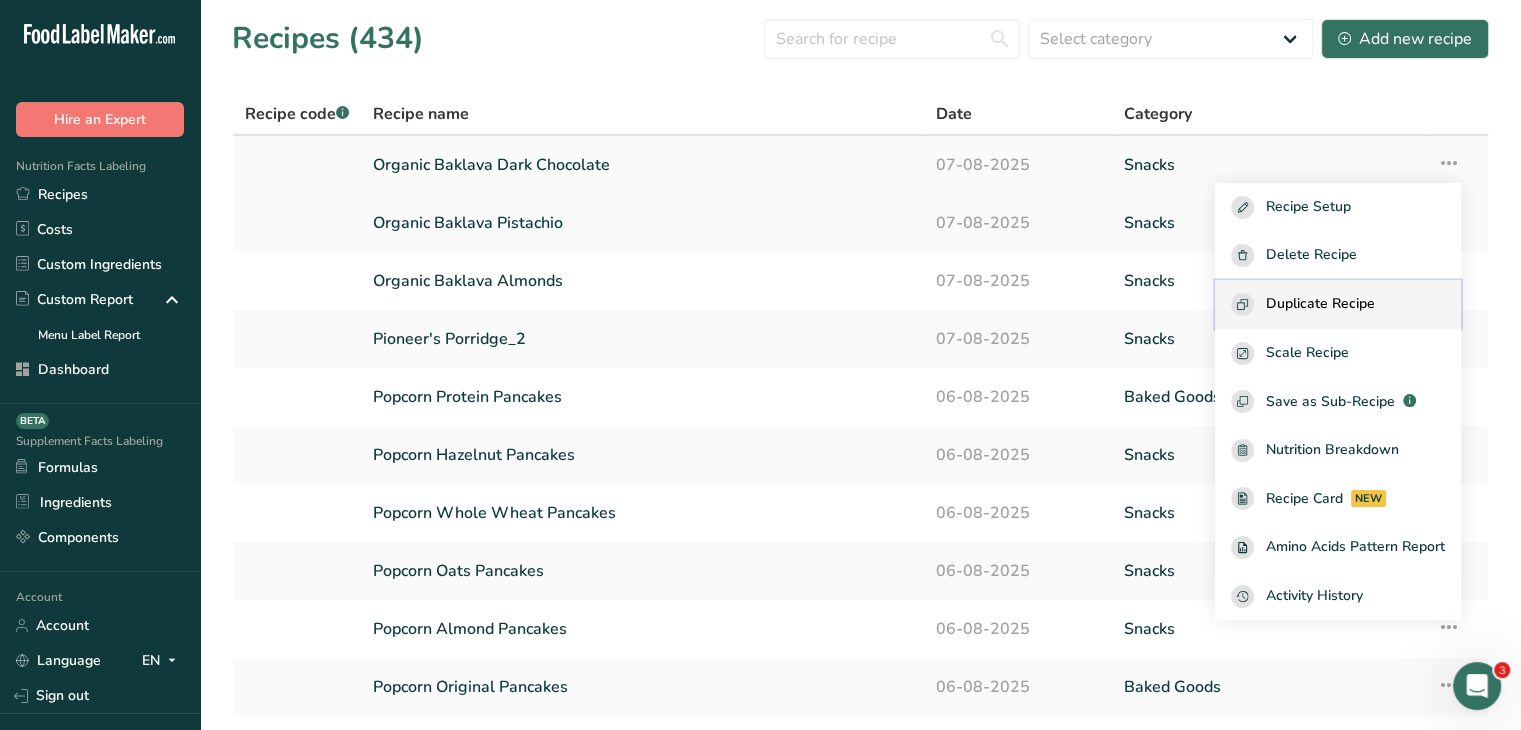 click on "Duplicate Recipe" at bounding box center [1338, 304] 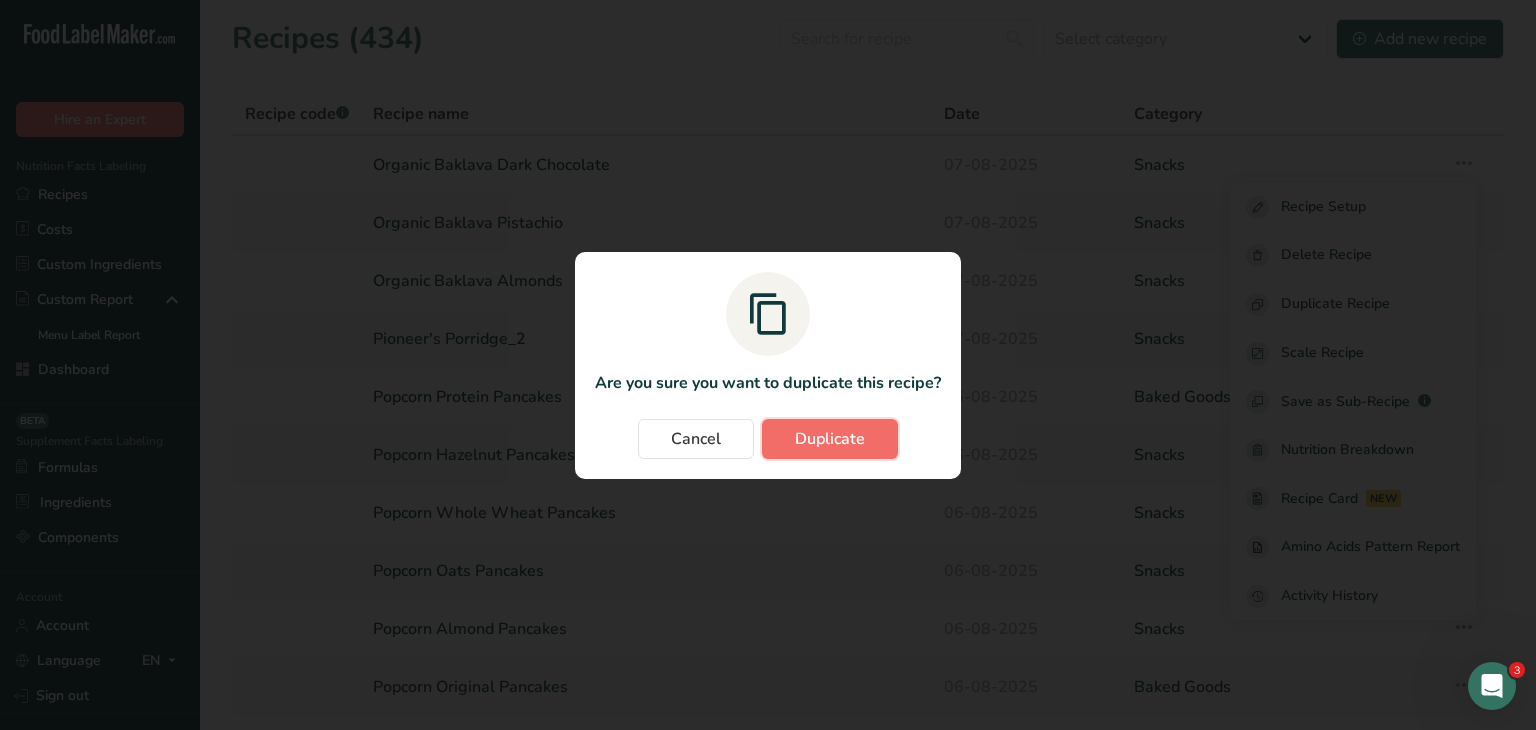 click on "Duplicate" at bounding box center [830, 439] 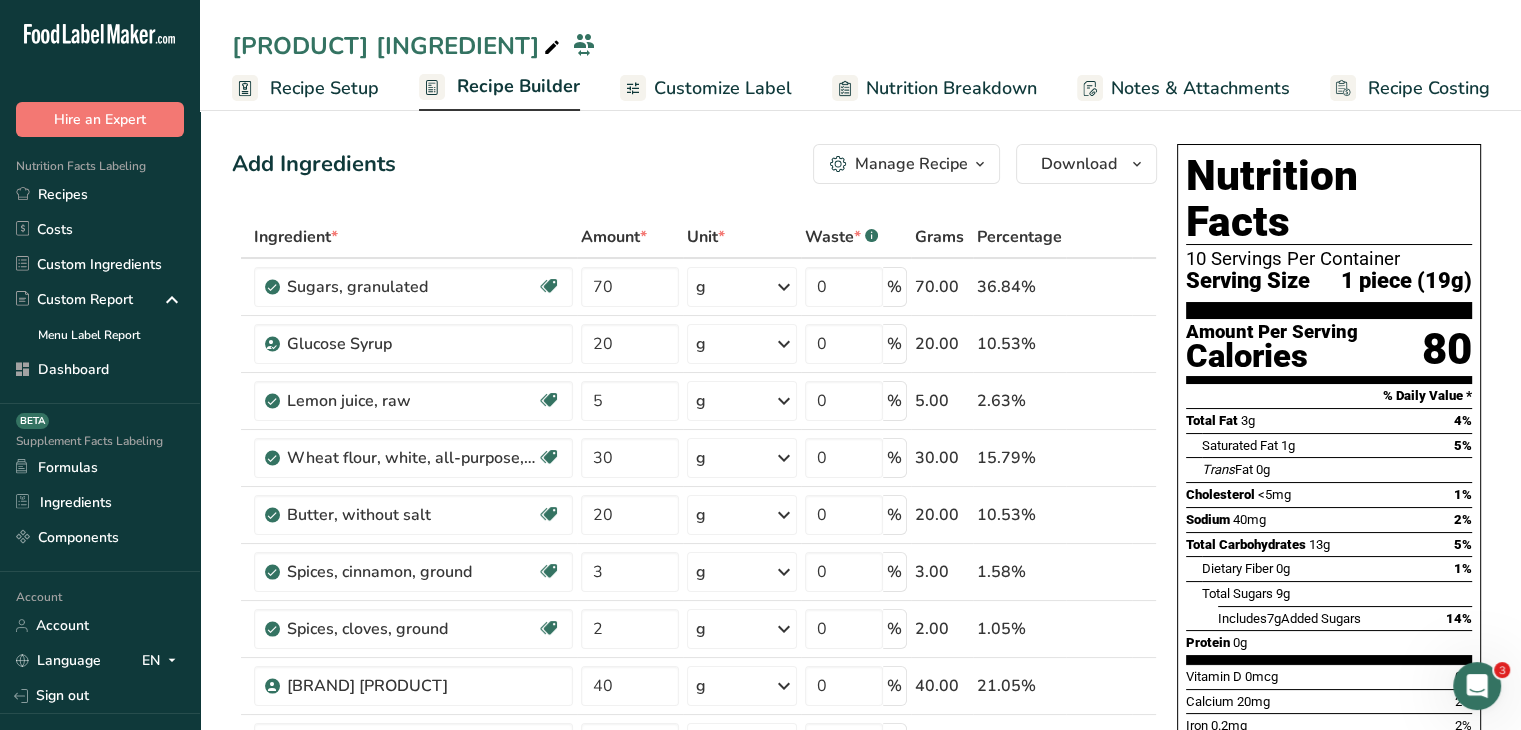 click on "Recipe Builder" at bounding box center [499, 88] 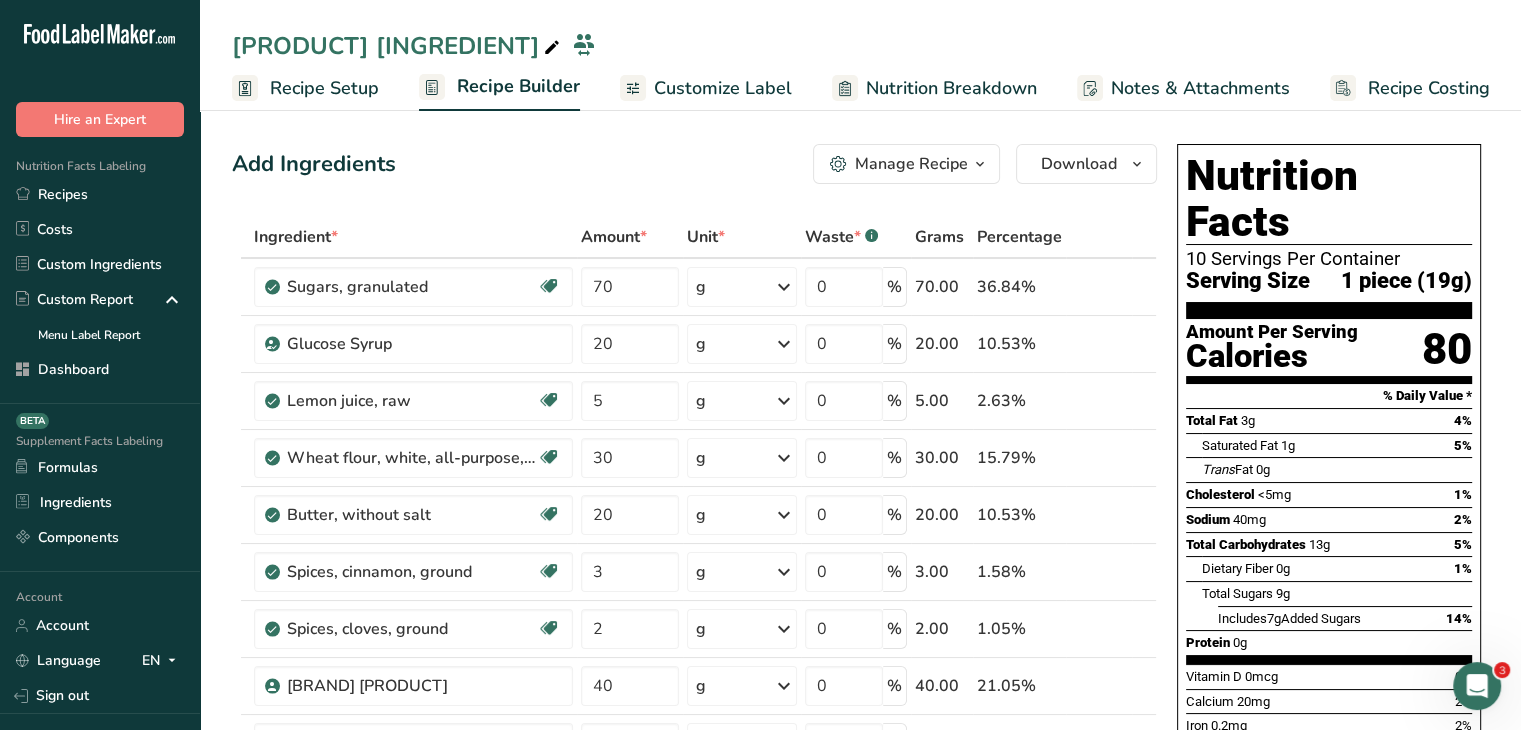 scroll, scrollTop: 0, scrollLeft: 0, axis: both 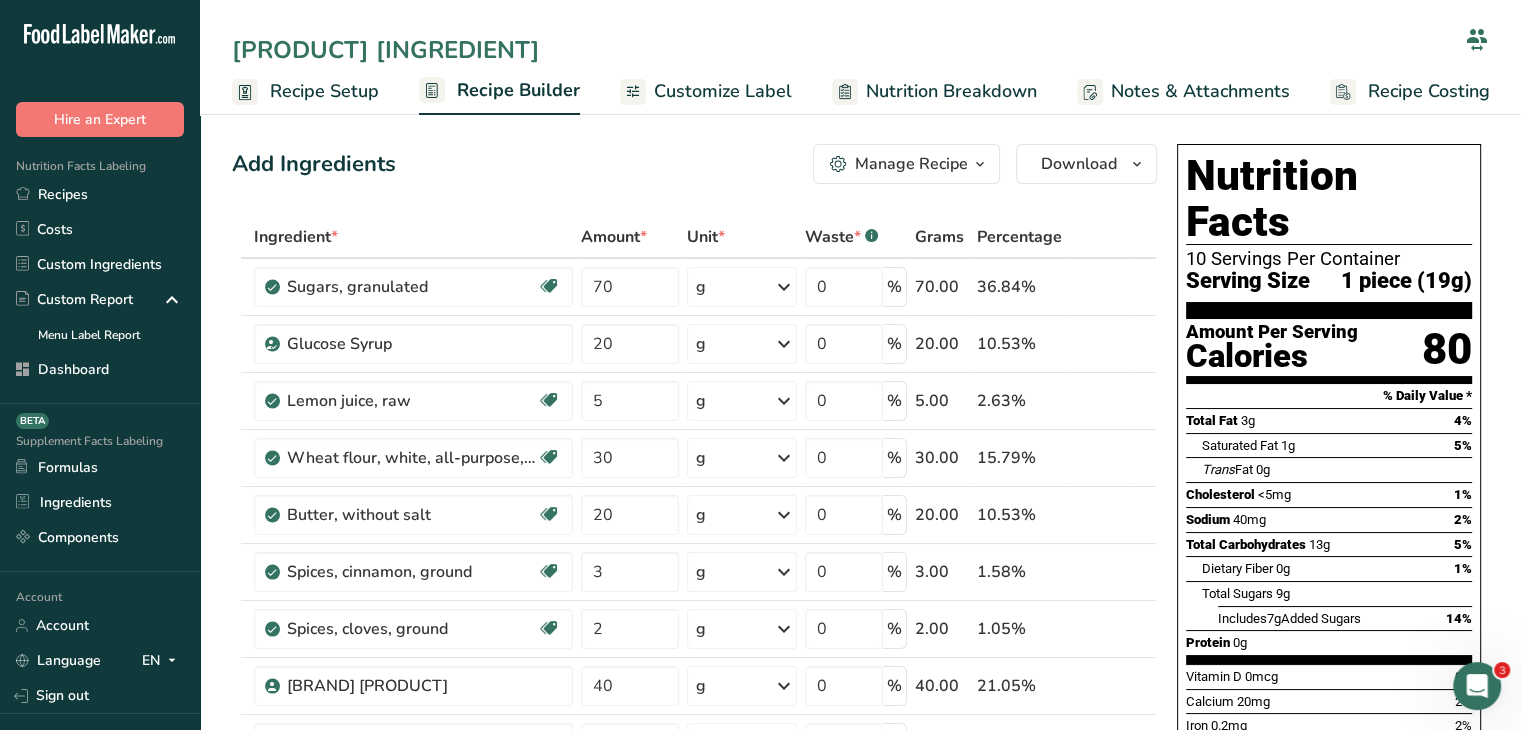 drag, startPoint x: 647, startPoint y: 49, endPoint x: 425, endPoint y: 54, distance: 222.0563 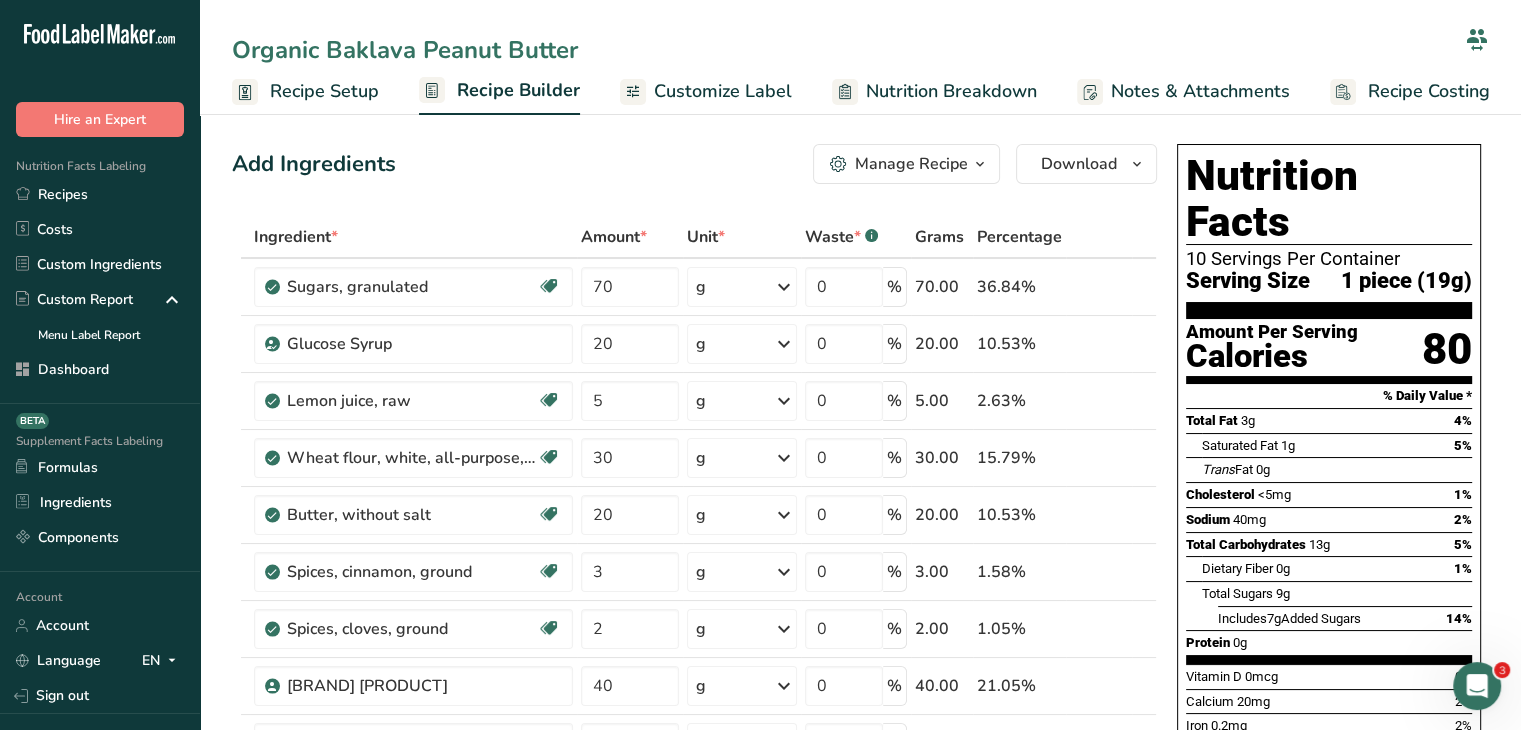 type on "Organic Baklava Peanut Butter" 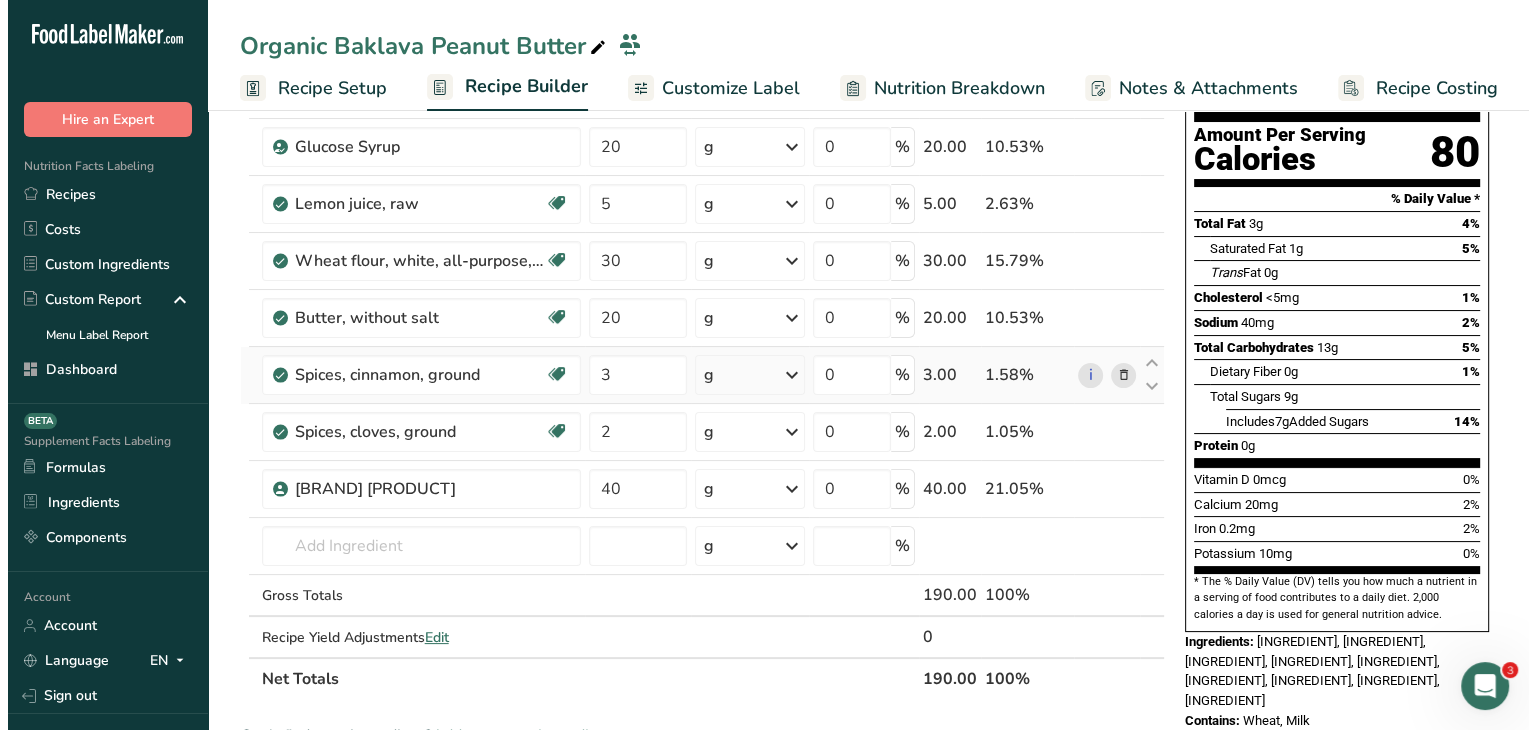 scroll, scrollTop: 200, scrollLeft: 0, axis: vertical 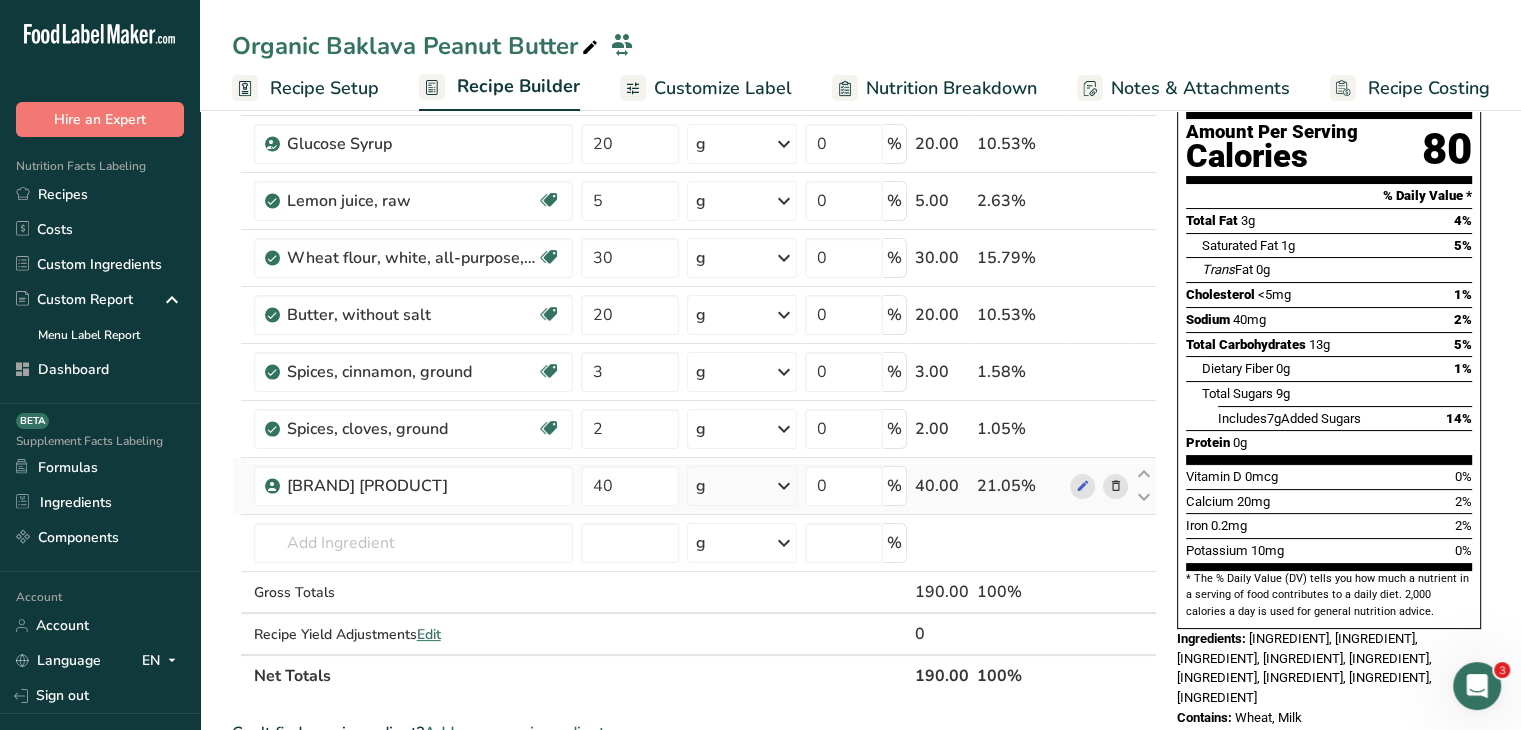 click at bounding box center (1115, 486) 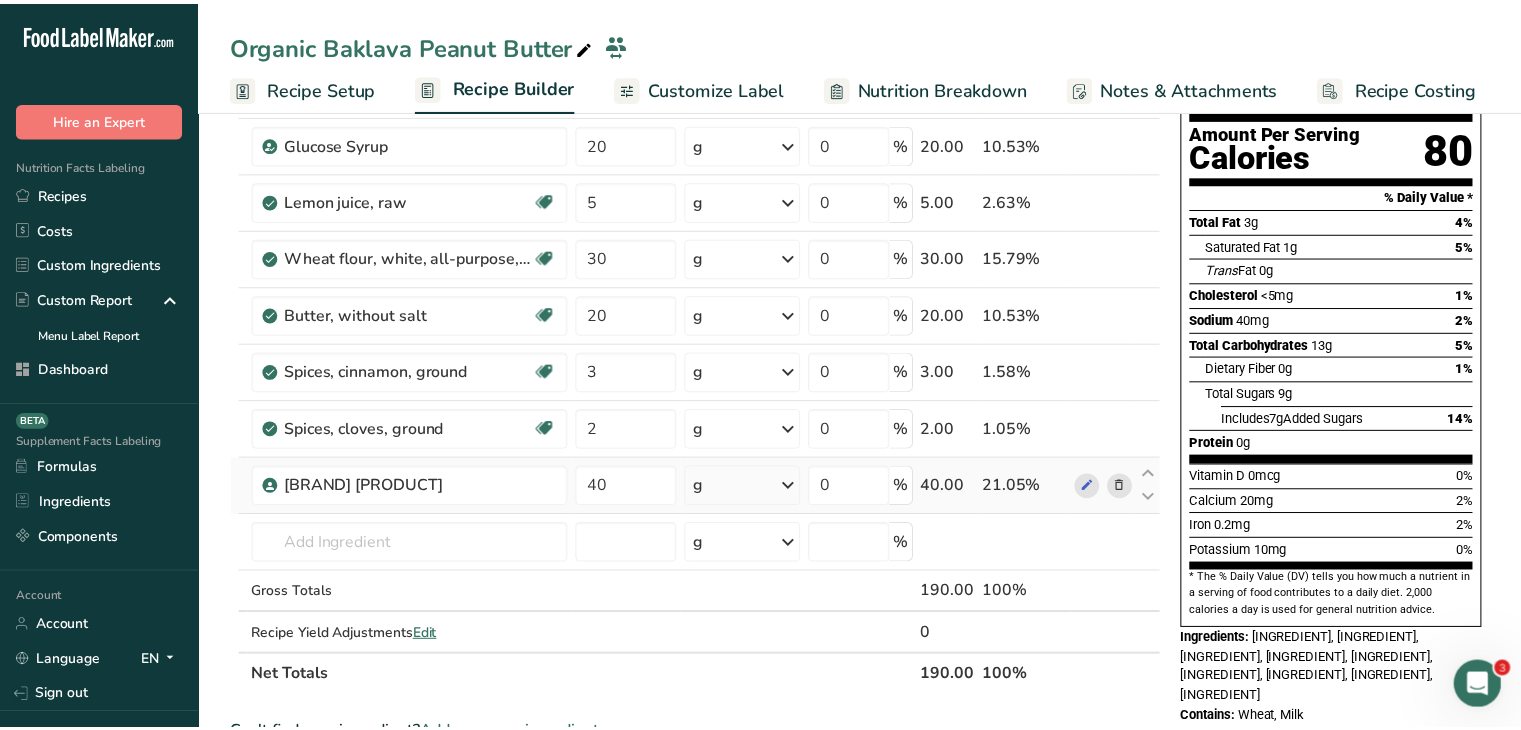 scroll, scrollTop: 0, scrollLeft: 0, axis: both 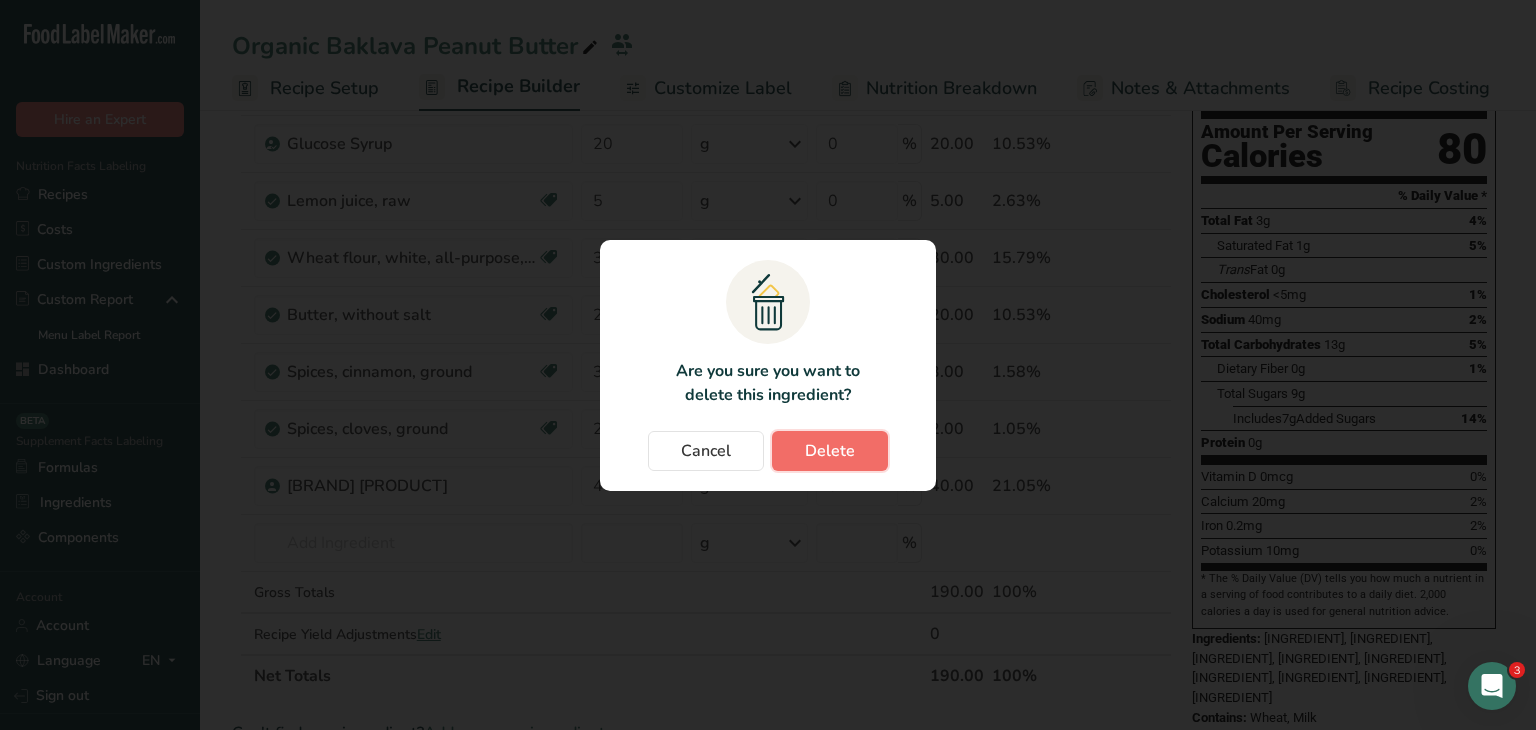 click on "Delete" at bounding box center (830, 451) 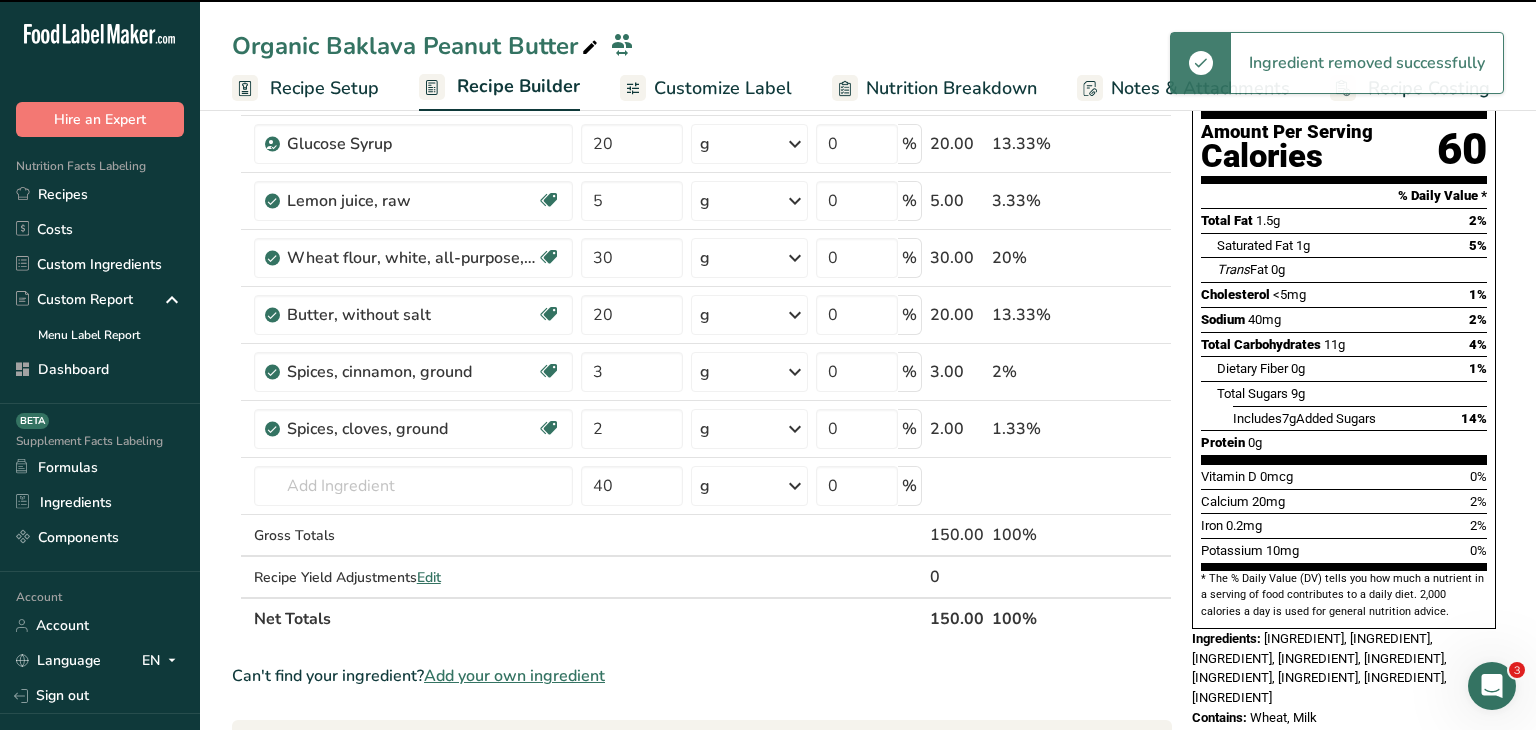 type 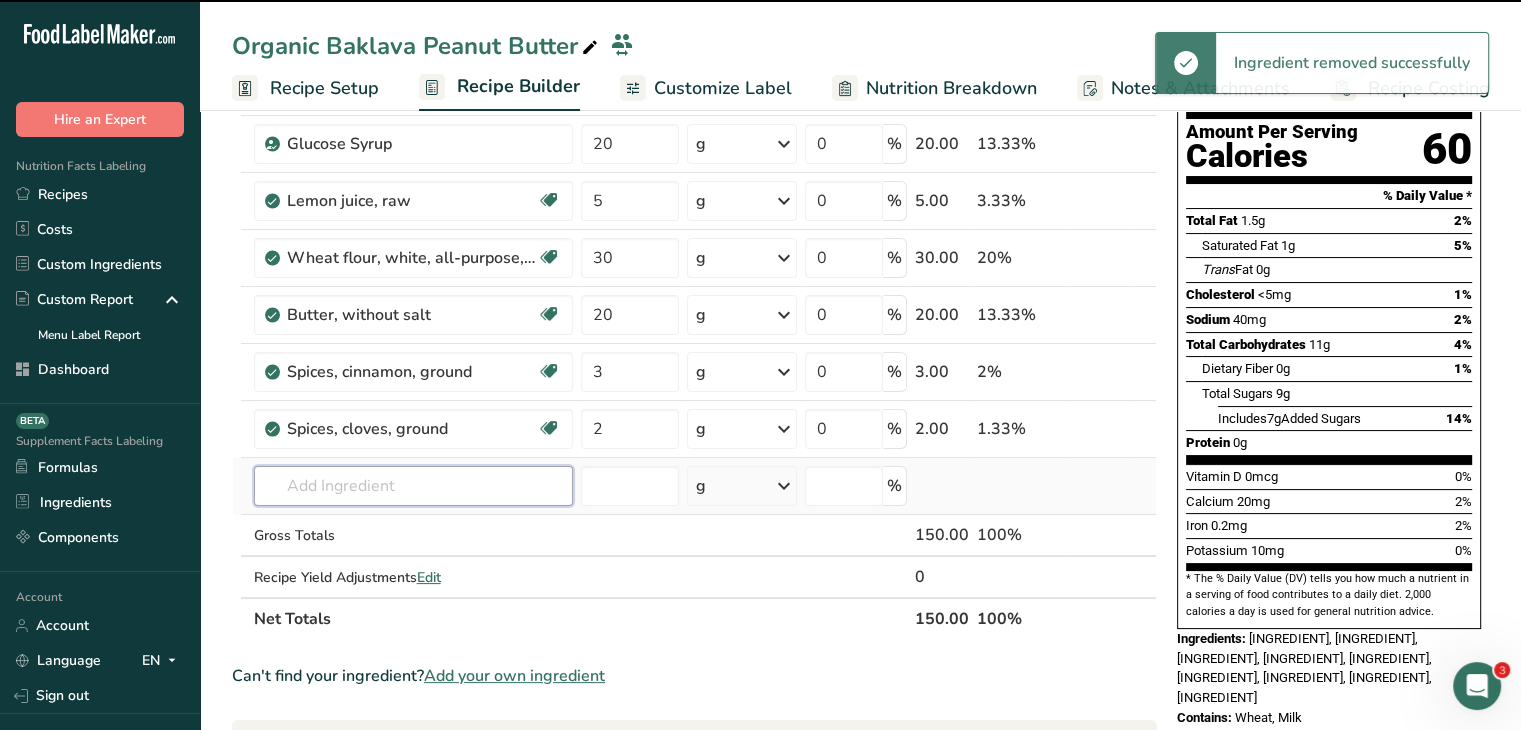 click at bounding box center (413, 486) 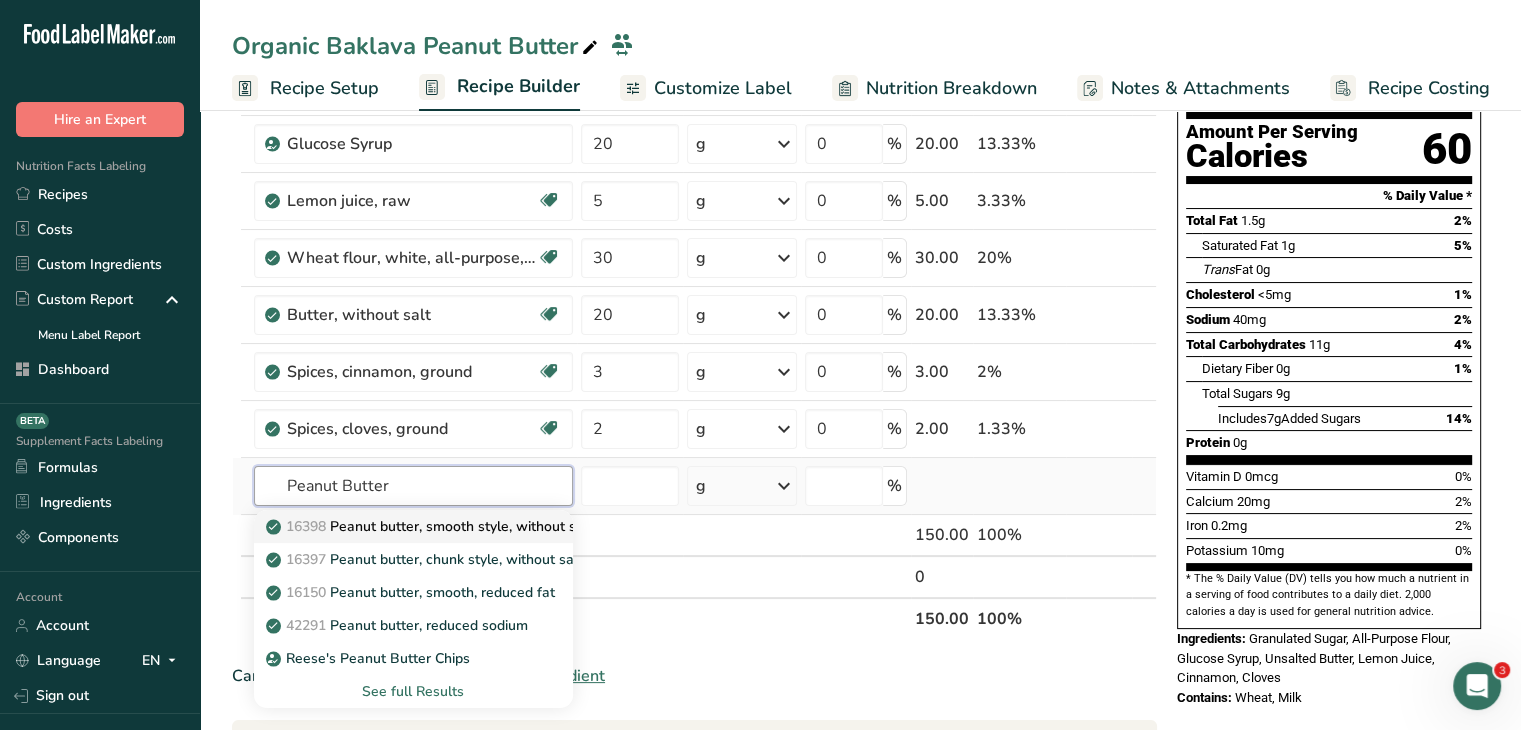 type on "Peanut Butter" 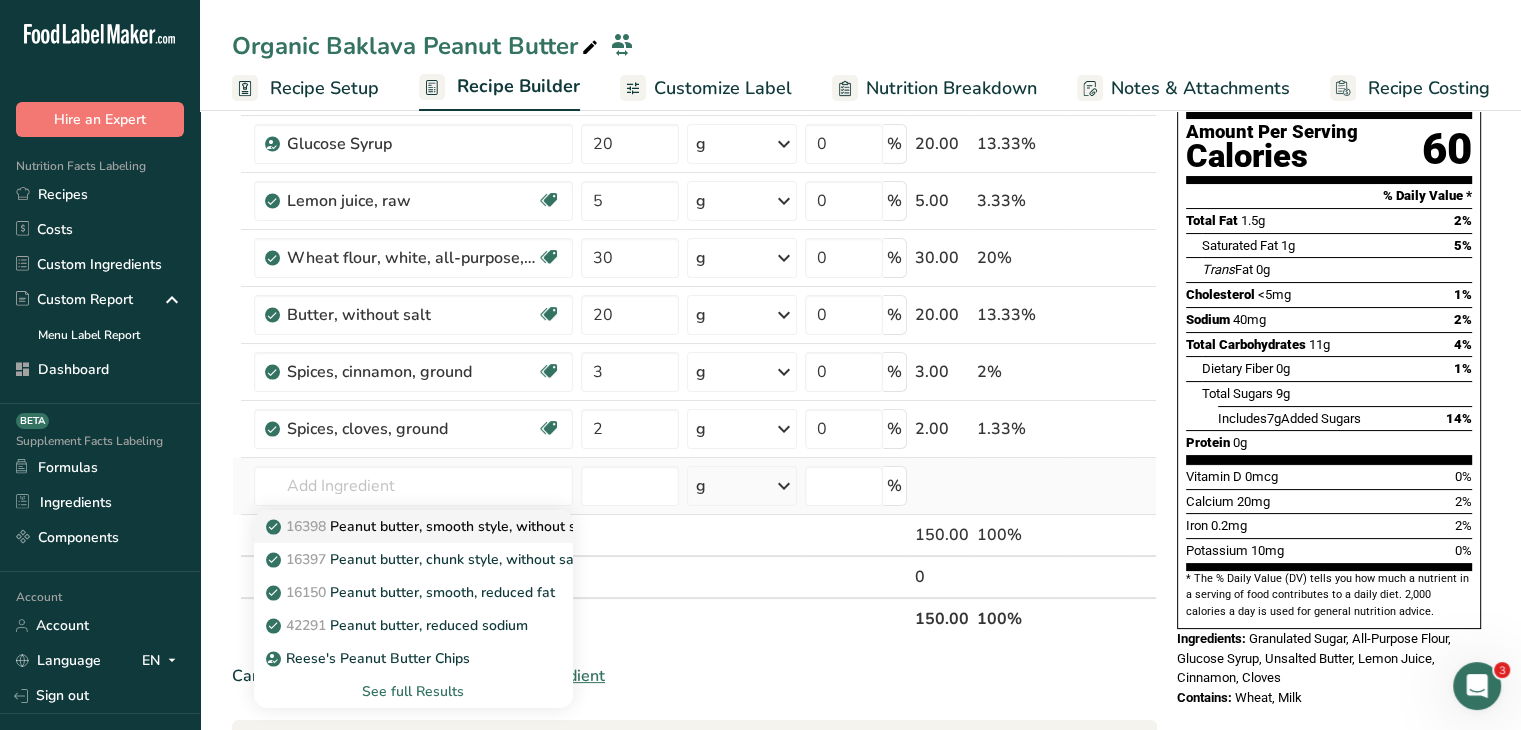 click on "16398
Peanut butter, smooth style, without salt" at bounding box center [431, 526] 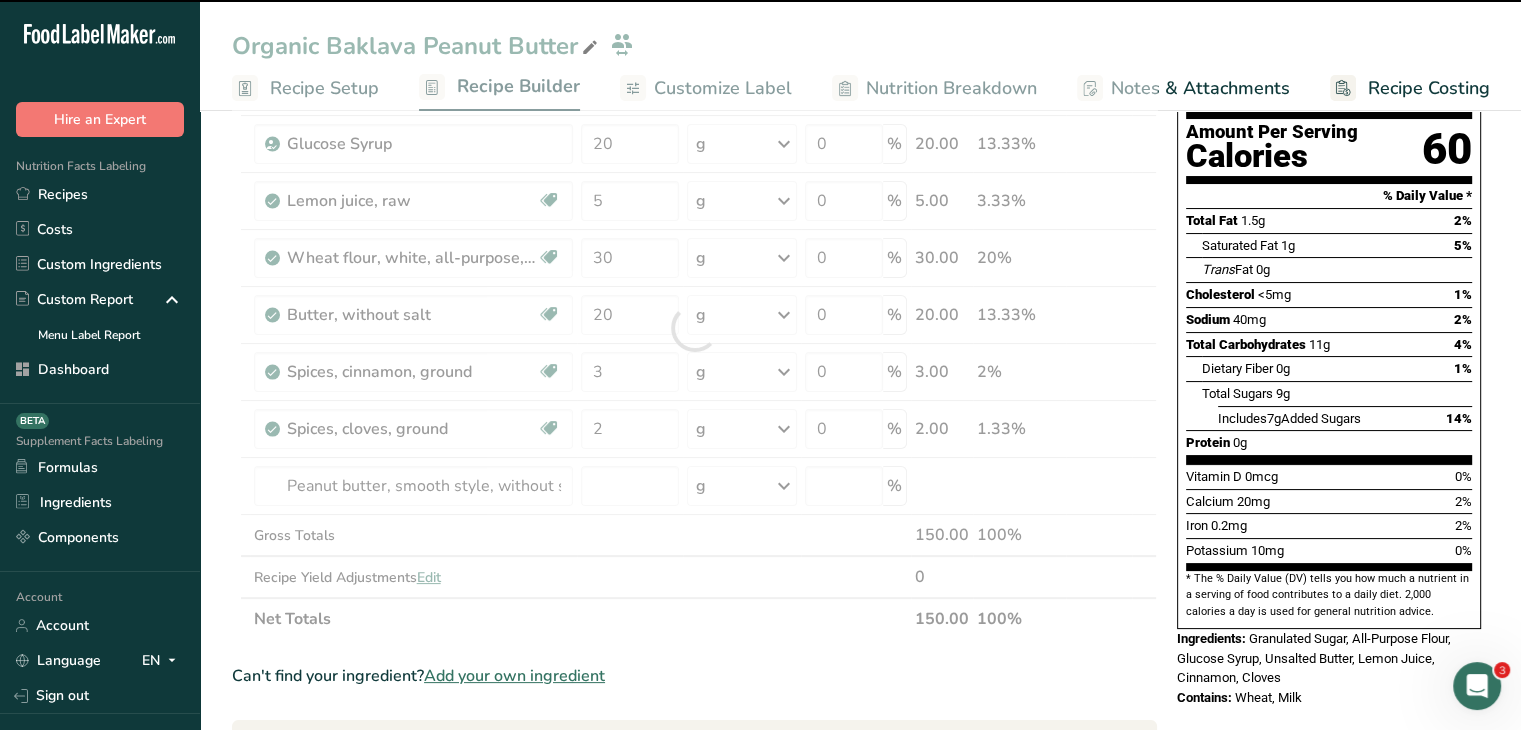type on "0" 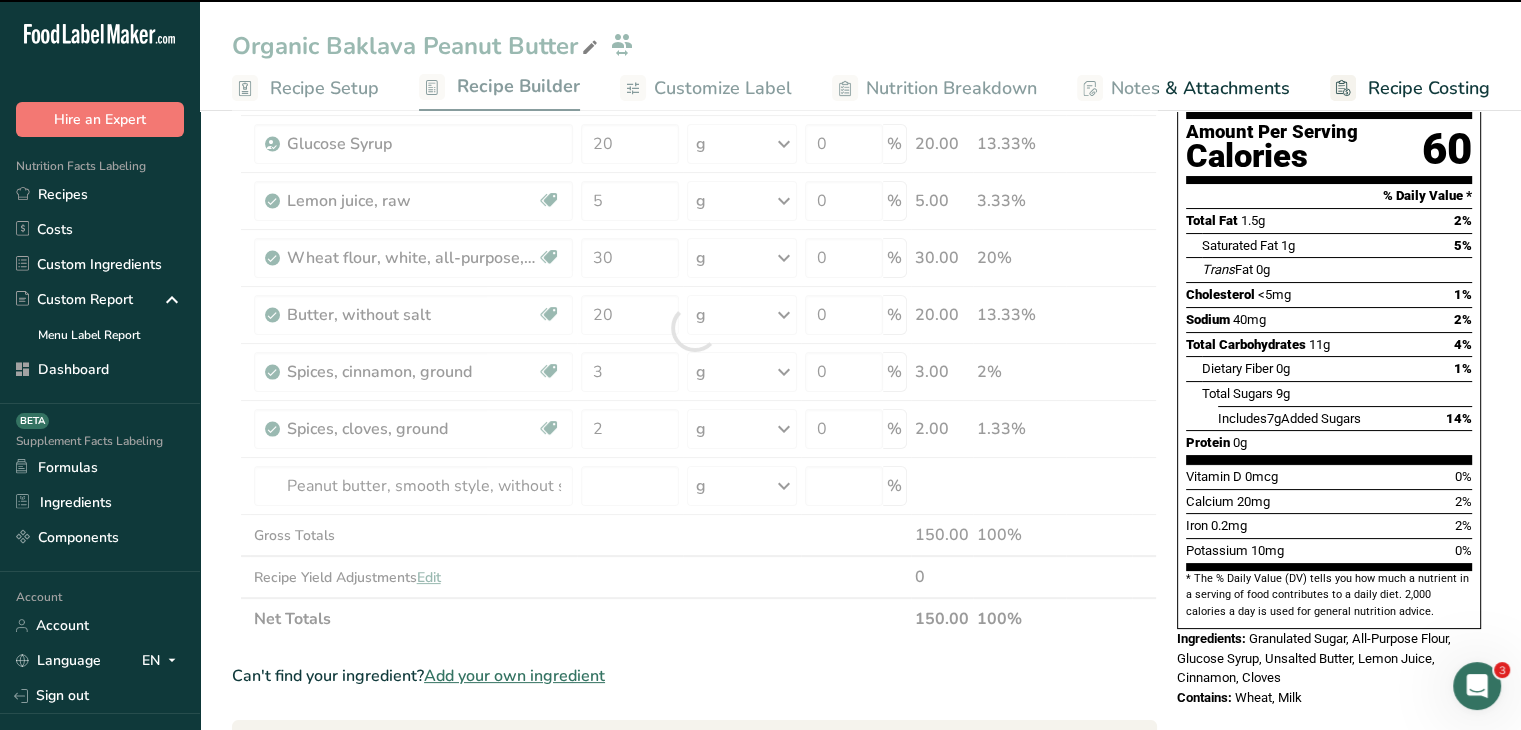 type on "0" 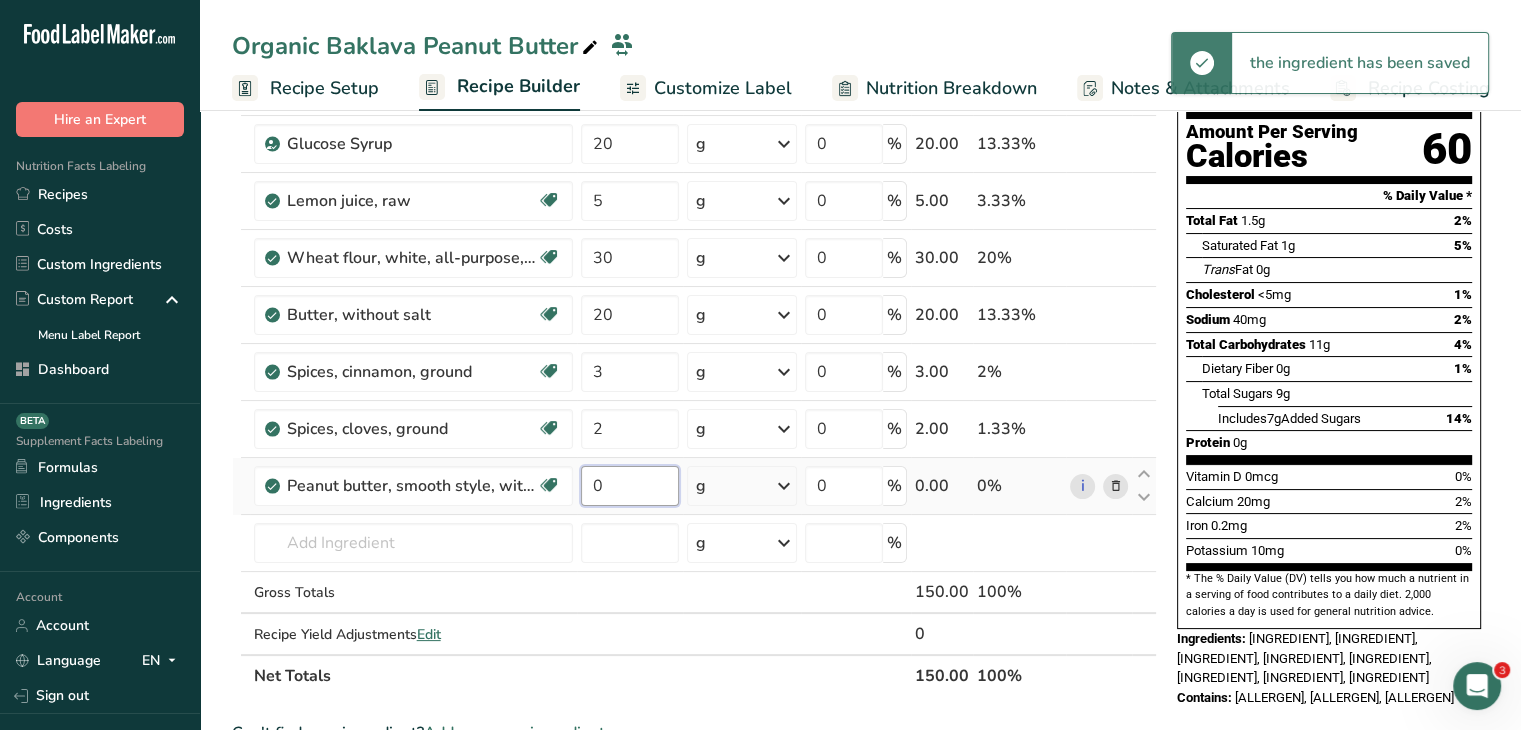 drag, startPoint x: 635, startPoint y: 479, endPoint x: 575, endPoint y: 473, distance: 60.299255 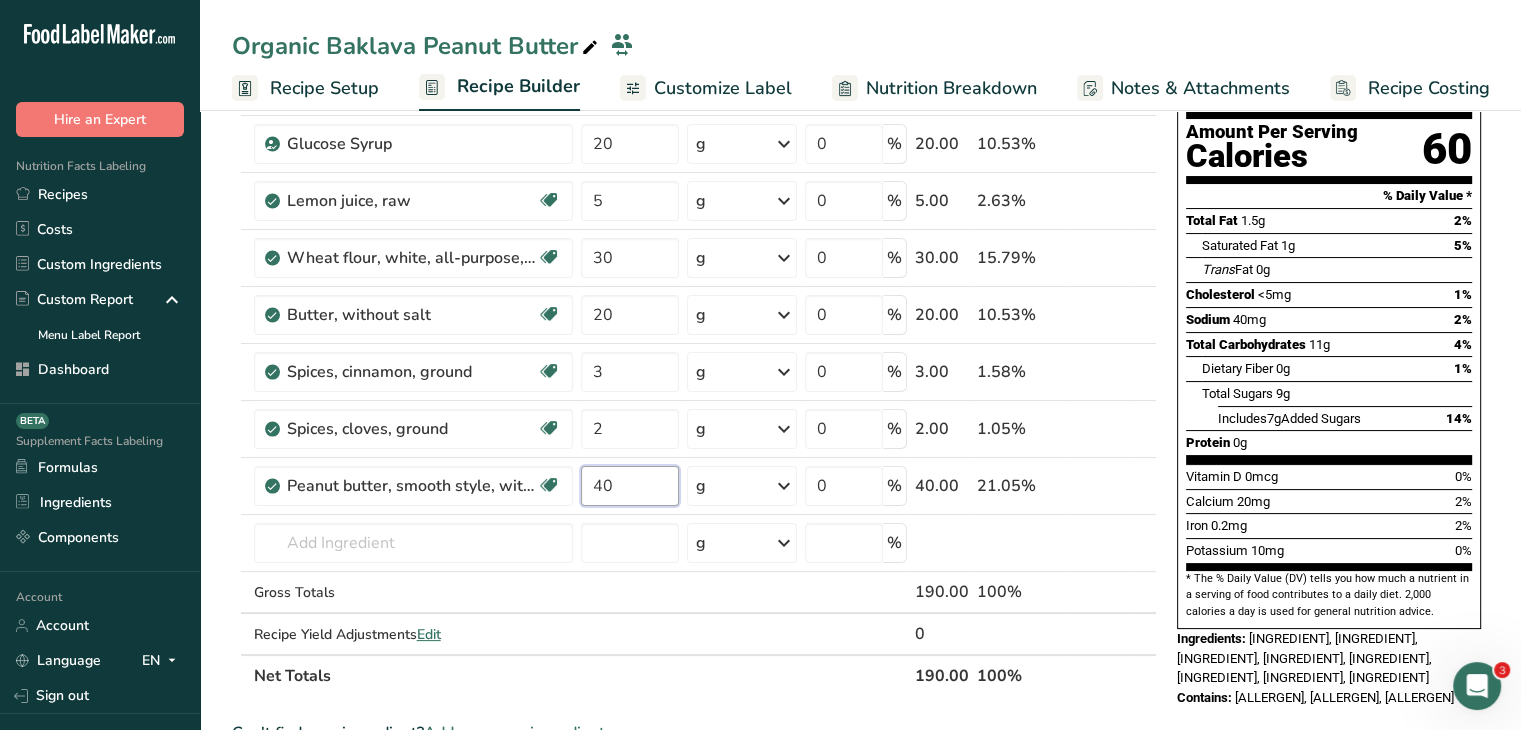 type on "40" 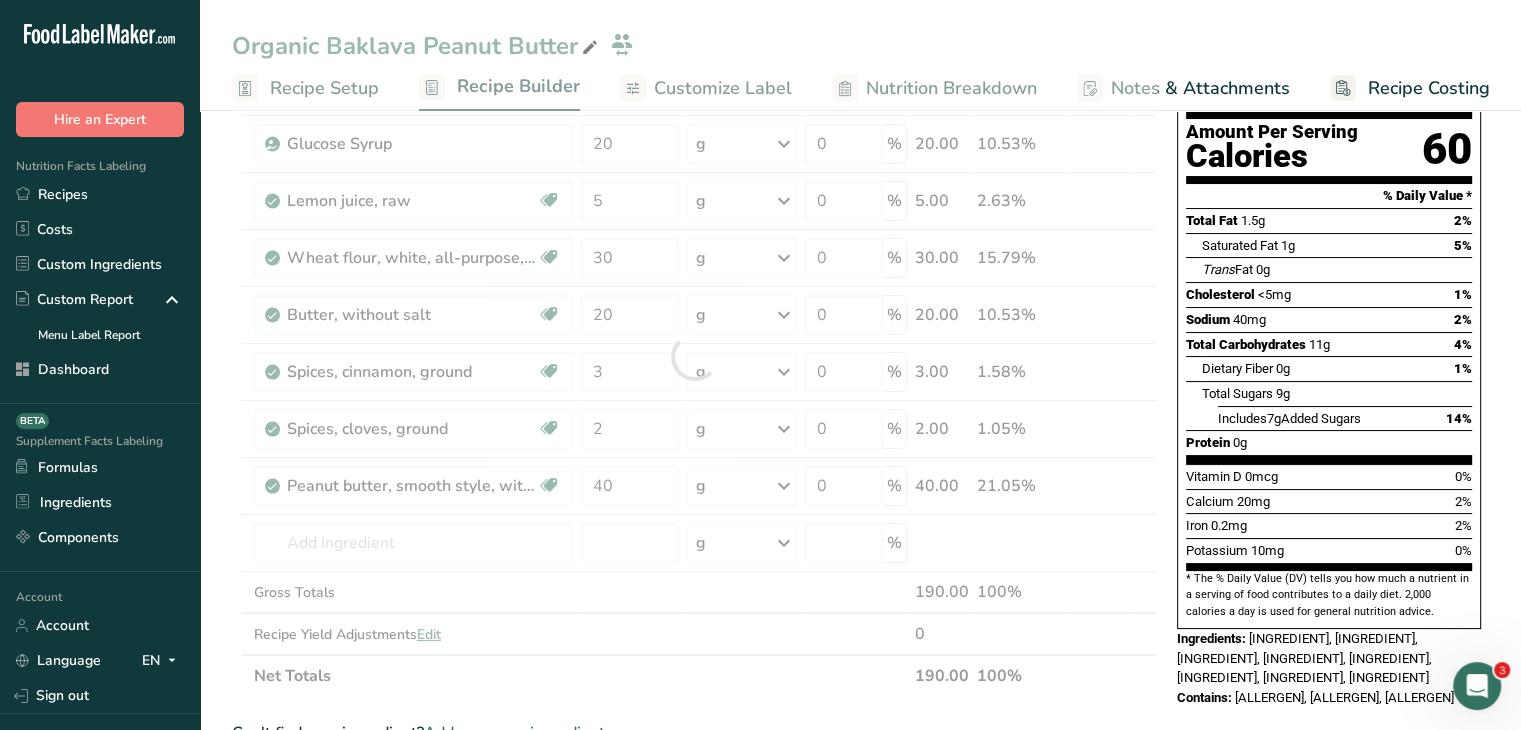 click on "Wheat, Milk, Peanuts" at bounding box center (1344, 697) 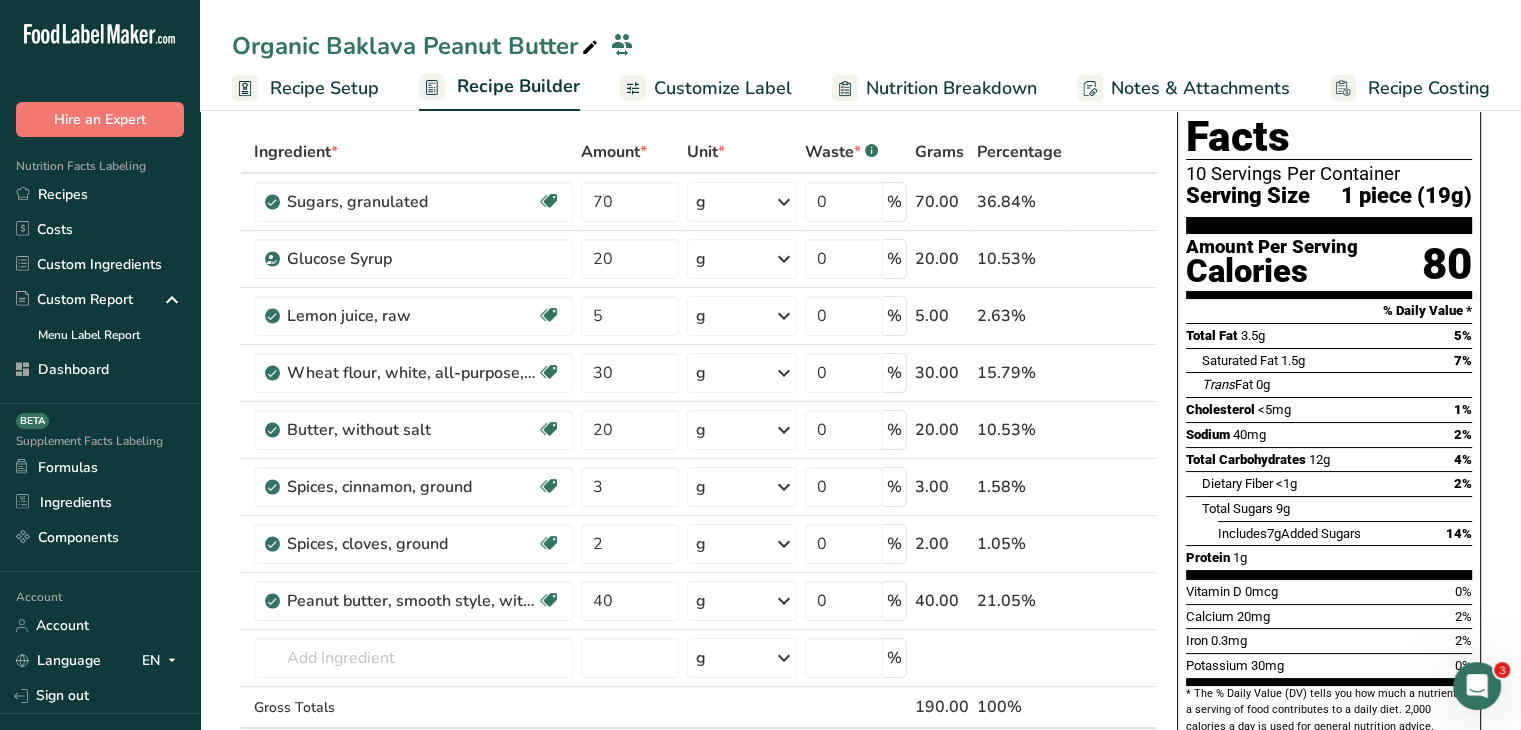 scroll, scrollTop: 0, scrollLeft: 0, axis: both 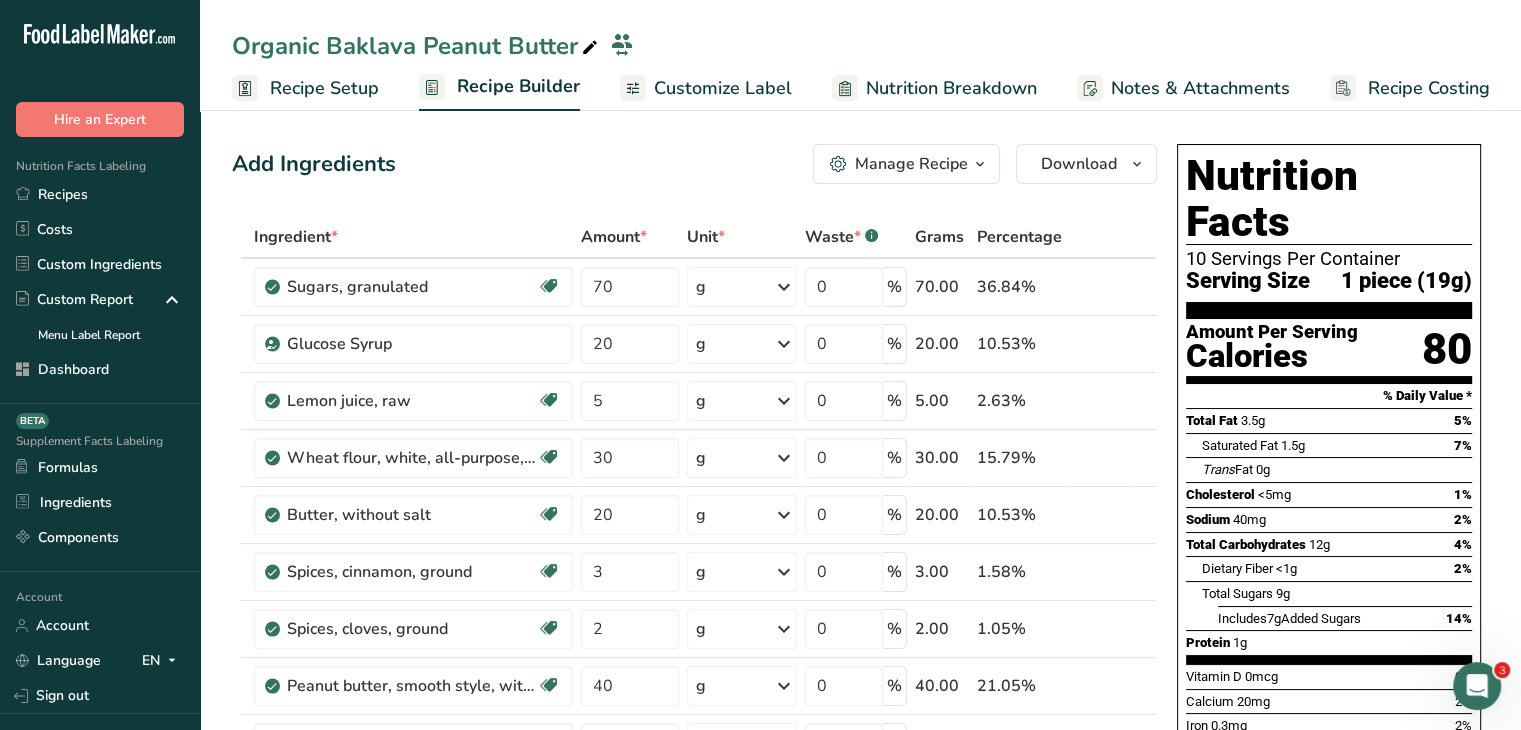 click on "Customize Label" at bounding box center [723, 88] 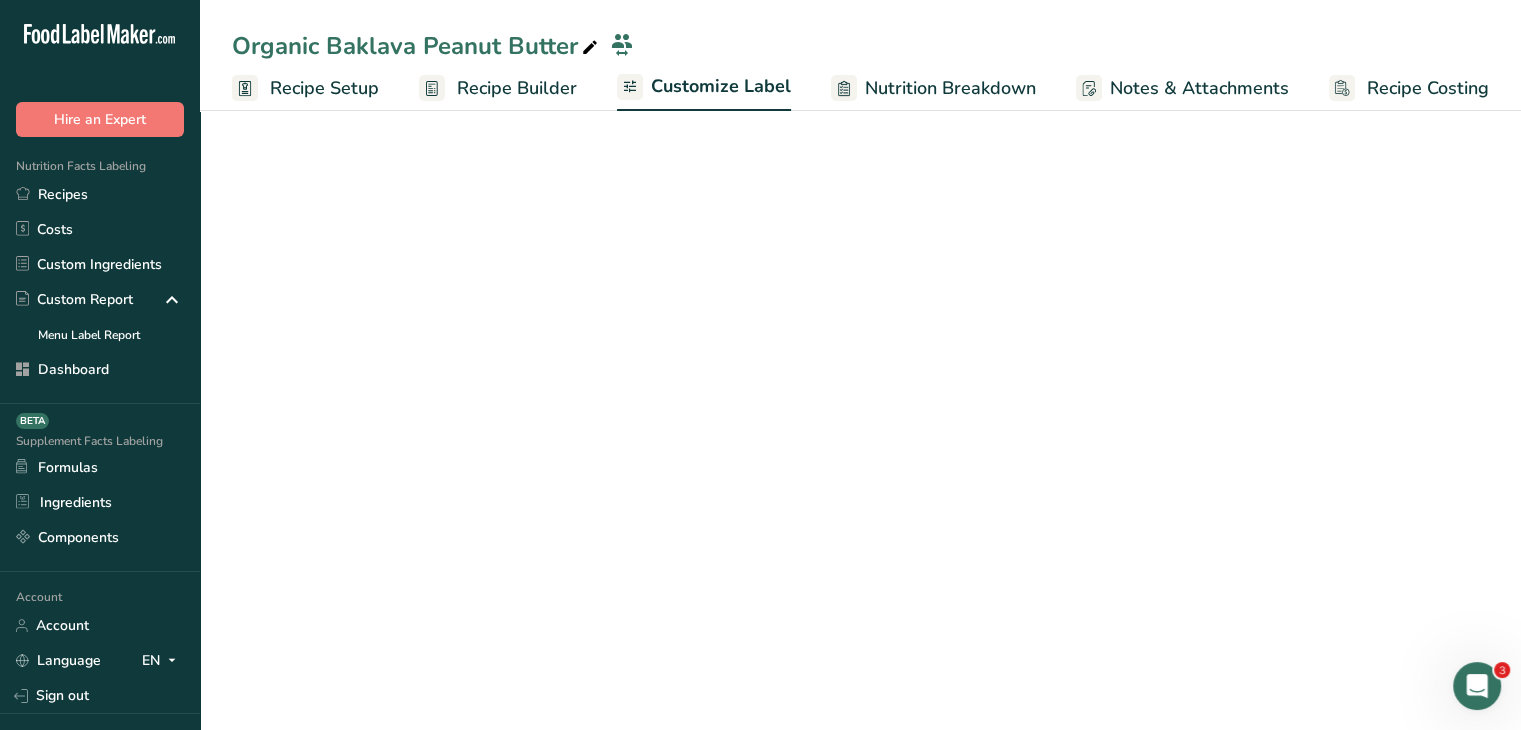scroll, scrollTop: 0, scrollLeft: 0, axis: both 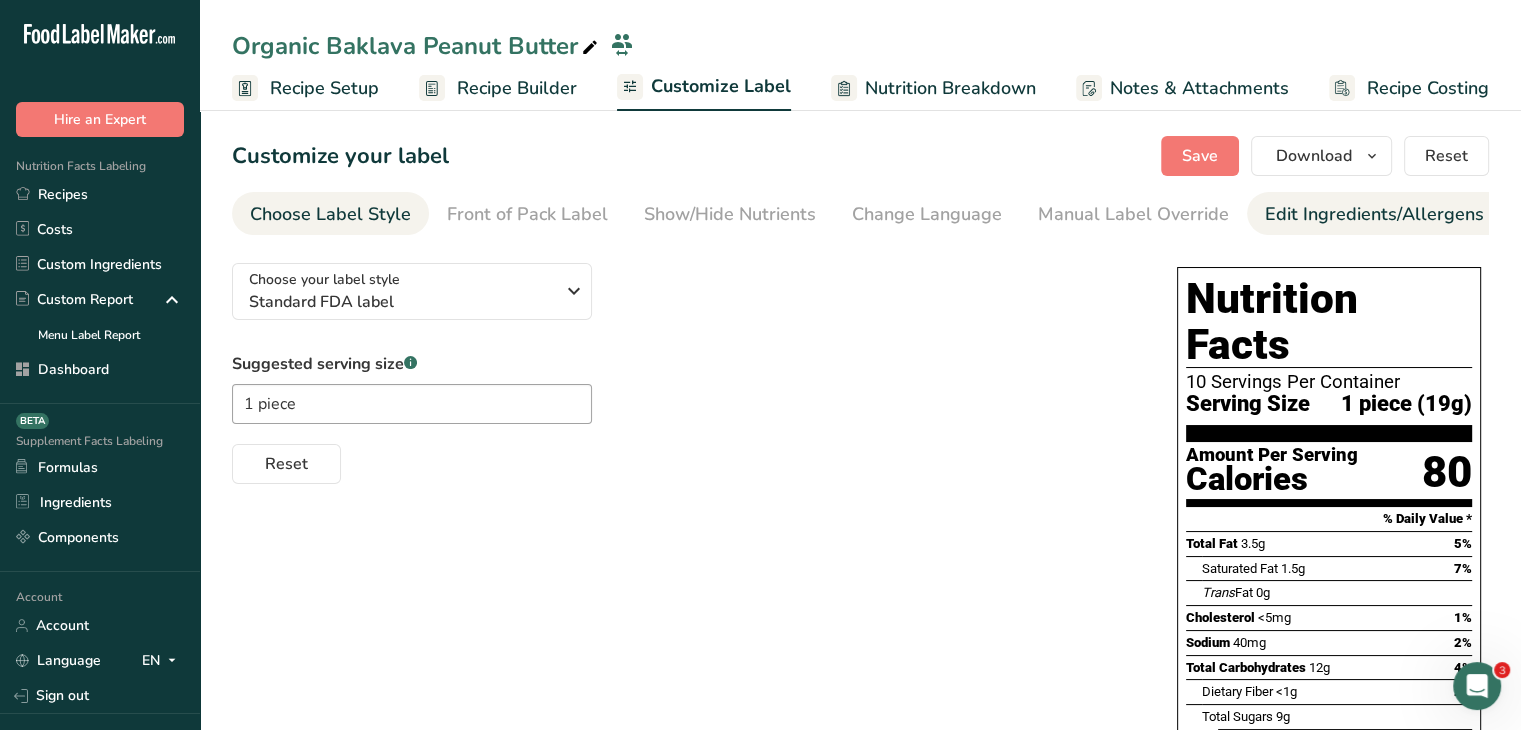 click on "Edit Ingredients/Allergens List" at bounding box center [1392, 214] 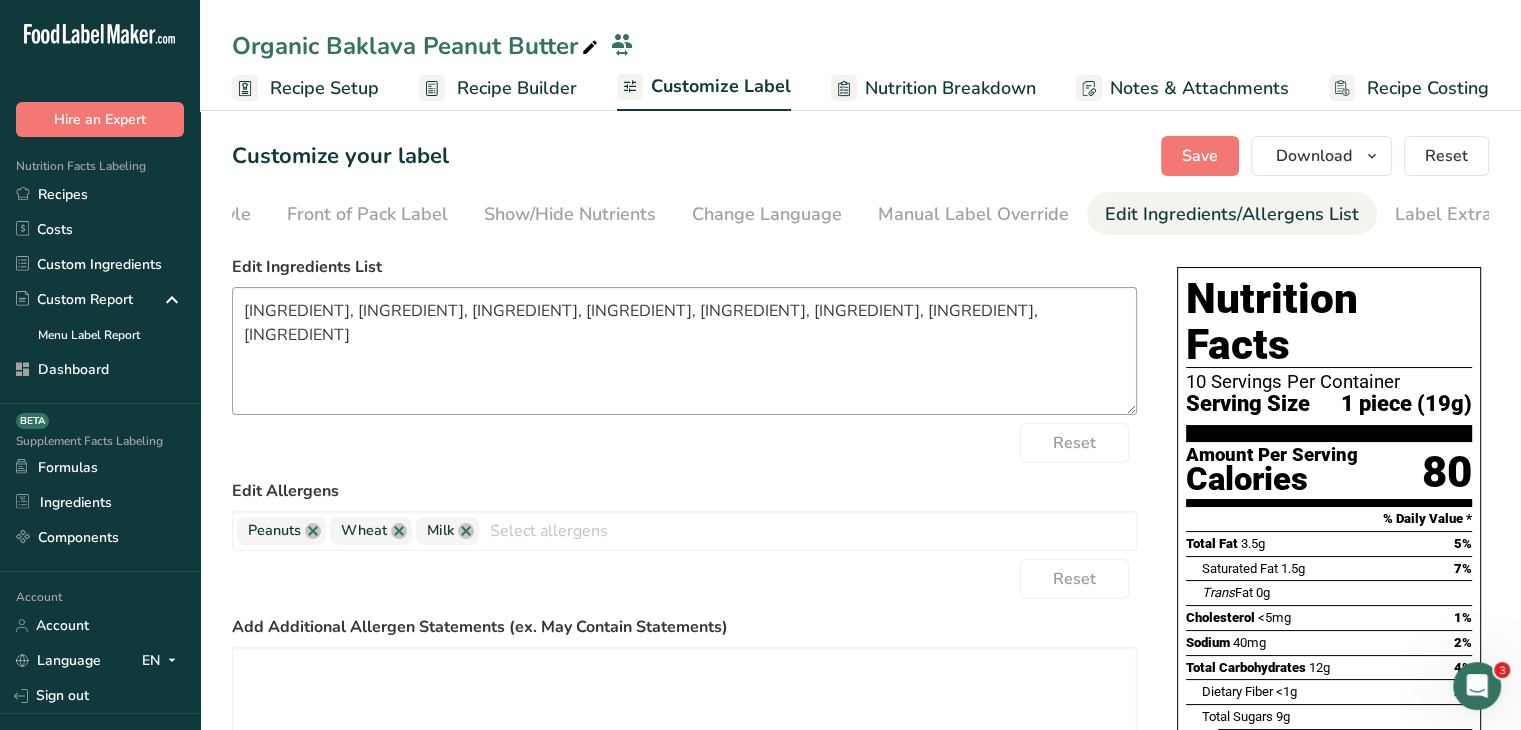 scroll, scrollTop: 0, scrollLeft: 196, axis: horizontal 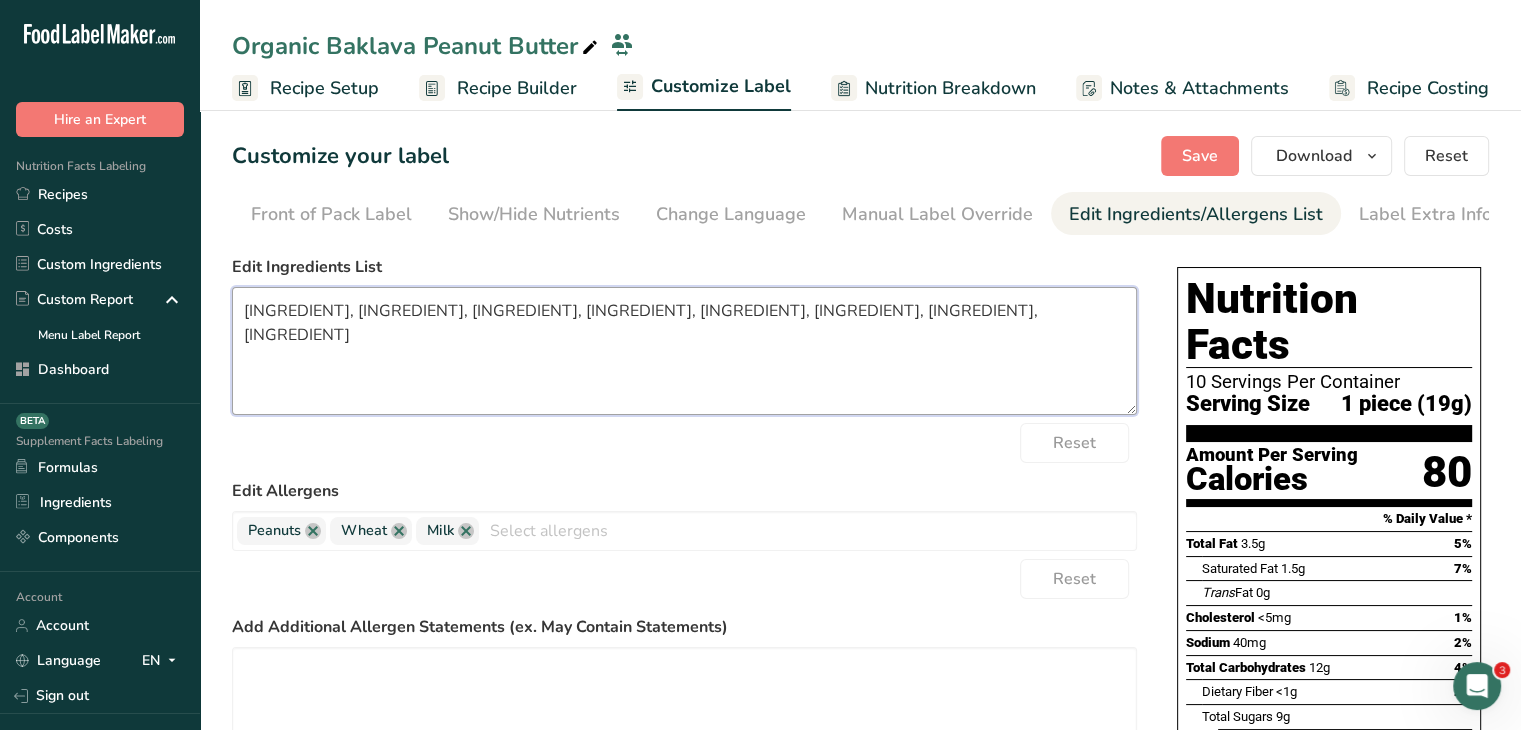 click on "Granulated Sugar, Peanut Butter, All-Purpose Flour, Glucose Syrup, Unsalted Butter, Lemon Juice, Cinnamon, Cloves" at bounding box center [684, 351] 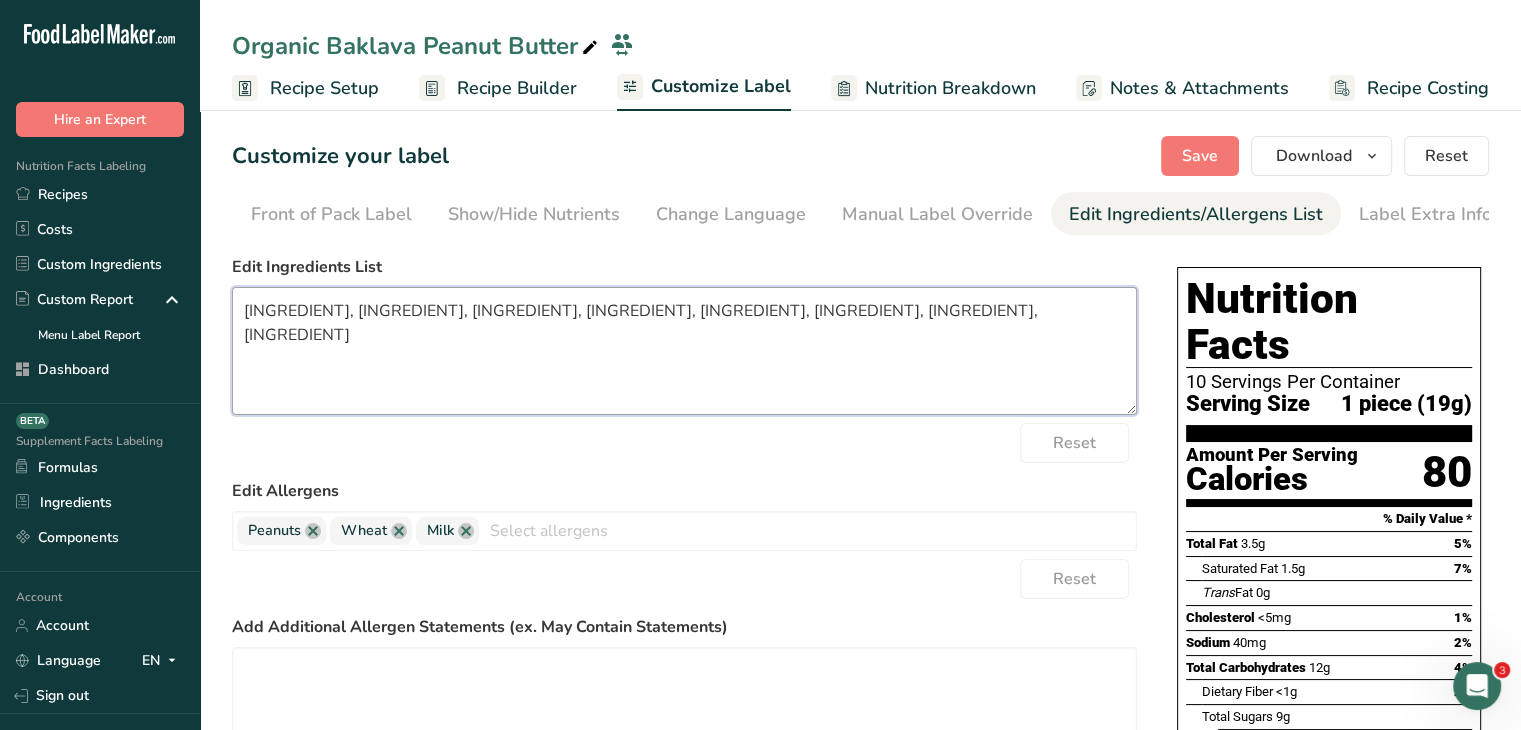 drag, startPoint x: 572, startPoint y: 317, endPoint x: 487, endPoint y: 313, distance: 85.09406 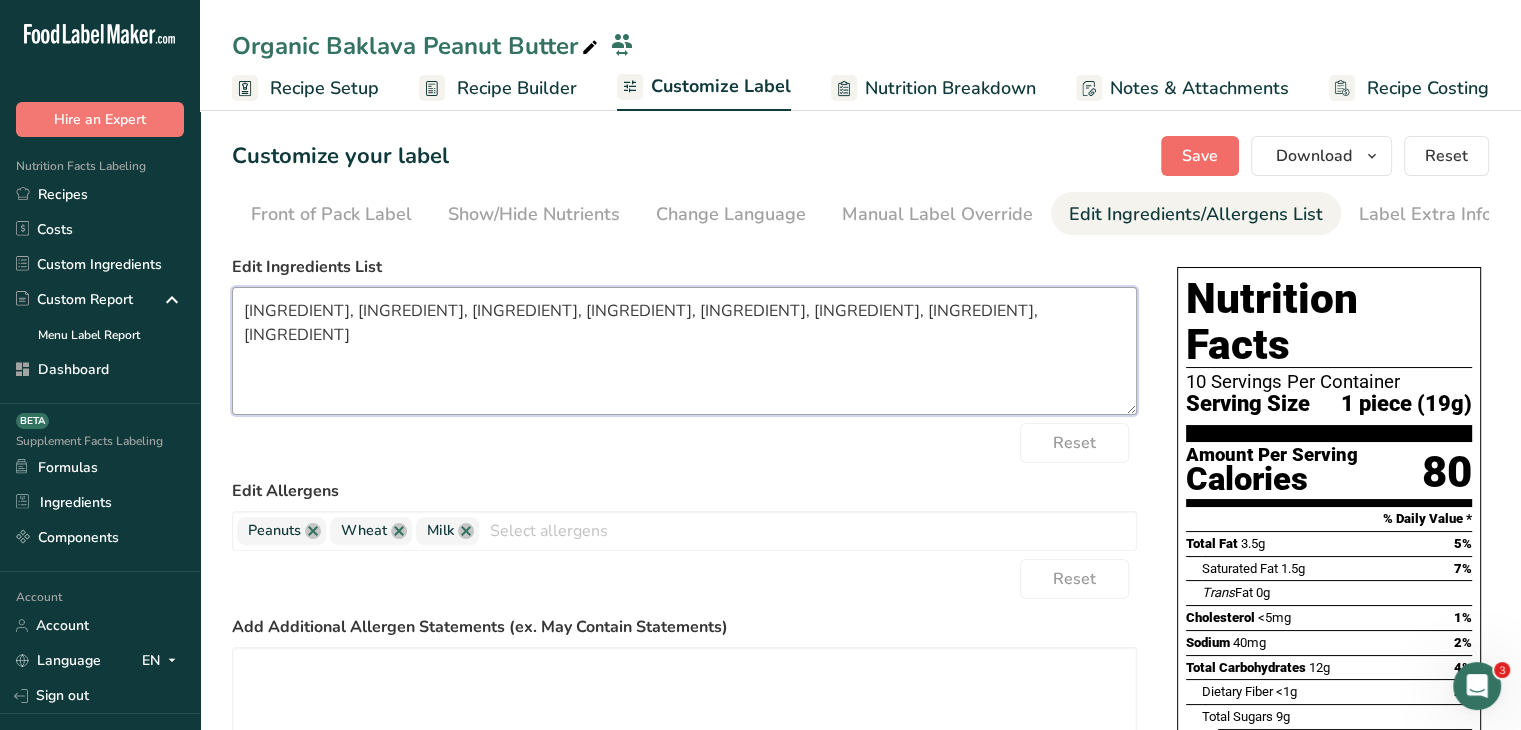 type on "Granulated Sugar, Peanut Butter, Wheat Flour, Glucose , Butter, Lemon Juice, Cinnamon, Cloves" 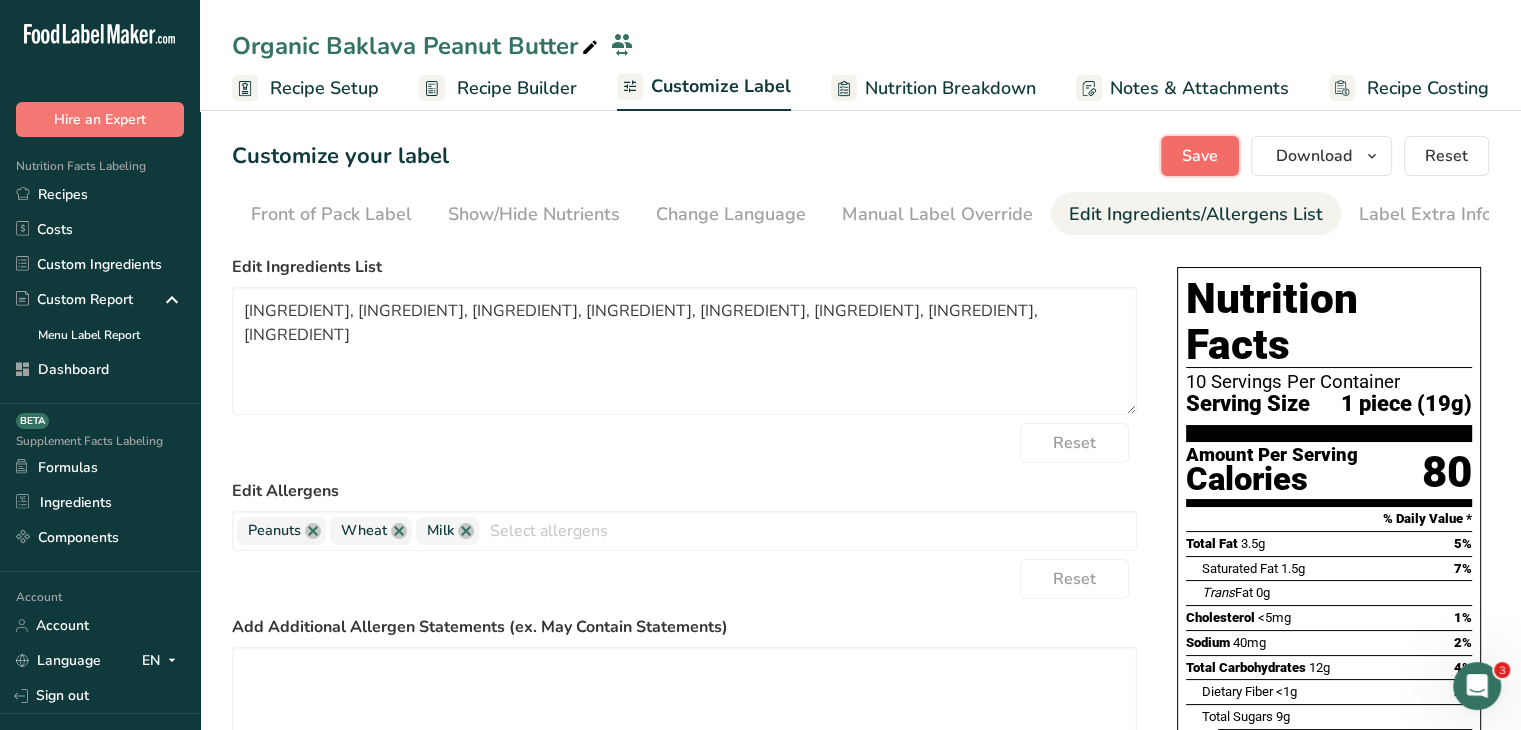 click on "Save" at bounding box center (1200, 156) 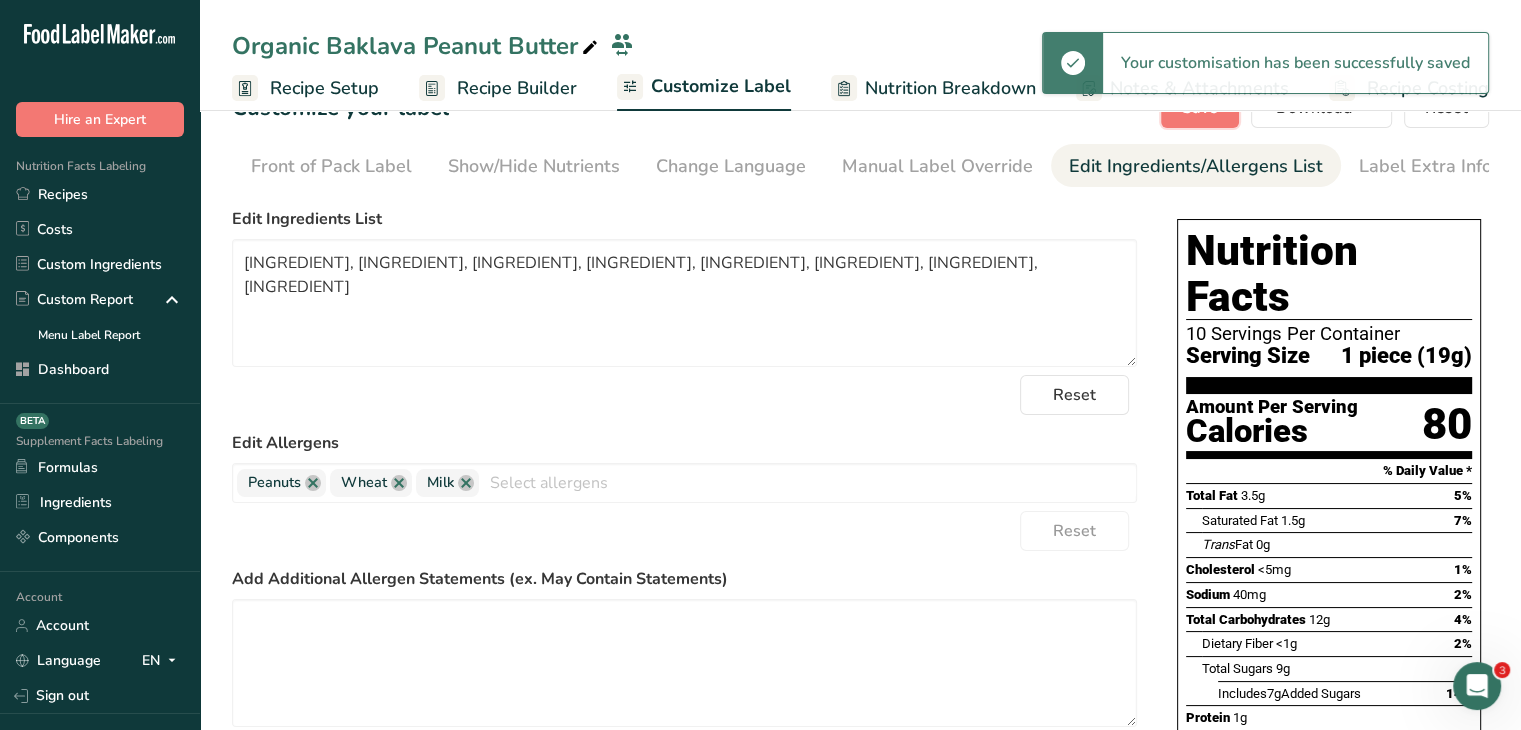 scroll, scrollTop: 7, scrollLeft: 0, axis: vertical 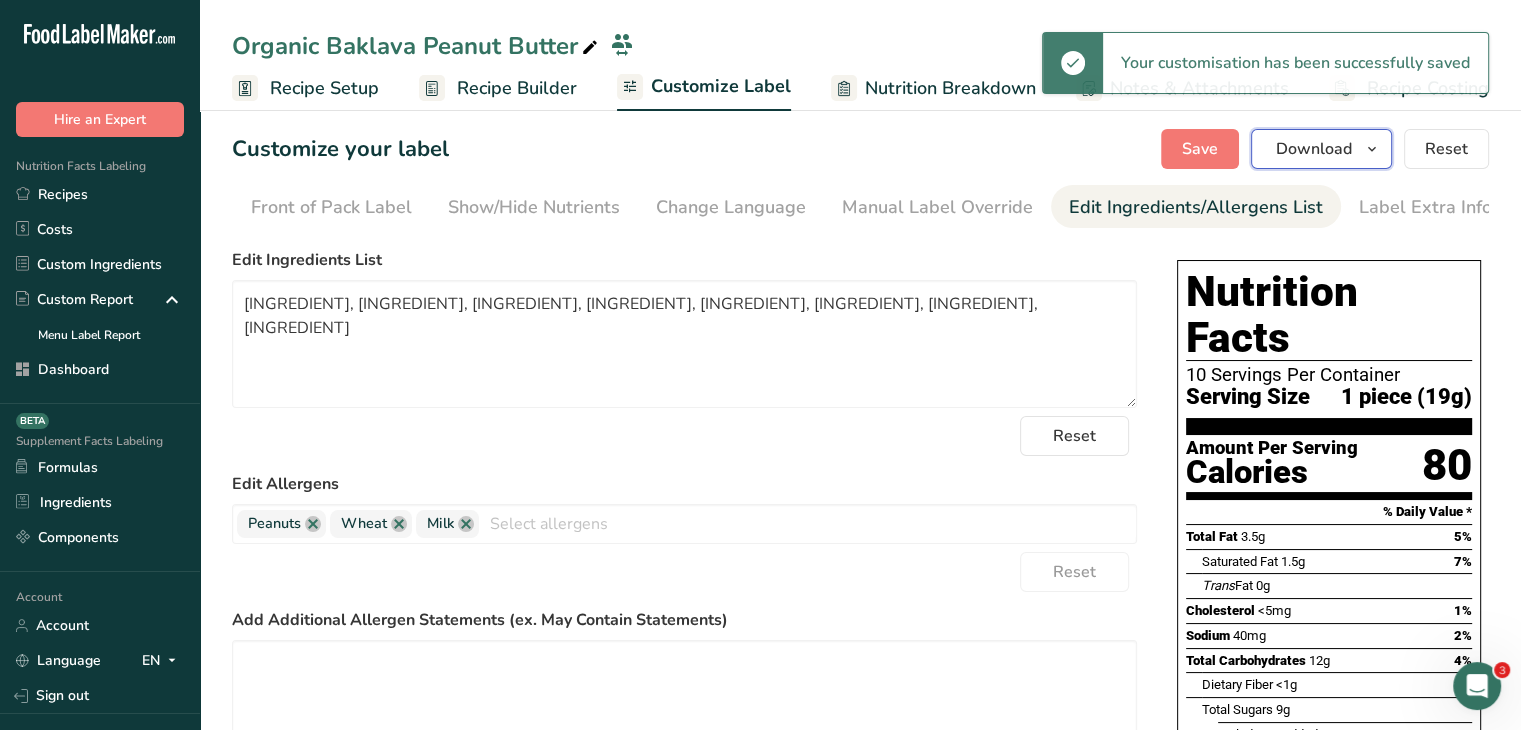 drag, startPoint x: 1360, startPoint y: 146, endPoint x: 1356, endPoint y: 198, distance: 52.153618 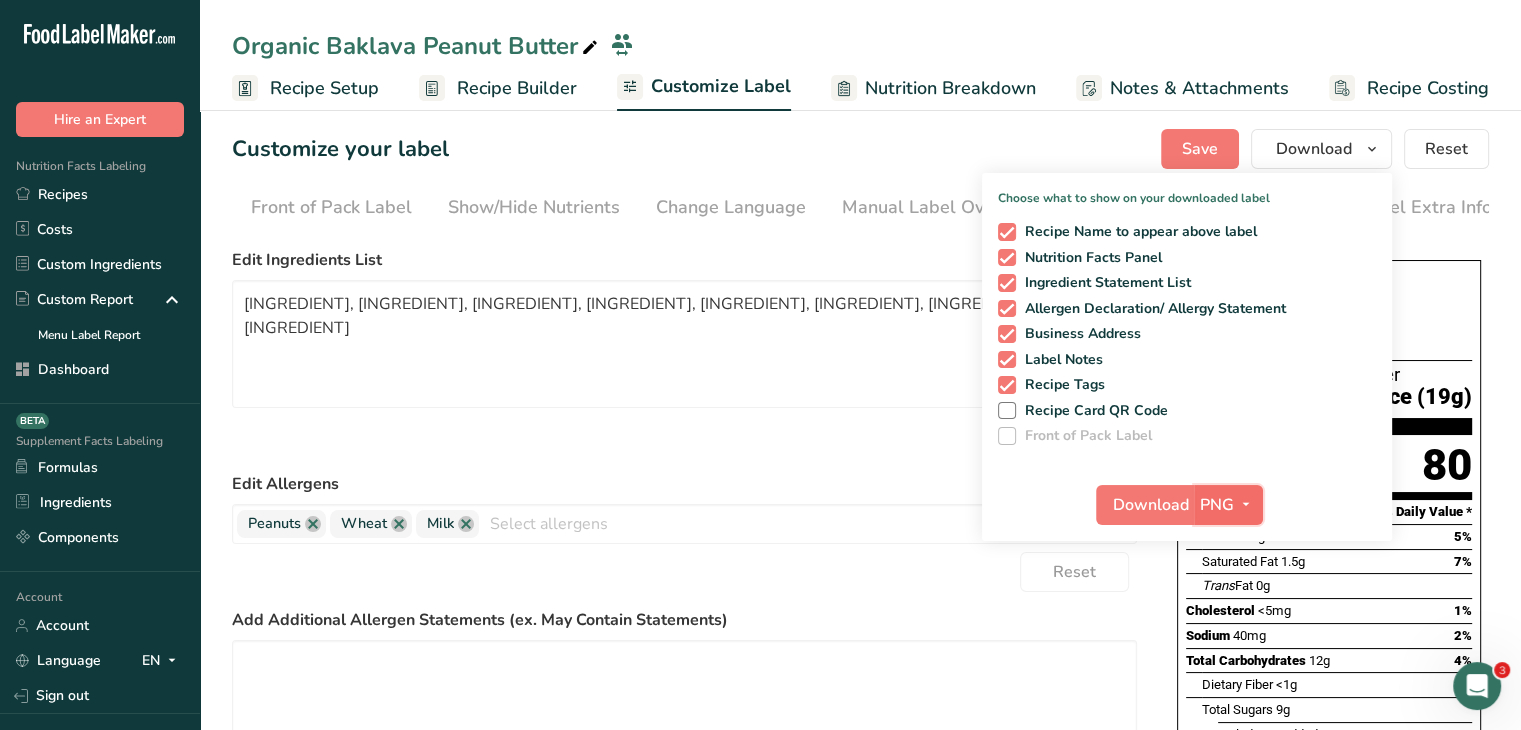 click on "PNG" at bounding box center (1217, 505) 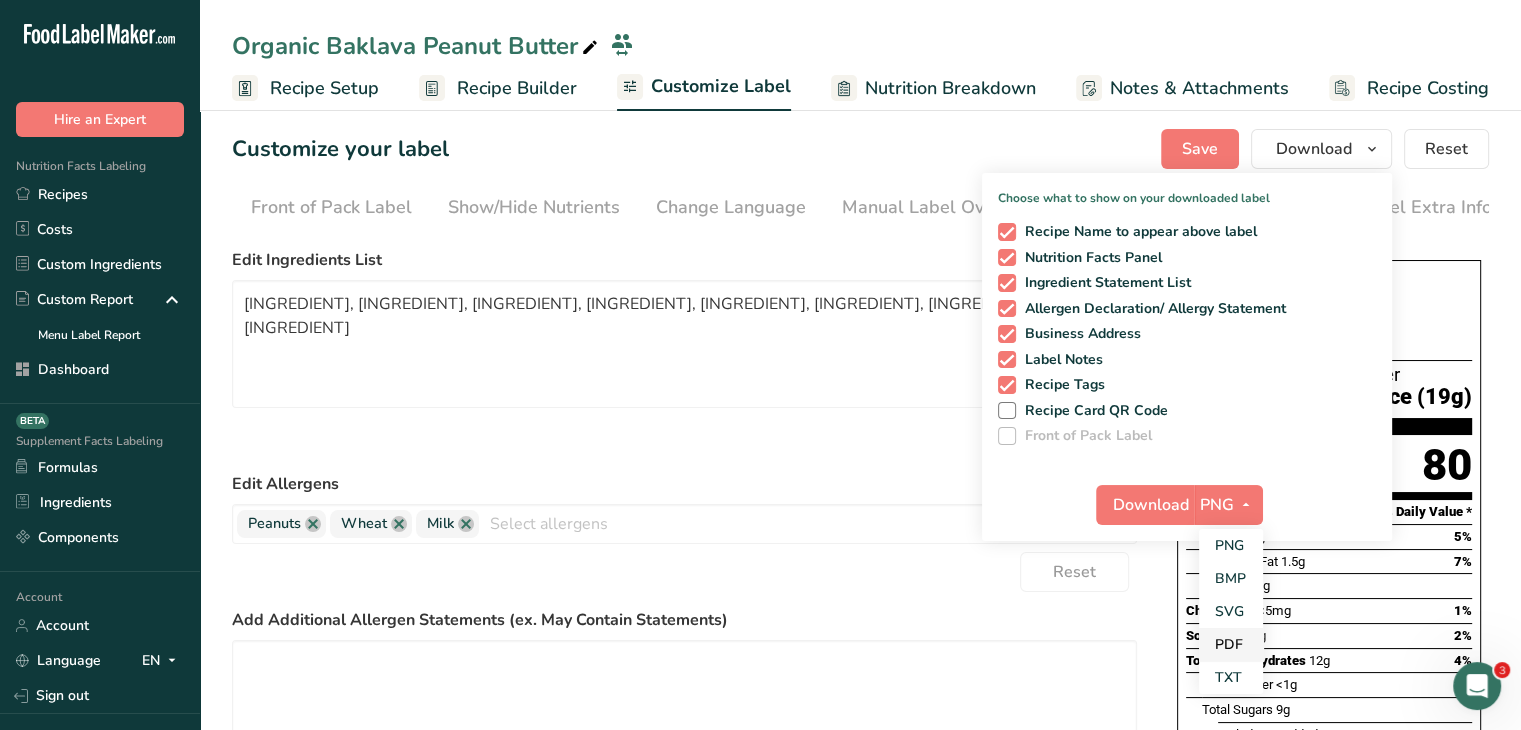 click on "PDF" at bounding box center (1231, 644) 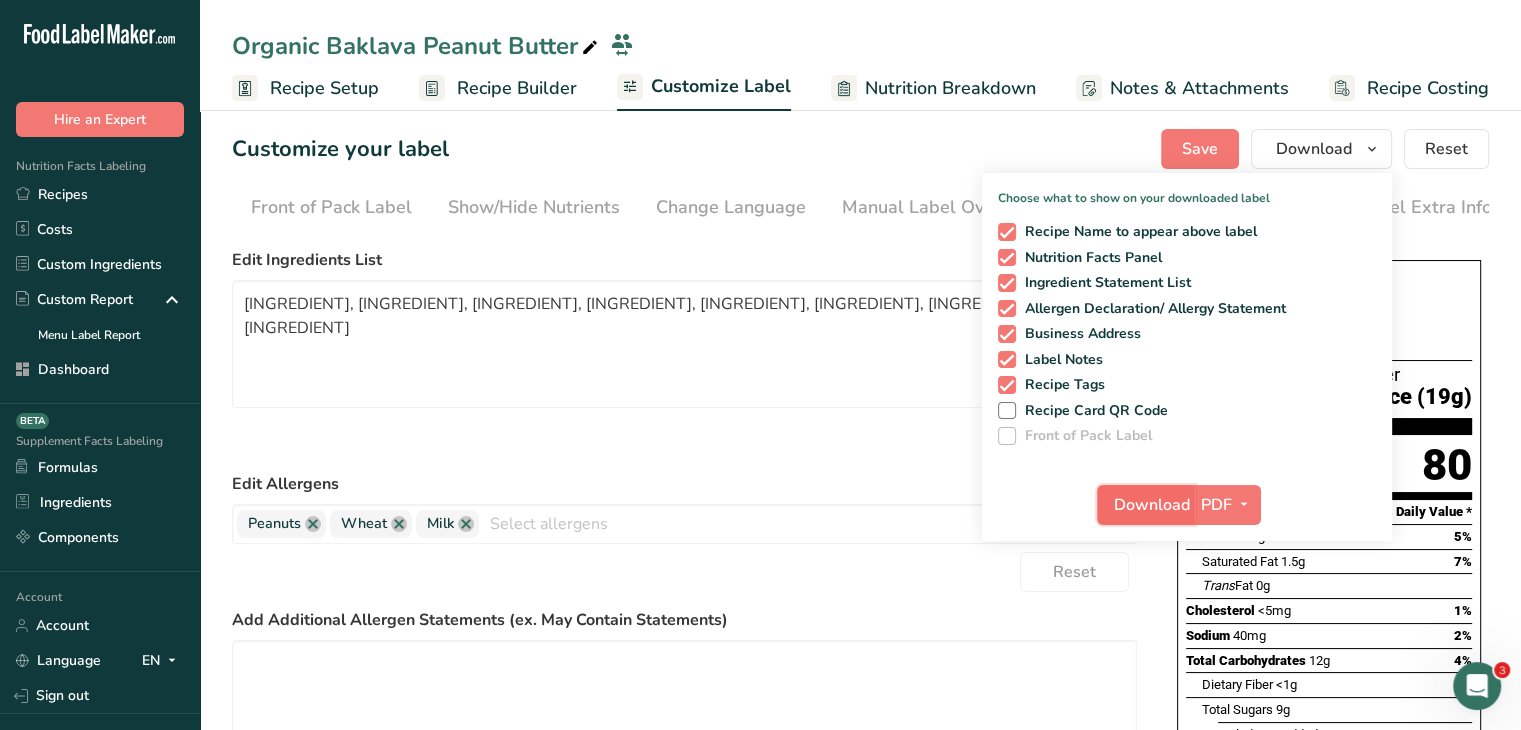 click on "Download" at bounding box center (1152, 505) 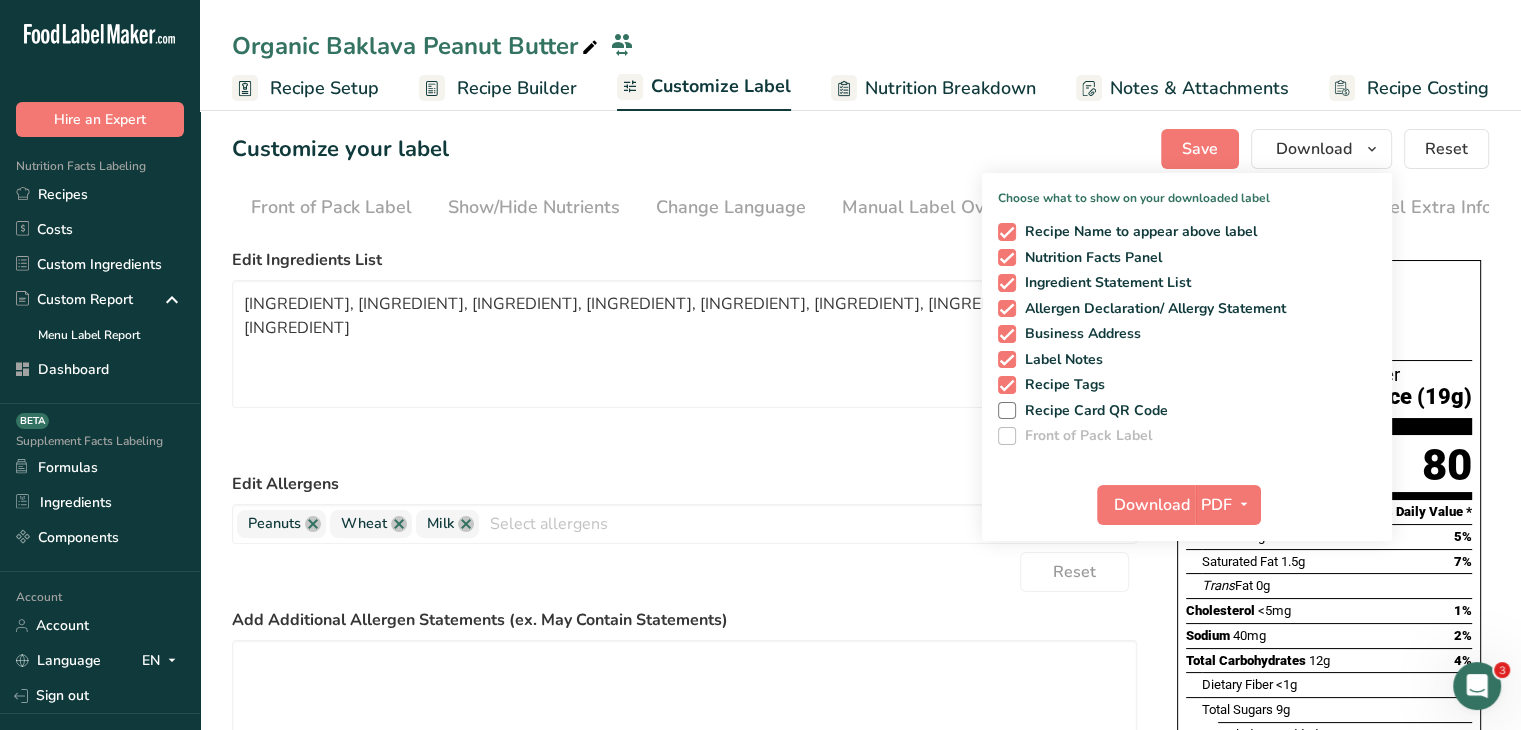 click on "Recipes" at bounding box center (100, 194) 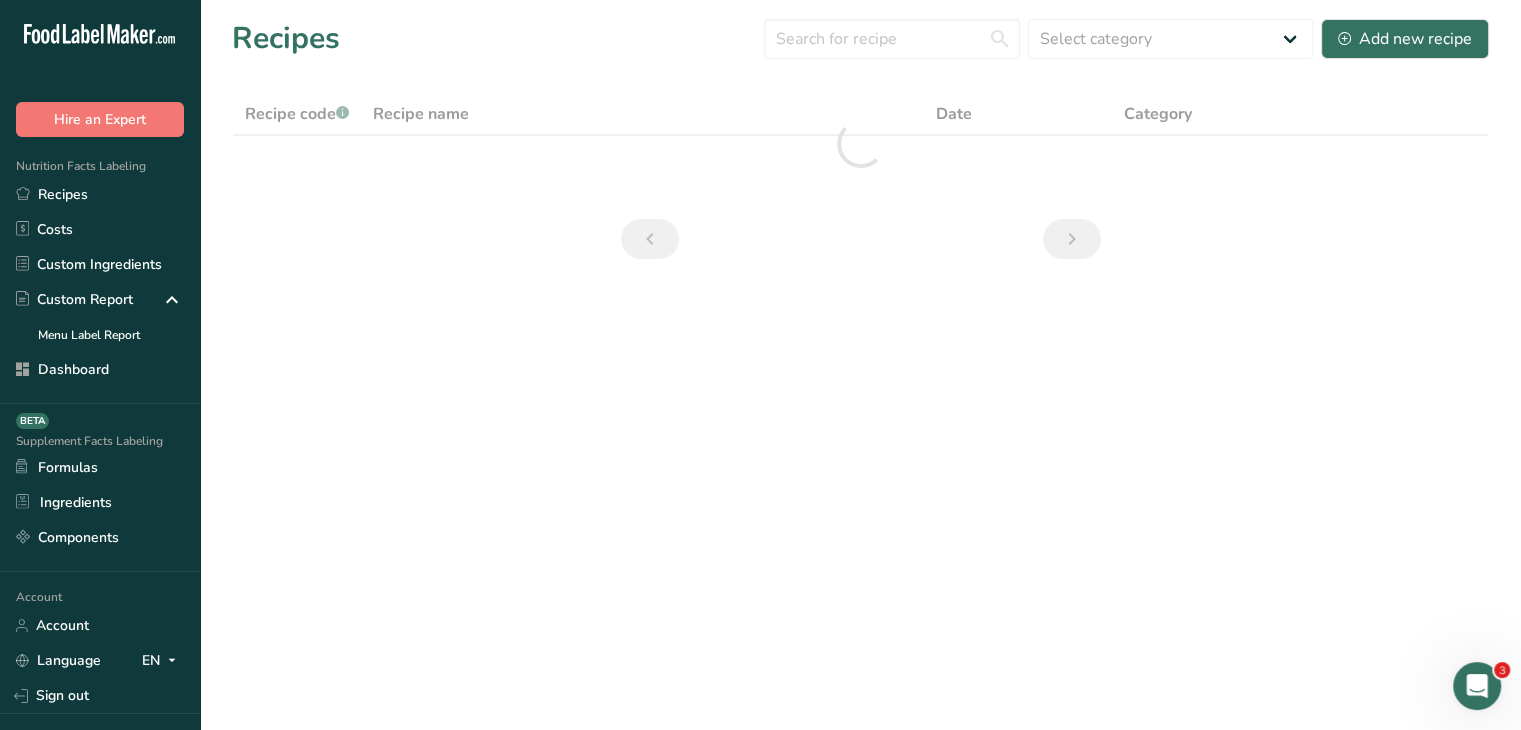 scroll, scrollTop: 0, scrollLeft: 0, axis: both 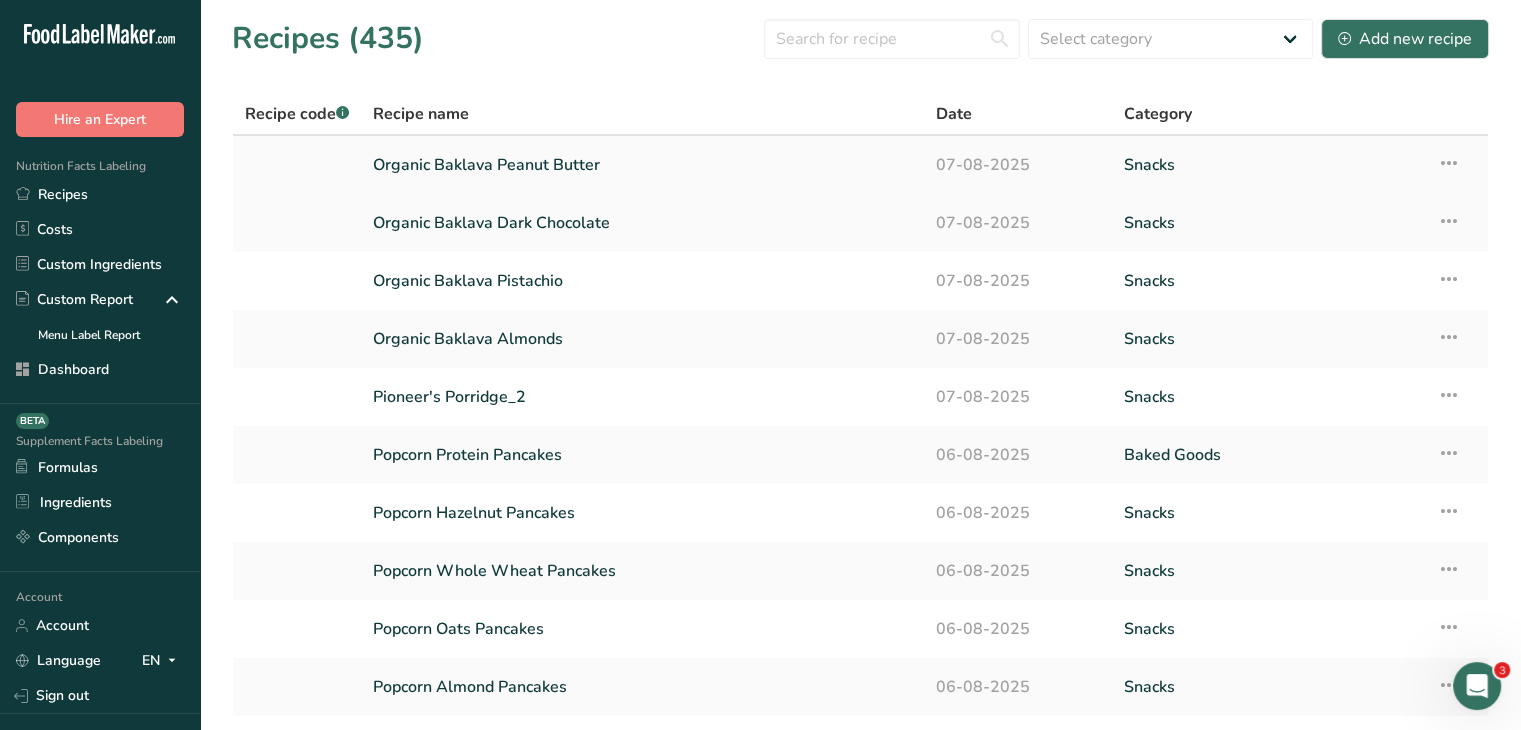 click at bounding box center (1449, 163) 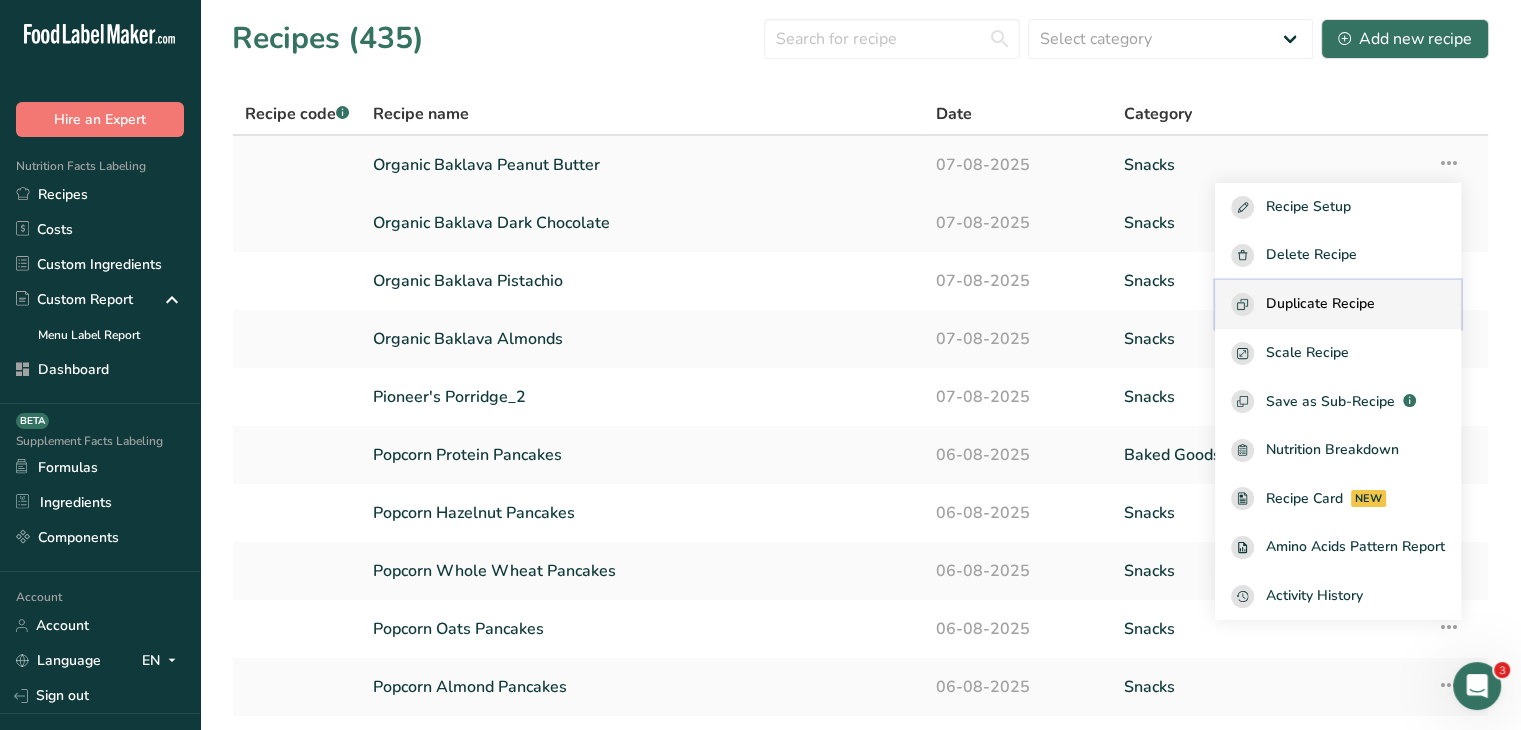 click on "Duplicate Recipe" at bounding box center (1320, 304) 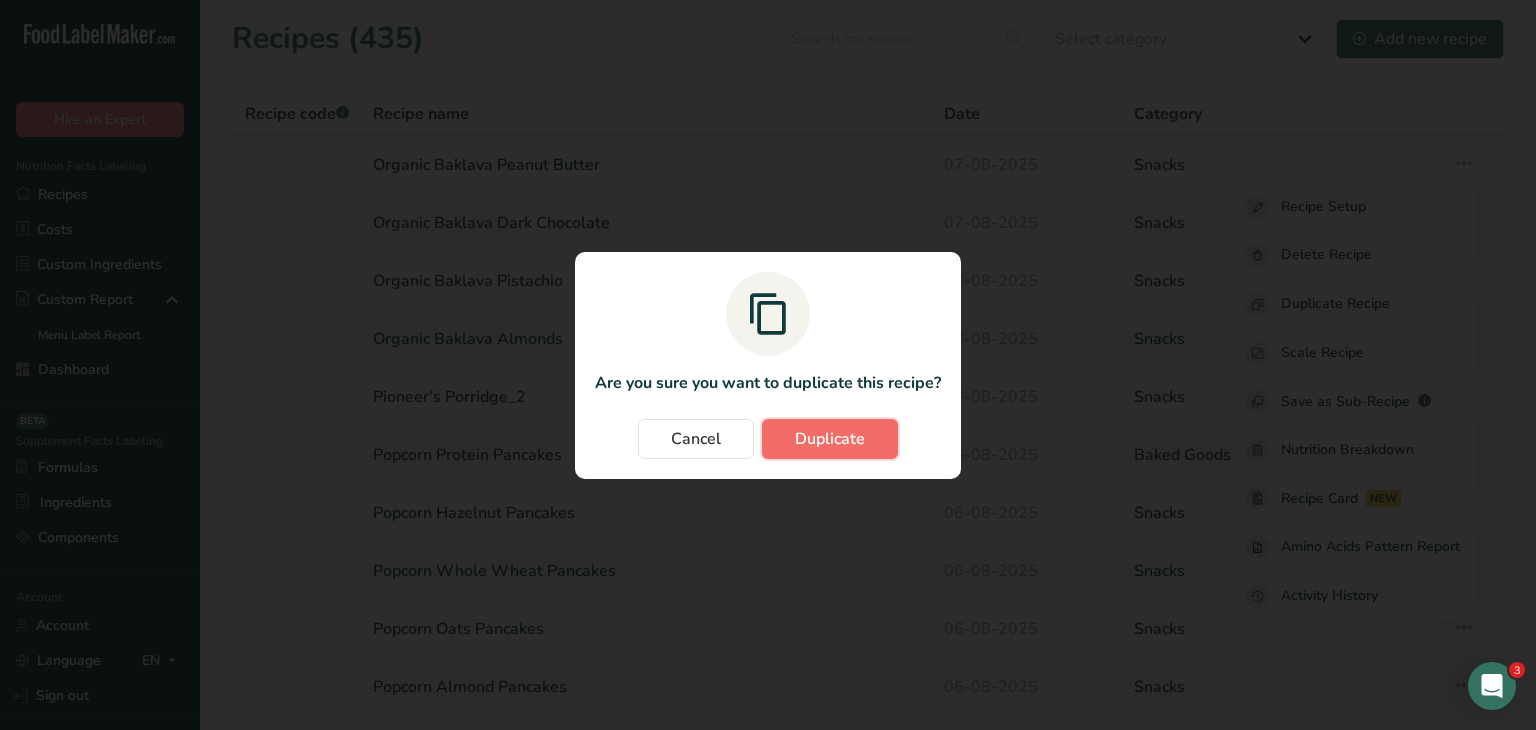 click on "Duplicate" at bounding box center [830, 439] 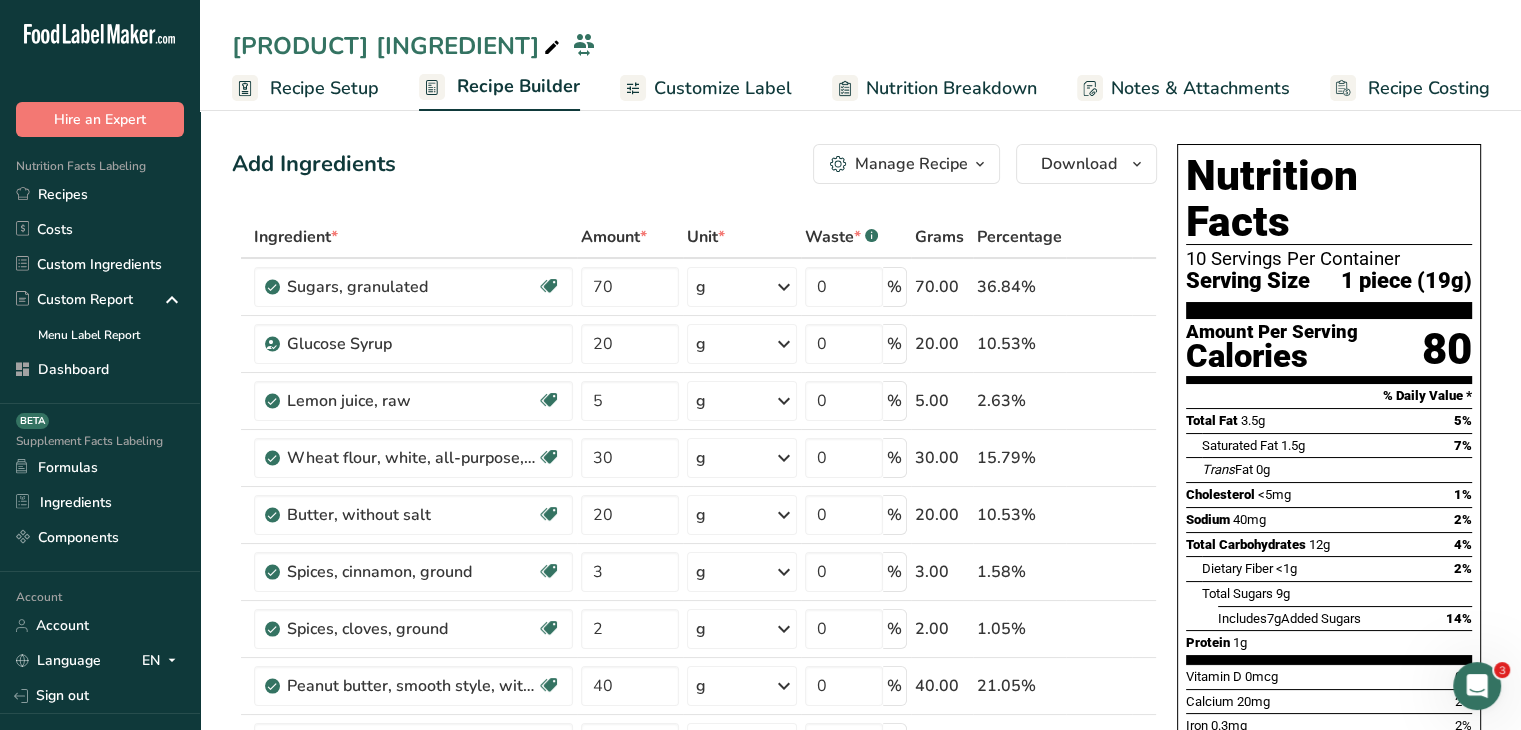 click on "Organic Baklava Peanut Butter_1" at bounding box center (398, 46) 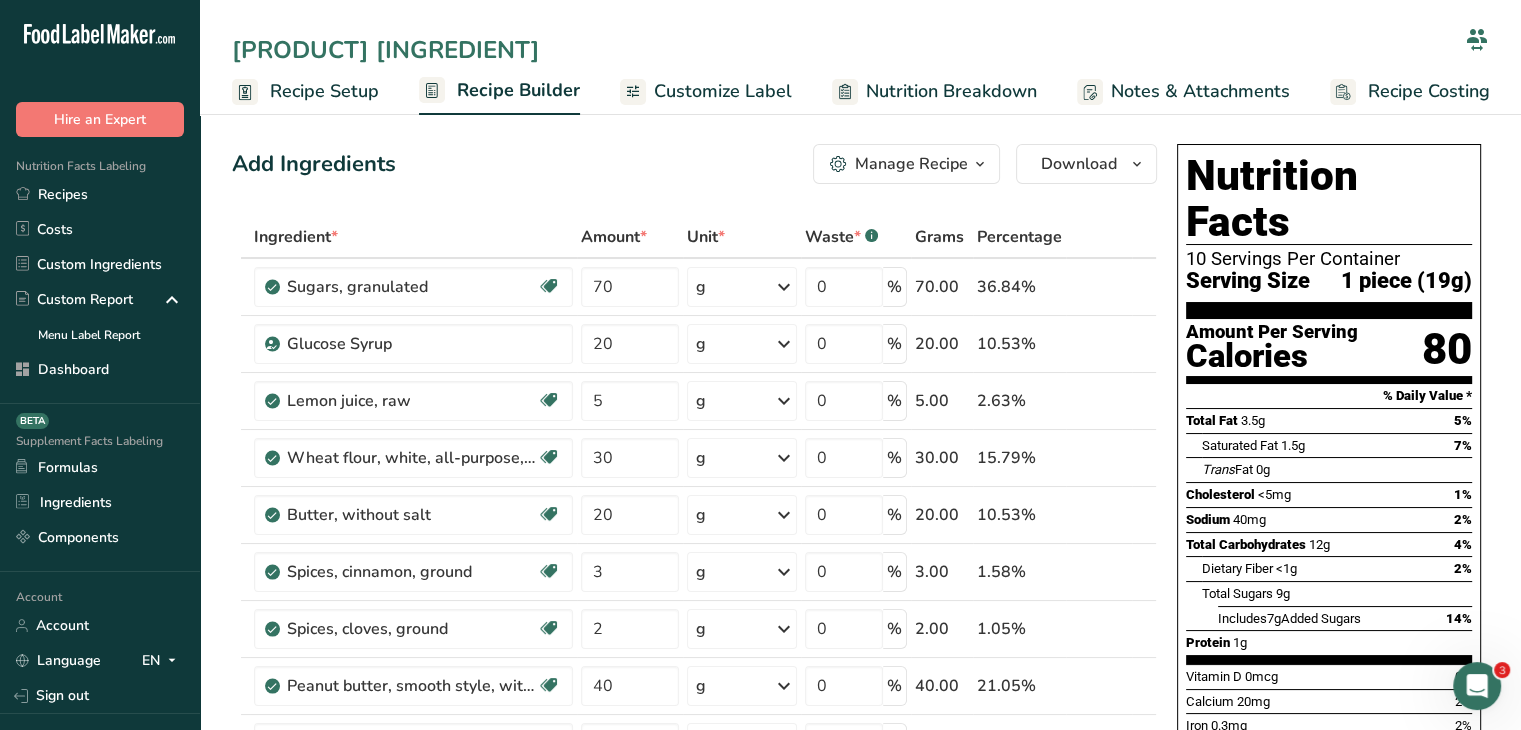 drag, startPoint x: 627, startPoint y: 53, endPoint x: 325, endPoint y: 50, distance: 302.0149 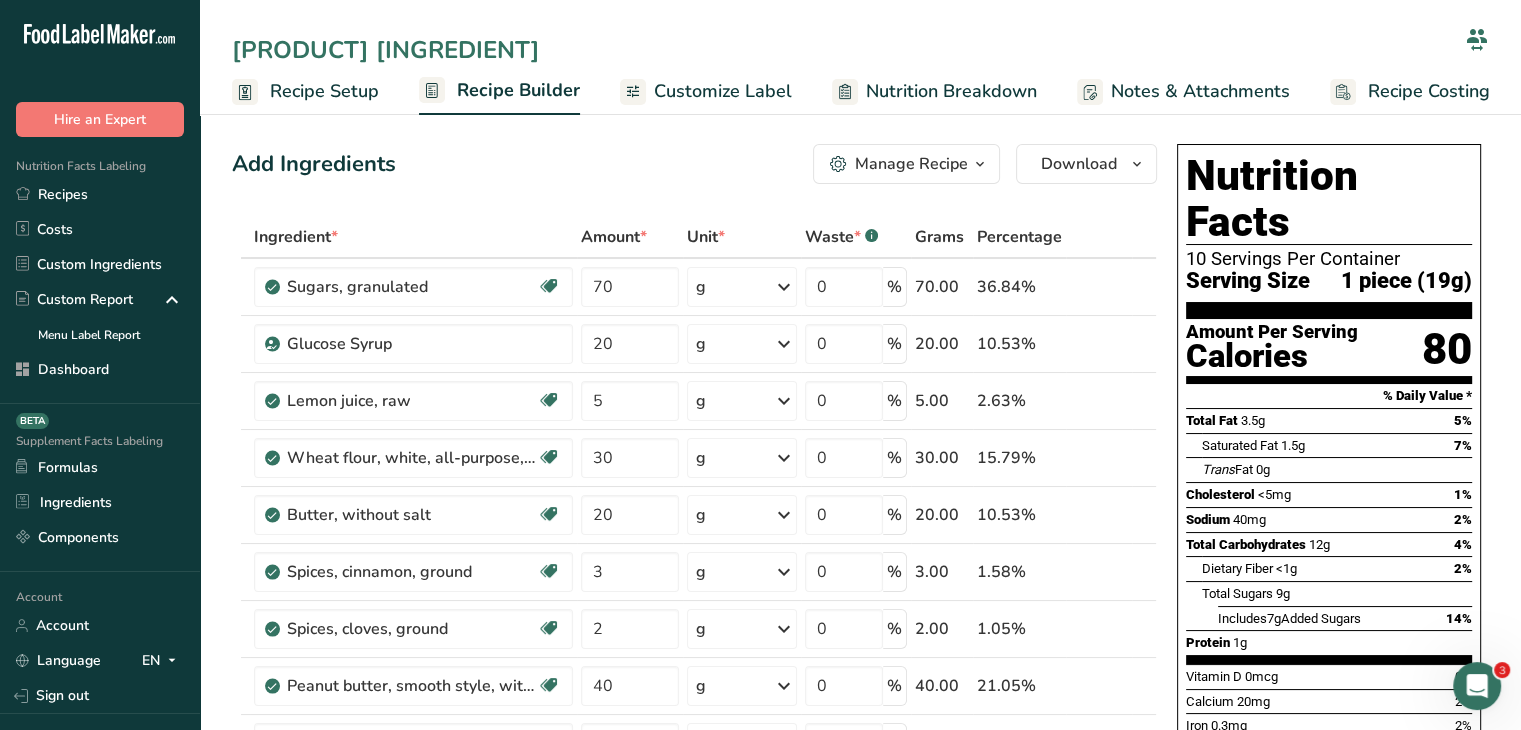 click on "Organic Baklava Peanut Butter_1" at bounding box center (844, 50) 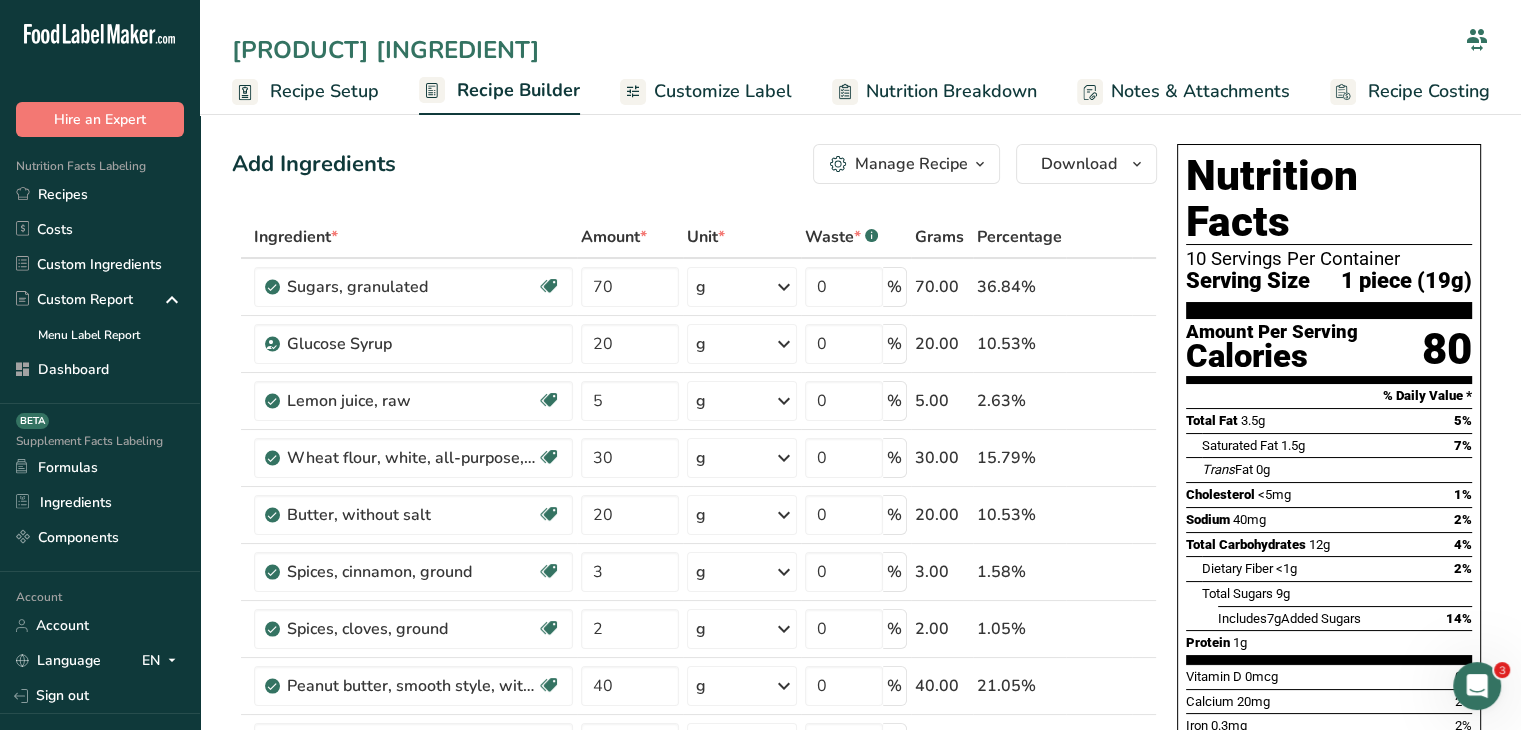click on "Organic Baklava Peanut Butter_1" at bounding box center [844, 50] 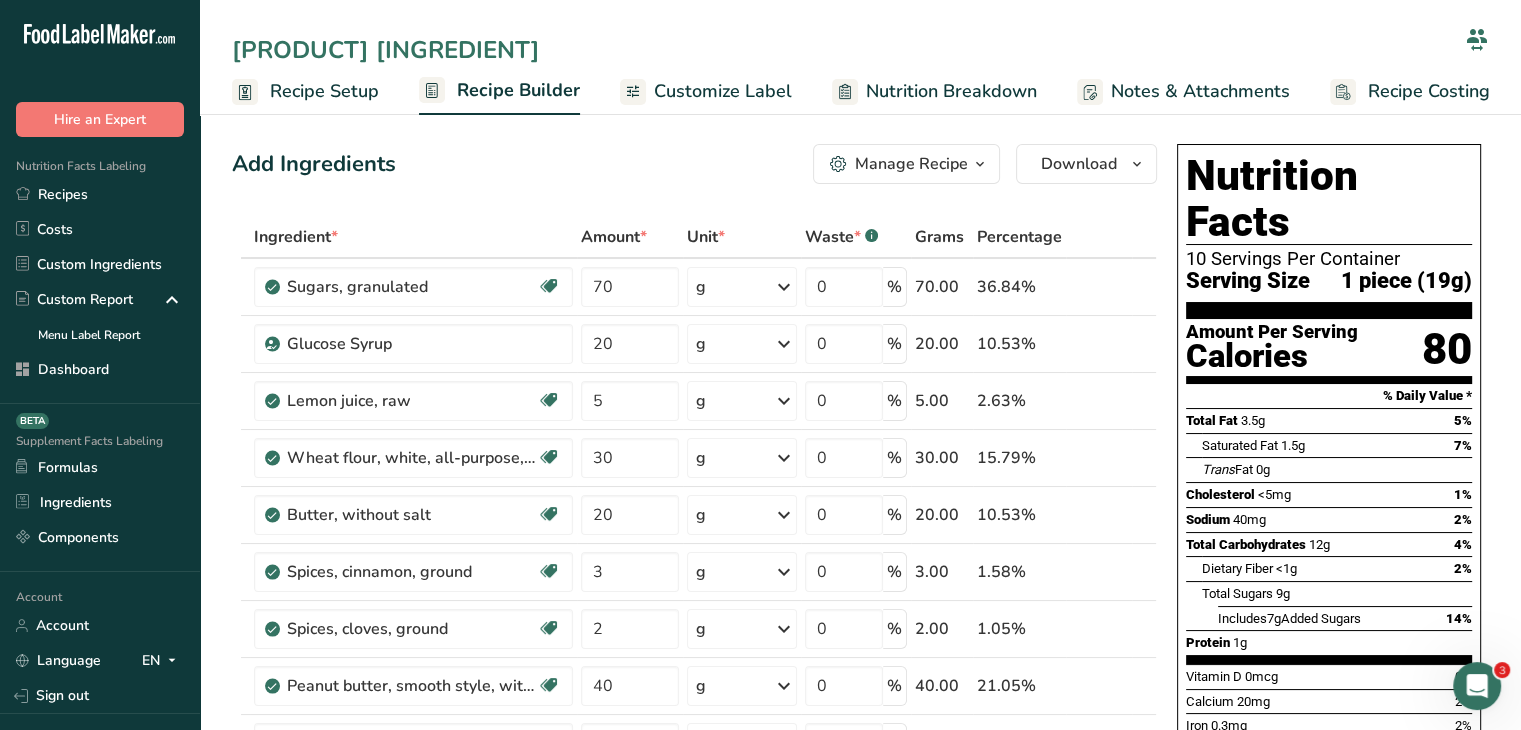 click on "Organic Baklava Peanut Butter_1" at bounding box center [844, 50] 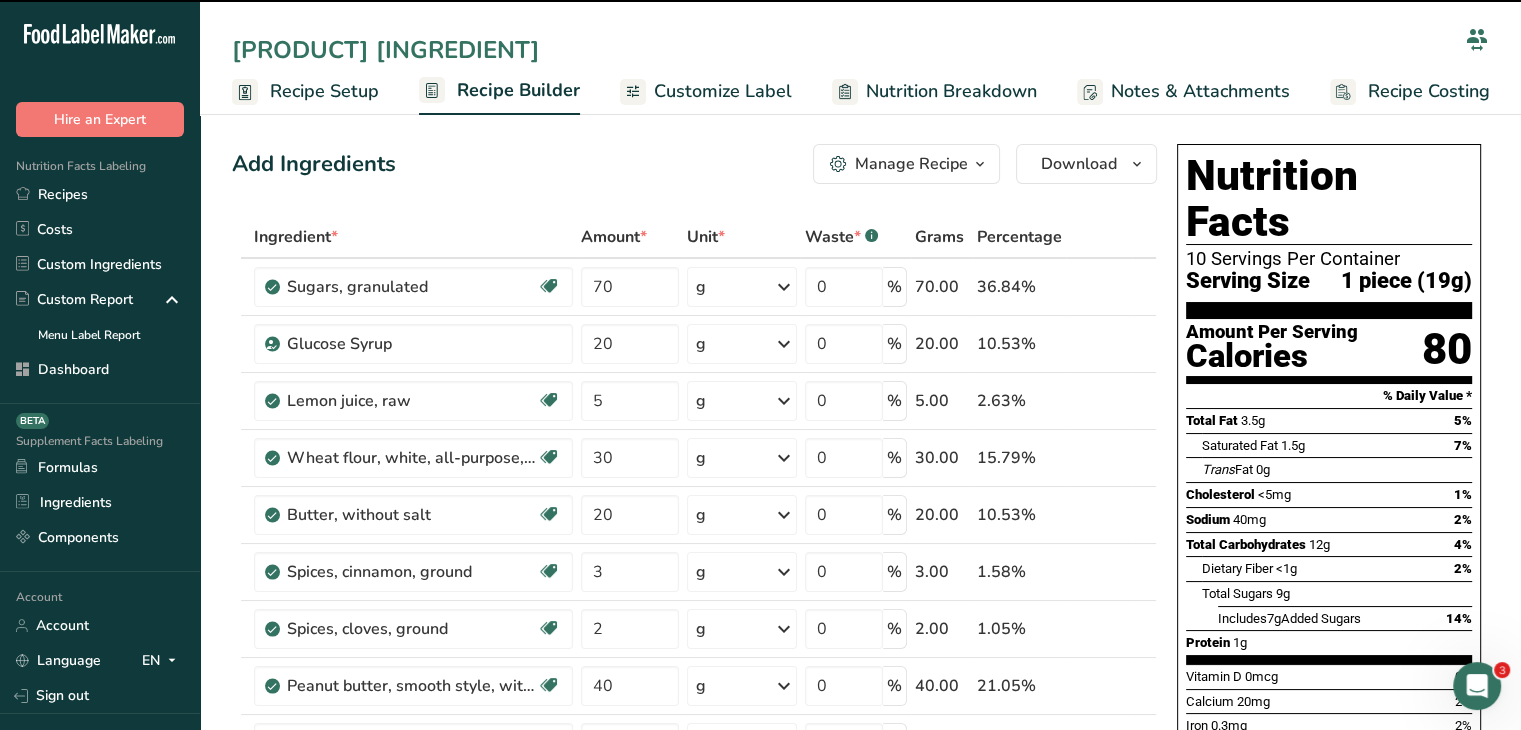 type on "Organic Baklava Tahini Hony" 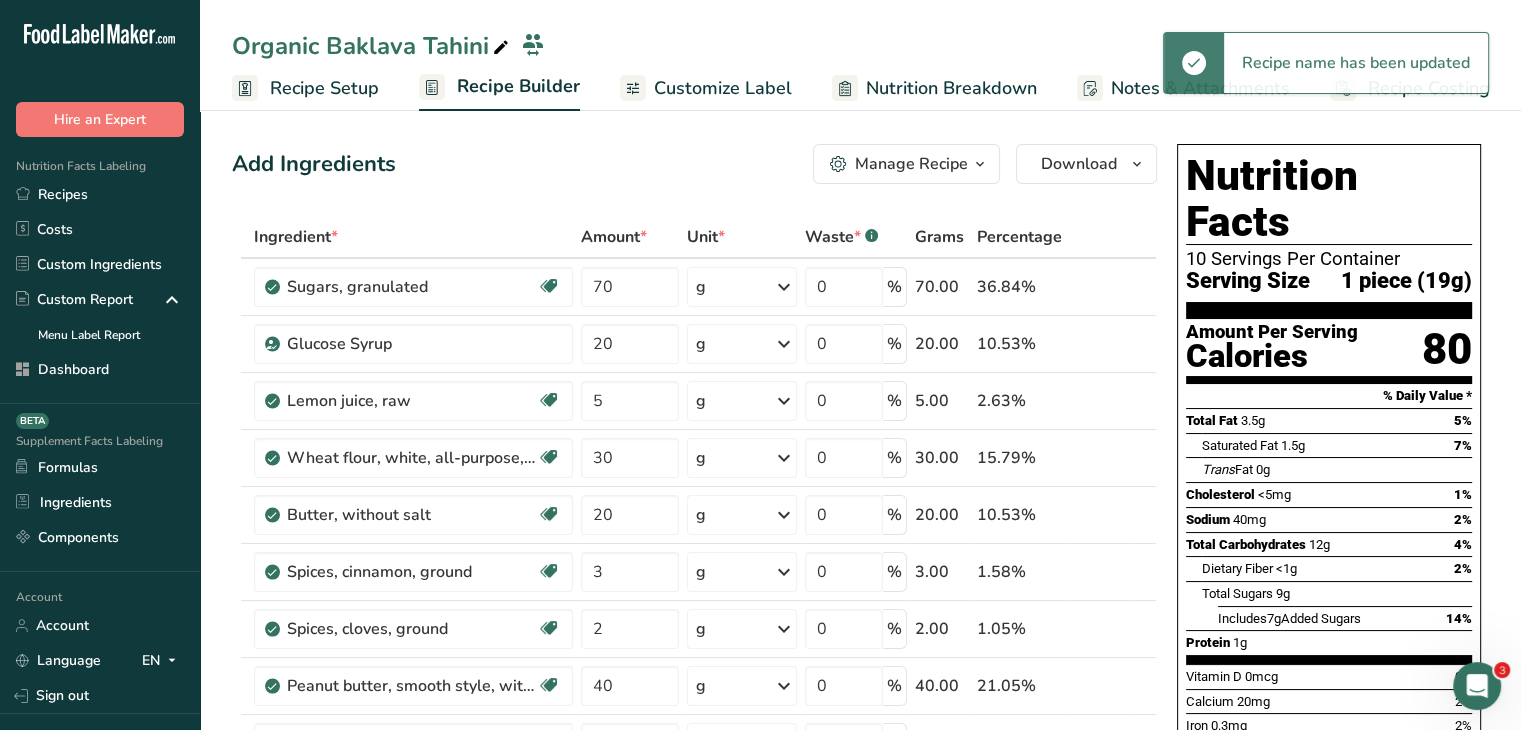 click on "Organic Baklava Tahini" at bounding box center (372, 46) 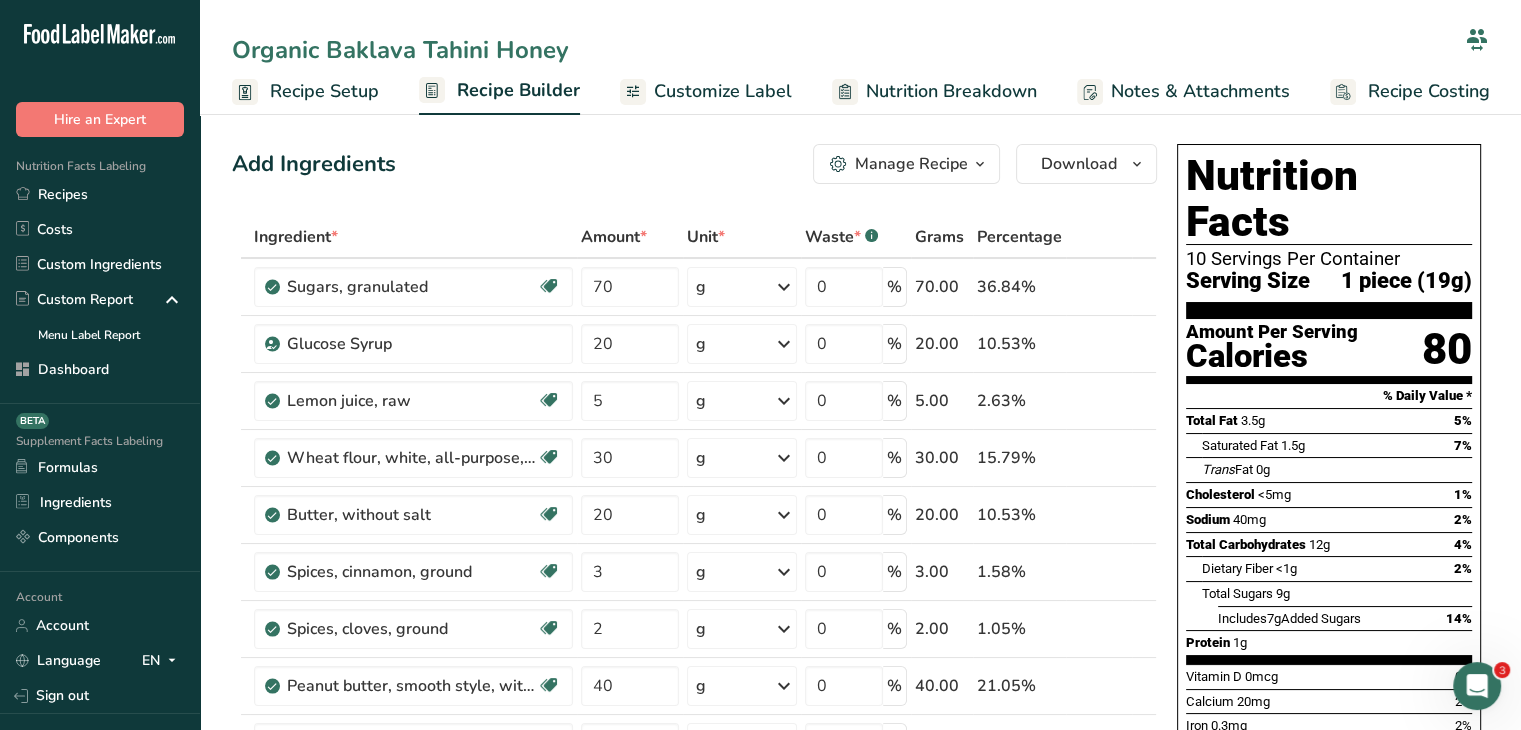 type on "Organic Baklava Tahini Honey" 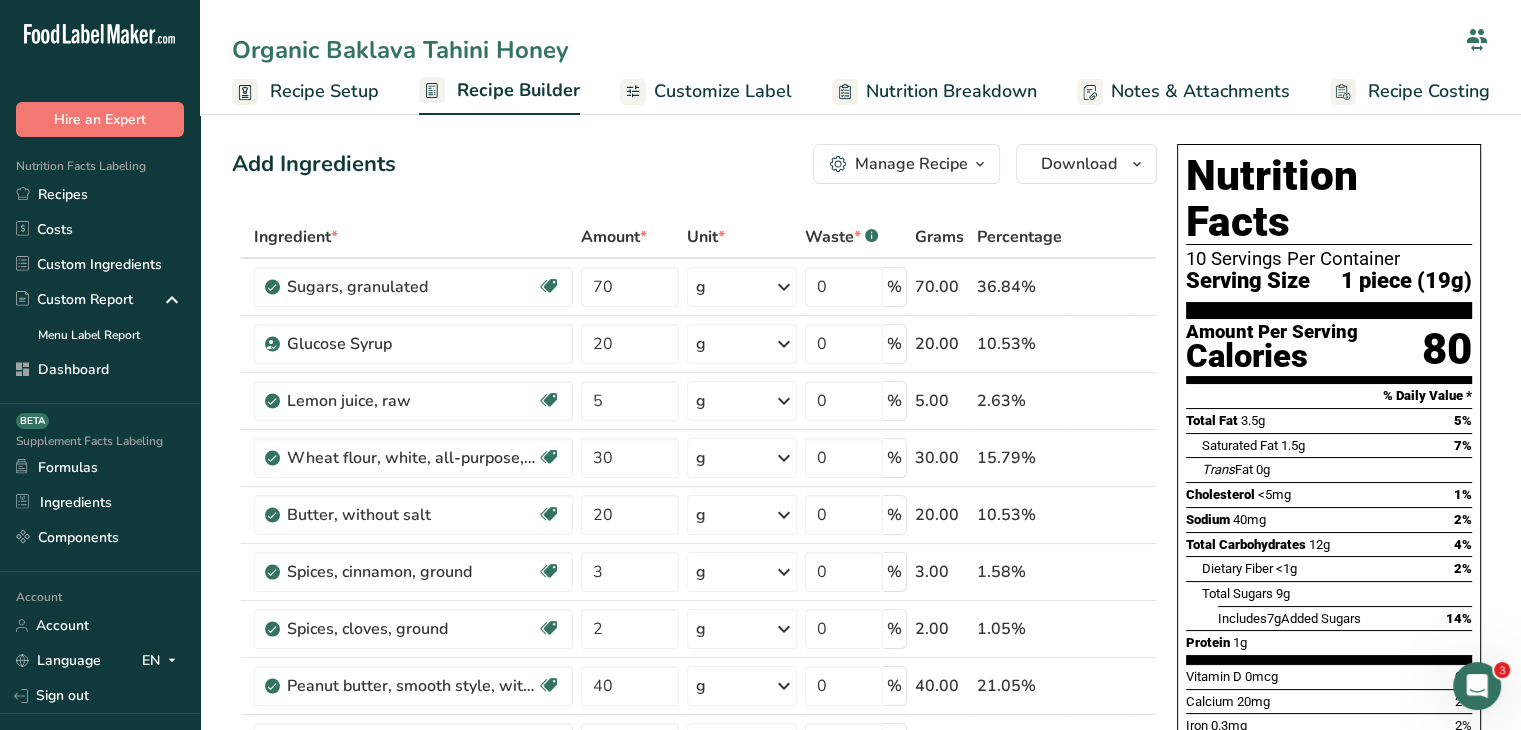 click on "Add Ingredients
Manage Recipe         Delete Recipe           Duplicate Recipe             Scale Recipe             Save as Sub-Recipe   .a-a{fill:#347362;}.b-a{fill:#fff;}                               Nutrition Breakdown                 Recipe Card
NEW
Amino Acids Pattern Report           Activity History
Download
Choose your preferred label style
Standard FDA label
Standard FDA label
The most common format for nutrition facts labels in compliance with the FDA's typeface, style and requirements
Tabular FDA label
A label format compliant with the FDA regulations presented in a tabular (horizontal) display.
Linear FDA label
A simple linear display for small sized packages.
Simplified FDA label" at bounding box center [694, 164] 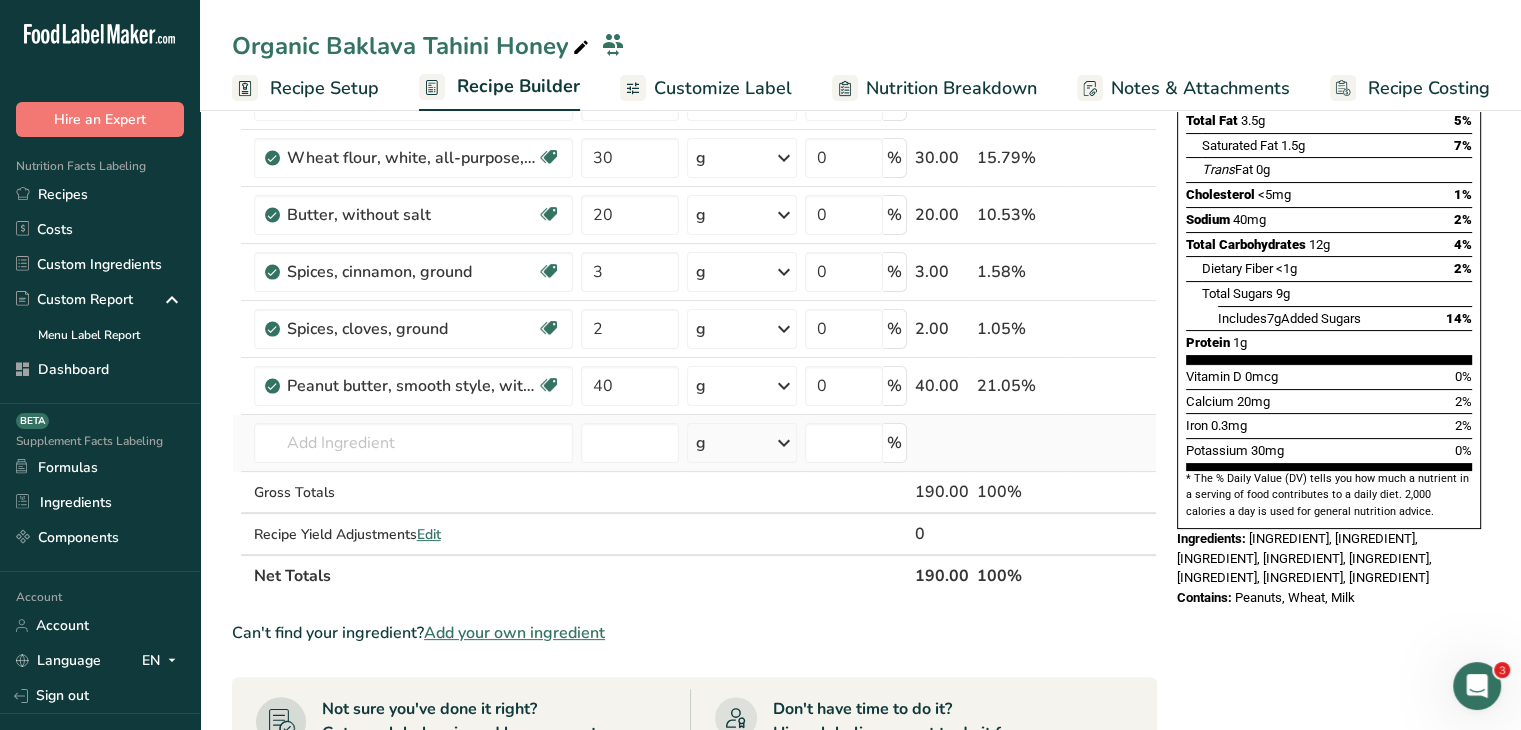 scroll, scrollTop: 300, scrollLeft: 0, axis: vertical 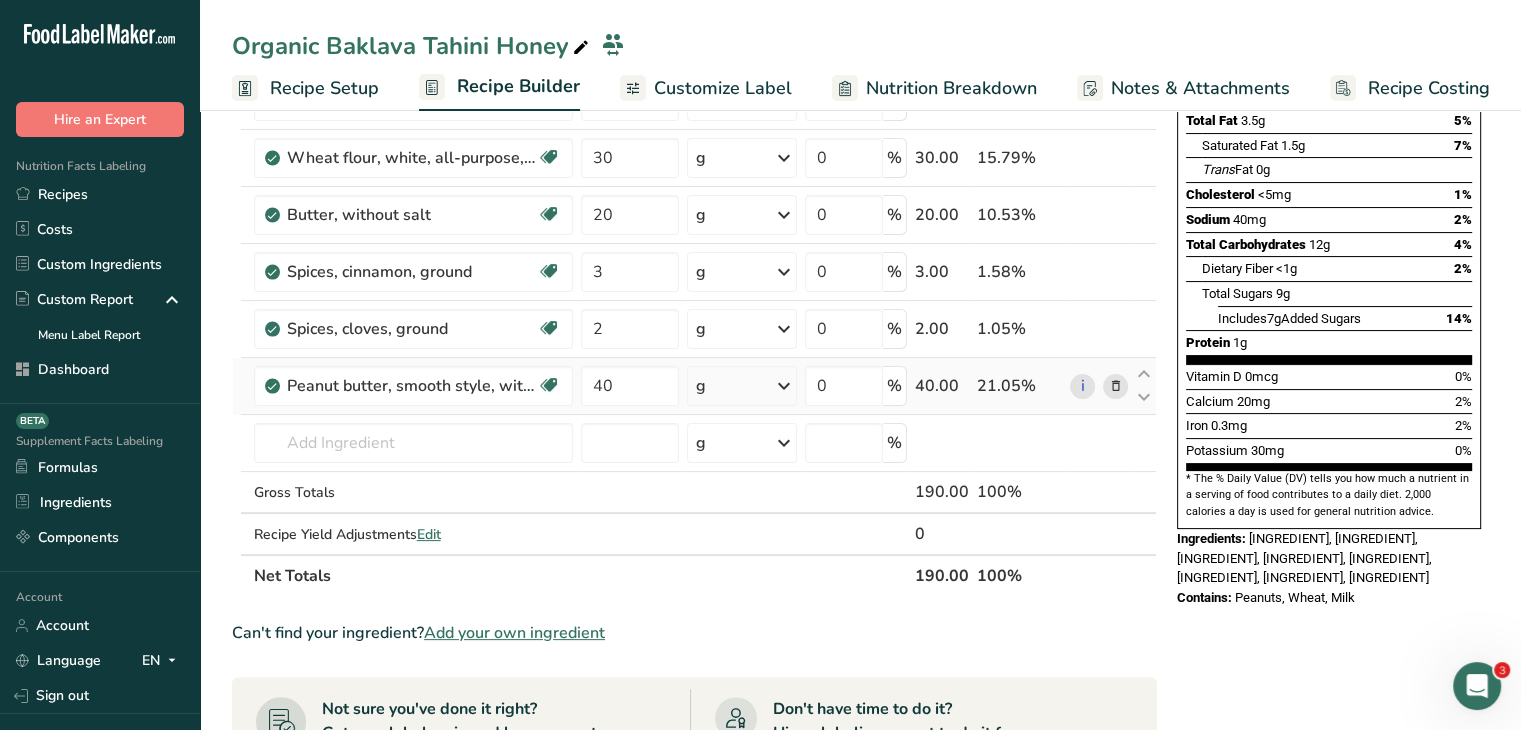 click at bounding box center (1115, 386) 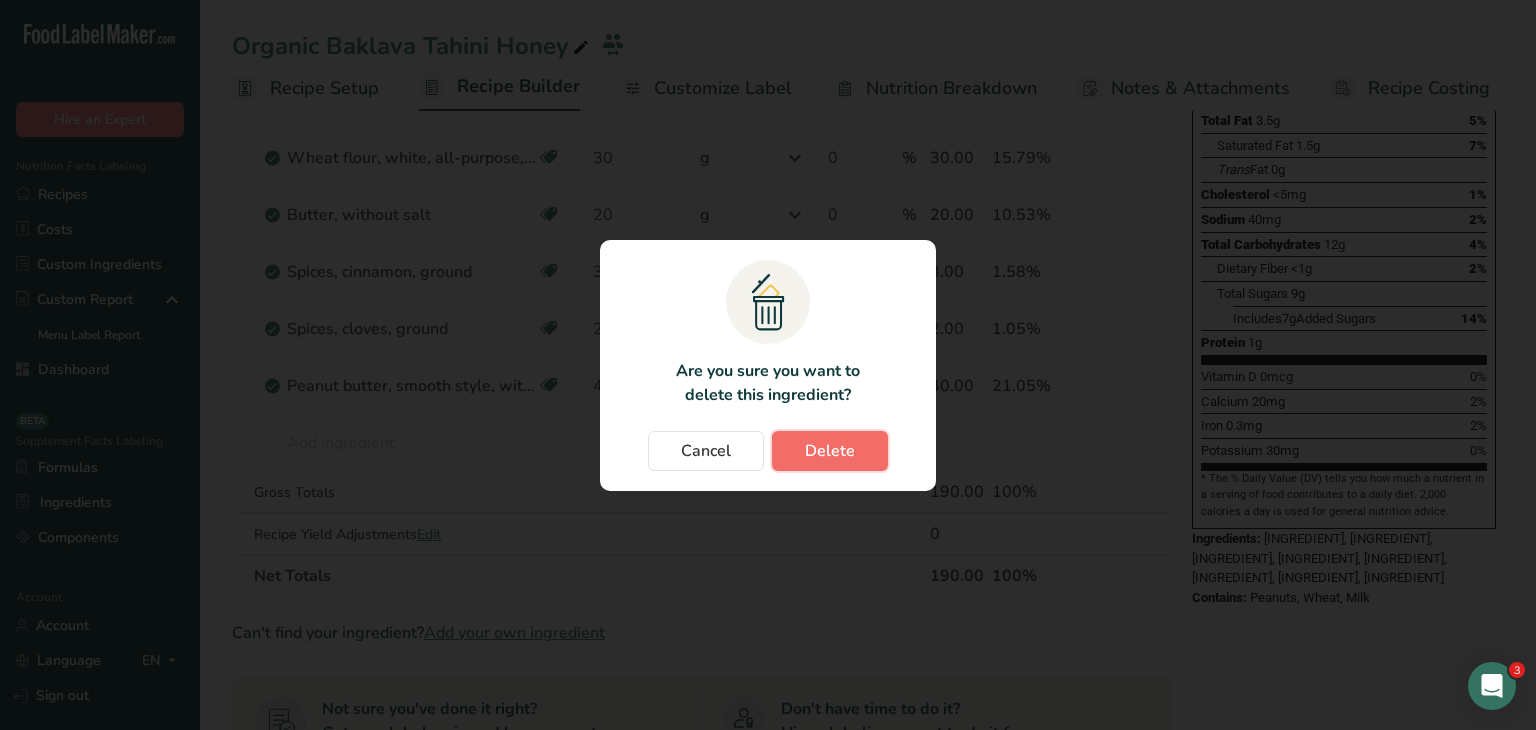 click on "Delete" at bounding box center [830, 451] 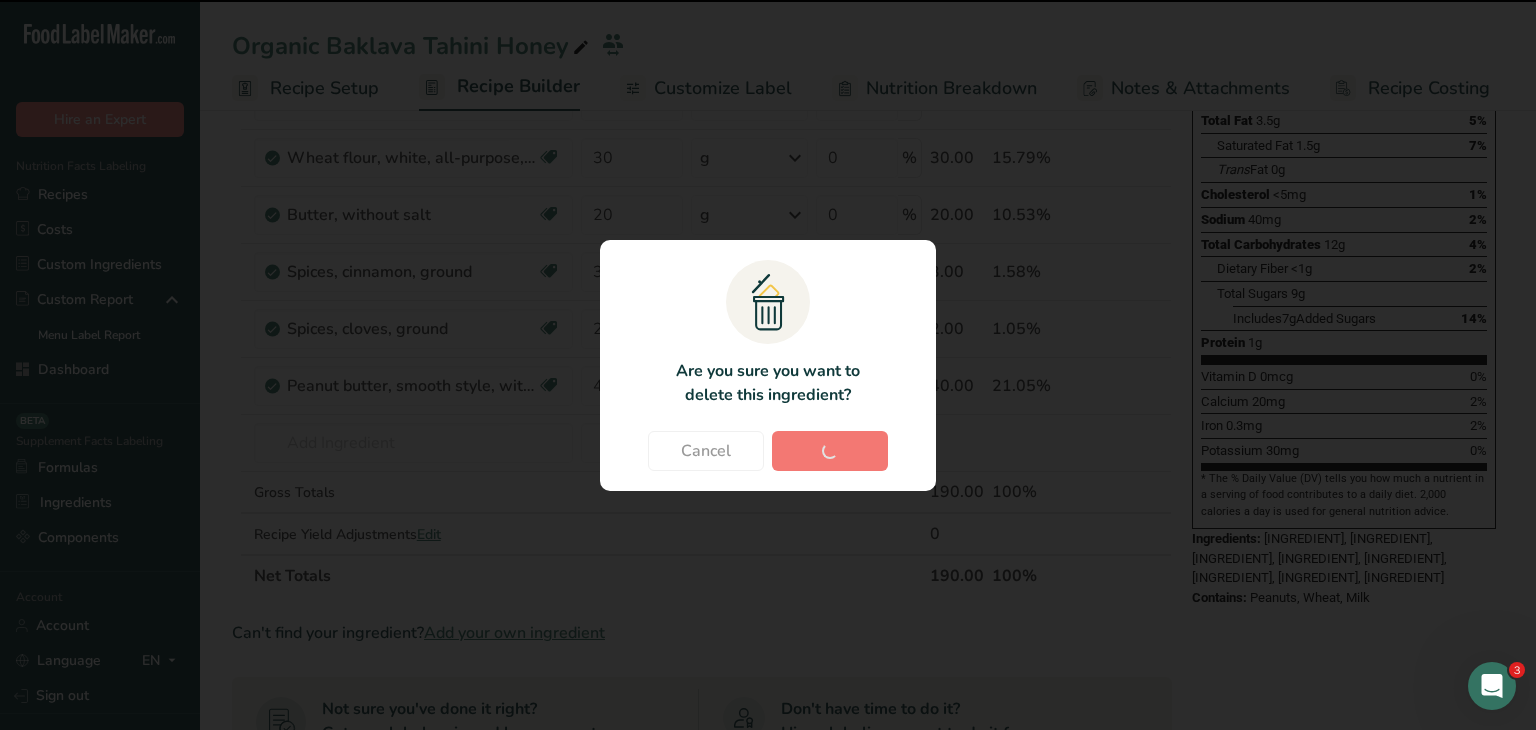 type 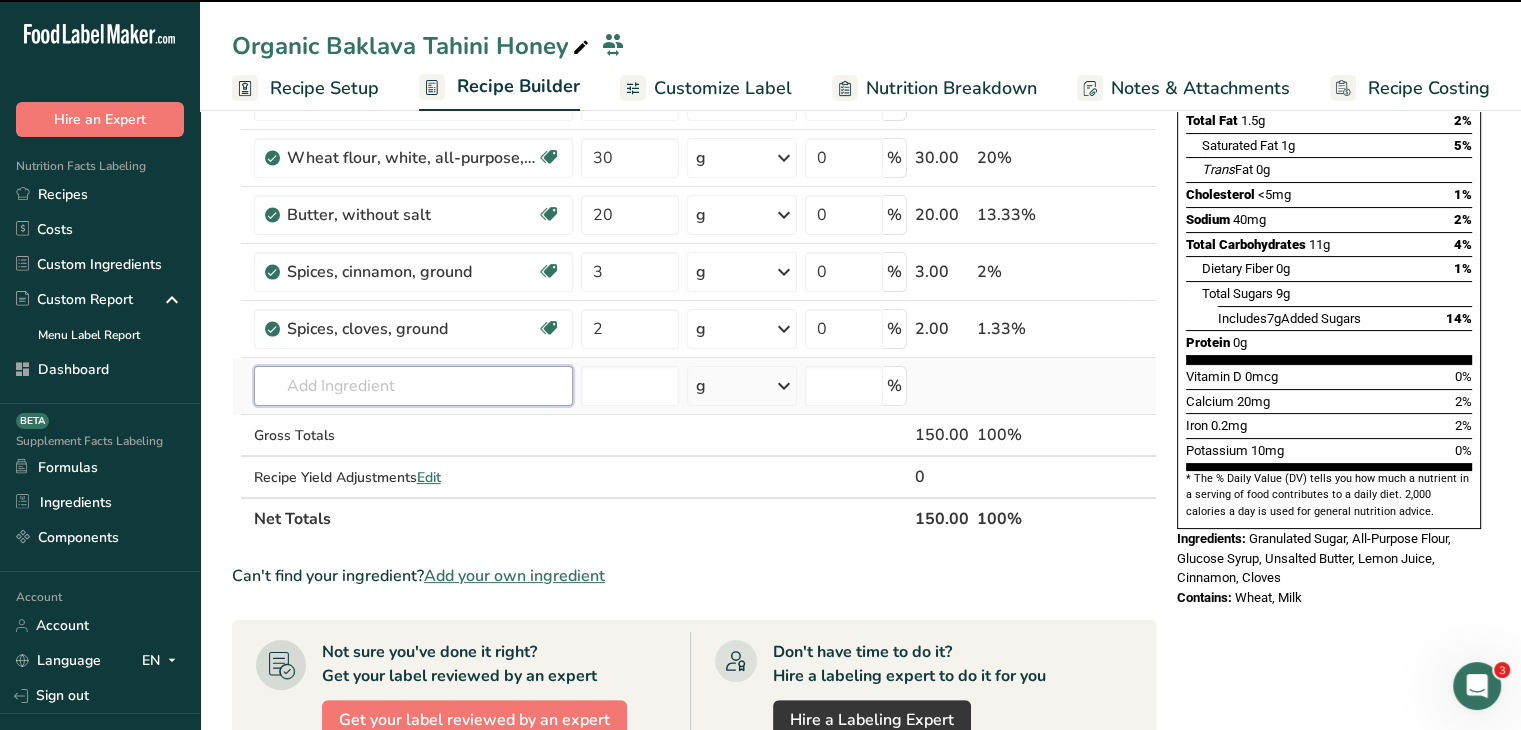 click at bounding box center [413, 386] 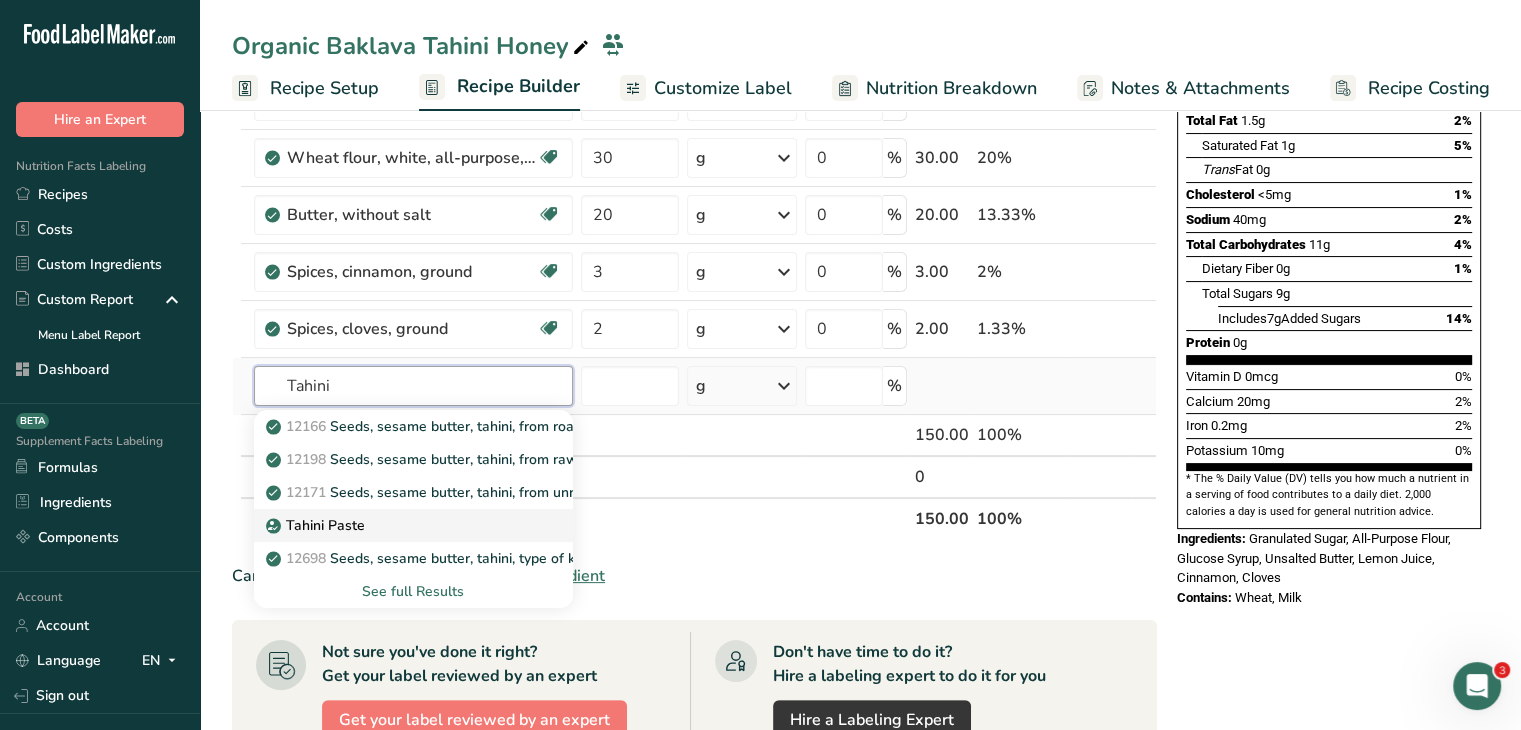 type on "Tahini" 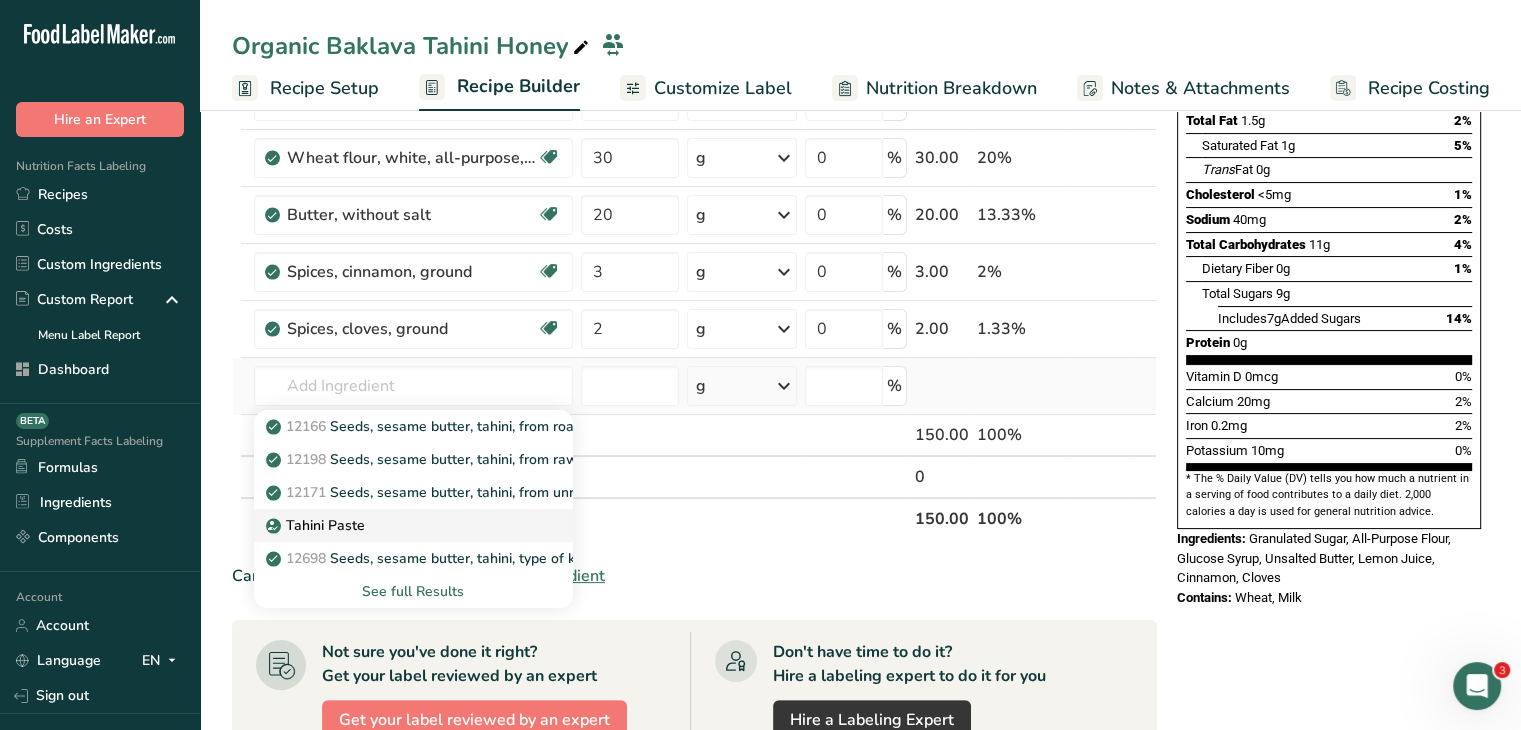 click on "Tahini Paste" at bounding box center (317, 525) 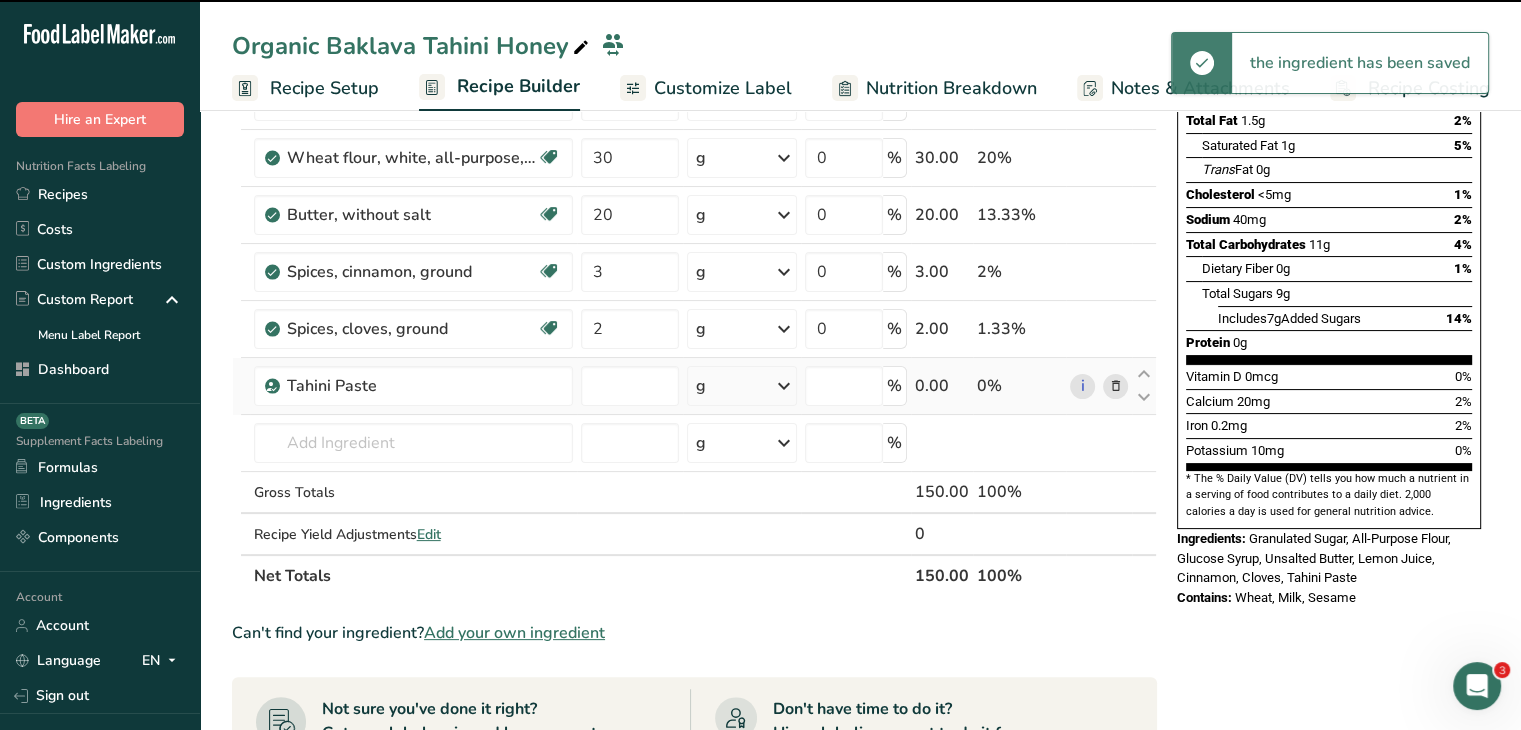 type on "0" 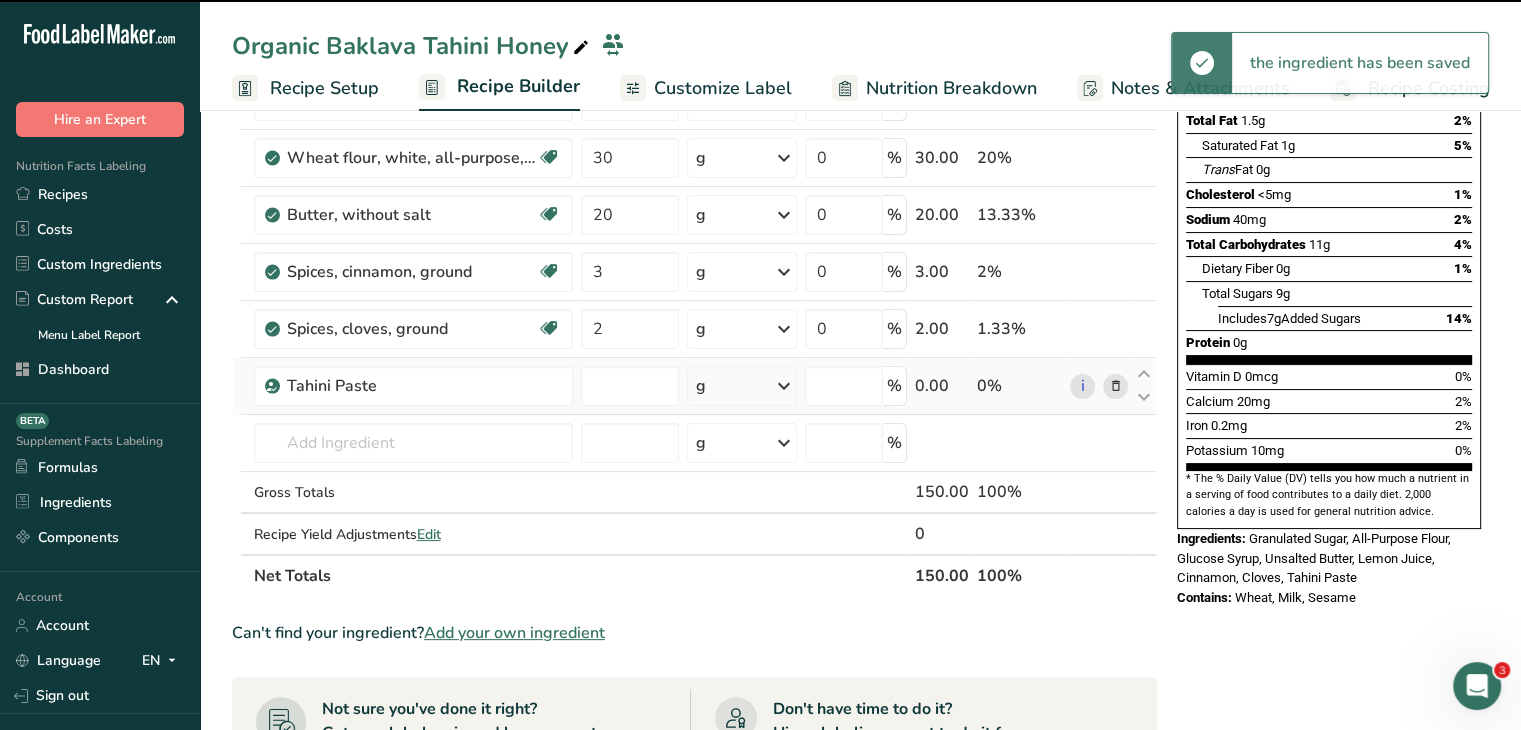 type on "0" 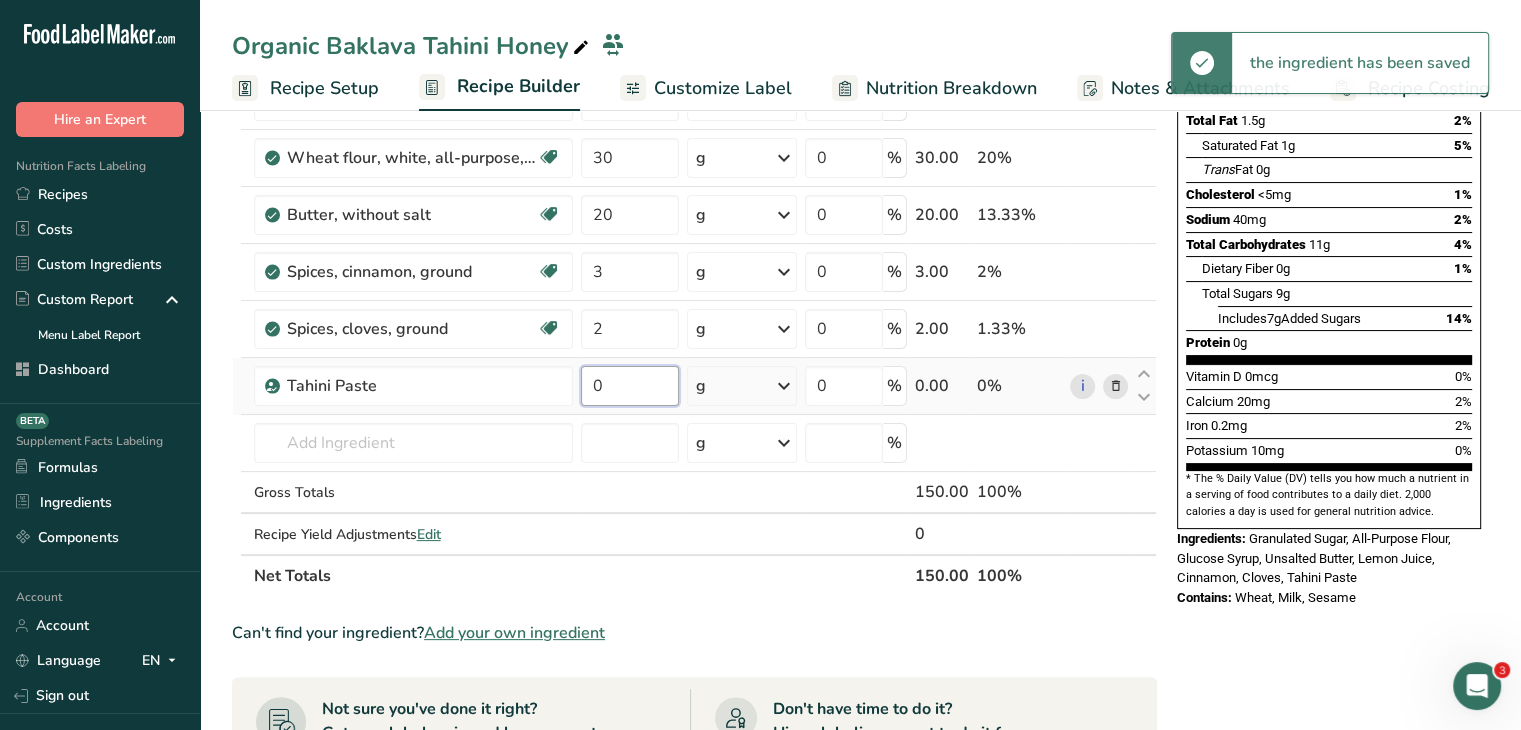 drag, startPoint x: 603, startPoint y: 385, endPoint x: 580, endPoint y: 376, distance: 24.698177 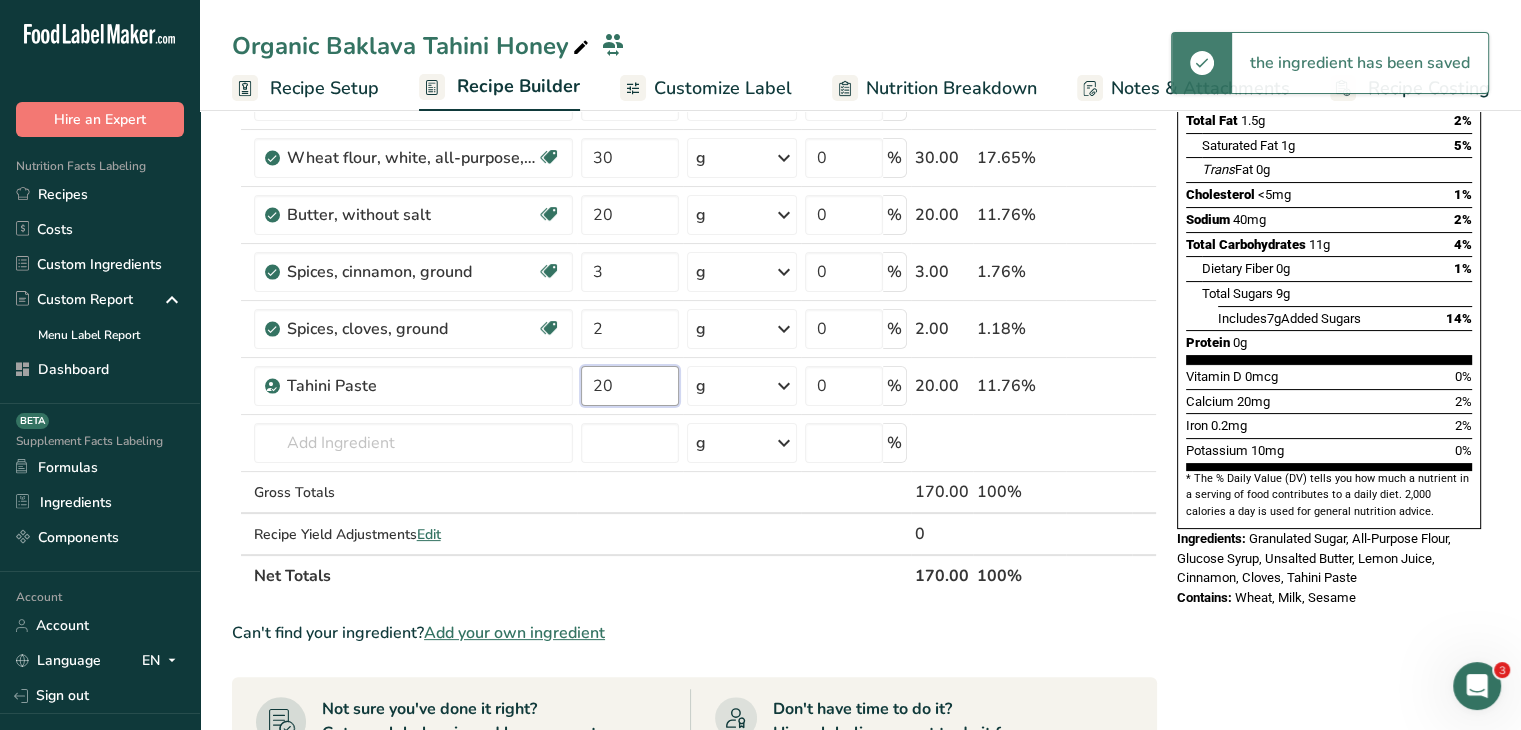 type on "20" 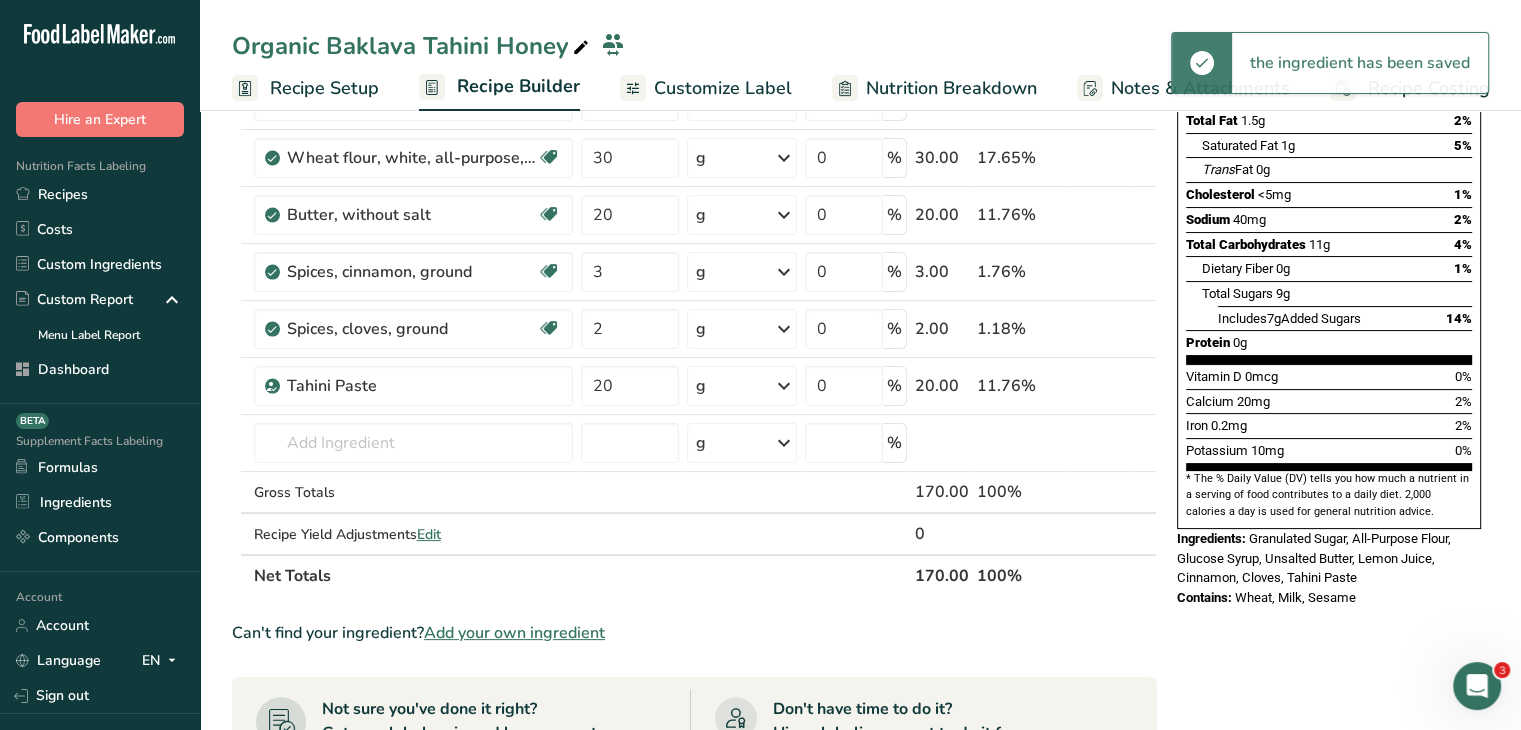 click on "Ingredient *
Amount *
Unit *
Waste *   .a-a{fill:#347362;}.b-a{fill:#fff;}          Grams
Percentage
Sugars, granulated
Dairy free
Gluten free
Vegan
Vegetarian
Soy free
70
g
Portions
1 serving packet
1 cup
Weight Units
g
kg
mg
See more
Volume Units
l
Volume units require a density conversion. If you know your ingredient's density enter it below. Otherwise, click on "RIA" our AI Regulatory bot - she will be able to help you
lb/ft3
g/cm3
Confirm
mL
lb/ft3" at bounding box center (694, 256) 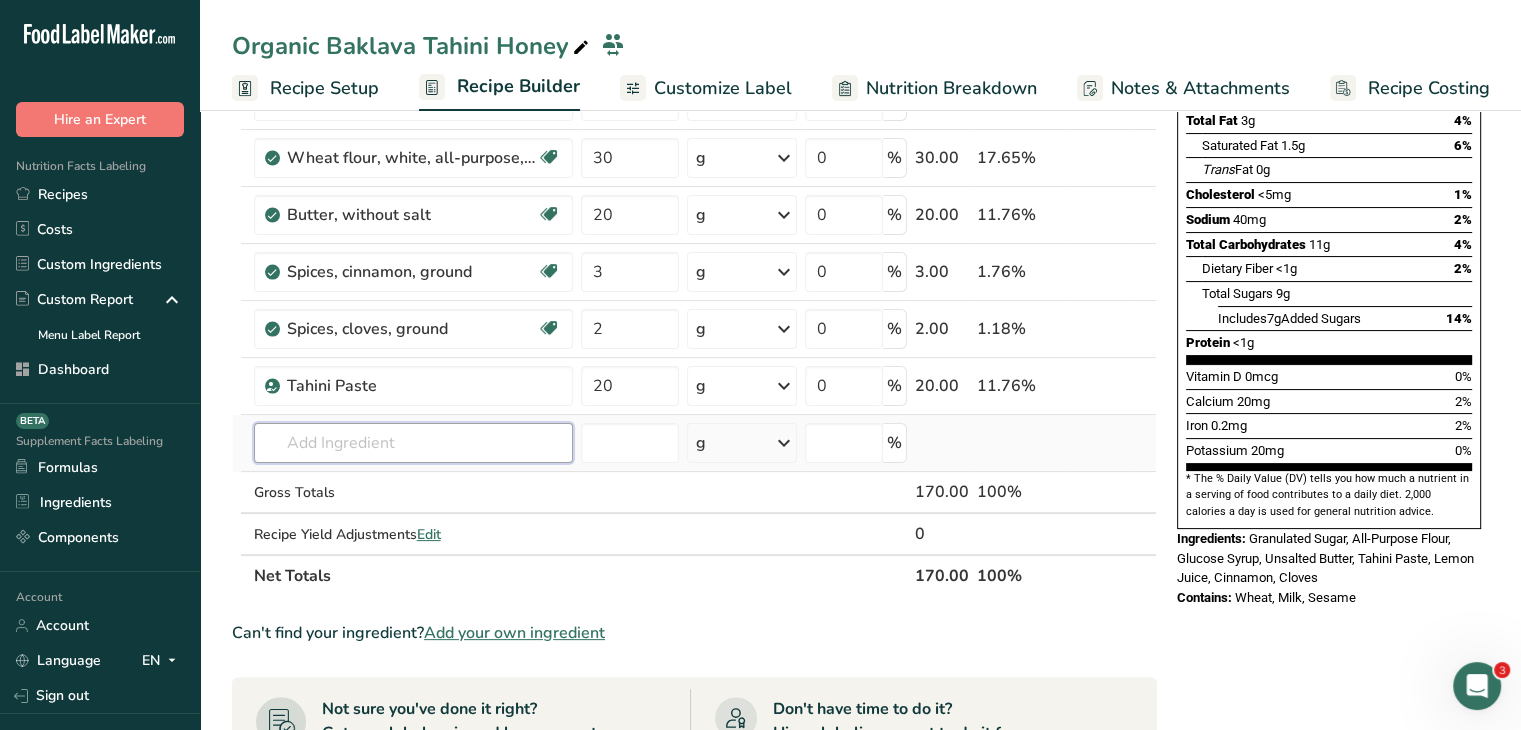 click at bounding box center [413, 443] 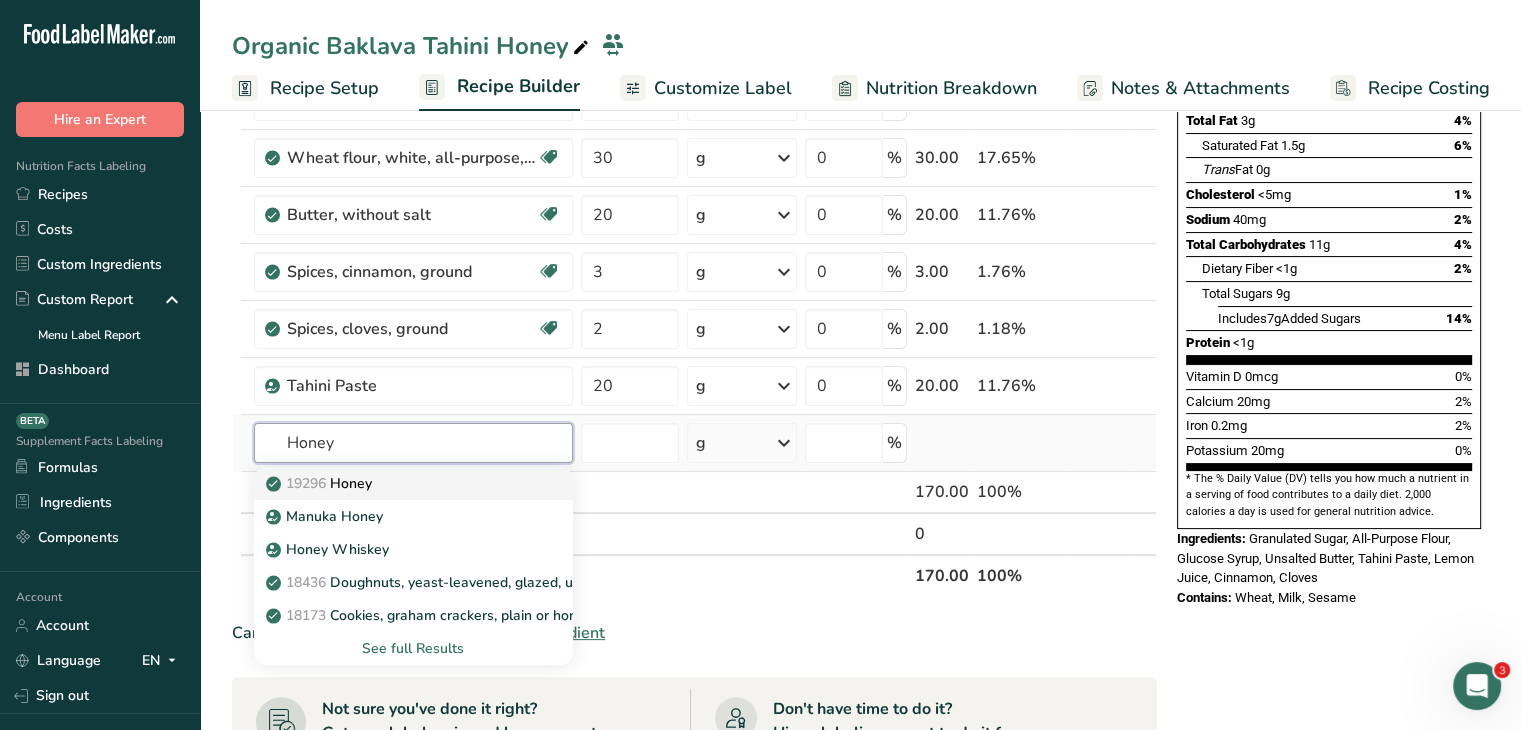type on "Honey" 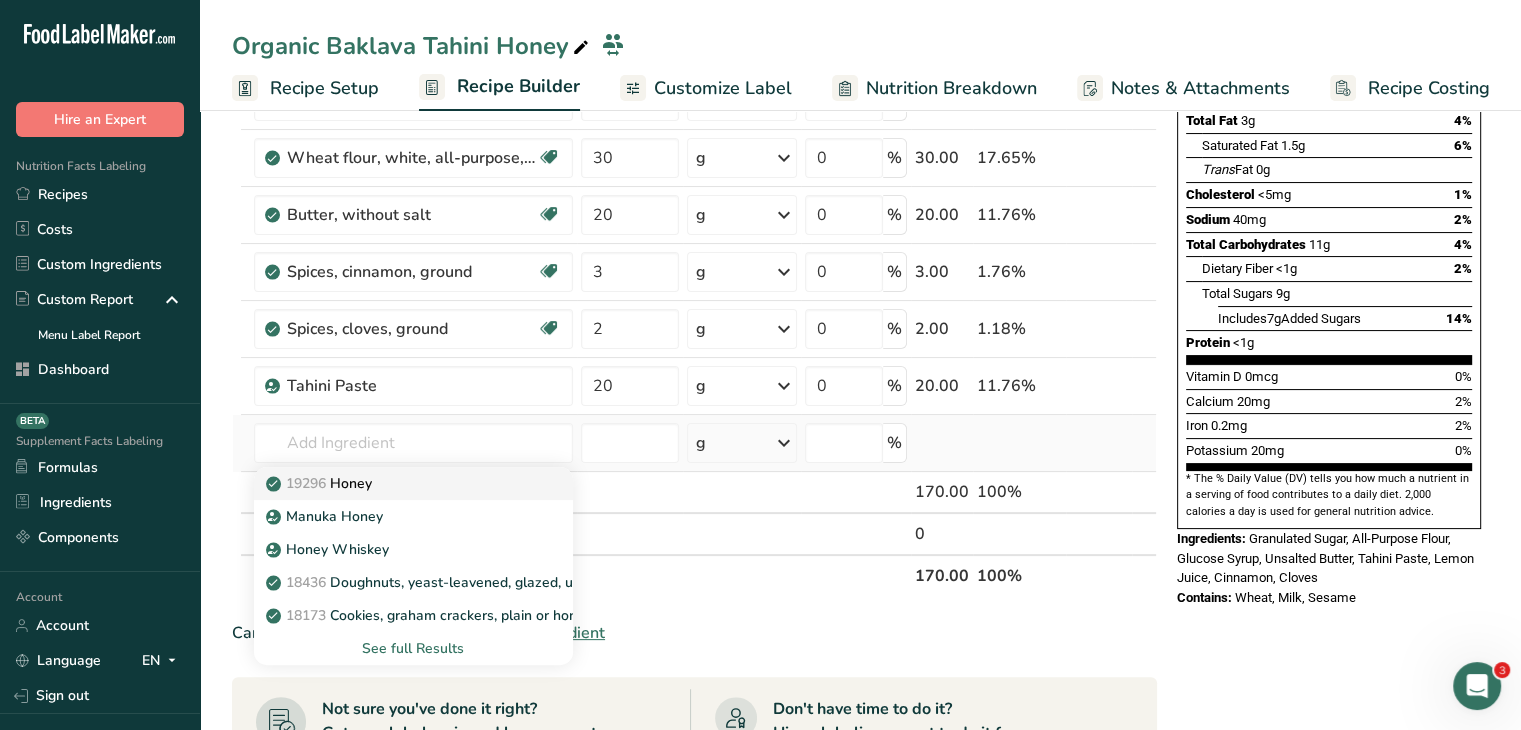 click on "19296
Honey" at bounding box center [397, 483] 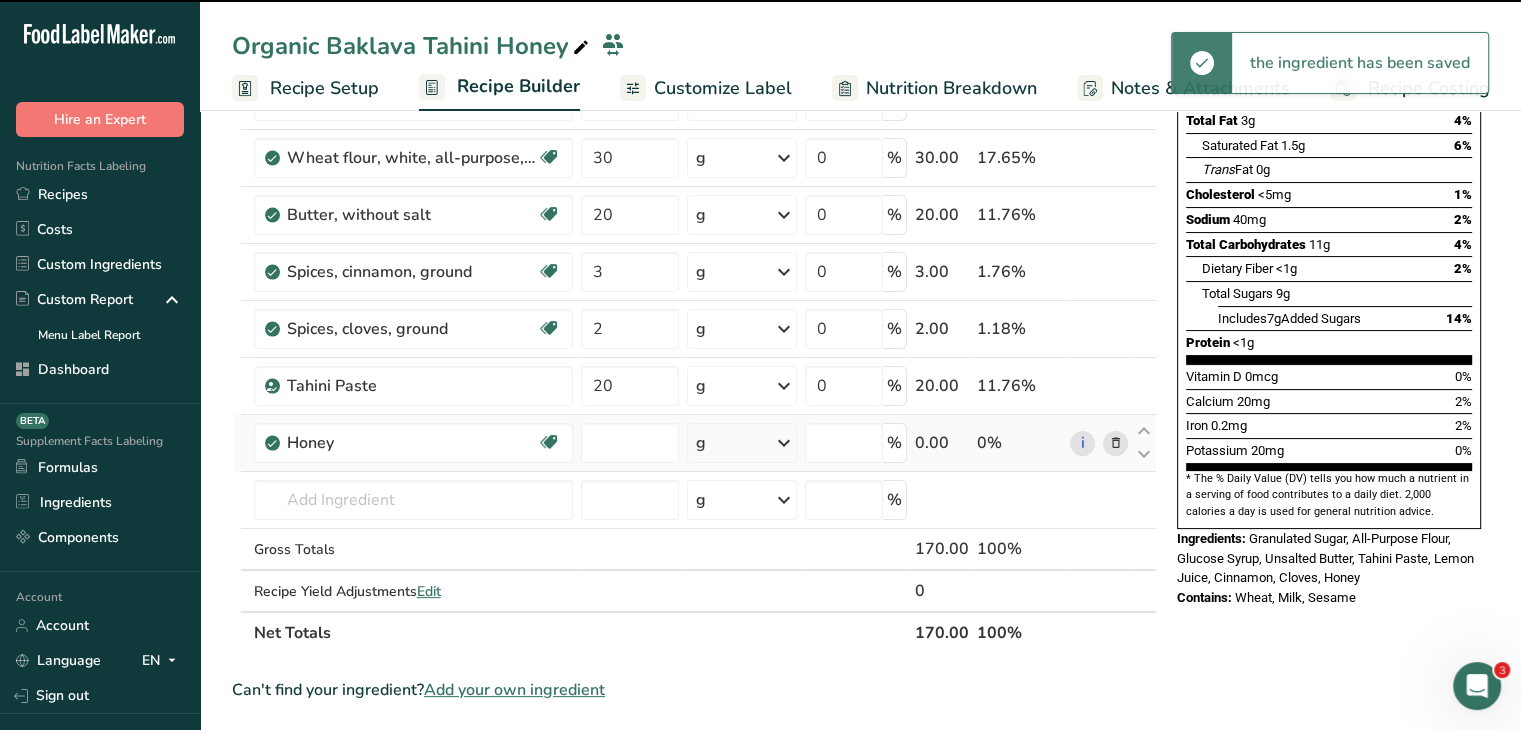 type on "0" 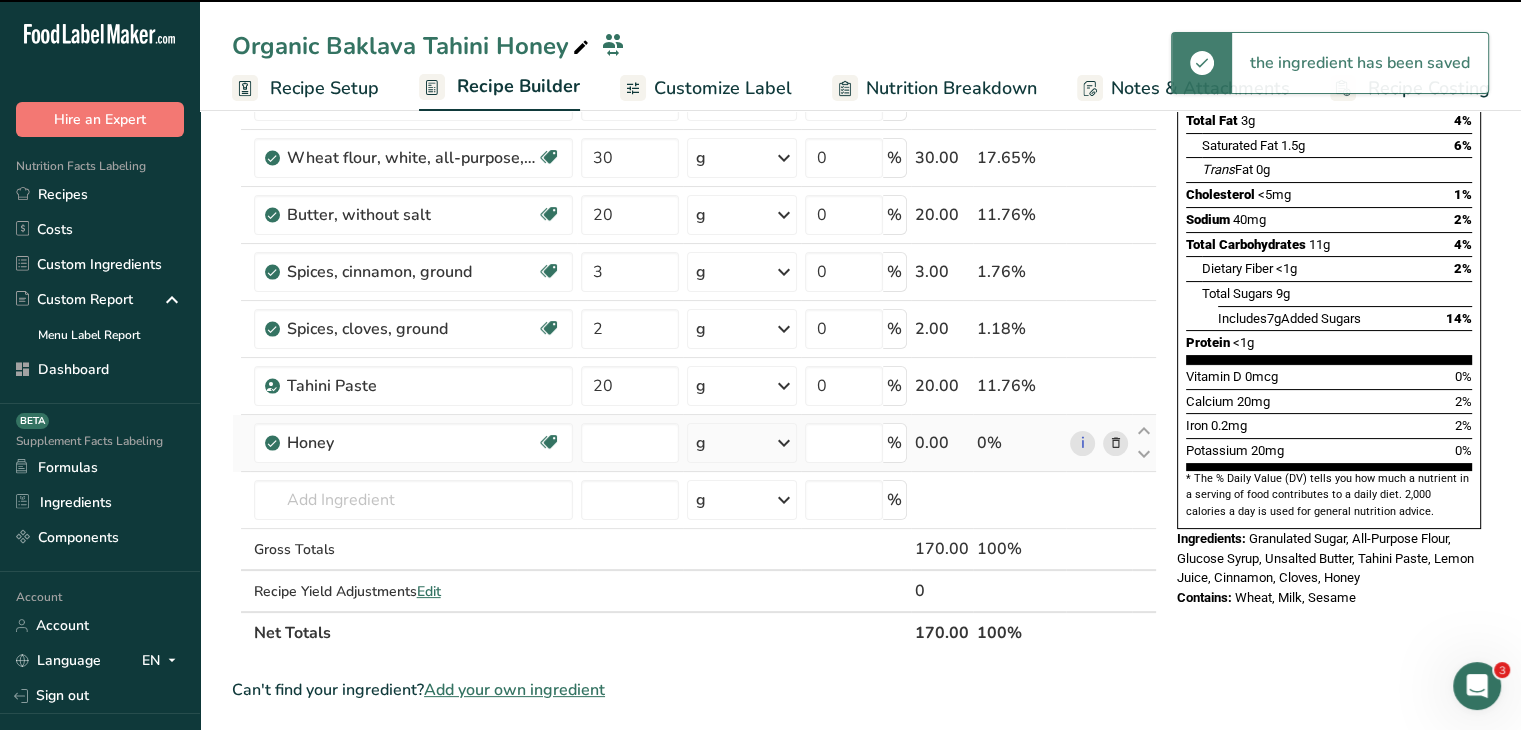 type on "0" 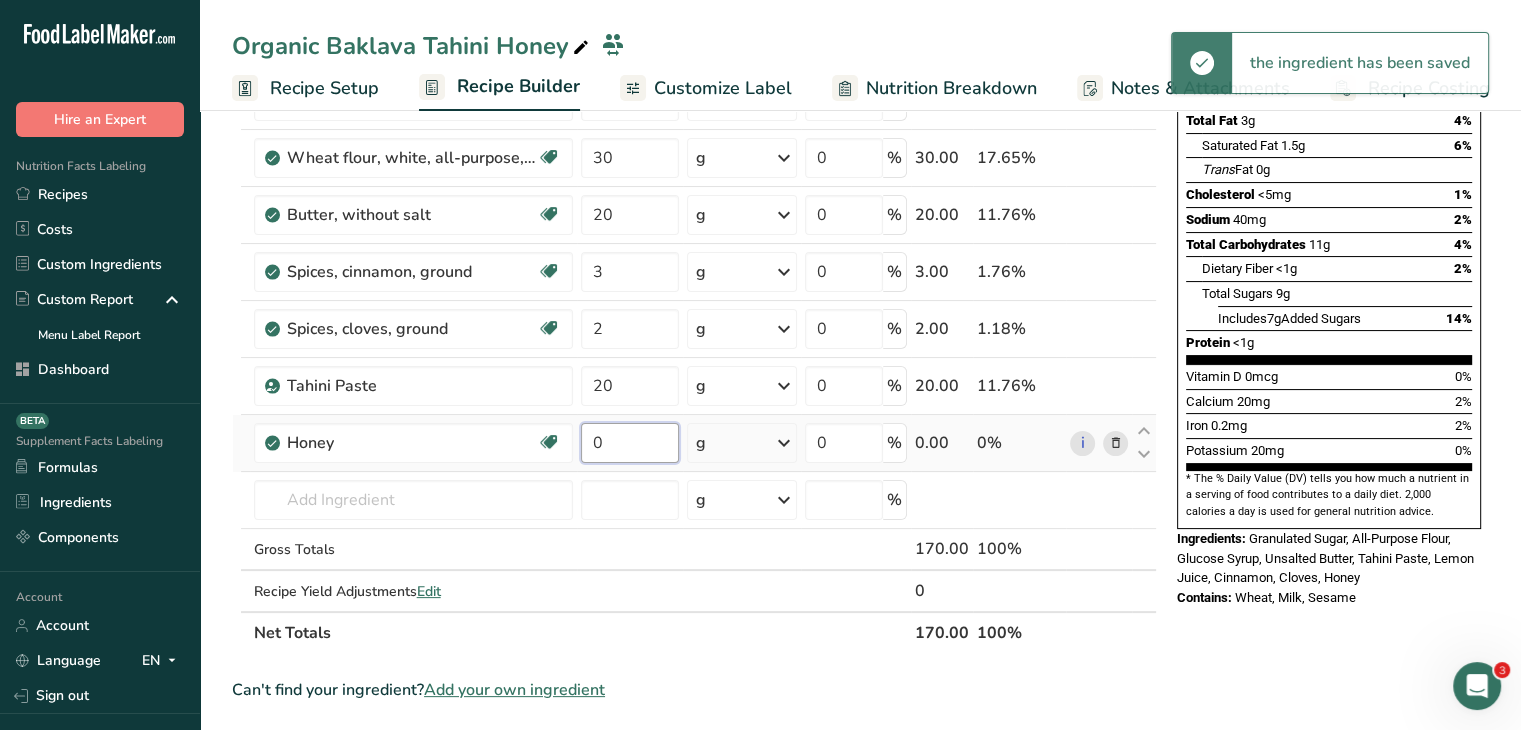 click on "0" at bounding box center (630, 443) 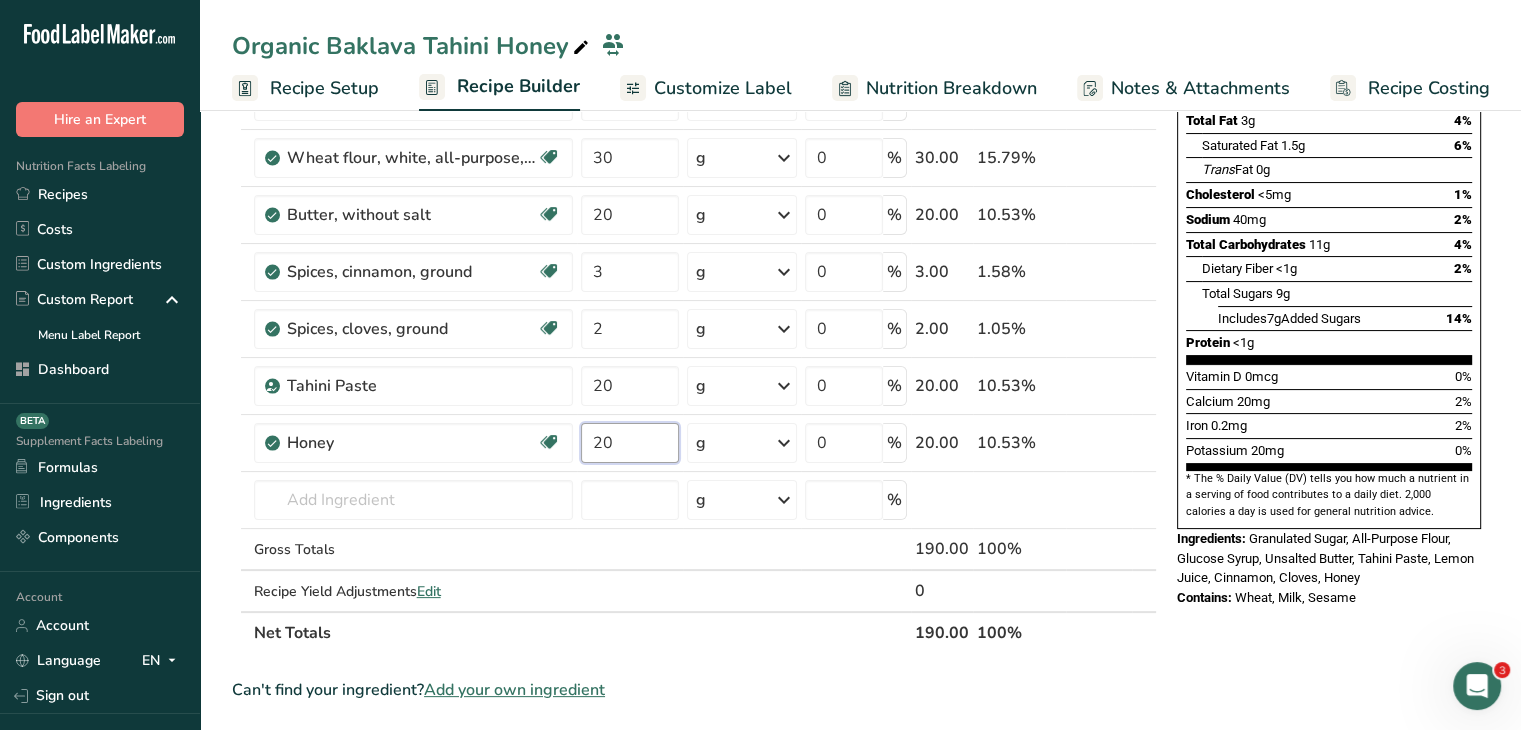 type on "20" 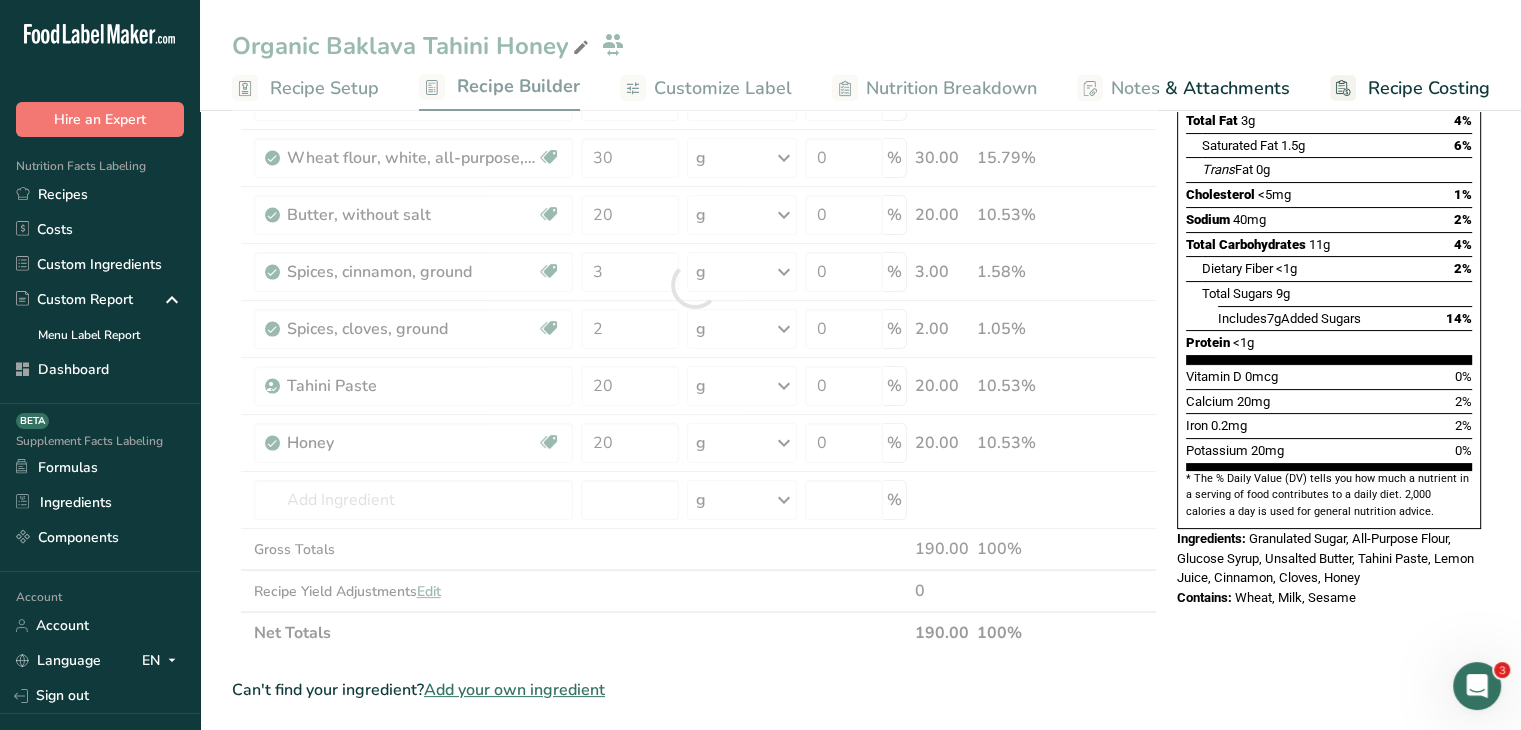 click on "Nutrition Facts
10 Servings Per Container
Serving Size
1 piece (17g)
Amount Per Serving
Calories
70
% Daily Value *
Total Fat
3g
4%
Saturated Fat
1.5g
6%
Trans  Fat
0g
Cholesterol
<5mg
1%
Sodium
40mg
2%
Total Carbohydrates
11g
4%
Dietary Fiber
<1g
2%" at bounding box center [1329, 590] 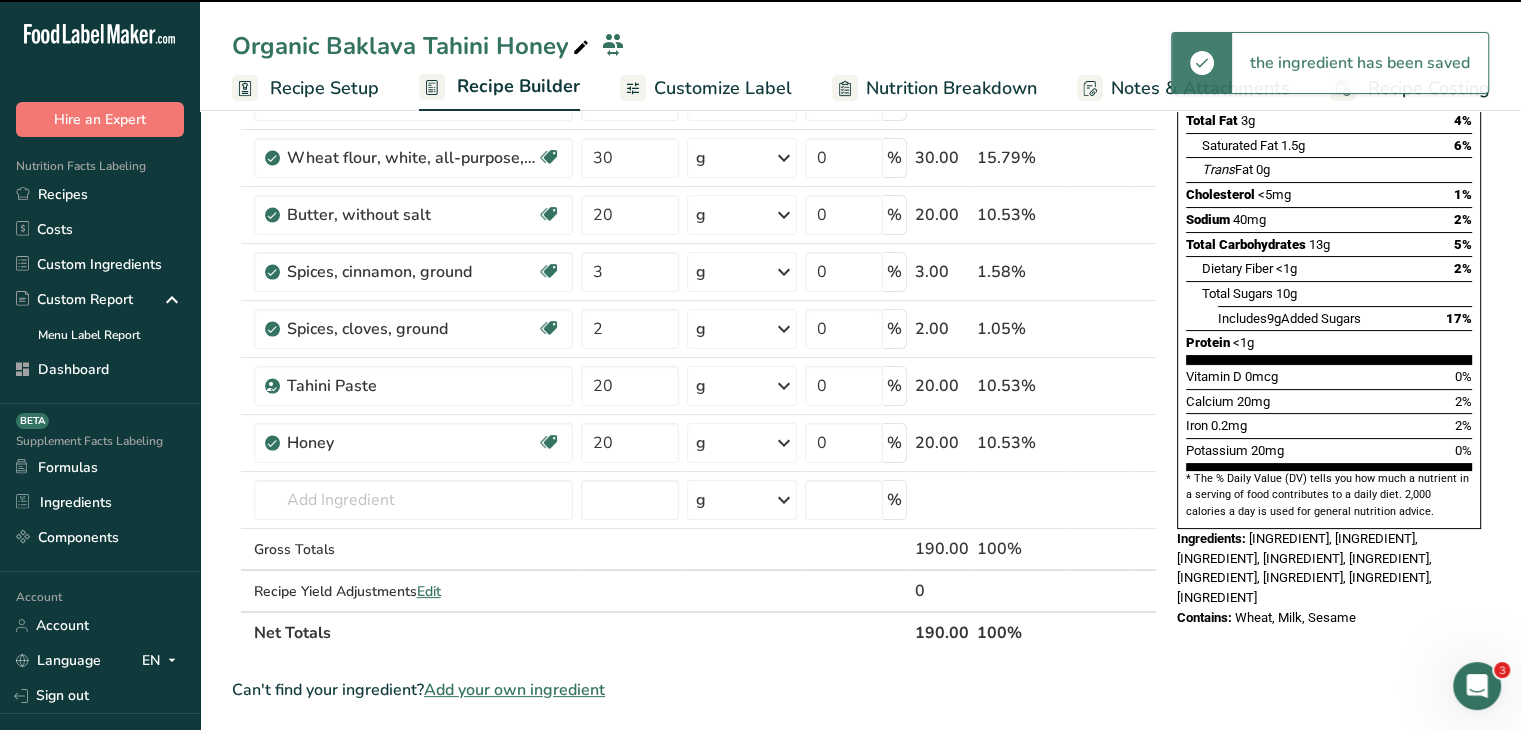 scroll, scrollTop: 0, scrollLeft: 0, axis: both 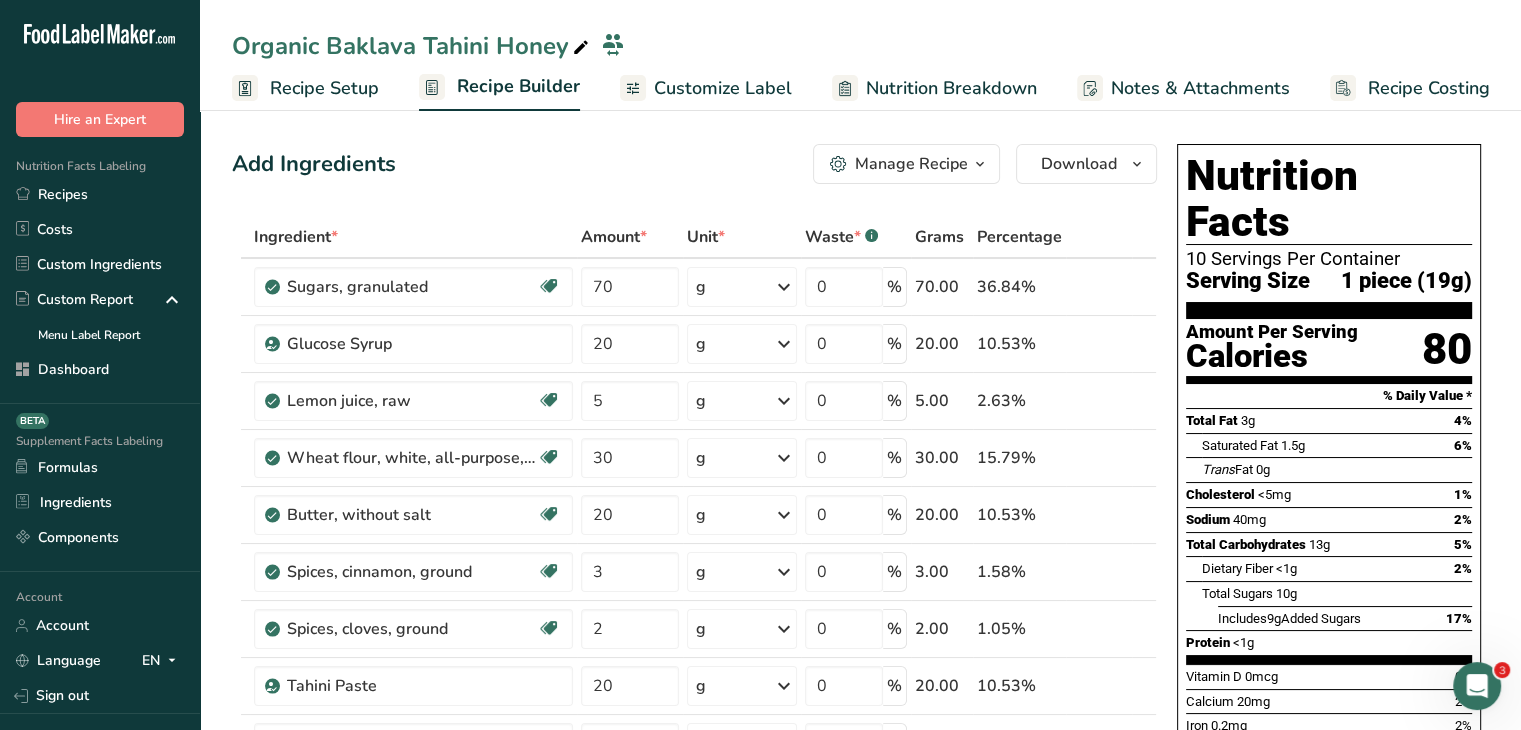 click on "Customize Label" at bounding box center [723, 88] 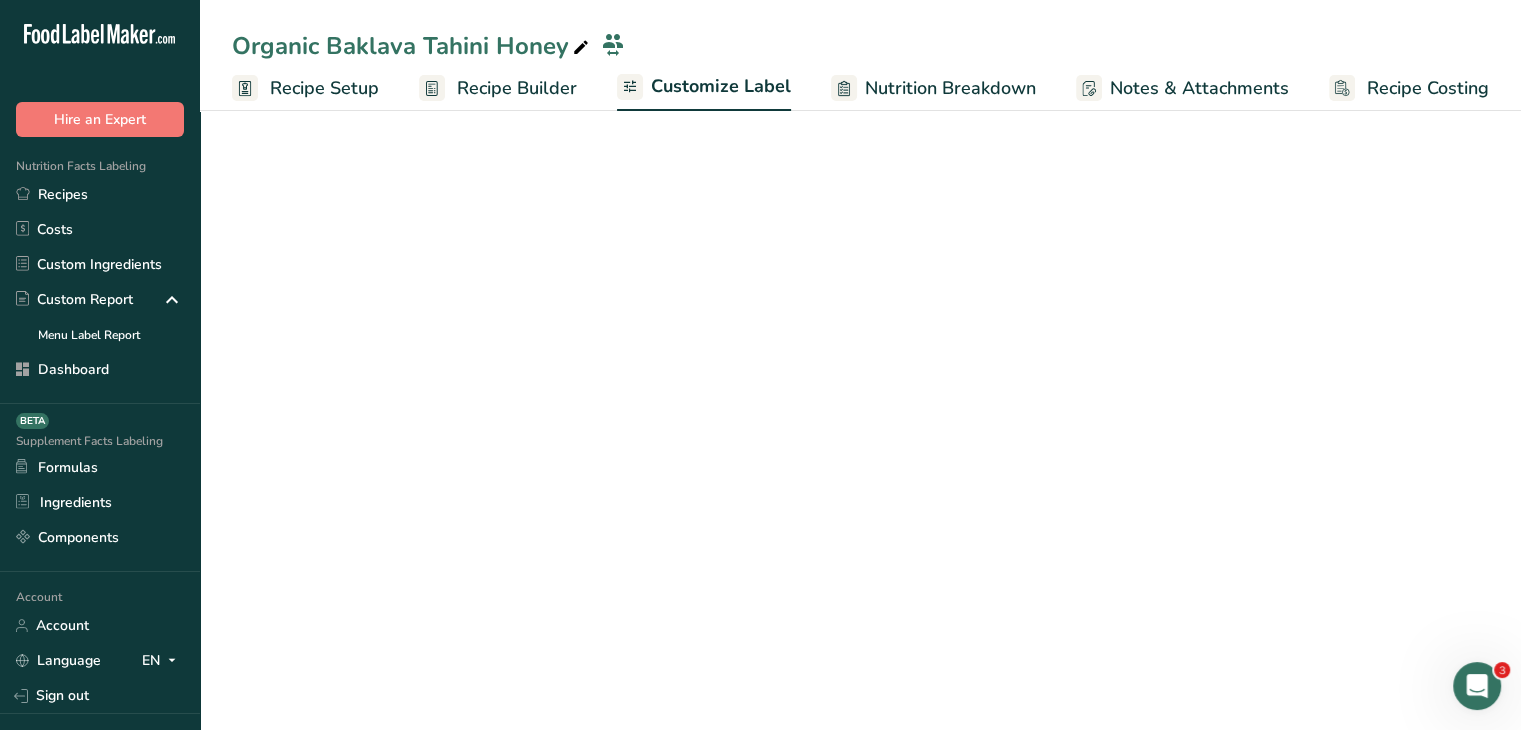 scroll, scrollTop: 0, scrollLeft: 0, axis: both 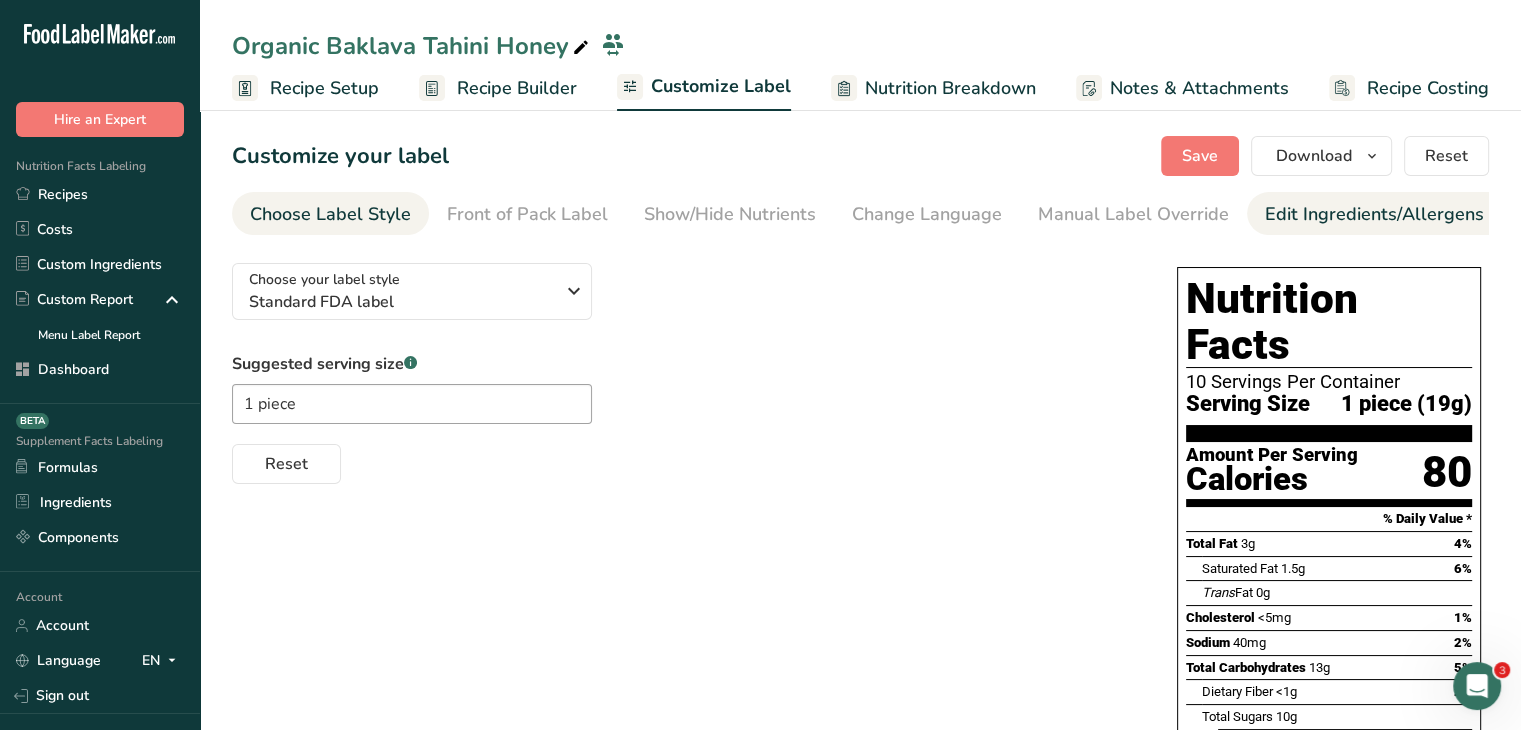 click on "Edit Ingredients/Allergens List" at bounding box center (1392, 214) 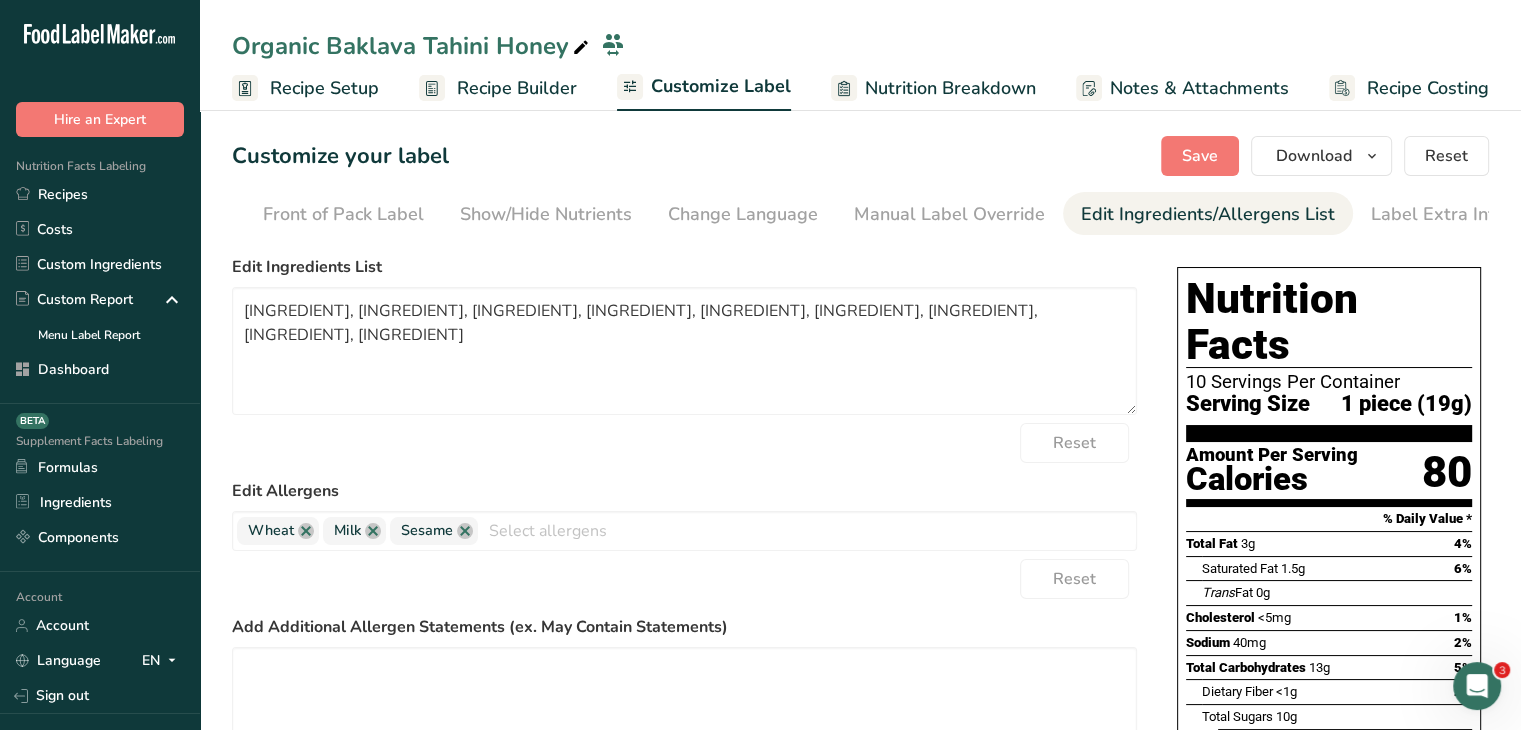 scroll, scrollTop: 0, scrollLeft: 196, axis: horizontal 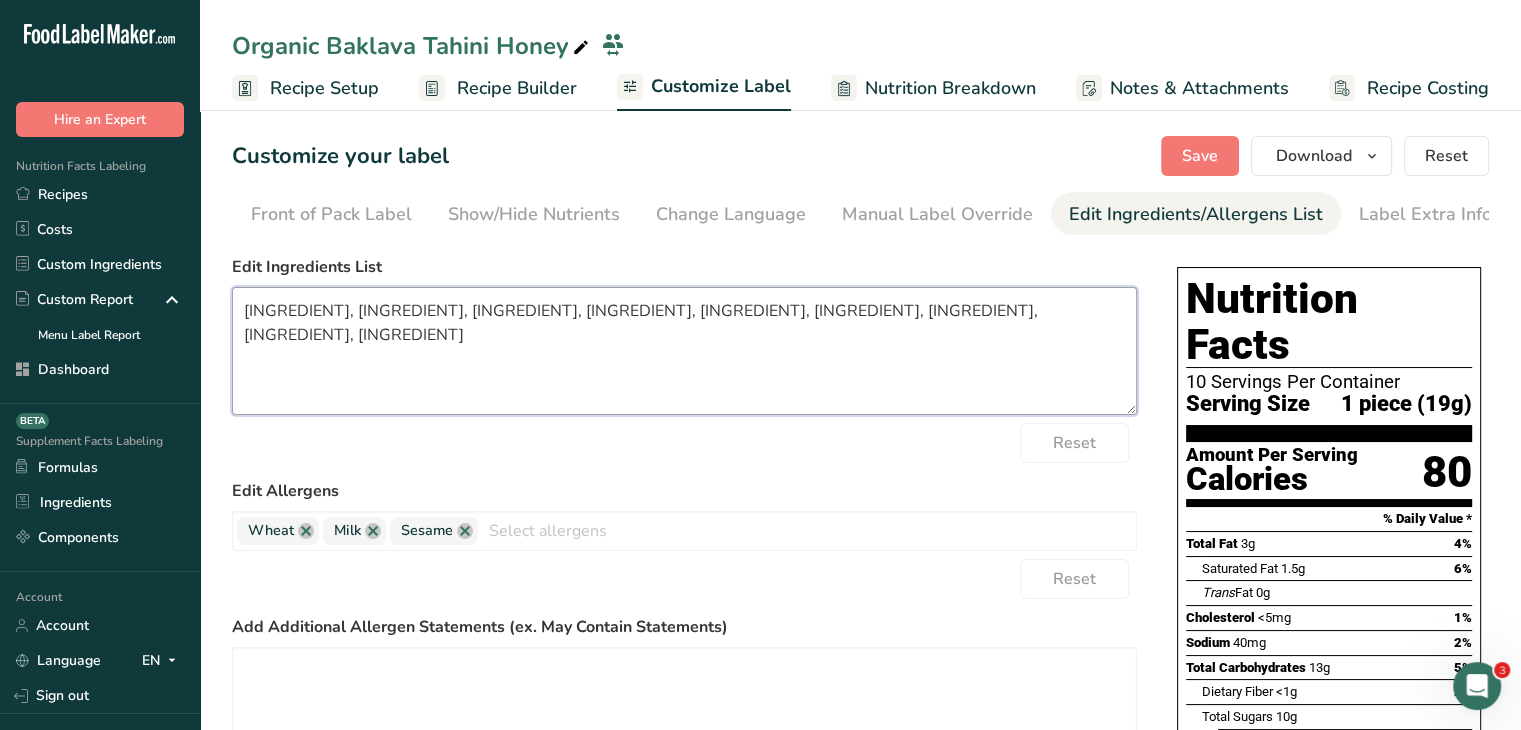 drag, startPoint x: 464, startPoint y: 317, endPoint x: 377, endPoint y: 317, distance: 87 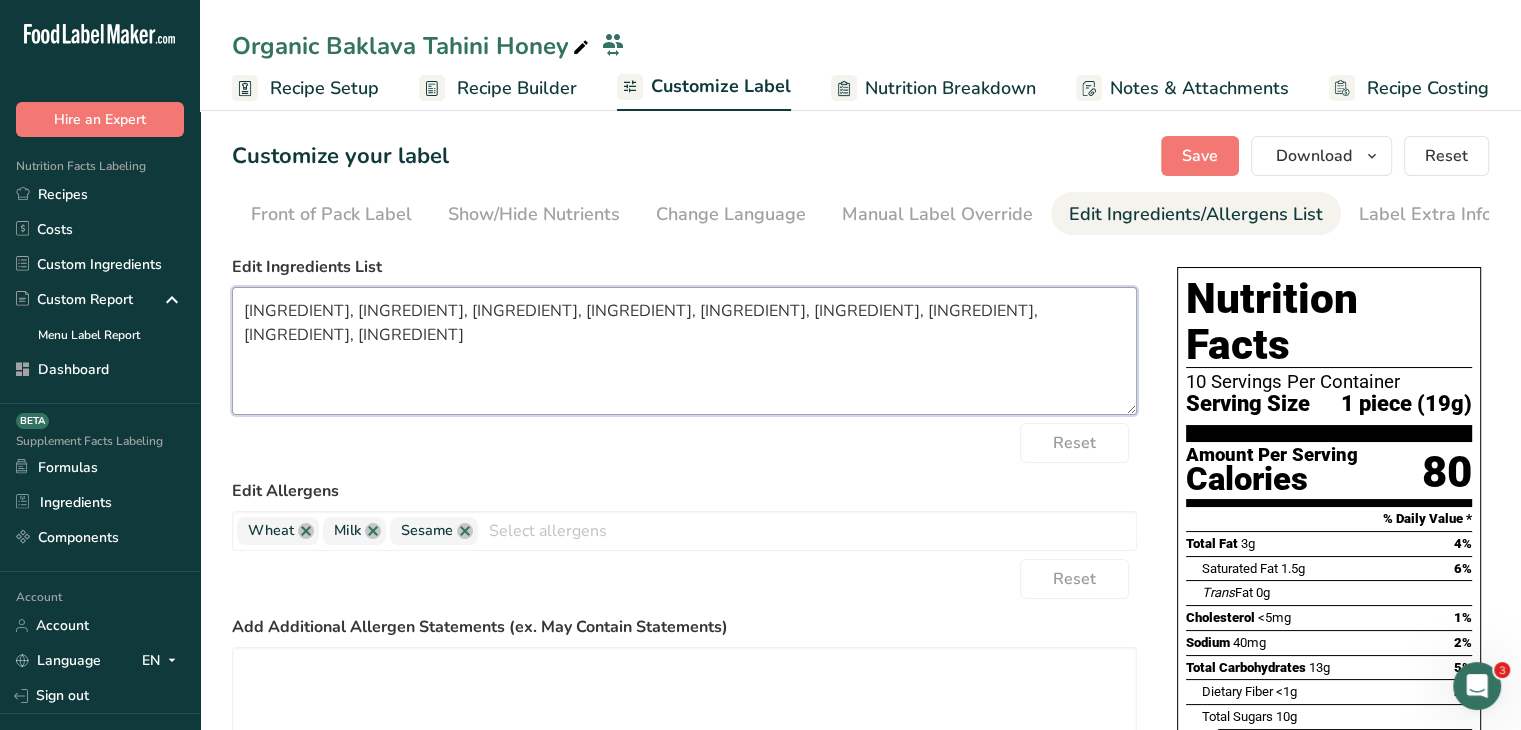 drag, startPoint x: 579, startPoint y: 309, endPoint x: 543, endPoint y: 300, distance: 37.107952 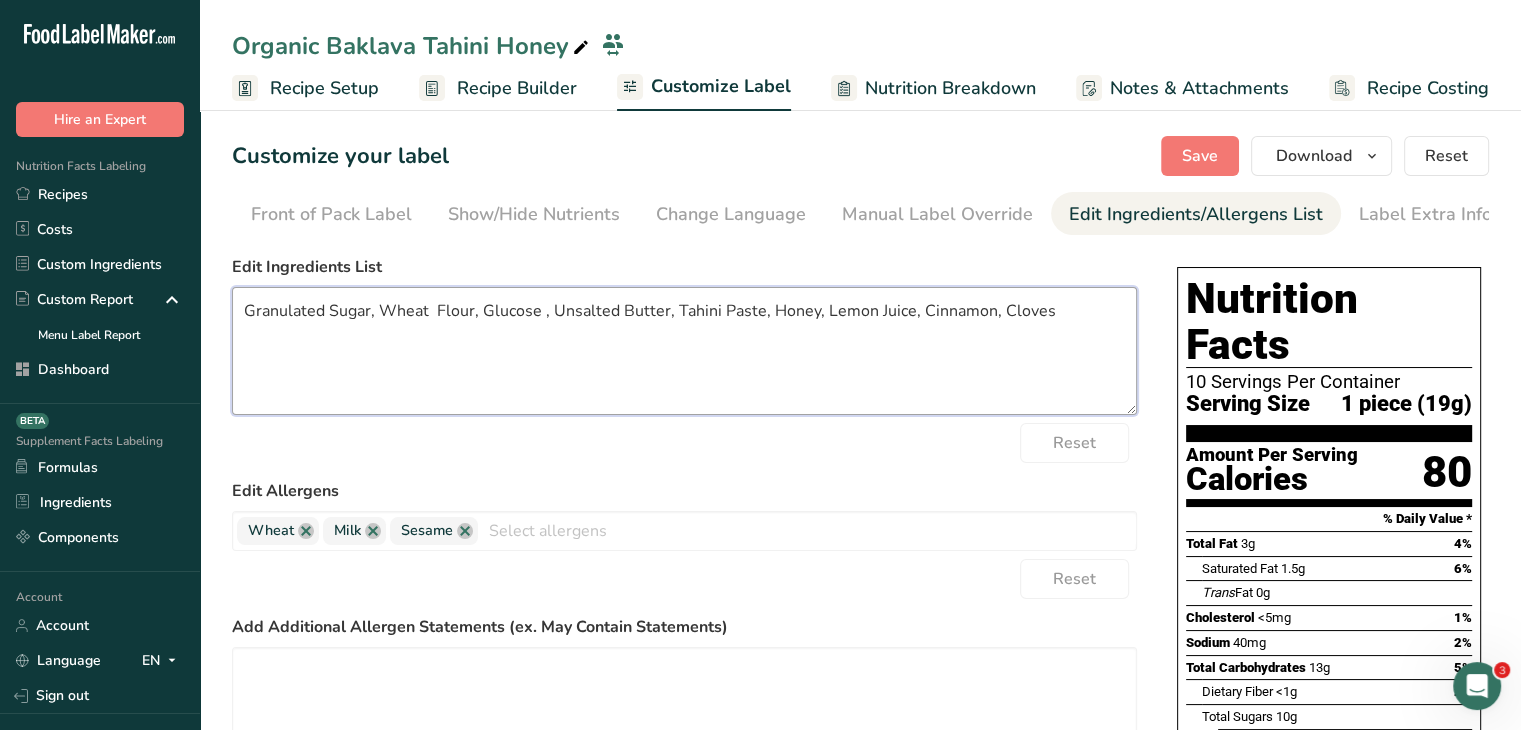 drag, startPoint x: 759, startPoint y: 315, endPoint x: 716, endPoint y: 317, distance: 43.046486 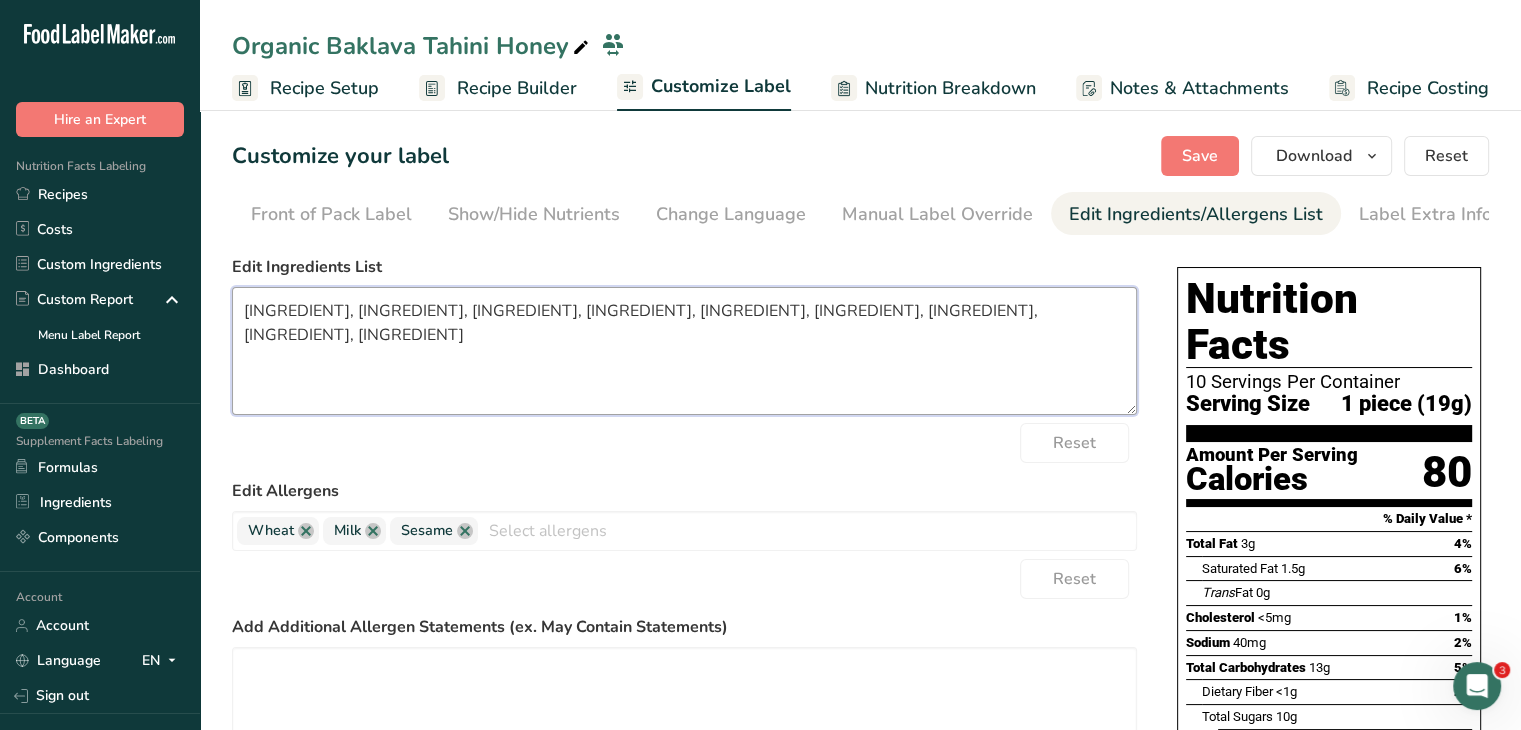 drag, startPoint x: 617, startPoint y: 314, endPoint x: 552, endPoint y: 314, distance: 65 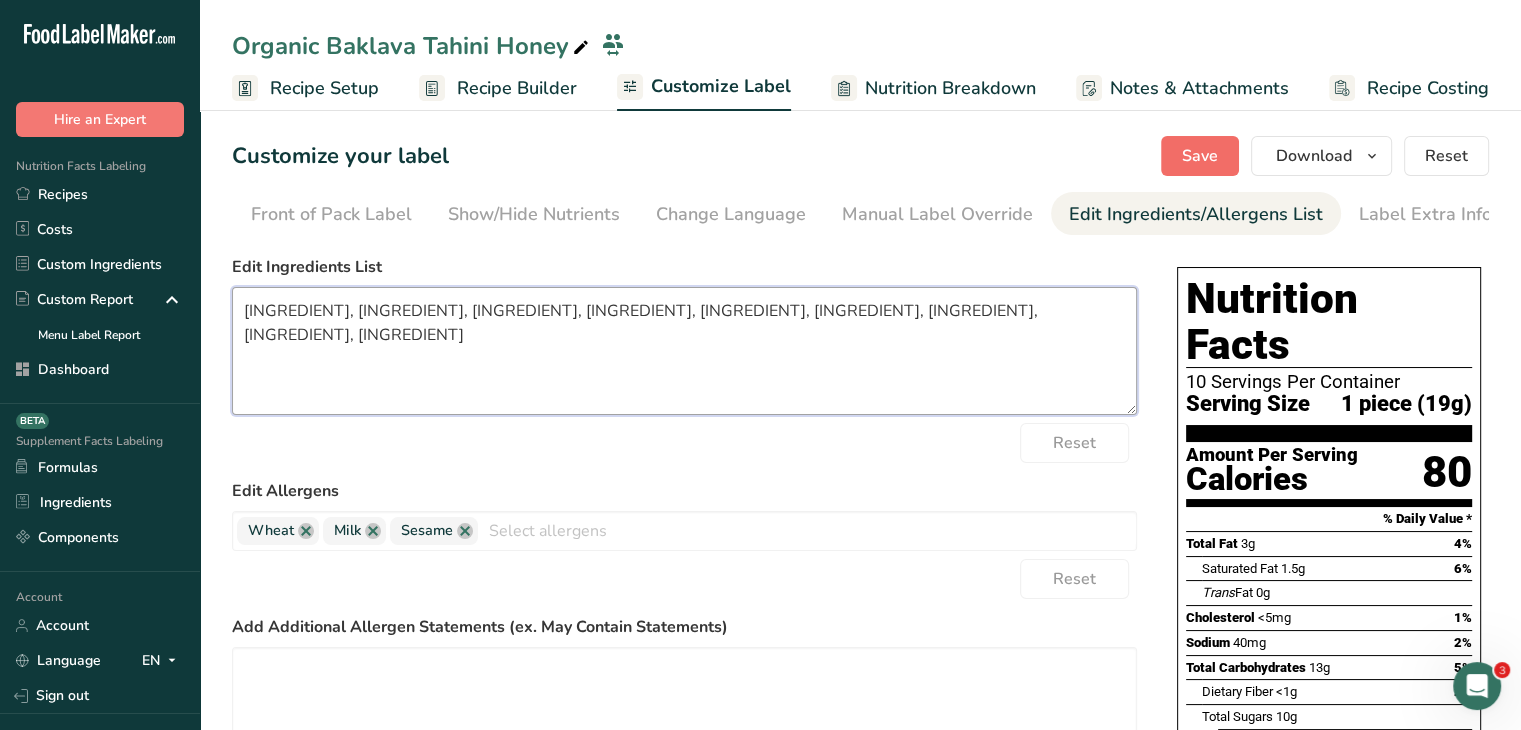 type on "Granulated Sugar, Wheat  Flour, Glucose , Butter, Tahini , Honey, Lemon Juice, Cinnamon, Cloves" 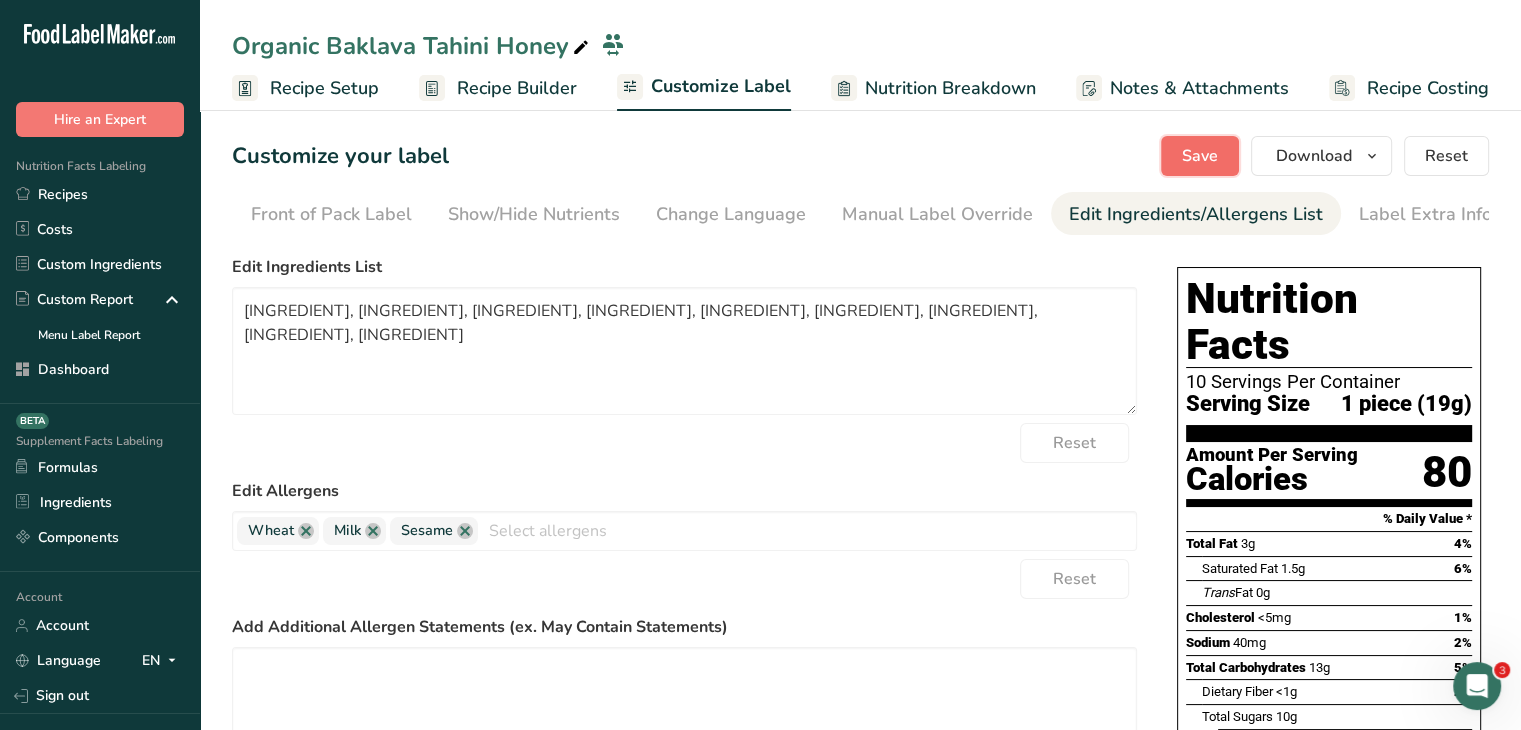 click on "Save" at bounding box center (1200, 156) 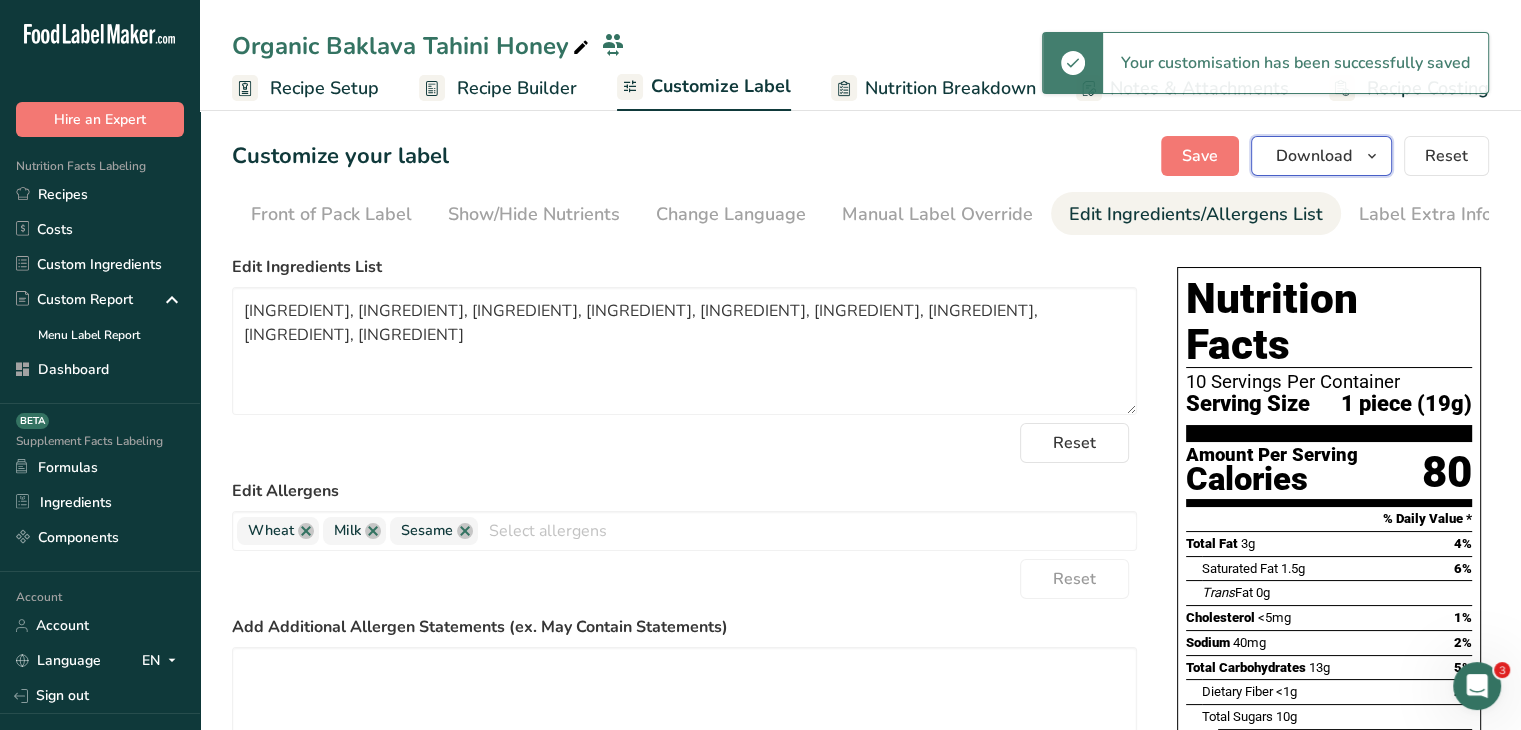 click on "Download" at bounding box center (1321, 156) 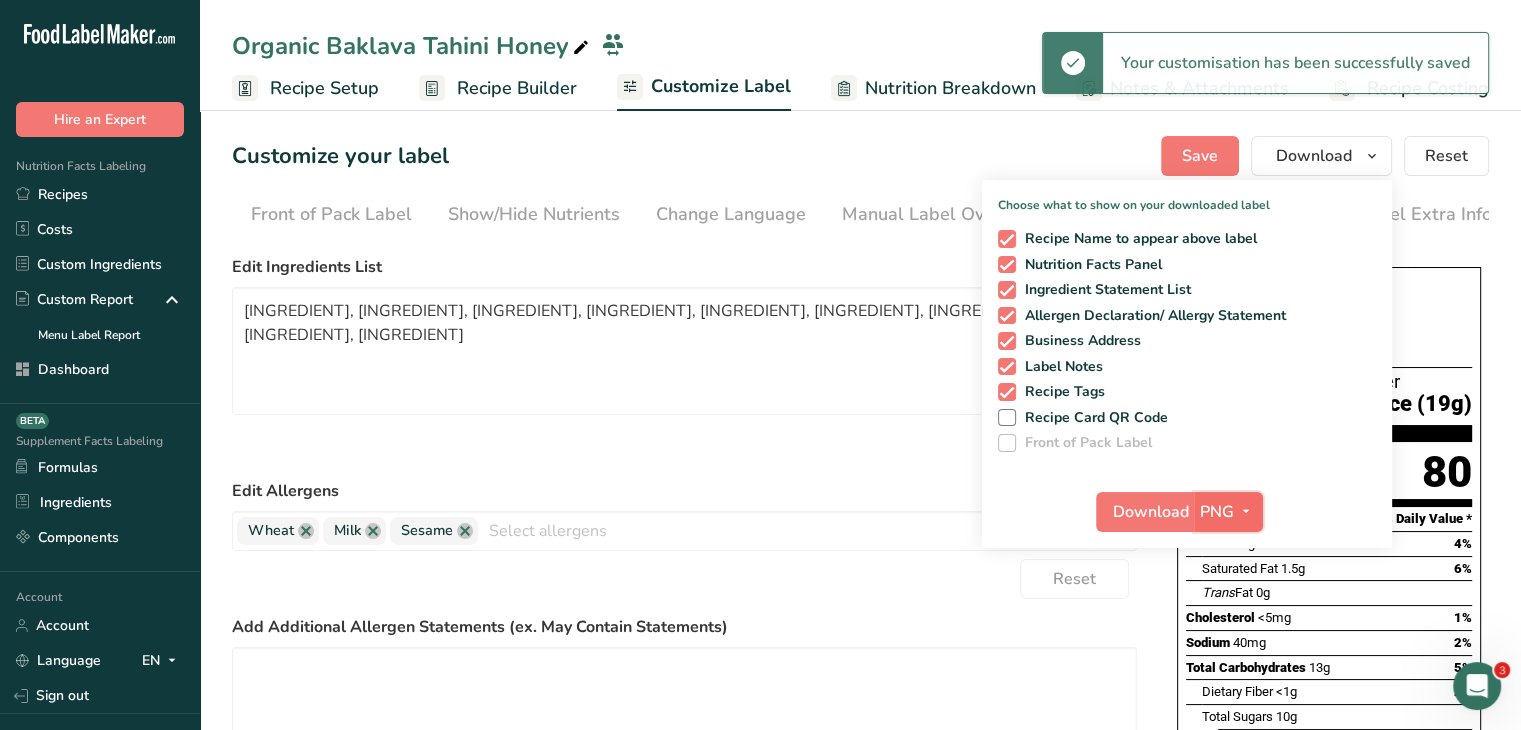 click at bounding box center [1246, 512] 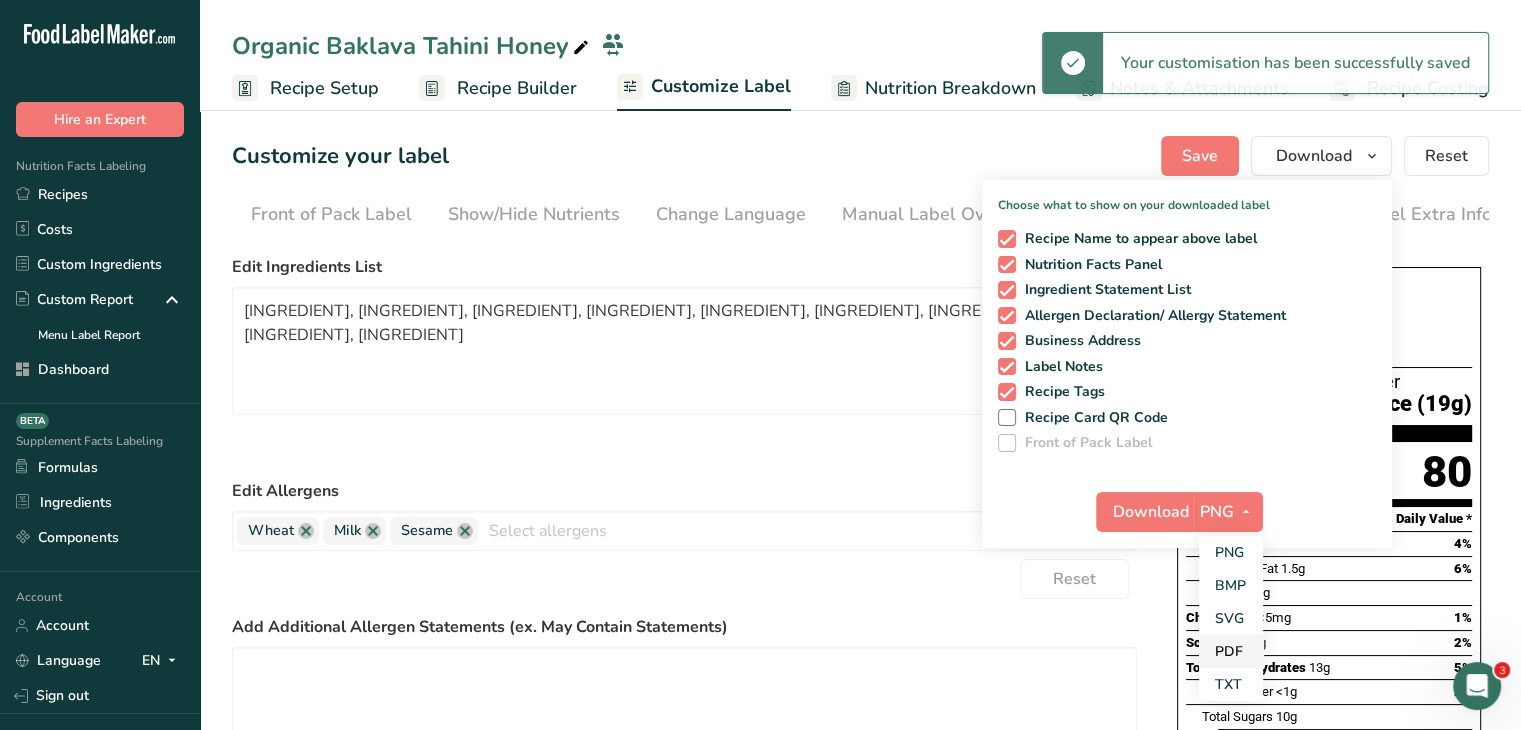 click on "PDF" at bounding box center (1231, 651) 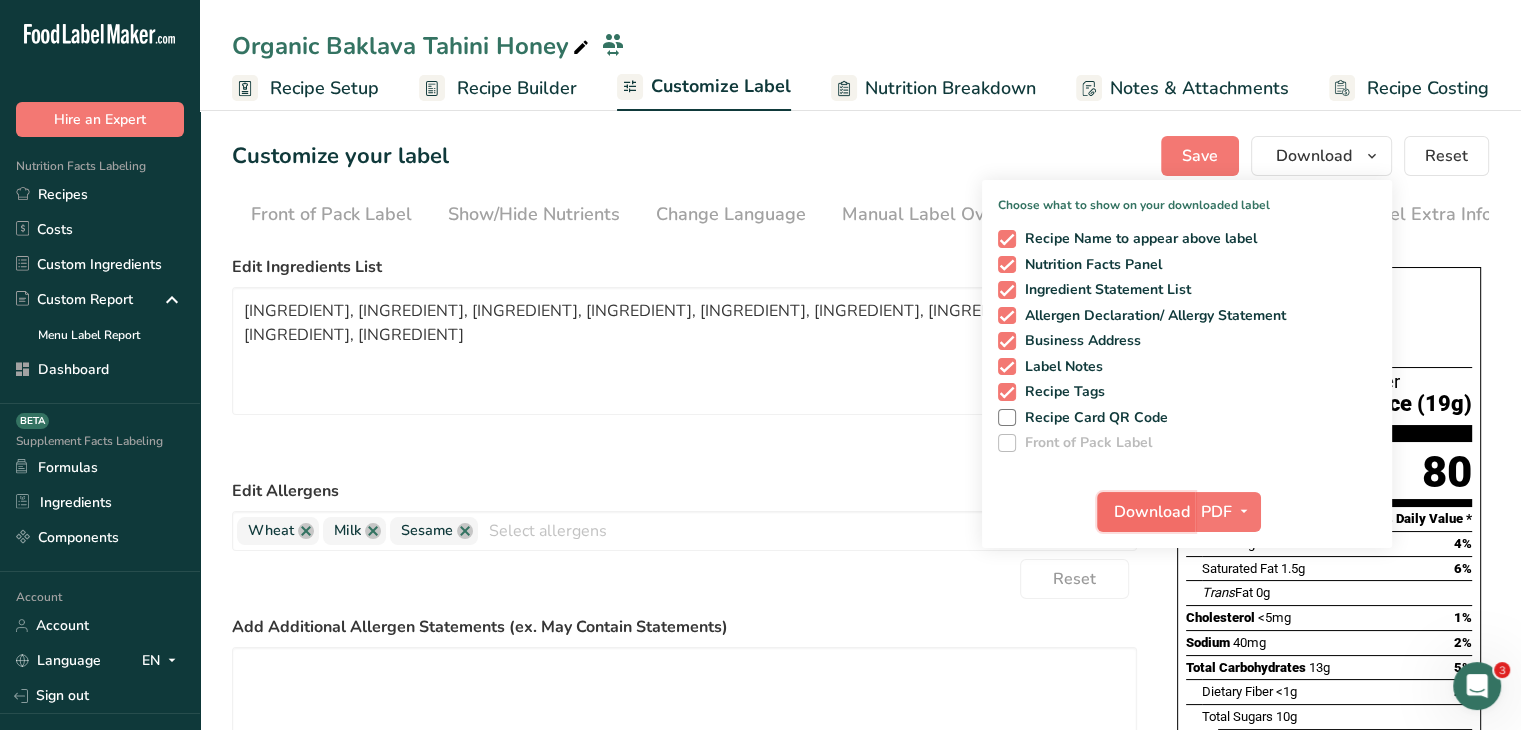 click on "Download" at bounding box center (1152, 512) 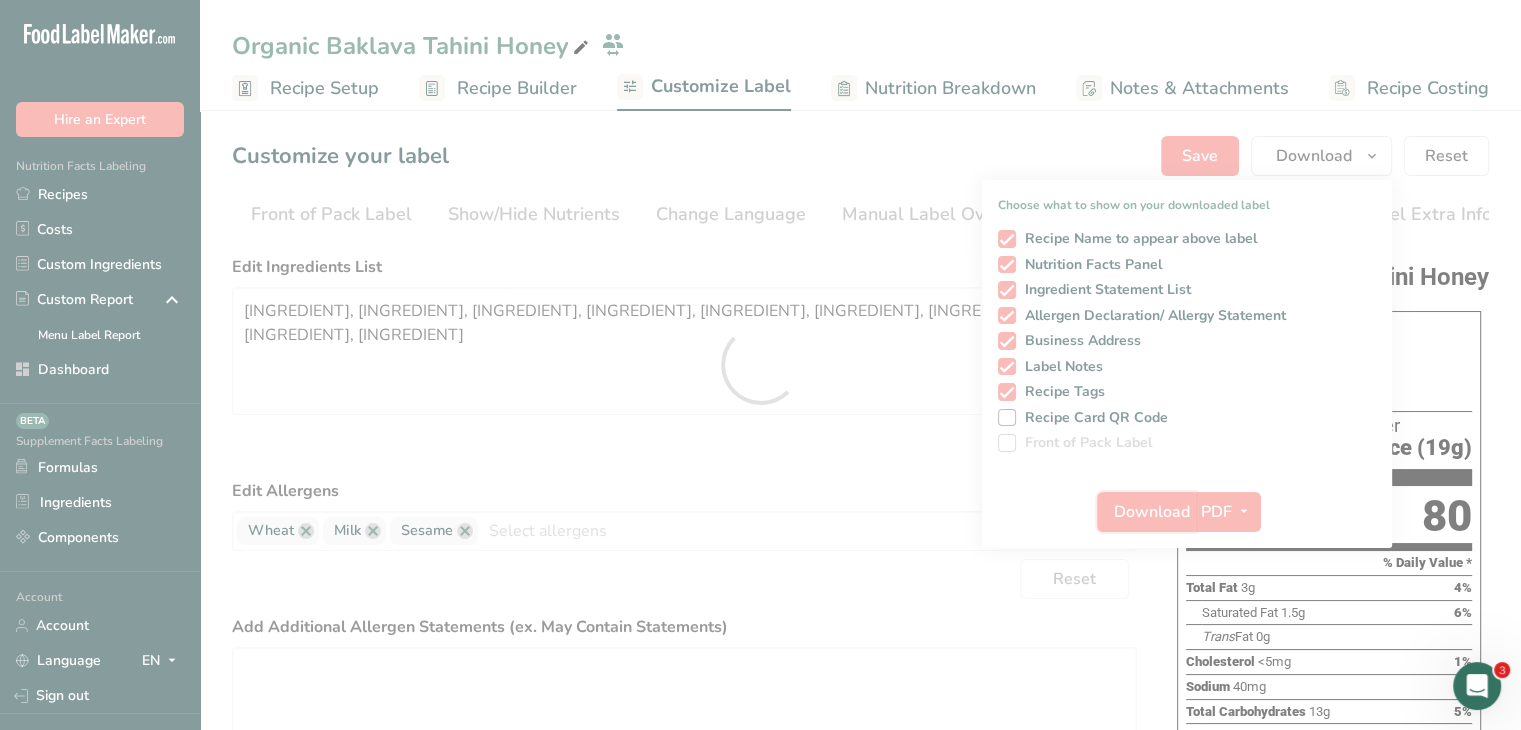scroll, scrollTop: 0, scrollLeft: 0, axis: both 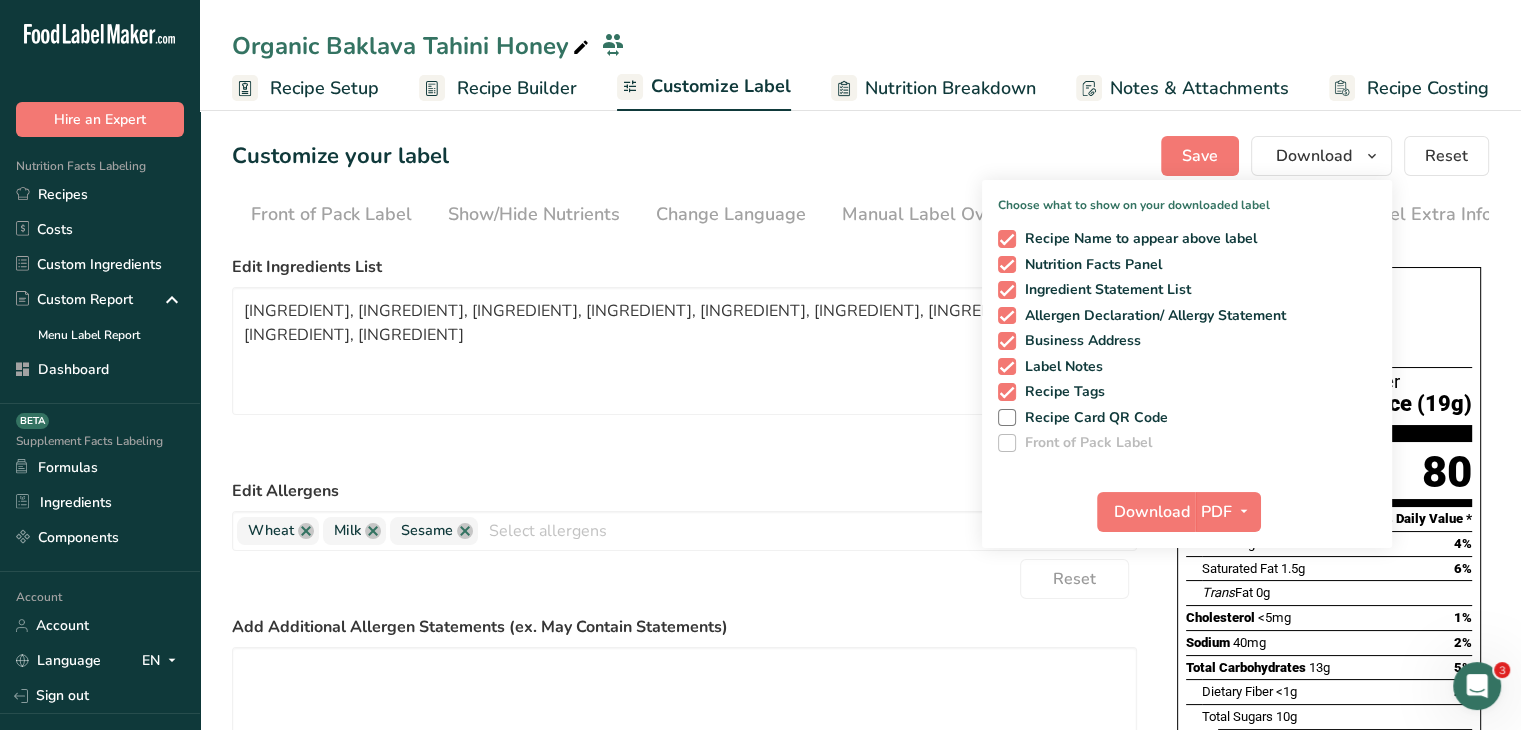 click on "Nutrition Facts Labeling" at bounding box center [73, 166] 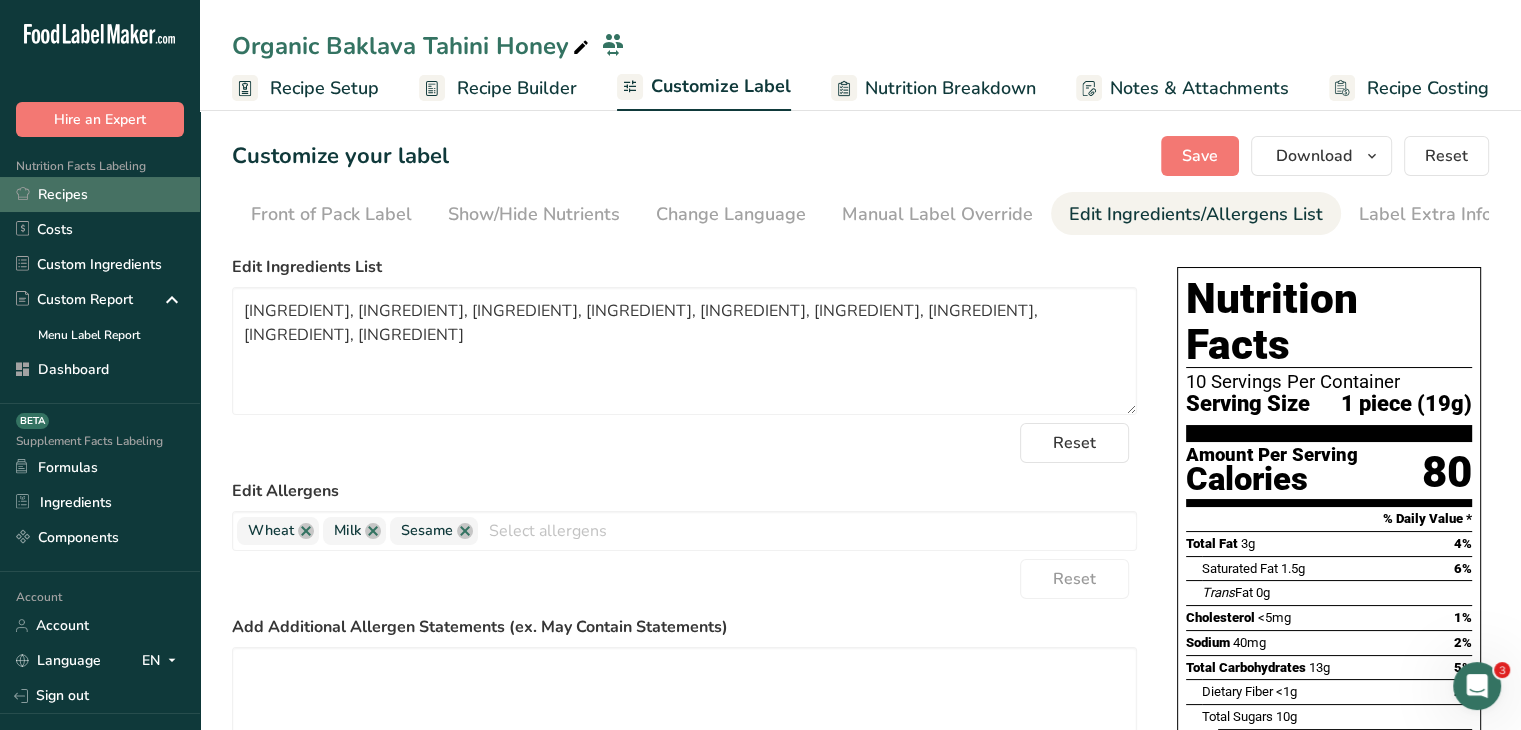 click on "Recipes" at bounding box center [100, 194] 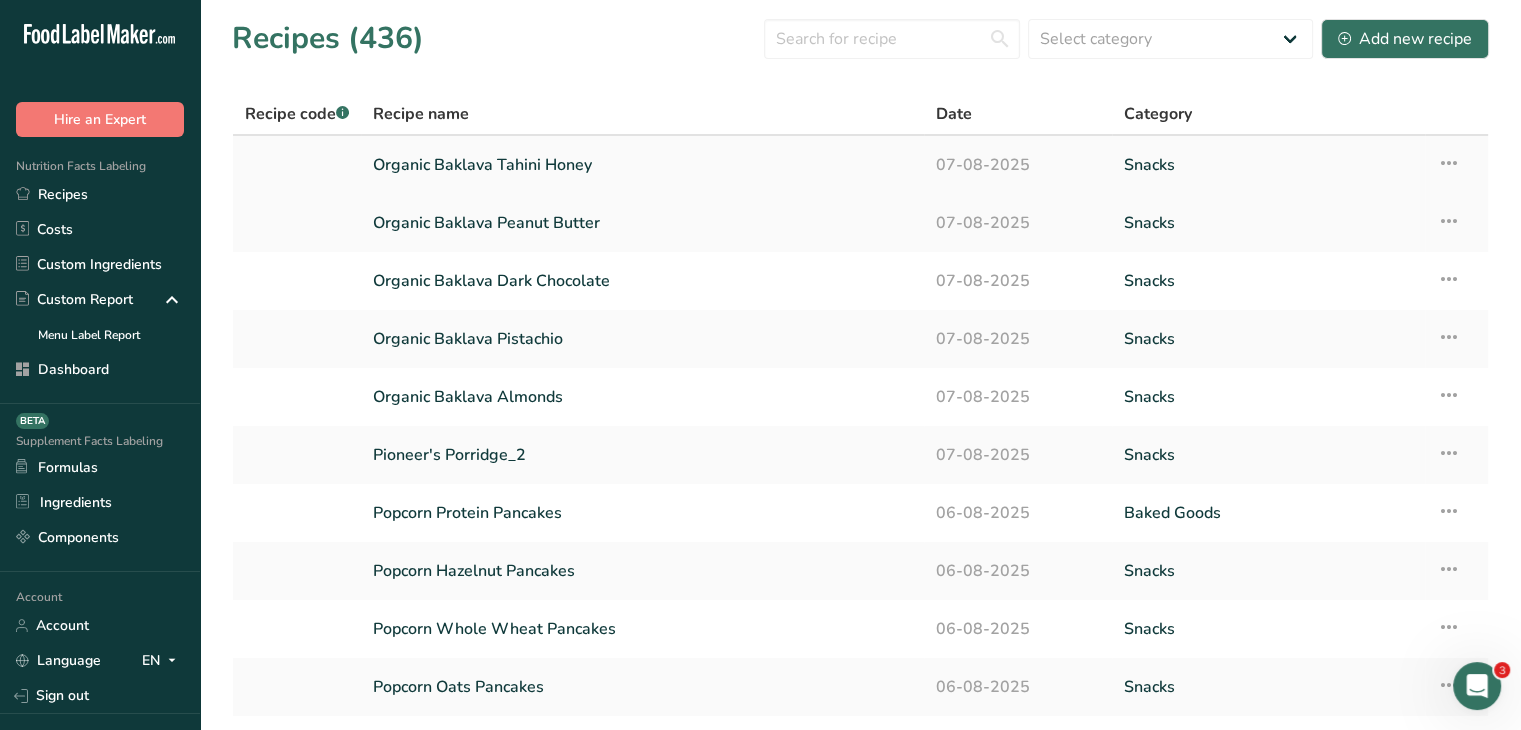 click at bounding box center (1449, 163) 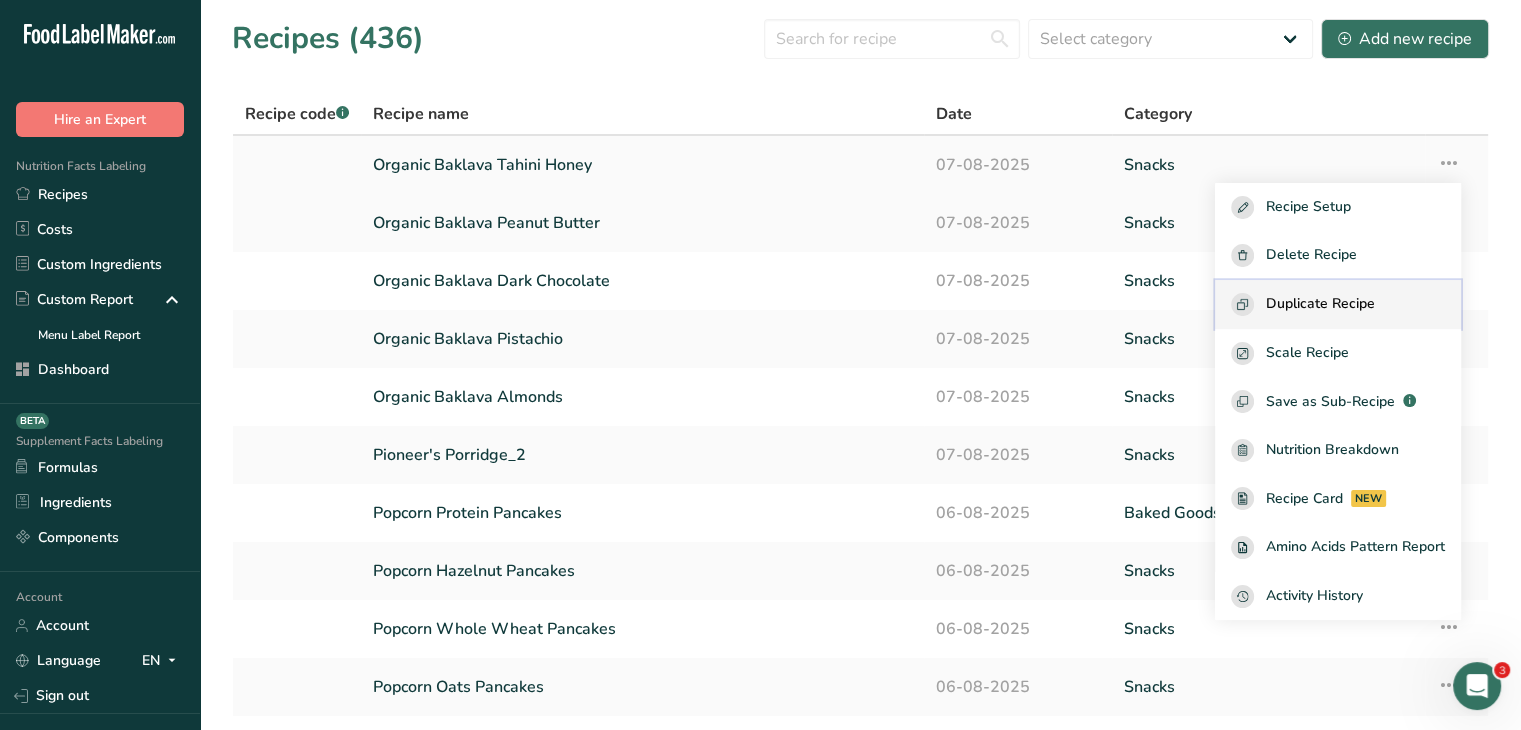 click on "Duplicate Recipe" at bounding box center [1320, 304] 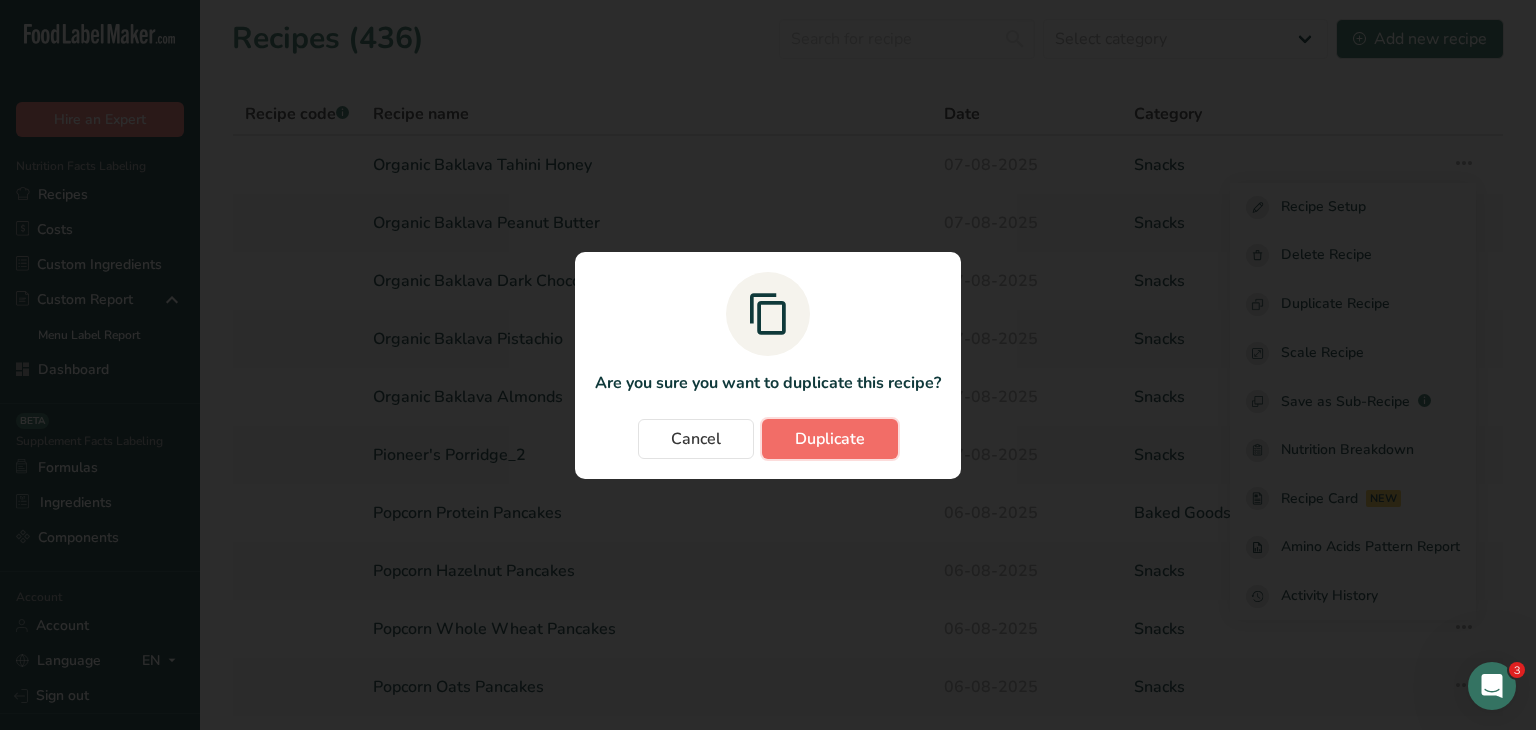 click on "Duplicate" at bounding box center [830, 439] 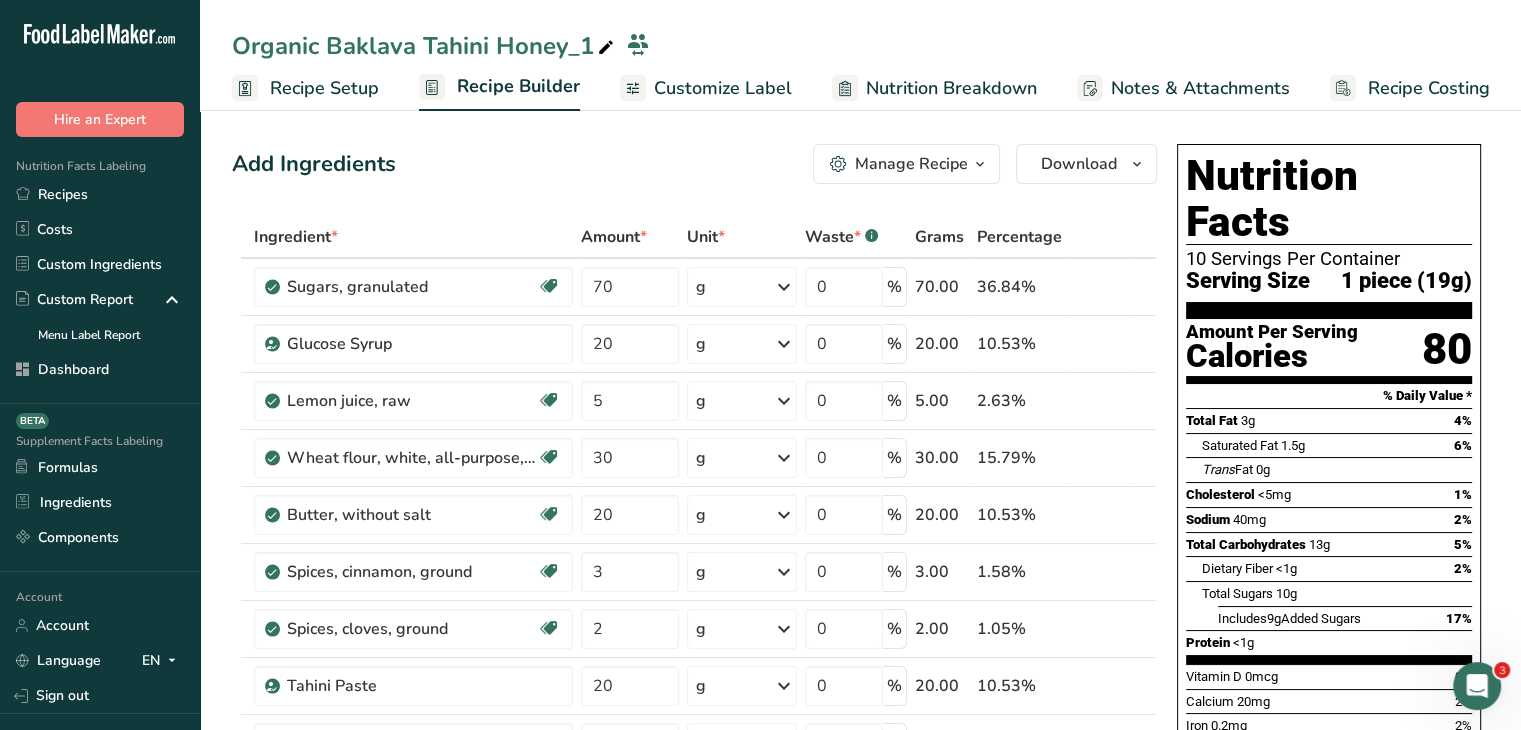 click on "Organic Baklava Tahini Honey_1" at bounding box center (425, 46) 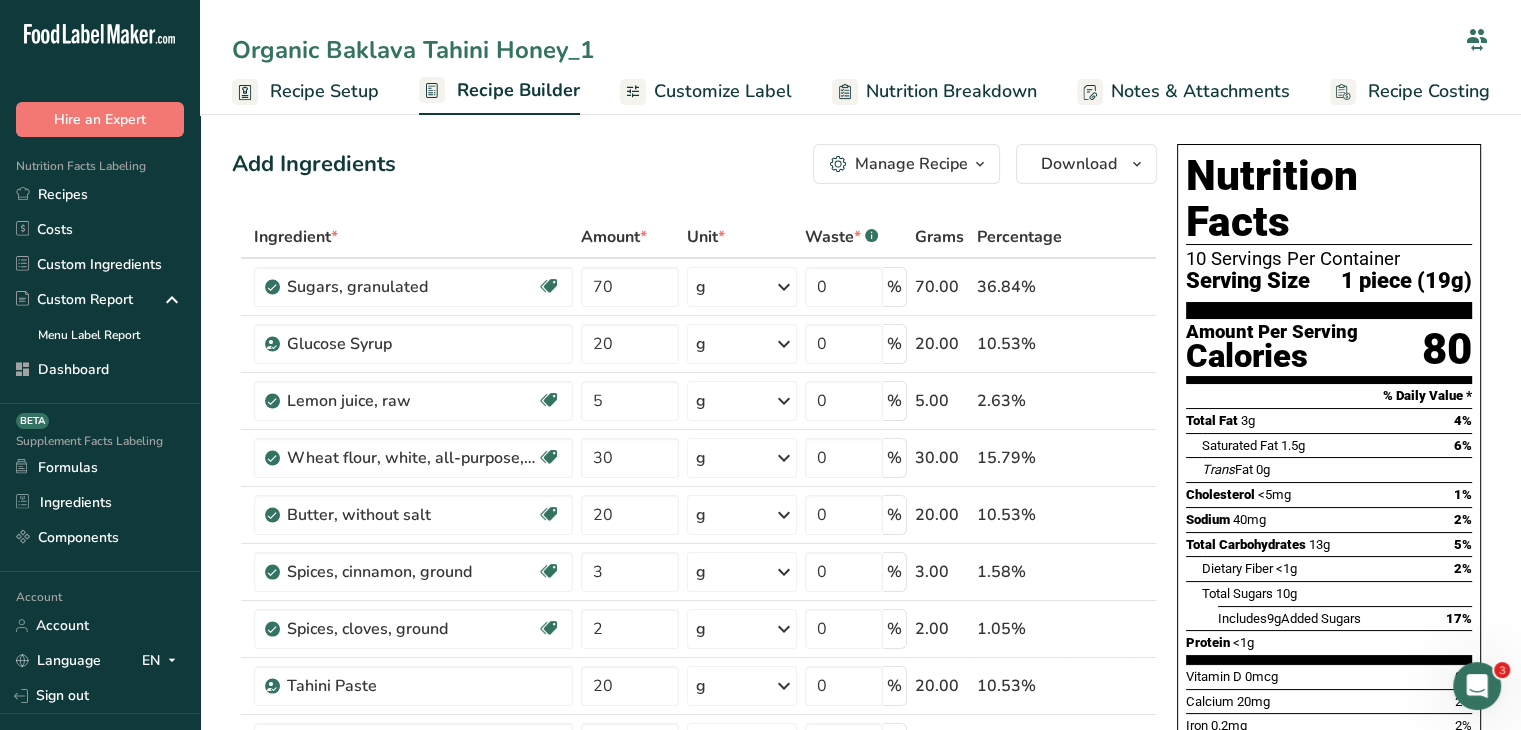 drag, startPoint x: 612, startPoint y: 48, endPoint x: 428, endPoint y: 41, distance: 184.1331 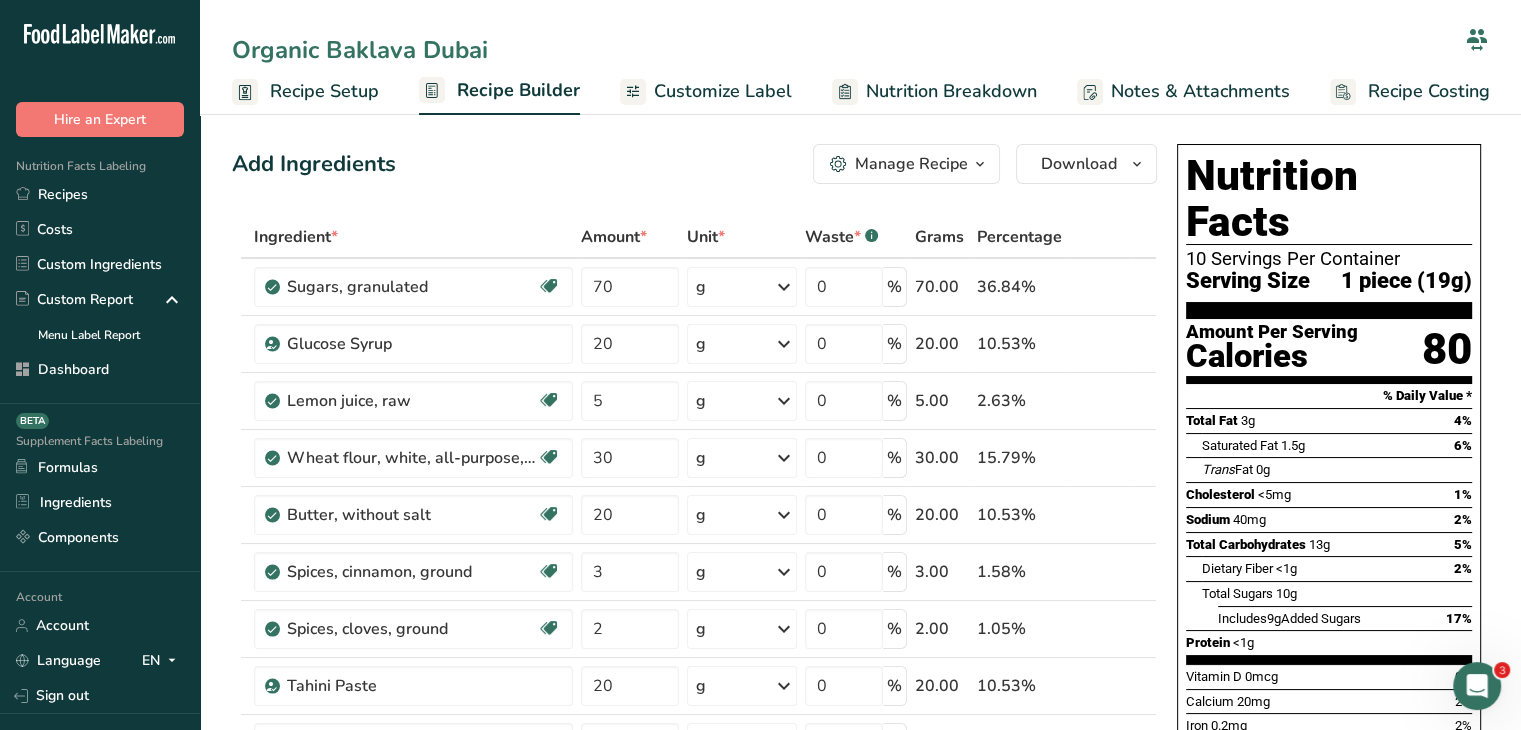 type on "Organic Baklava Dubai" 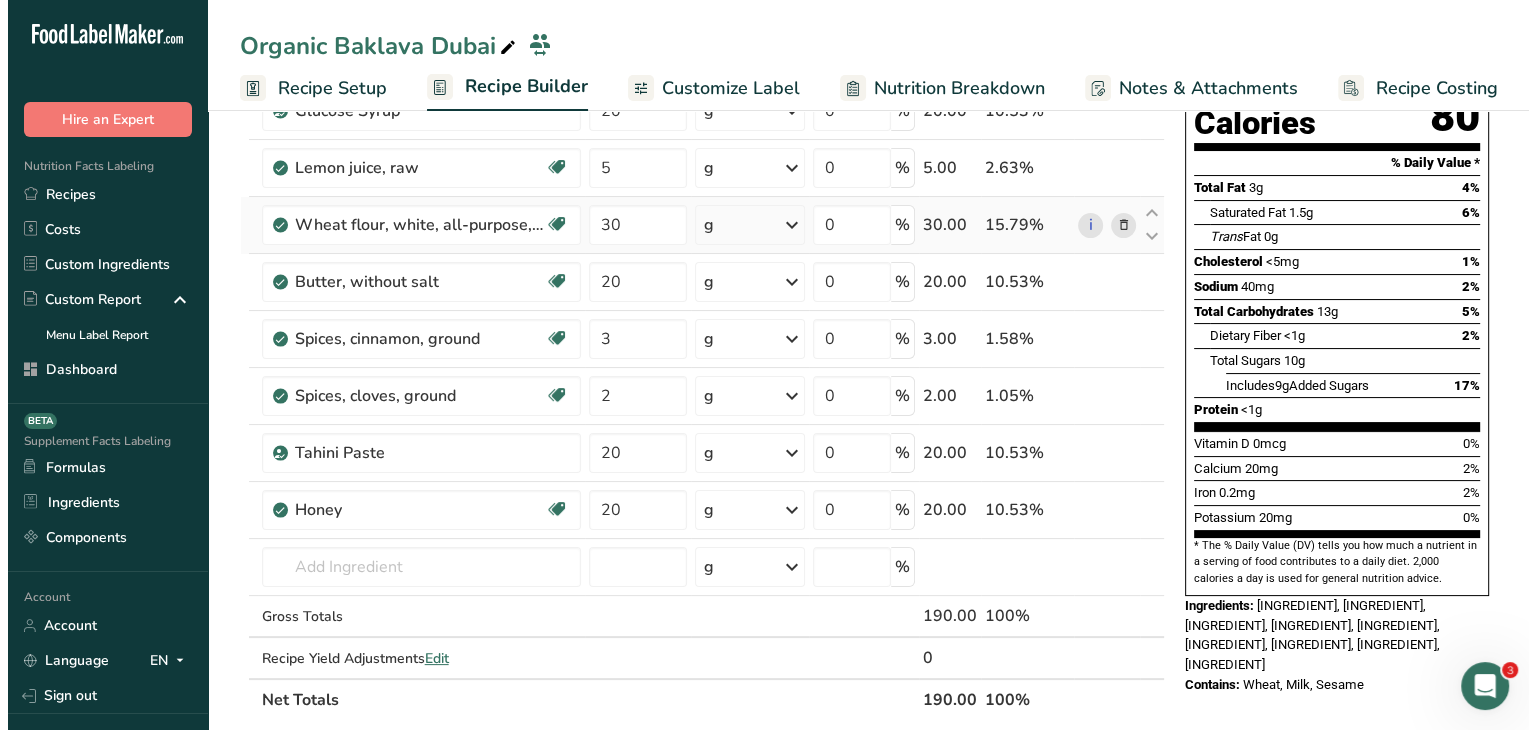 scroll, scrollTop: 400, scrollLeft: 0, axis: vertical 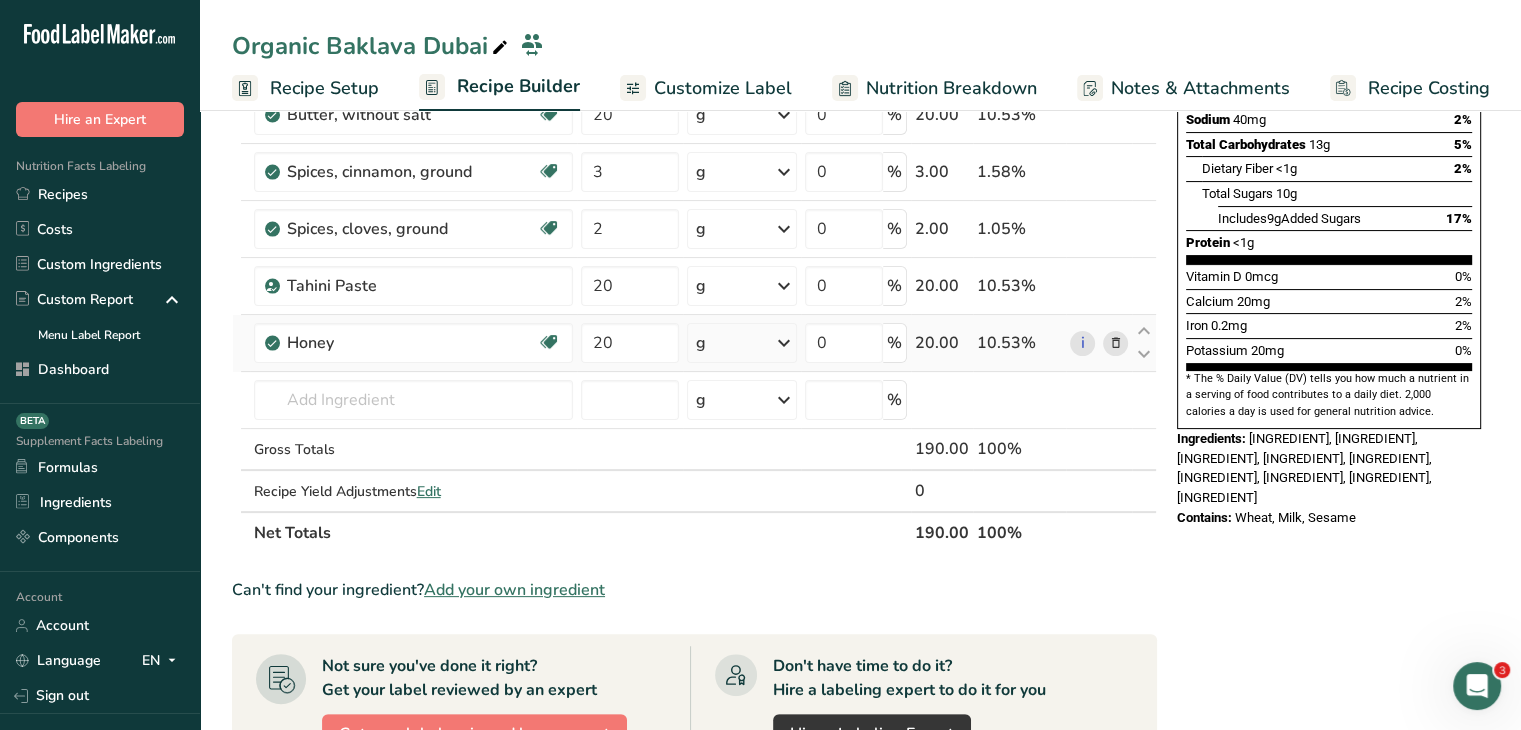 click at bounding box center [1115, 343] 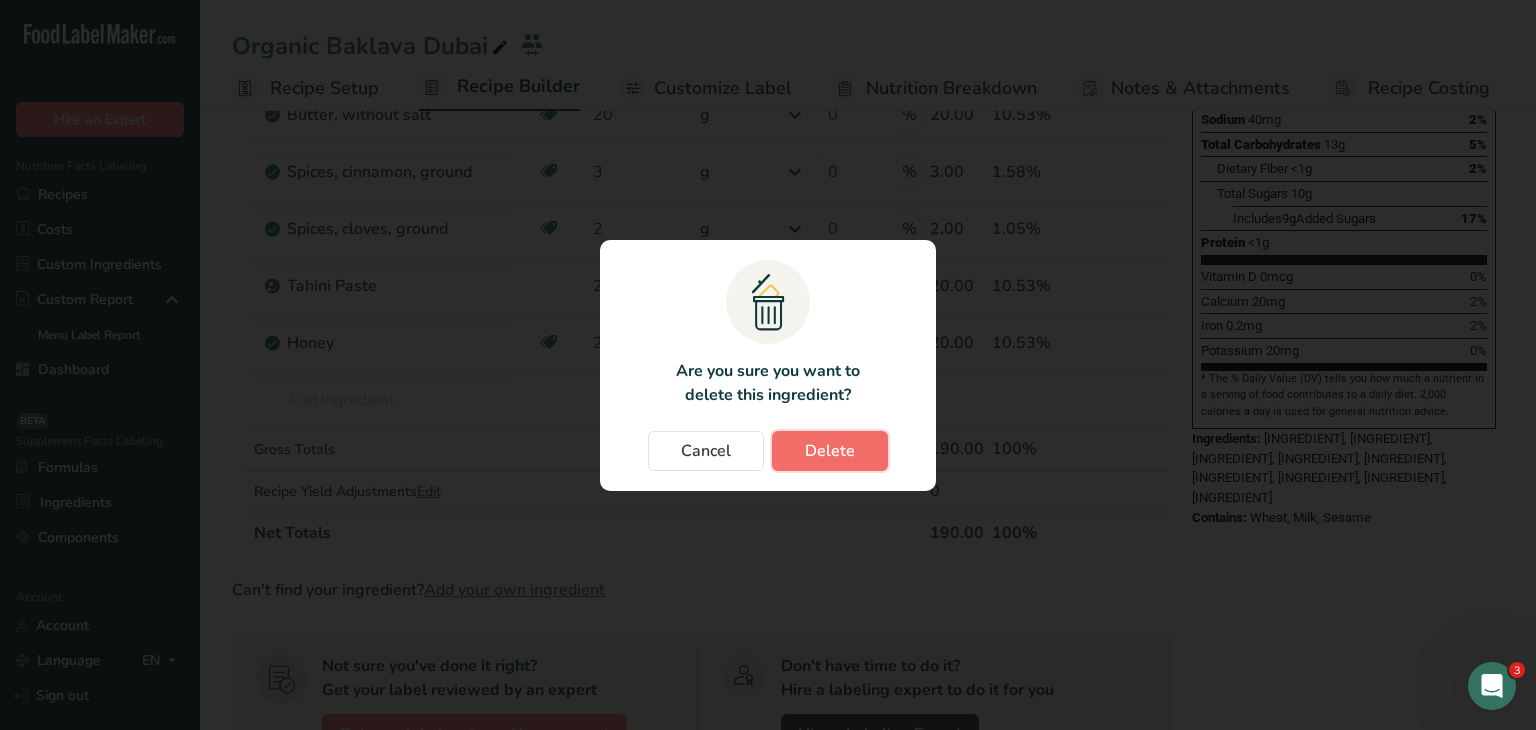 click on "Delete" at bounding box center (830, 451) 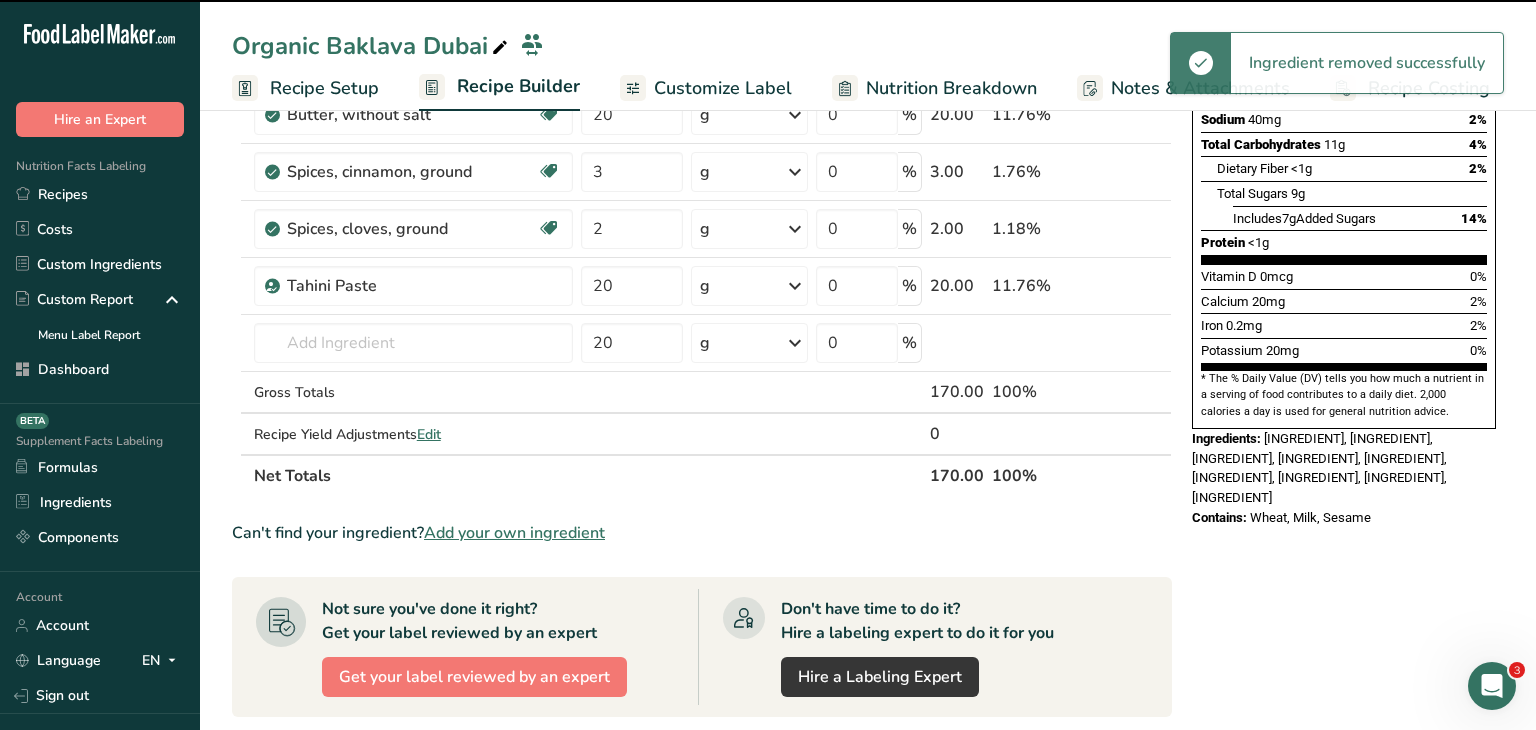 type 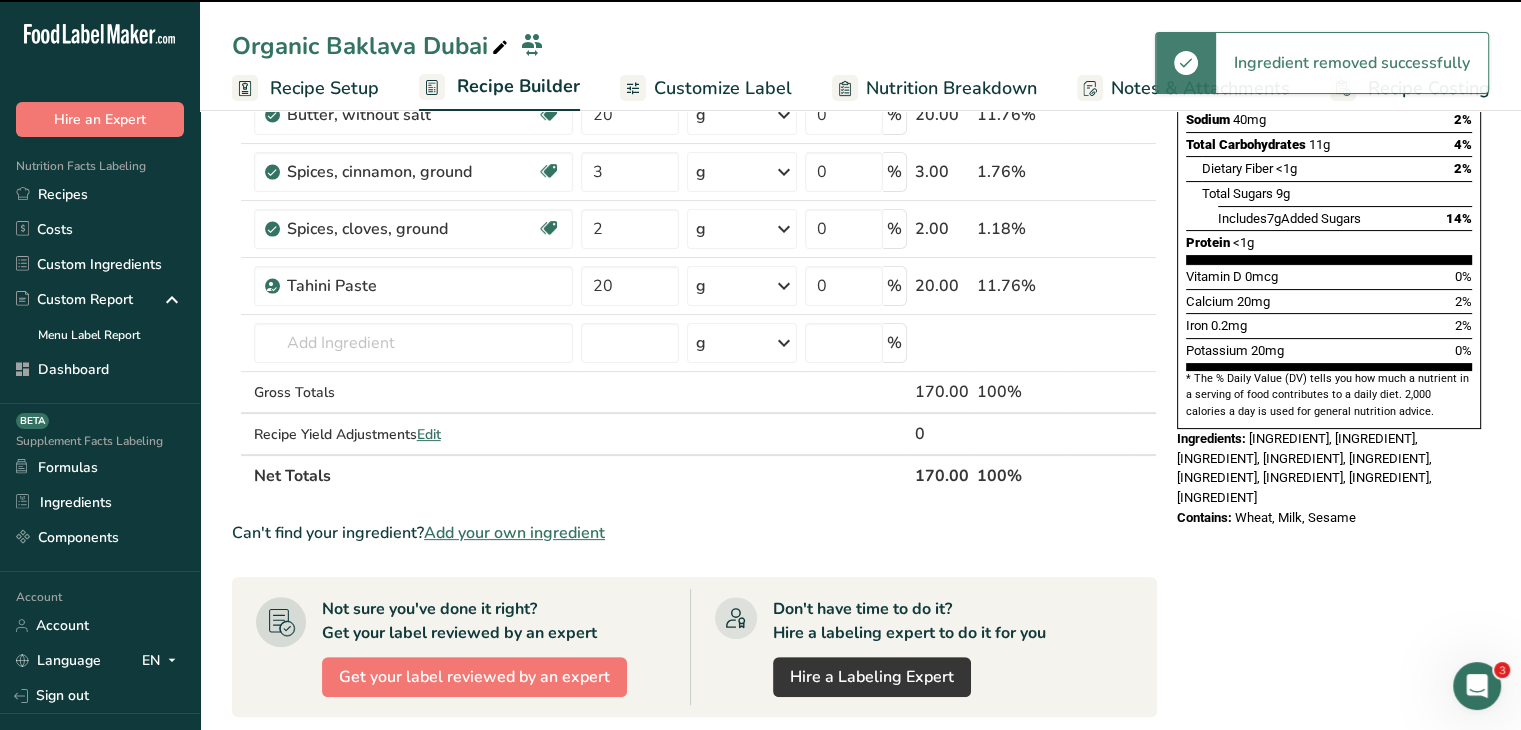 click at bounding box center (1144, 295) 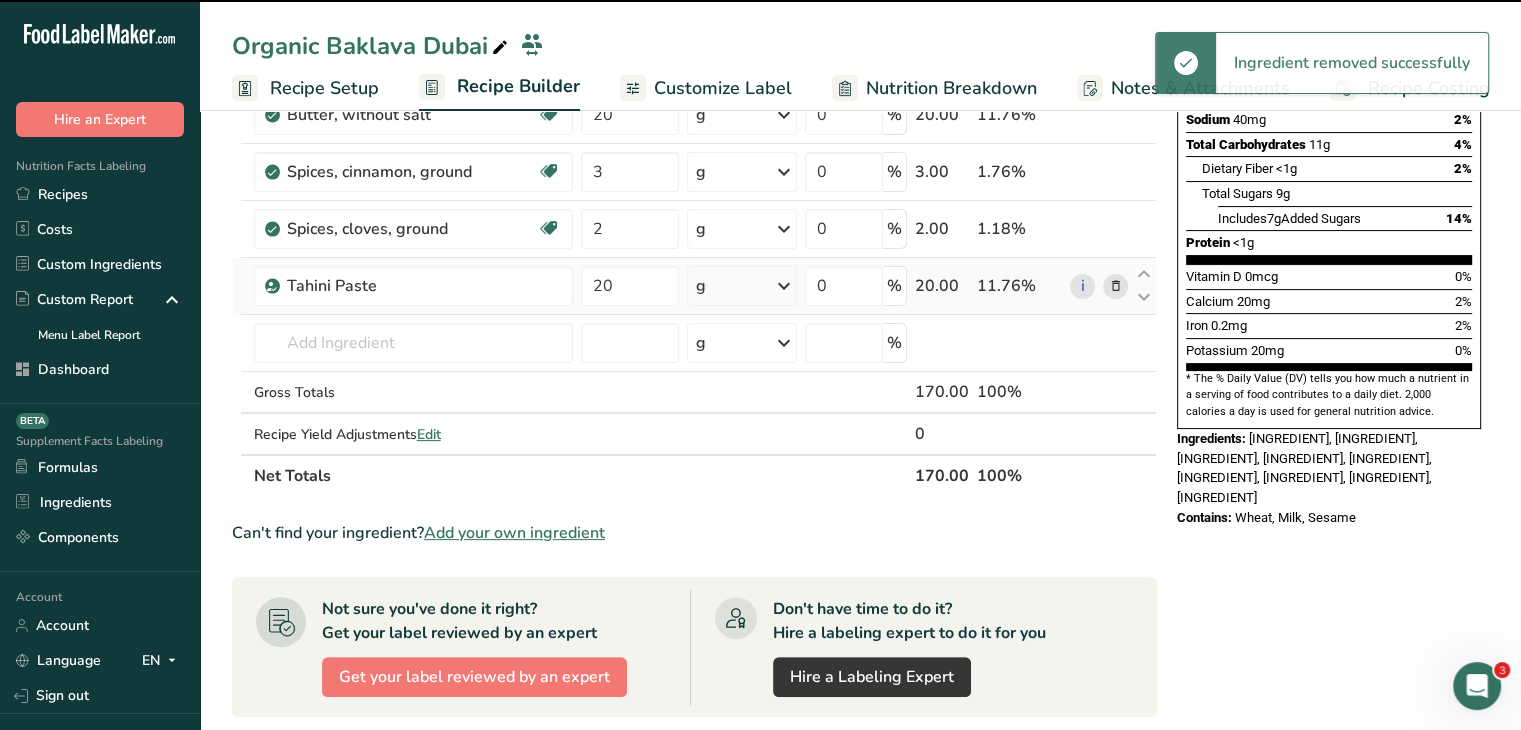 click on "i" at bounding box center [1099, 286] 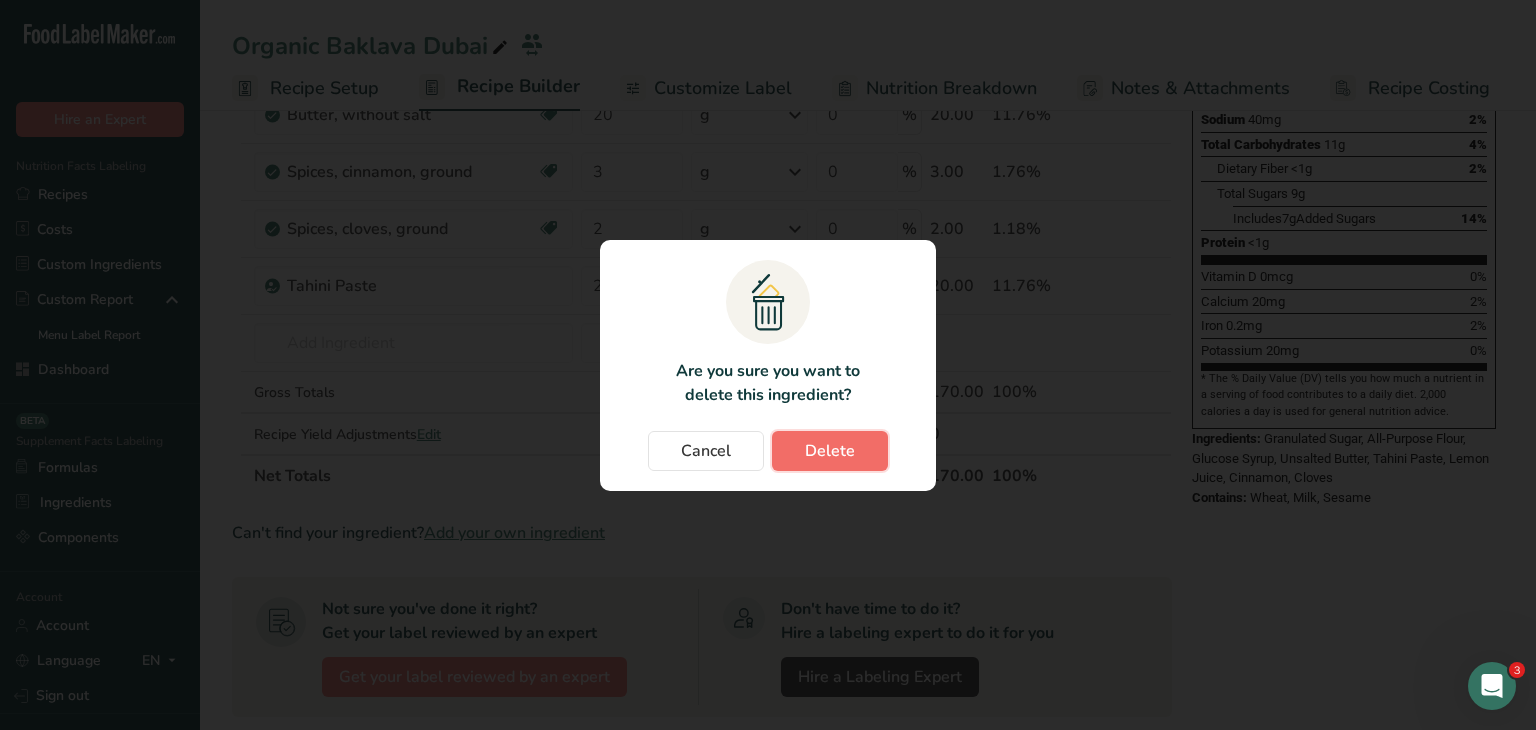 click on "Delete" at bounding box center [830, 451] 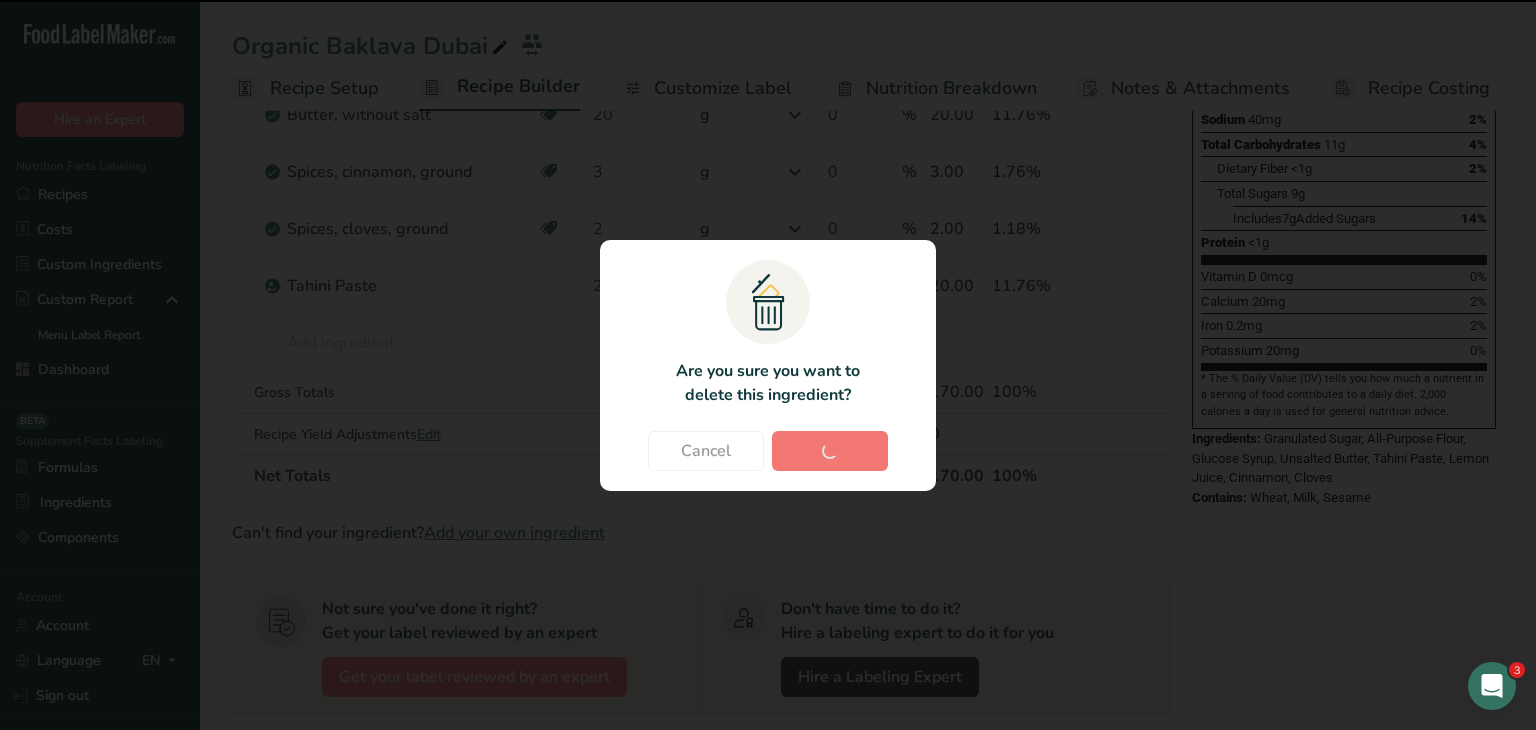 type 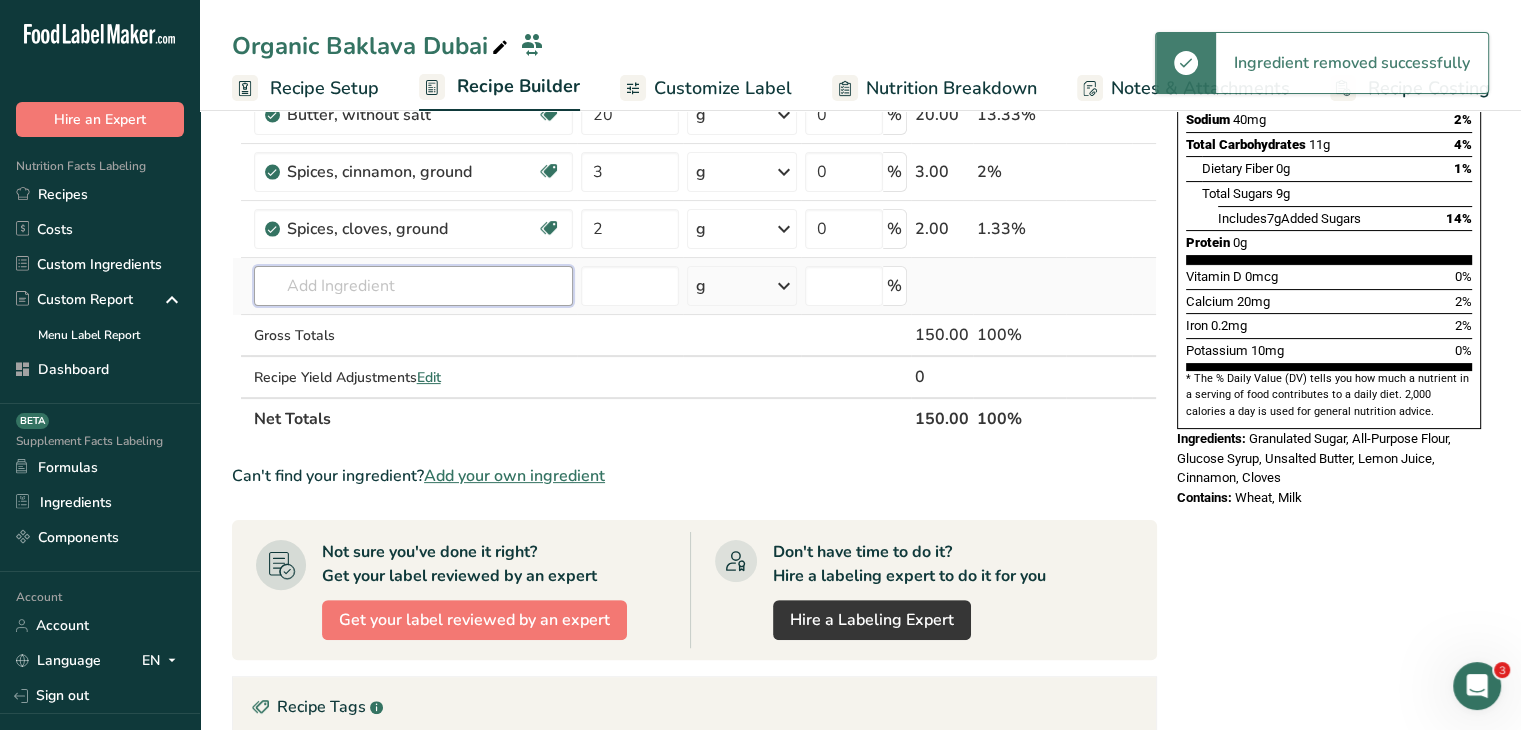 click at bounding box center [413, 286] 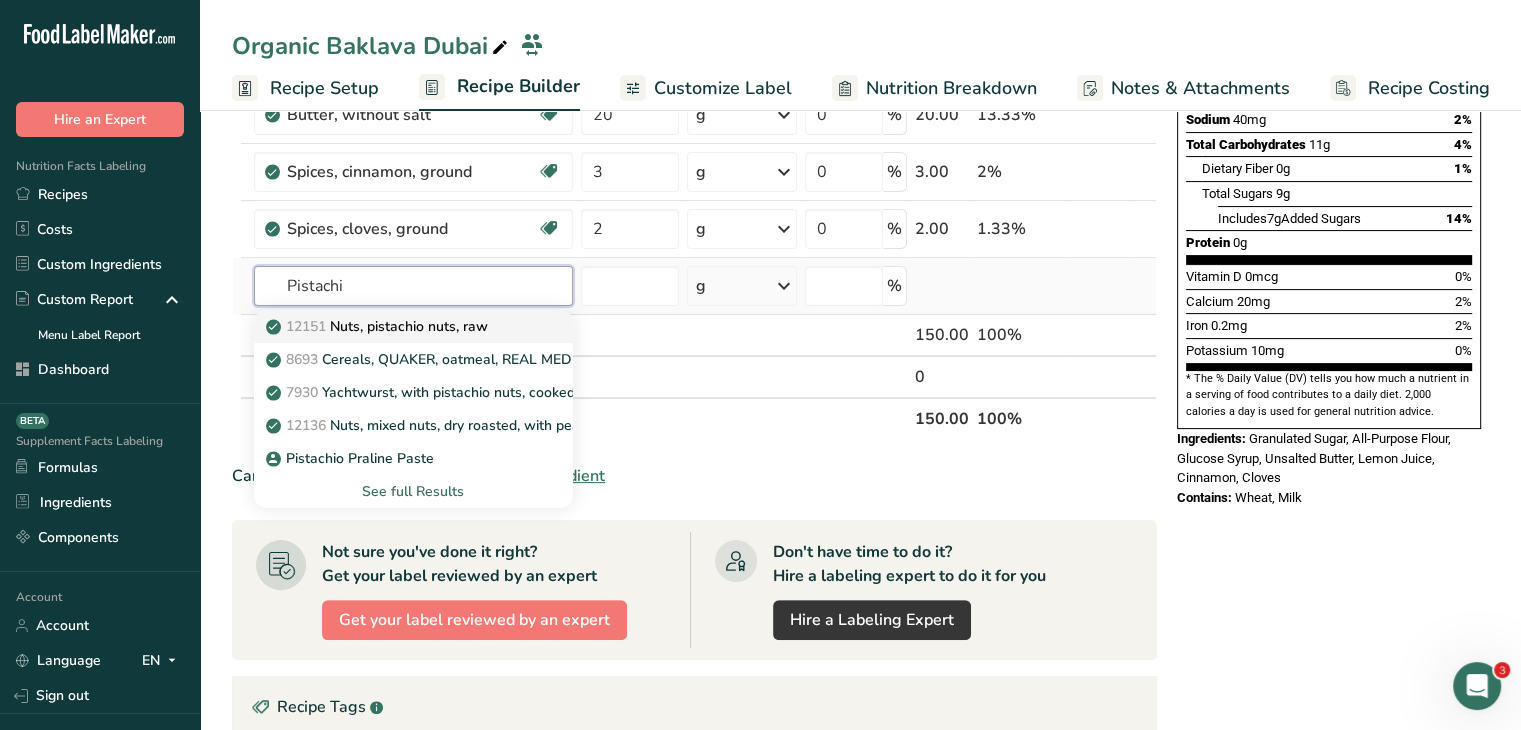 type on "Pistachi" 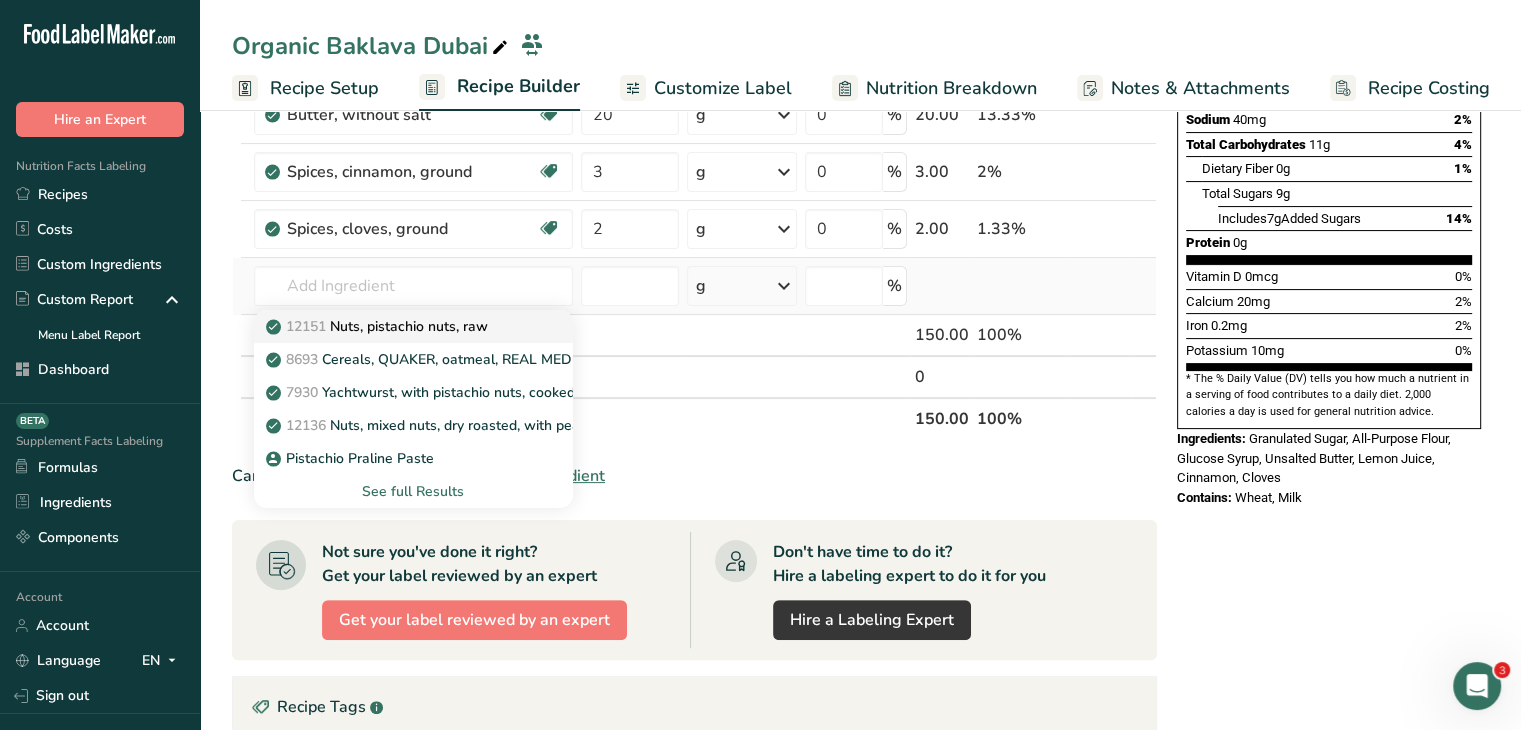 click on "12151
Nuts, pistachio nuts, raw" at bounding box center [379, 326] 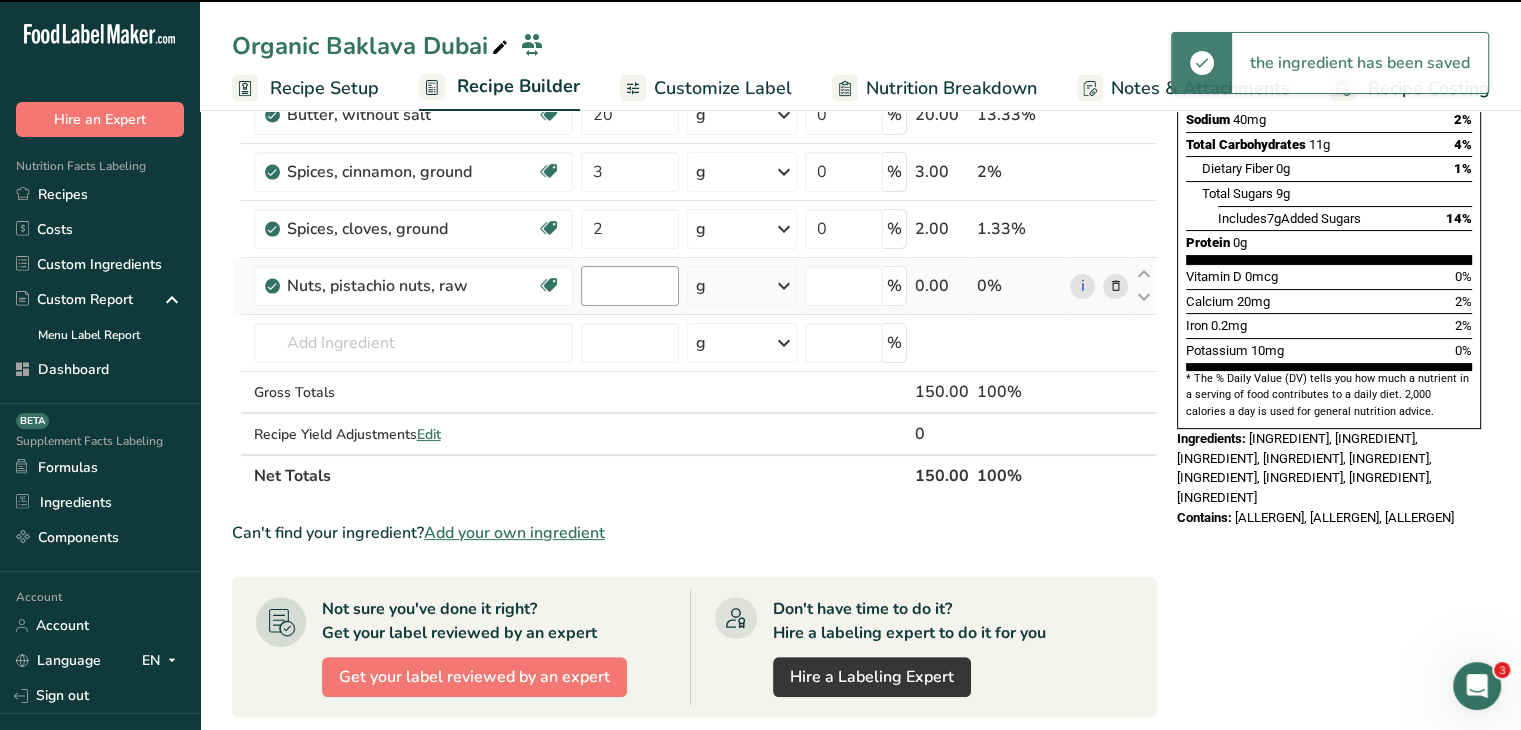 type on "0" 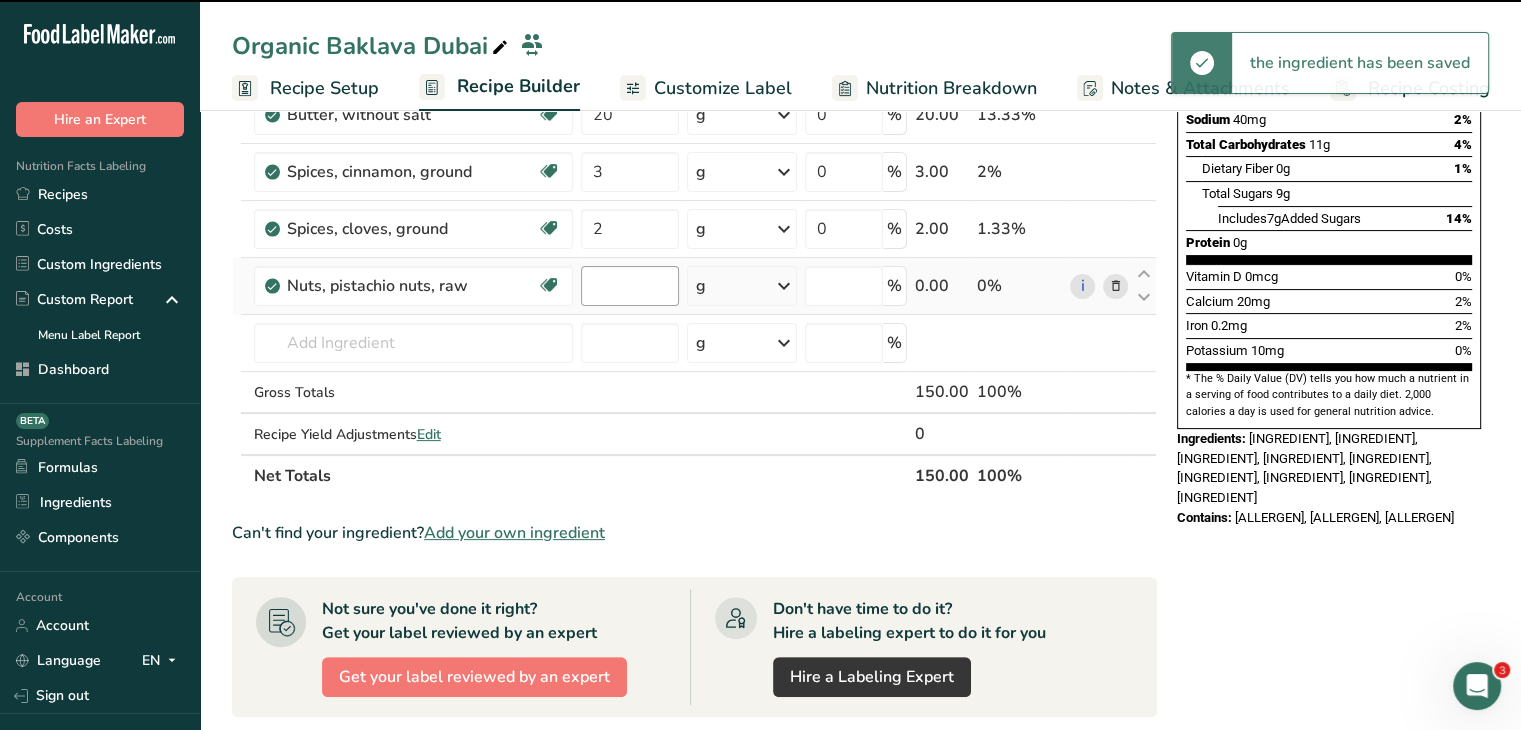 type on "0" 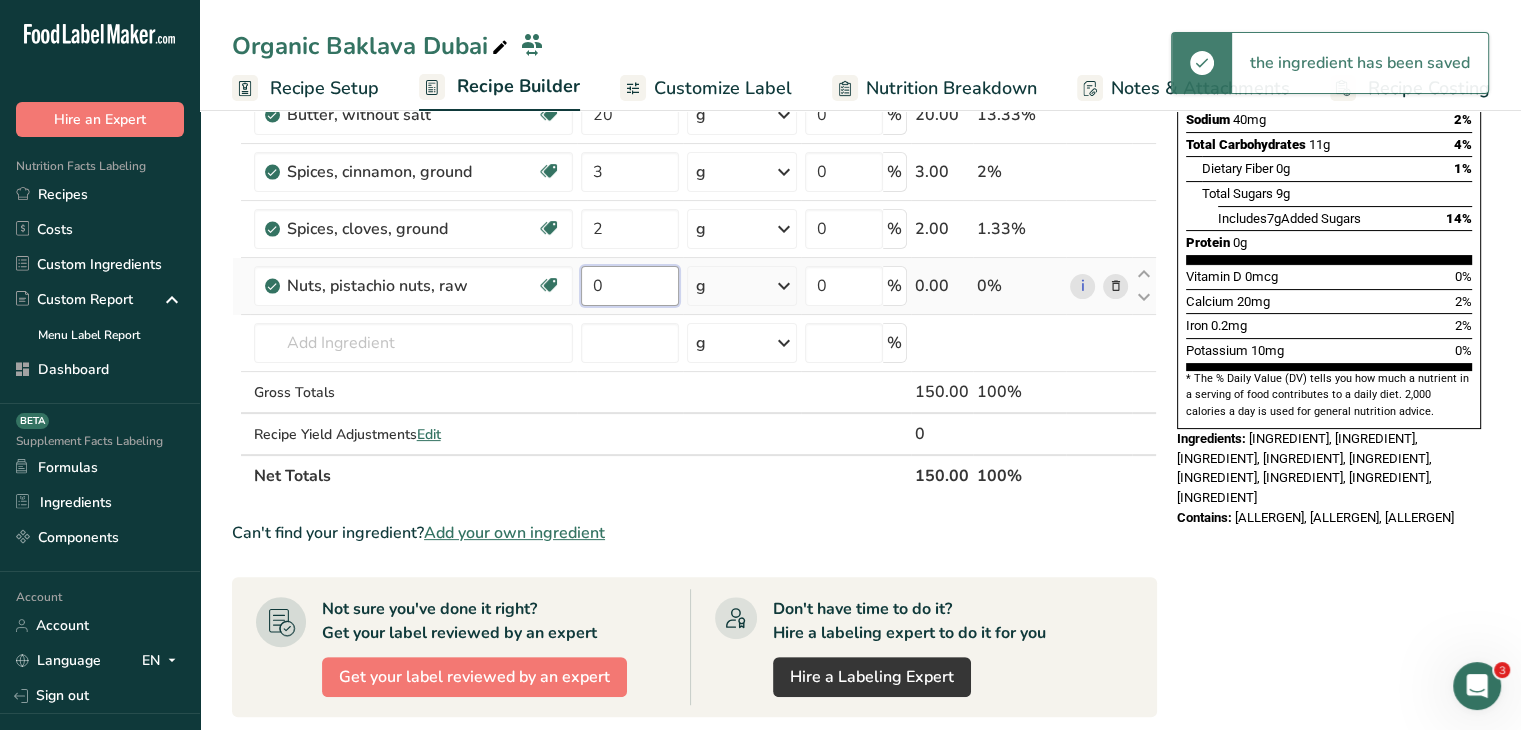 drag, startPoint x: 600, startPoint y: 289, endPoint x: 589, endPoint y: 283, distance: 12.529964 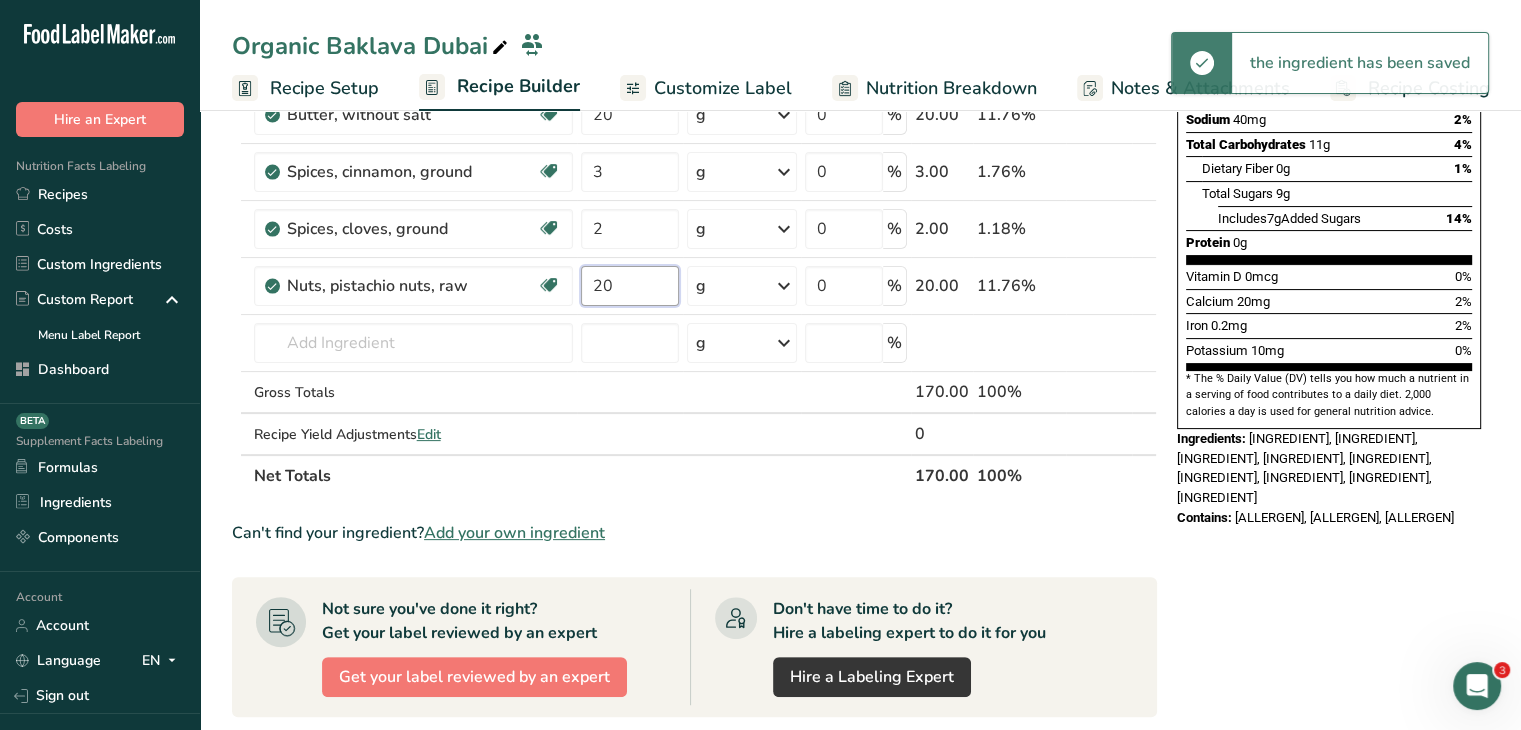 type on "20" 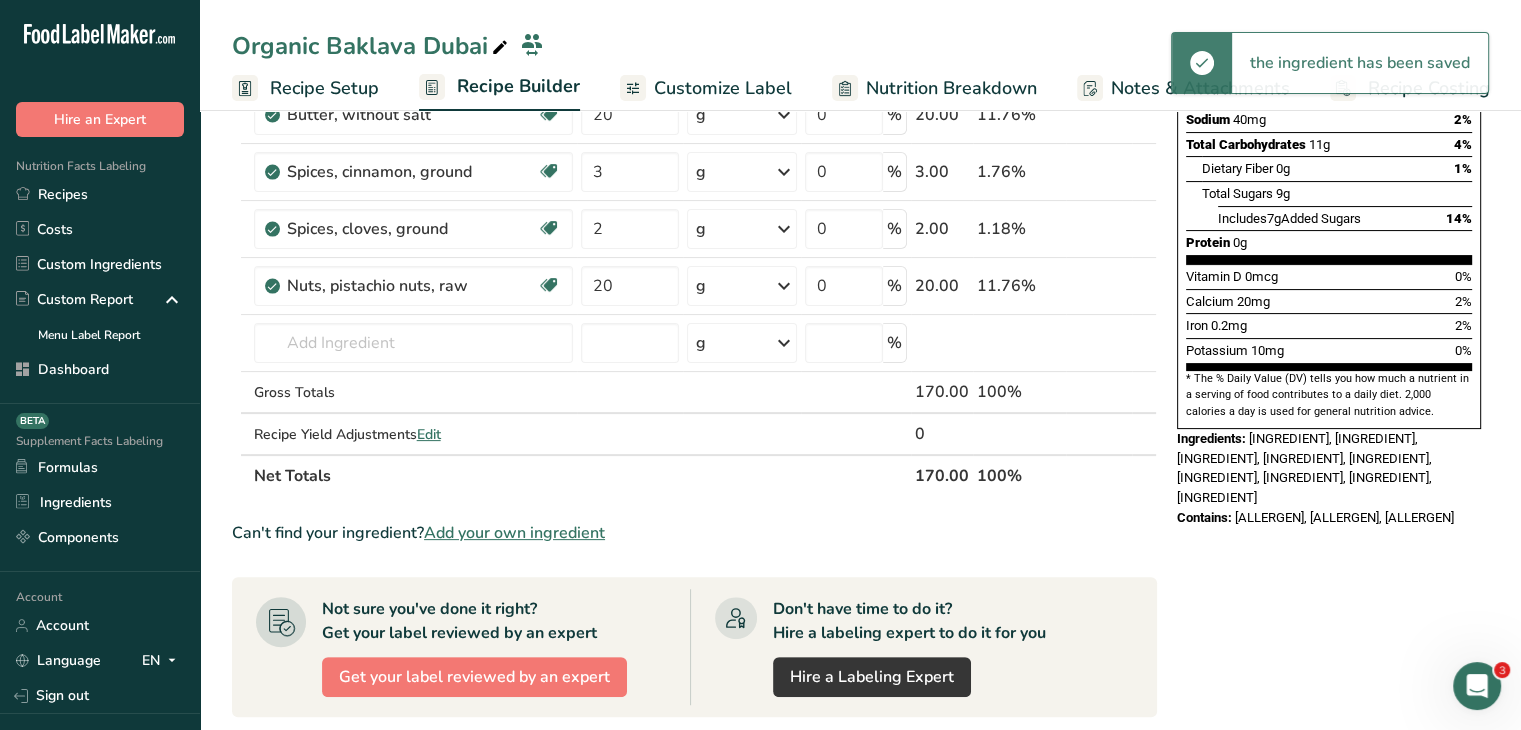 click on "Nutrition Facts
10 Servings Per Container
Serving Size
1 piece (15g)
Amount Per Serving
Calories
60
% Daily Value *
Total Fat
1.5g
2%
Saturated Fat
1g
5%
Trans  Fat
0g
Cholesterol
<5mg
1%
Sodium
40mg
2%
Total Carbohydrates
11g
4%
Dietary Fiber
0g
1%" at bounding box center (1329, 461) 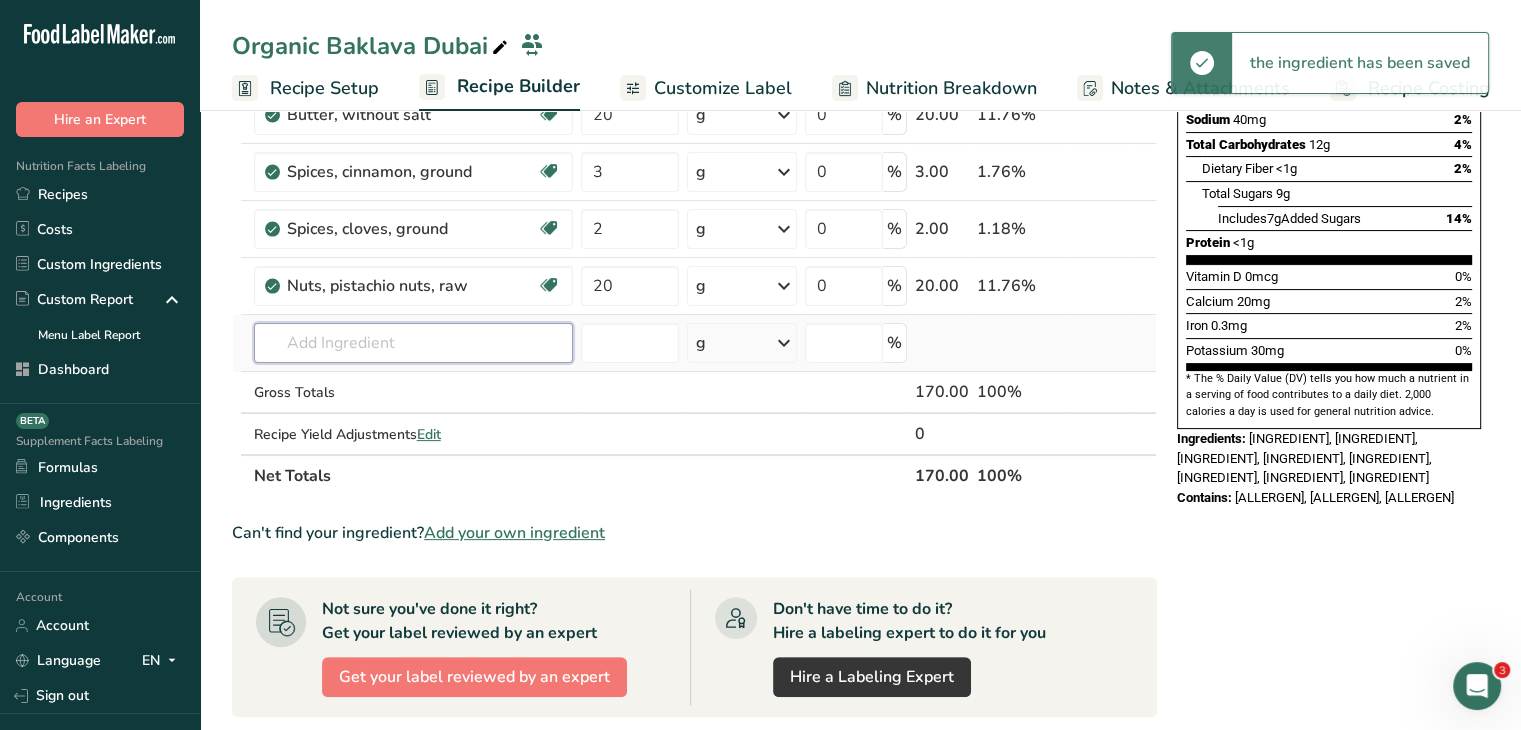 click at bounding box center [413, 343] 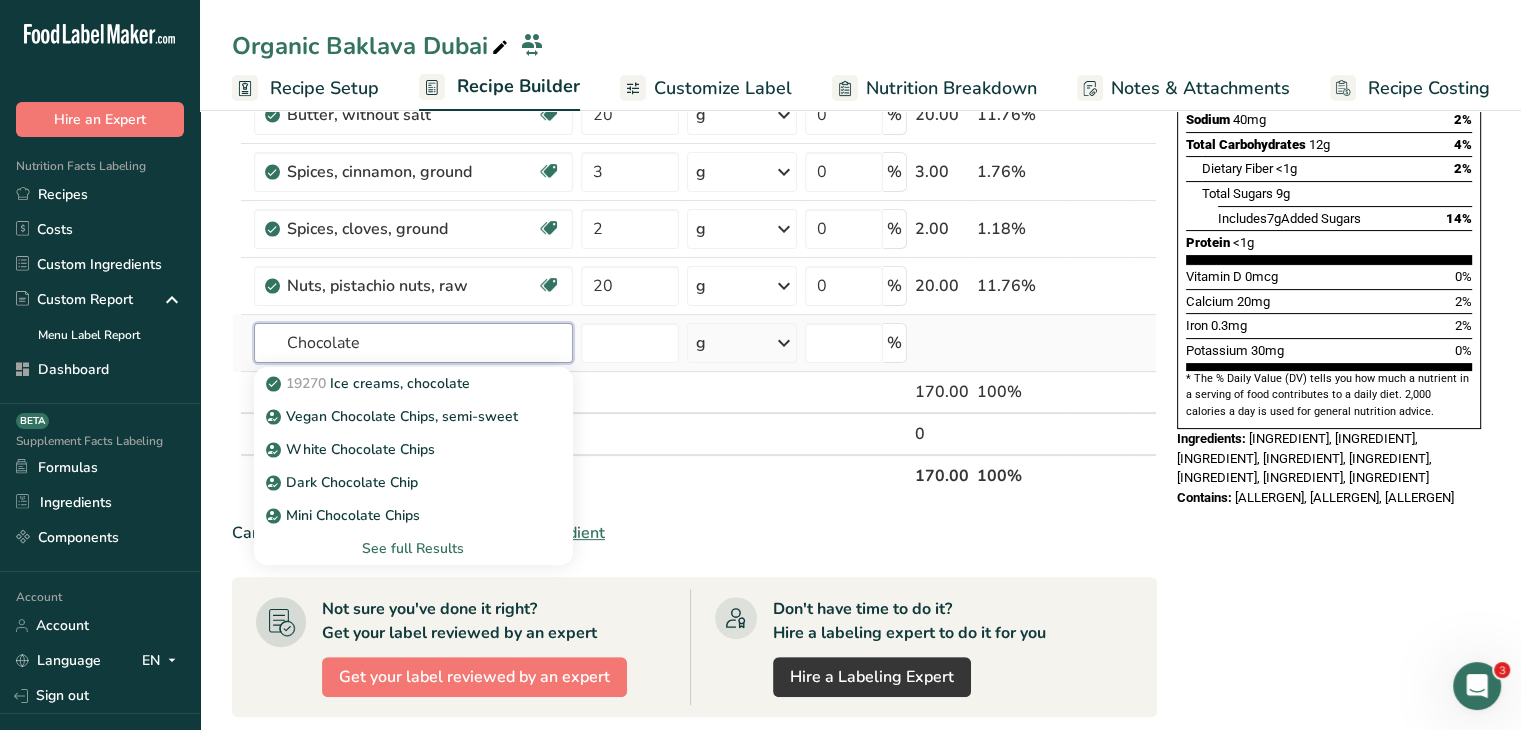 type on "Chocolate" 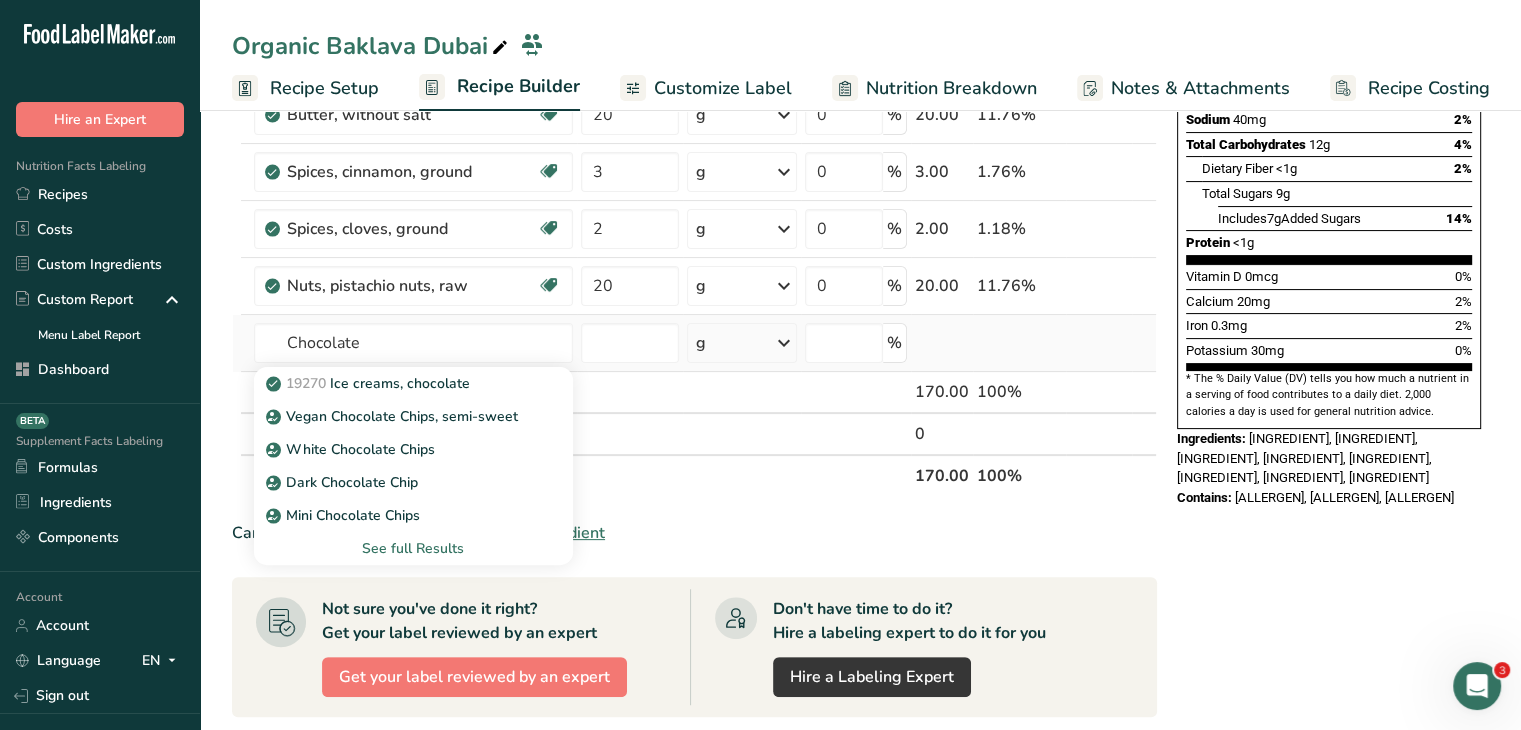 type 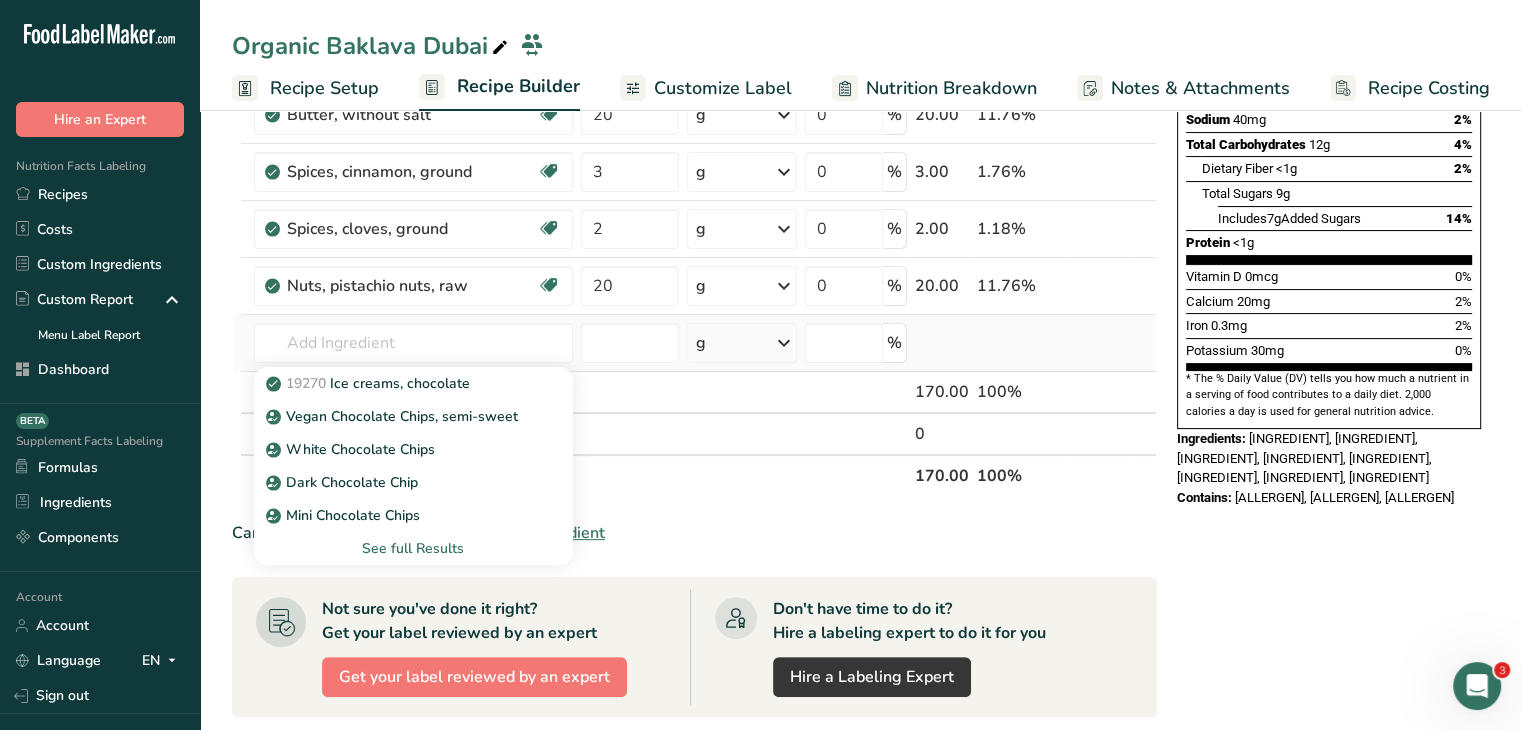 click on "See full Results" at bounding box center (413, 548) 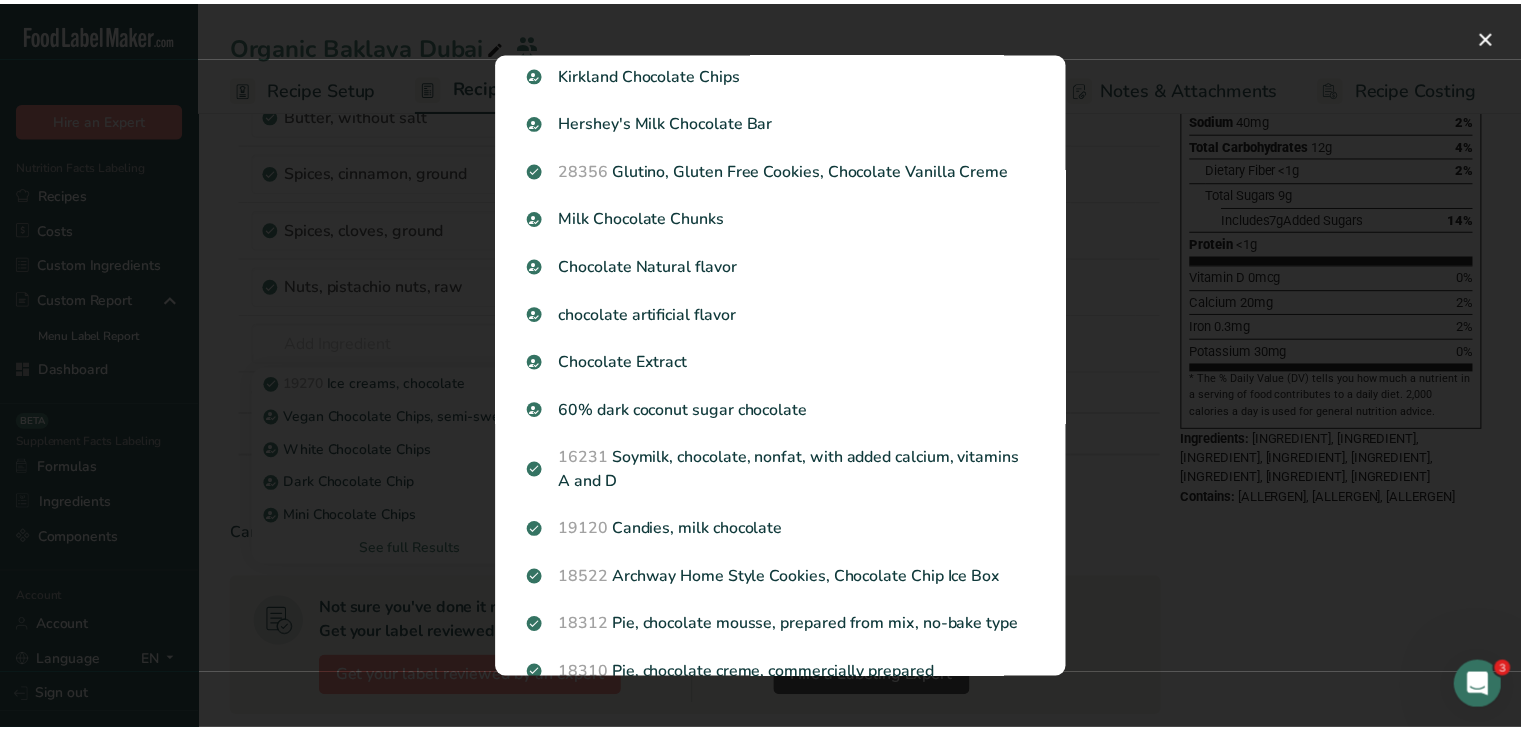 scroll, scrollTop: 400, scrollLeft: 0, axis: vertical 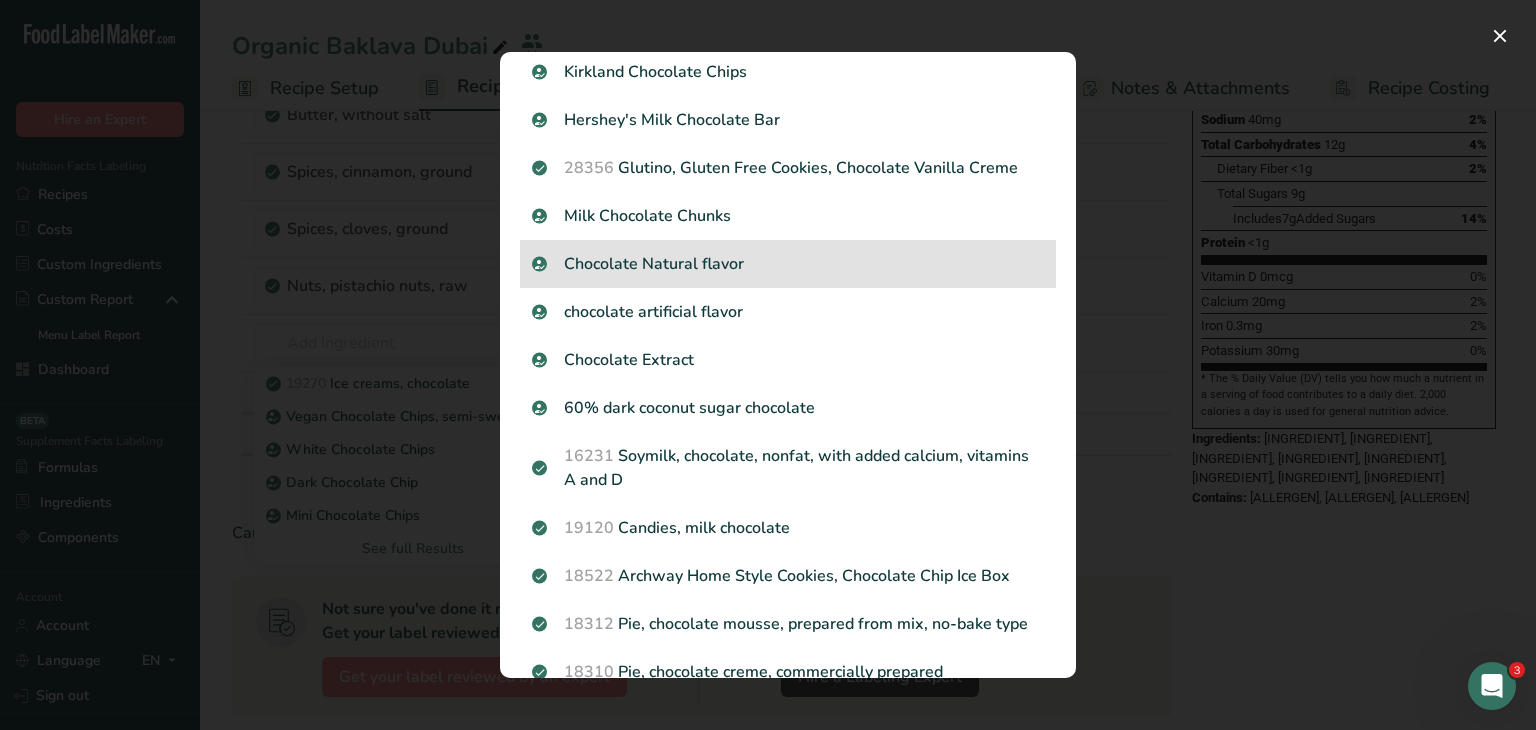 click on "Chocolate Natural flavor" at bounding box center [788, 264] 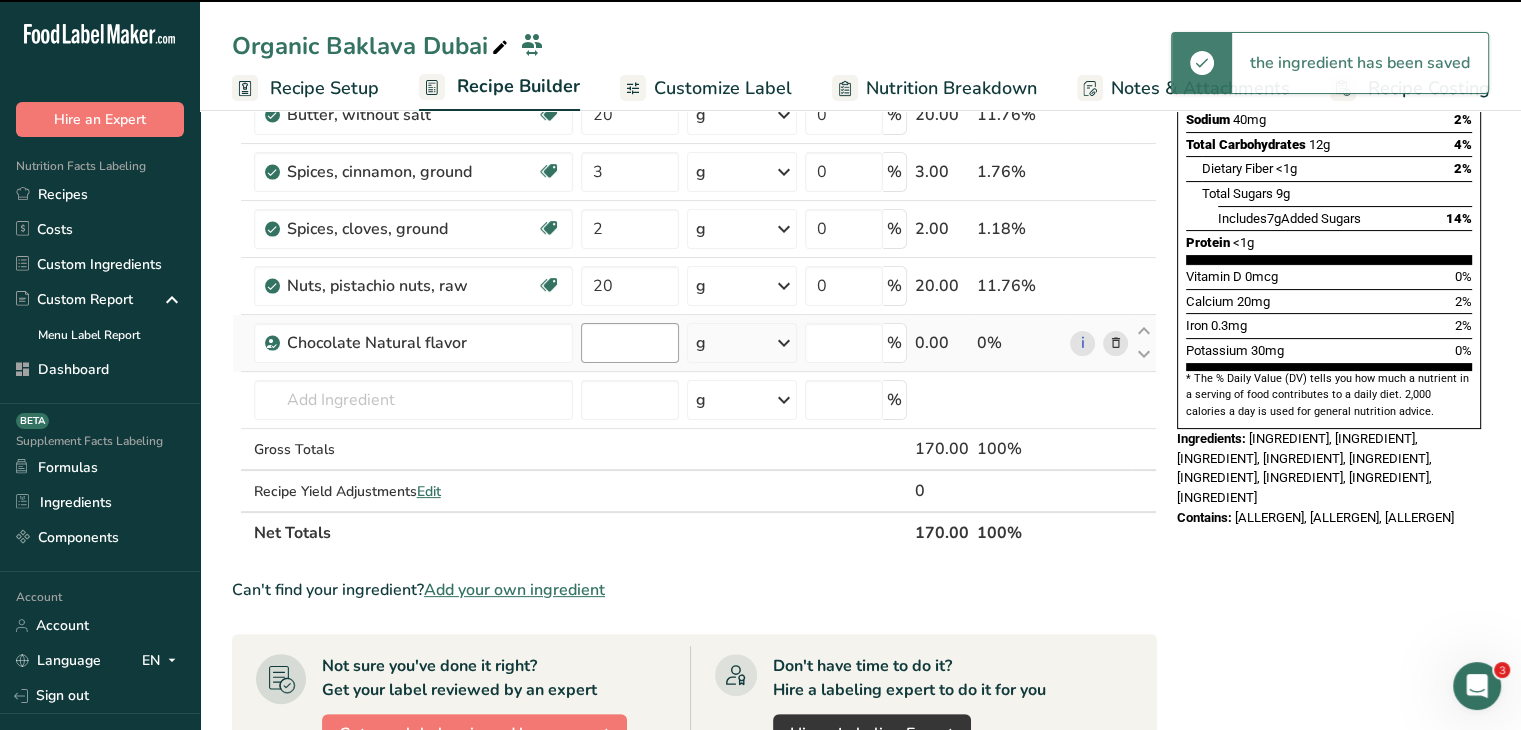 type on "0" 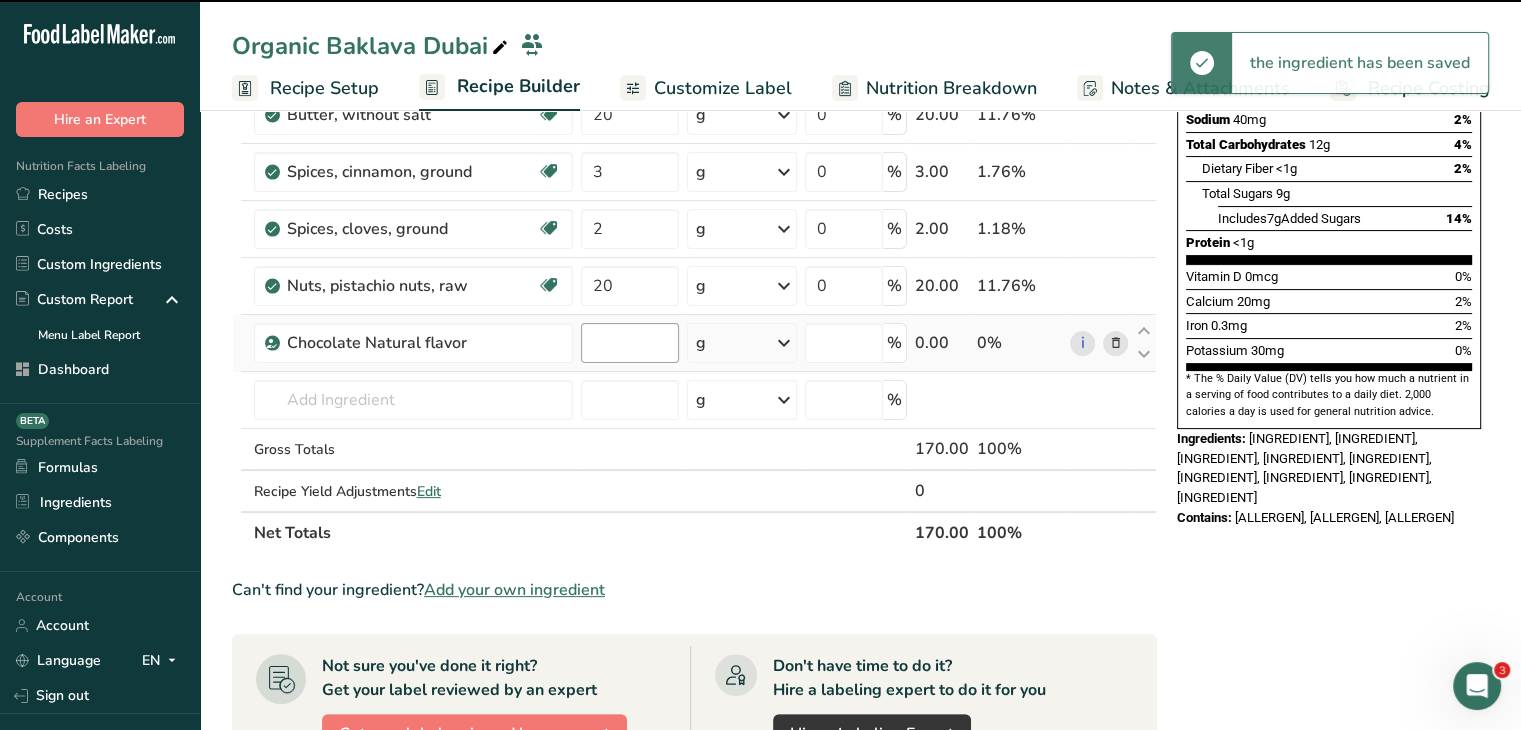 type on "0" 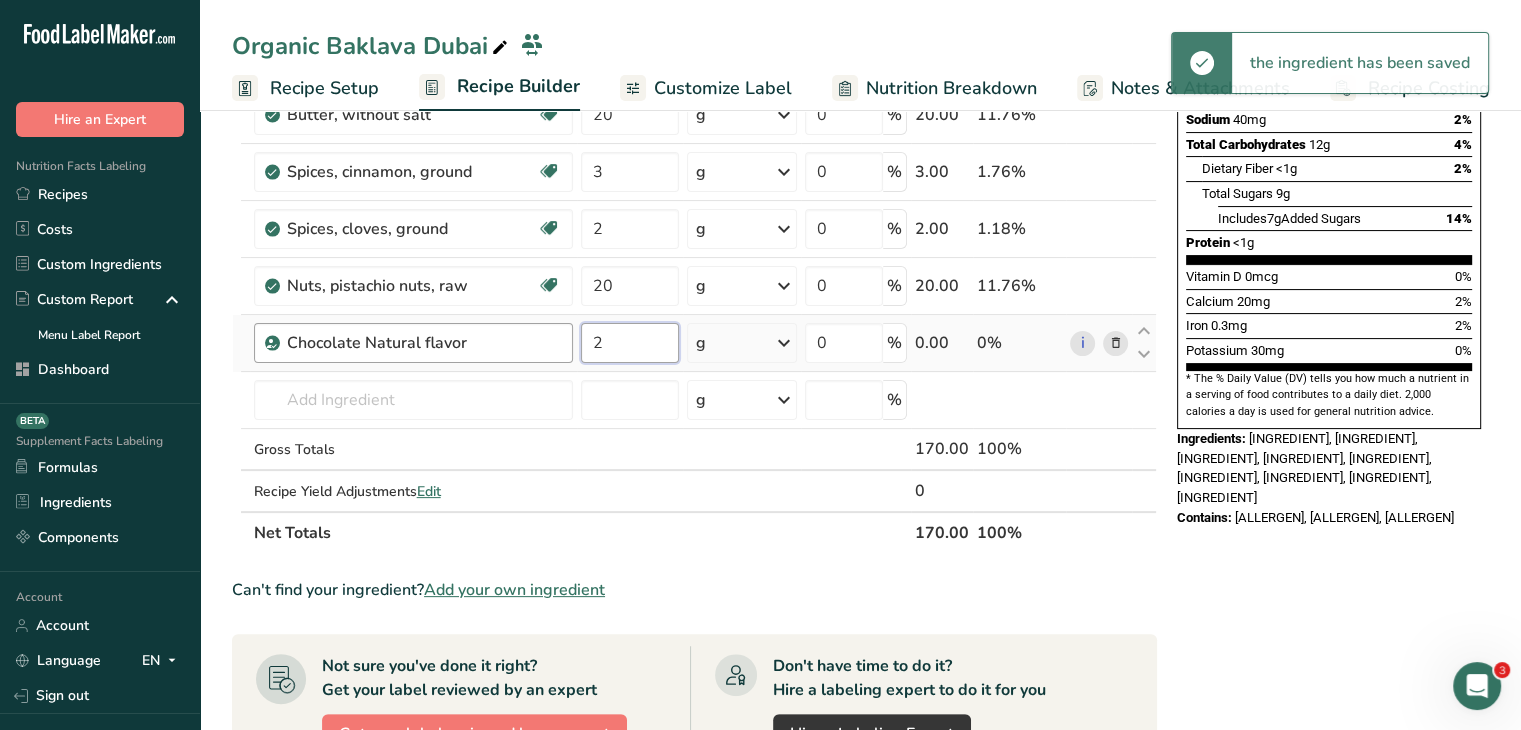 drag, startPoint x: 604, startPoint y: 335, endPoint x: 566, endPoint y: 325, distance: 39.293766 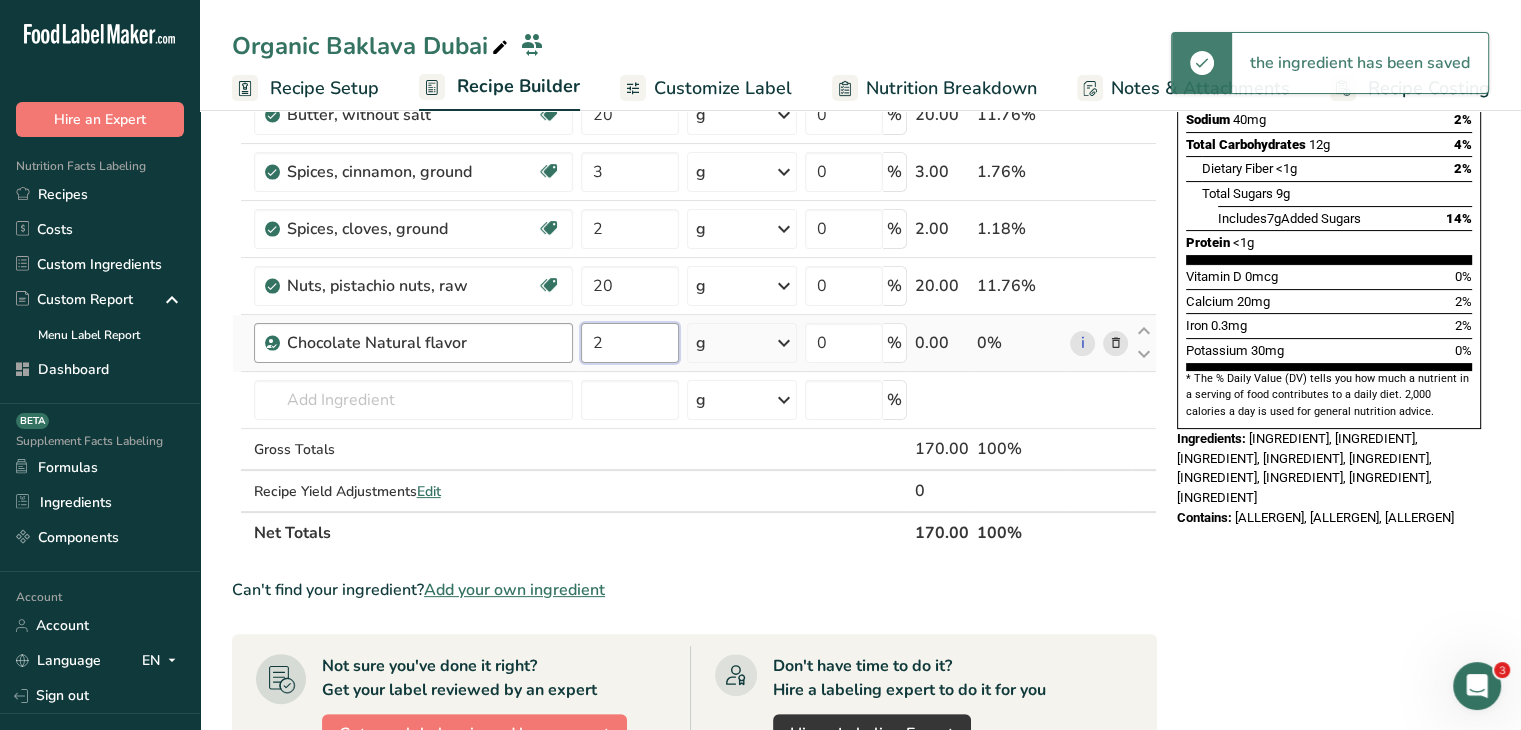 click on "Chocolate Natural flavor
2
g
Portions
100 grams
Weight Units
g
kg
mg
See more
Volume Units
l
Volume units require a density conversion. If you know your ingredient's density enter it below. Otherwise, click on "RIA" our AI Regulatory bot - she will be able to help you
lb/ft3
g/cm3
Confirm
mL
Volume units require a density conversion. If you know your ingredient's density enter it below. Otherwise, click on "RIA" our AI Regulatory bot - she will be able to help you
lb/ft3
g/cm3
Confirm
fl oz" at bounding box center (694, 343) 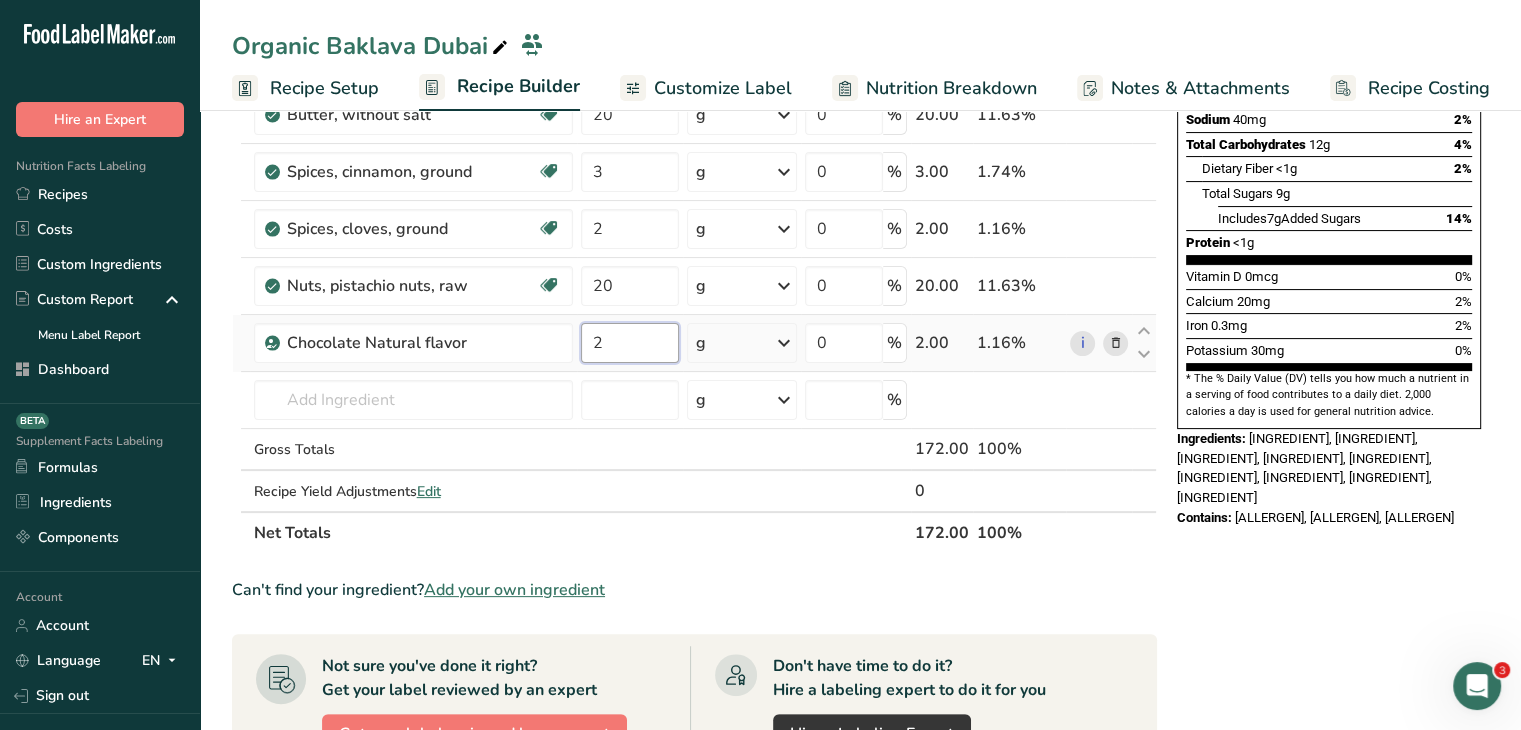 click on "2" at bounding box center [630, 343] 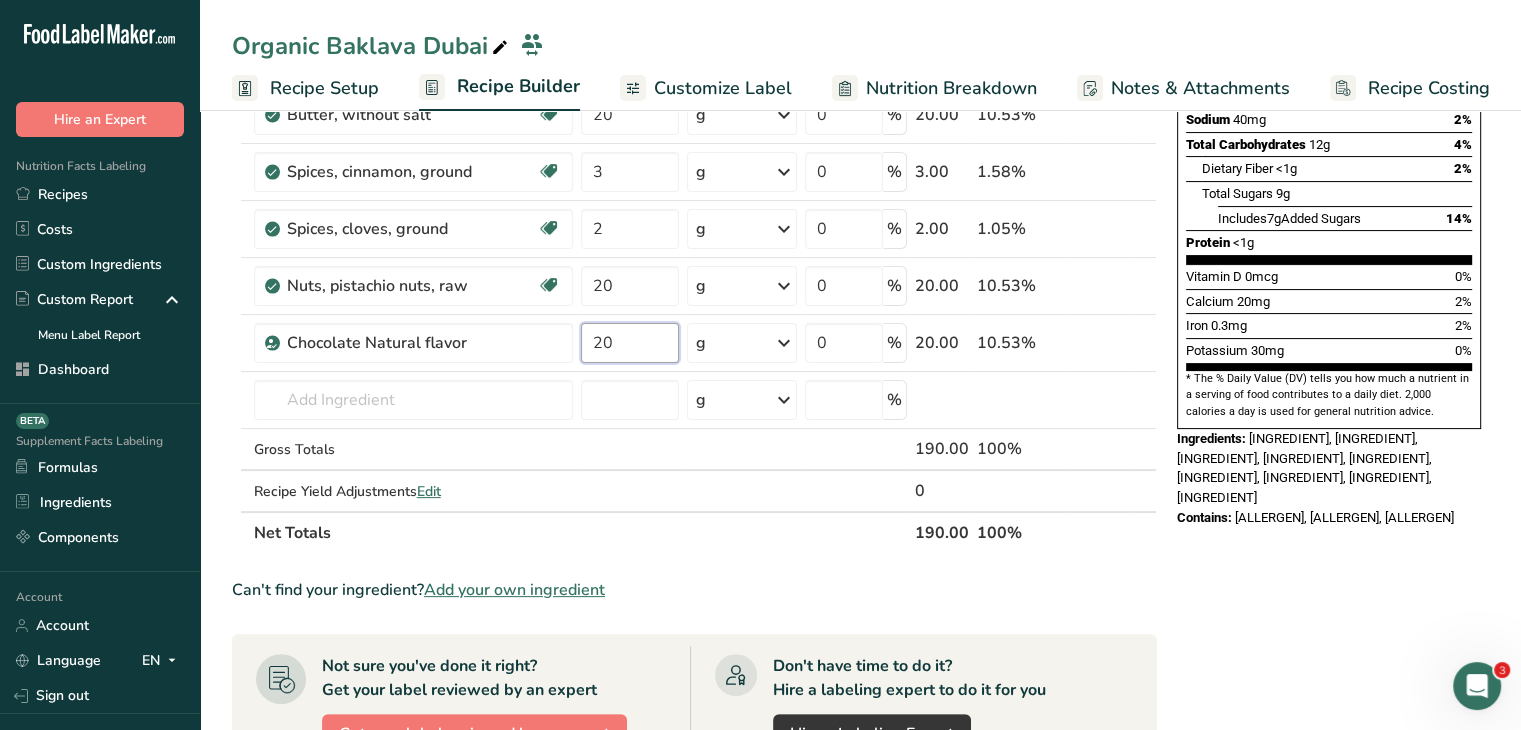 type on "20" 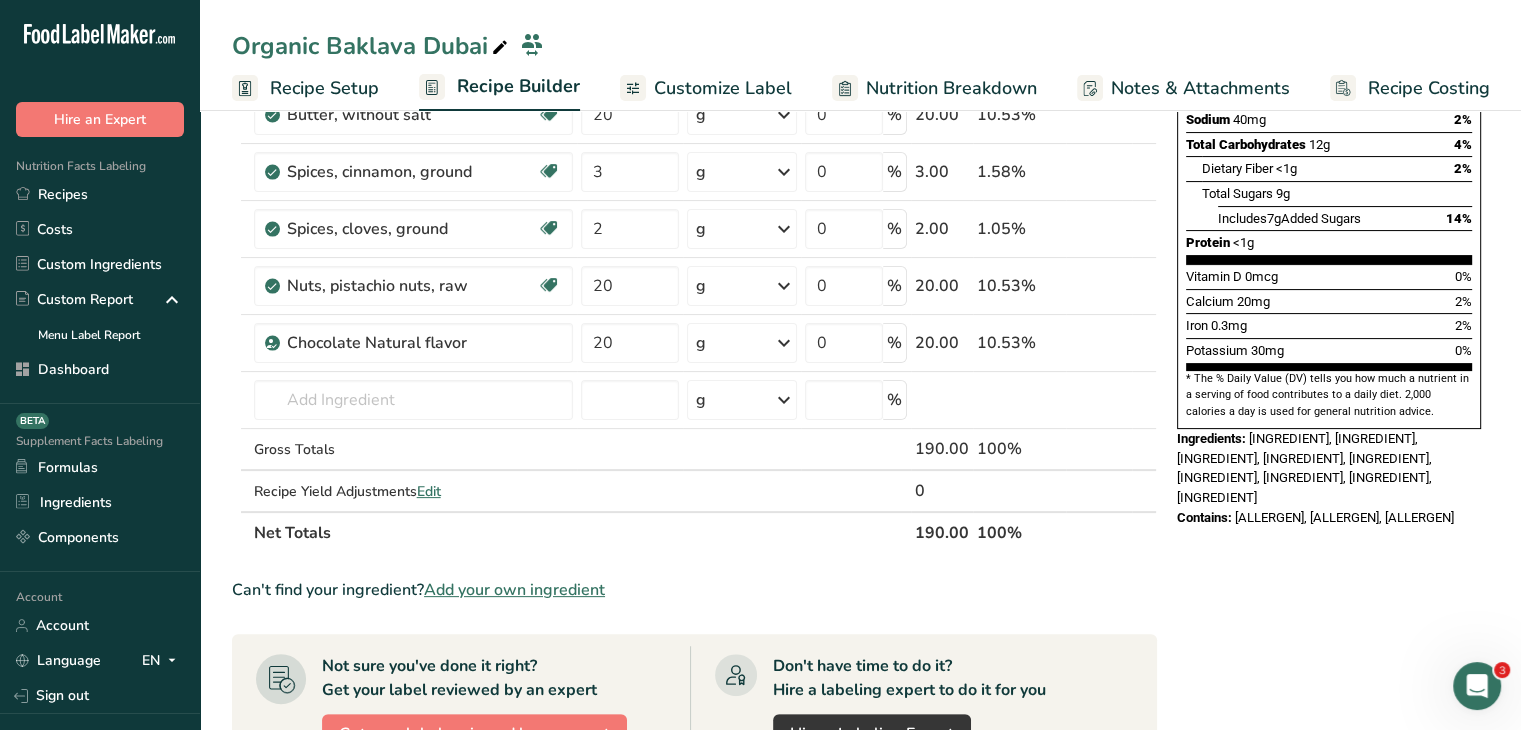 click on "Nutrition Facts
10 Servings Per Container
Serving Size
1 piece (17g)
Amount Per Serving
Calories
70
% Daily Value *
Total Fat
2.5g
3%
Saturated Fat
1g
6%
Trans  Fat
0g
Cholesterol
<5mg
1%
Sodium
40mg
2%
Total Carbohydrates
12g
4%
Dietary Fiber
<1g
2%" at bounding box center [1329, 490] 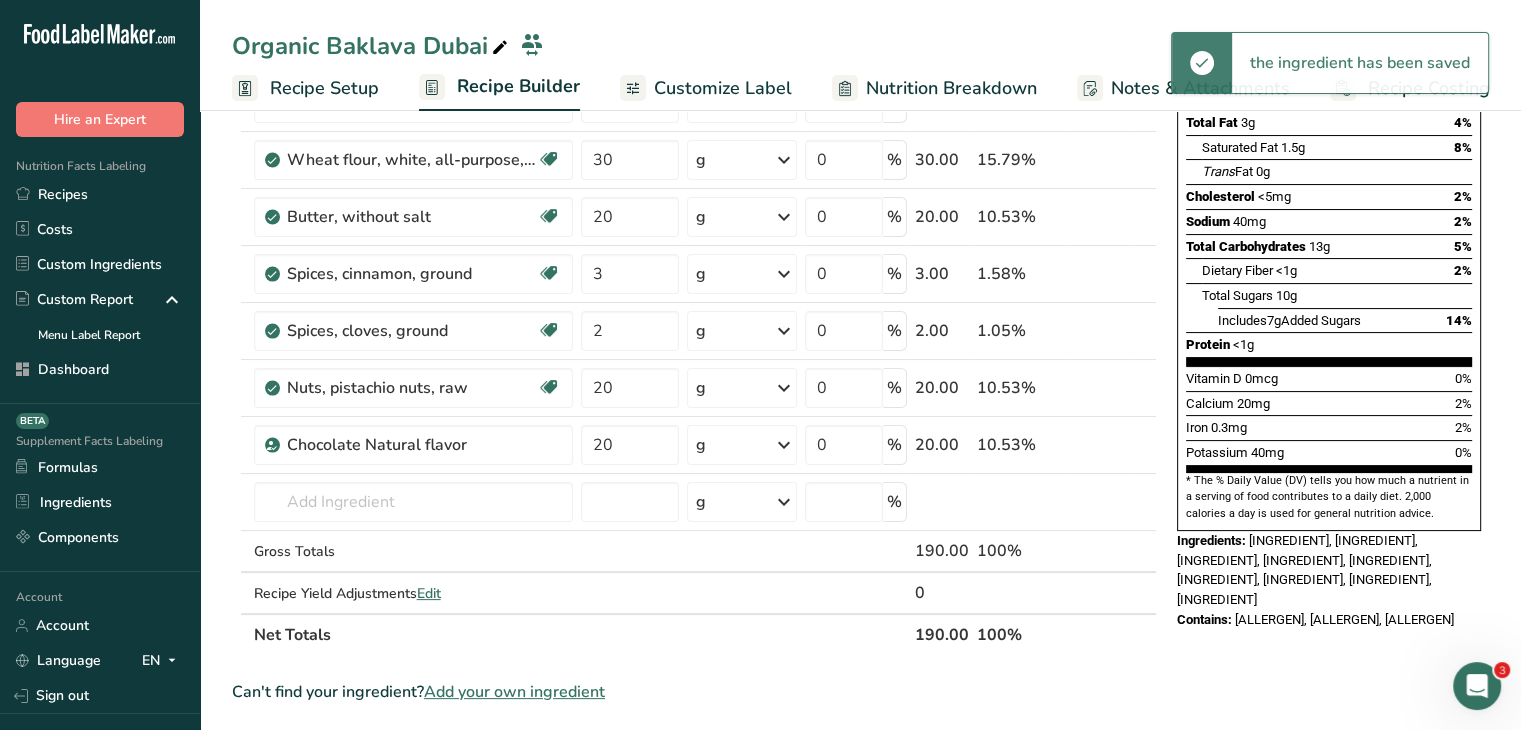 scroll, scrollTop: 300, scrollLeft: 0, axis: vertical 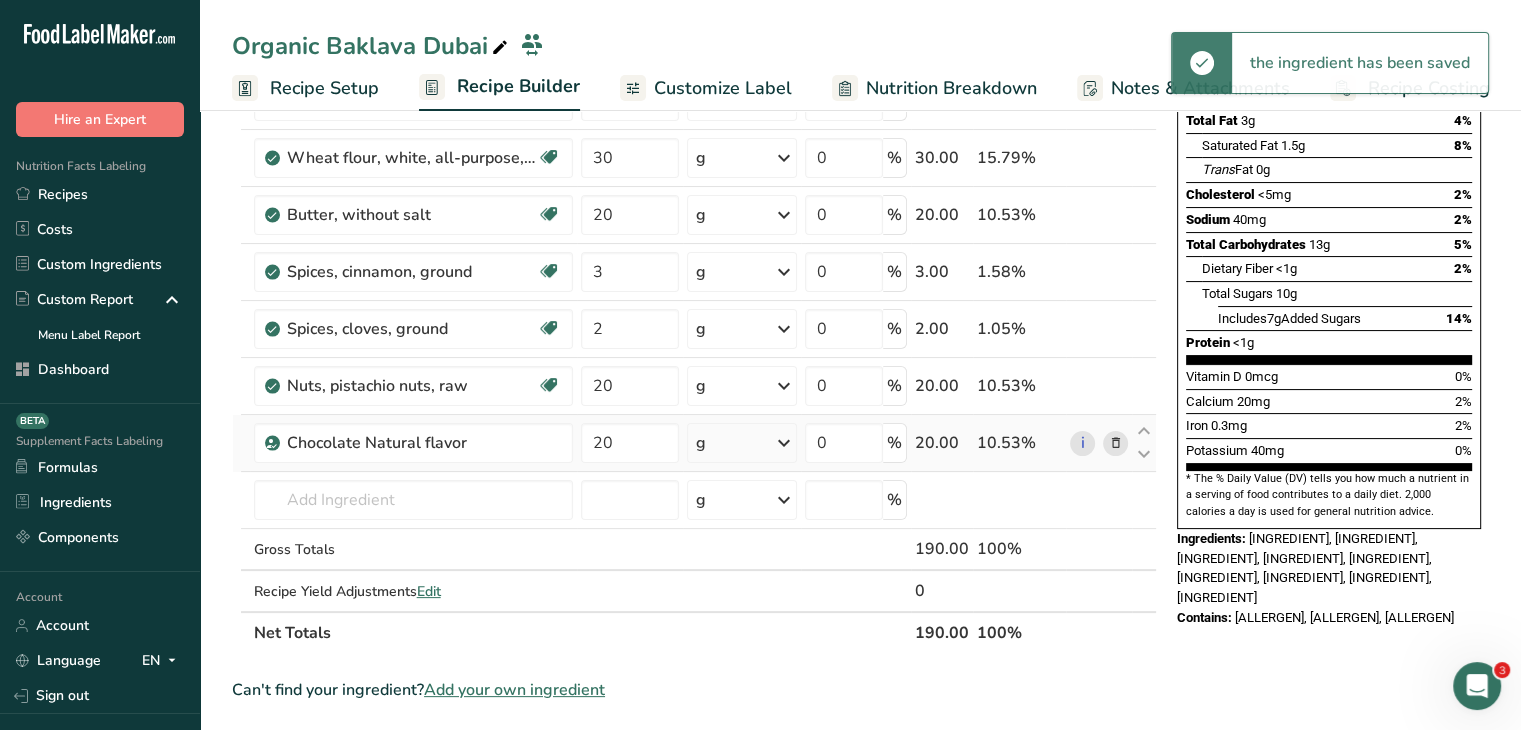 click on "g" at bounding box center (742, 443) 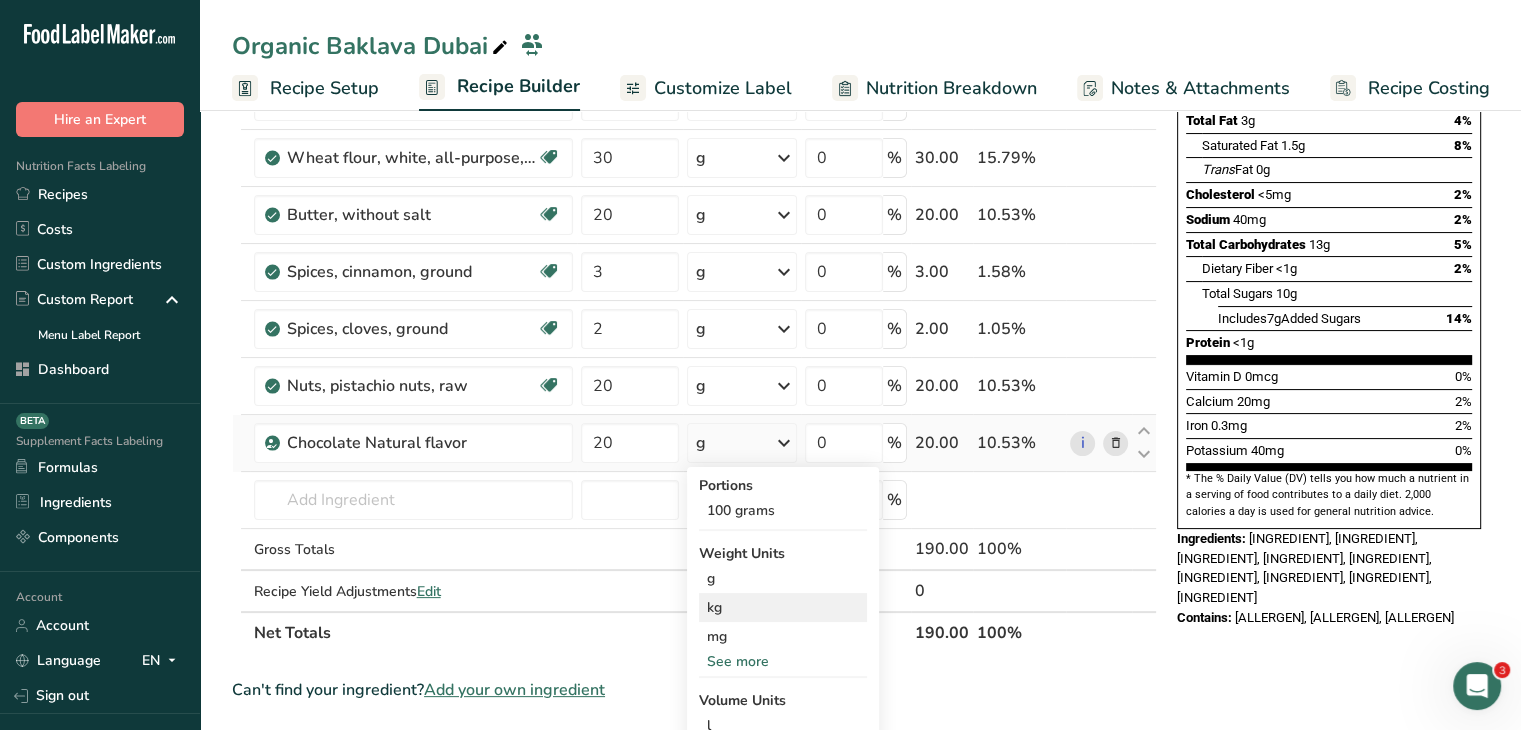 scroll, scrollTop: 400, scrollLeft: 0, axis: vertical 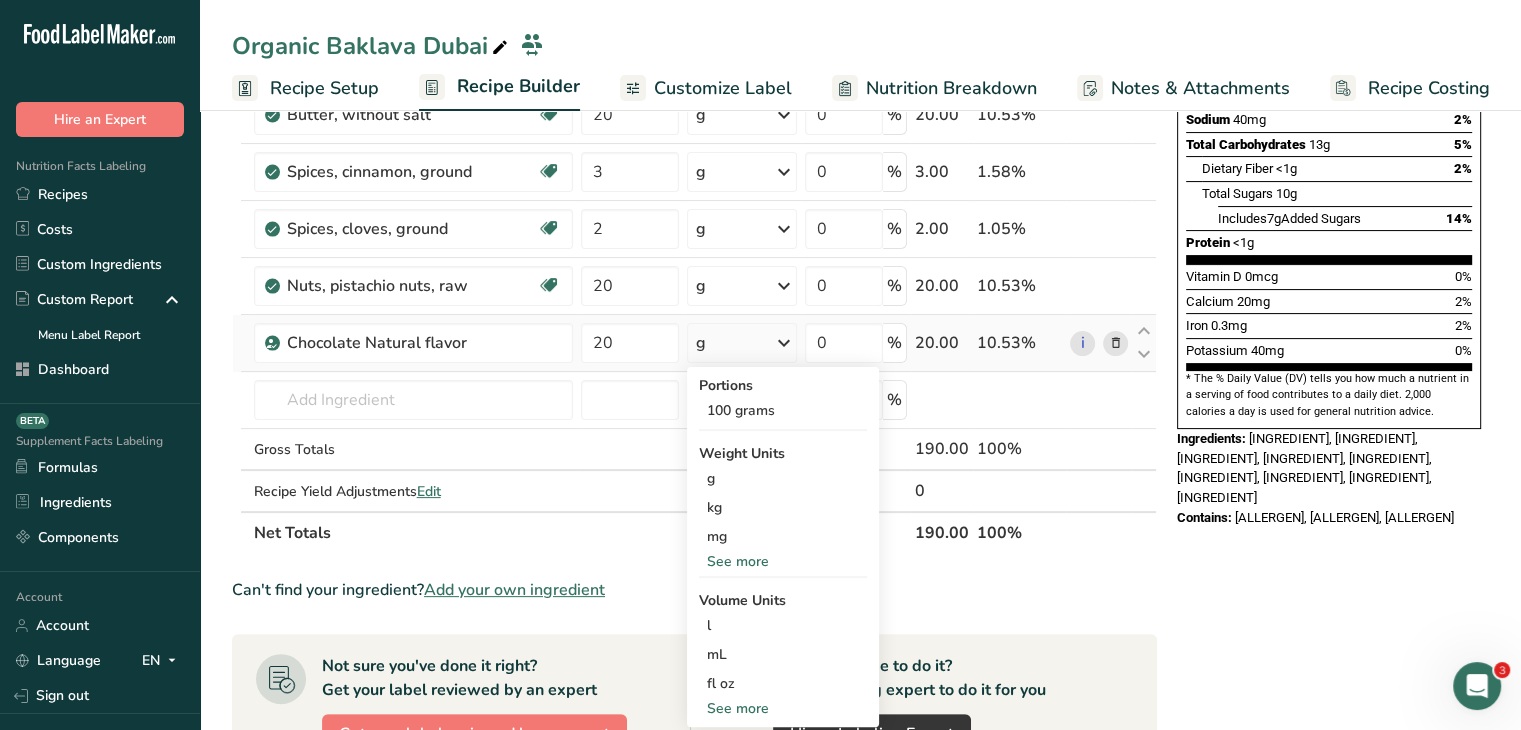 click on "See more" at bounding box center [783, 561] 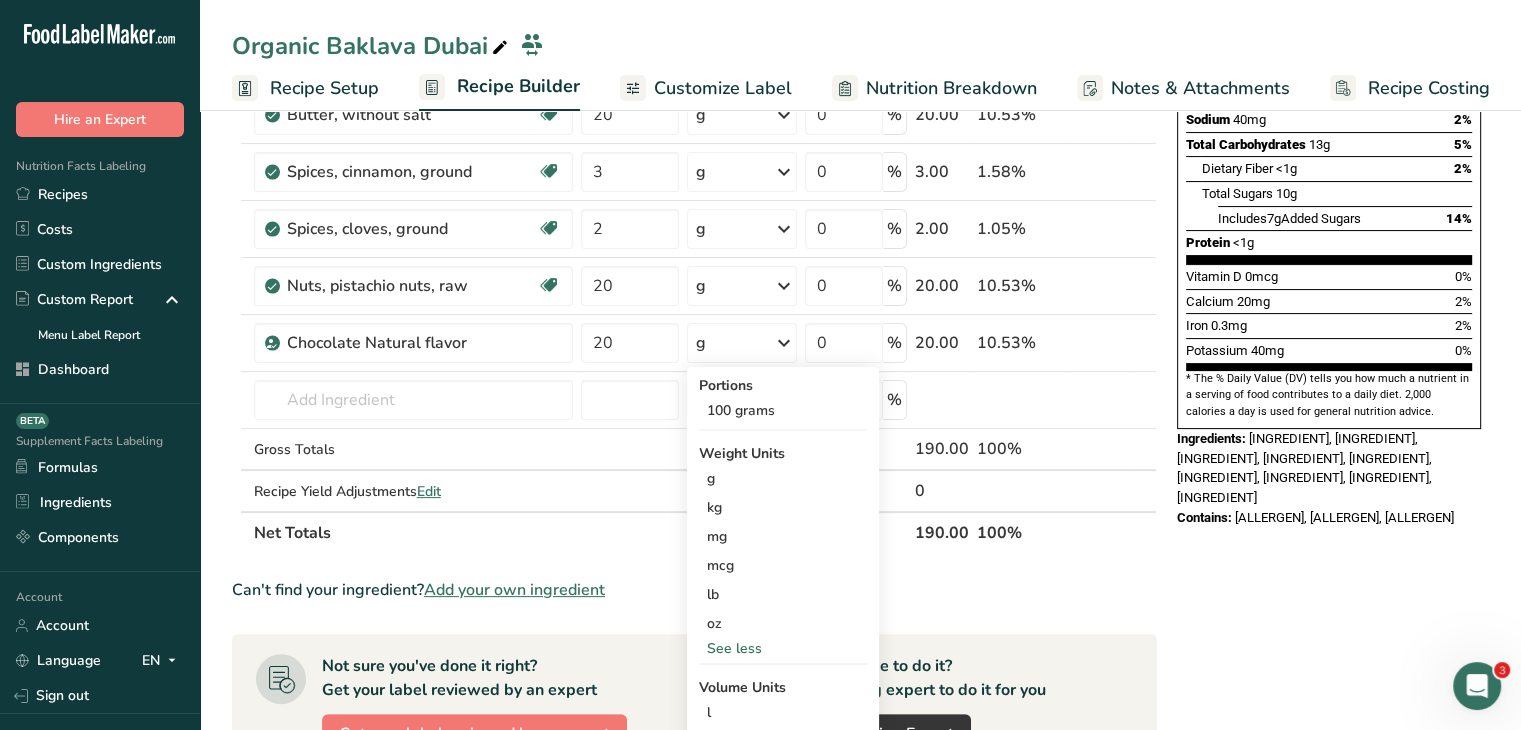 click on "Nutrition Facts
10 Servings Per Container
Serving Size
1 piece (19g)
Amount Per Serving
Calories
70
% Daily Value *
Total Fat
3g
4%
Saturated Fat
1.5g
8%
Trans  Fat
0g
Cholesterol
<5mg
2%
Sodium
40mg
2%
Total Carbohydrates
13g
5%
Dietary Fiber
<1g
2%" at bounding box center [1329, 490] 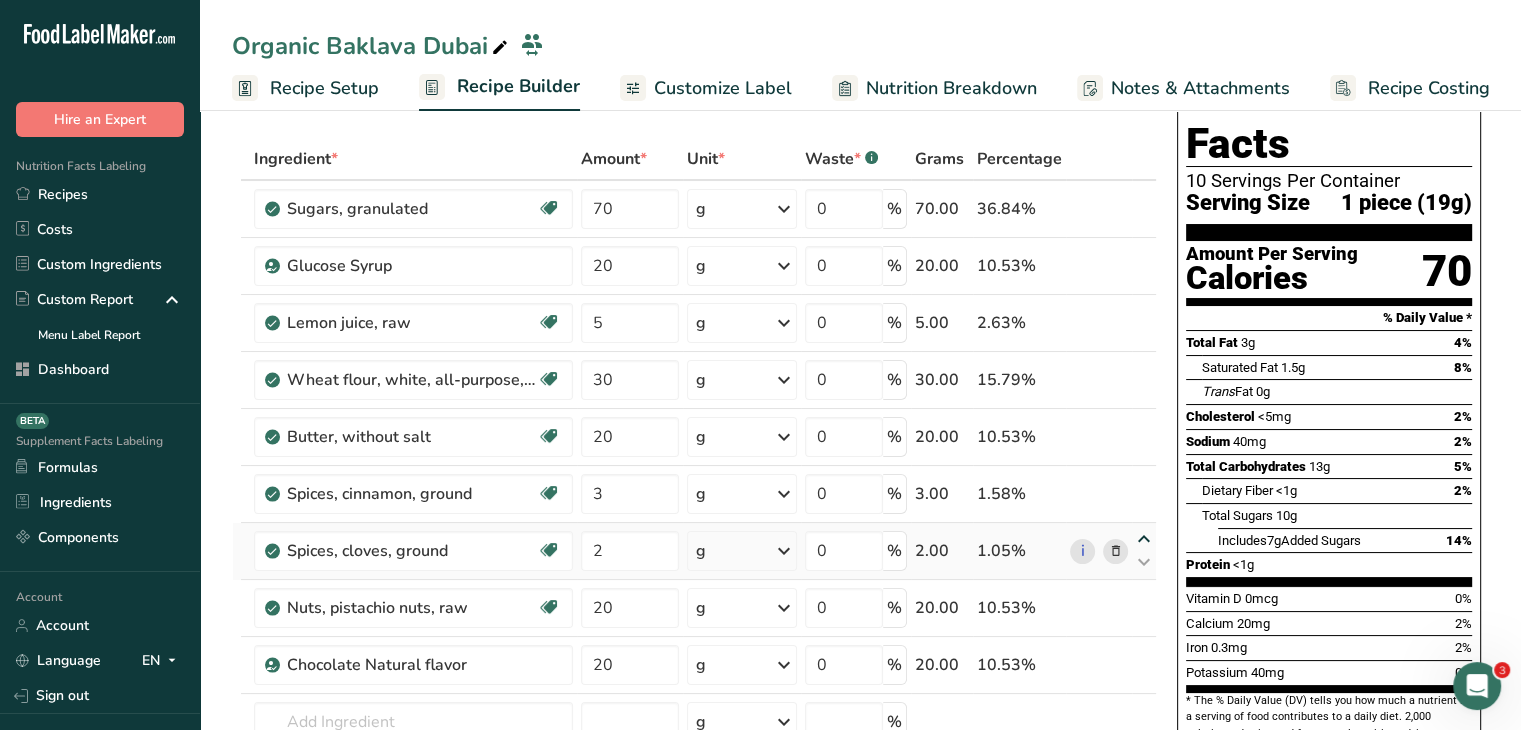 scroll, scrollTop: 0, scrollLeft: 0, axis: both 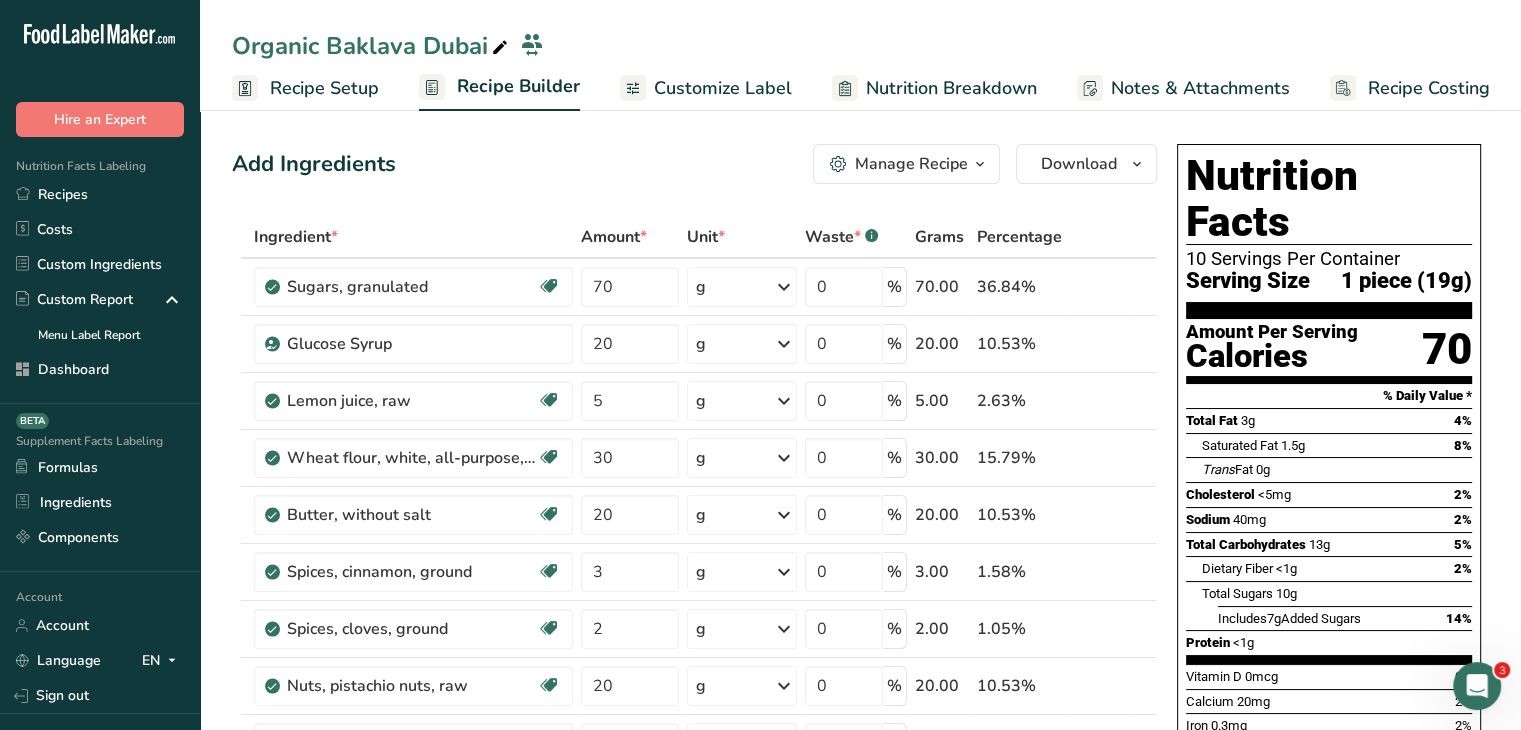 click on "Customize Label" at bounding box center [723, 88] 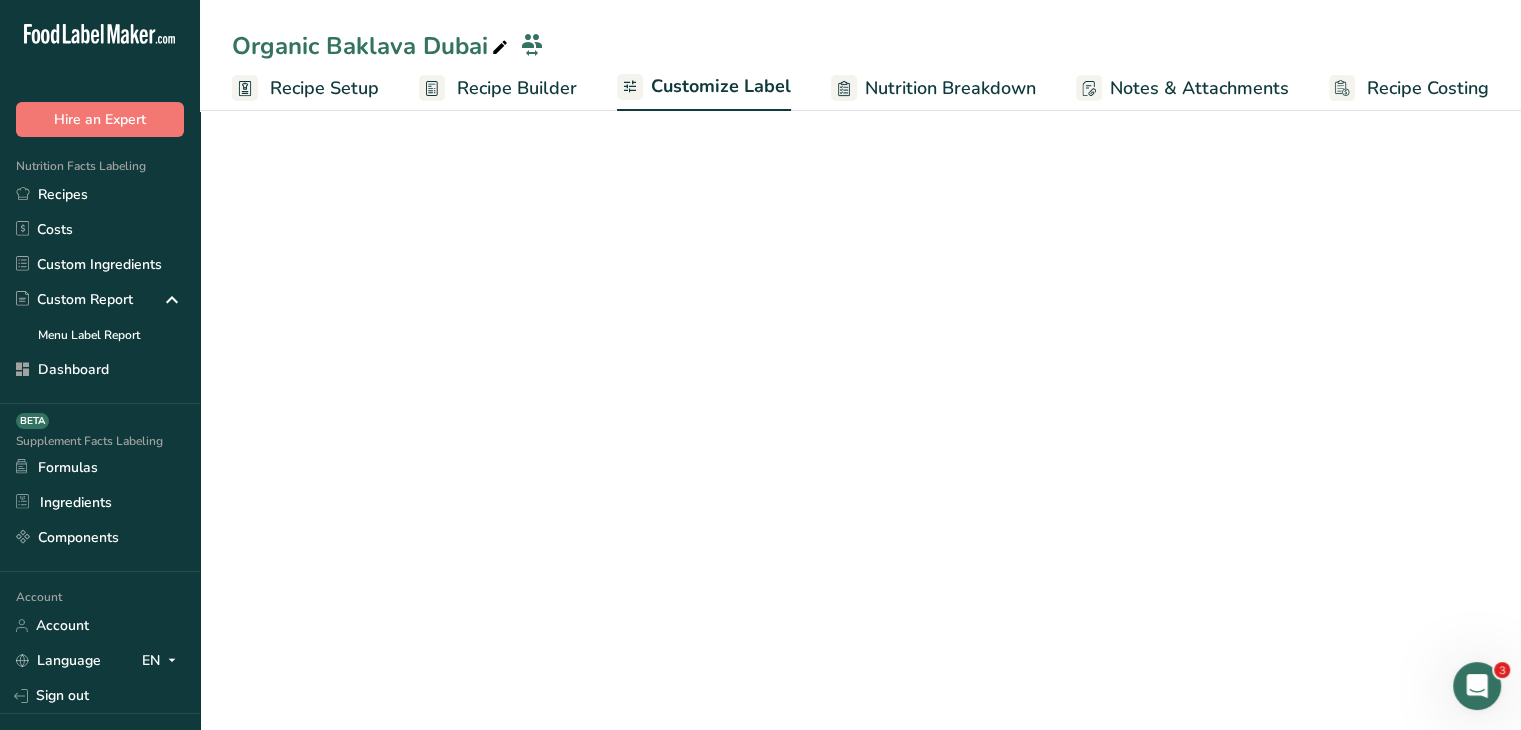 scroll, scrollTop: 0, scrollLeft: 0, axis: both 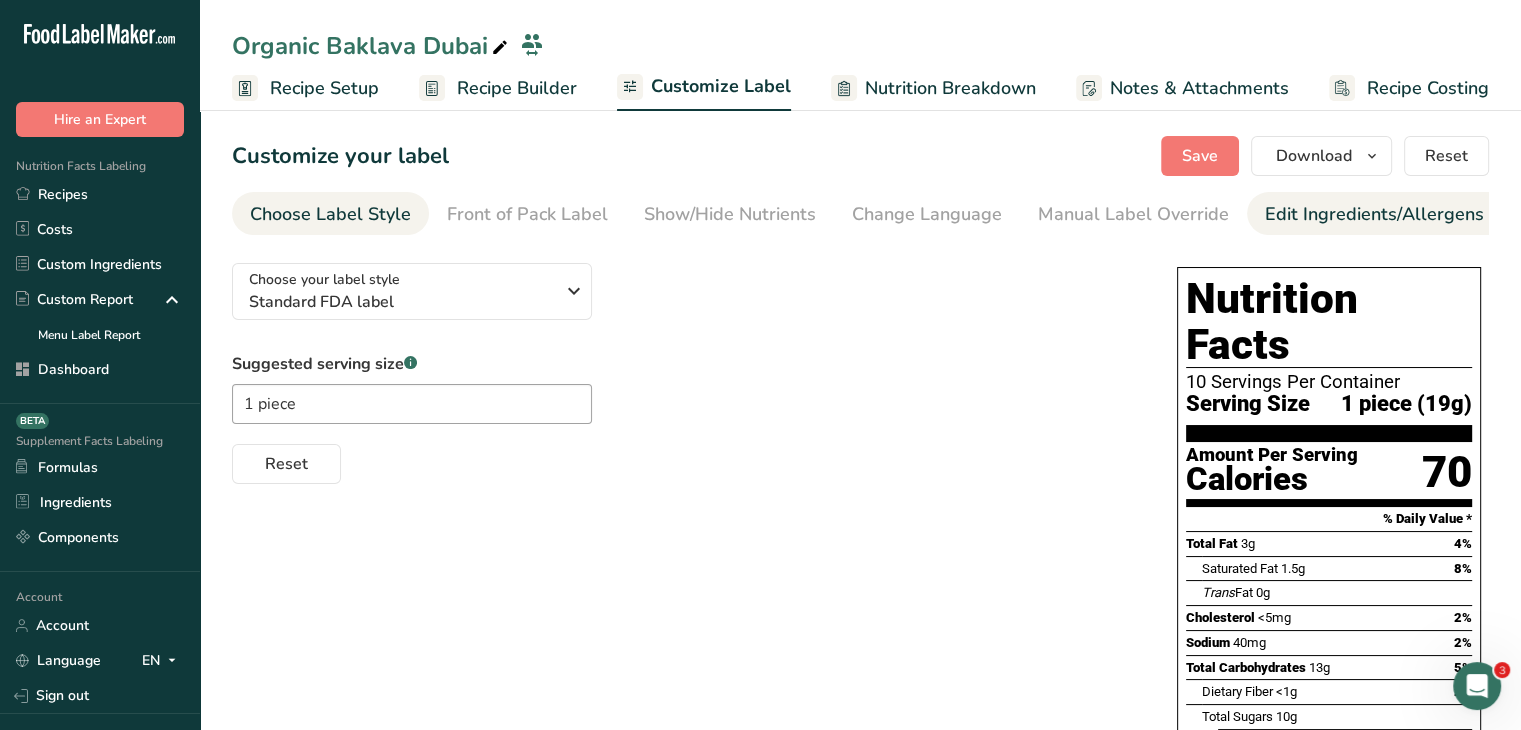 click on "Edit Ingredients/Allergens List" at bounding box center (1392, 214) 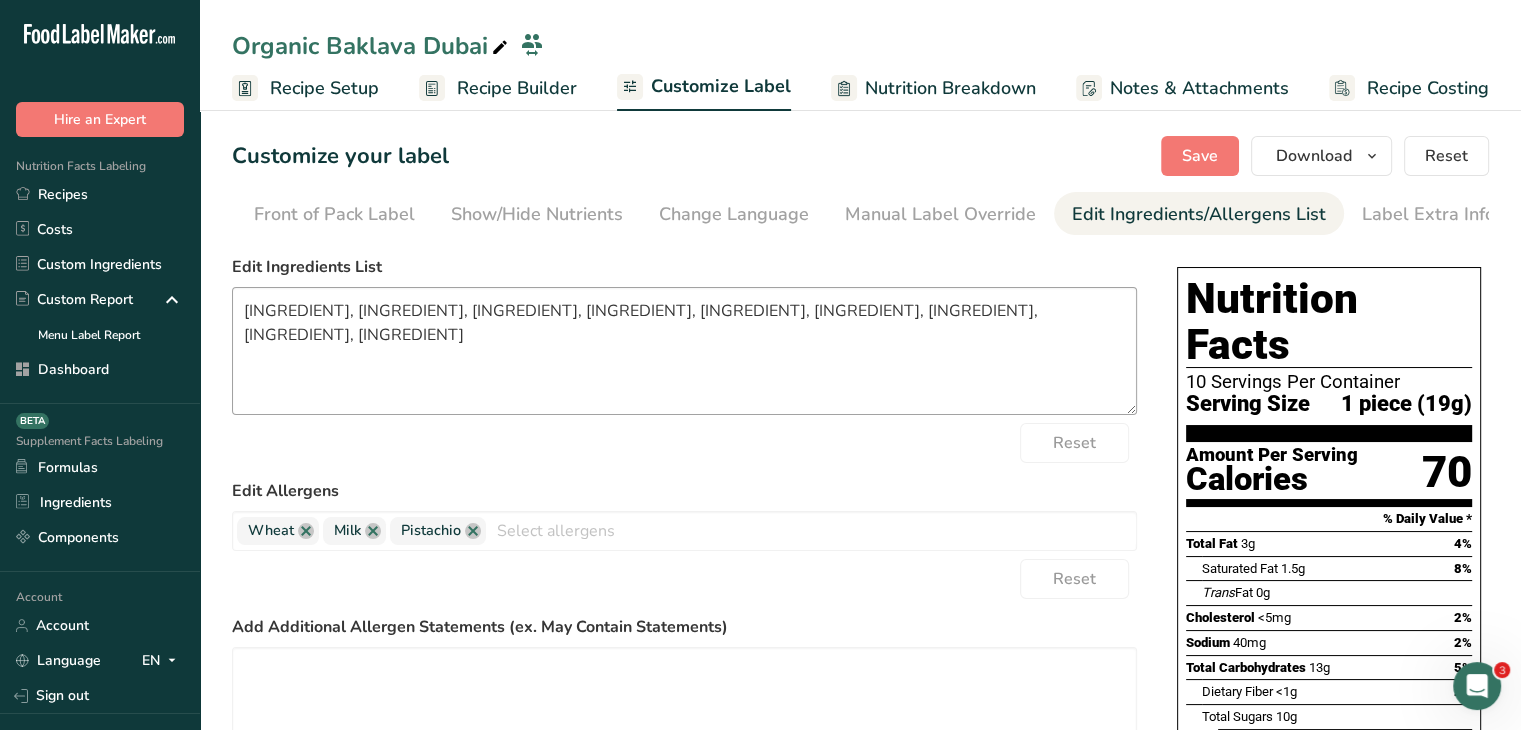 scroll, scrollTop: 0, scrollLeft: 196, axis: horizontal 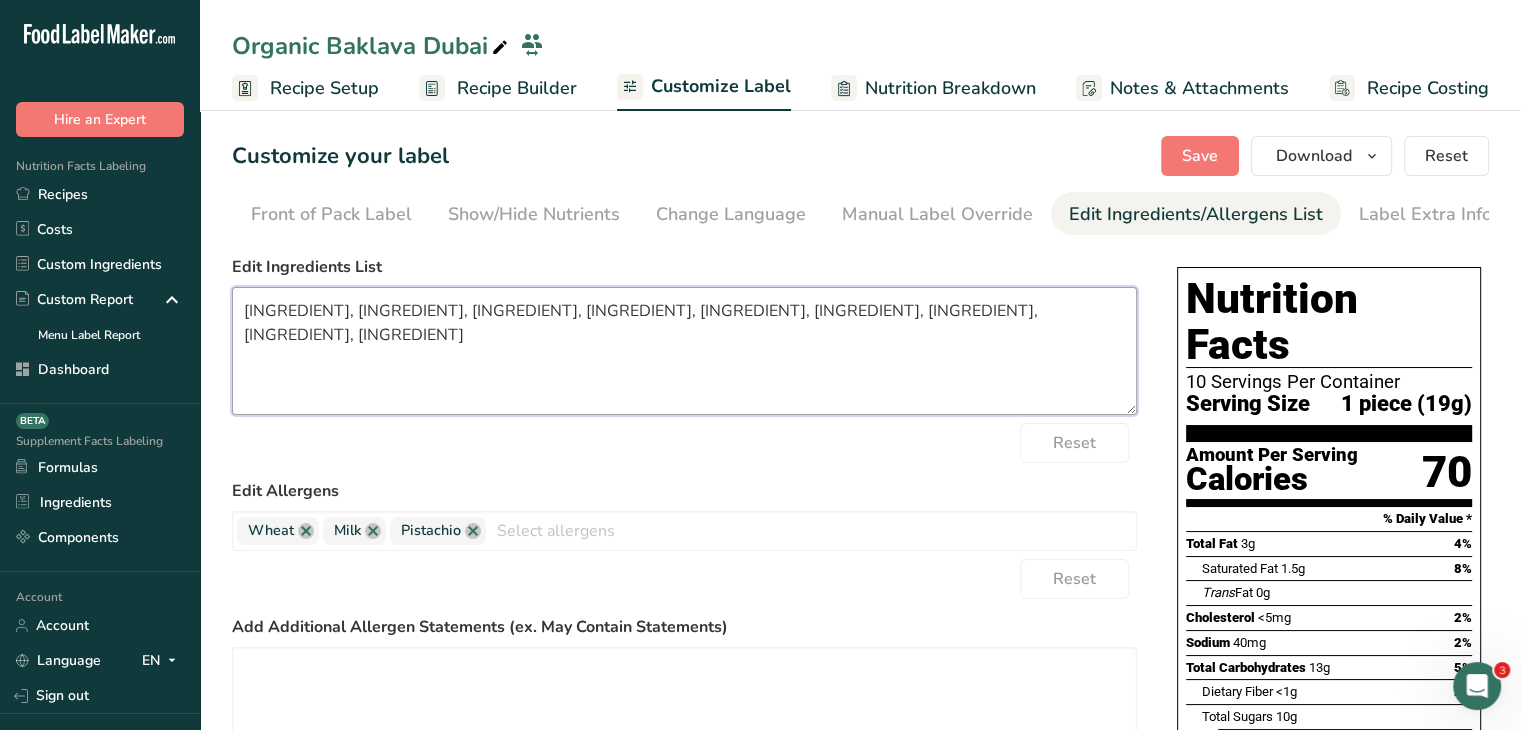 click on "Granulated Sugar, All-Purpose Flour, Glucose Syrup, Unsalted Butter, Pistachio Nuts, Chocolate Natural flavor, Lemon Juice, Cinnamon, Cloves" at bounding box center [684, 351] 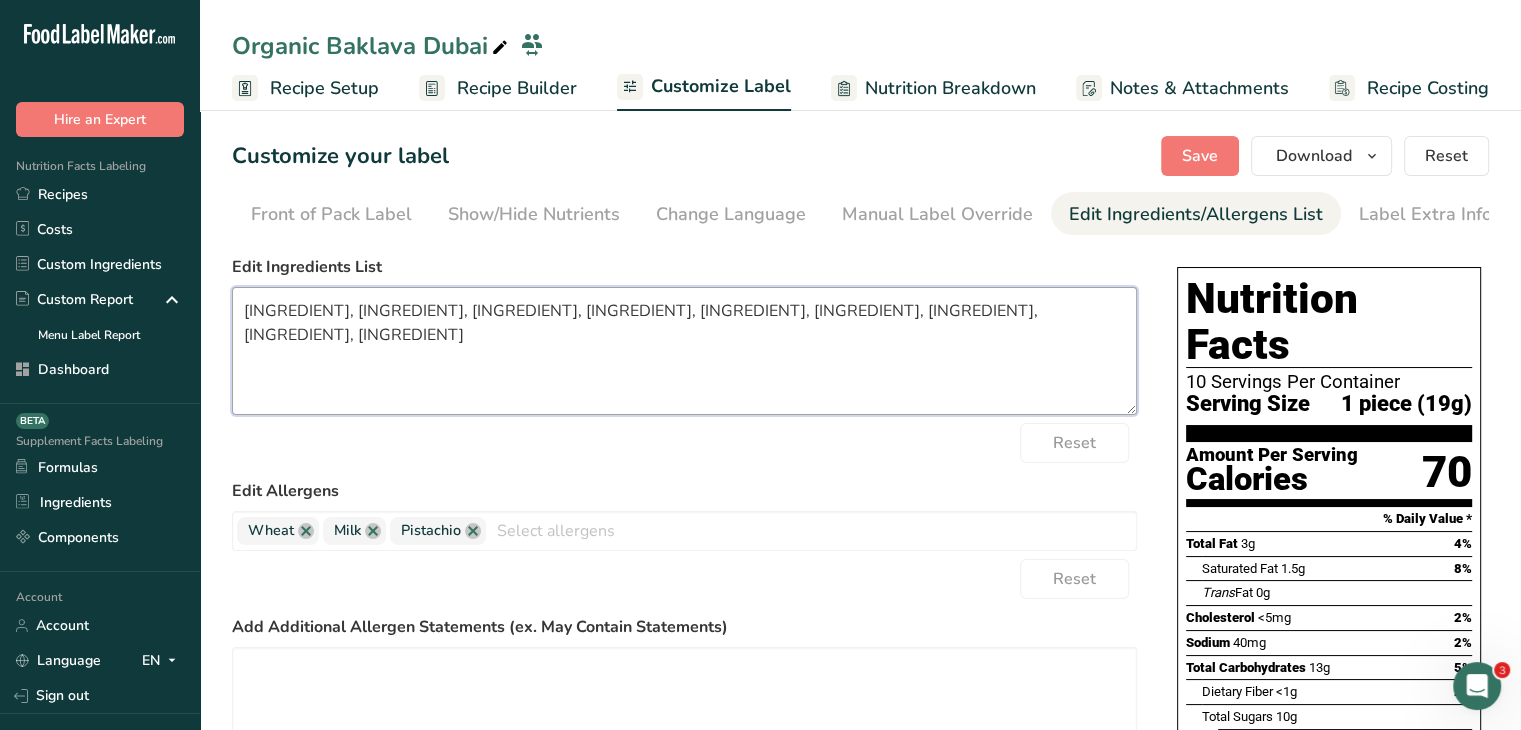 drag, startPoint x: 468, startPoint y: 317, endPoint x: 377, endPoint y: 306, distance: 91.66242 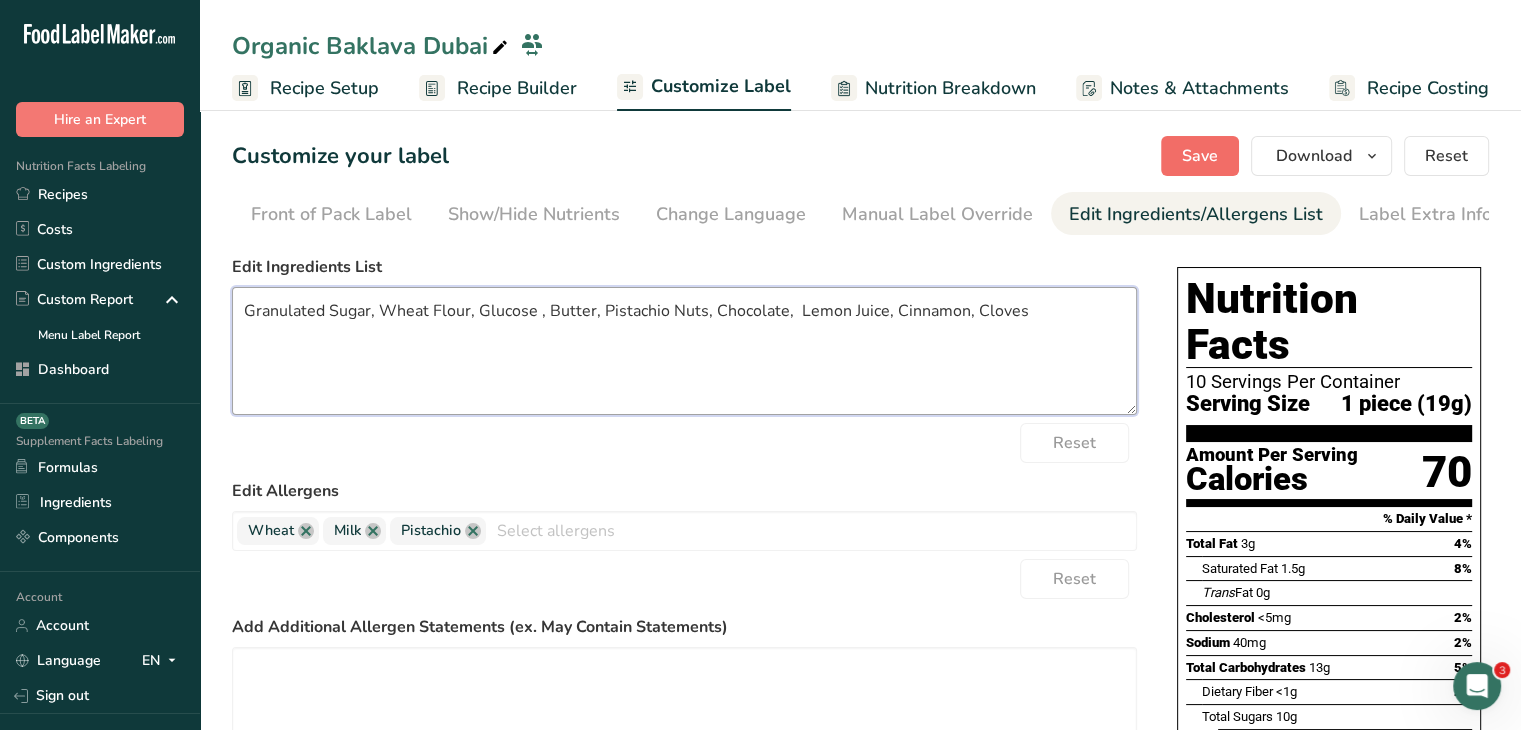 type on "Granulated Sugar, Wheat Flour, Glucose , Butter, Pistachio Nuts, Chocolate,  Lemon Juice, Cinnamon, Cloves" 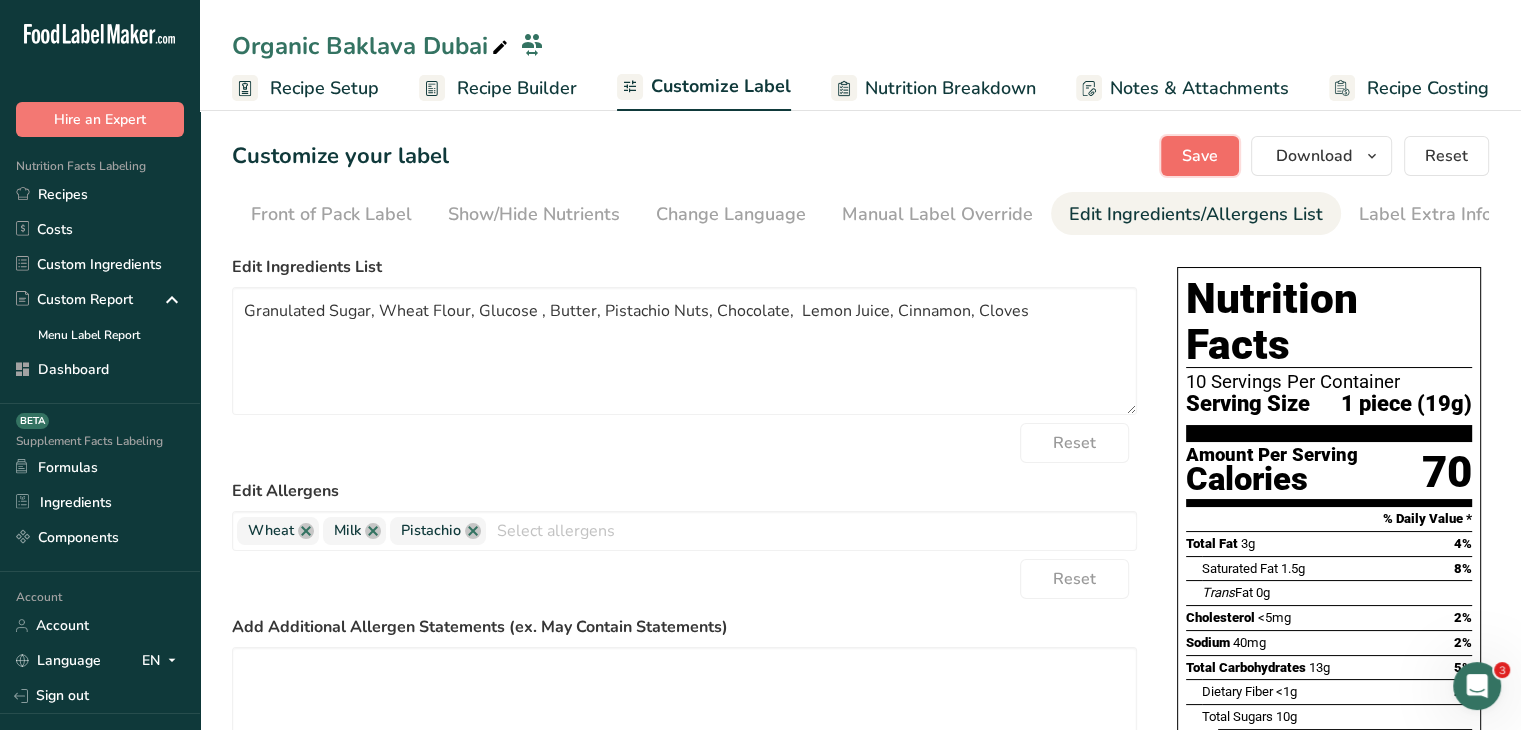 click on "Save" at bounding box center [1200, 156] 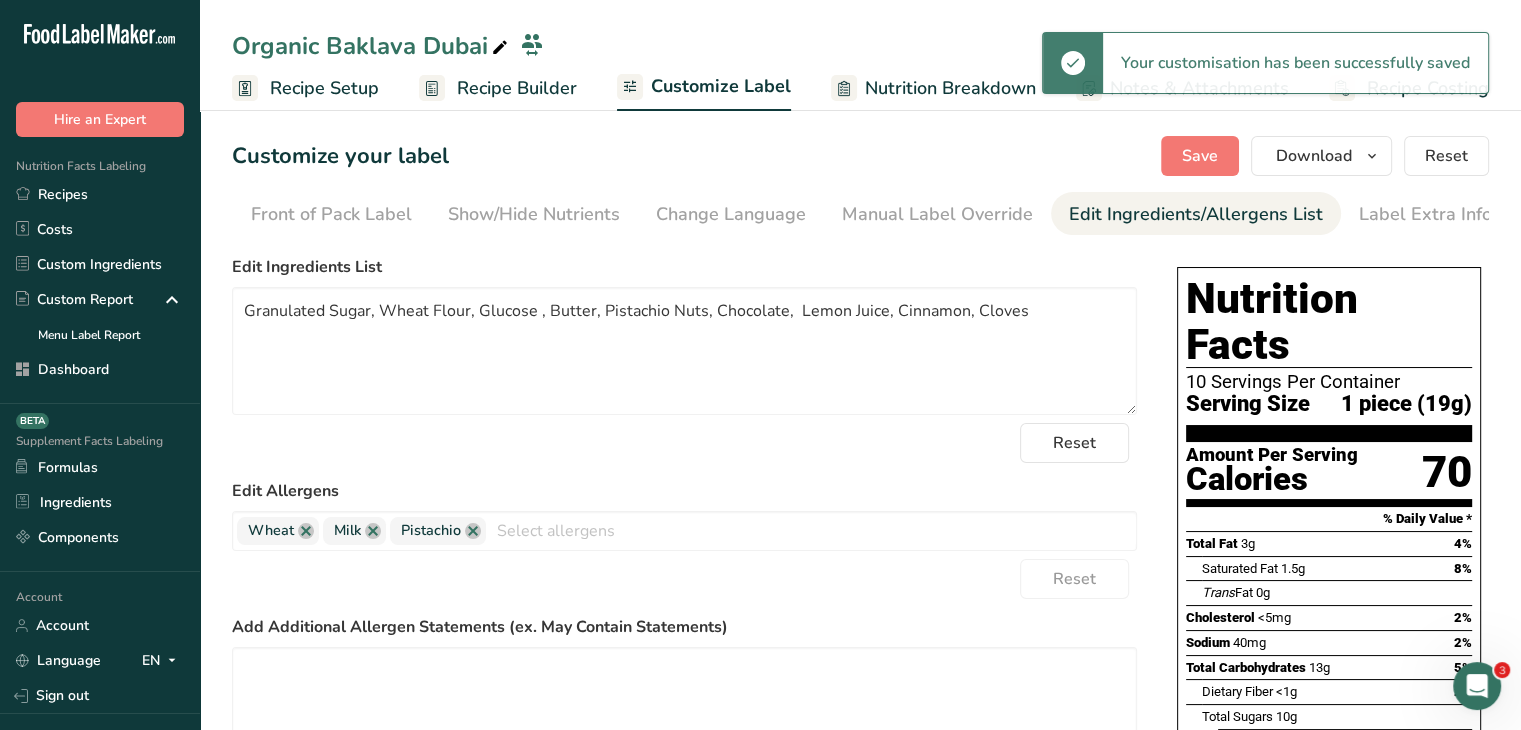 click on "Recipe Builder" at bounding box center (517, 88) 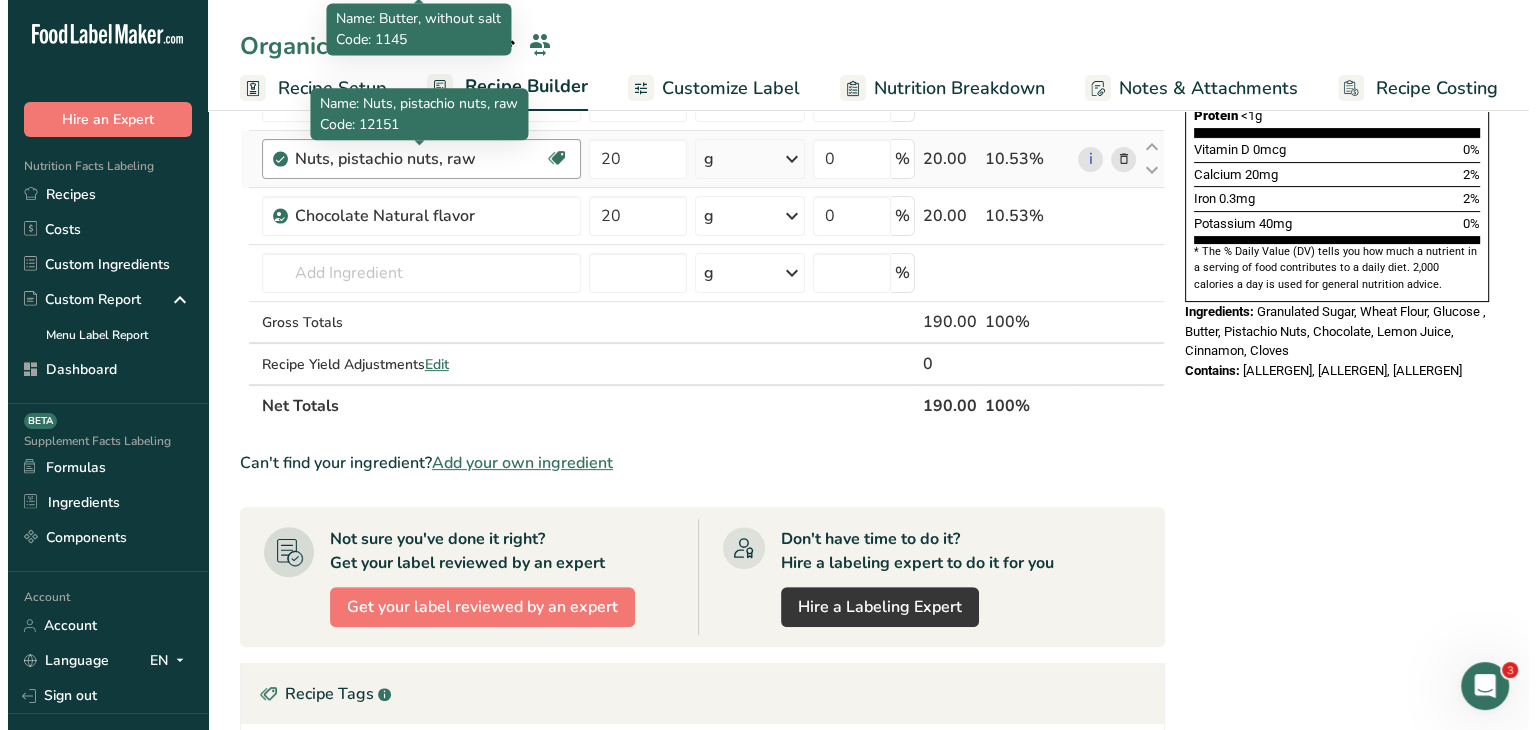 scroll, scrollTop: 600, scrollLeft: 0, axis: vertical 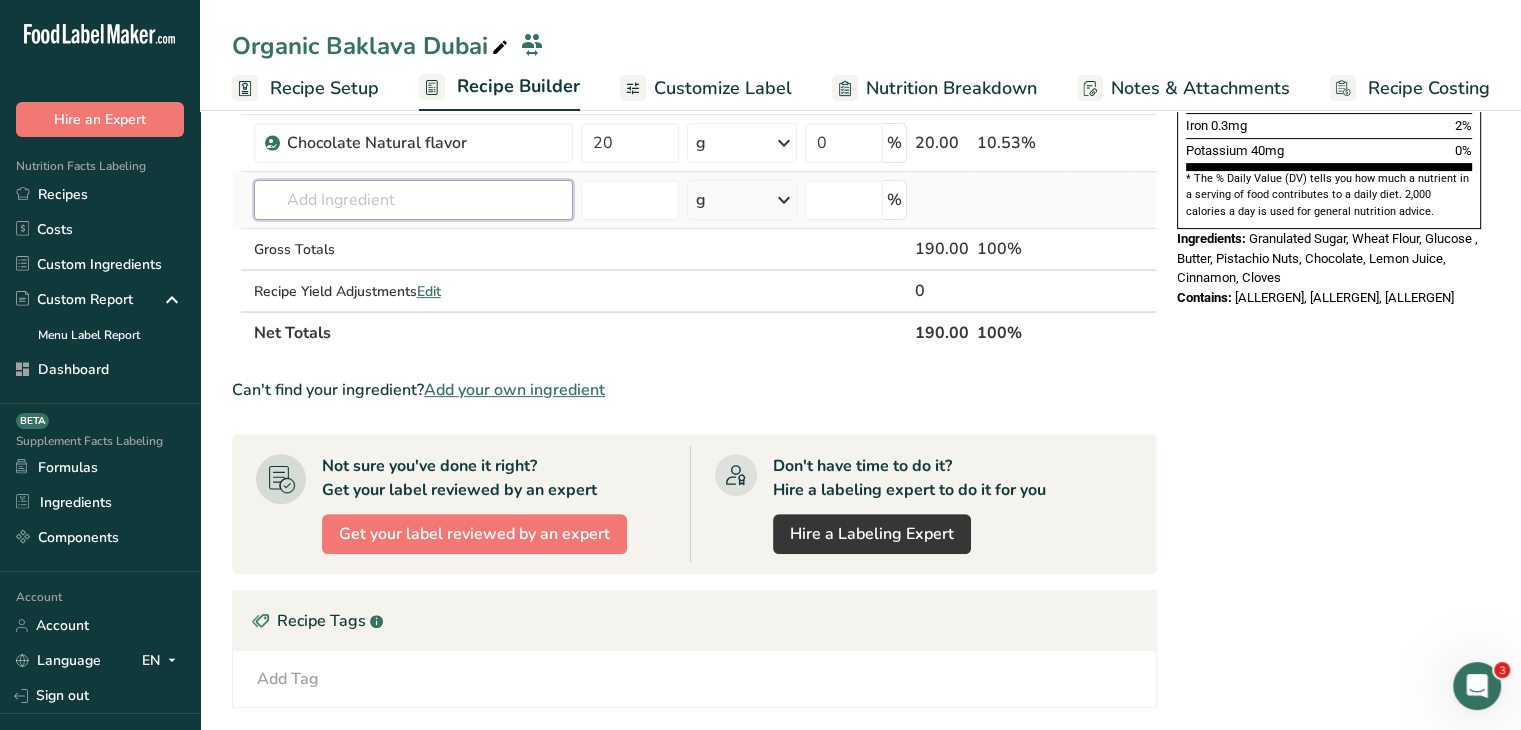 click at bounding box center [413, 200] 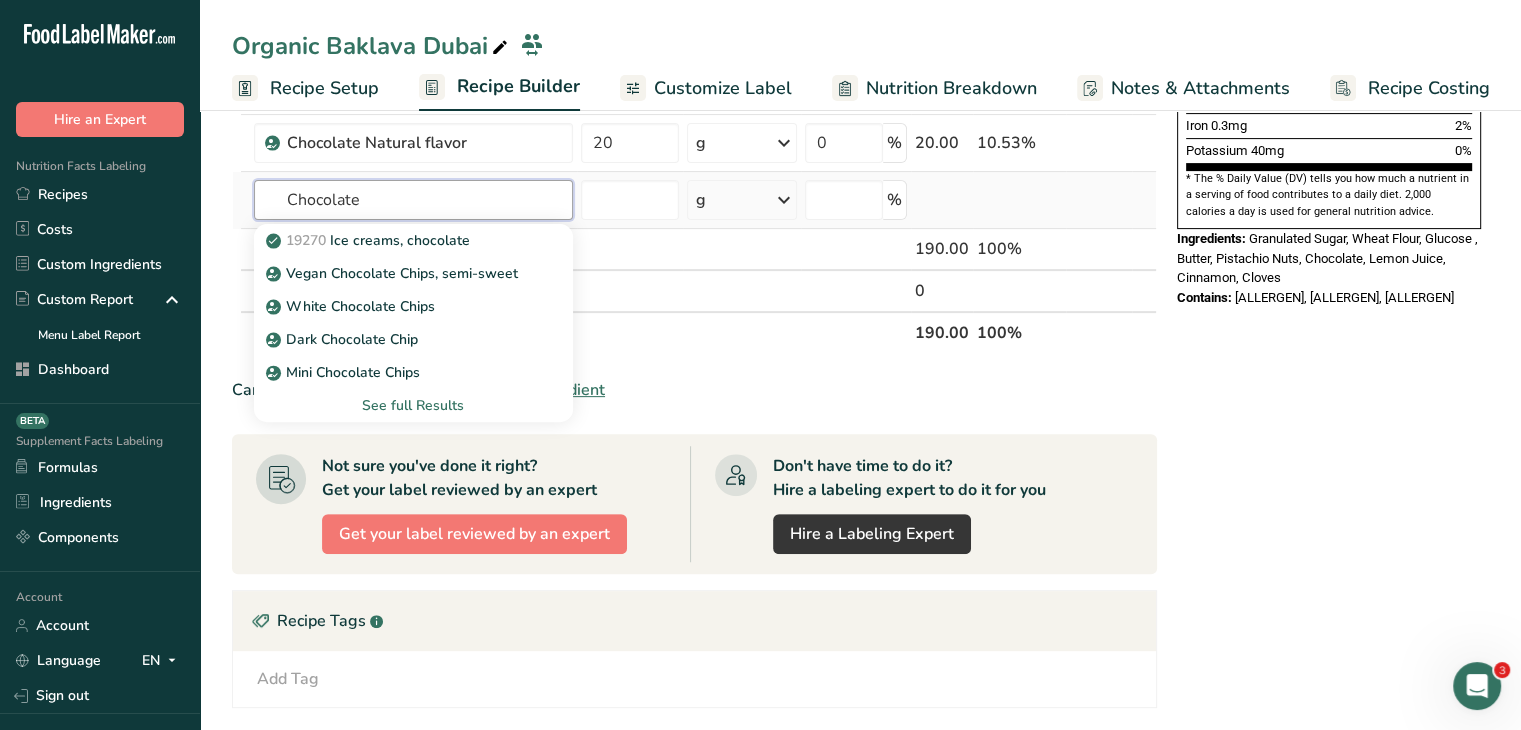 type on "Chocolate" 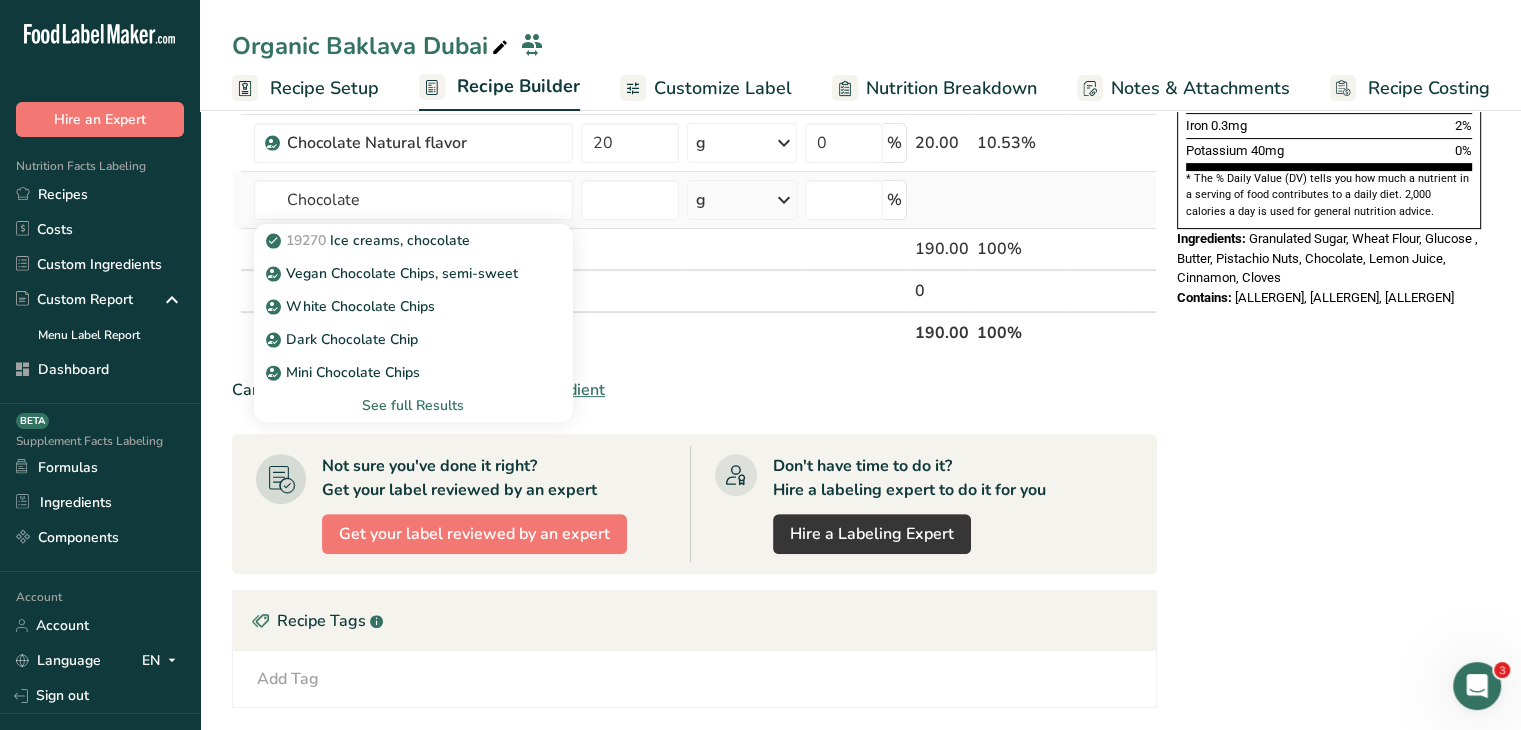 type 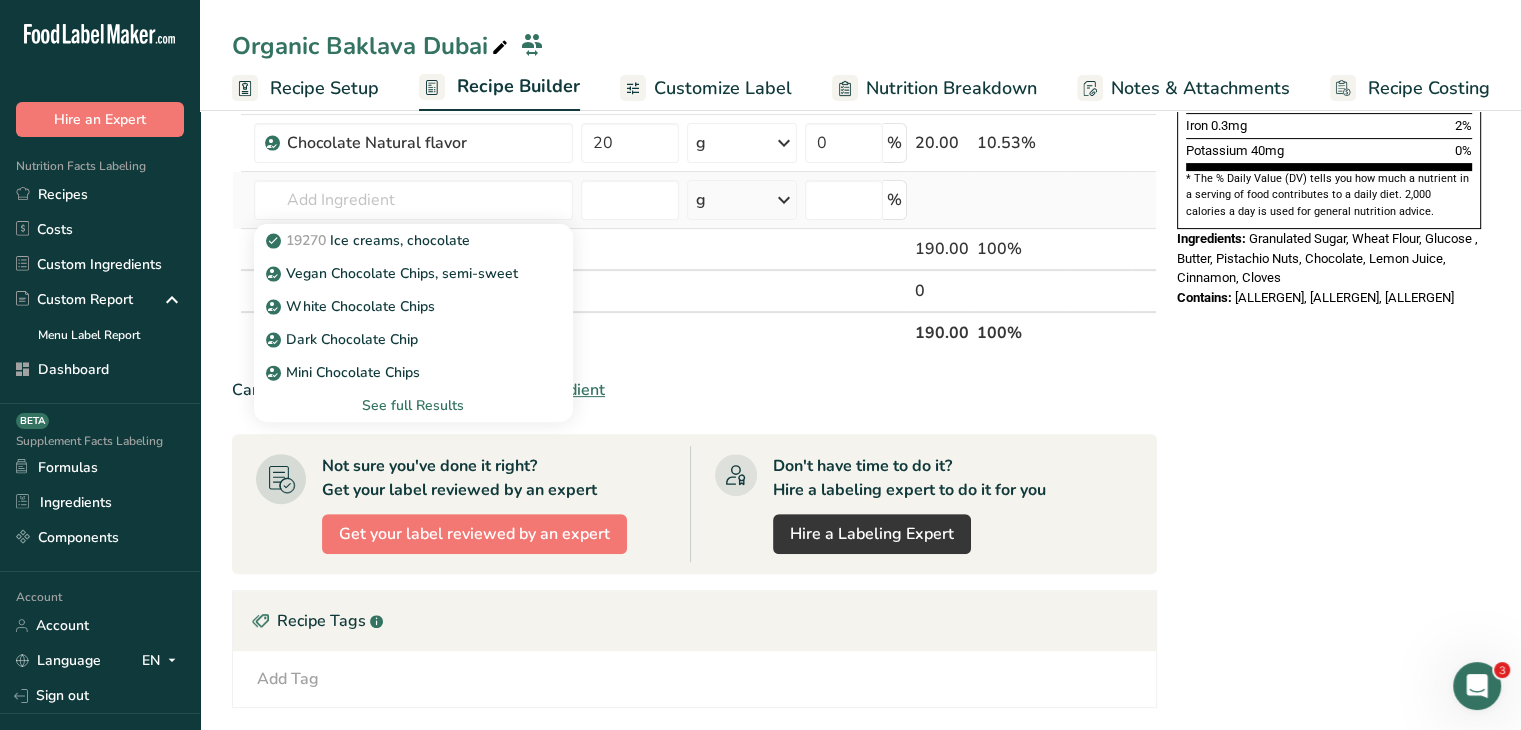 click on "See full Results" at bounding box center [413, 405] 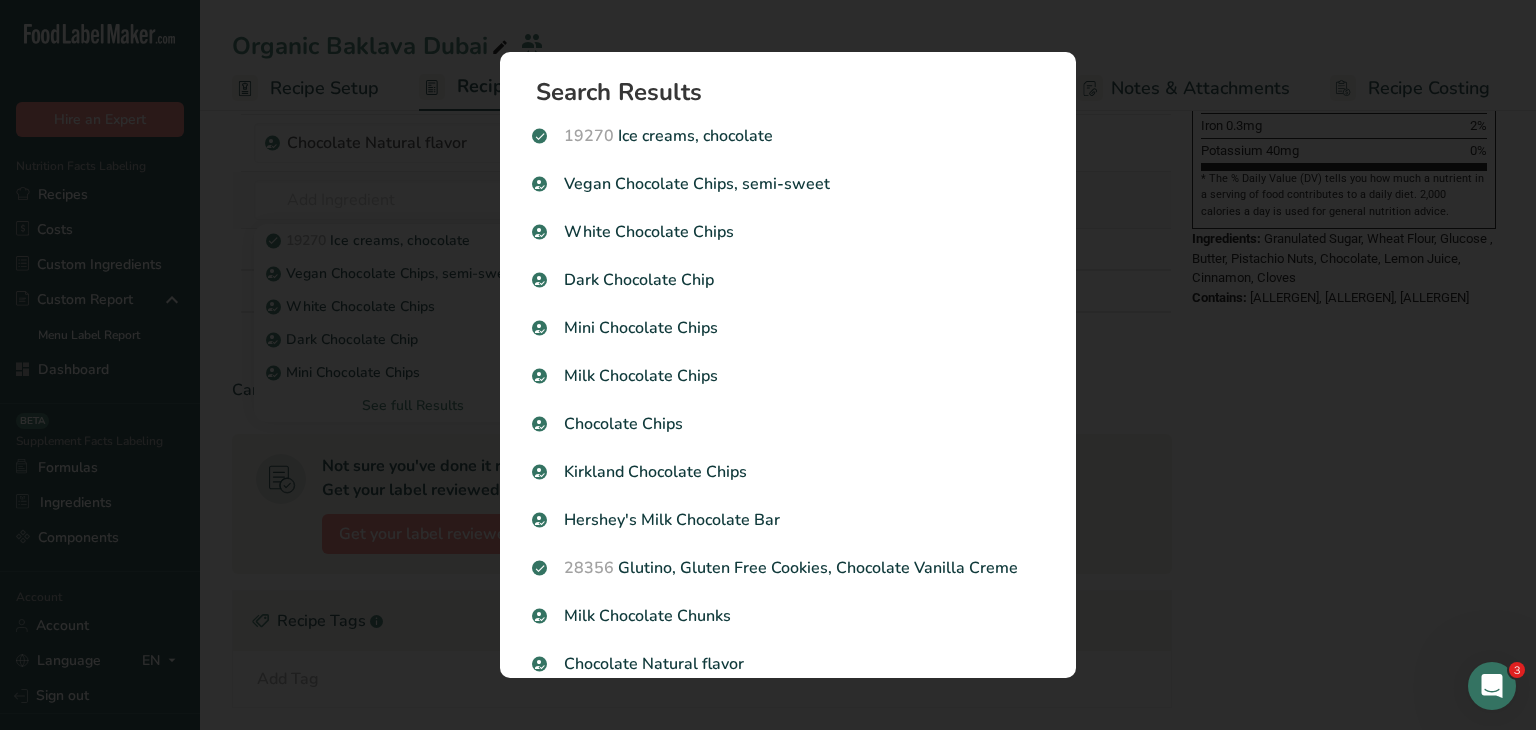scroll, scrollTop: 0, scrollLeft: 0, axis: both 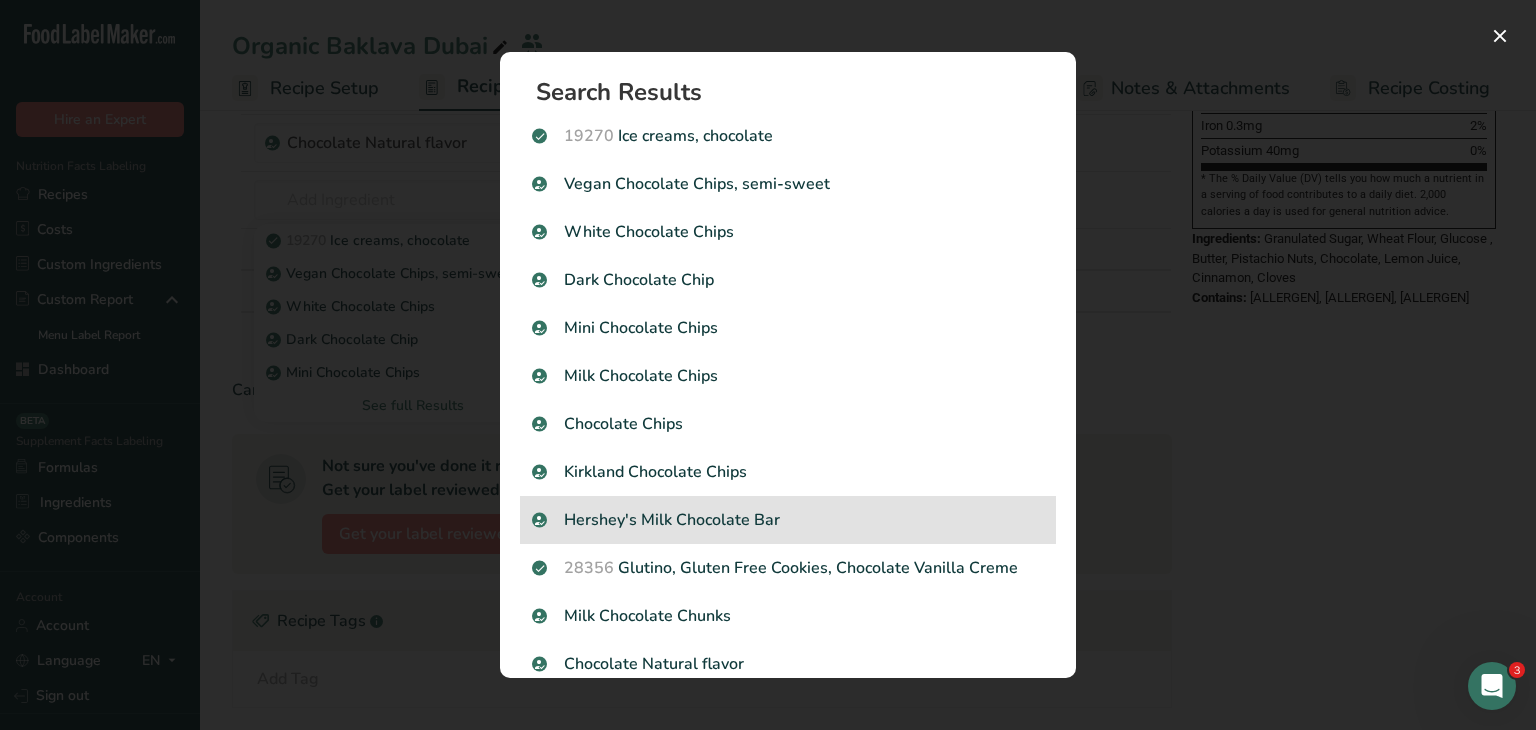 click on "Hershey's Milk Chocolate Bar" at bounding box center (788, 520) 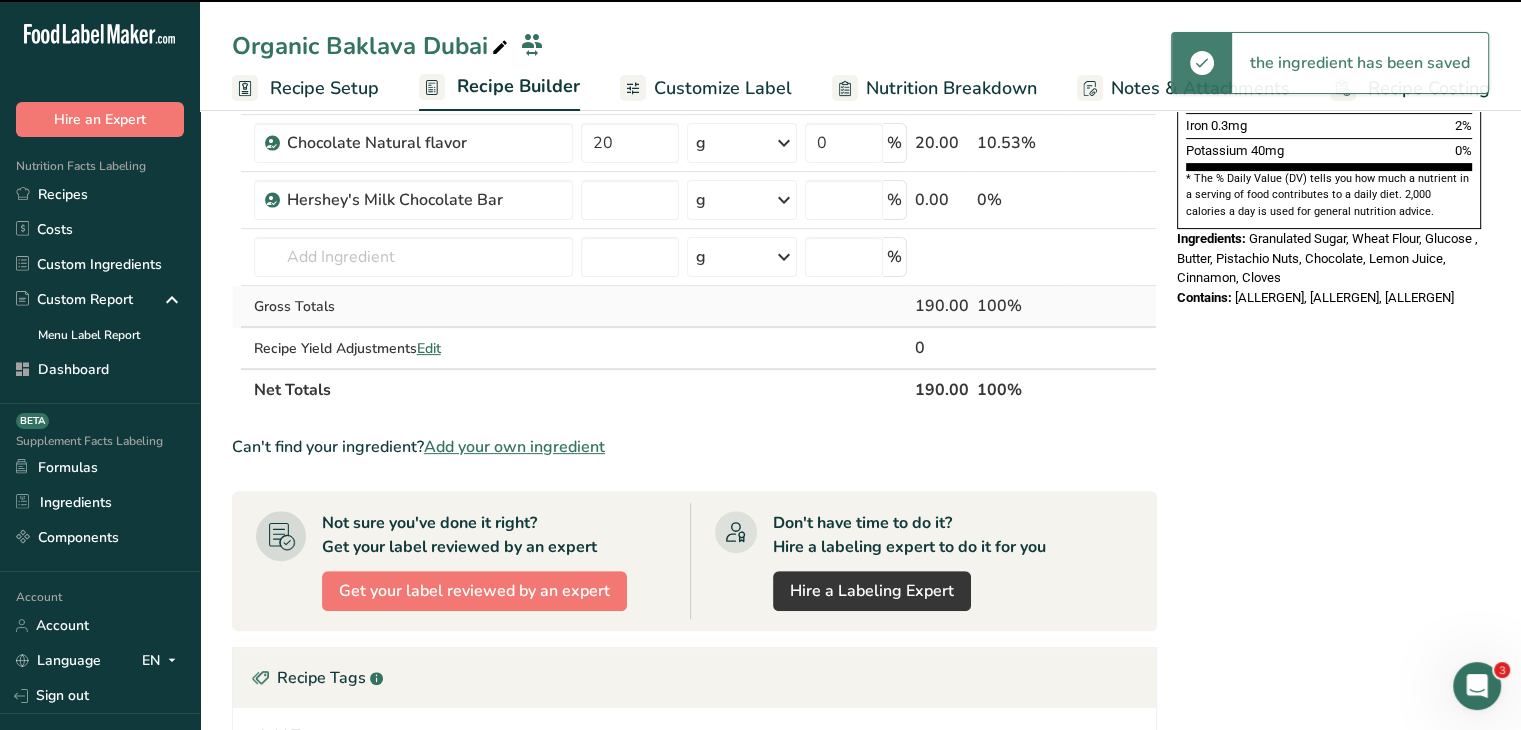 type on "0" 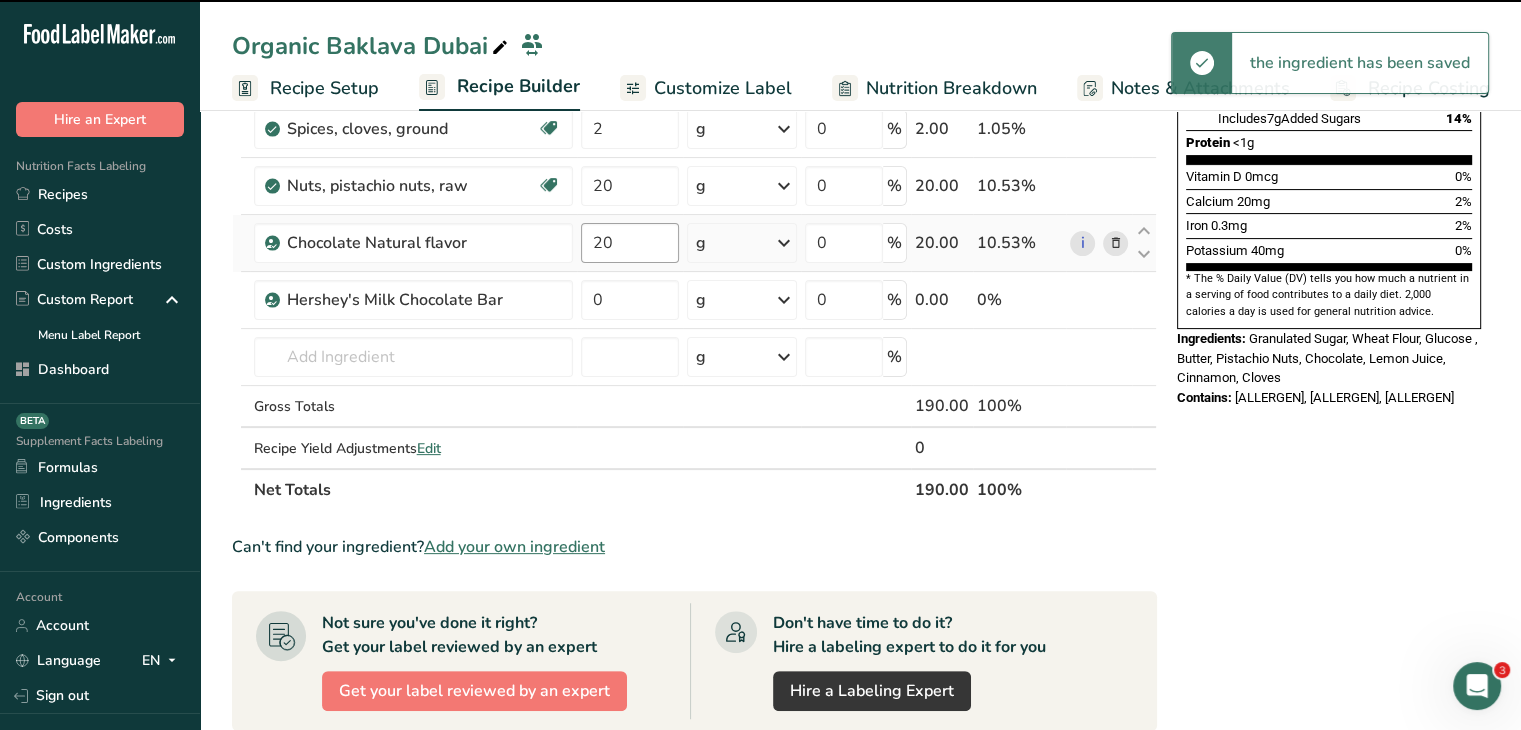 scroll, scrollTop: 500, scrollLeft: 0, axis: vertical 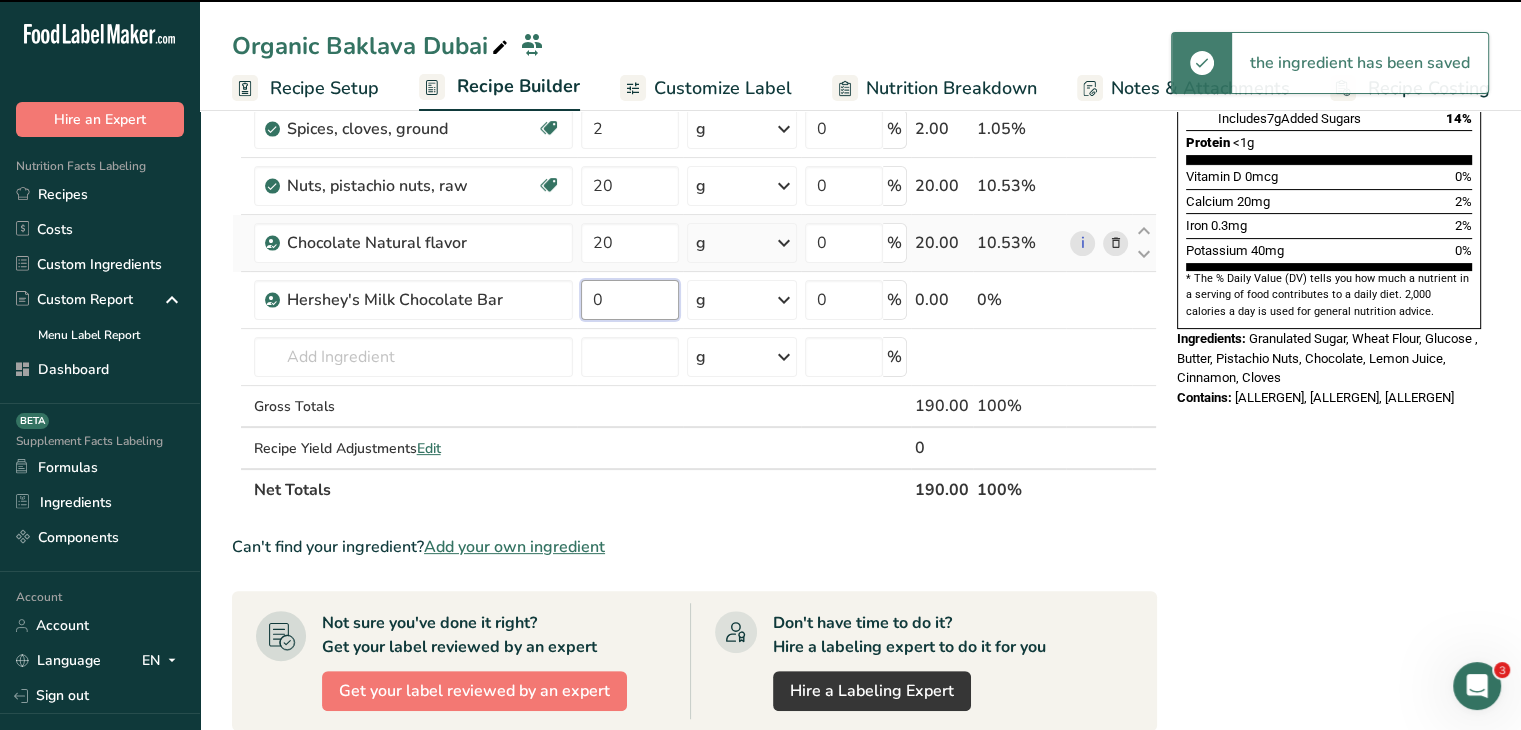 drag, startPoint x: 583, startPoint y: 267, endPoint x: 566, endPoint y: 261, distance: 18.027756 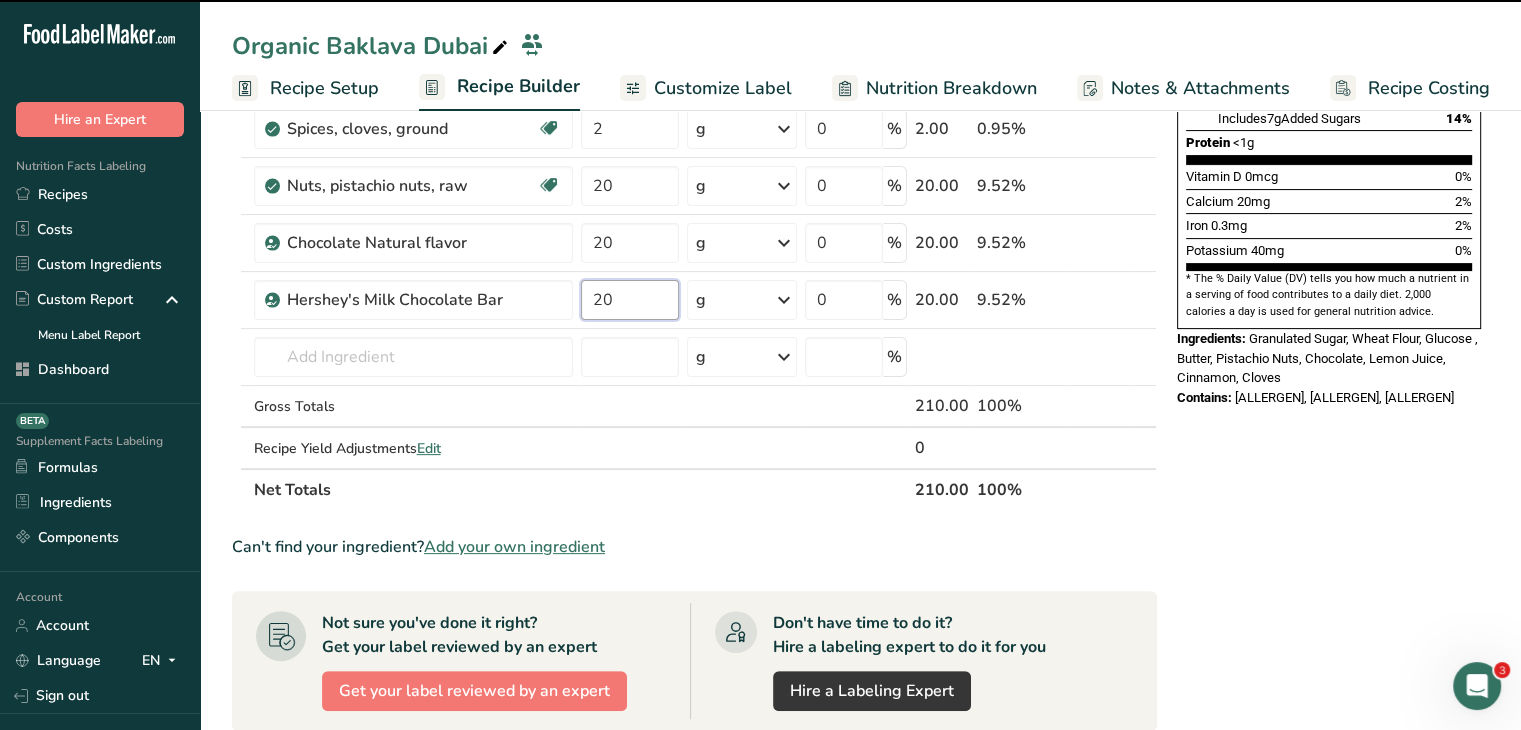 type on "20" 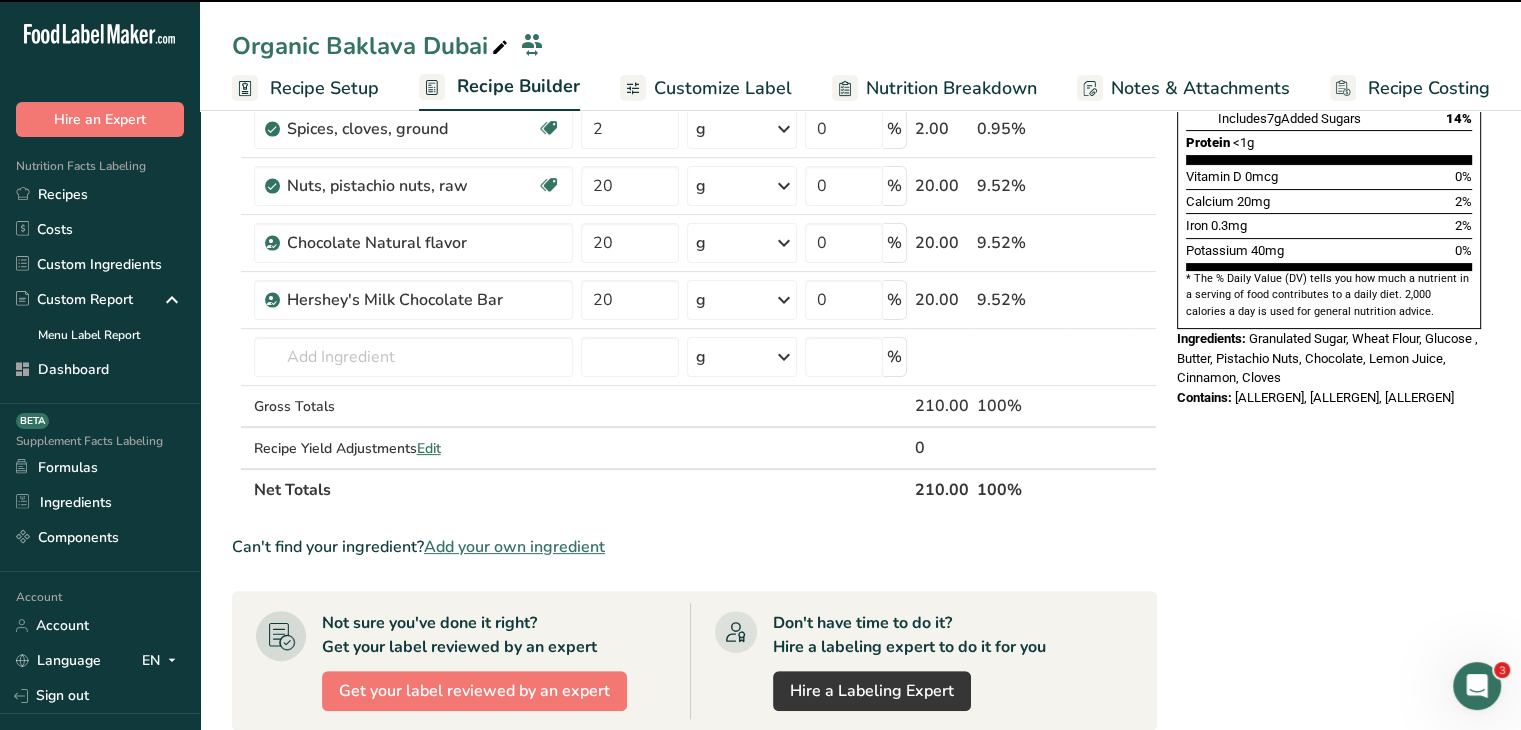 click on "Nutrition Facts
10 Servings Per Container
Serving Size
1 piece (19g)
Amount Per Serving
Calories
70
% Daily Value *
Total Fat
3g
4%
Saturated Fat
1.5g
8%
Trans  Fat
0g
Cholesterol
<5mg
2%
Sodium
40mg
2%
Total Carbohydrates
13g
5%
Dietary Fiber
<1g
2%" at bounding box center [1329, 418] 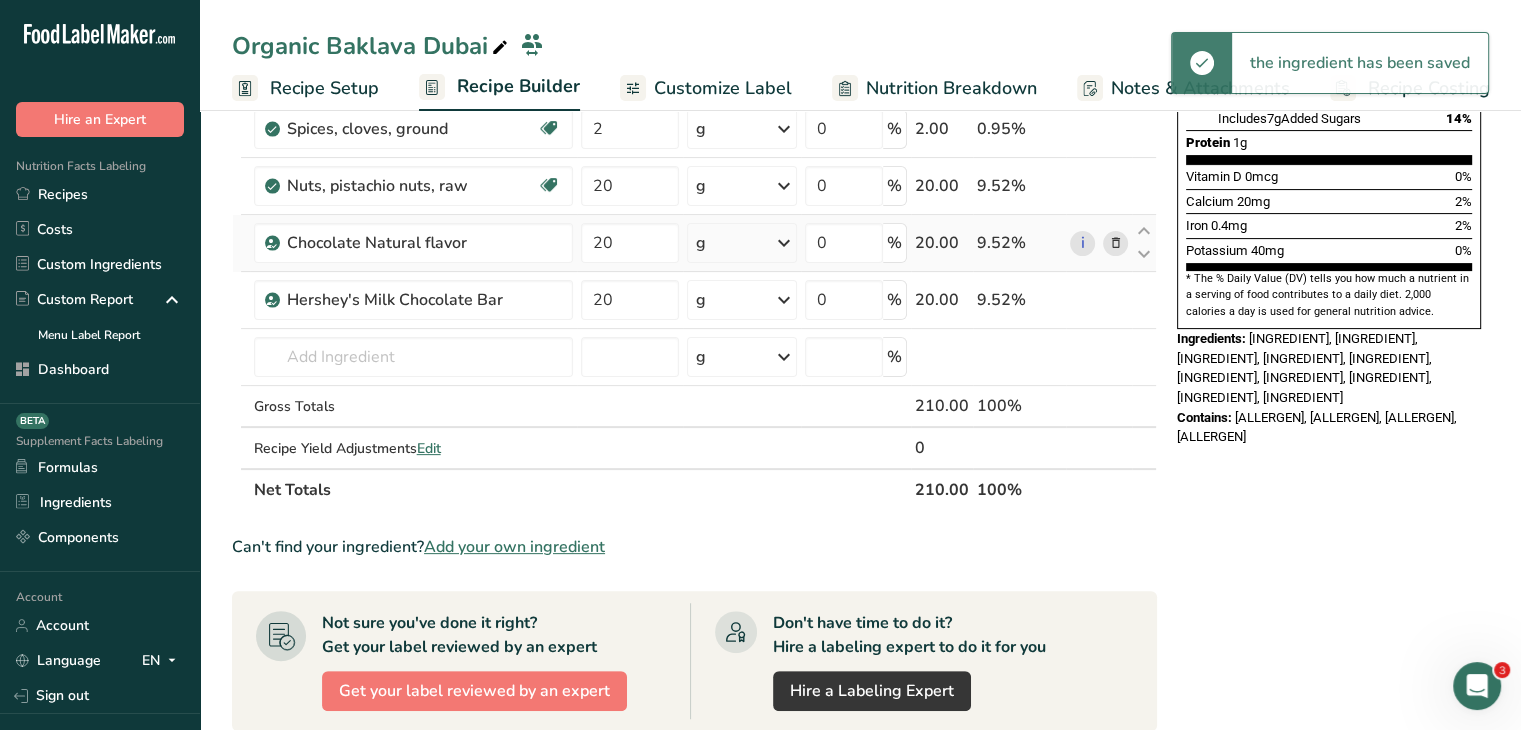 click at bounding box center (1115, 243) 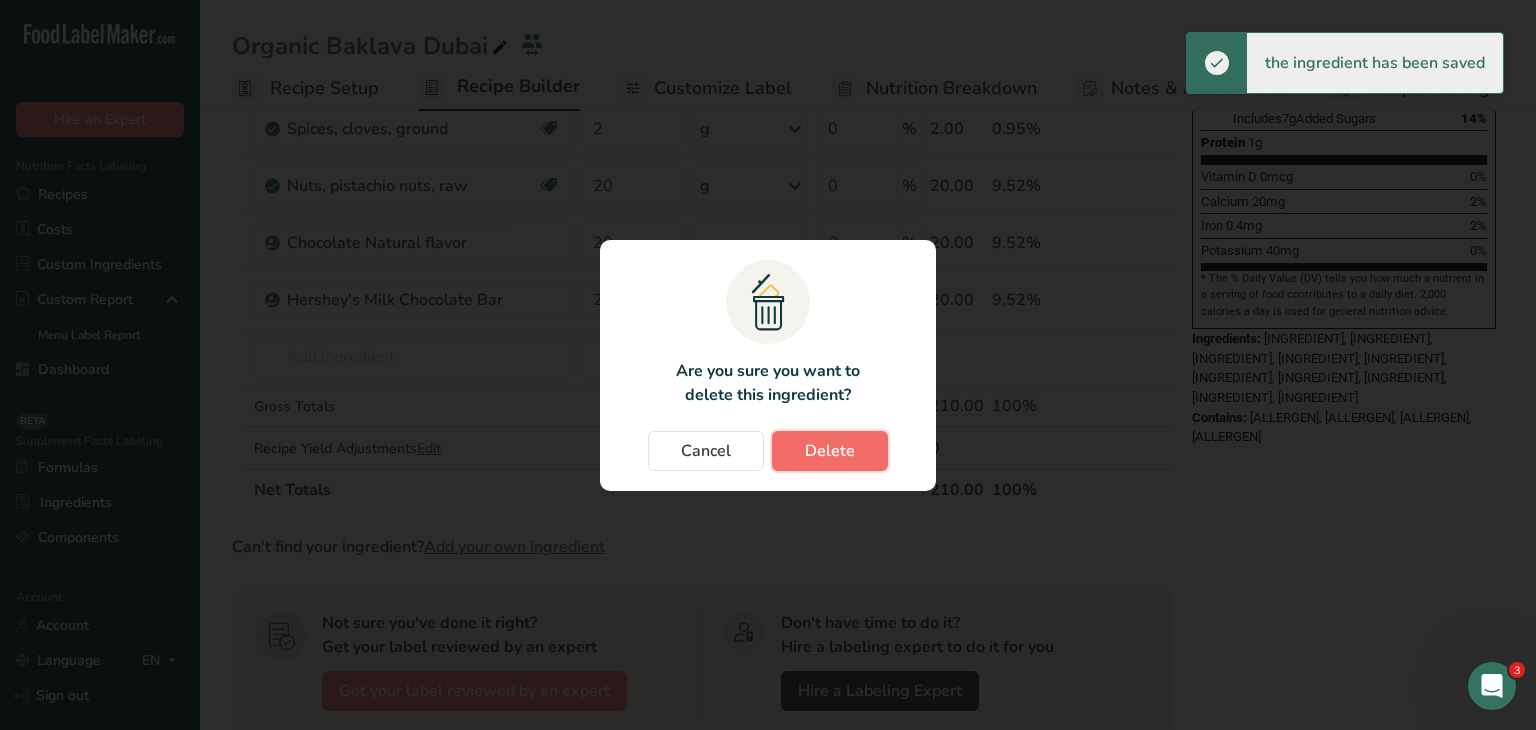 click on "Delete" at bounding box center (830, 451) 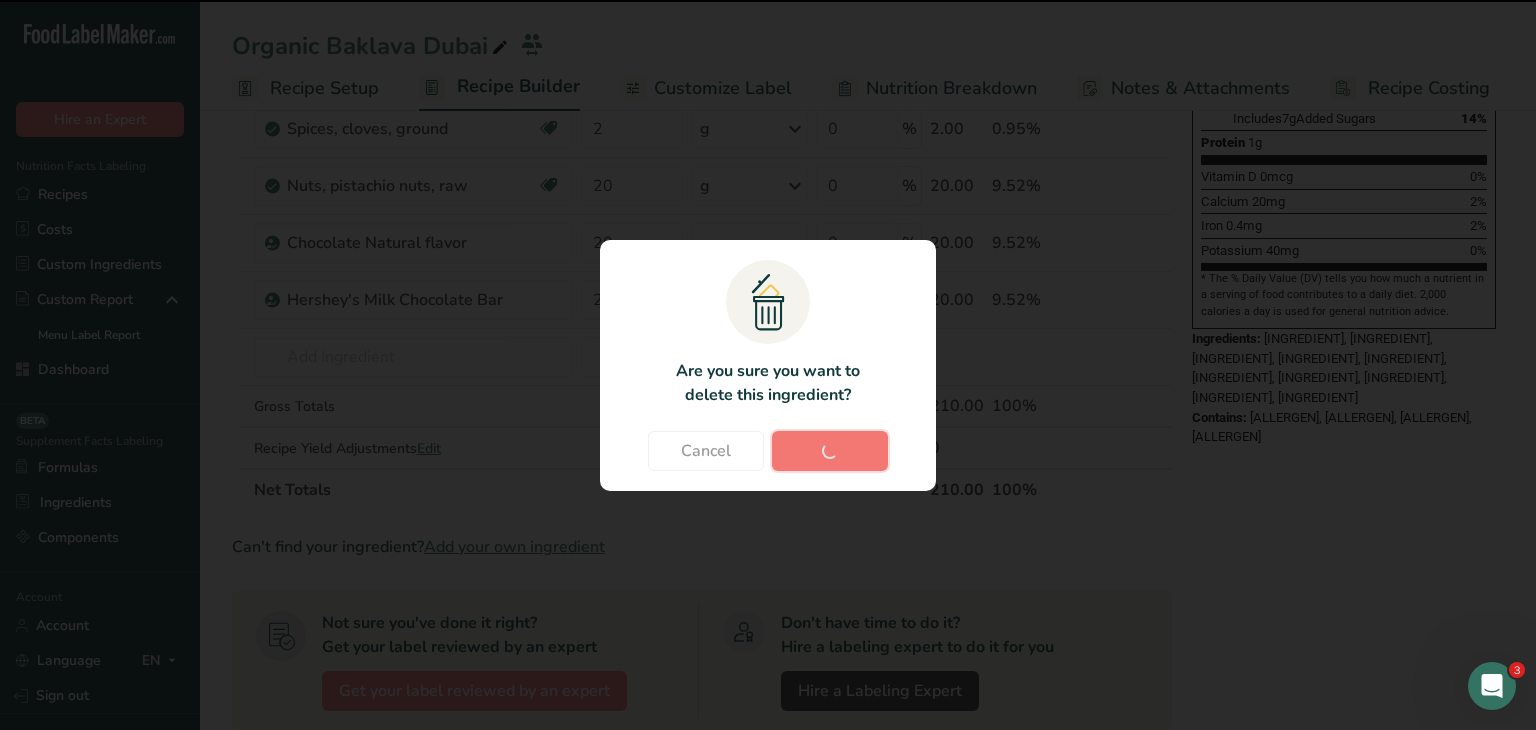 type 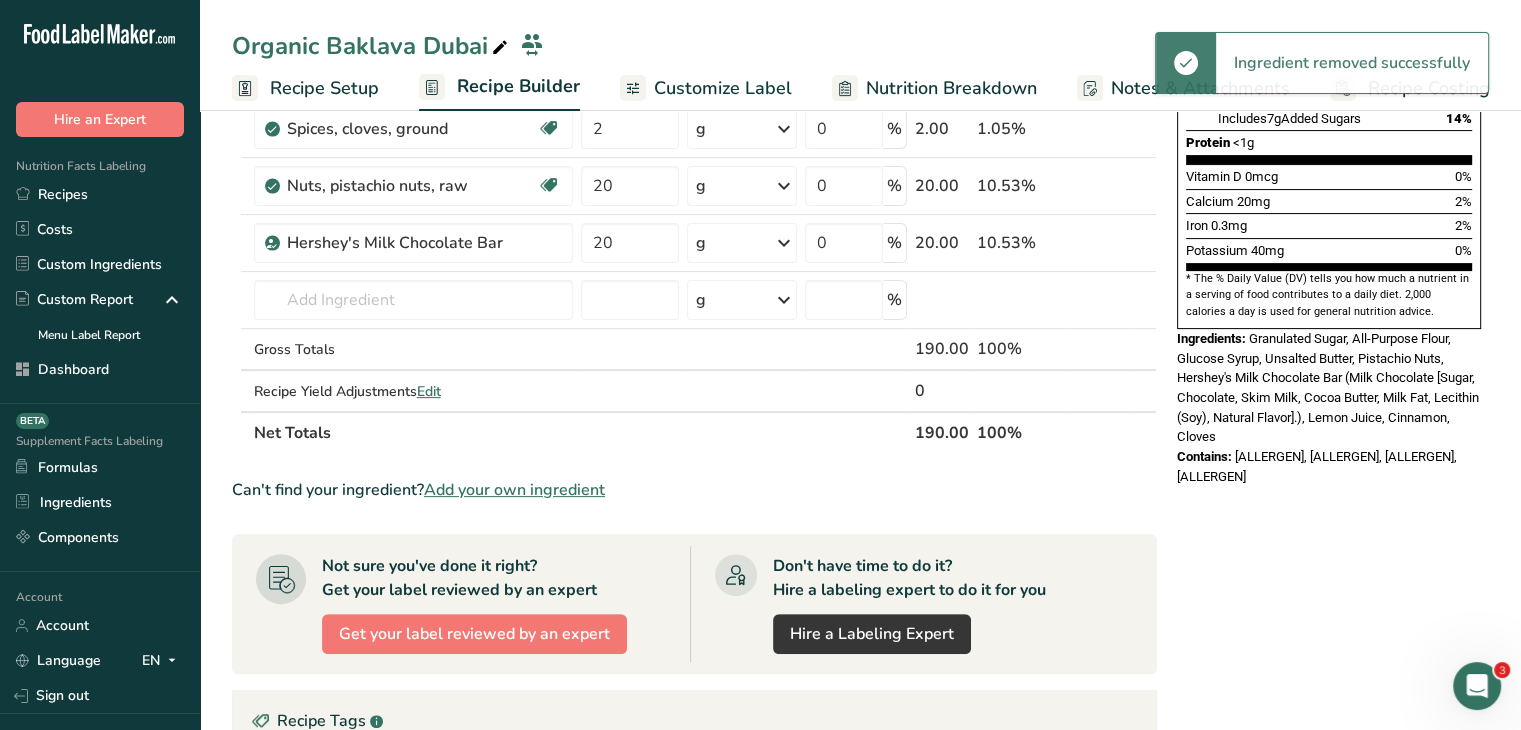 scroll, scrollTop: 0, scrollLeft: 0, axis: both 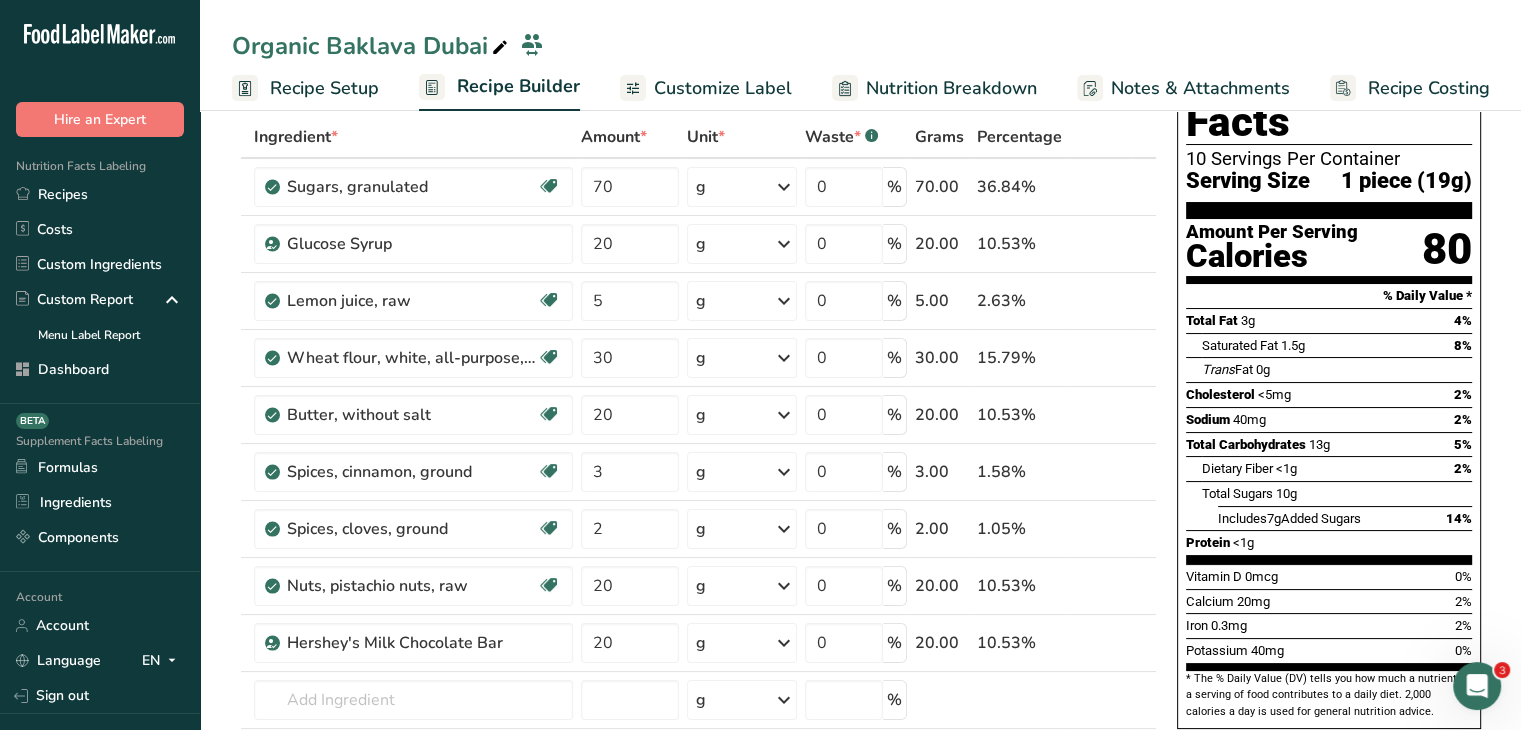 click on "Customize Label" at bounding box center (723, 88) 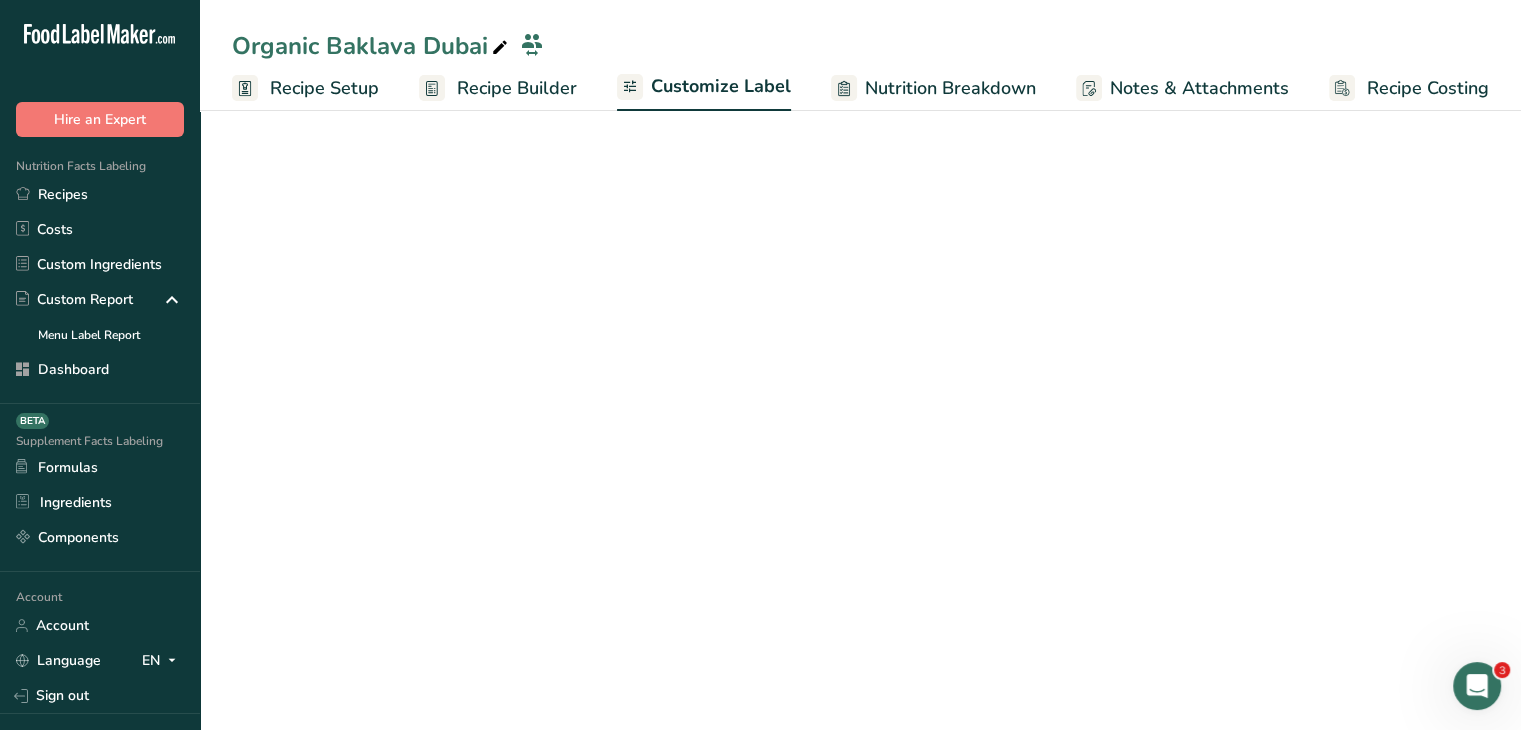 scroll, scrollTop: 0, scrollLeft: 0, axis: both 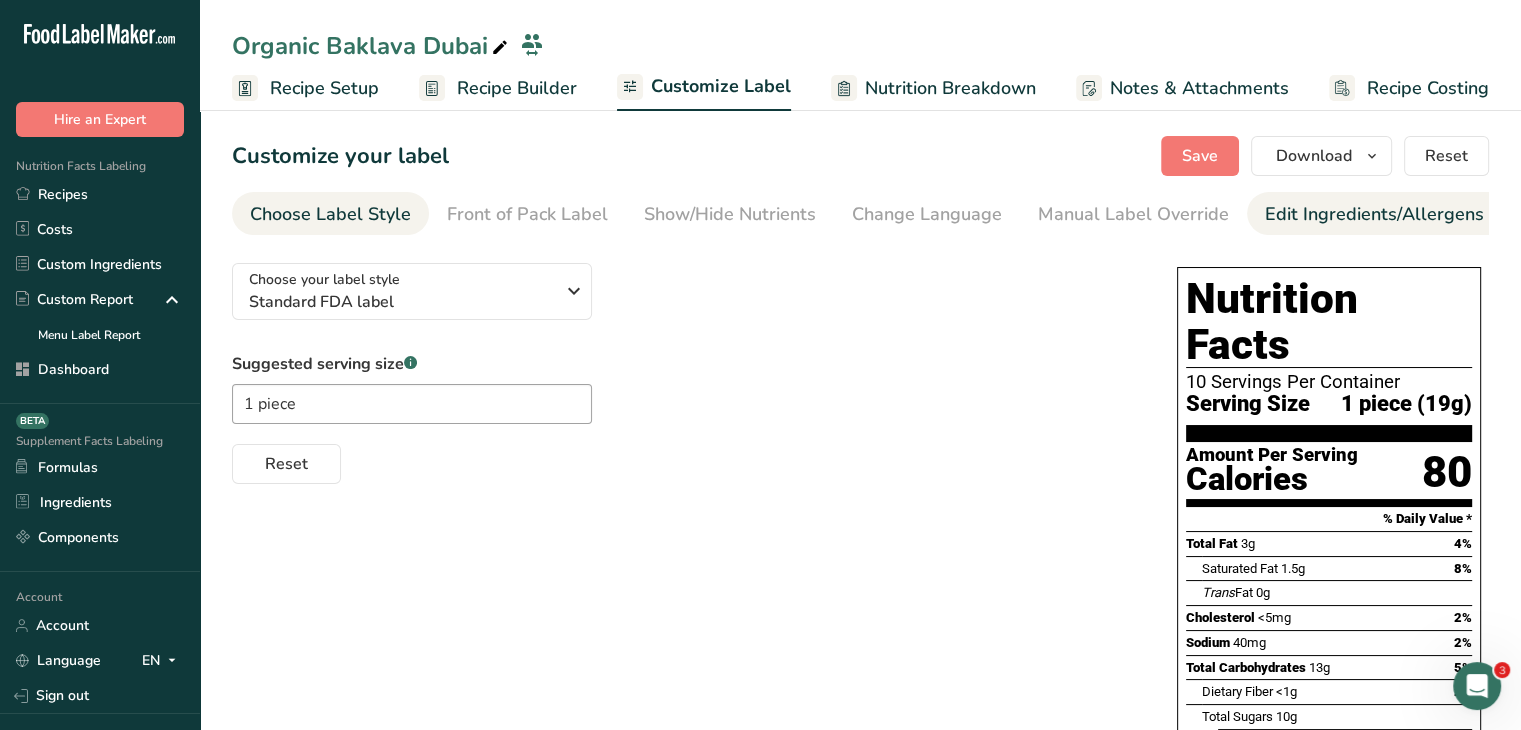 click on "Edit Ingredients/Allergens List" at bounding box center [1392, 214] 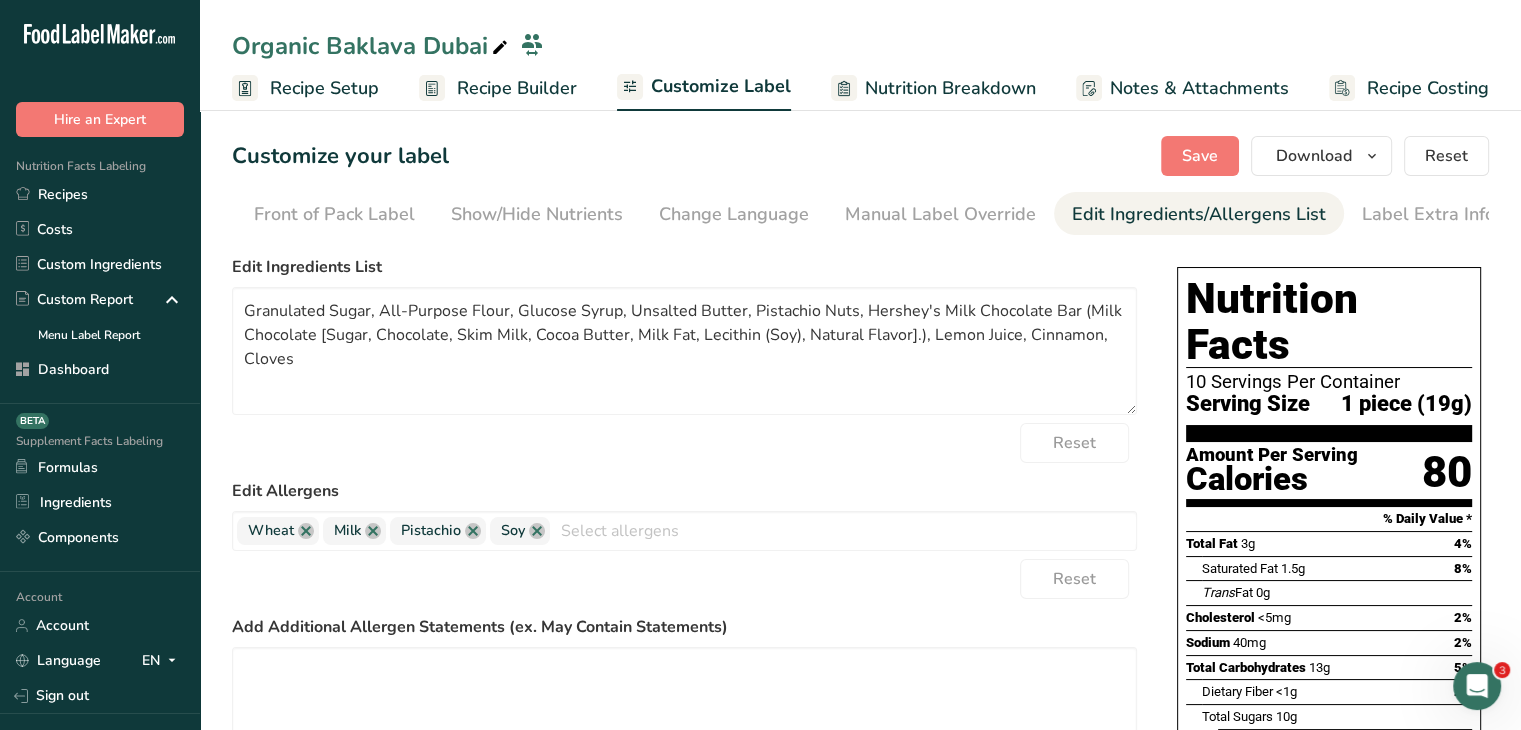 scroll, scrollTop: 0, scrollLeft: 196, axis: horizontal 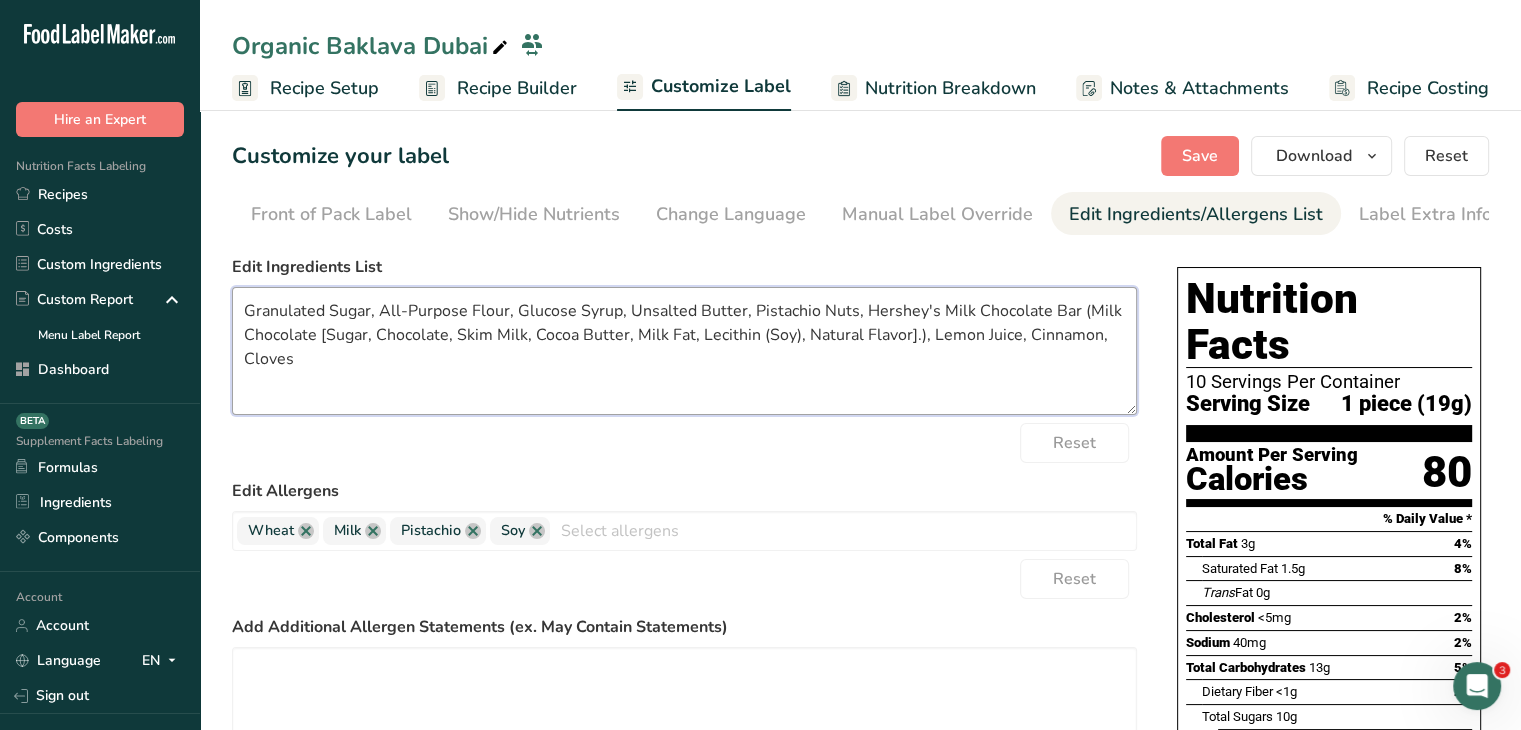 click on "Granulated Sugar, All-Purpose Flour, Glucose Syrup, Unsalted Butter, Pistachio Nuts, Hershey's Milk Chocolate Bar (Milk Chocolate [Sugar, Chocolate, Skim Milk, Cocoa Butter, Milk Fat, Lecithin (Soy), Natural Flavor].), Lemon Juice, Cinnamon, Cloves" at bounding box center (684, 351) 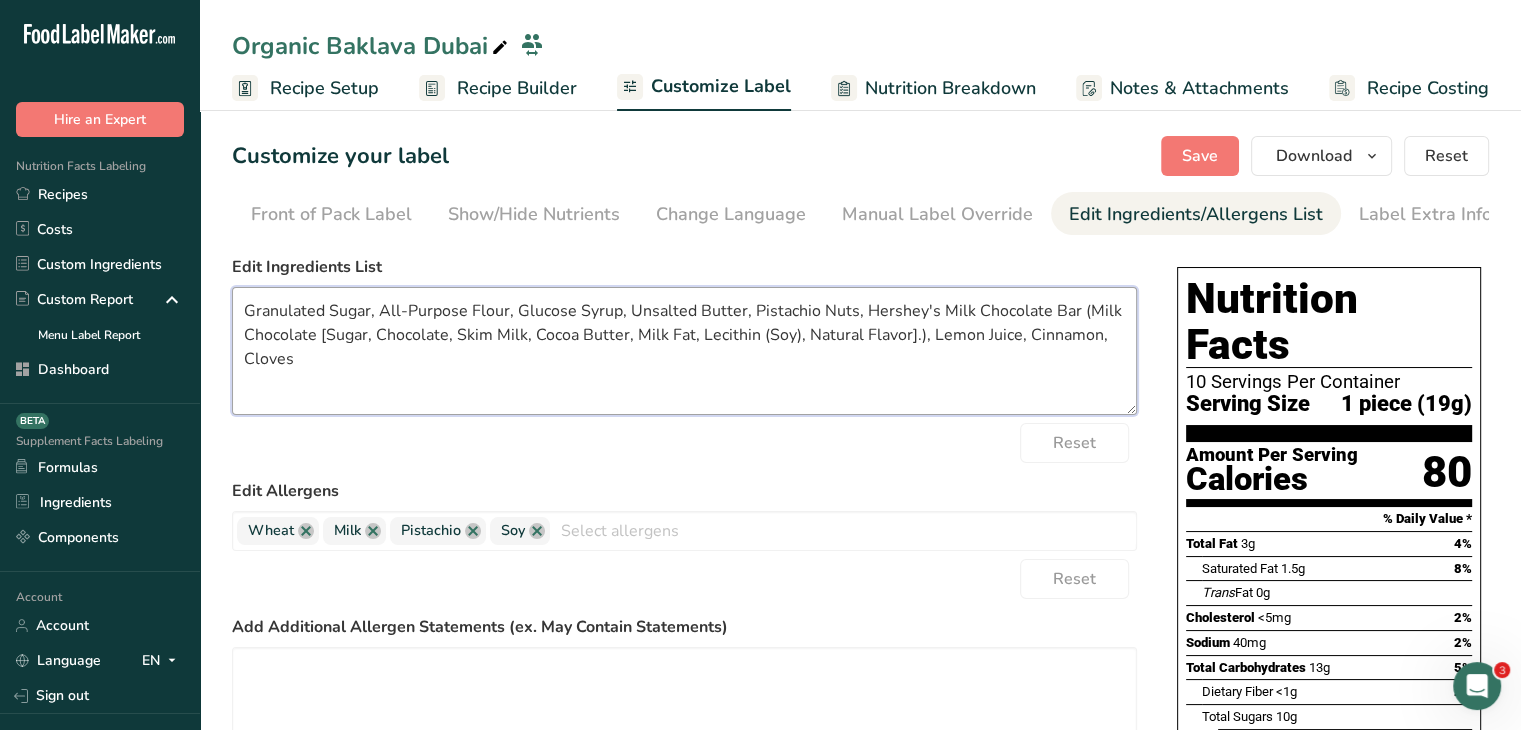 drag, startPoint x: 856, startPoint y: 311, endPoint x: 920, endPoint y: 342, distance: 71.11259 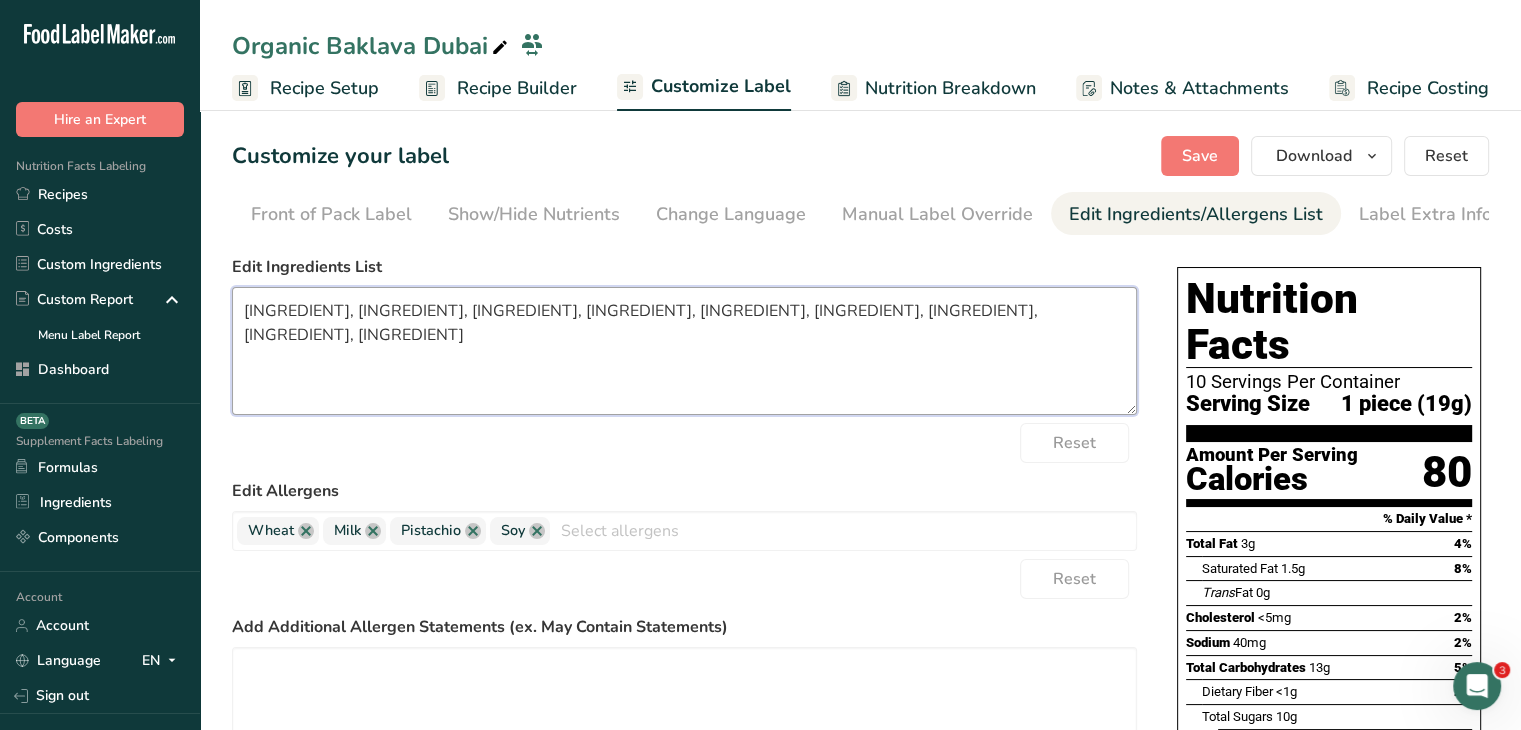 drag, startPoint x: 616, startPoint y: 311, endPoint x: 577, endPoint y: 305, distance: 39.45884 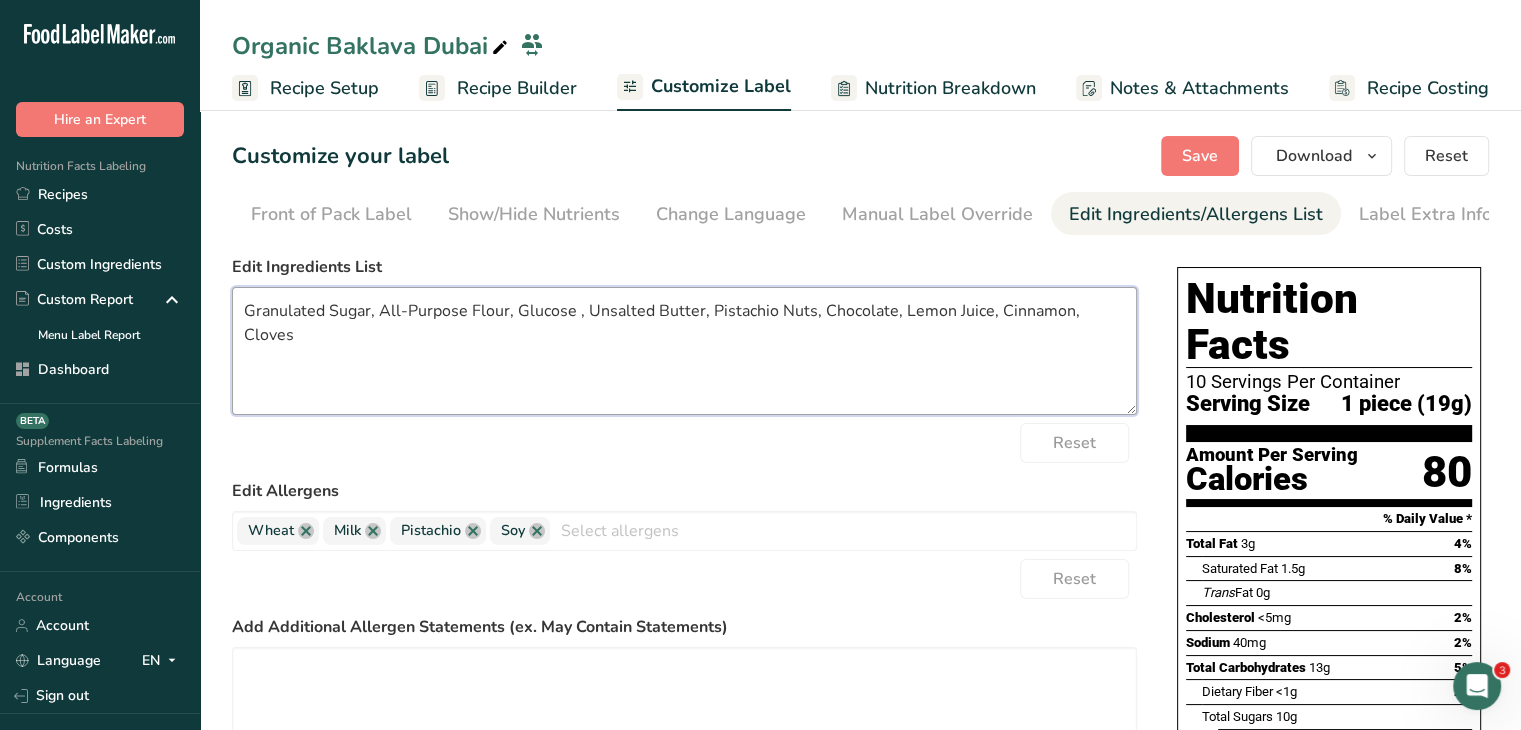 drag, startPoint x: 612, startPoint y: 321, endPoint x: 581, endPoint y: 324, distance: 31.144823 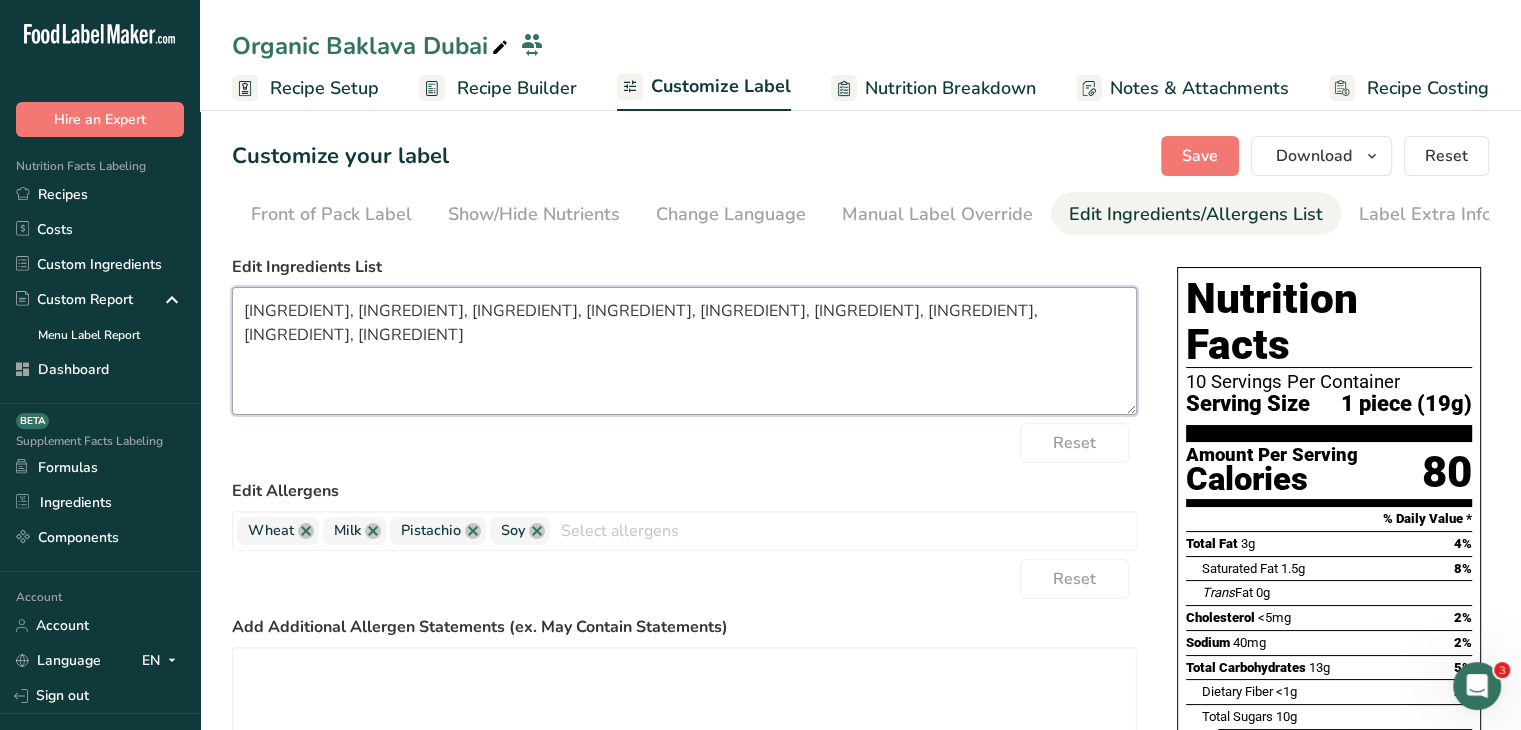 drag, startPoint x: 464, startPoint y: 313, endPoint x: 371, endPoint y: 308, distance: 93.13431 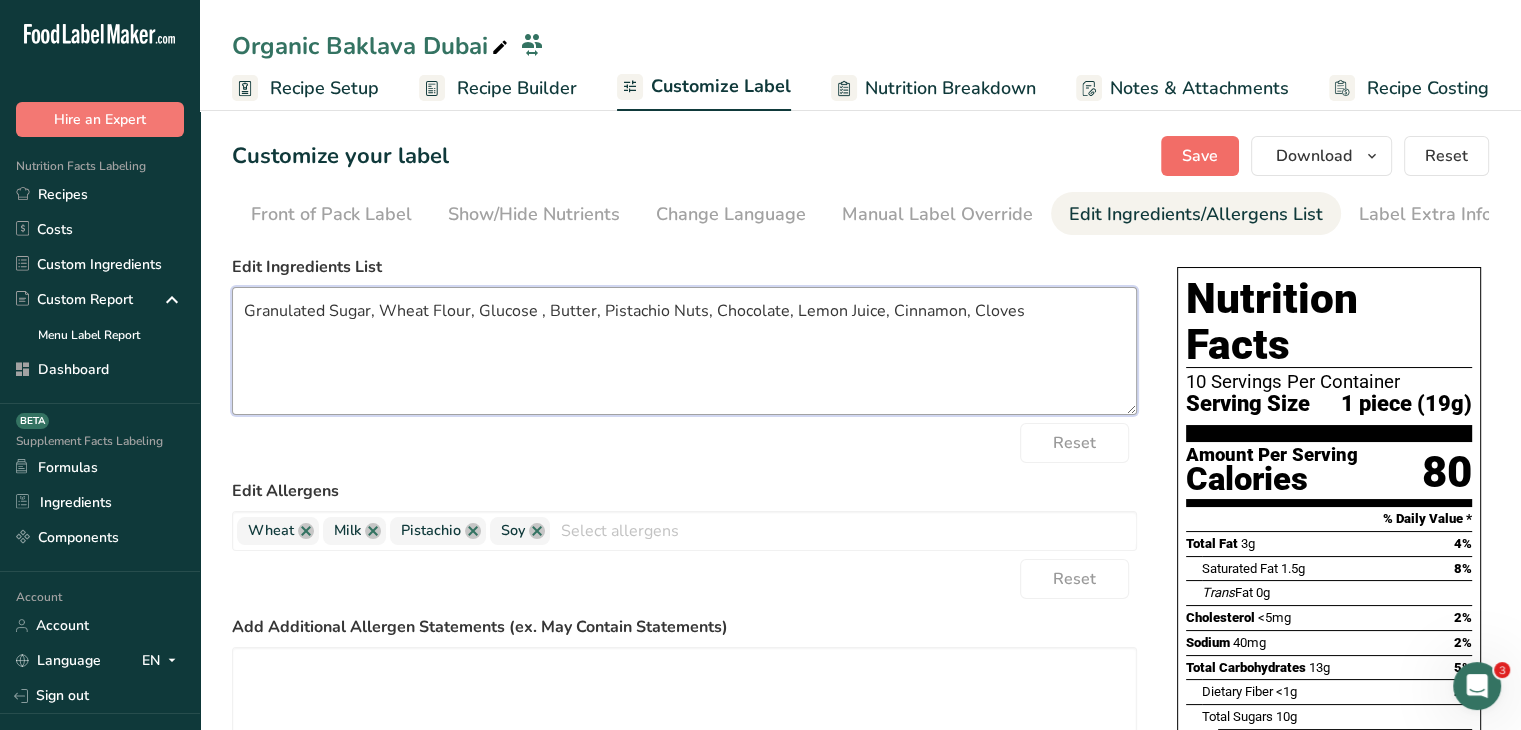 type on "Granulated Sugar, Wheat Flour, Glucose , Butter, Pistachio Nuts, Chocolate, Lemon Juice, Cinnamon, Cloves" 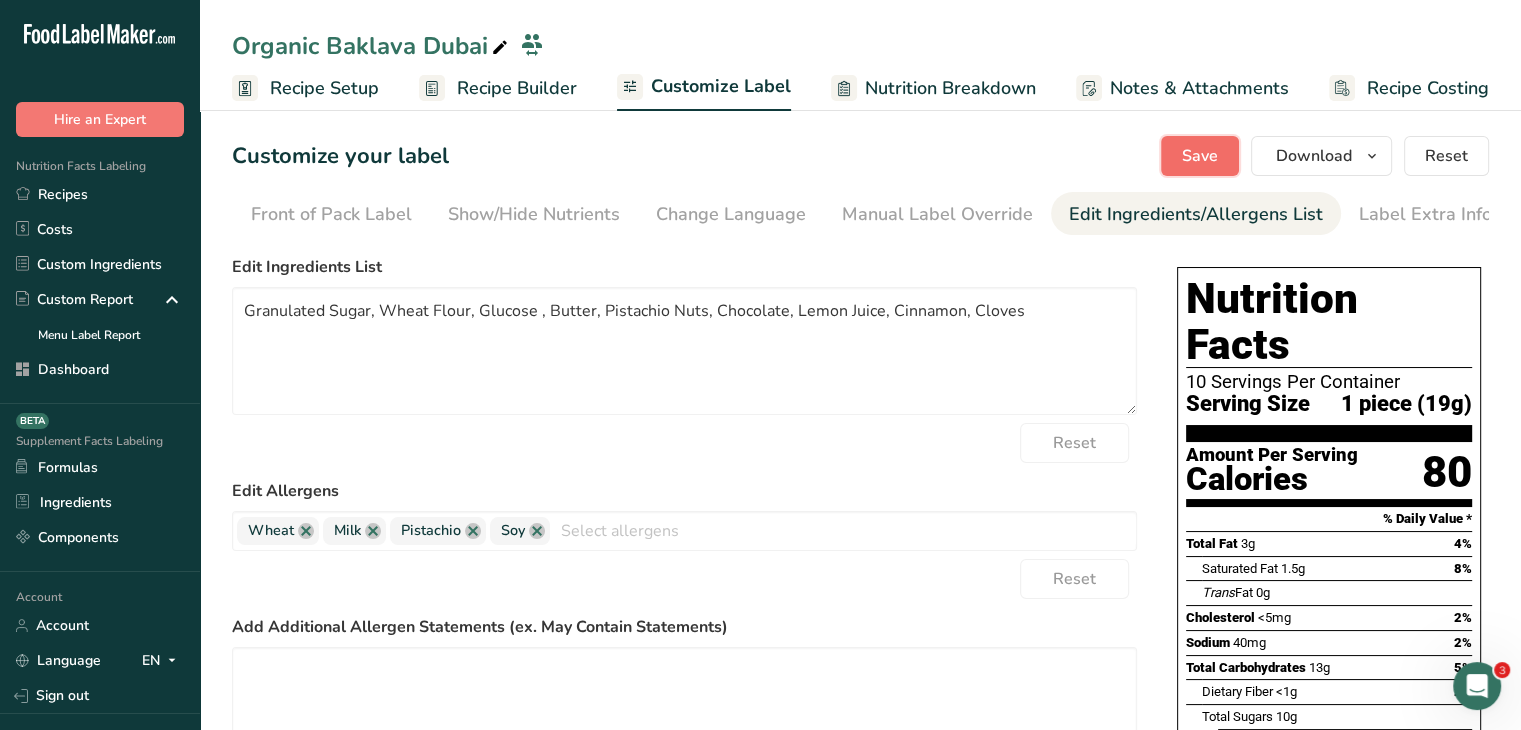 click on "Save" at bounding box center (1200, 156) 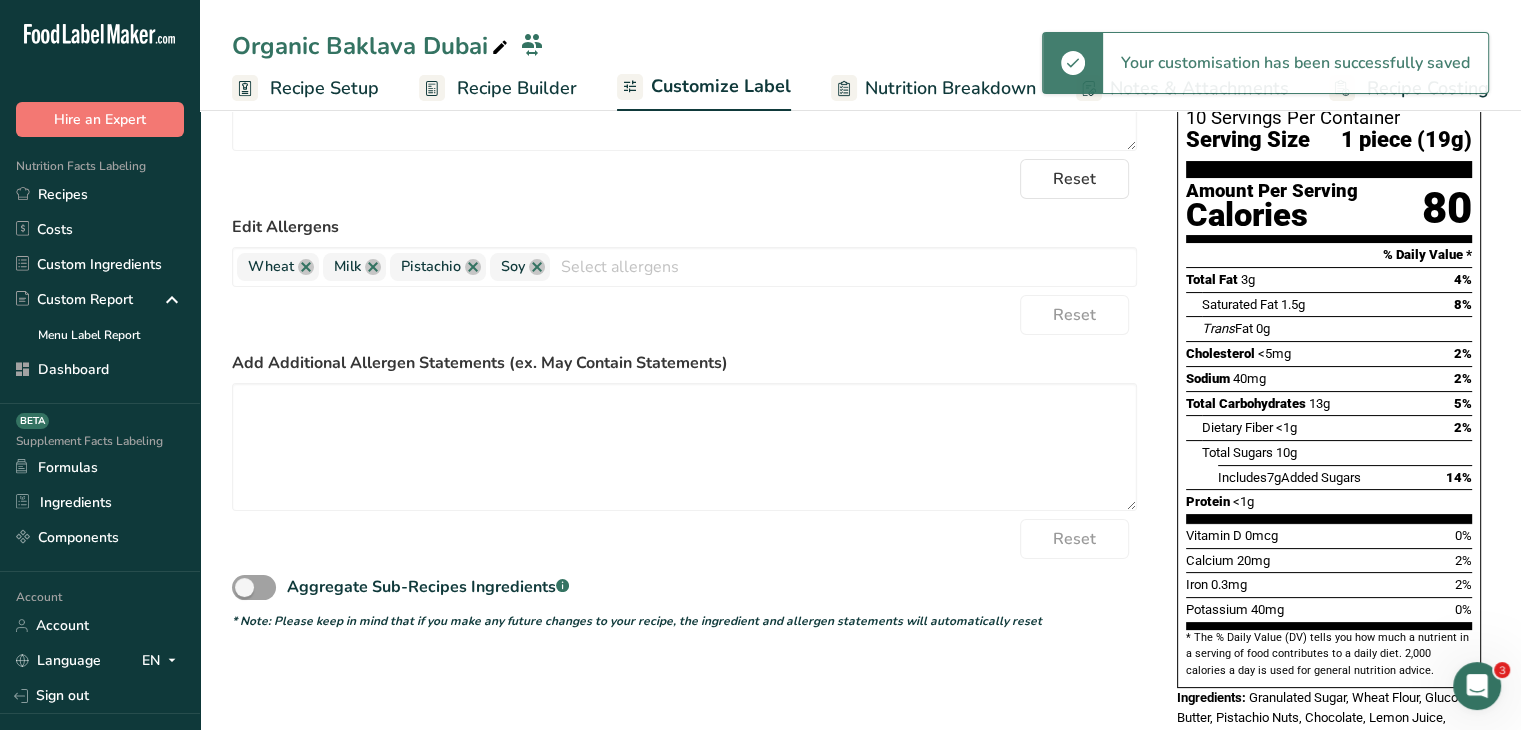 scroll, scrollTop: 308, scrollLeft: 0, axis: vertical 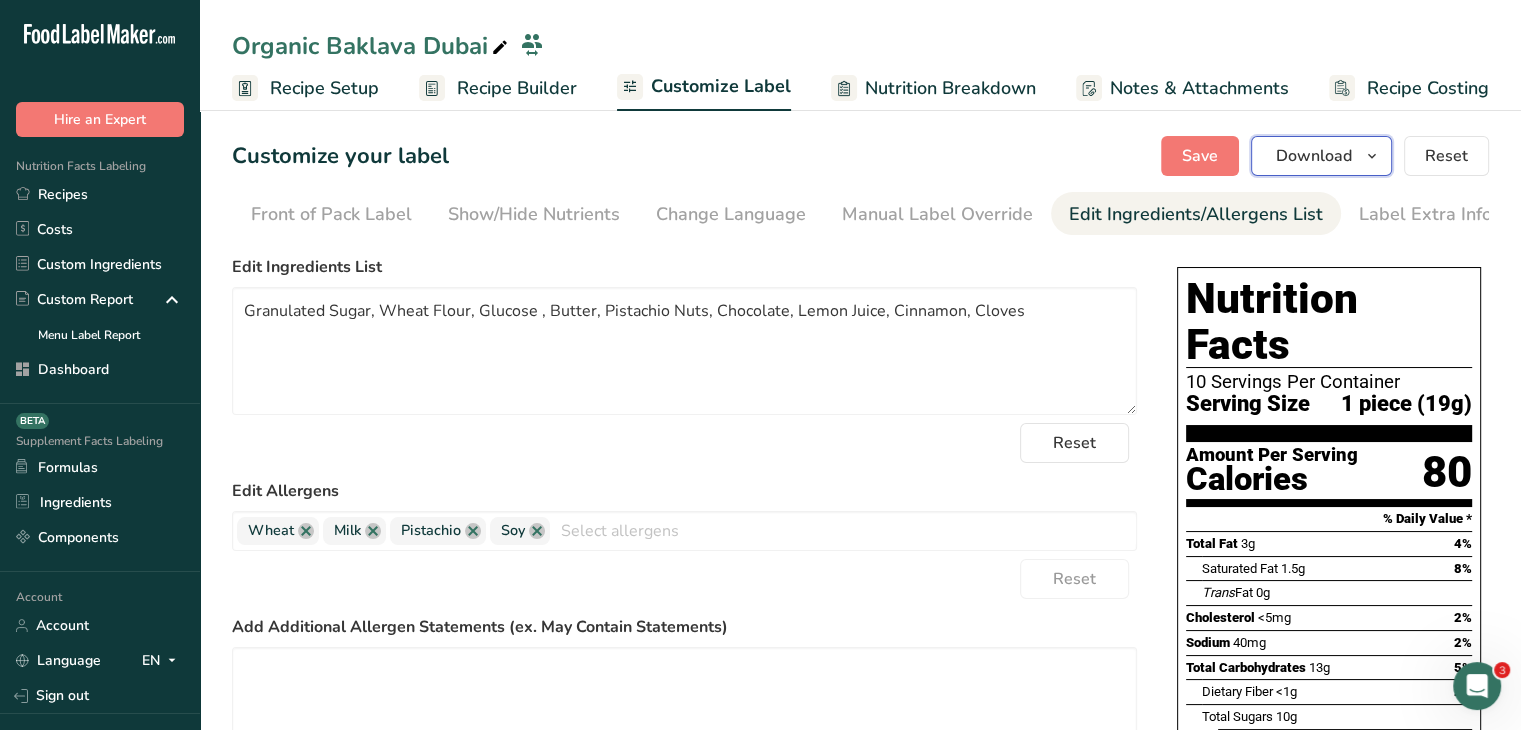 click on "Download" at bounding box center (1314, 156) 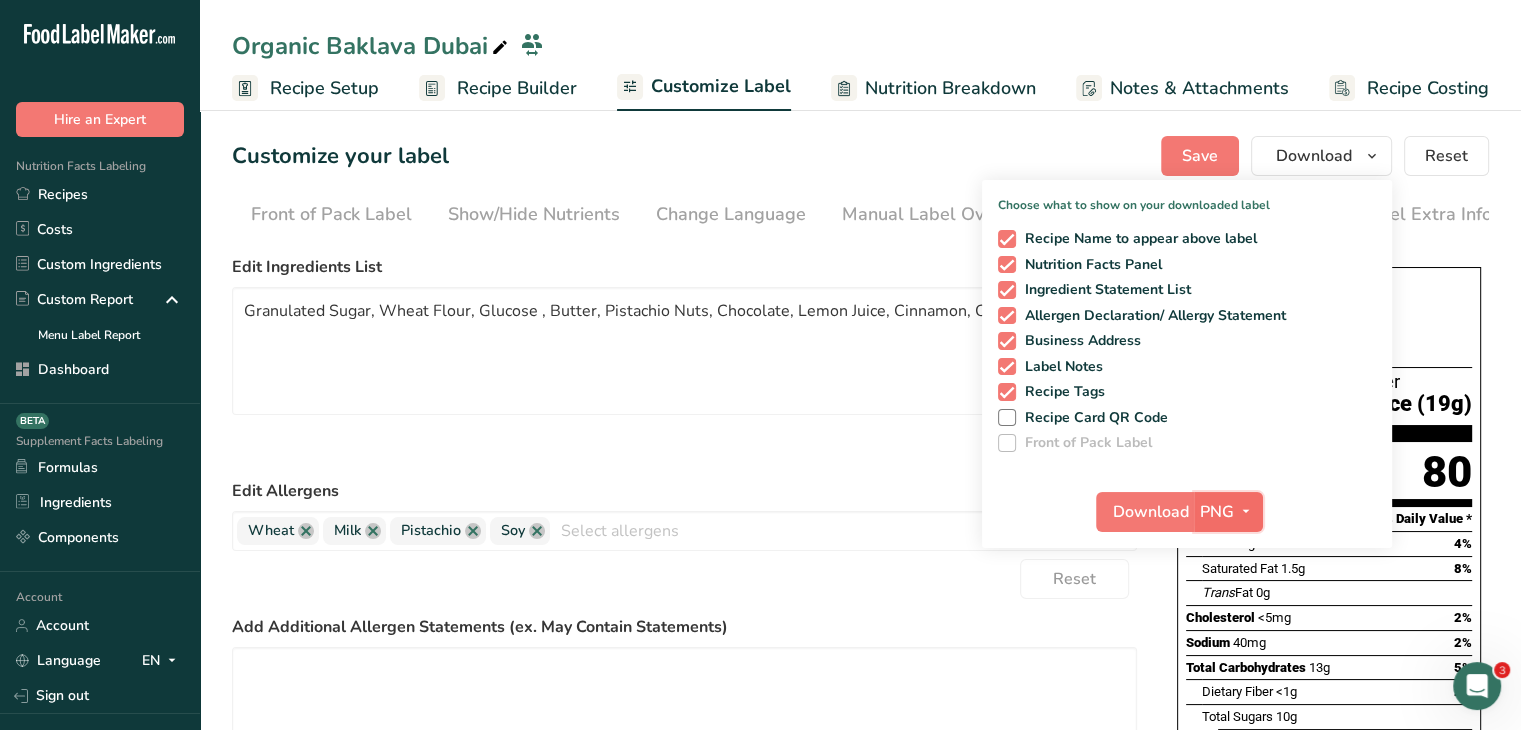 click at bounding box center [1246, 511] 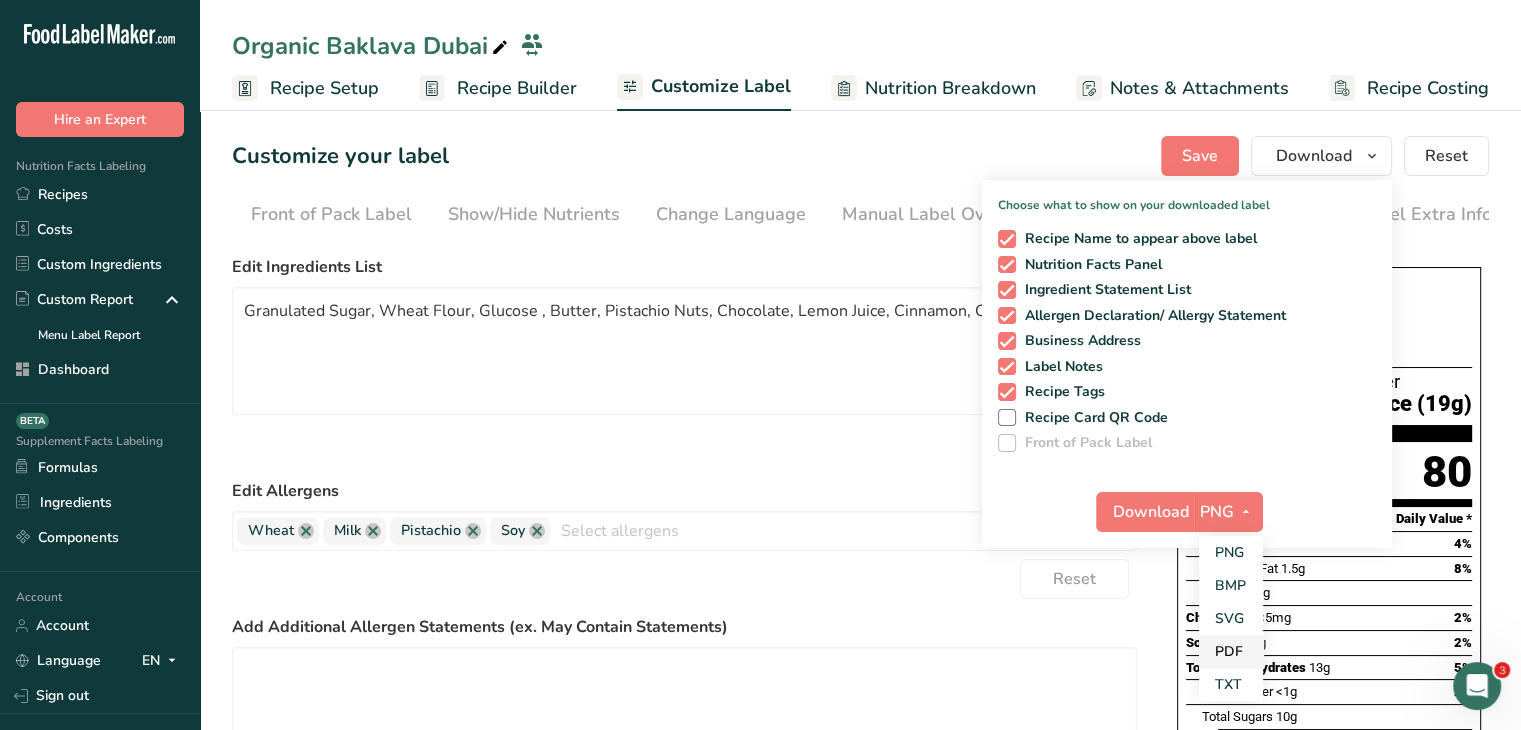 click on "PDF" at bounding box center (1231, 651) 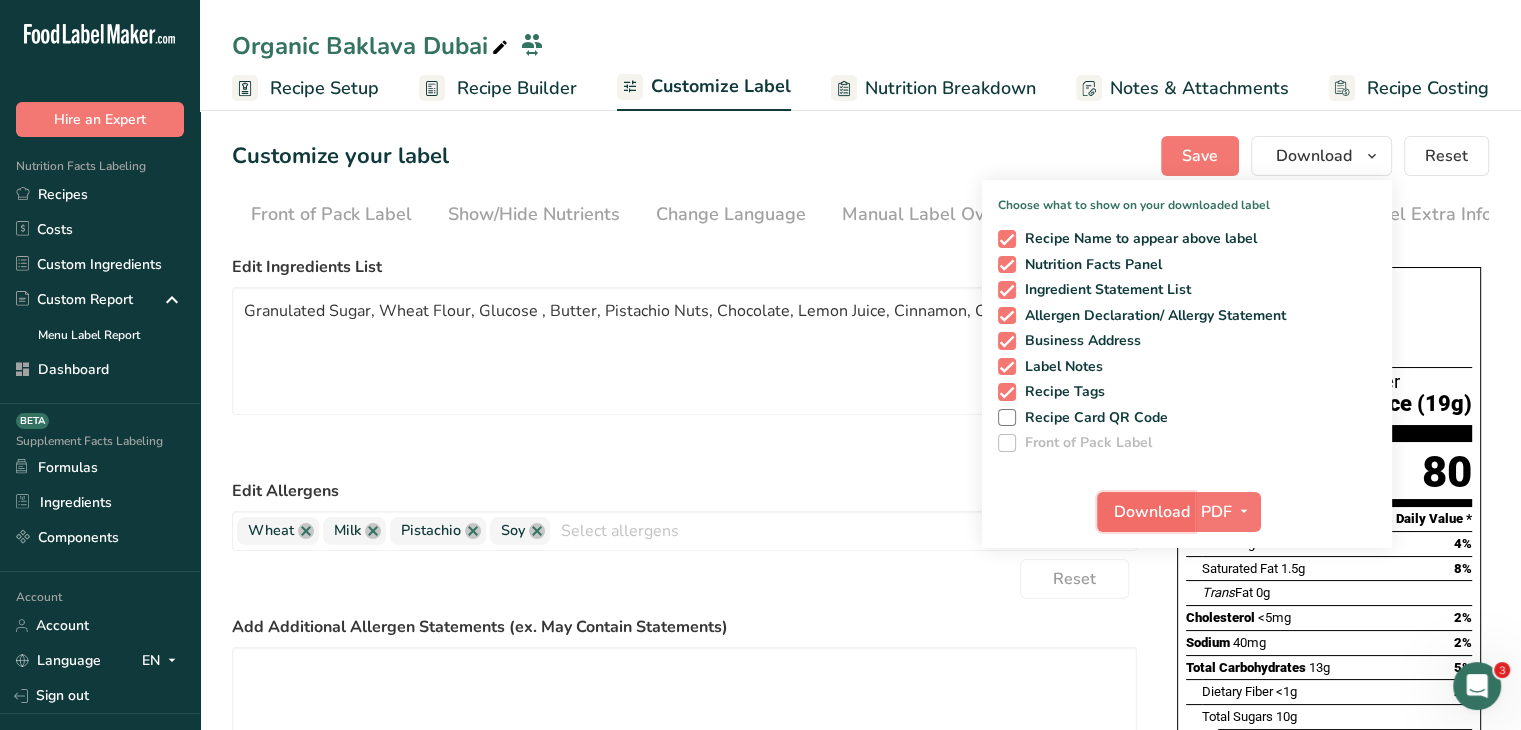 click on "Download" at bounding box center [1152, 512] 